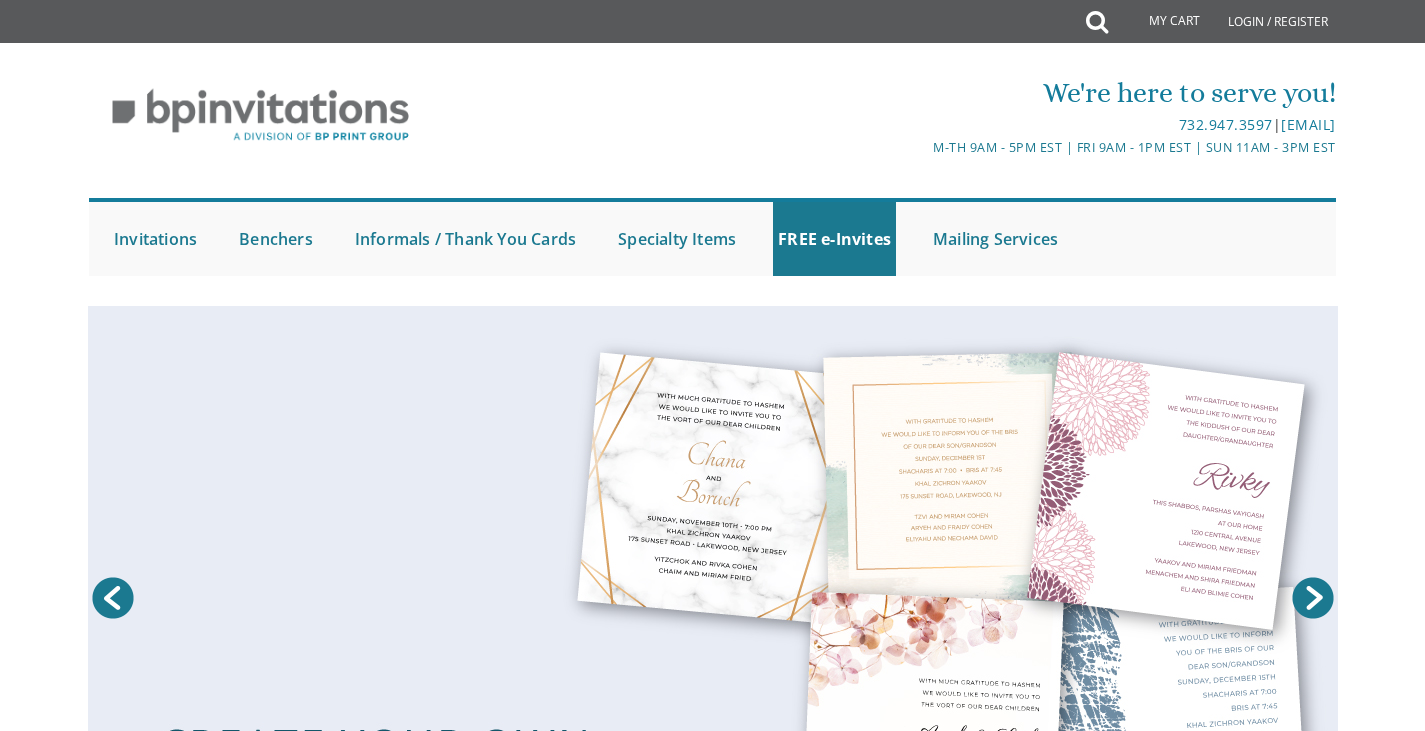 scroll, scrollTop: 0, scrollLeft: 0, axis: both 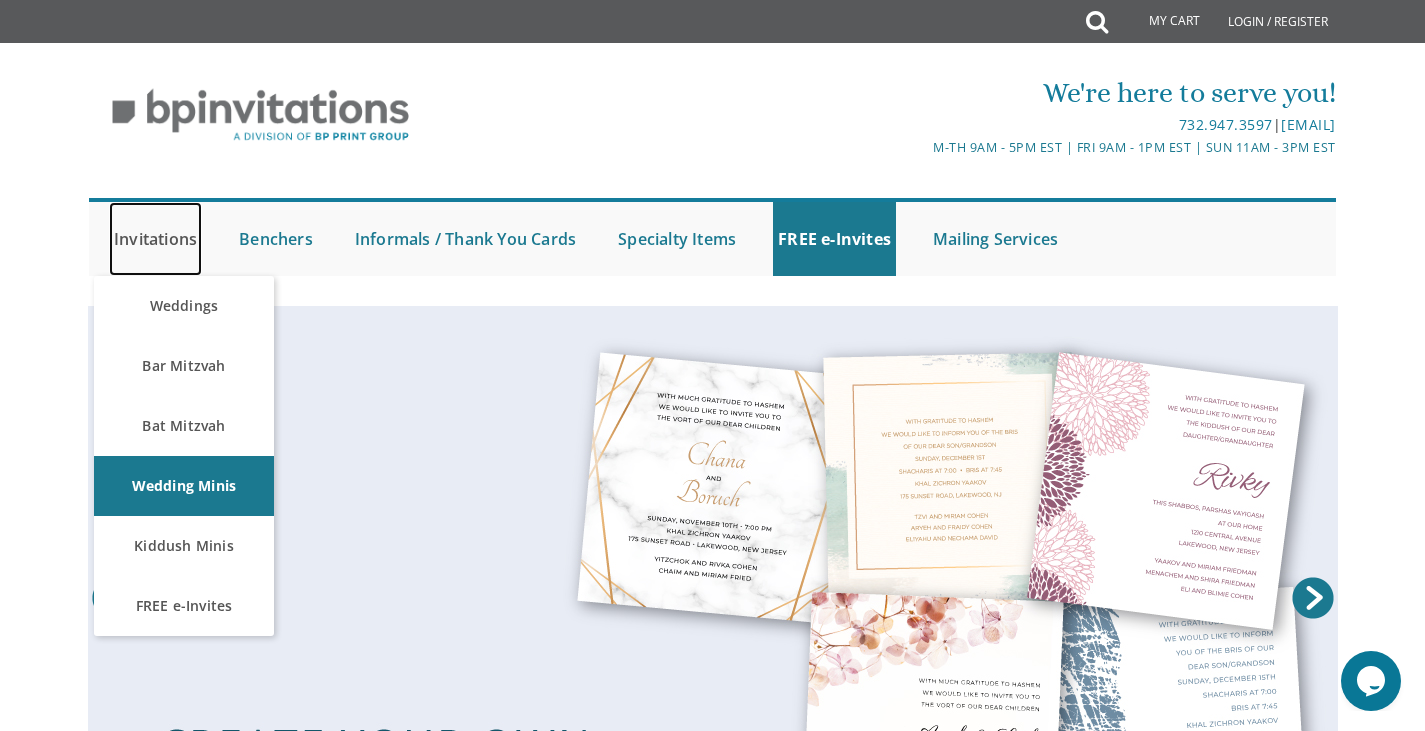 click on "Invitations" at bounding box center (155, 239) 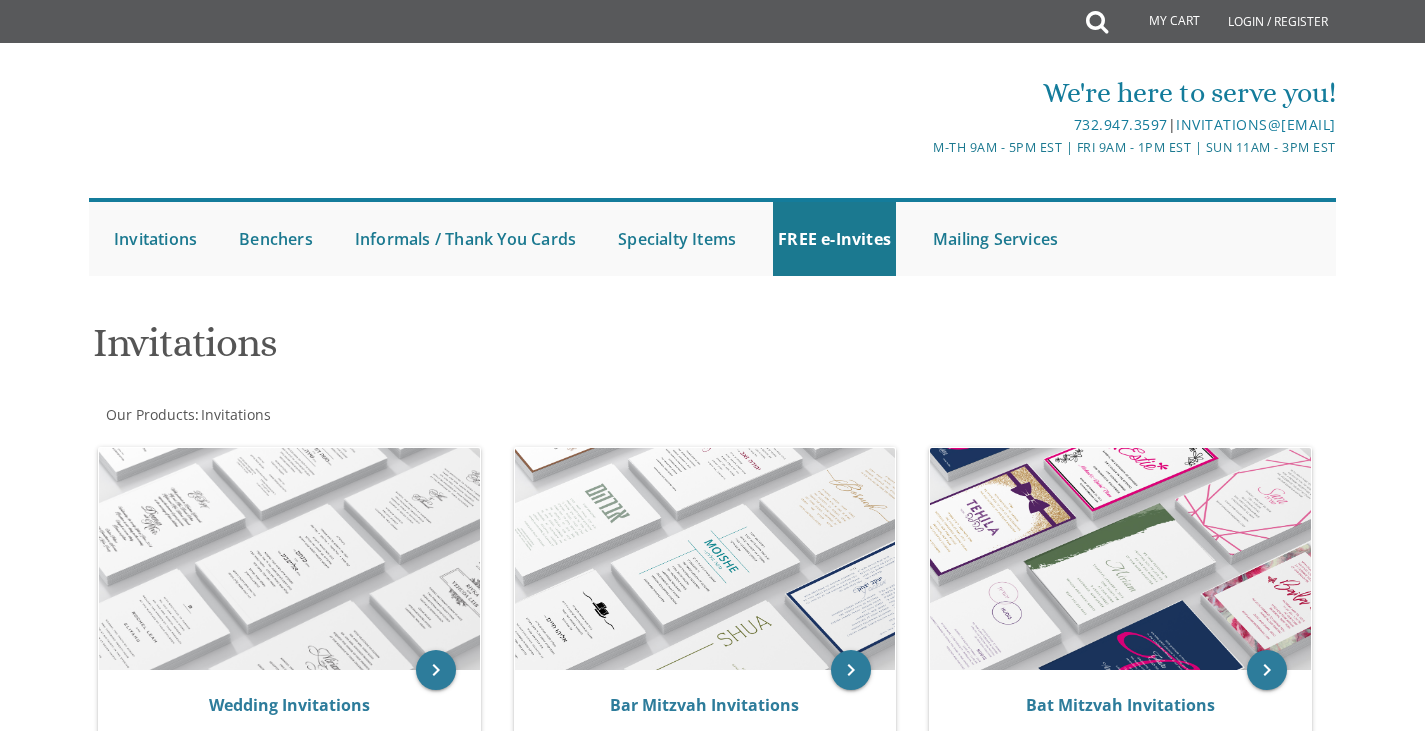 scroll, scrollTop: 0, scrollLeft: 0, axis: both 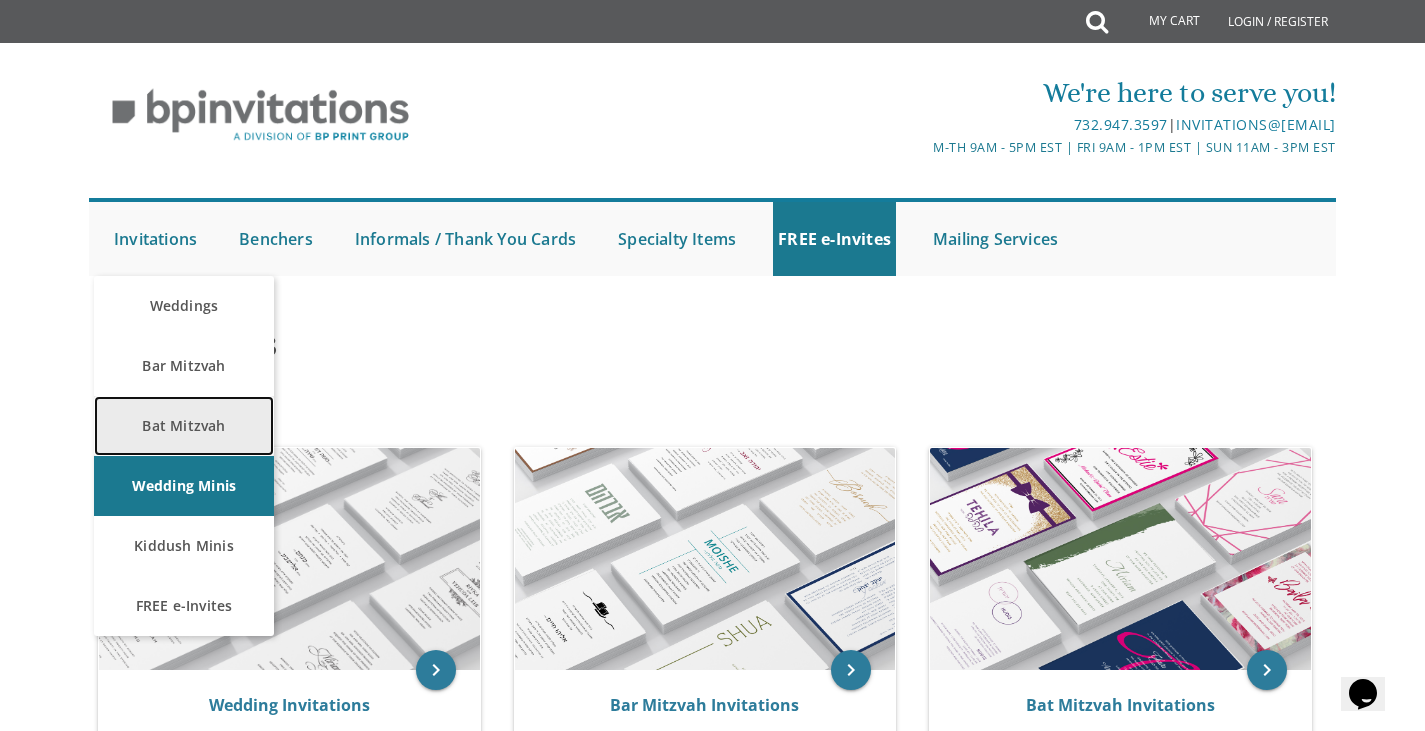 click on "Bat Mitzvah" at bounding box center [184, 426] 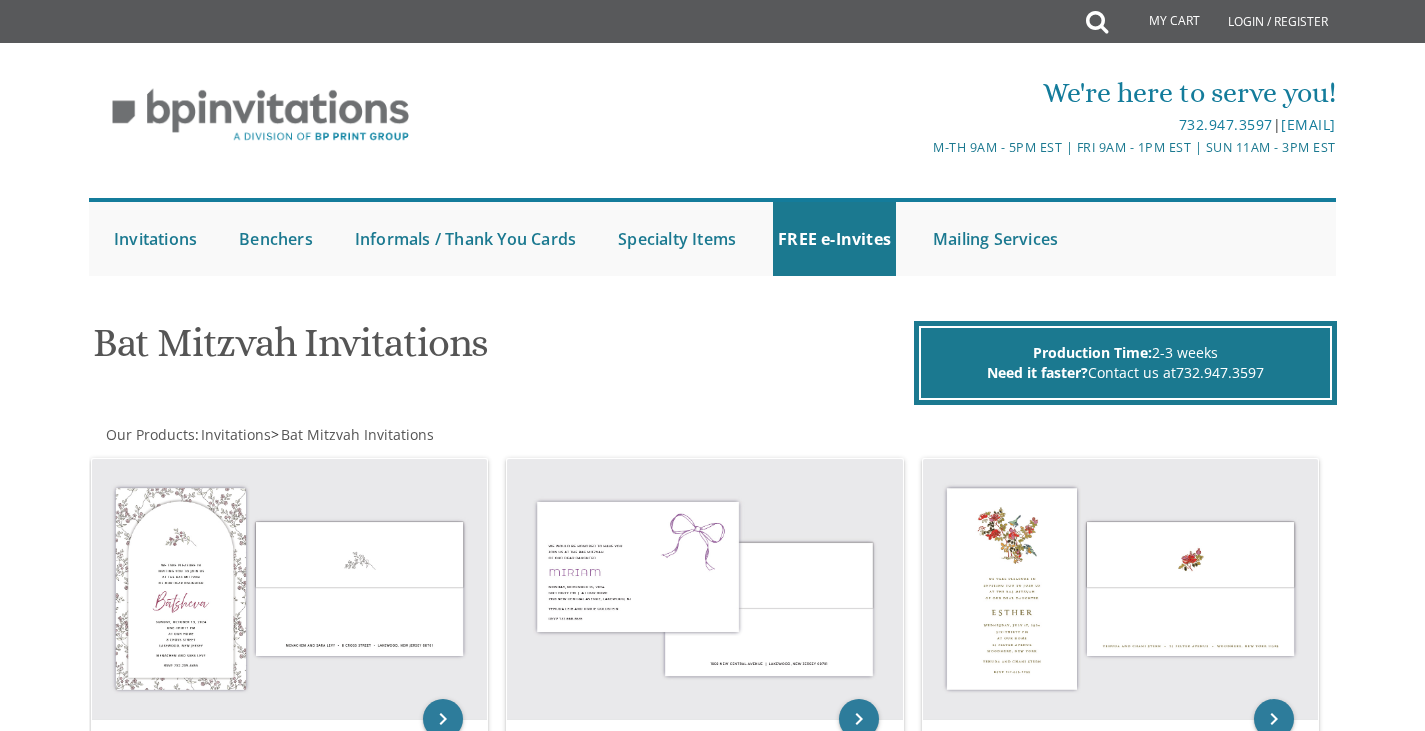 scroll, scrollTop: 0, scrollLeft: 0, axis: both 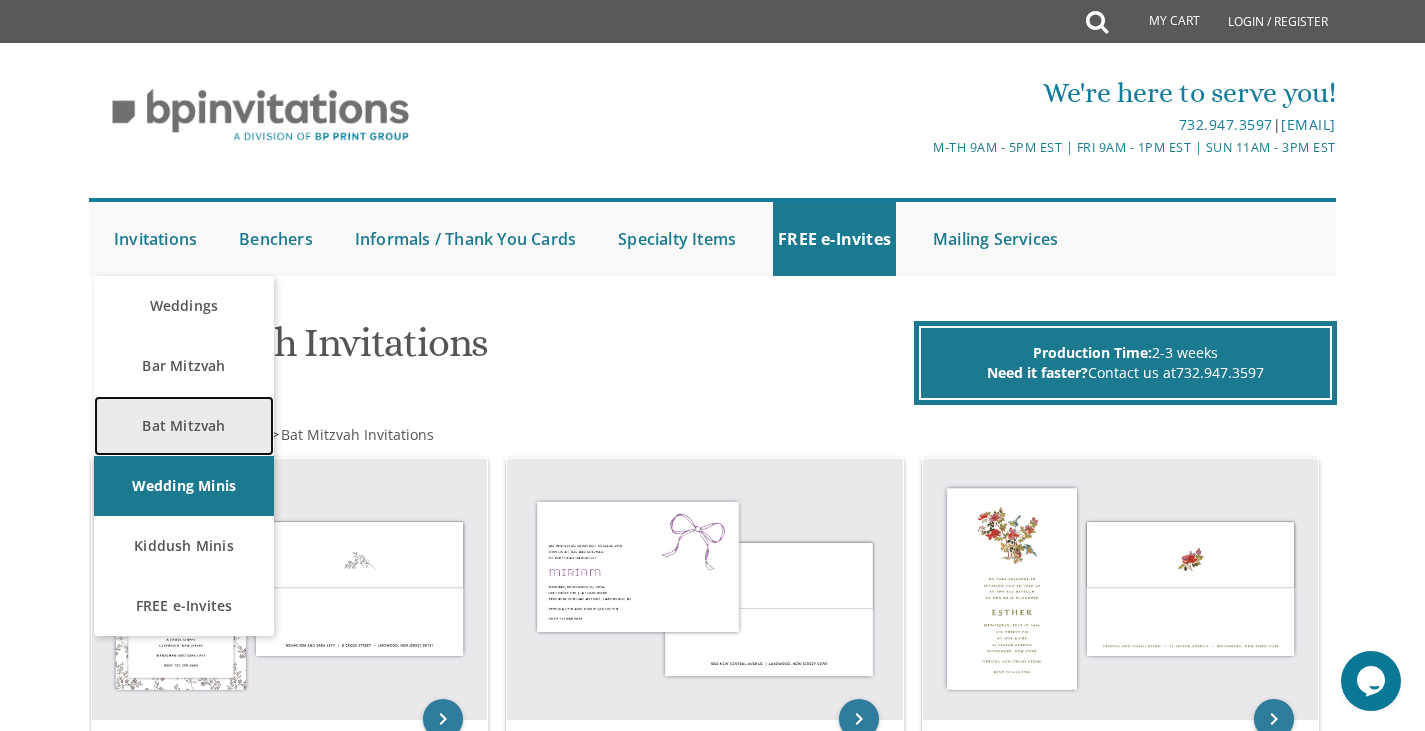 click on "Bat Mitzvah" at bounding box center (184, 426) 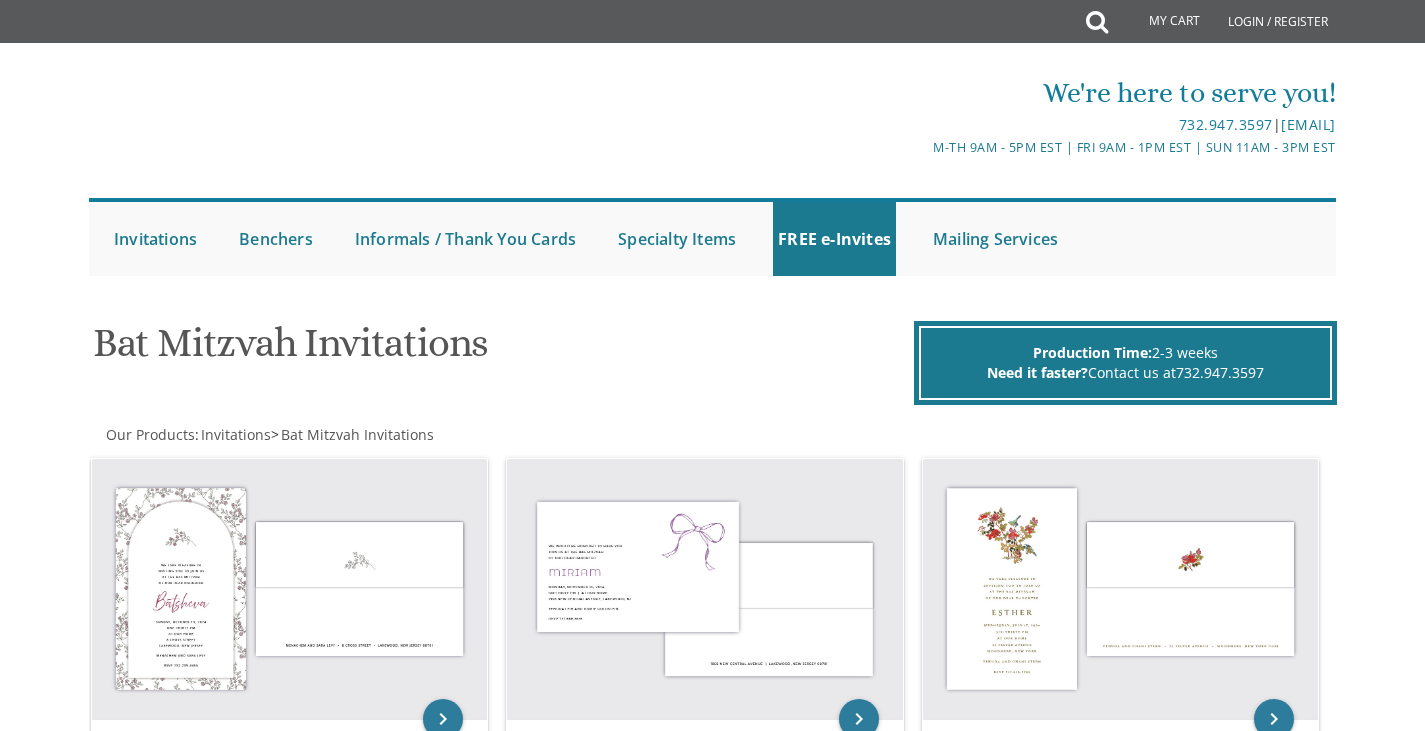 scroll, scrollTop: 0, scrollLeft: 0, axis: both 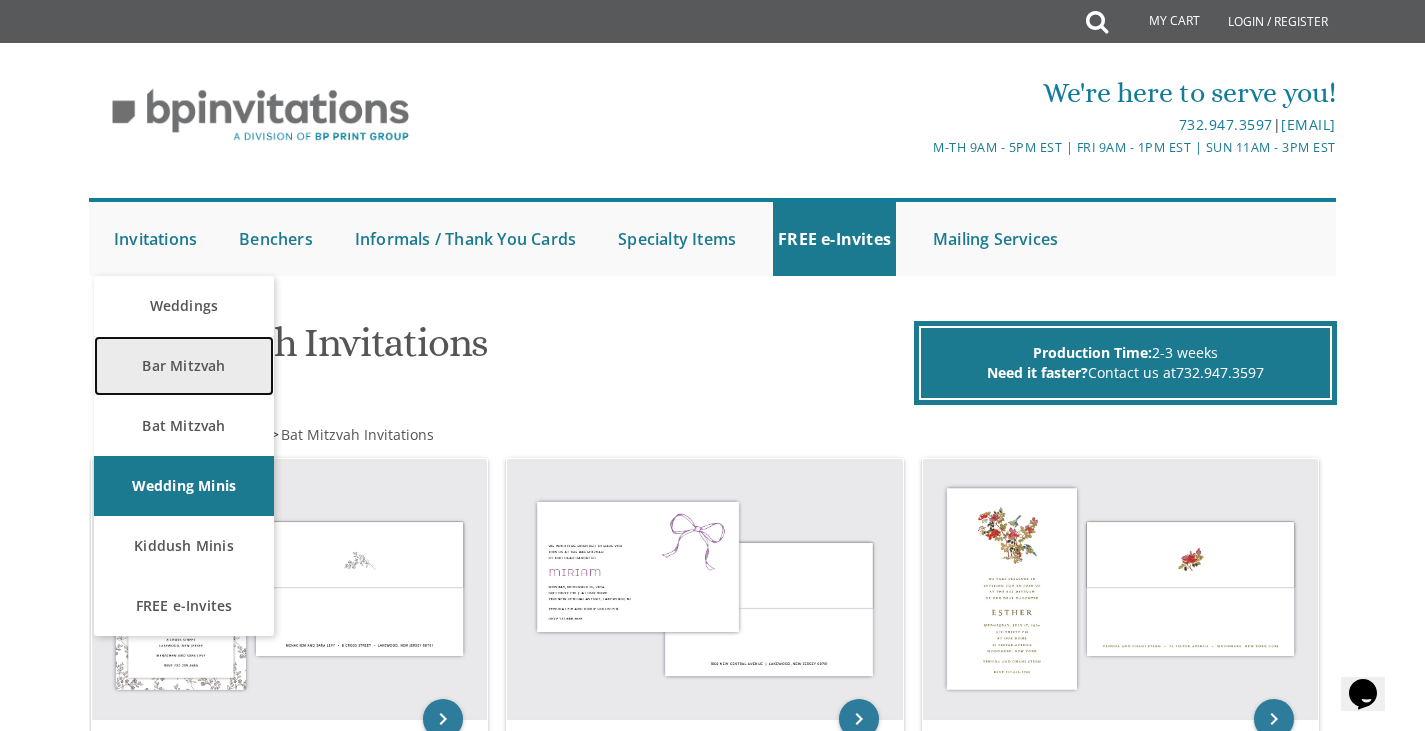 click on "Bar Mitzvah" at bounding box center [184, 366] 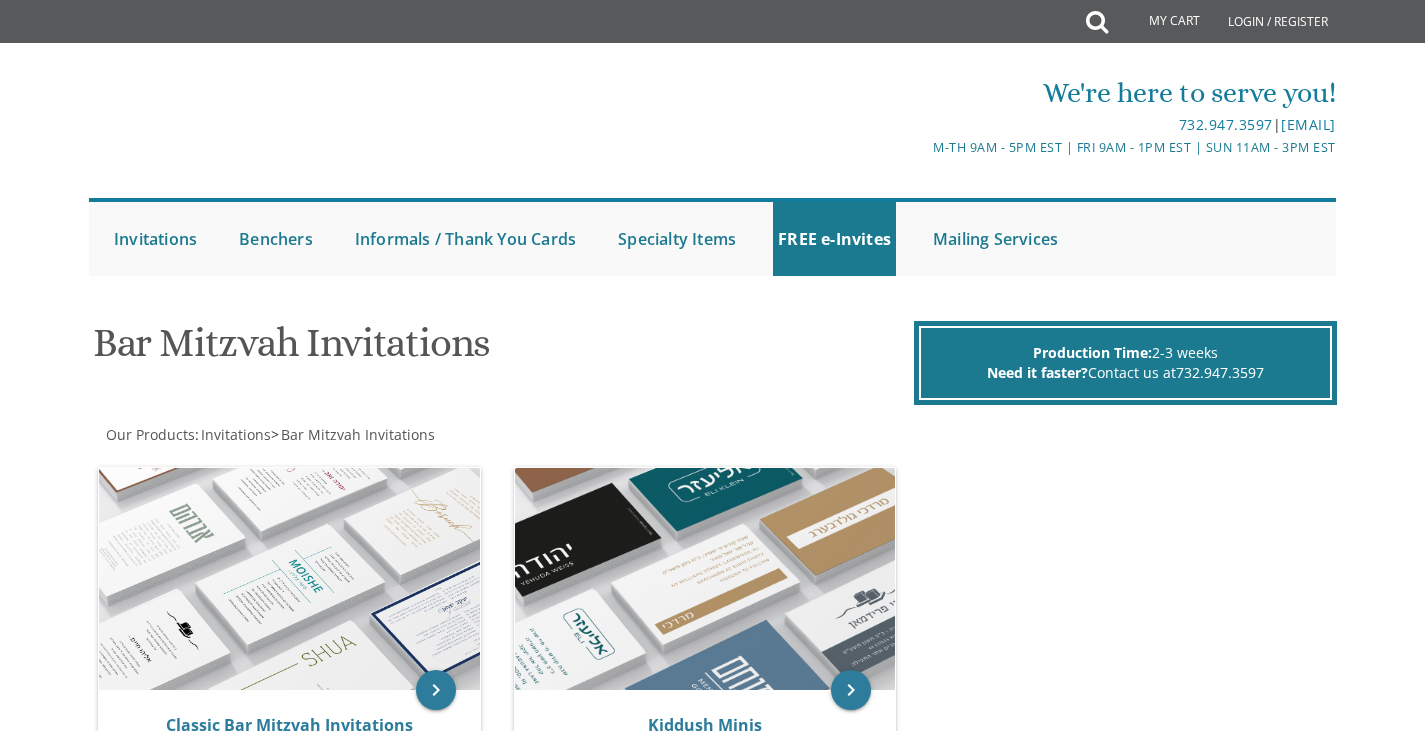 scroll, scrollTop: 0, scrollLeft: 0, axis: both 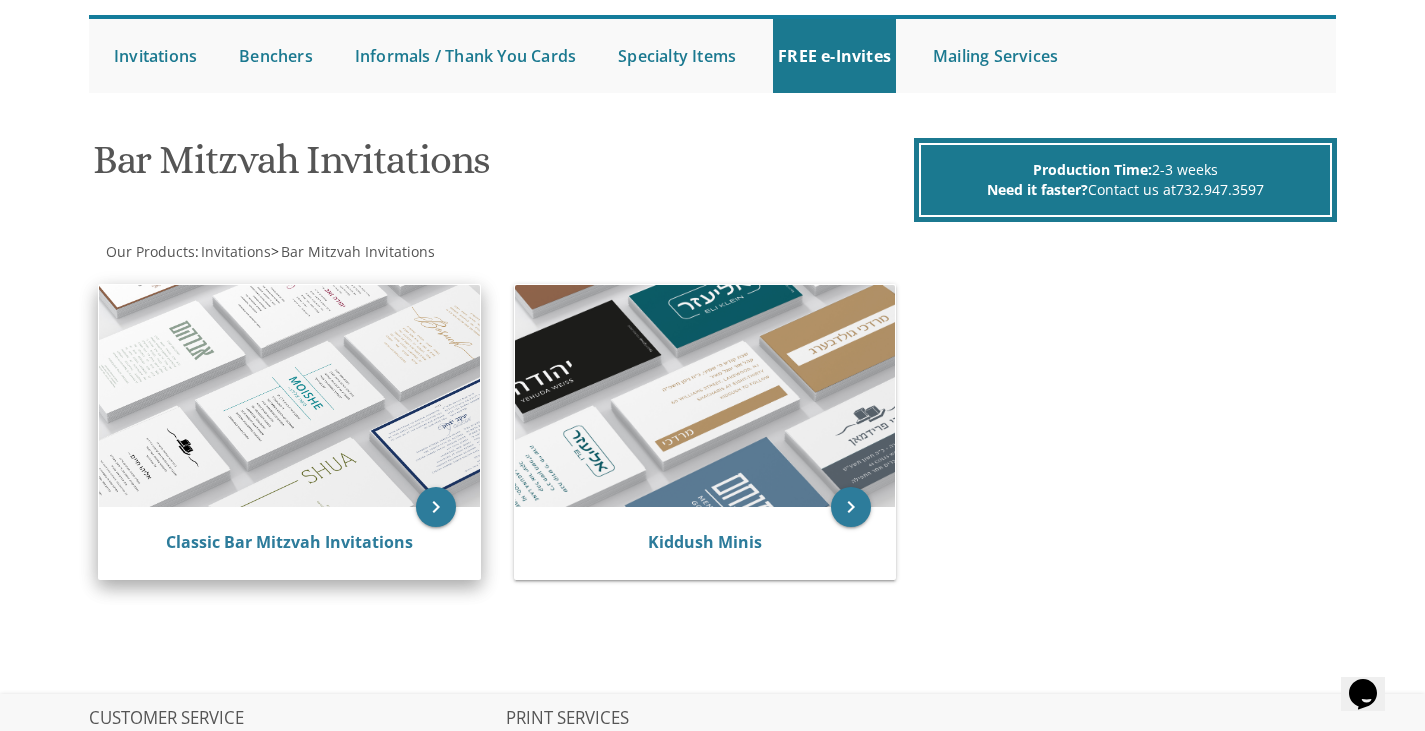 click on "Classic Bar Mitzvah Invitations" at bounding box center (289, 543) 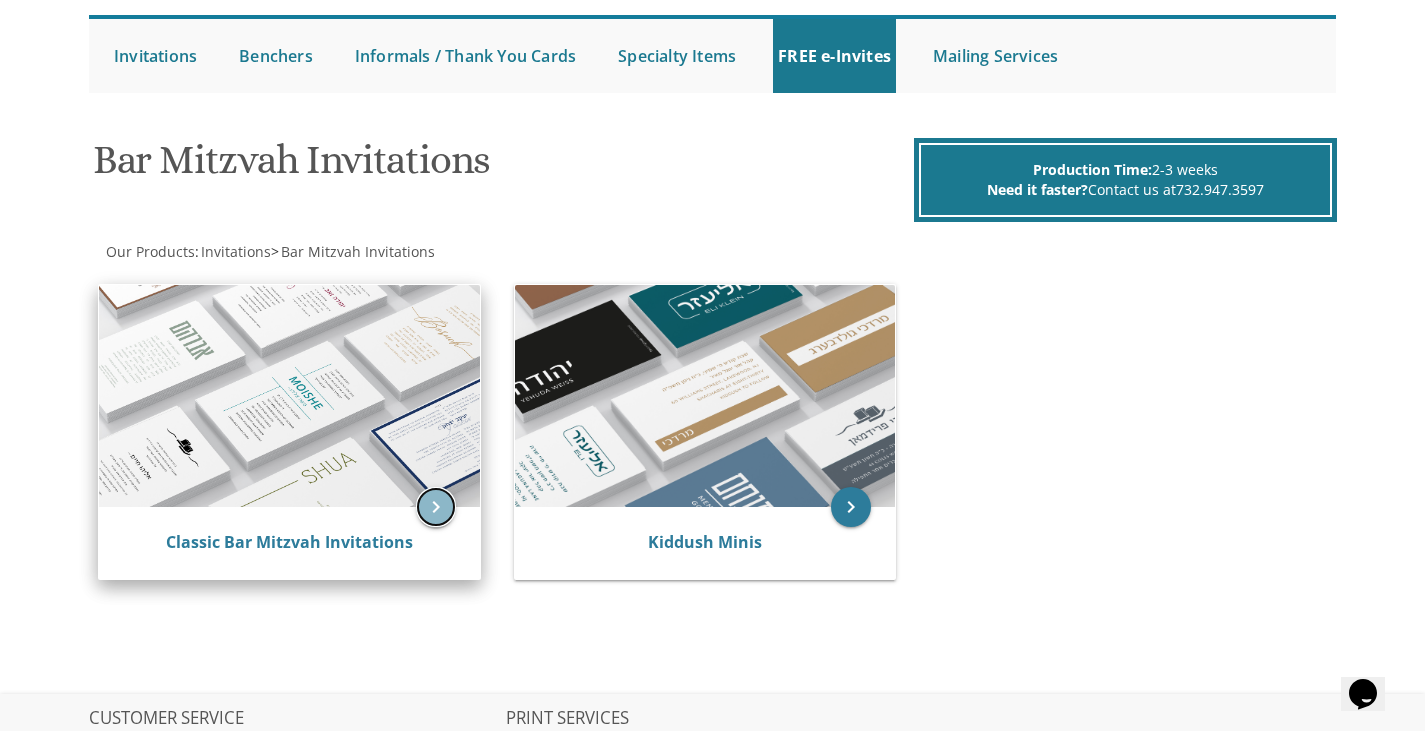 click on "keyboard_arrow_right" at bounding box center [436, 507] 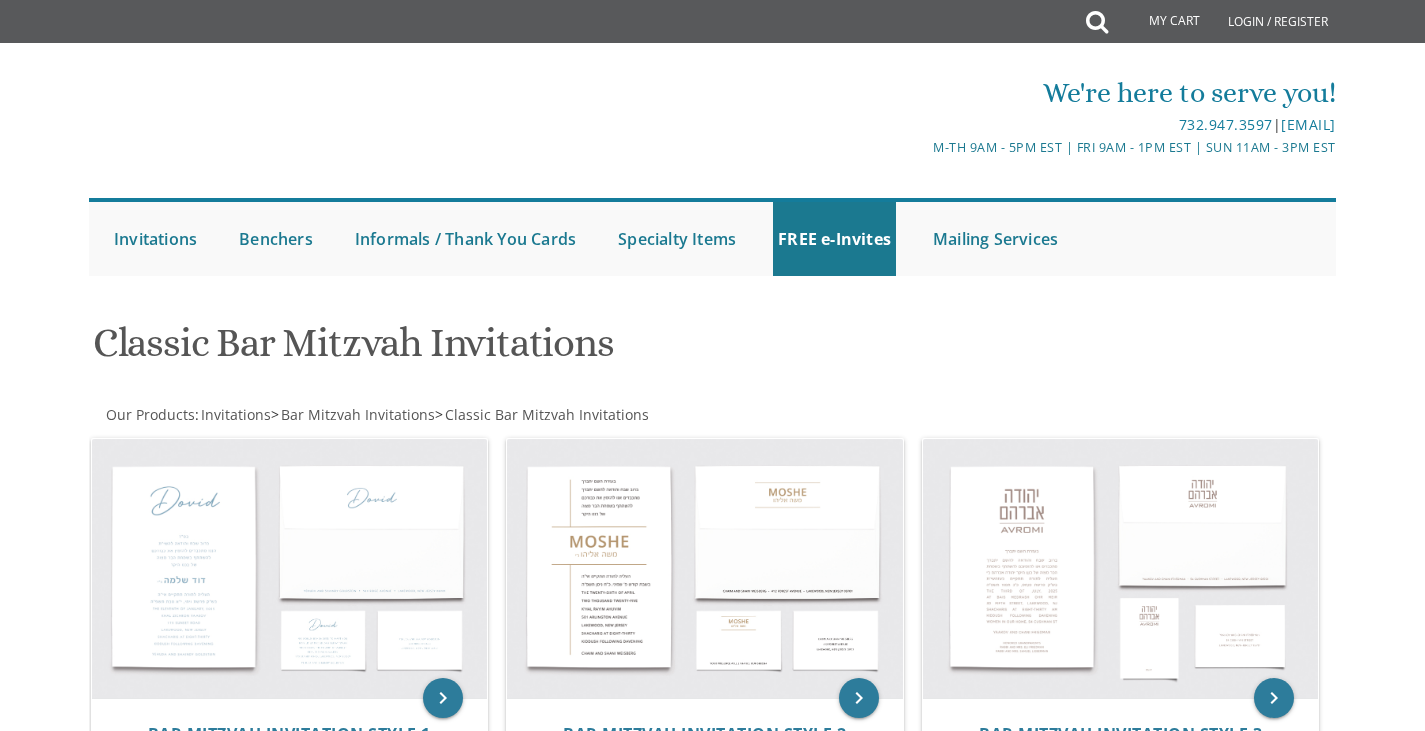 scroll, scrollTop: 0, scrollLeft: 0, axis: both 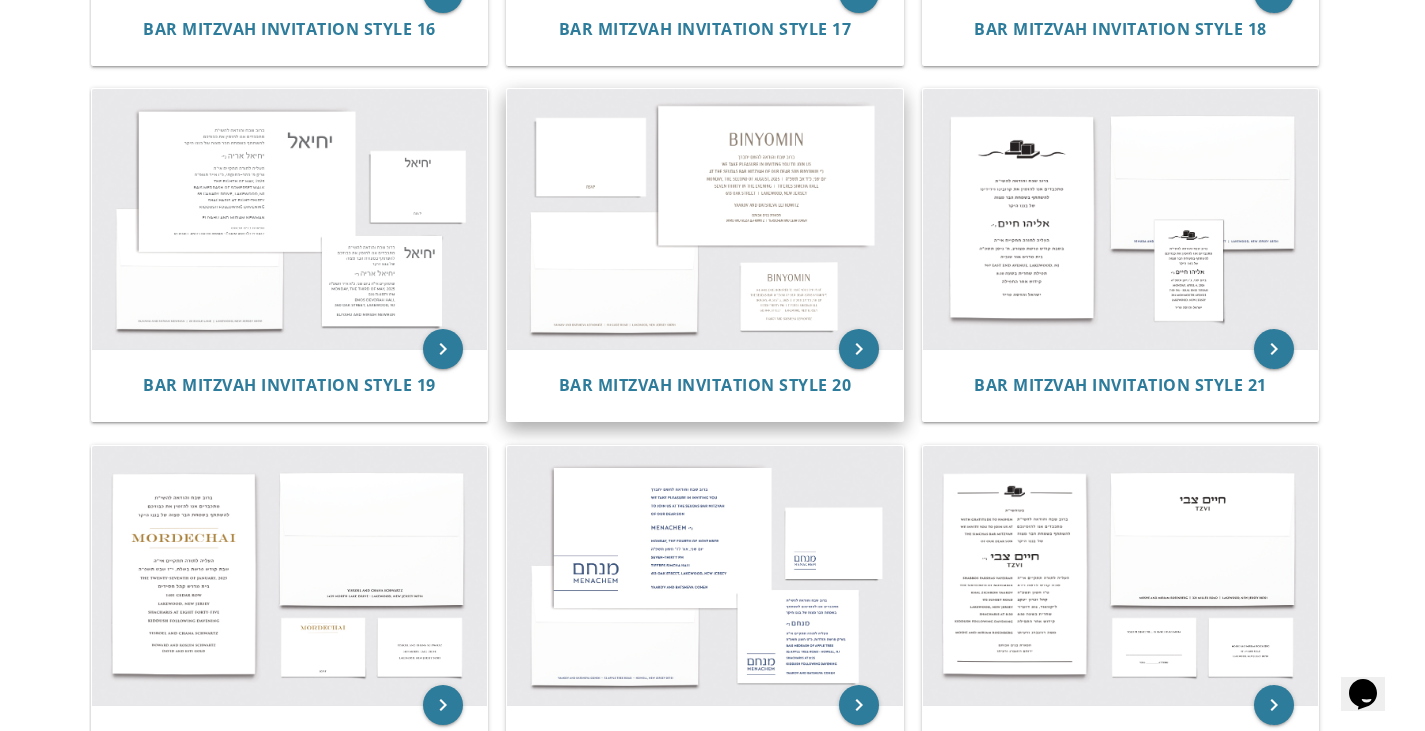 click at bounding box center (705, 219) 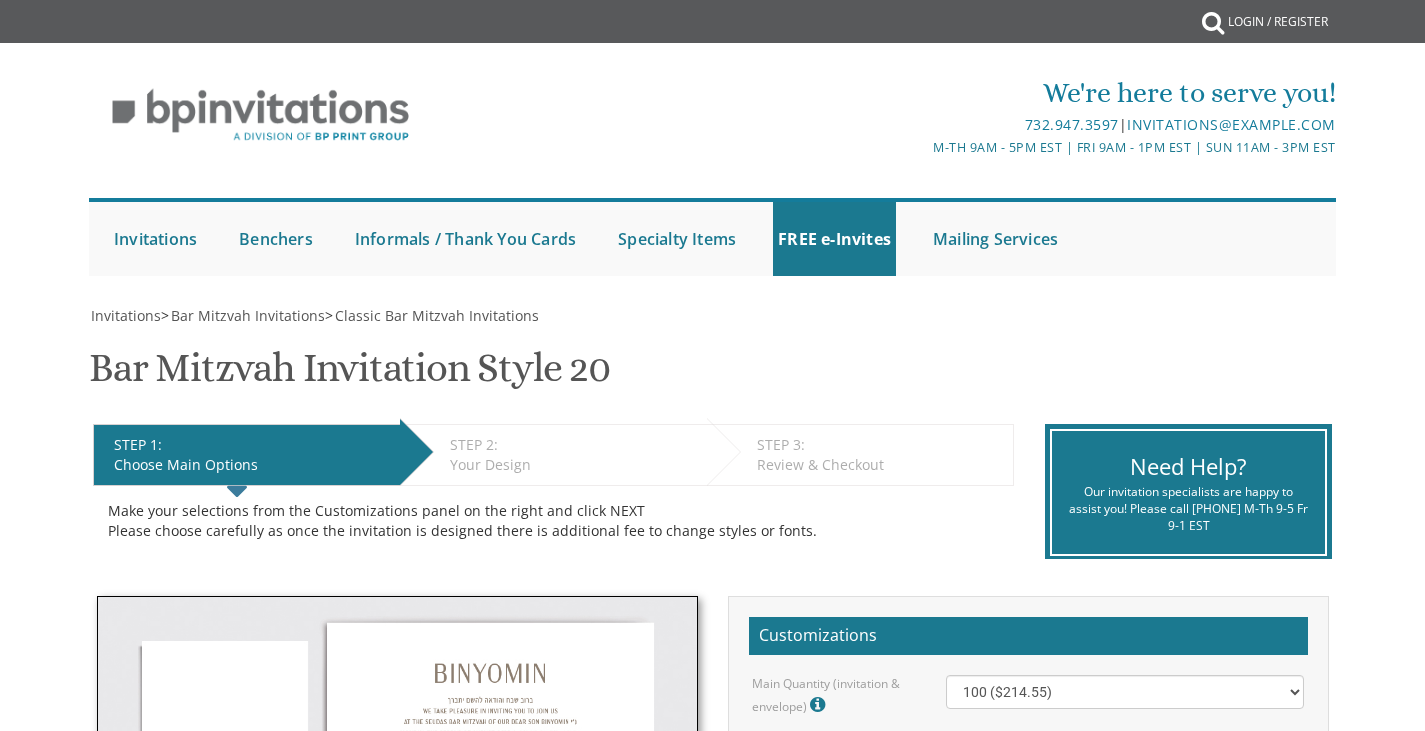 scroll, scrollTop: 0, scrollLeft: 0, axis: both 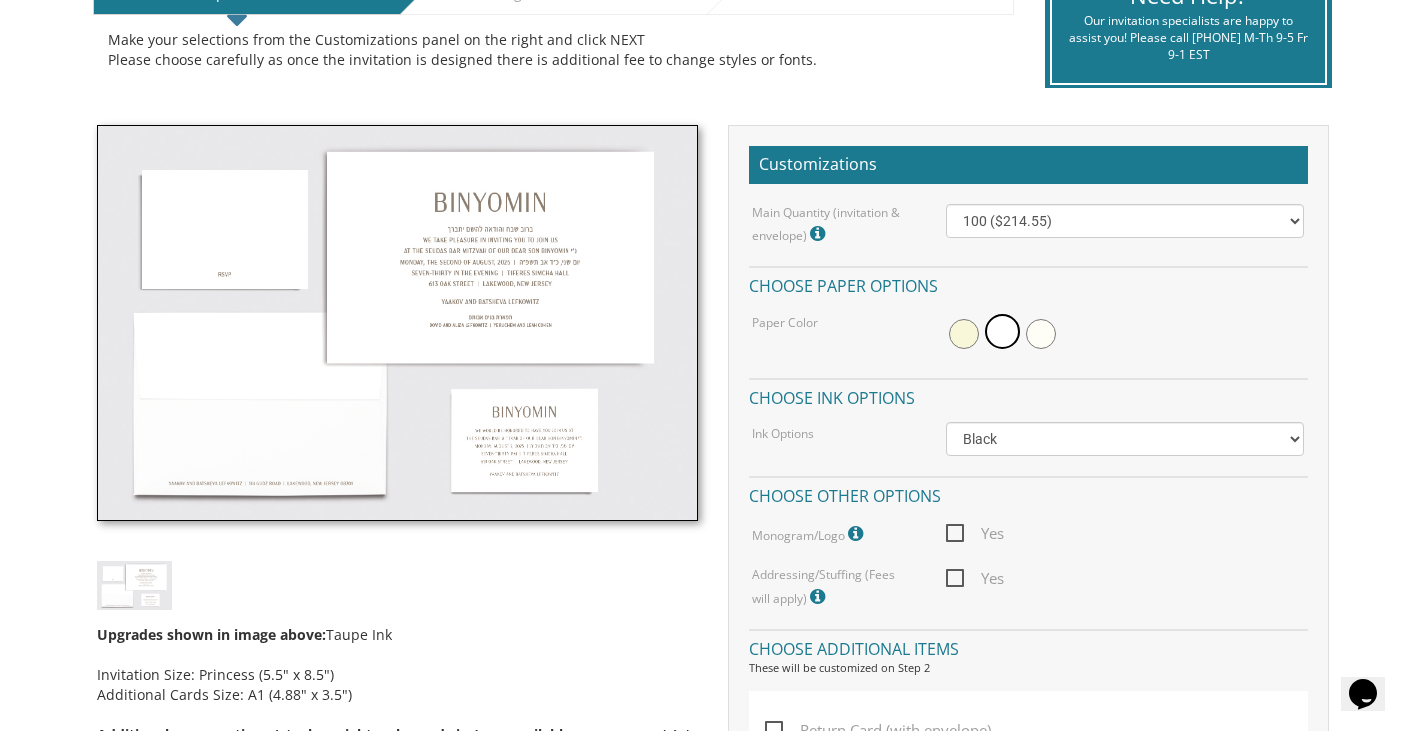 click on "These will be customized on Step 2" at bounding box center [1028, 668] 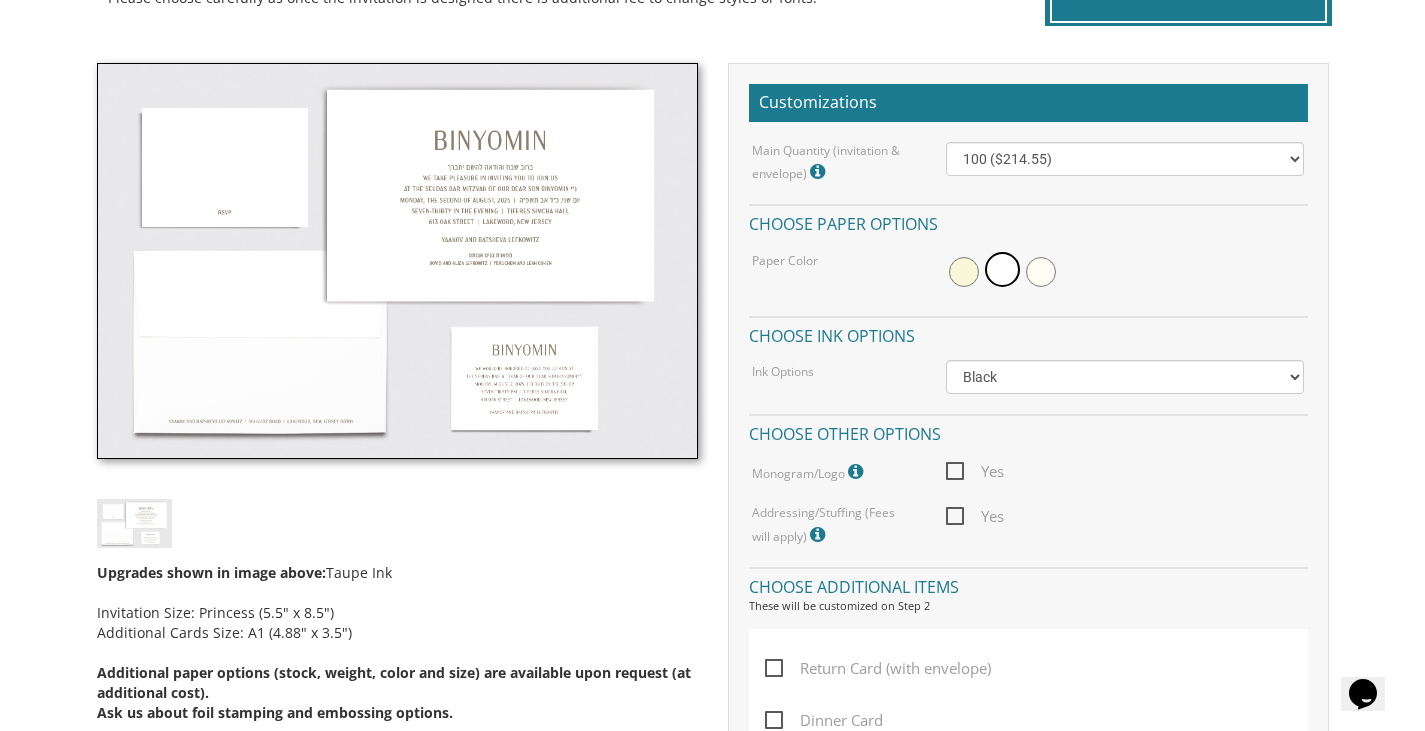 scroll, scrollTop: 530, scrollLeft: 0, axis: vertical 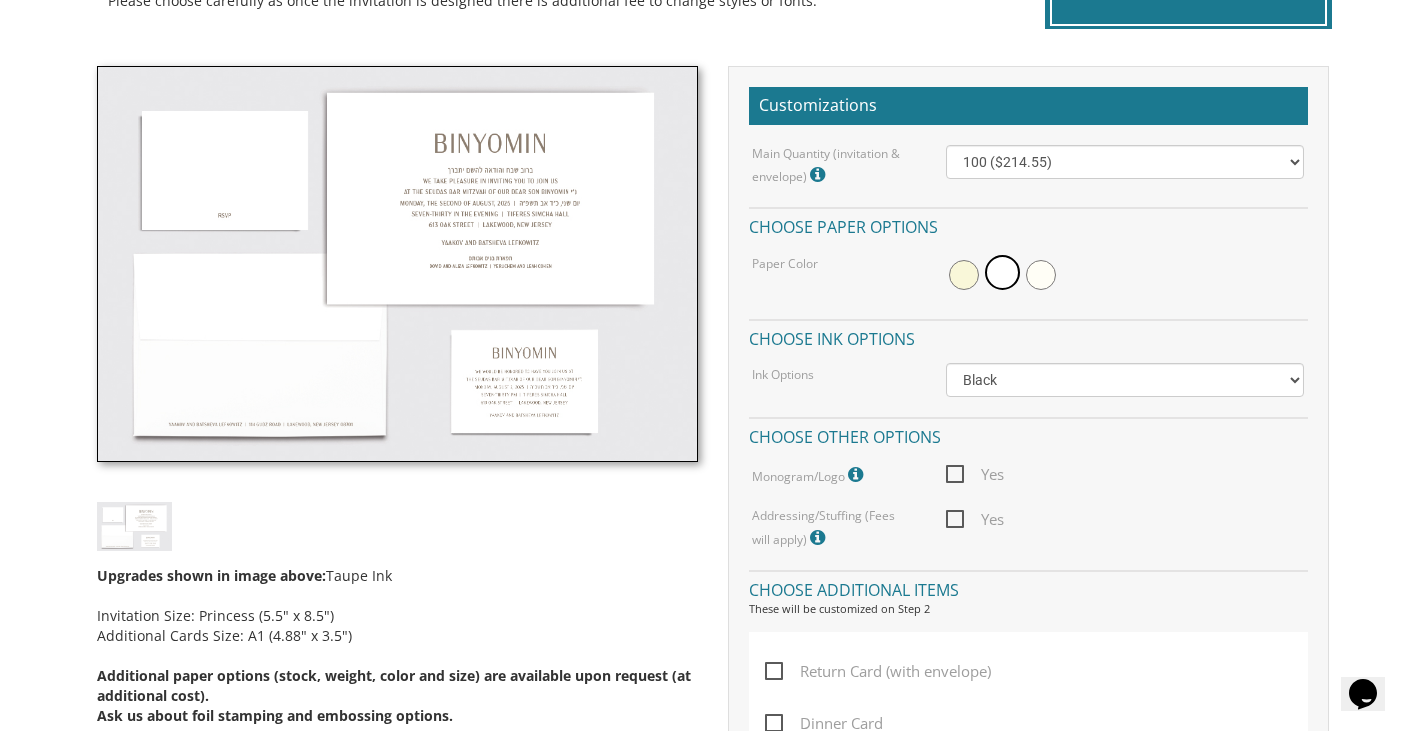click at bounding box center [397, 264] 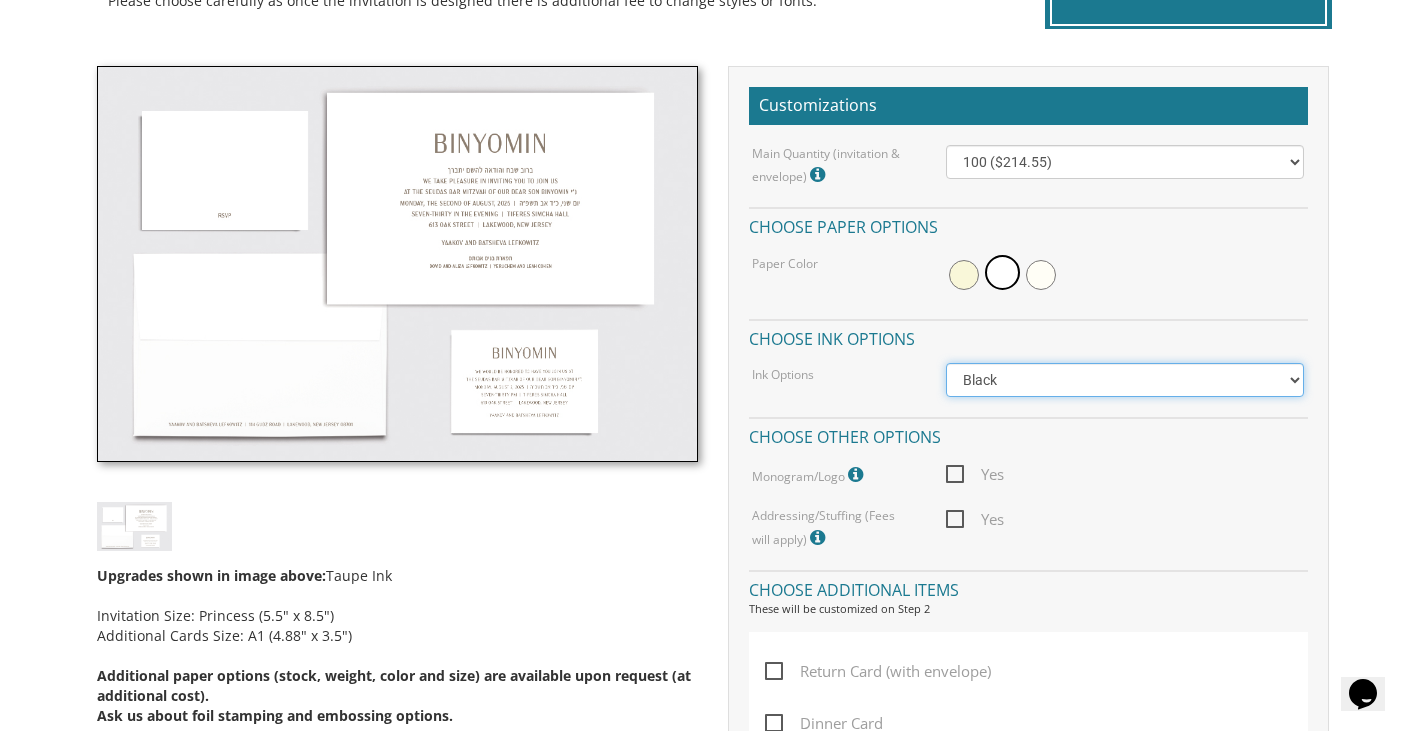 click on "Black Colored Ink ($65.00) Black + One Color ($100.00) Two Colors ($137.95)" at bounding box center (1125, 380) 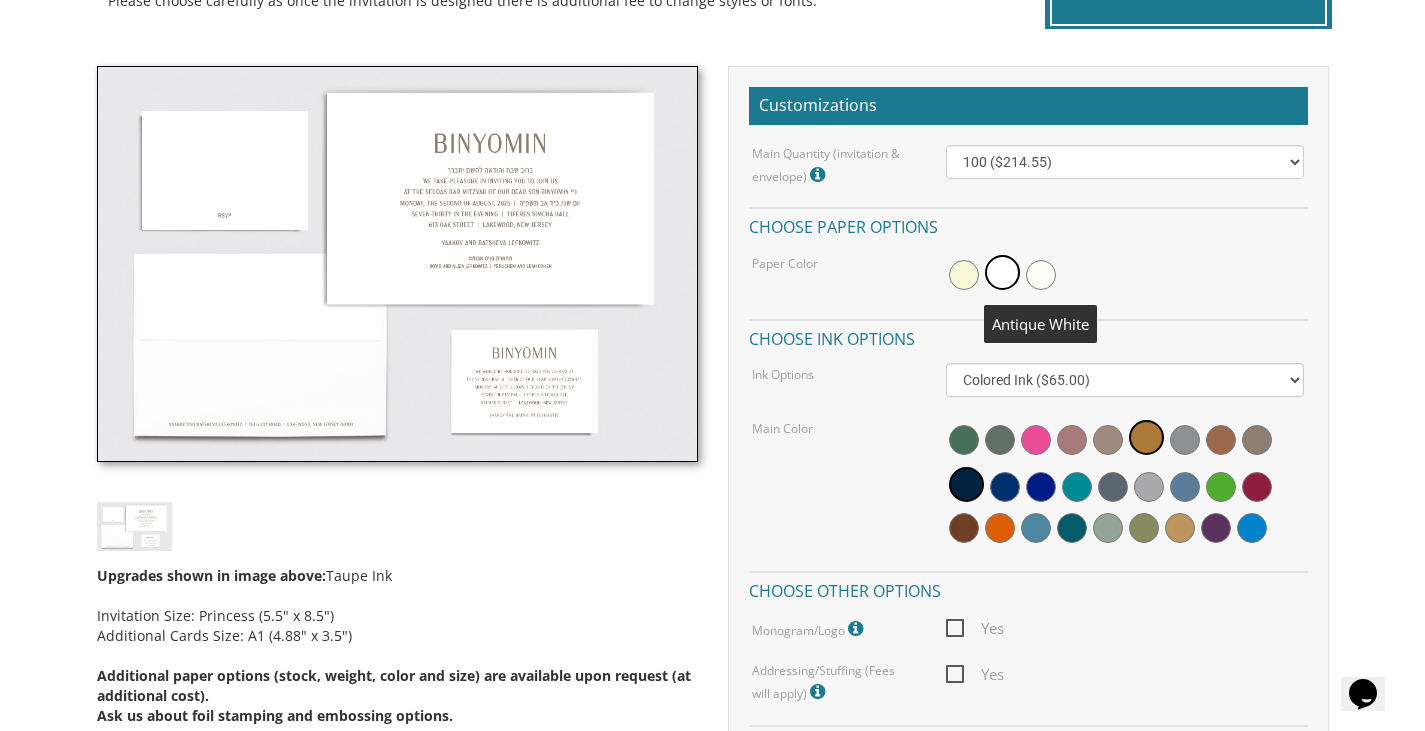 click at bounding box center [1041, 275] 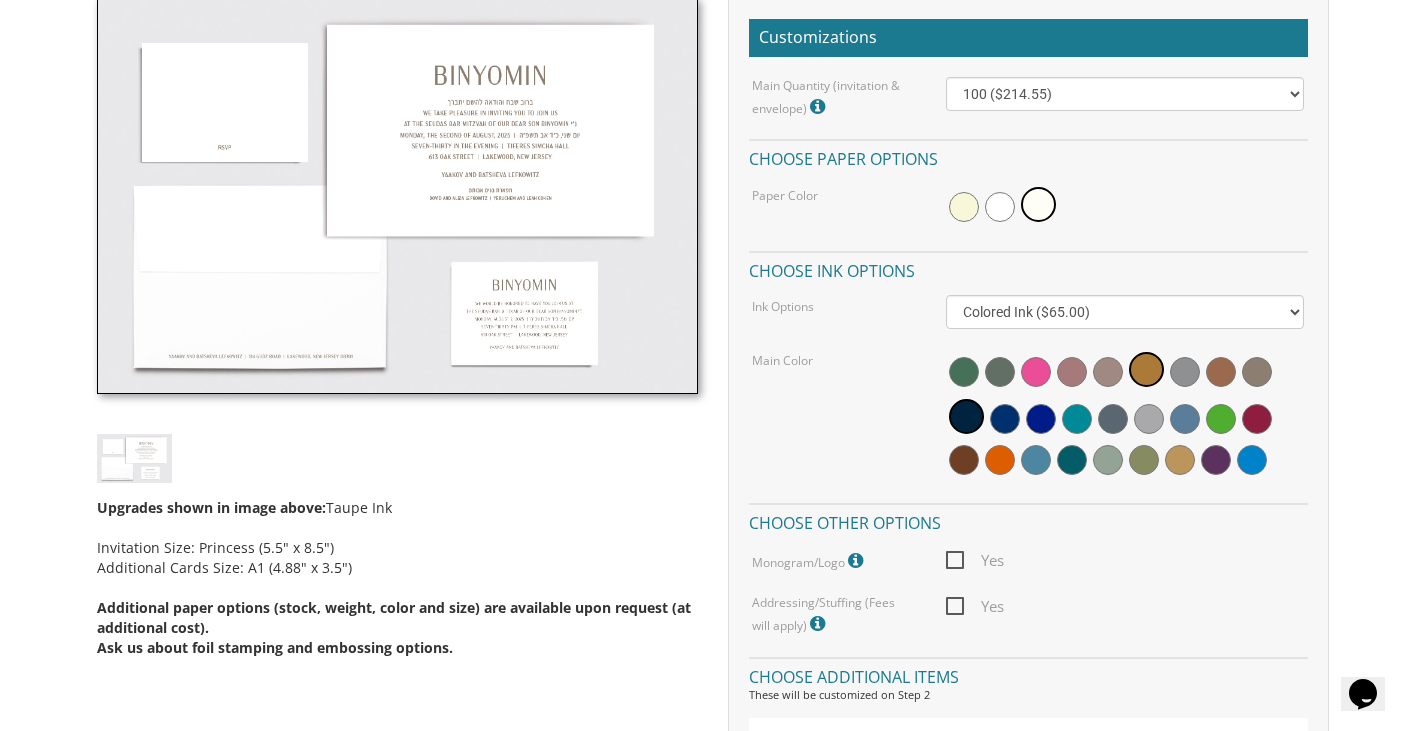 scroll, scrollTop: 599, scrollLeft: 0, axis: vertical 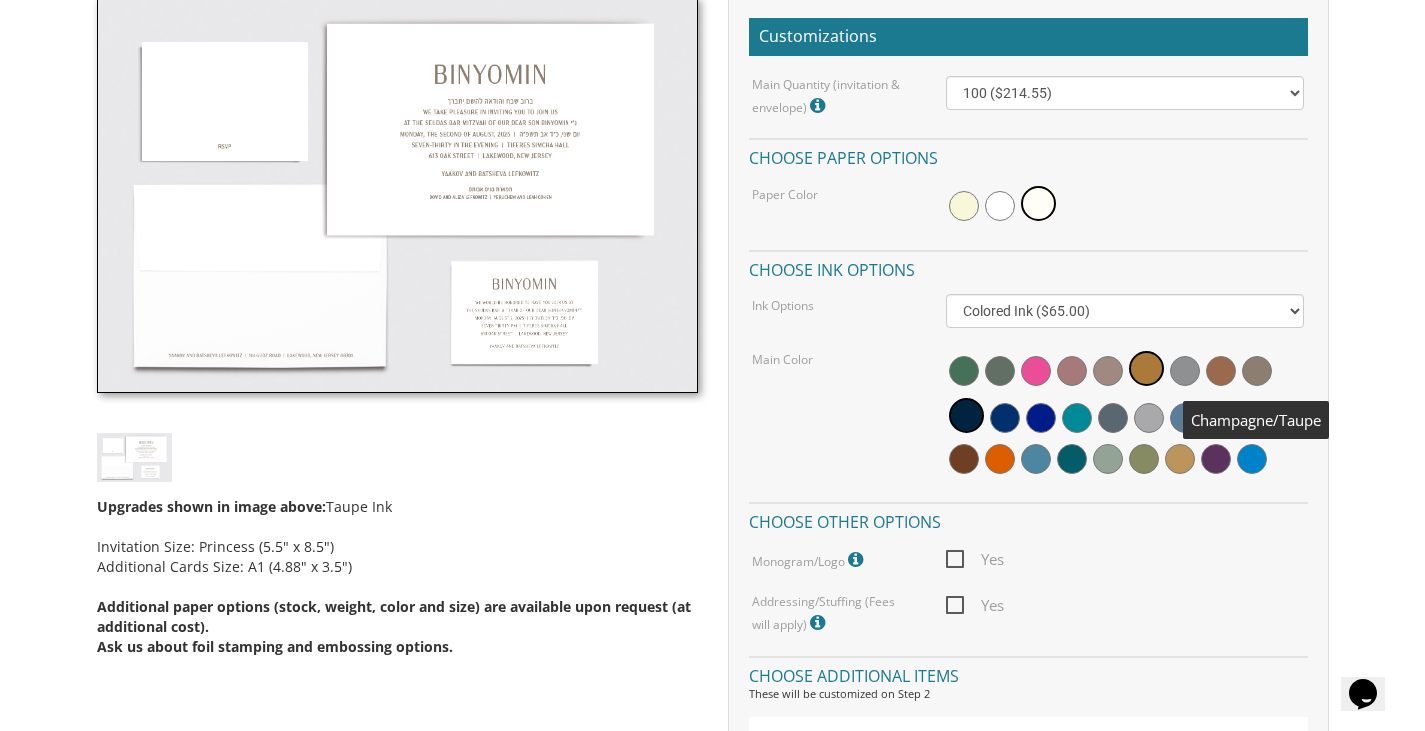 click at bounding box center [1257, 371] 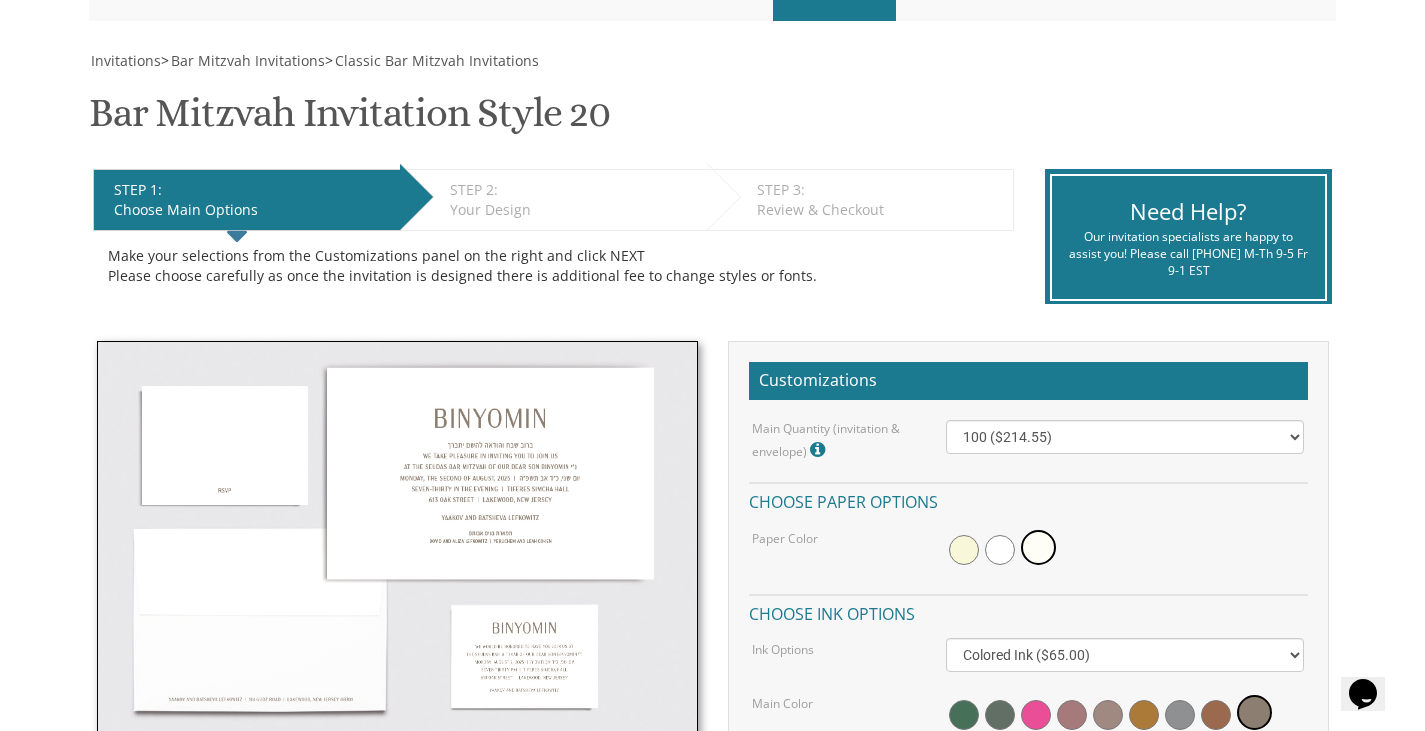 scroll, scrollTop: 258, scrollLeft: 0, axis: vertical 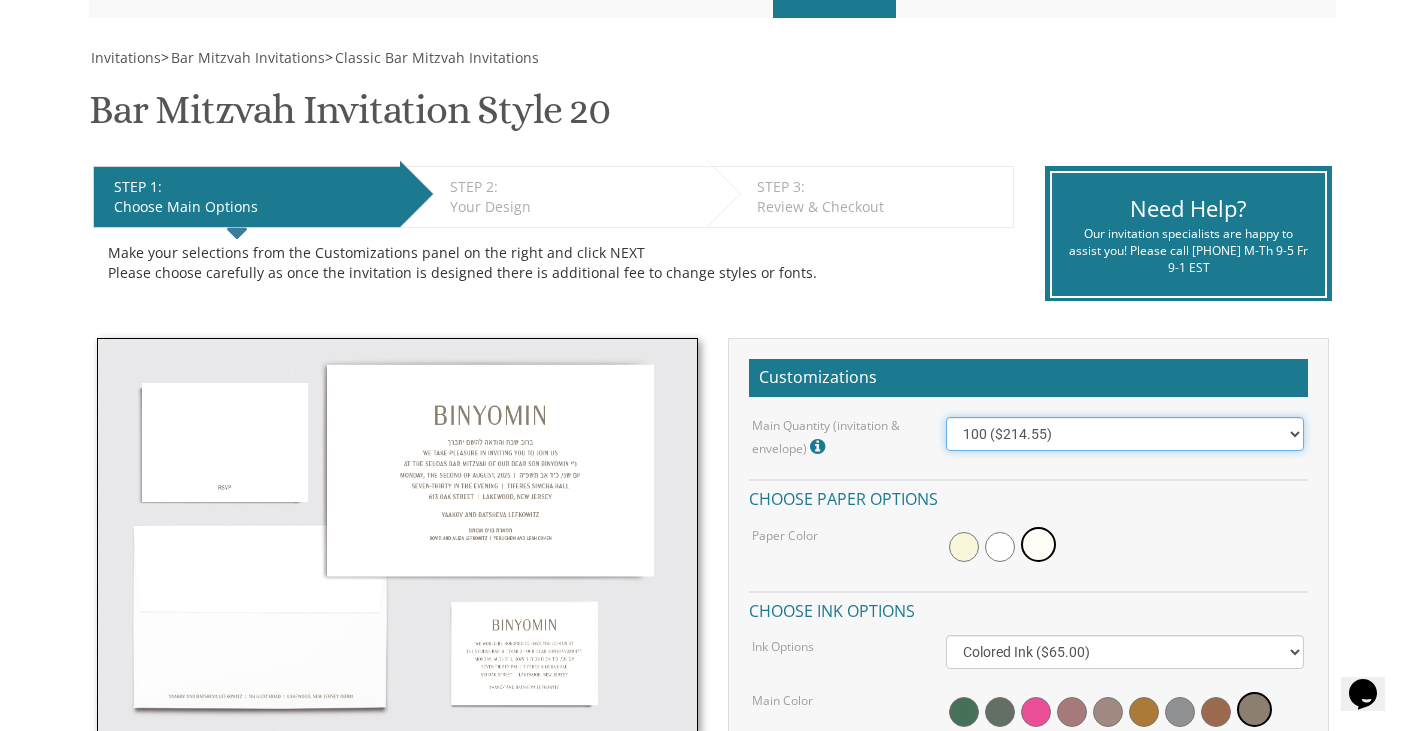 click on "100 ($214.55) 200 ($254.60) 300 ($294.25) 400 ($333.55) 500 ($373.90) 600 ($413.25) 700 ($452.35) 800 ($491.40) 900 ($528.00) 1000 ($568.05)" at bounding box center [1125, 434] 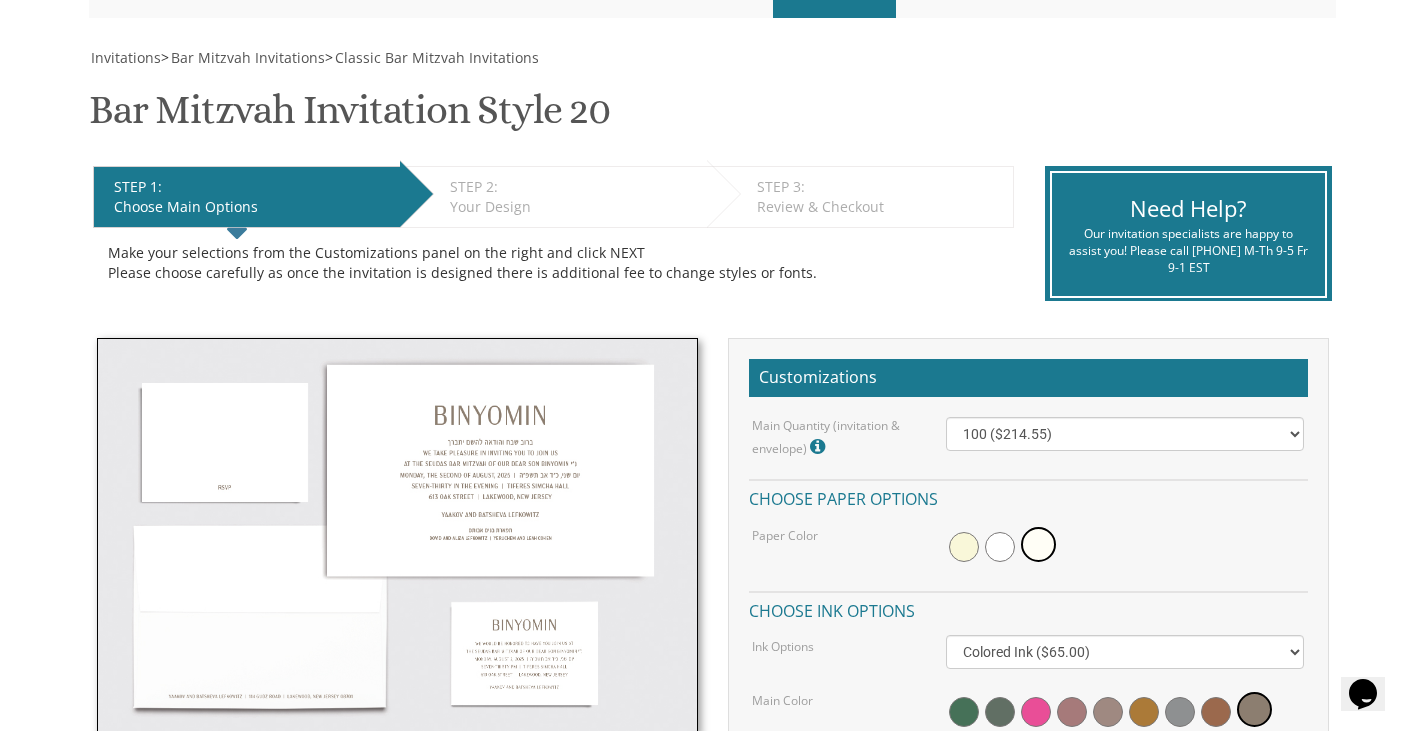 click on "Customizations" at bounding box center (1028, 378) 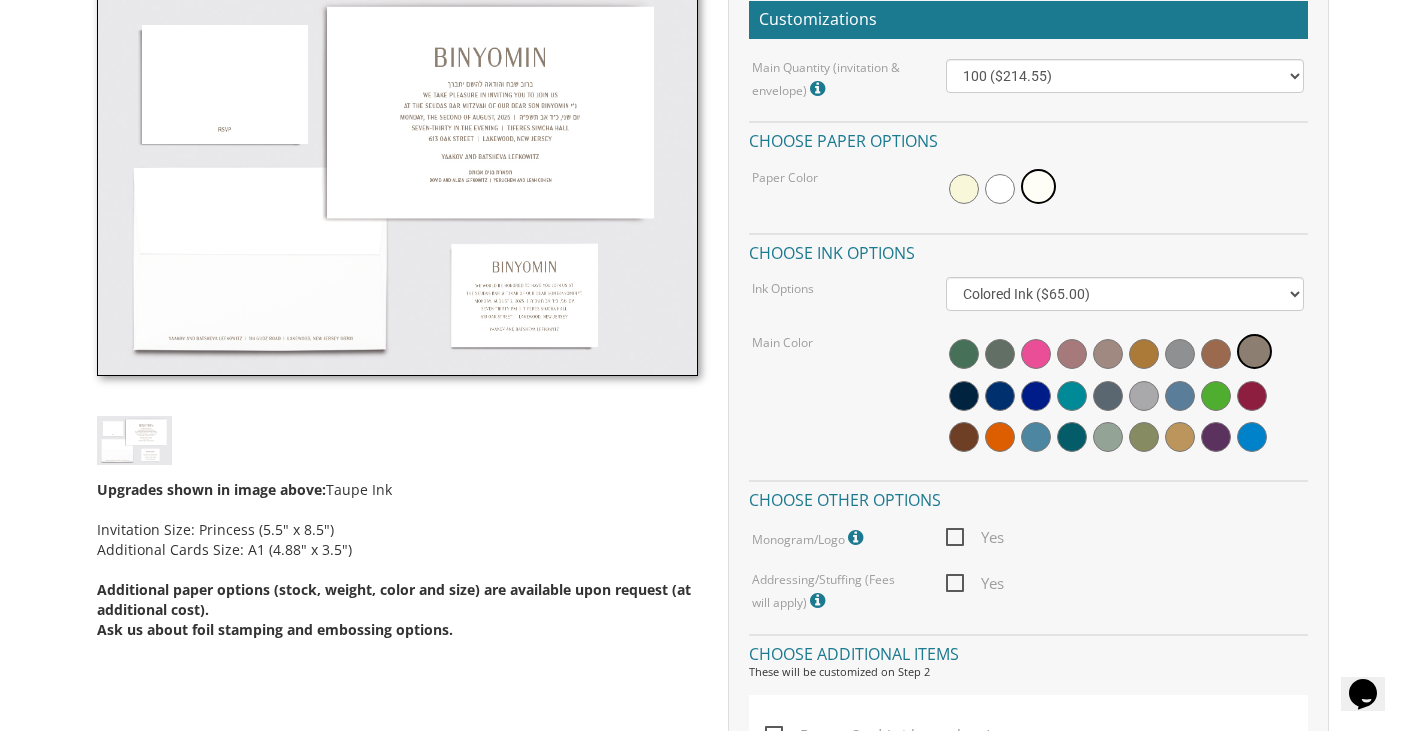 scroll, scrollTop: 615, scrollLeft: 0, axis: vertical 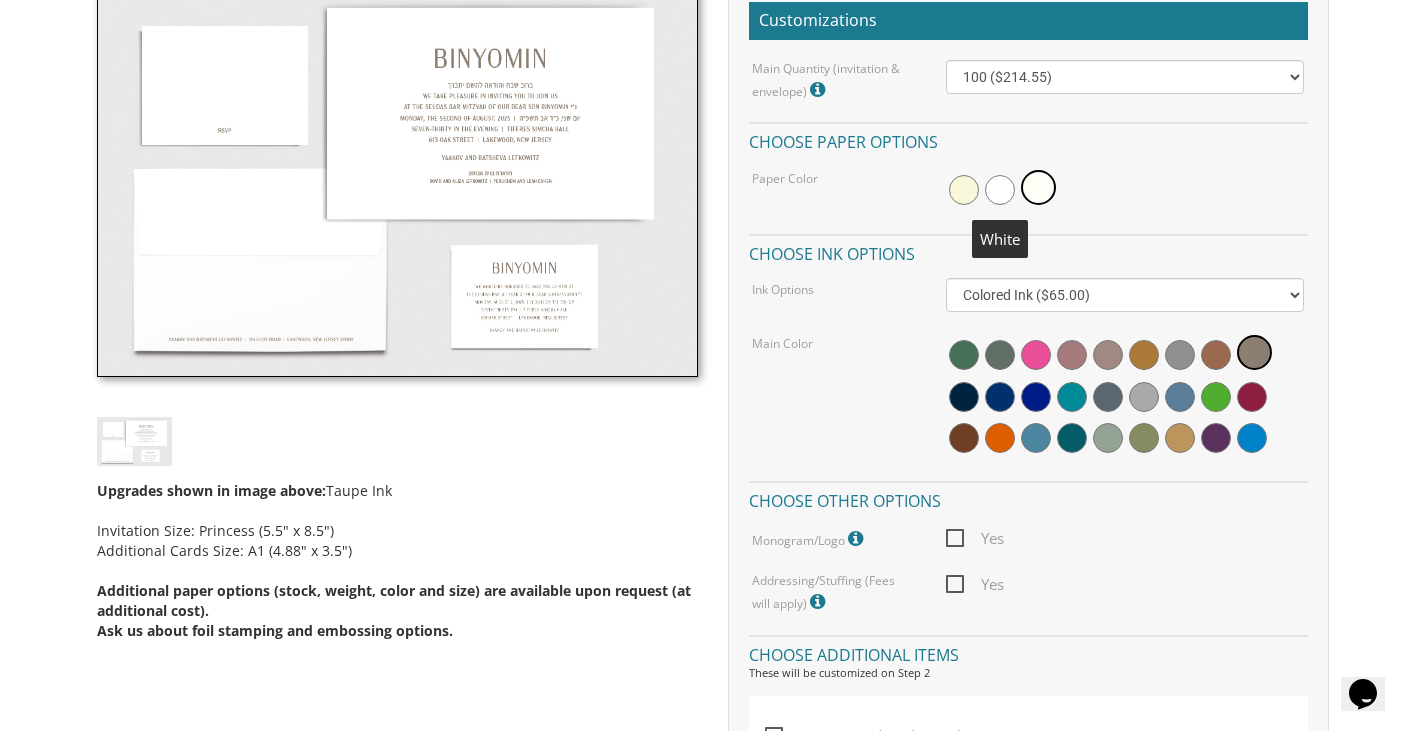 click at bounding box center [1000, 190] 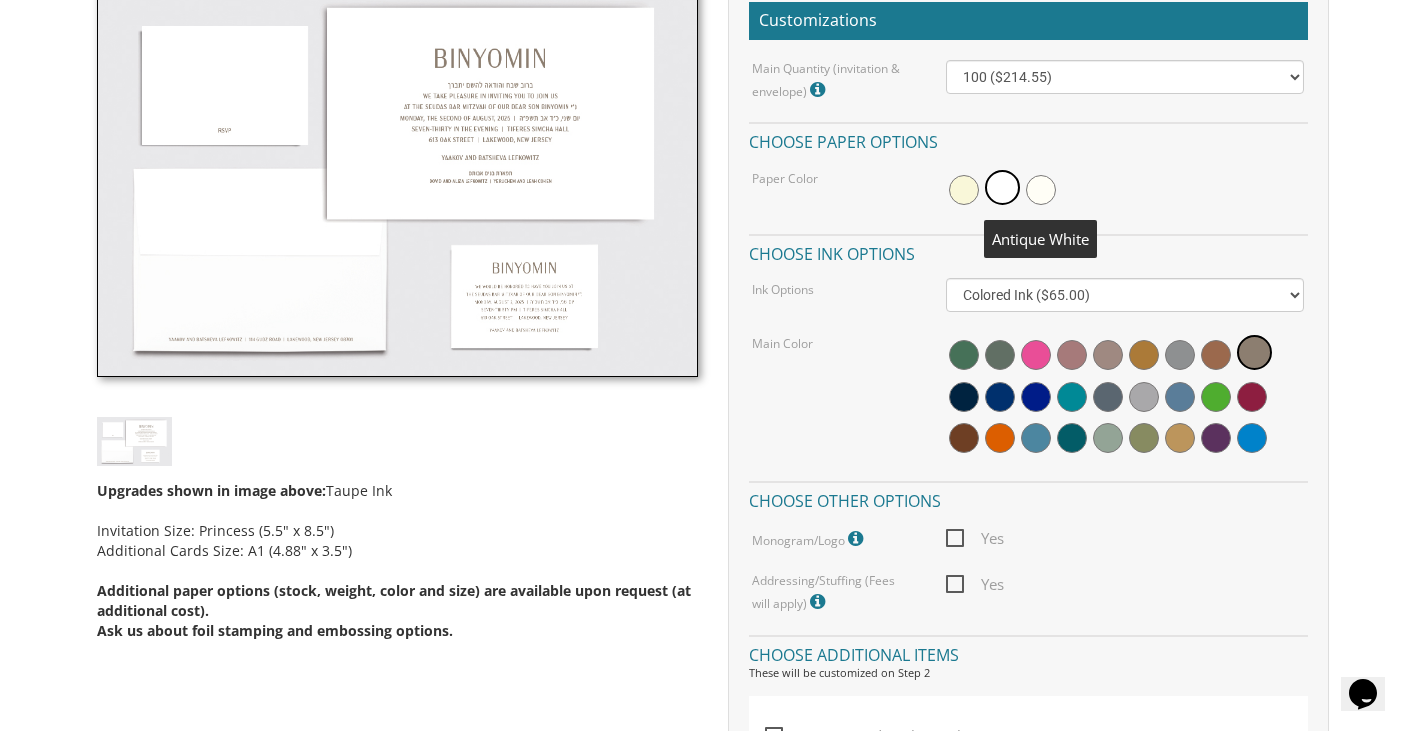 click at bounding box center (1041, 190) 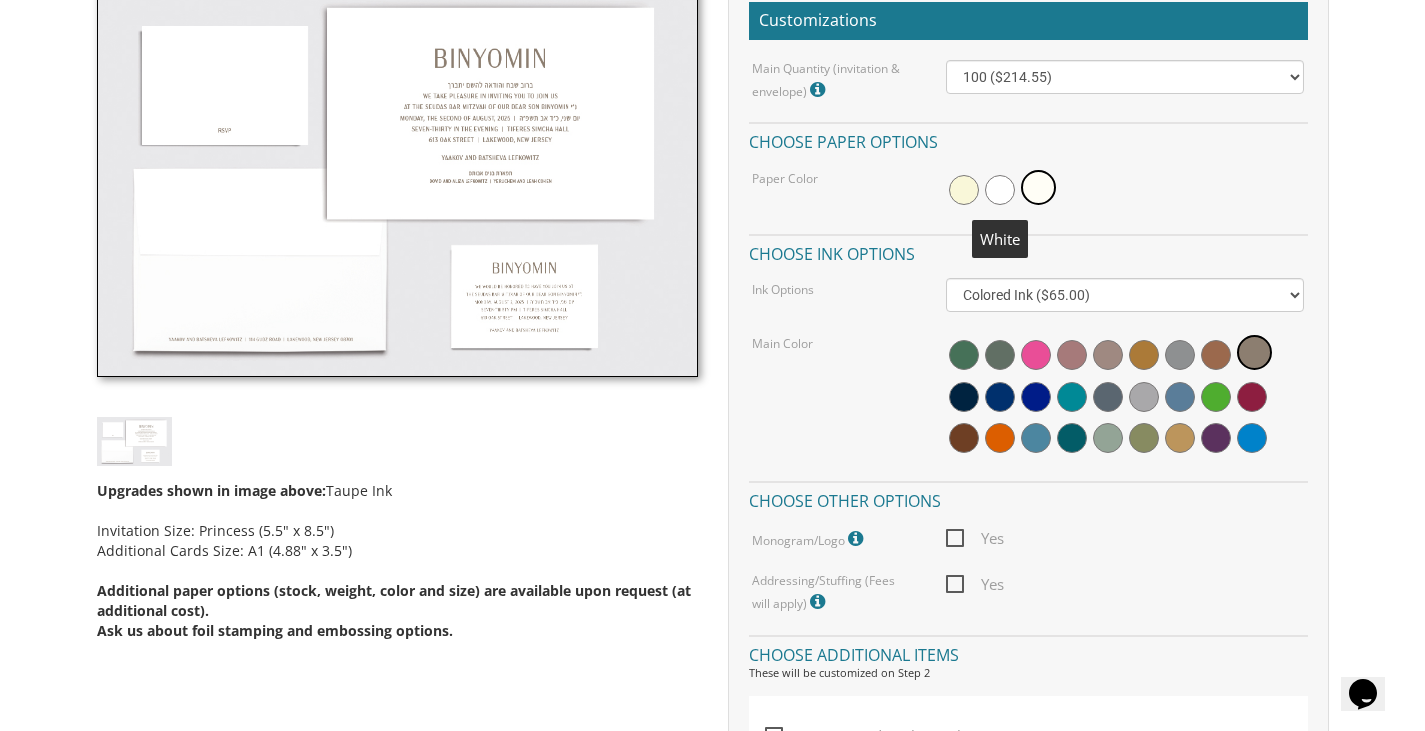 click at bounding box center (1000, 190) 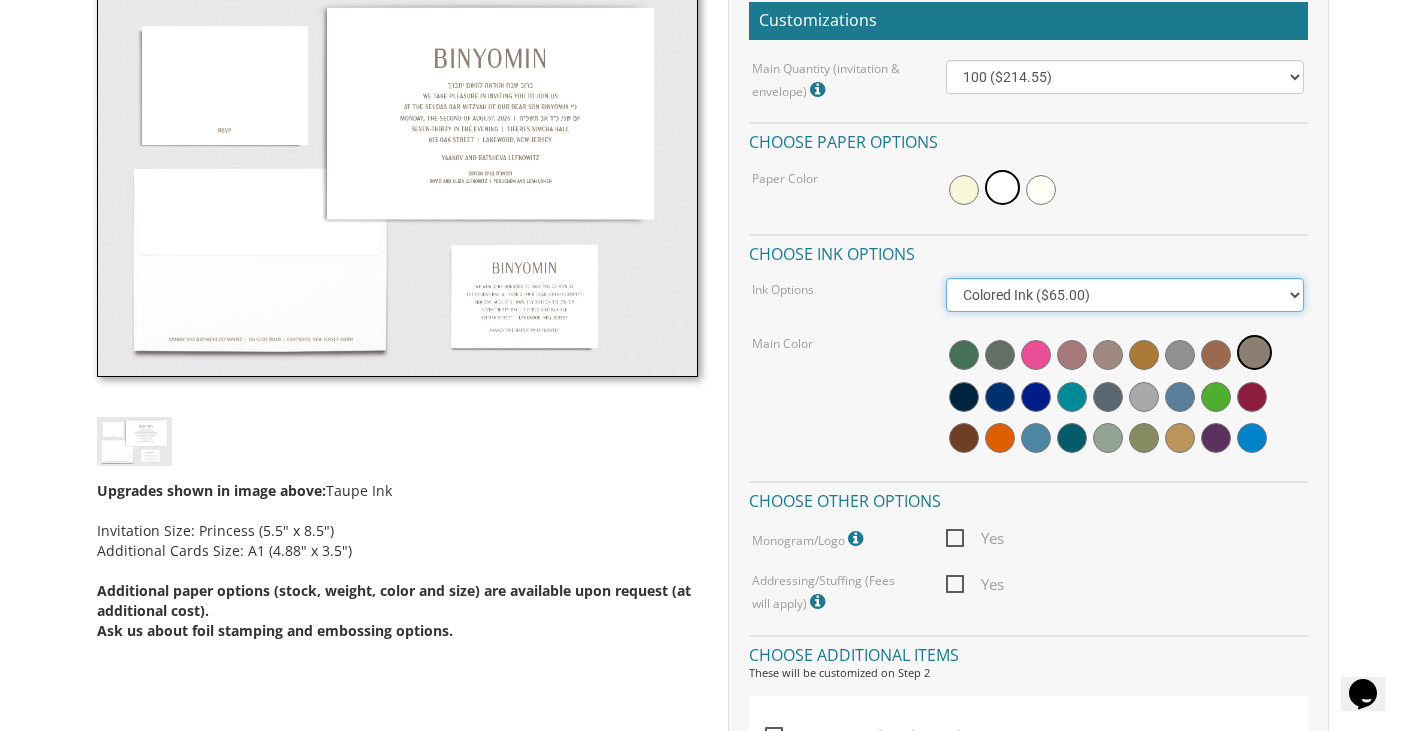 click on "Black Colored Ink ($65.00) Black + One Color ($100.00) Two Colors ($137.95)" at bounding box center (1125, 295) 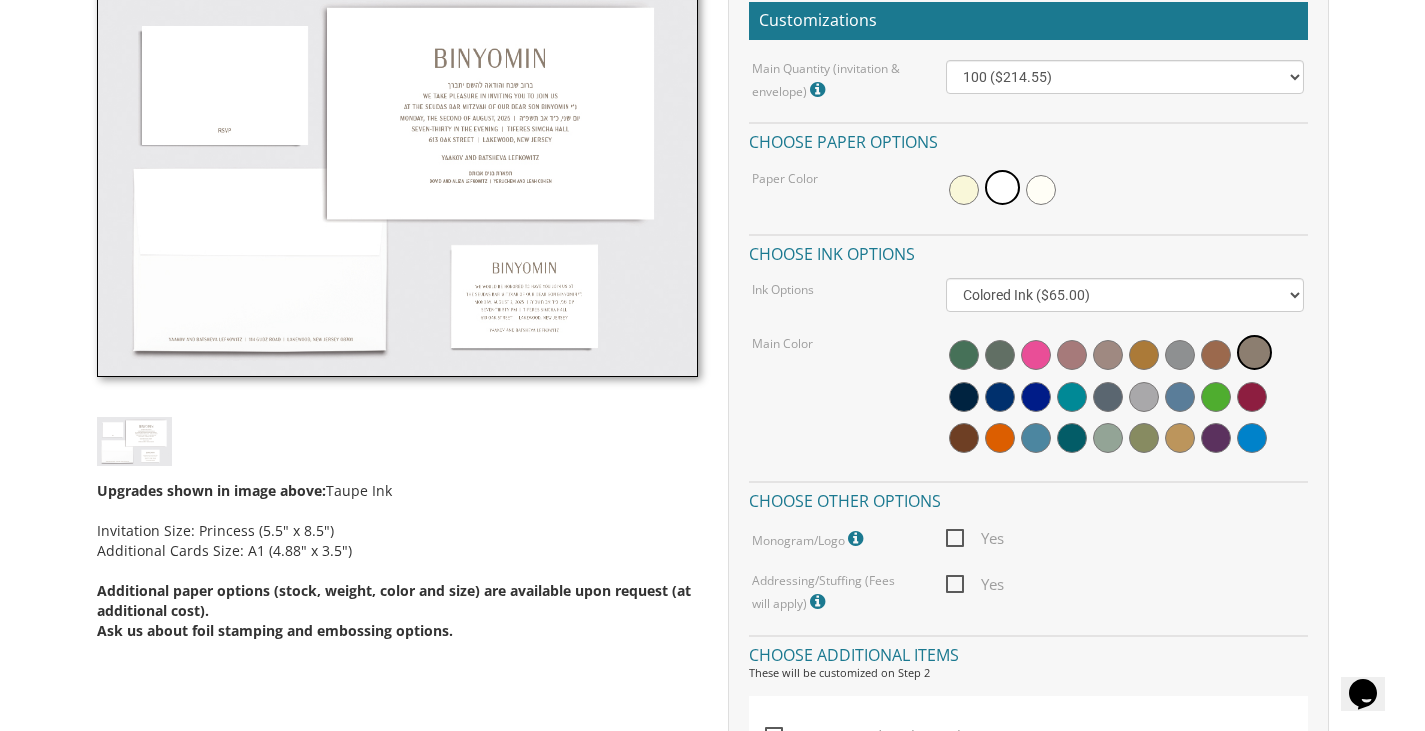 click at bounding box center (1125, 190) 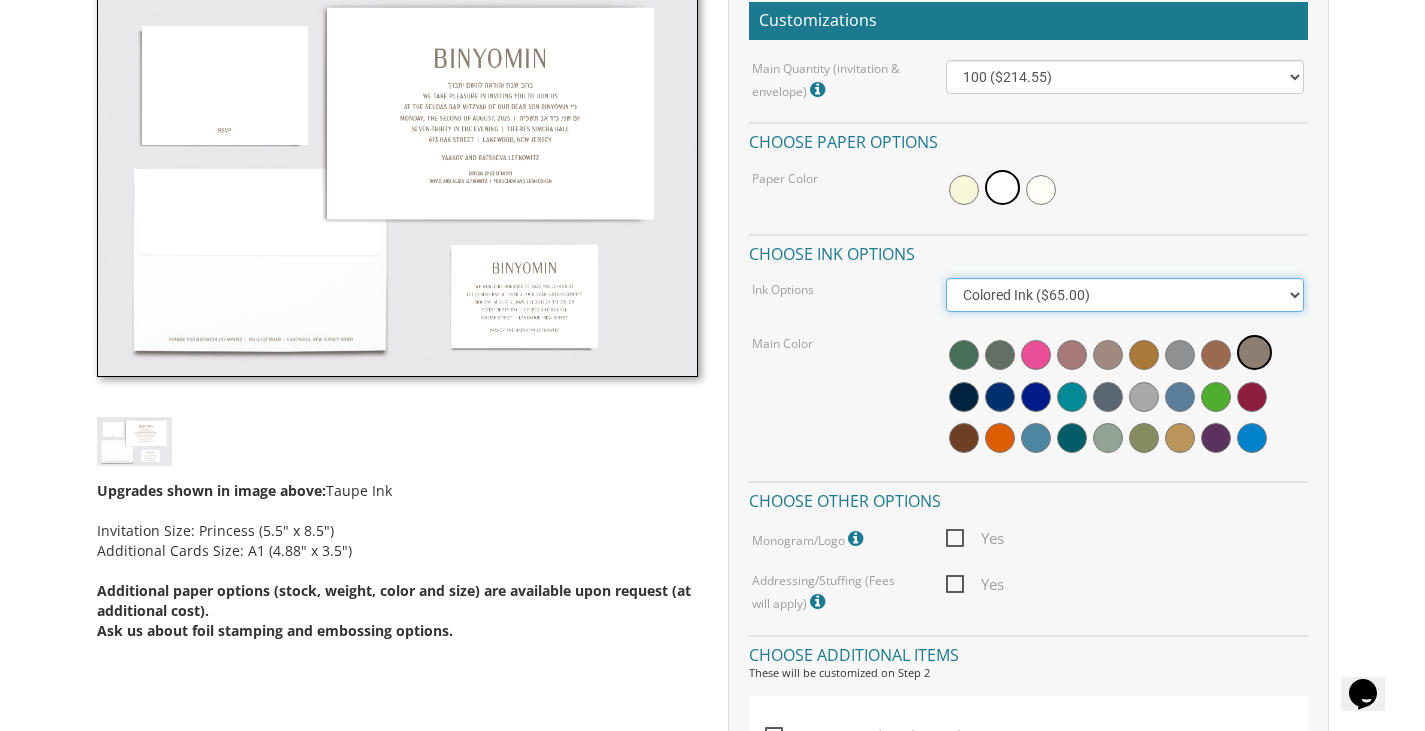 click on "Black Colored Ink ($65.00) Black + One Color ($100.00) Two Colors ($137.95)" at bounding box center (1125, 295) 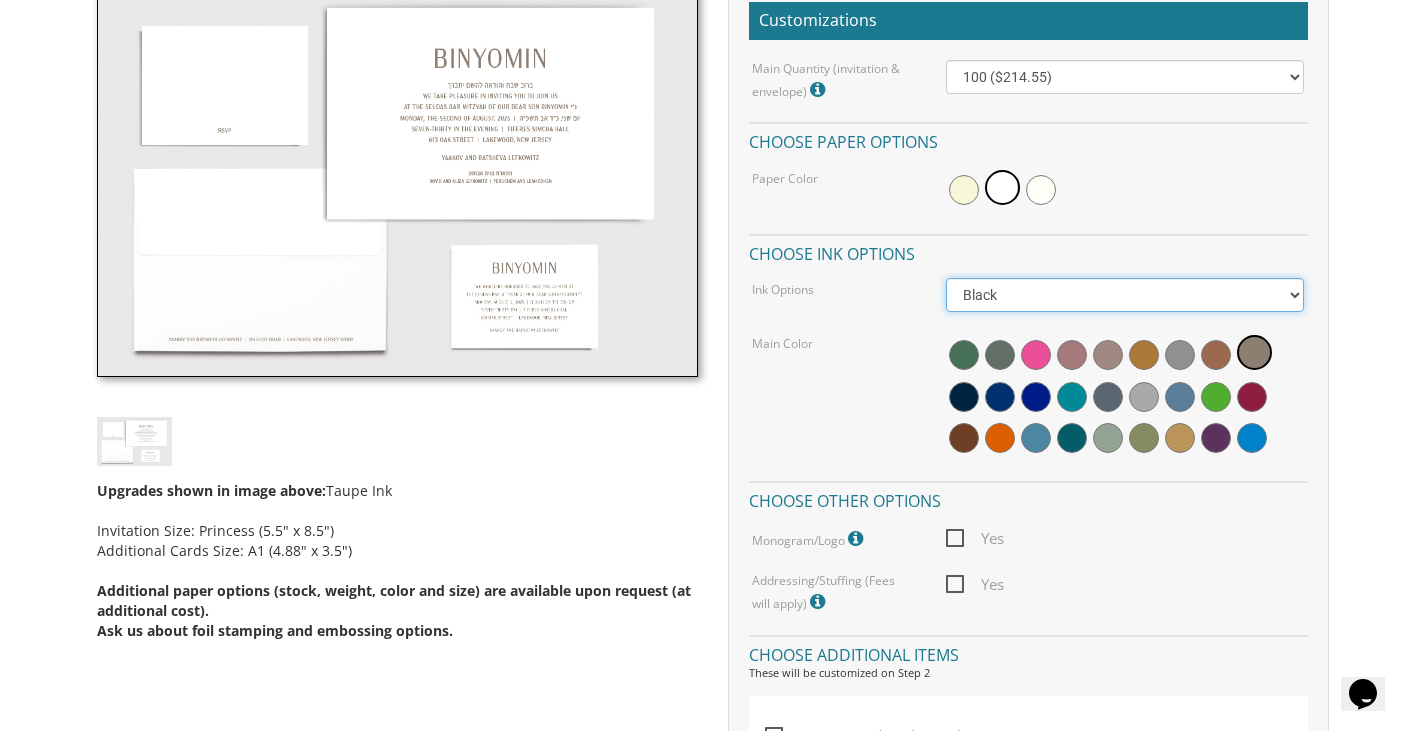 click on "Black Colored Ink ($65.00) Black + One Color ($100.00) Two Colors ($137.95)" at bounding box center (1125, 295) 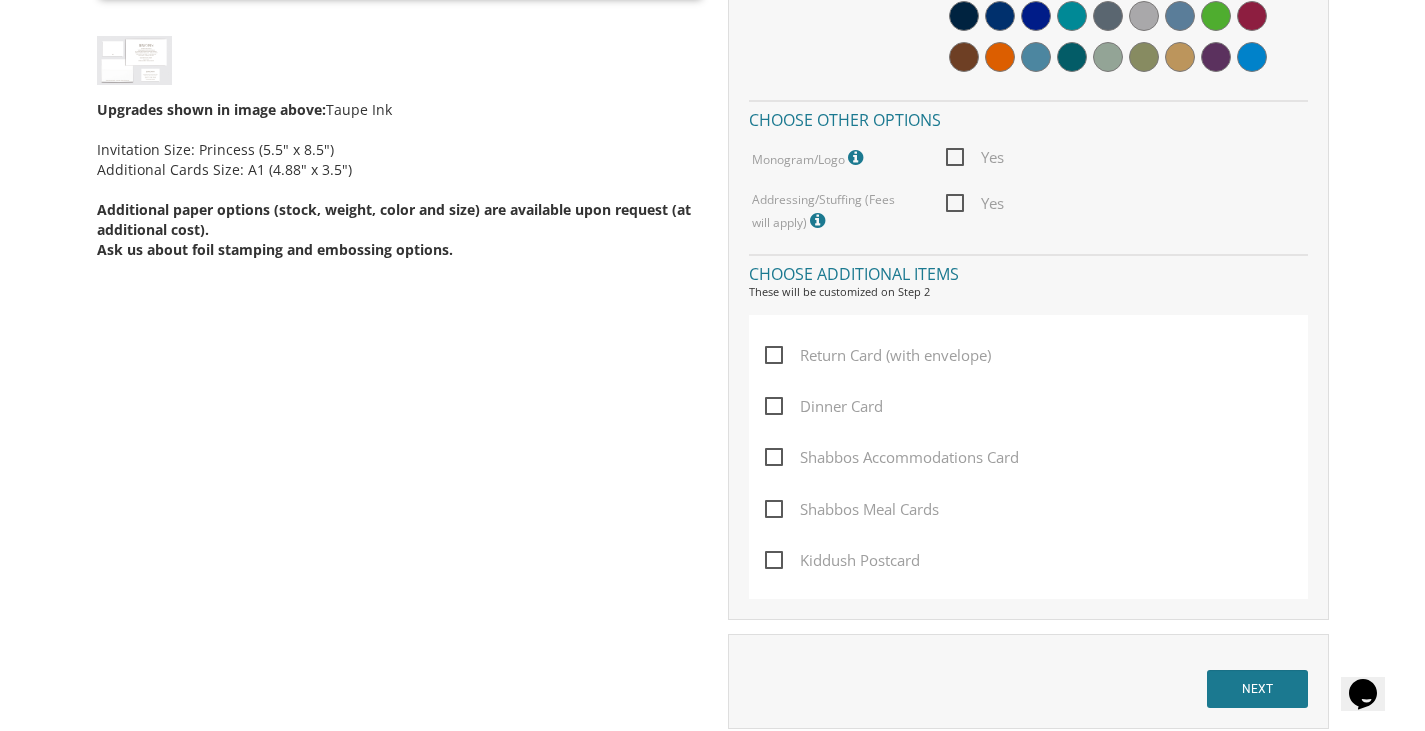 scroll, scrollTop: 999, scrollLeft: 0, axis: vertical 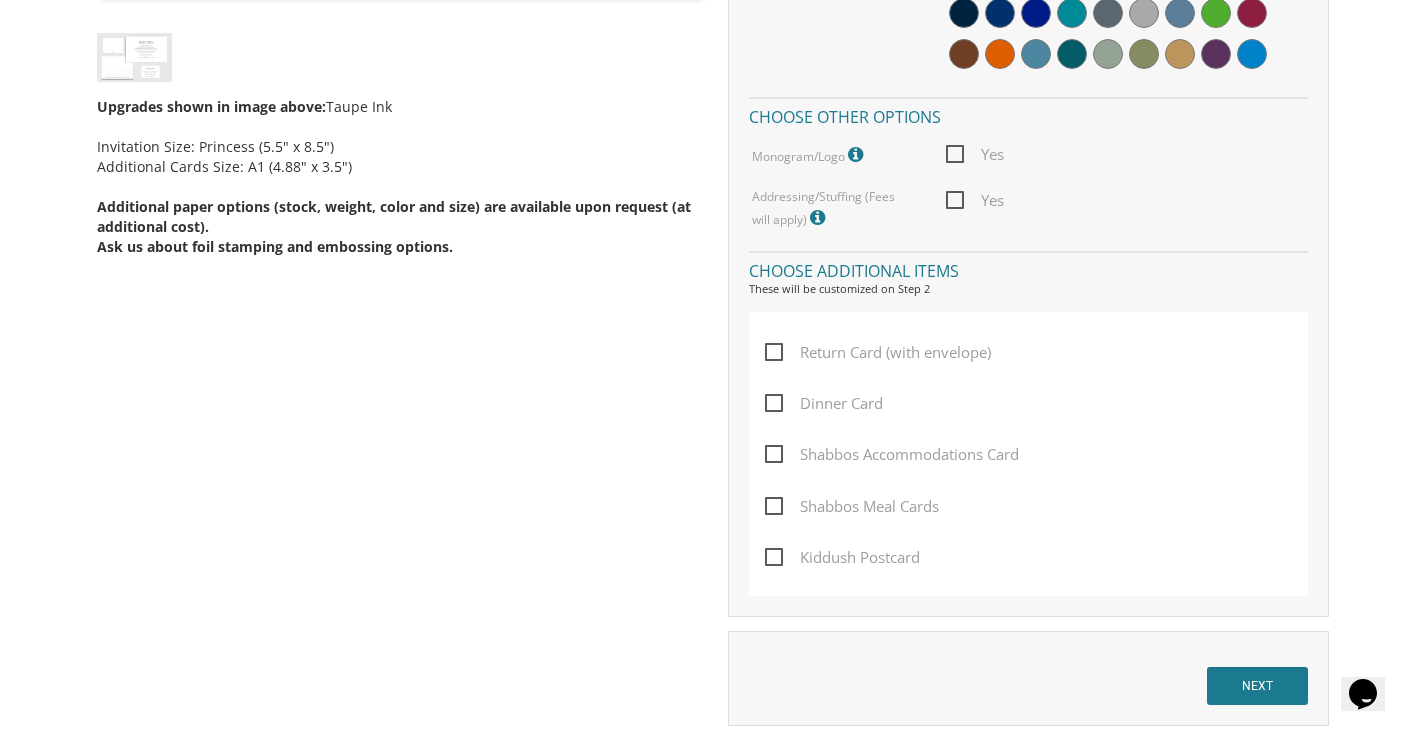click on "Kiddush Postcard" at bounding box center (842, 557) 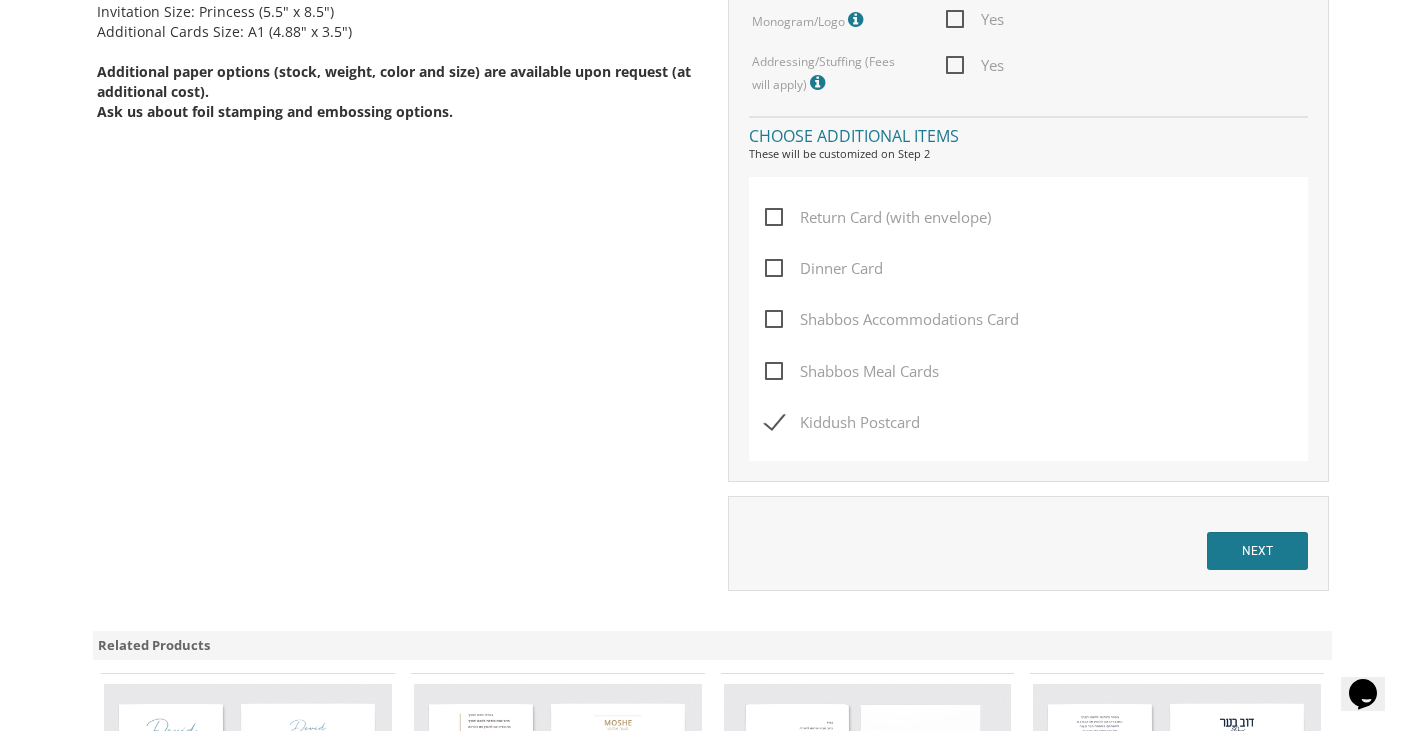 scroll, scrollTop: 1208, scrollLeft: 0, axis: vertical 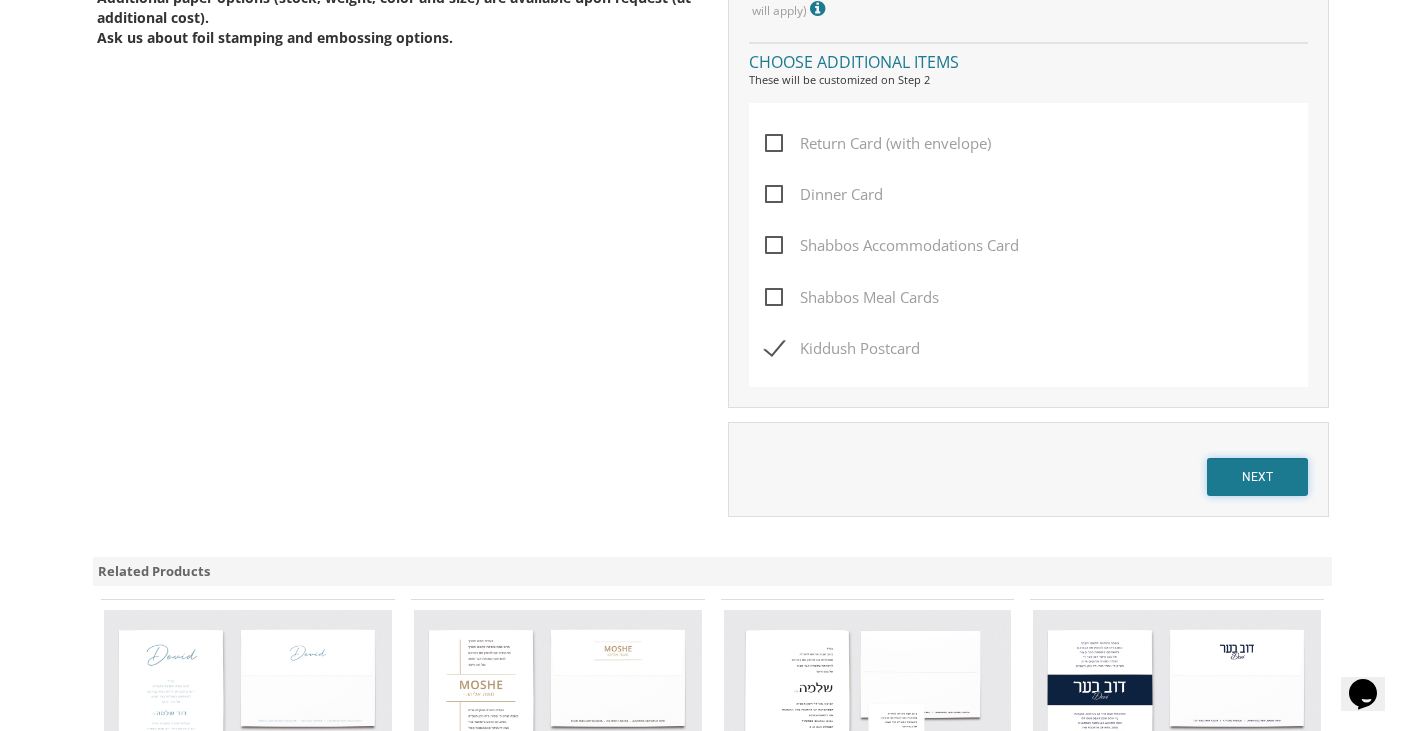 click on "NEXT" at bounding box center [1257, 477] 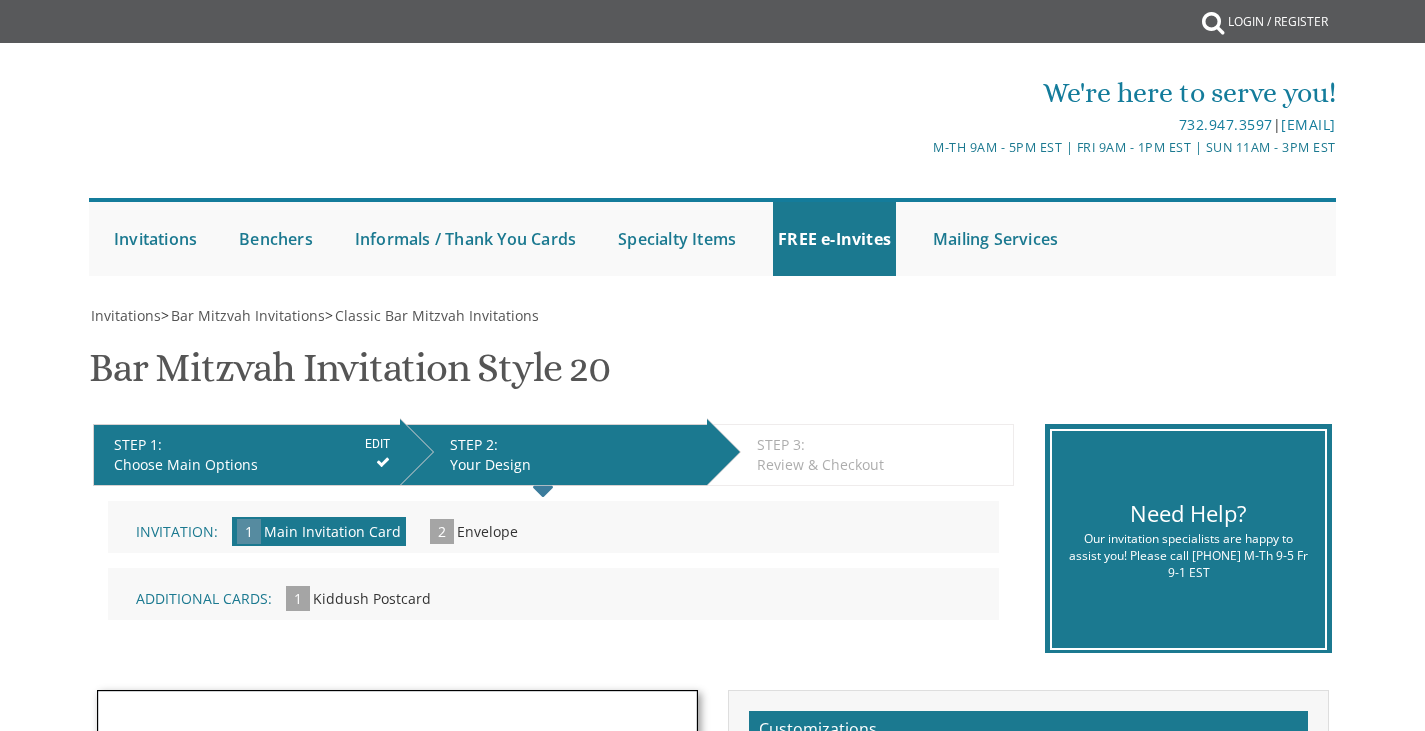 scroll, scrollTop: 0, scrollLeft: 0, axis: both 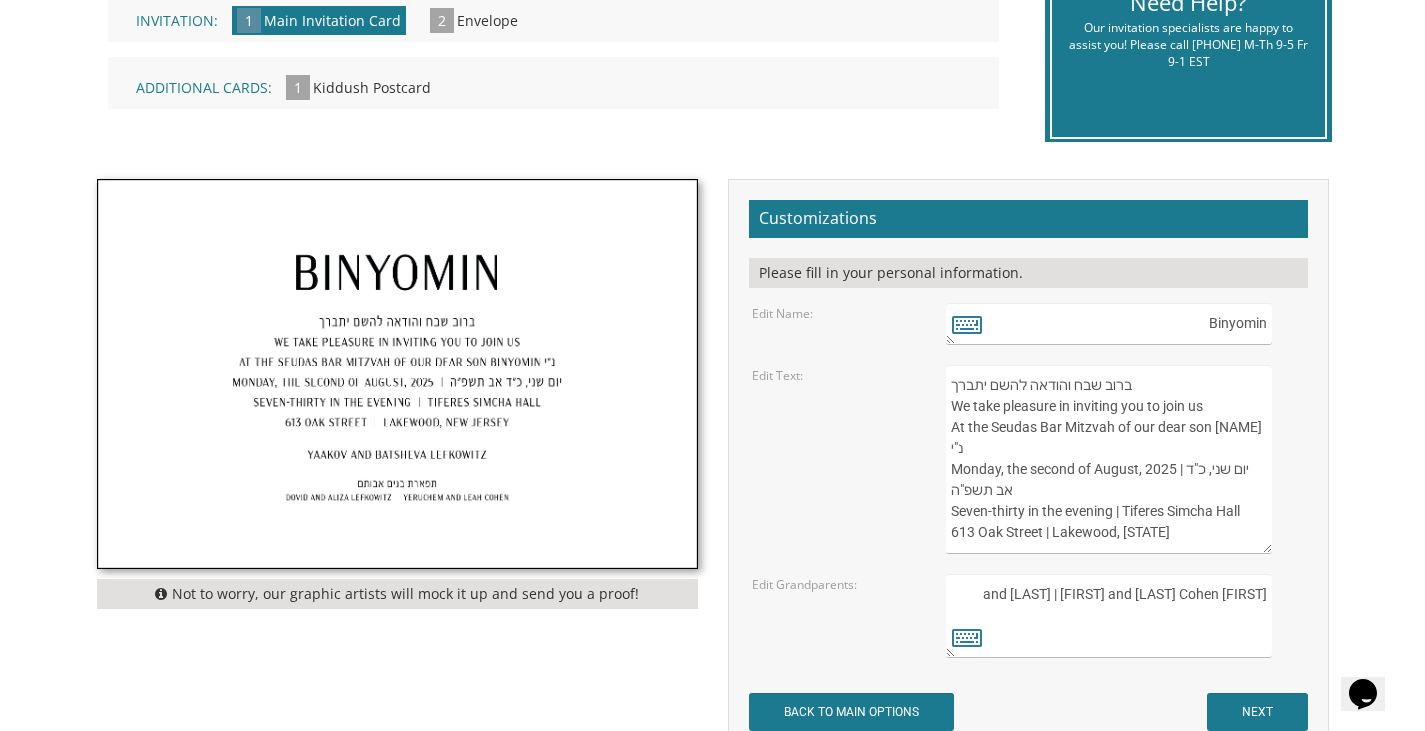 click on "Binyomin" at bounding box center [1108, 324] 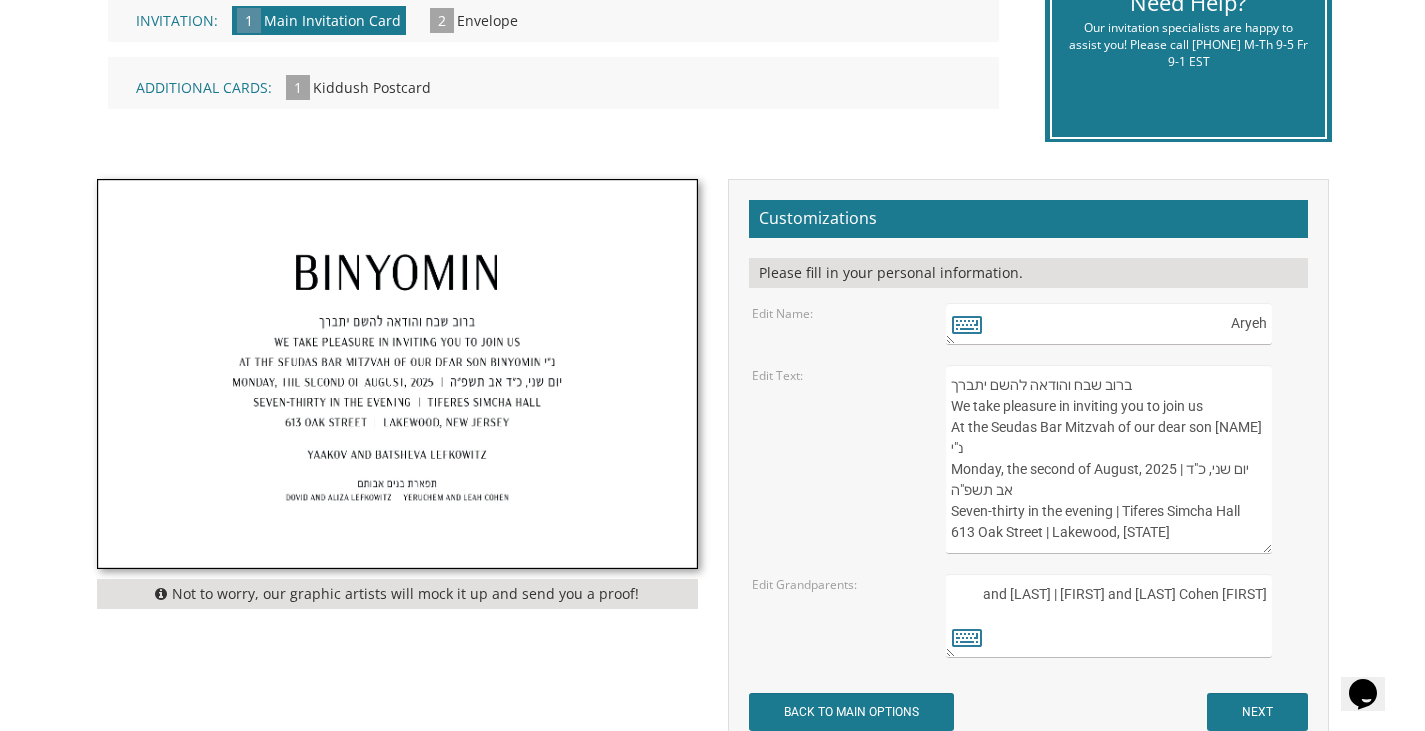 type on "Aryeh" 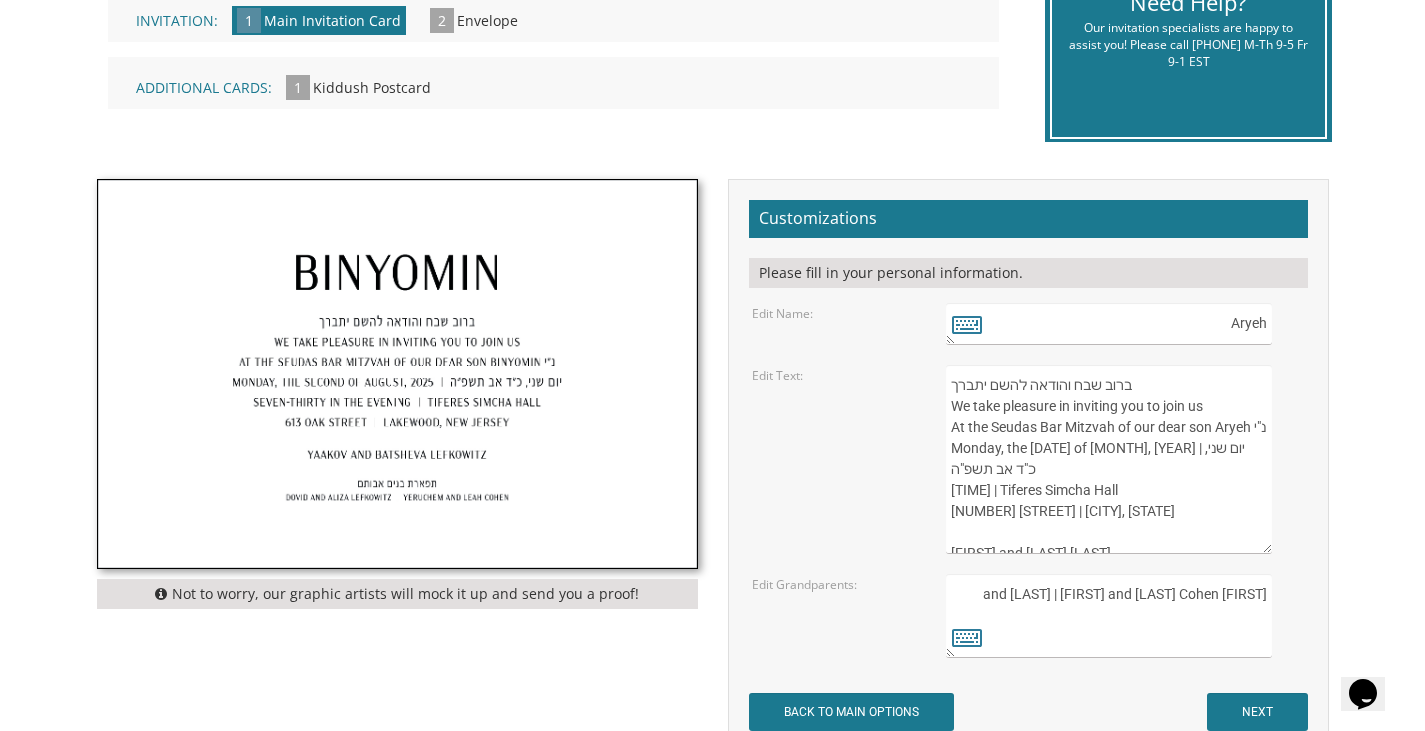 click on "ברוב שבח והודאה להשם יתברך
We take pleasure in inviting you to join us
At the Seudas Bar Mitzvah of our dear son Binyomin נ"י
Monday, the second of August, 2025 | יום שני, כ"ד אב תשפ"ה
Seven-thirty in the evening | Tiferes Simcha Hall
613 Oak Street | Lakewood, New Jersey
Yaakov and Batsheva Lefkowitz" at bounding box center [1108, 459] 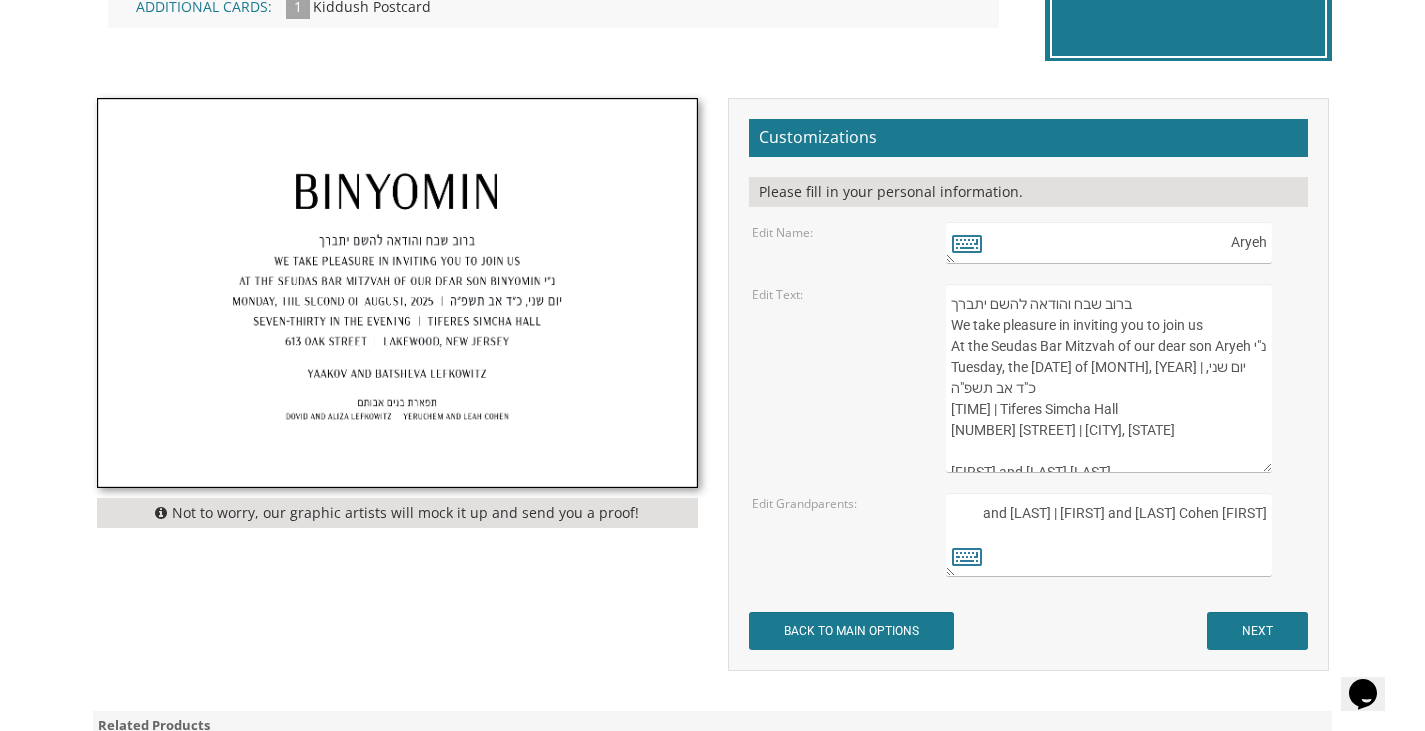 scroll, scrollTop: 600, scrollLeft: 0, axis: vertical 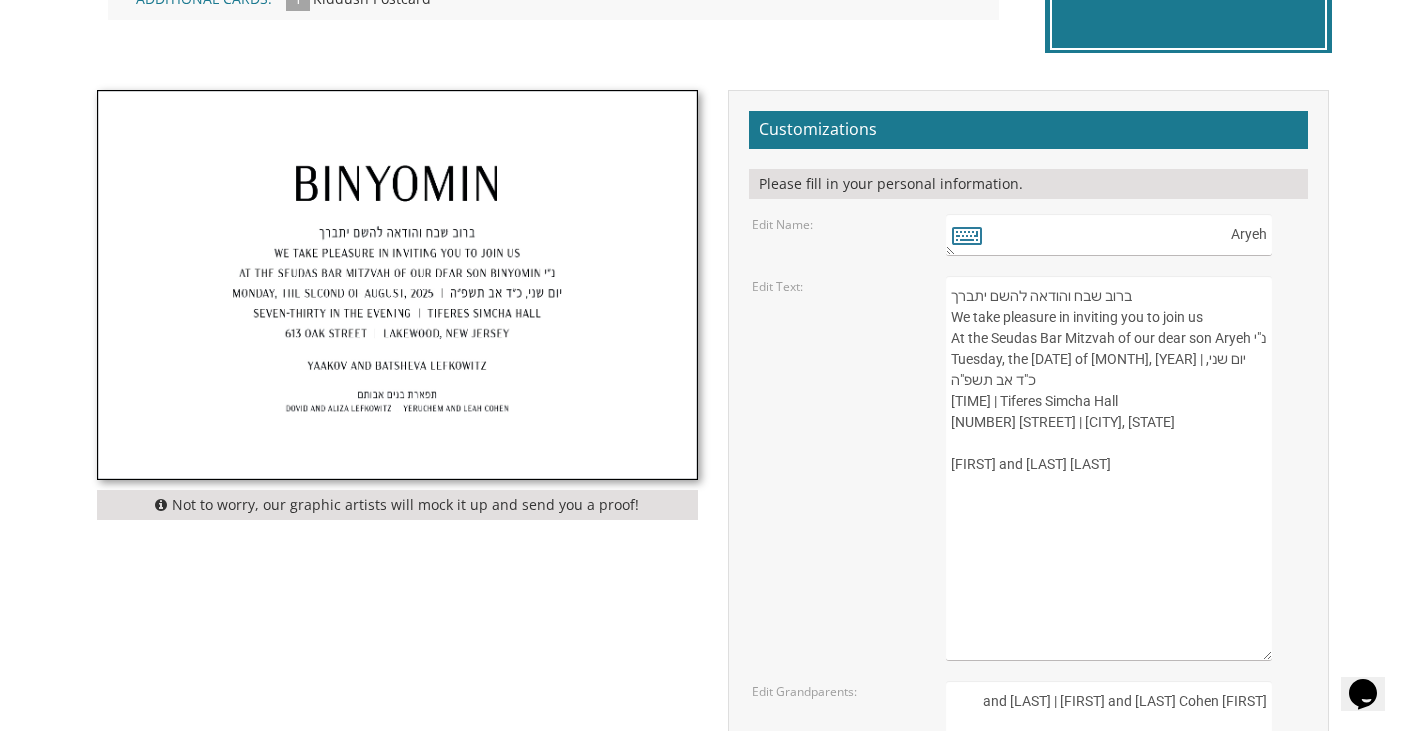 drag, startPoint x: 1269, startPoint y: 458, endPoint x: 1307, endPoint y: 657, distance: 202.59566 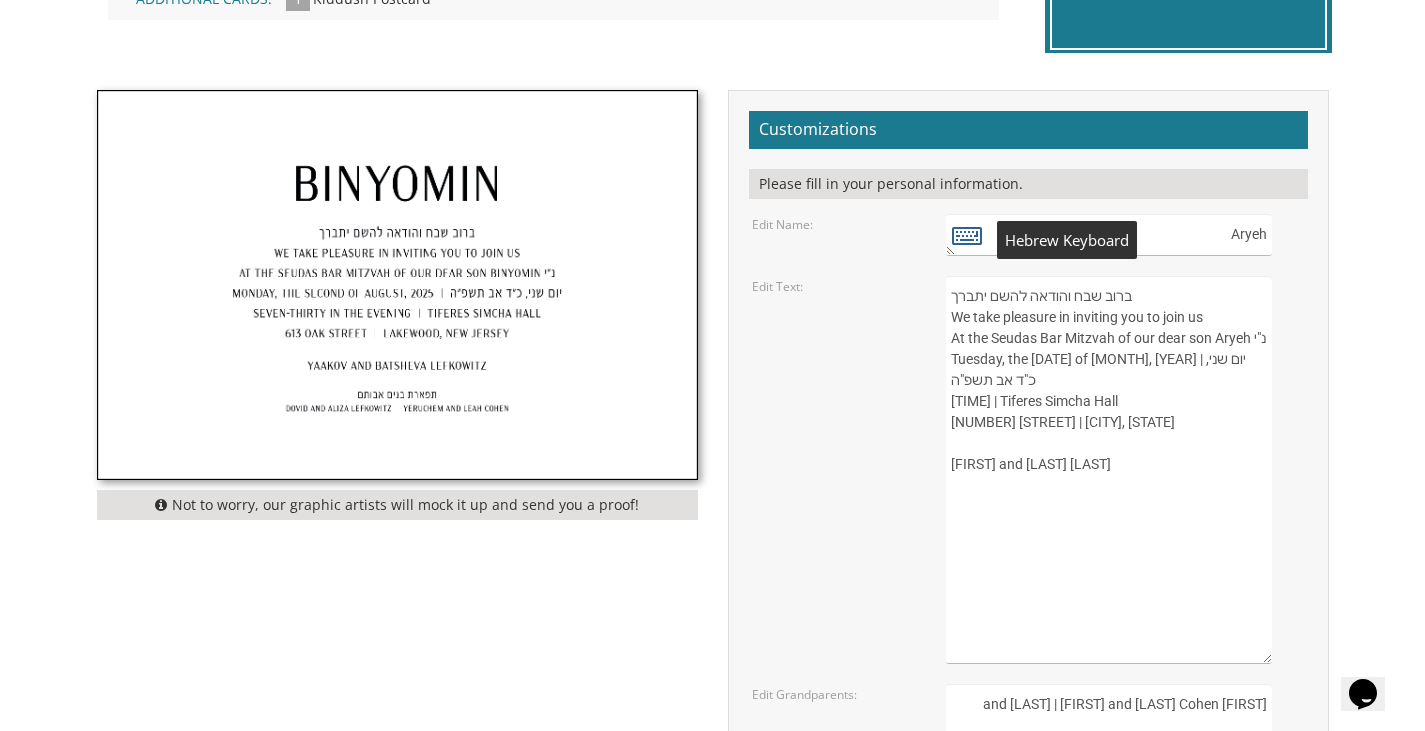 type on "ברוב שבח והודאה להשם יתברך
We take pleasure in inviting you to join us
At the Seudas Bar Mitzvah of our dear son Aryeh נ"י
Tuesday, the second of August, 2025 | יום שני, כ"ד אב תשפ"ה
Seven-thirty in the evening | Tiferes Simcha Hall
613 Oak Street | Lakewood, New Jersey
Yaakov and Batsheva Lefkowitz" 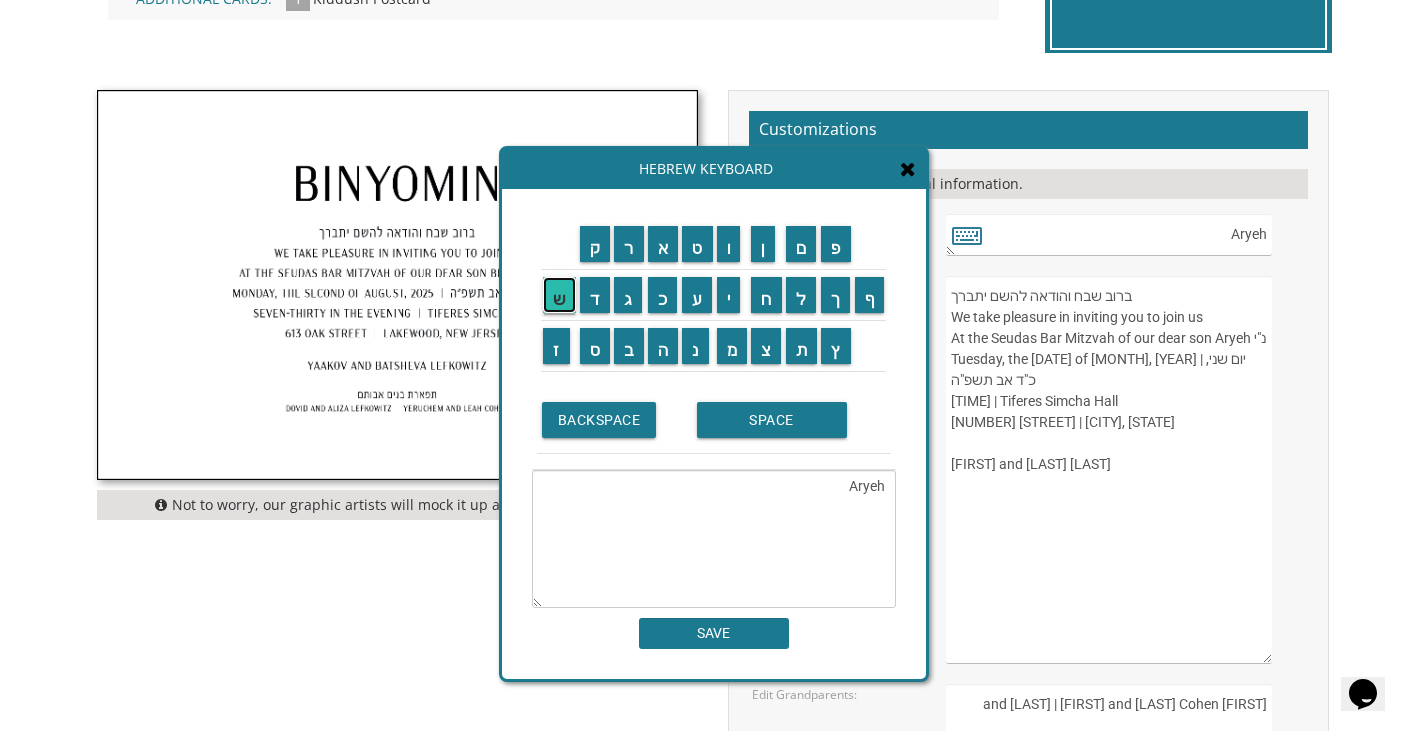 click on "ש" at bounding box center (559, 295) 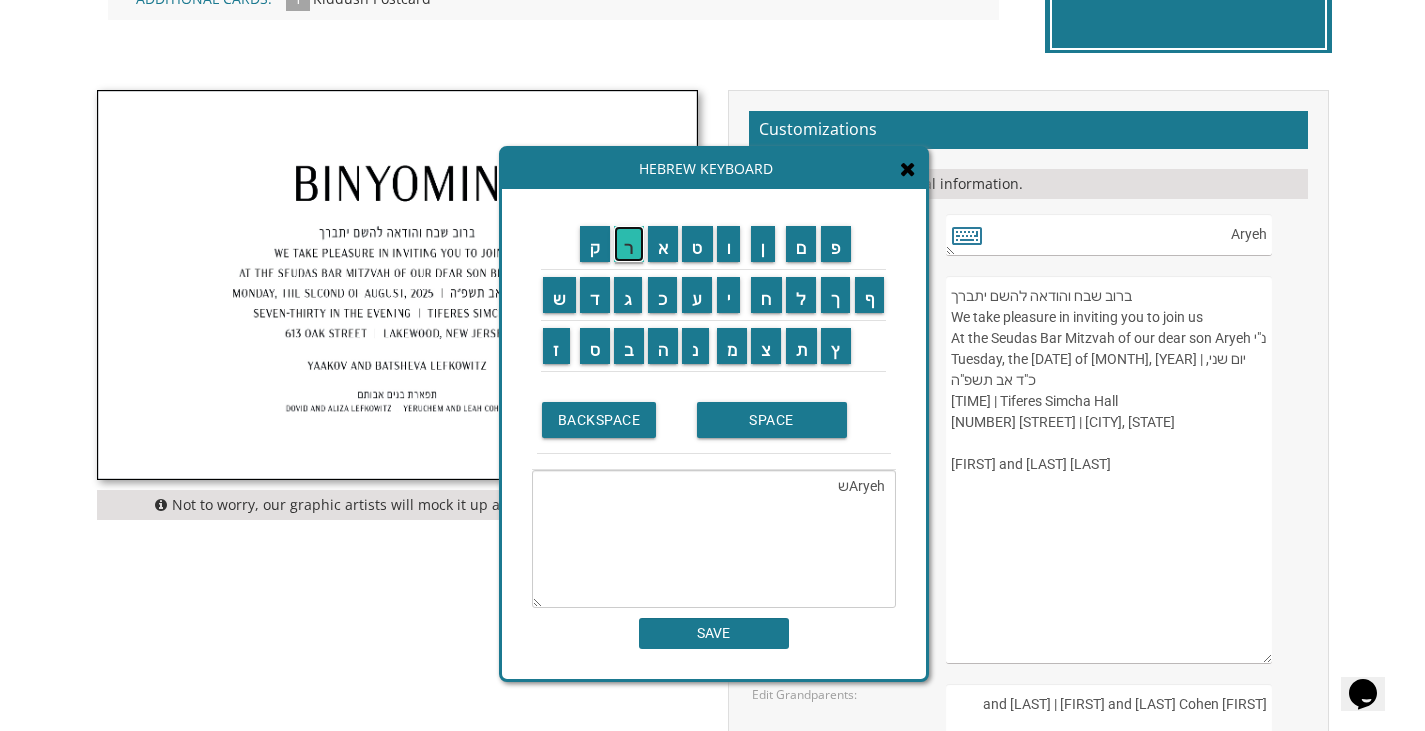 click on "ר" at bounding box center (629, 244) 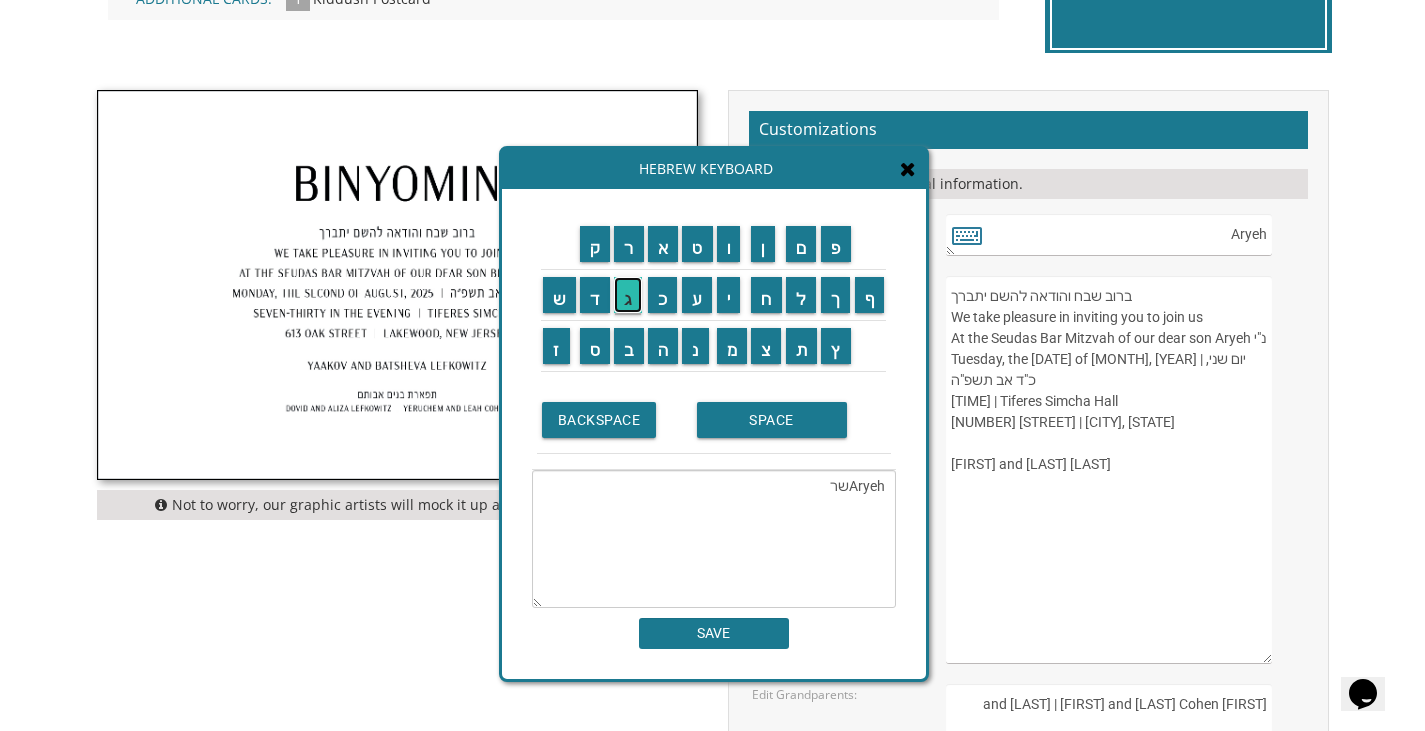 click on "ג" at bounding box center [628, 295] 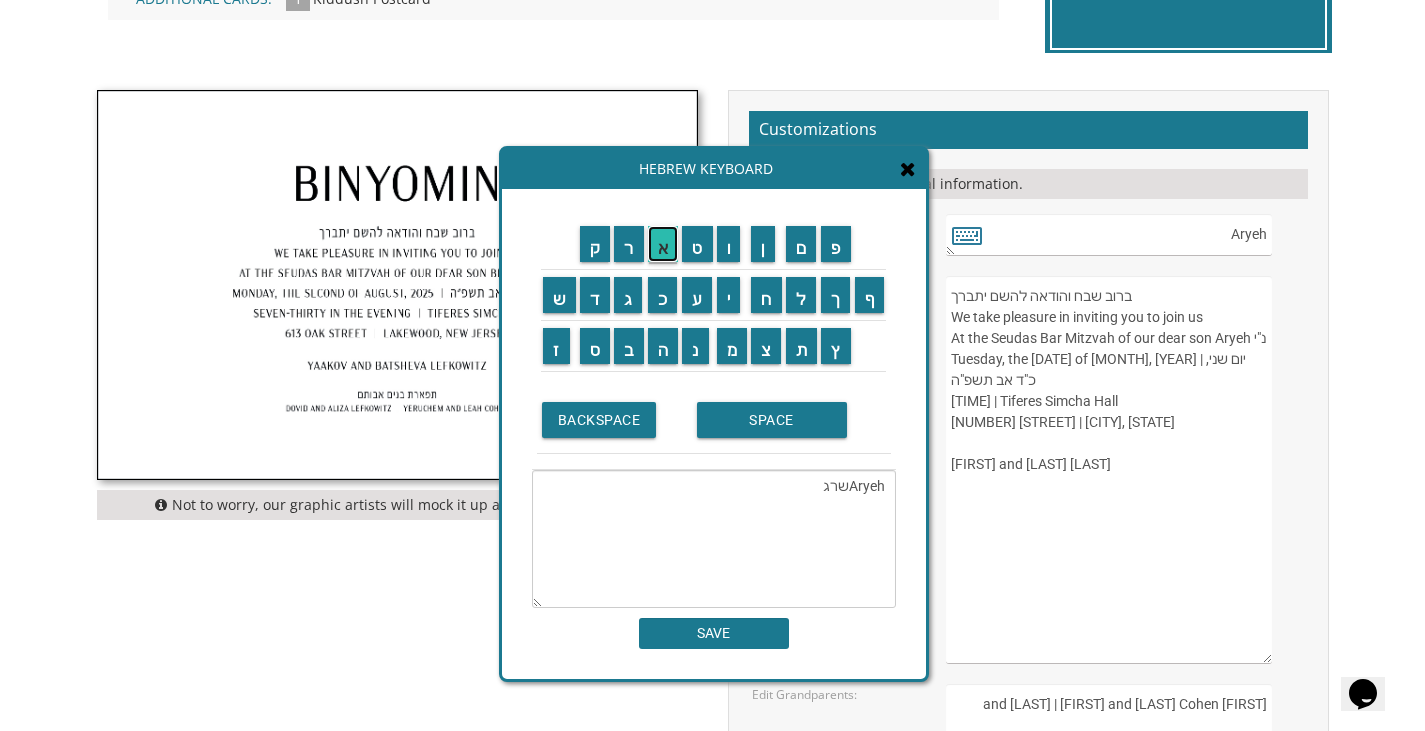 click on "א" at bounding box center (663, 244) 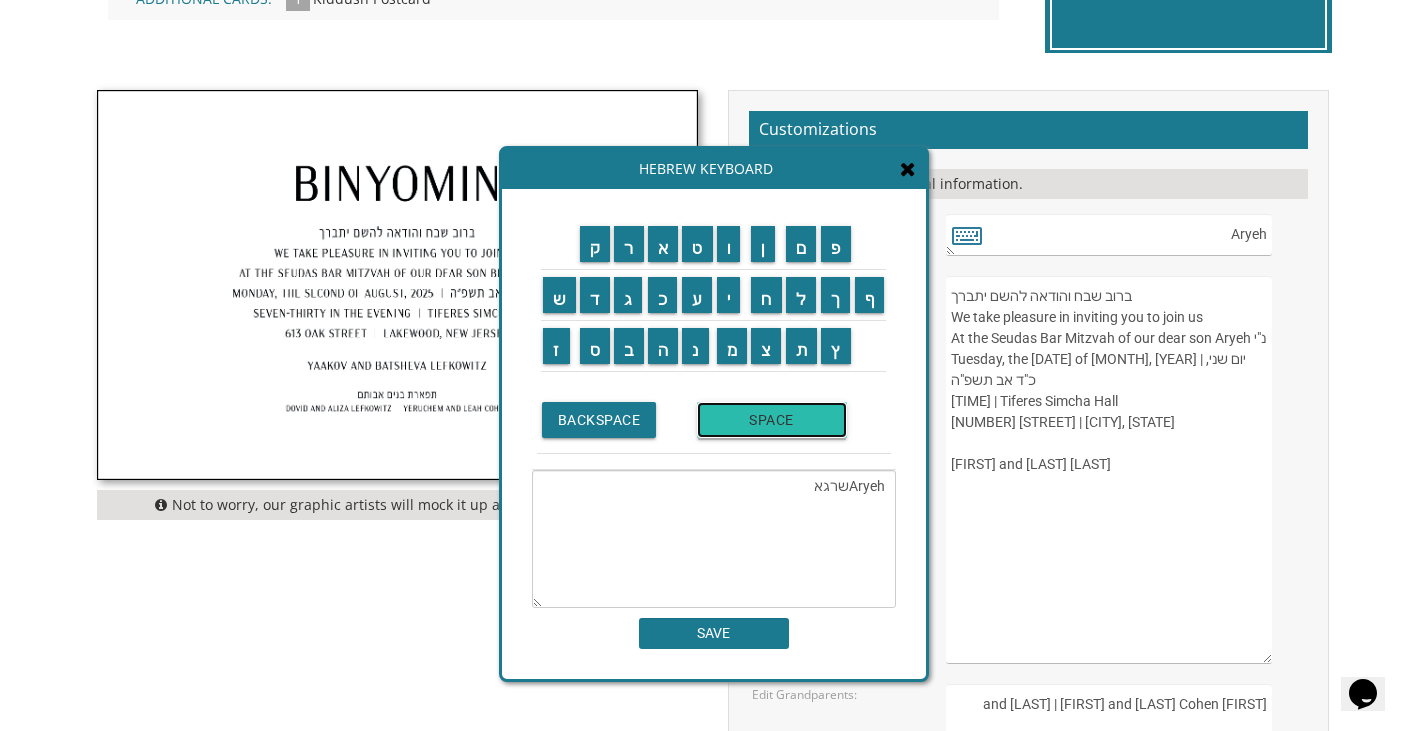click on "SPACE" at bounding box center (772, 420) 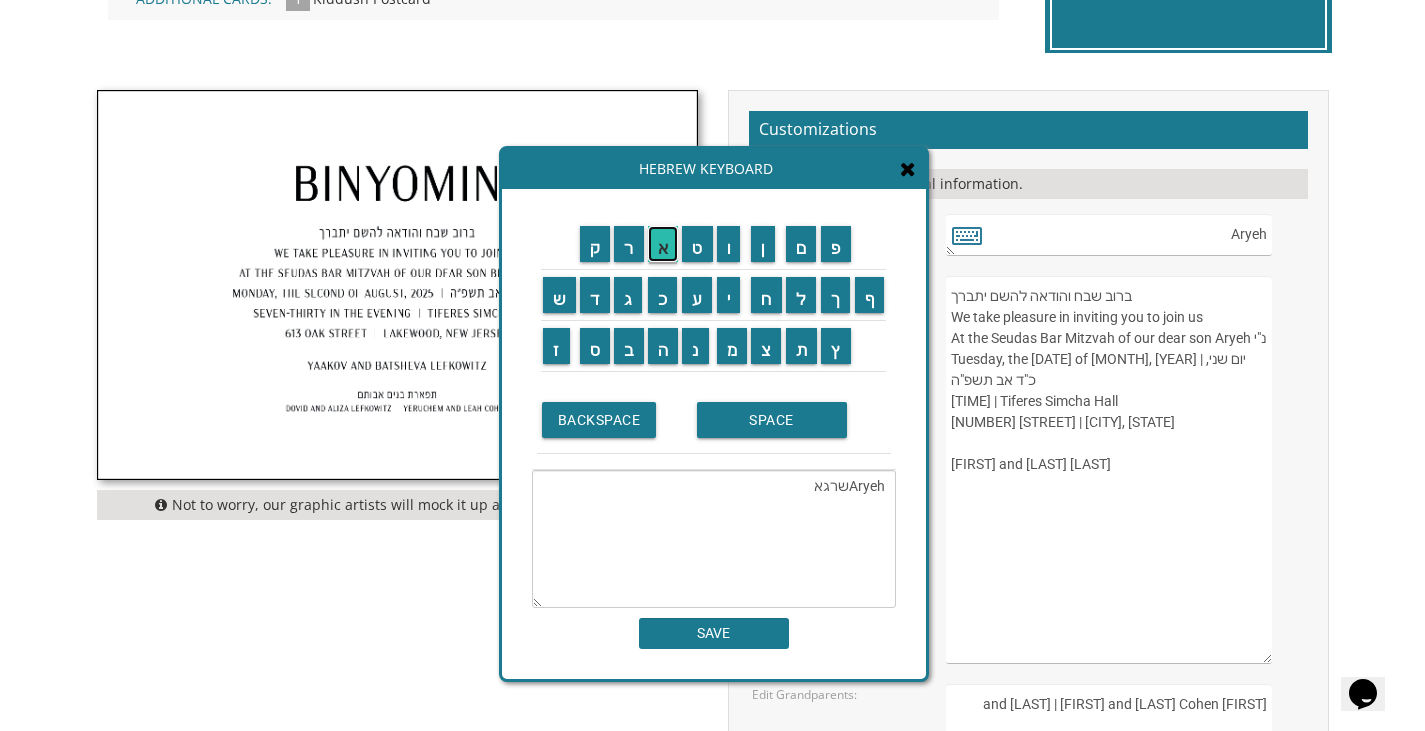 click on "א" at bounding box center (663, 244) 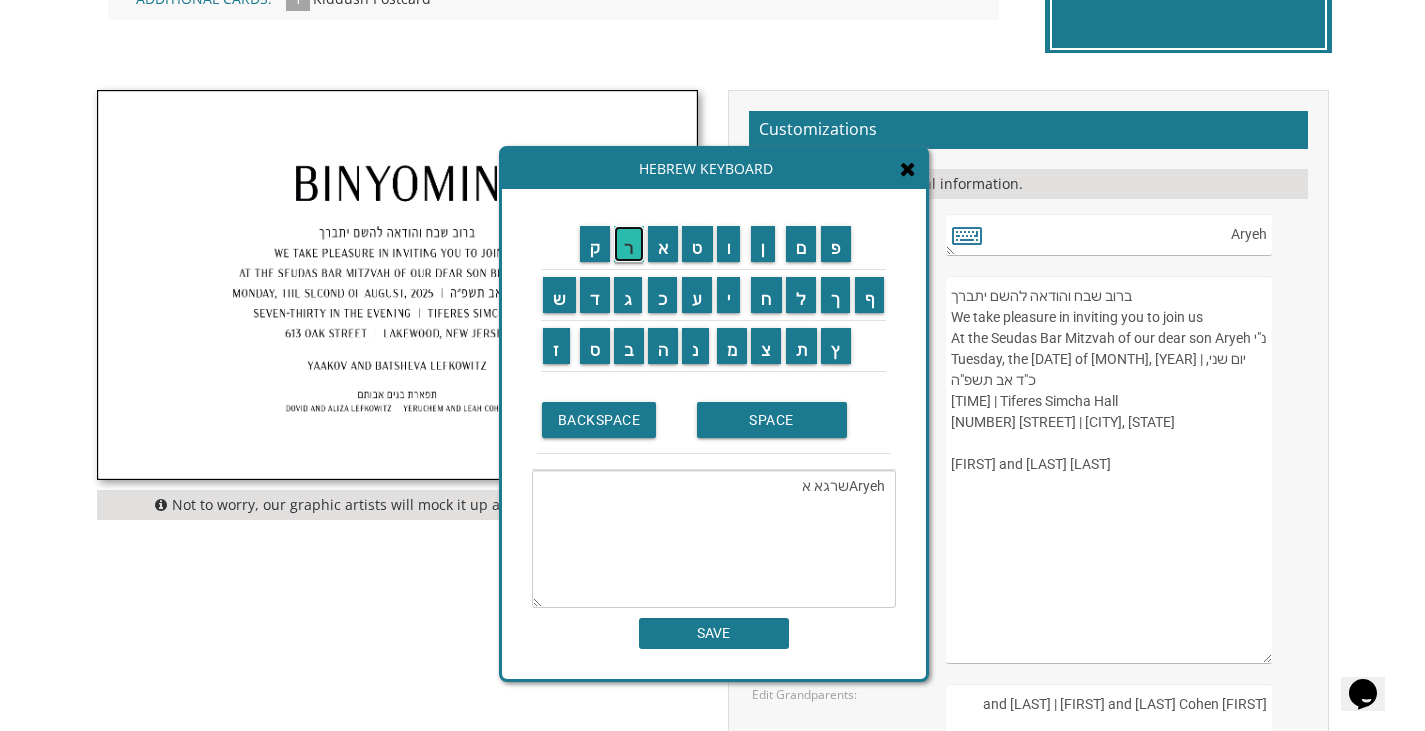 click on "ר" at bounding box center (629, 244) 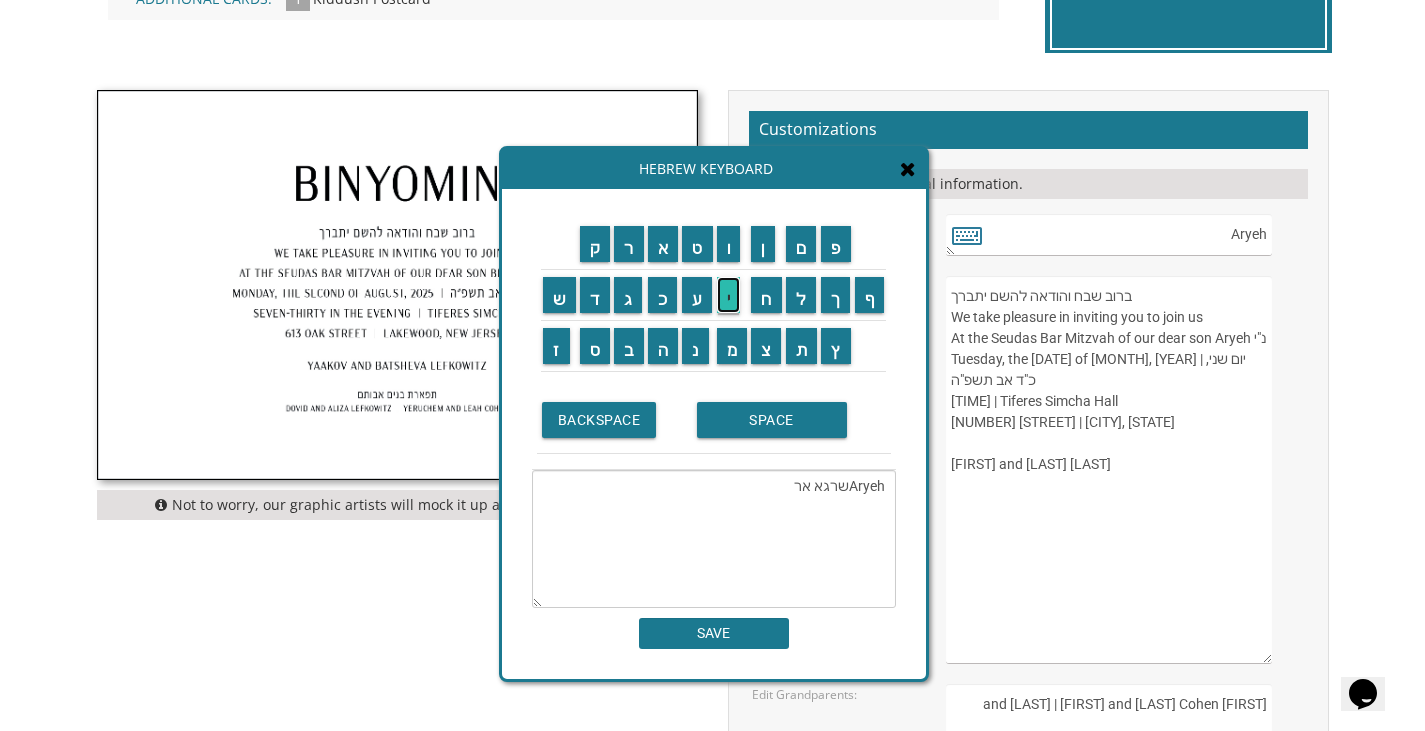 click on "י" at bounding box center (729, 295) 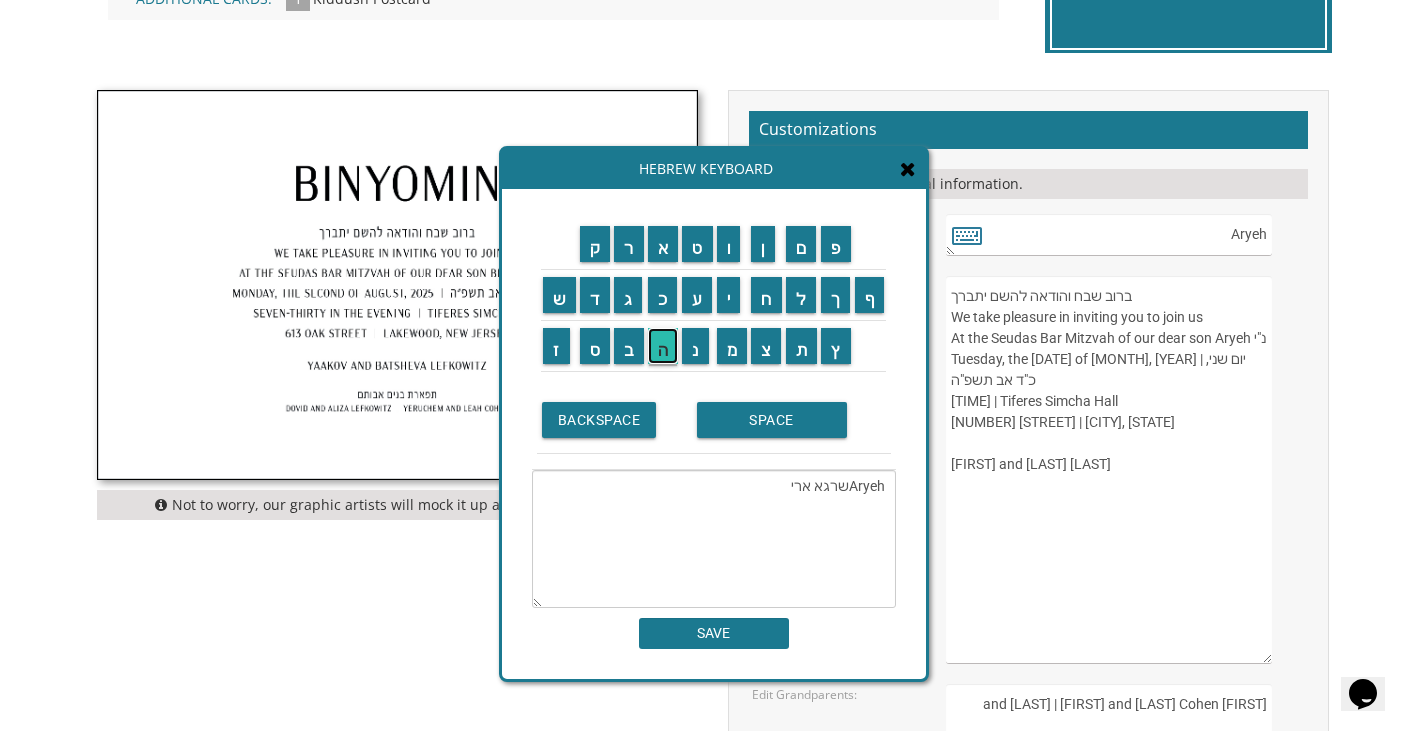 click on "ה" at bounding box center [663, 346] 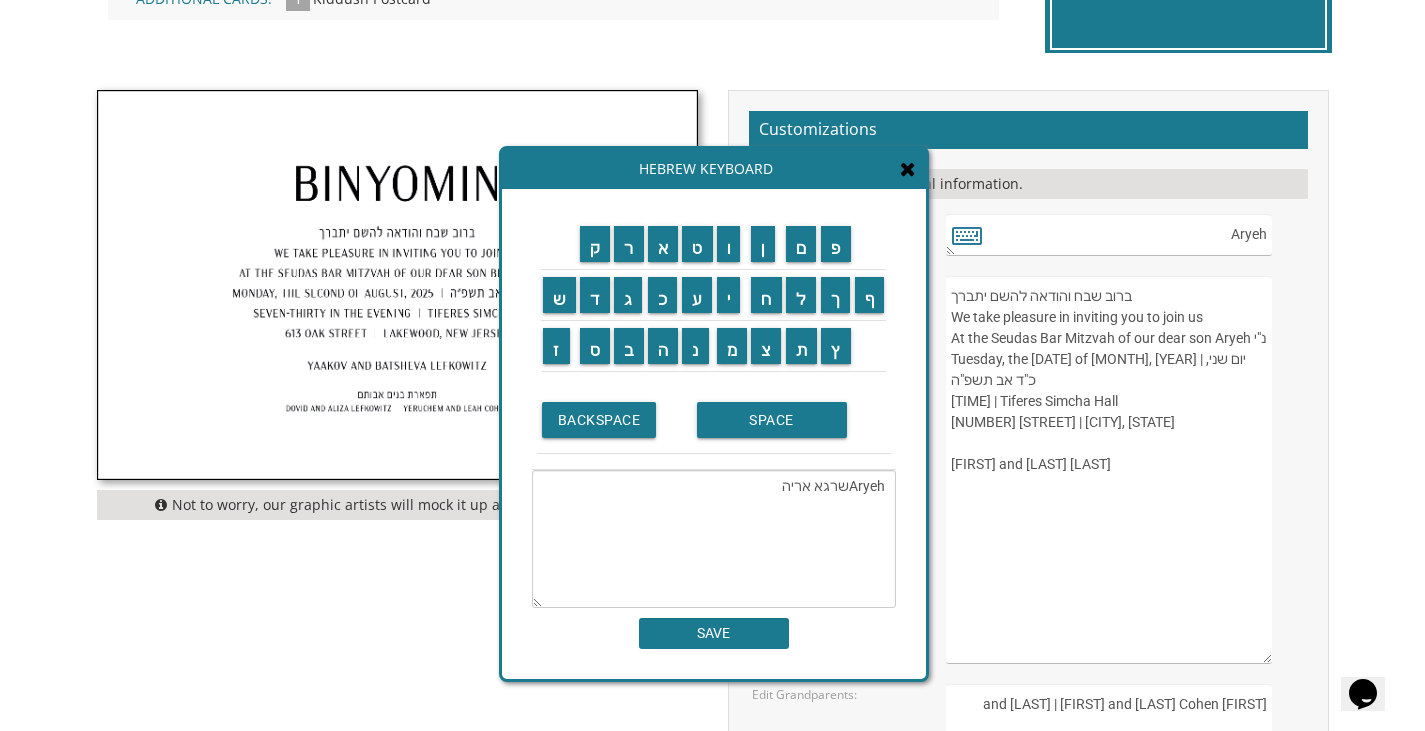 drag, startPoint x: 850, startPoint y: 489, endPoint x: 766, endPoint y: 503, distance: 85.158676 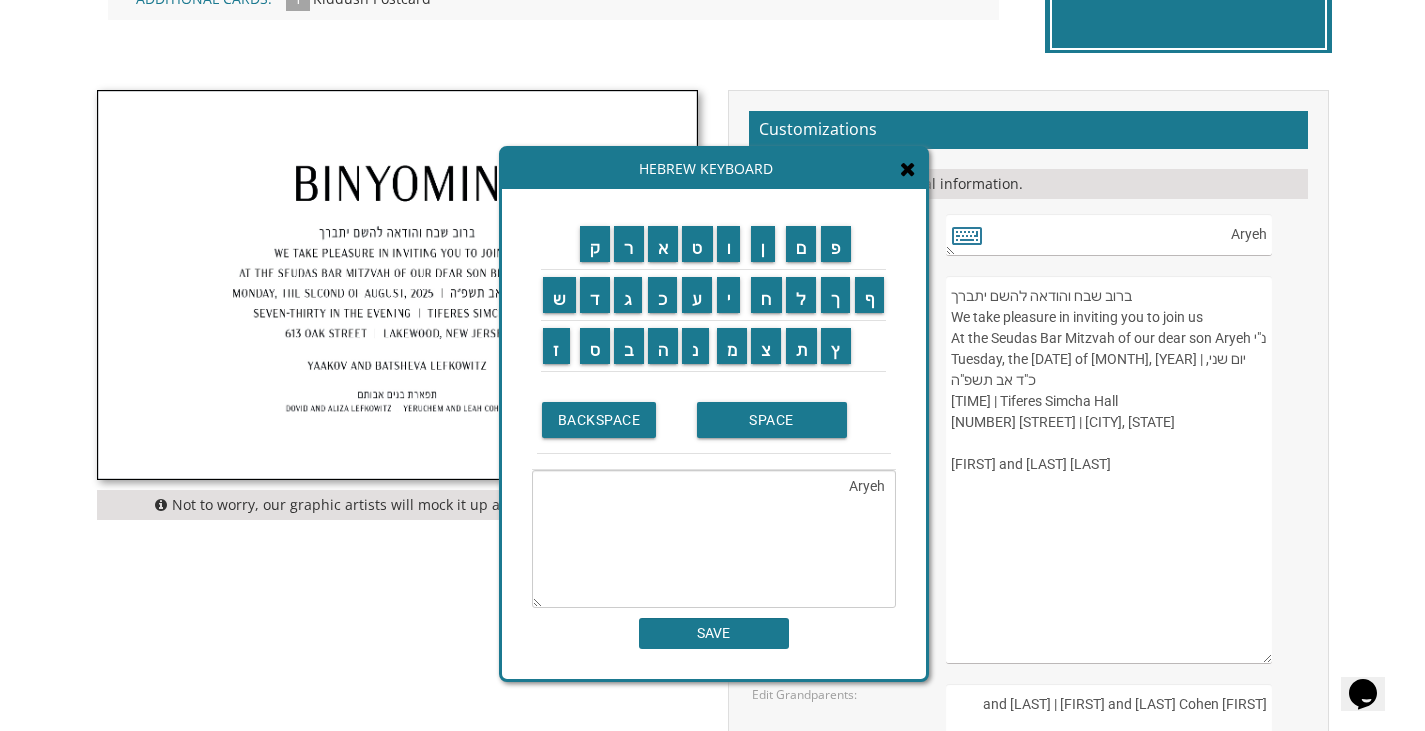 type on "Aryeh" 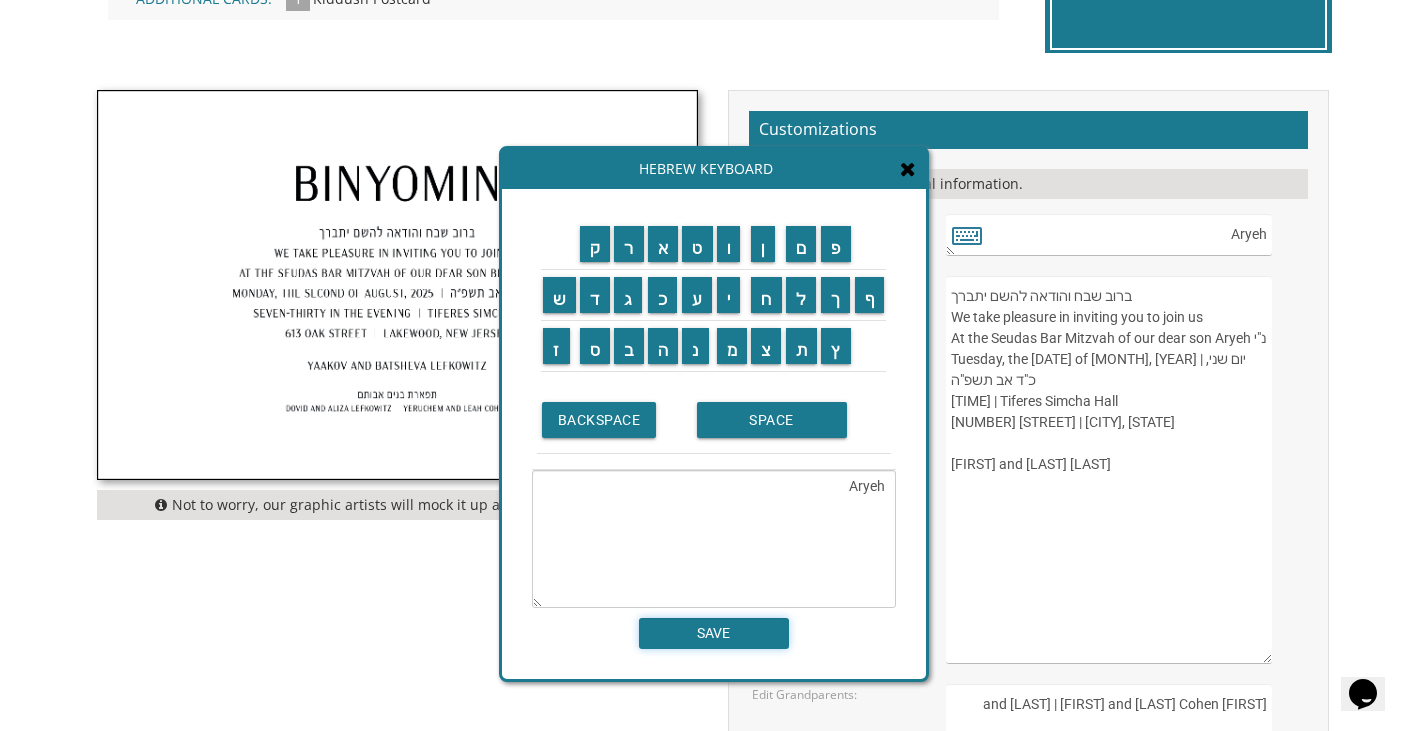 click on "SAVE" at bounding box center (714, 633) 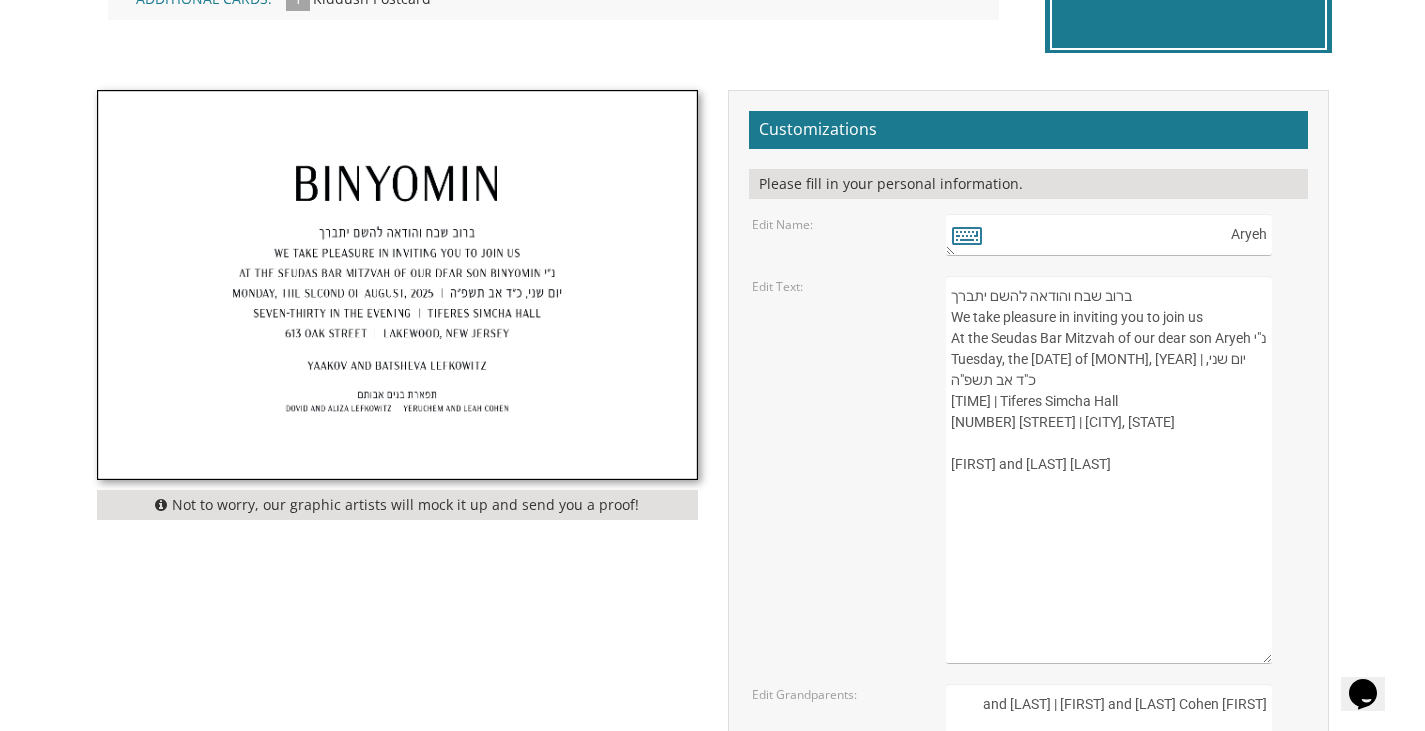 click on "ברוב שבח והודאה להשם יתברך
We take pleasure in inviting you to join us
At the Seudas Bar Mitzvah of our dear son Binyomin נ"י
Monday, the second of August, 2025 | יום שני, כ"ד אב תשפ"ה
Seven-thirty in the evening | Tiferes Simcha Hall
613 Oak Street | Lakewood, New Jersey
Yaakov and Batsheva Lefkowitz" at bounding box center (1108, 470) 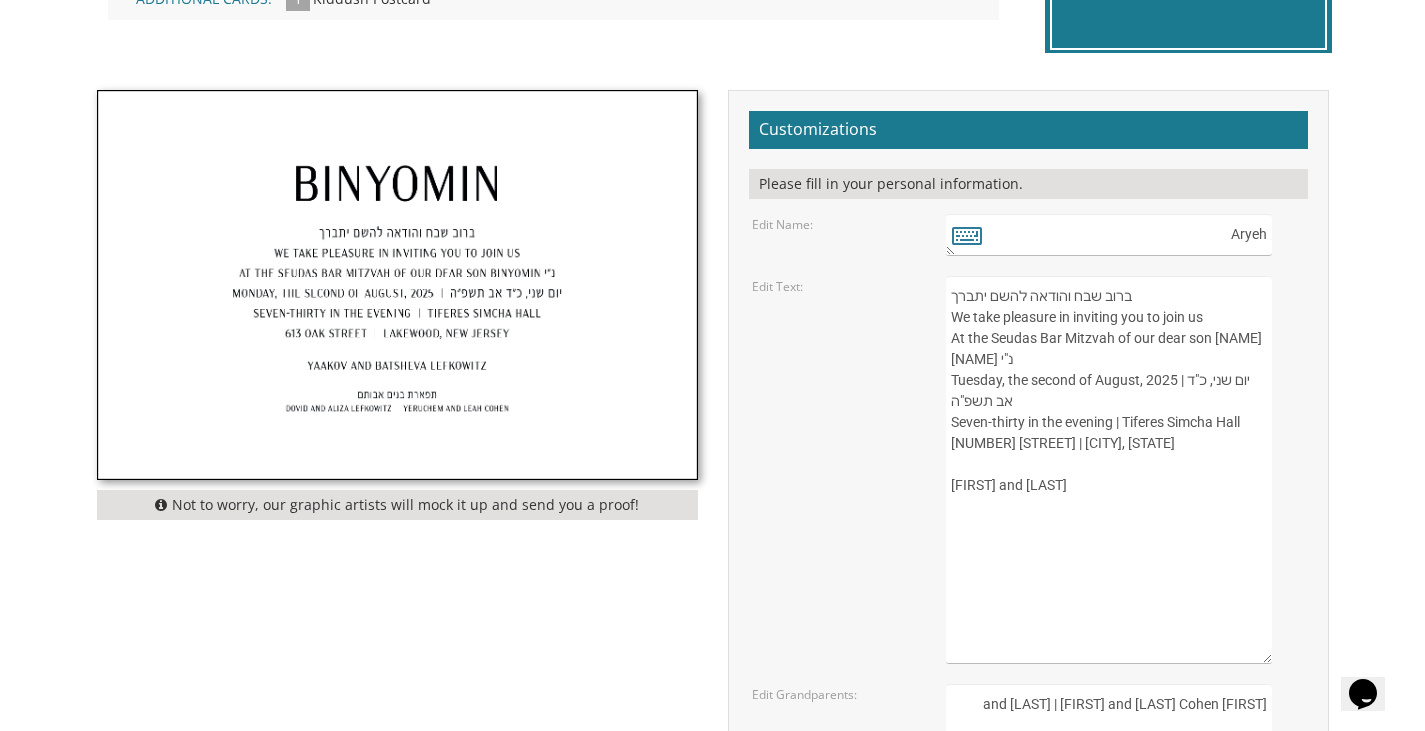 click on "ברוב שבח והודאה להשם יתברך
We take pleasure in inviting you to join us
At the Seudas Bar Mitzvah of our dear son Binyomin נ"י
Monday, the second of August, 2025 | יום שני, כ"ד אב תשפ"ה
Seven-thirty in the evening | Tiferes Simcha Hall
613 Oak Street | Lakewood, New Jersey
Yaakov and Batsheva Lefkowitz" at bounding box center [1108, 470] 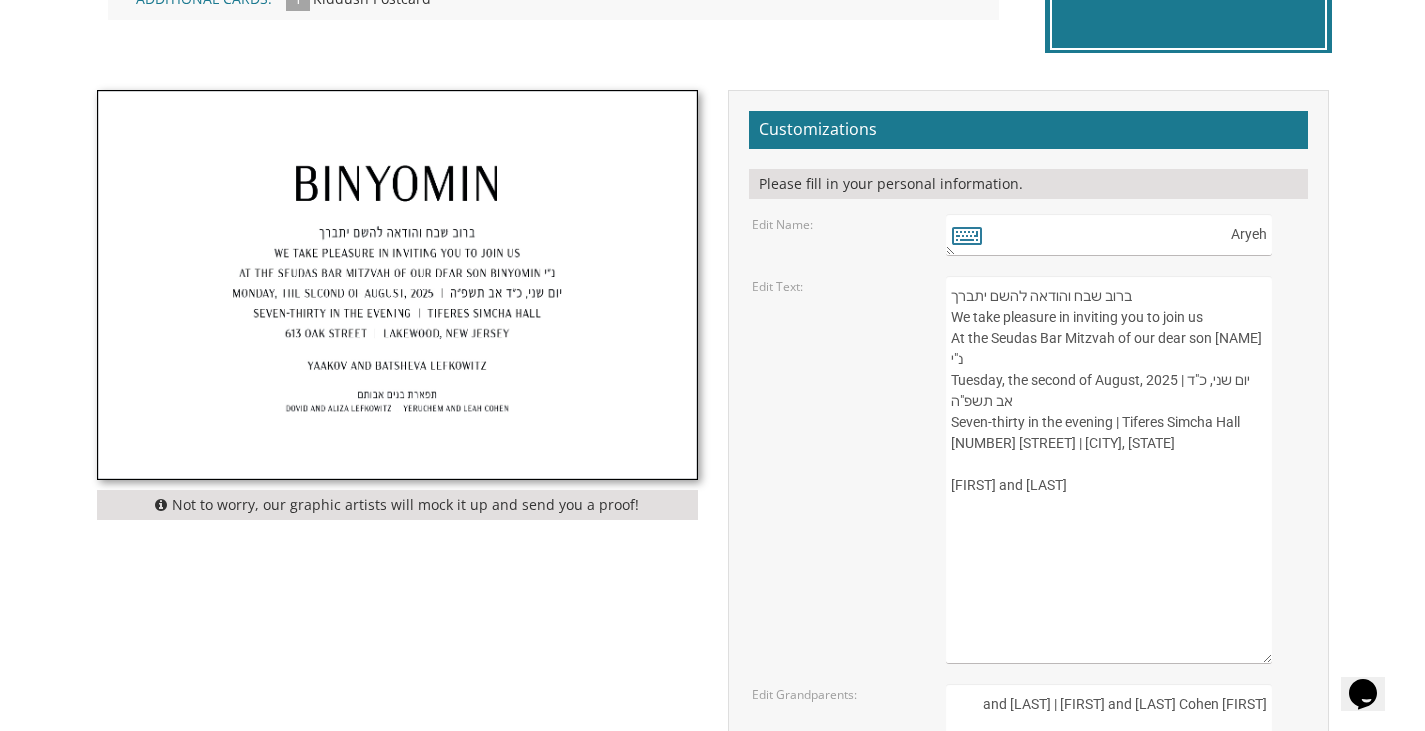 click on "ברוב שבח והודאה להשם יתברך
We take pleasure in inviting you to join us
At the Seudas Bar Mitzvah of our dear son Binyomin נ"י
Monday, the second of August, 2025 | יום שני, כ"ד אב תשפ"ה
Seven-thirty in the evening | Tiferes Simcha Hall
613 Oak Street | Lakewood, New Jersey
Yaakov and Batsheva Lefkowitz" at bounding box center (1108, 470) 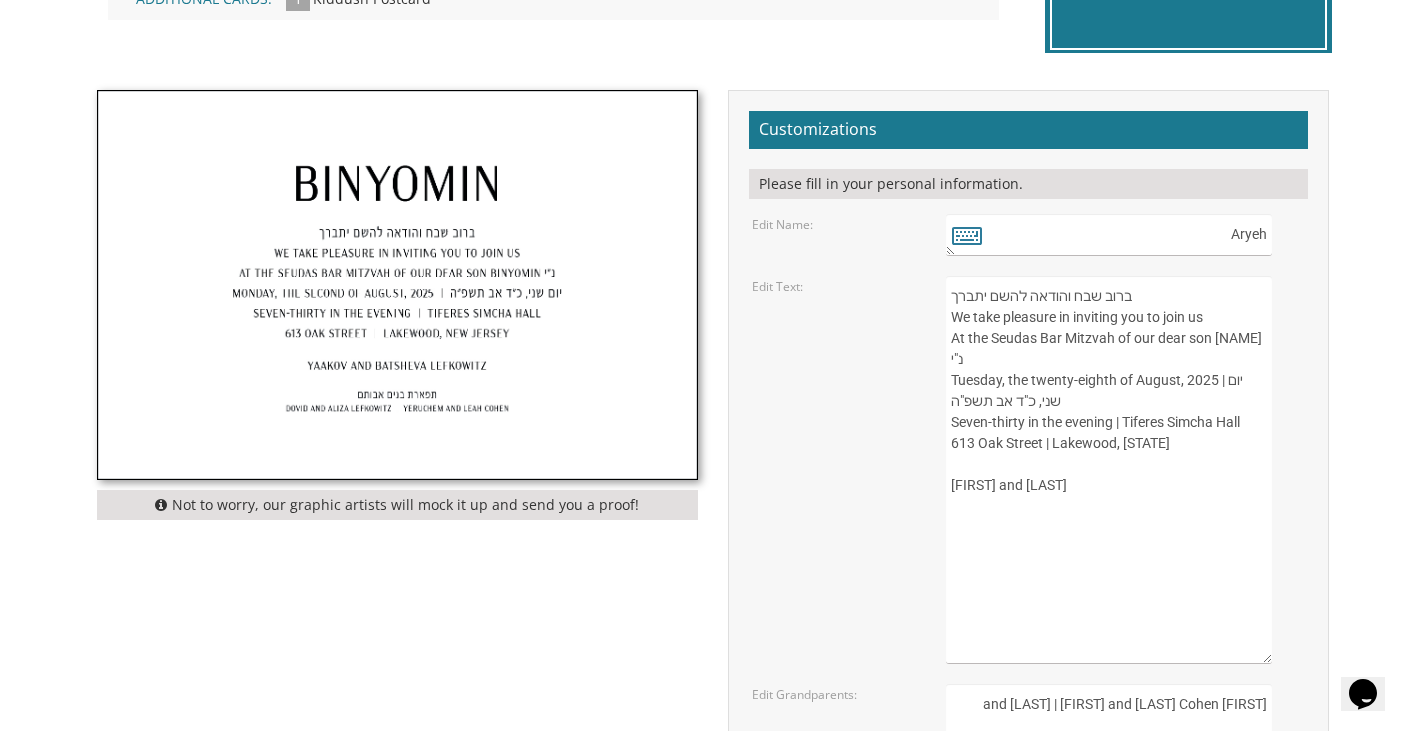 click on "ברוב שבח והודאה להשם יתברך
We take pleasure in inviting you to join us
At the Seudas Bar Mitzvah of our dear son Binyomin נ"י
Monday, the second of August, 2025 | יום שני, כ"ד אב תשפ"ה
Seven-thirty in the evening | Tiferes Simcha Hall
613 Oak Street | Lakewood, New Jersey
Yaakov and Batsheva Lefkowitz" at bounding box center [1108, 470] 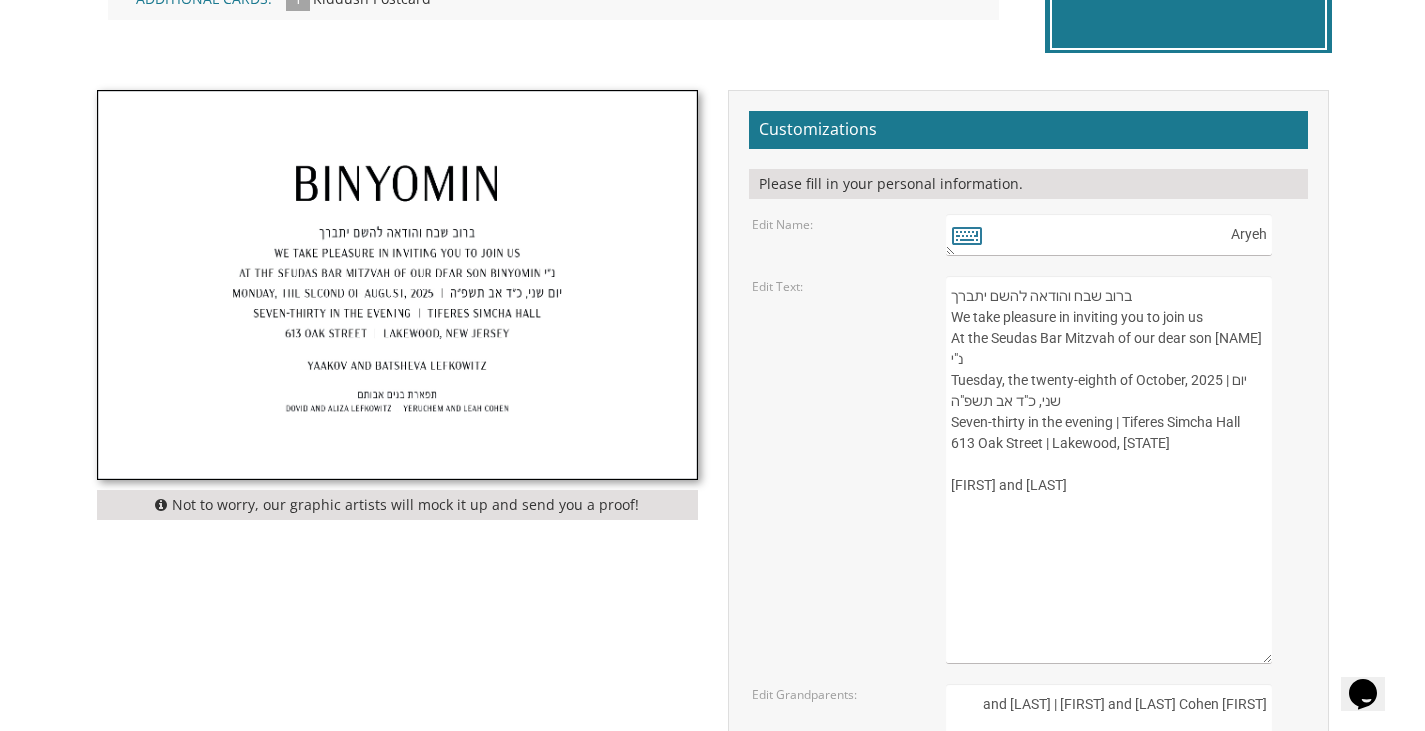 click on "ברוב שבח והודאה להשם יתברך
We take pleasure in inviting you to join us
At the Seudas Bar Mitzvah of our dear son Binyomin נ"י
Monday, the second of August, 2025 | יום שני, כ"ד אב תשפ"ה
Seven-thirty in the evening | Tiferes Simcha Hall
613 Oak Street | Lakewood, New Jersey
Yaakov and Batsheva Lefkowitz" at bounding box center (1108, 470) 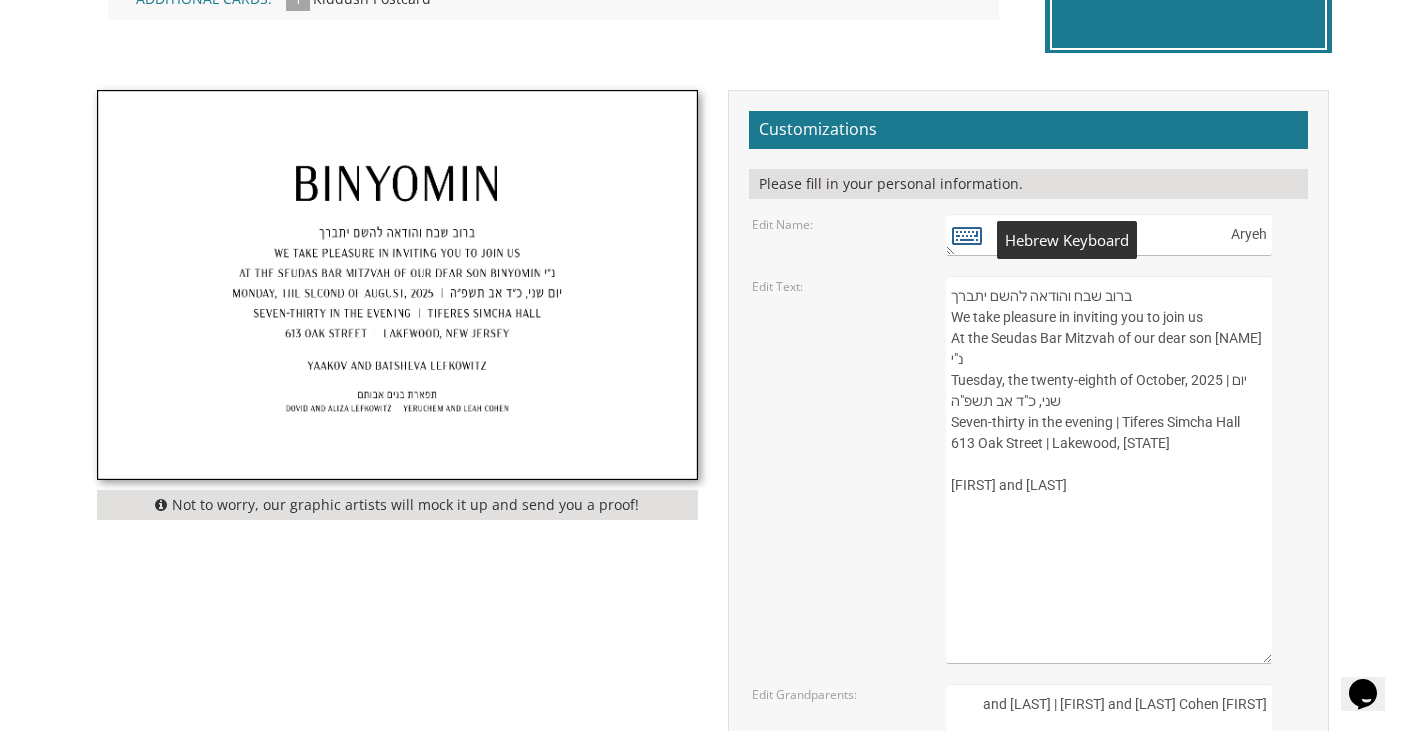 type on "ברוב שבח והודאה להשם יתברך
We take pleasure in inviting you to join us
At the Seudas Bar Mitzvah of our dear son שרגא אריה נ"י
Tuesday, the twenty-eighth of October, 2025 | יום שני, כ"ד אב תשפ"ה
Seven-thirty in the evening | Tiferes Simcha Hall
613 Oak Street | Lakewood, New Jersey
Yaakov and Batsheva Lefkowitz" 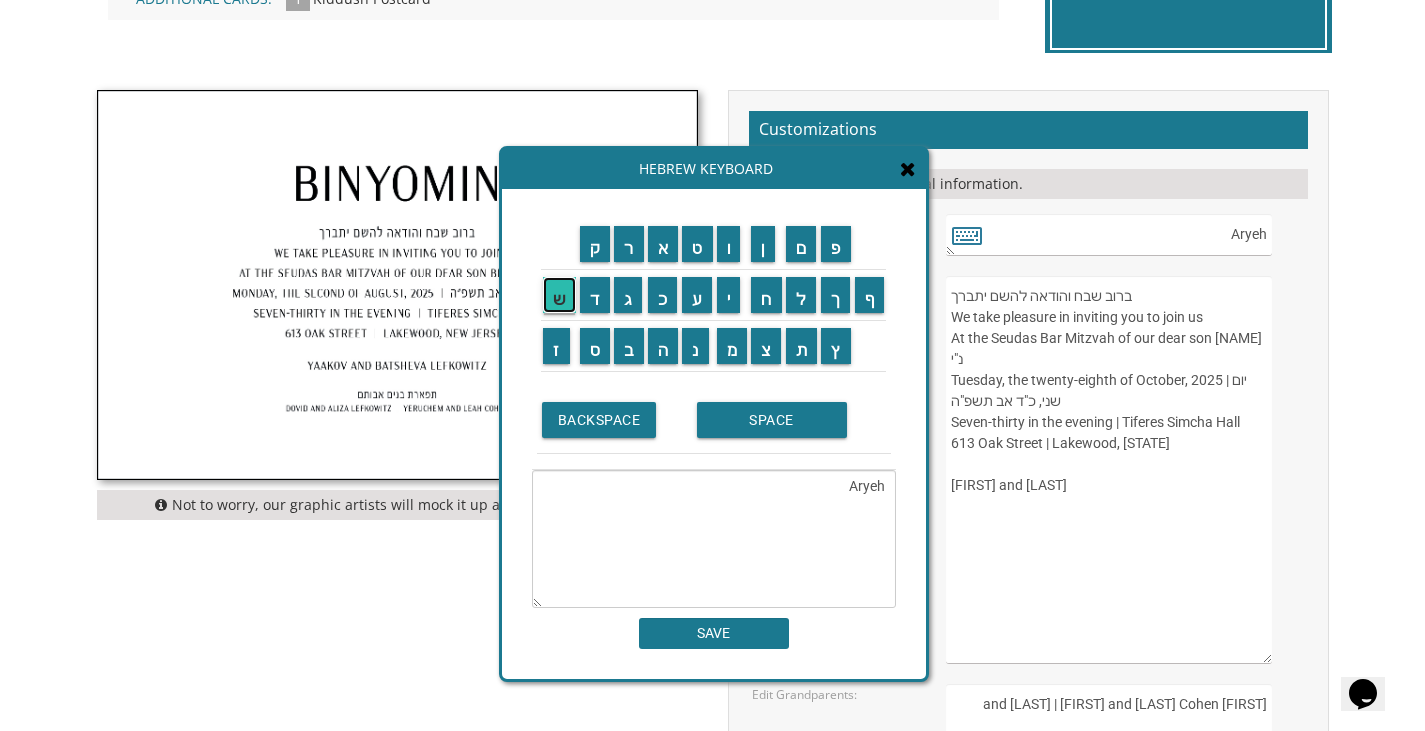 click on "ש" at bounding box center (559, 295) 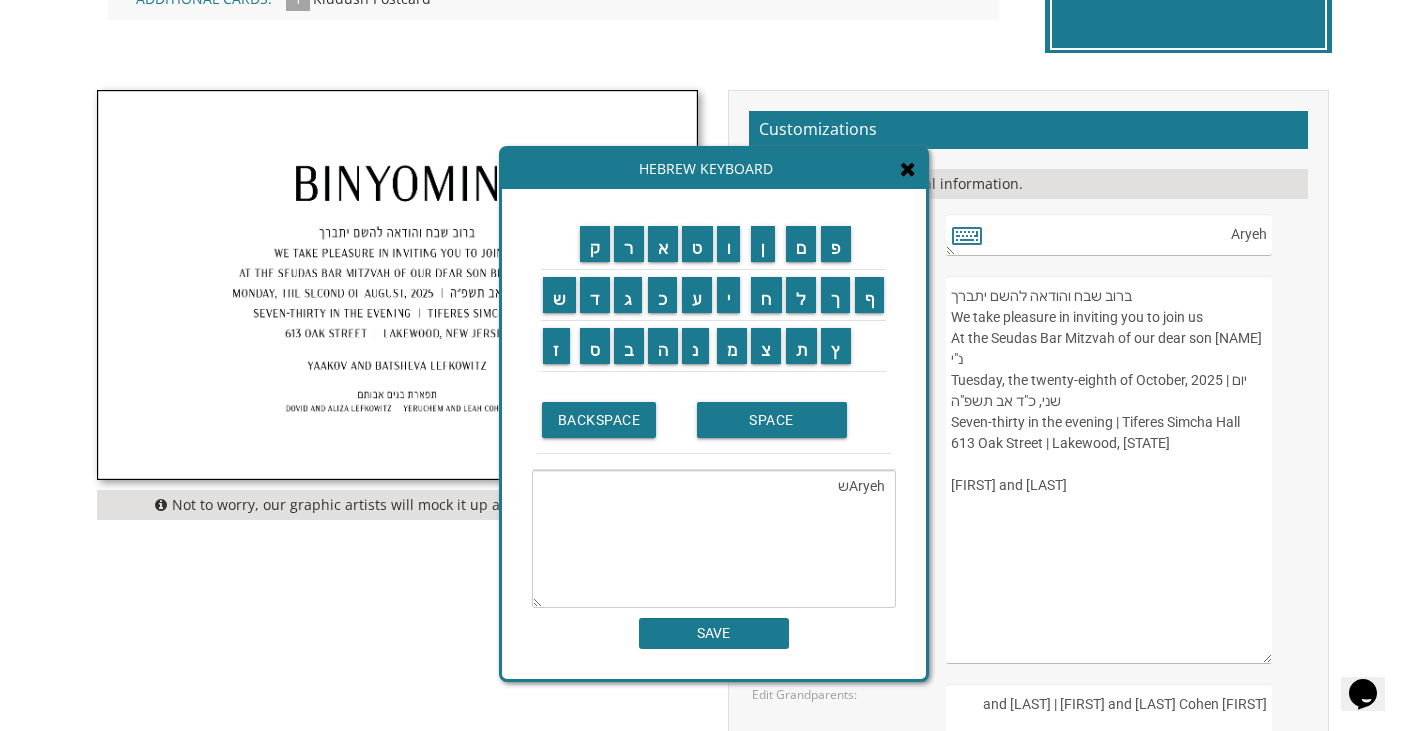 click at bounding box center [908, 169] 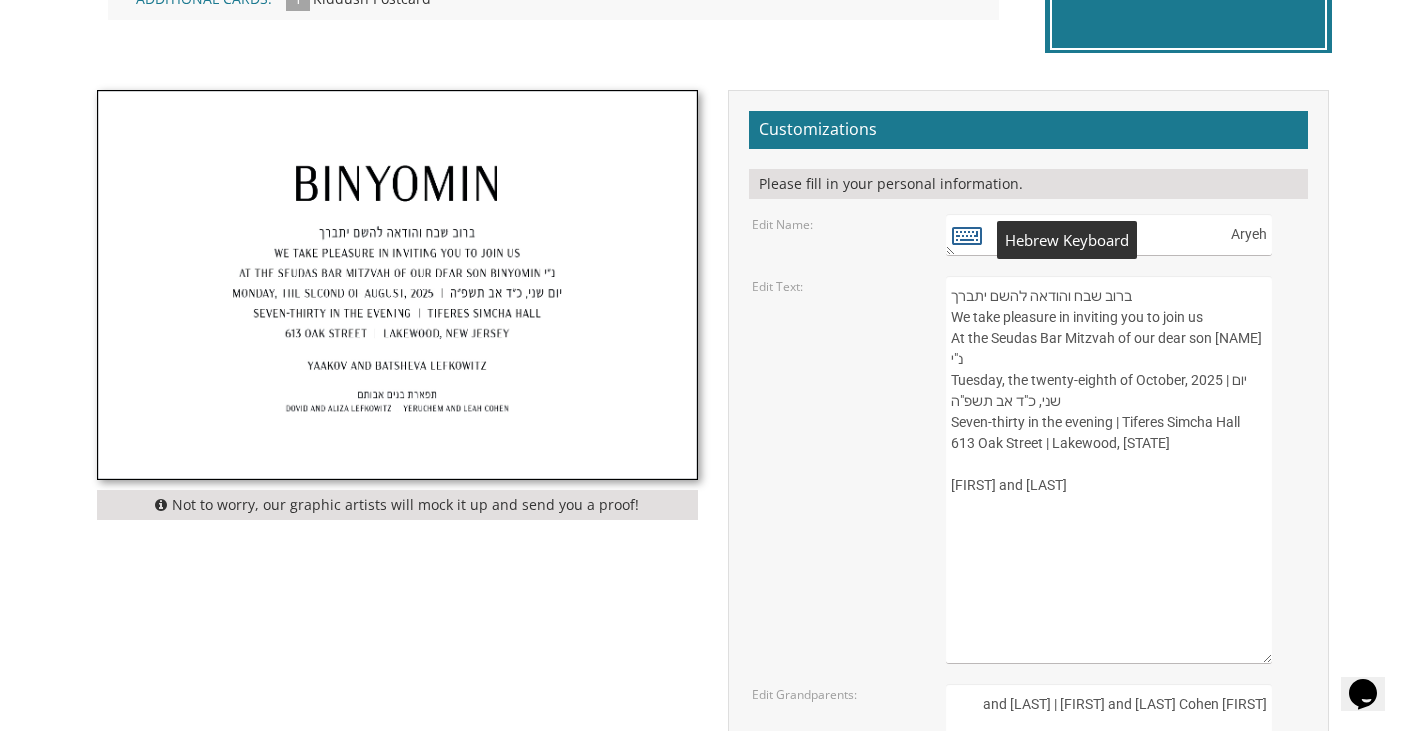 click at bounding box center [967, 235] 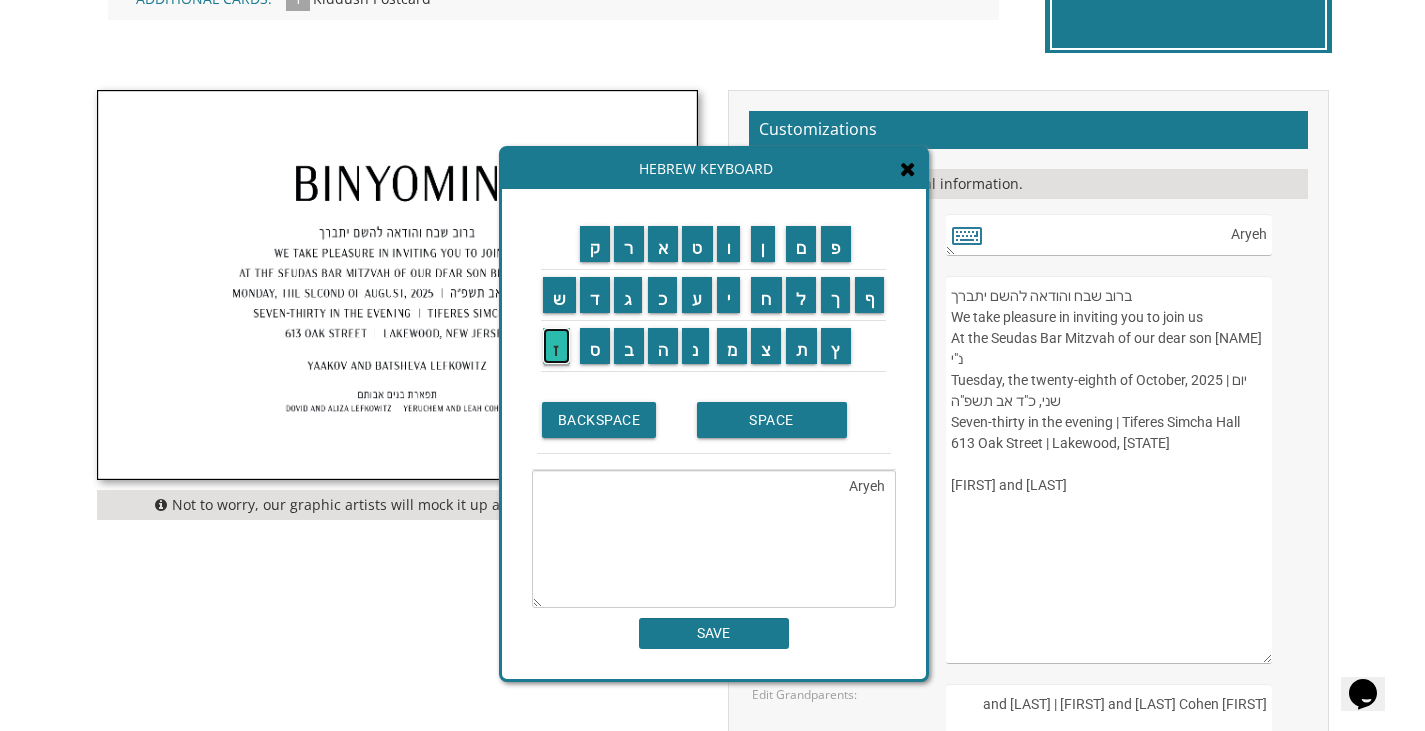 click on "ז" at bounding box center [556, 346] 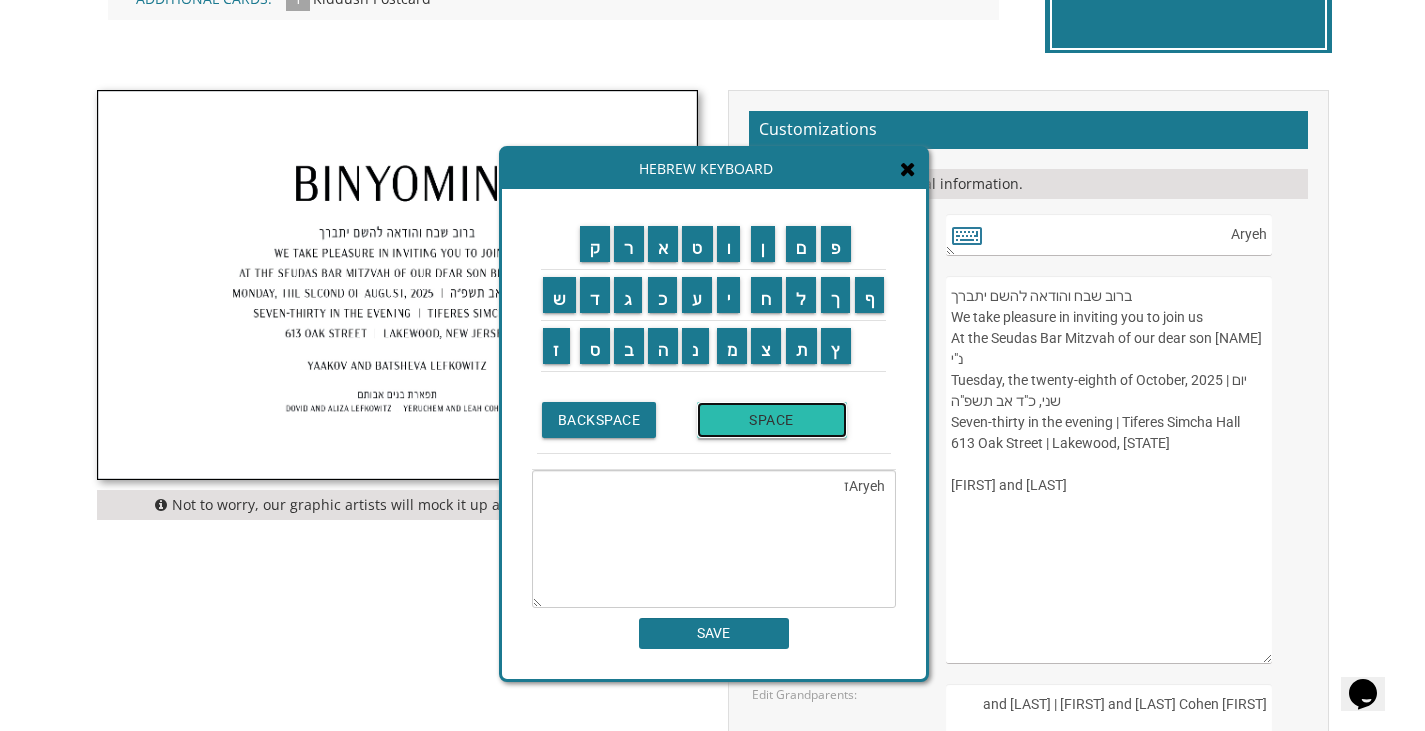 click on "SPACE" at bounding box center (772, 420) 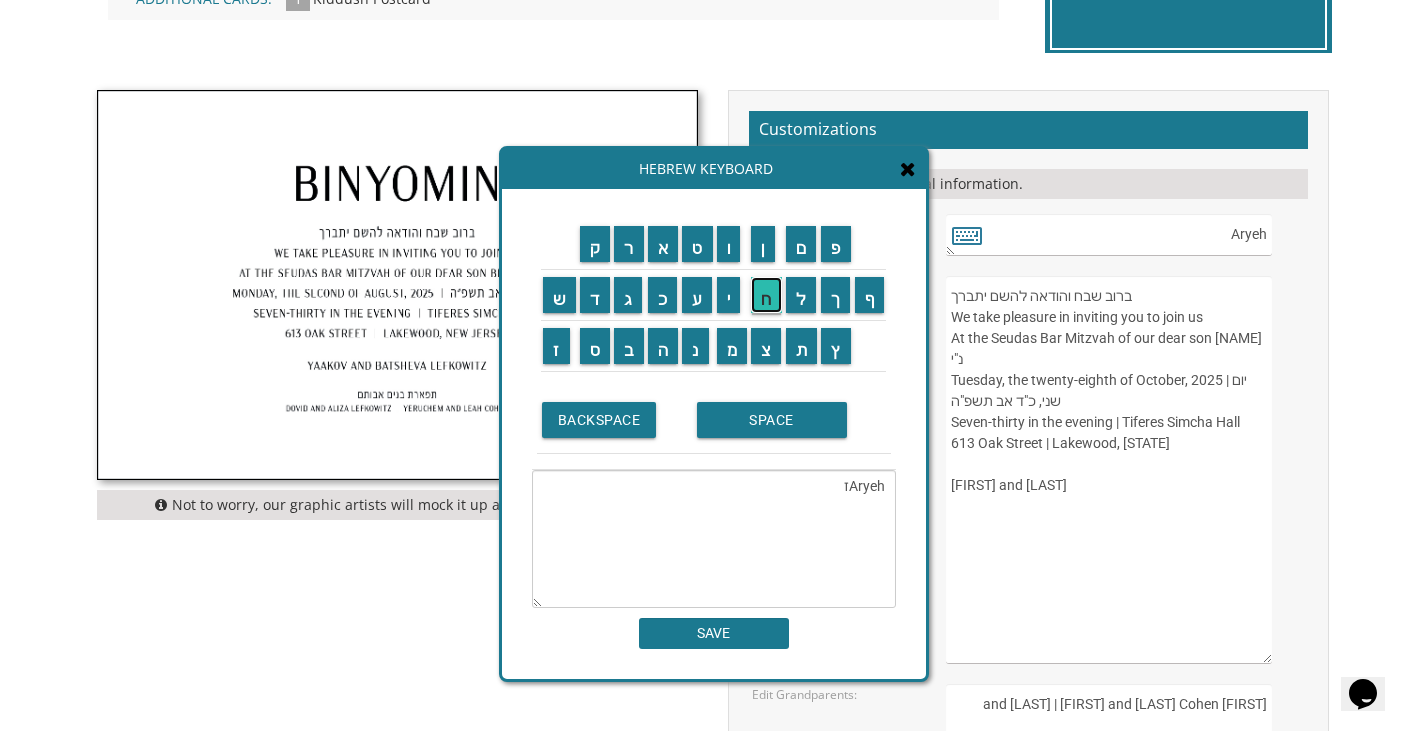 click on "ח" at bounding box center [766, 295] 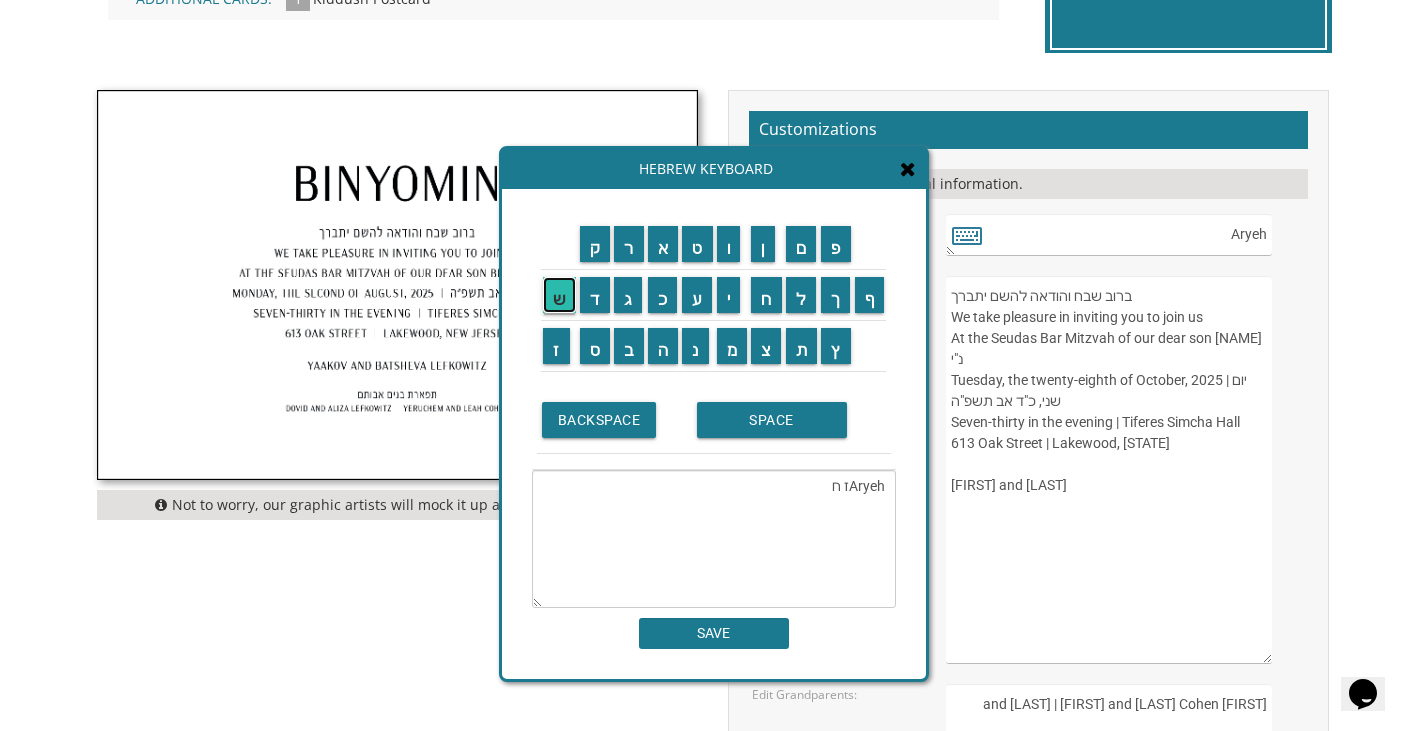 click on "ש" at bounding box center (559, 295) 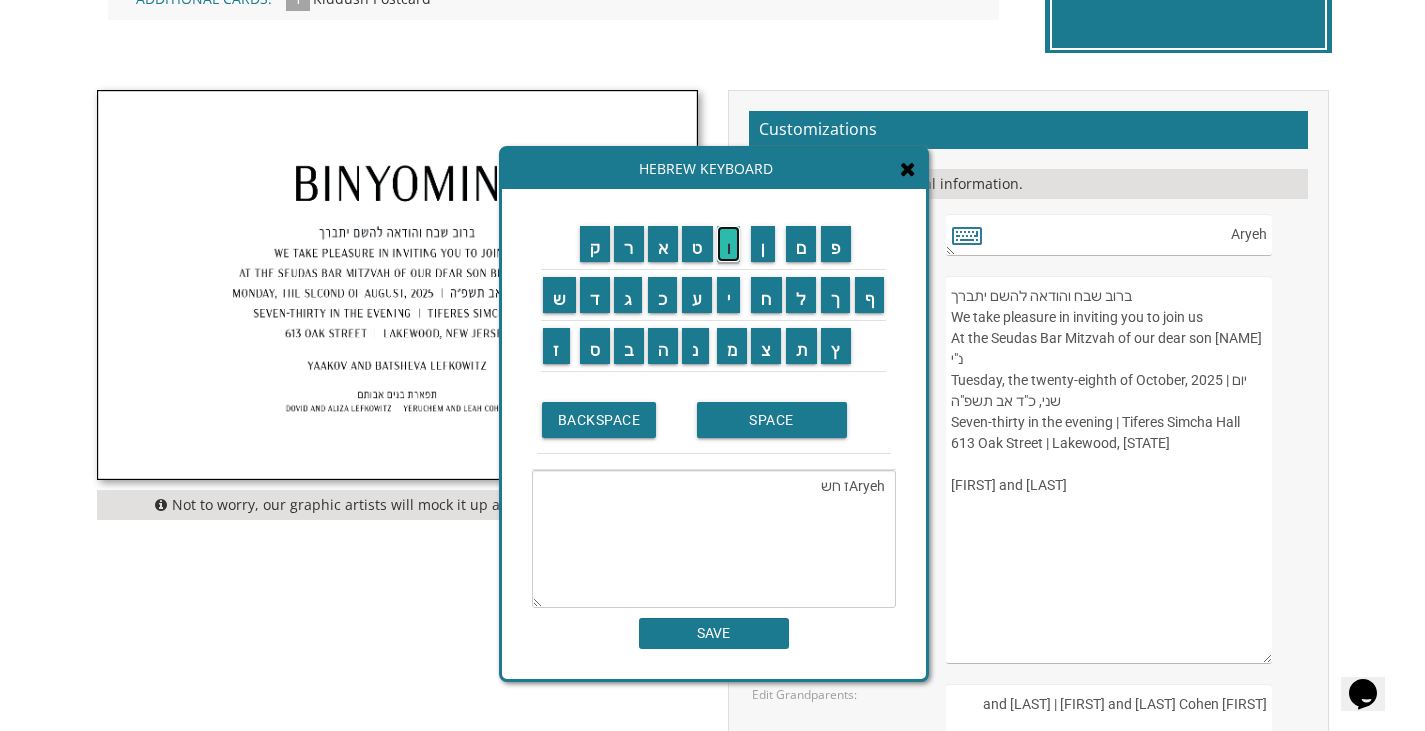 click on "ו" at bounding box center (729, 244) 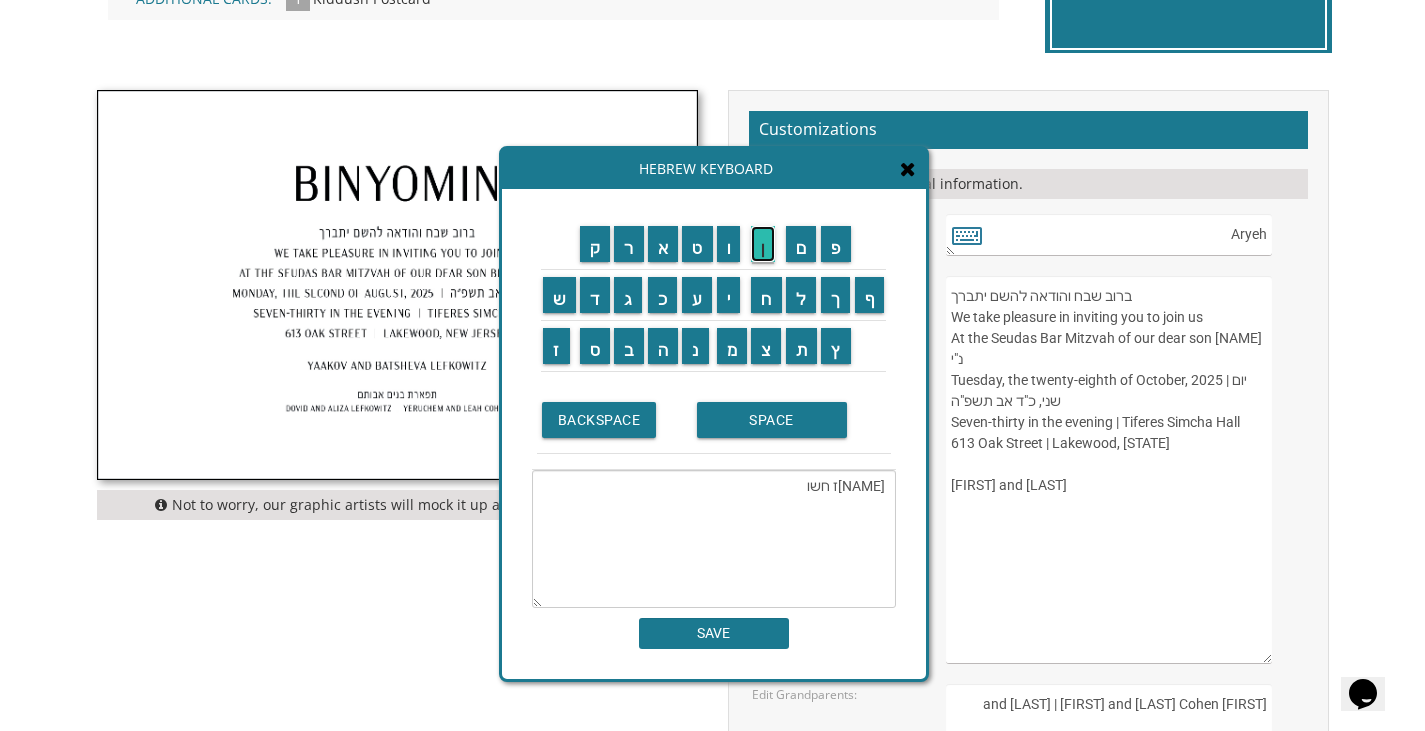 click on "ן" at bounding box center [763, 244] 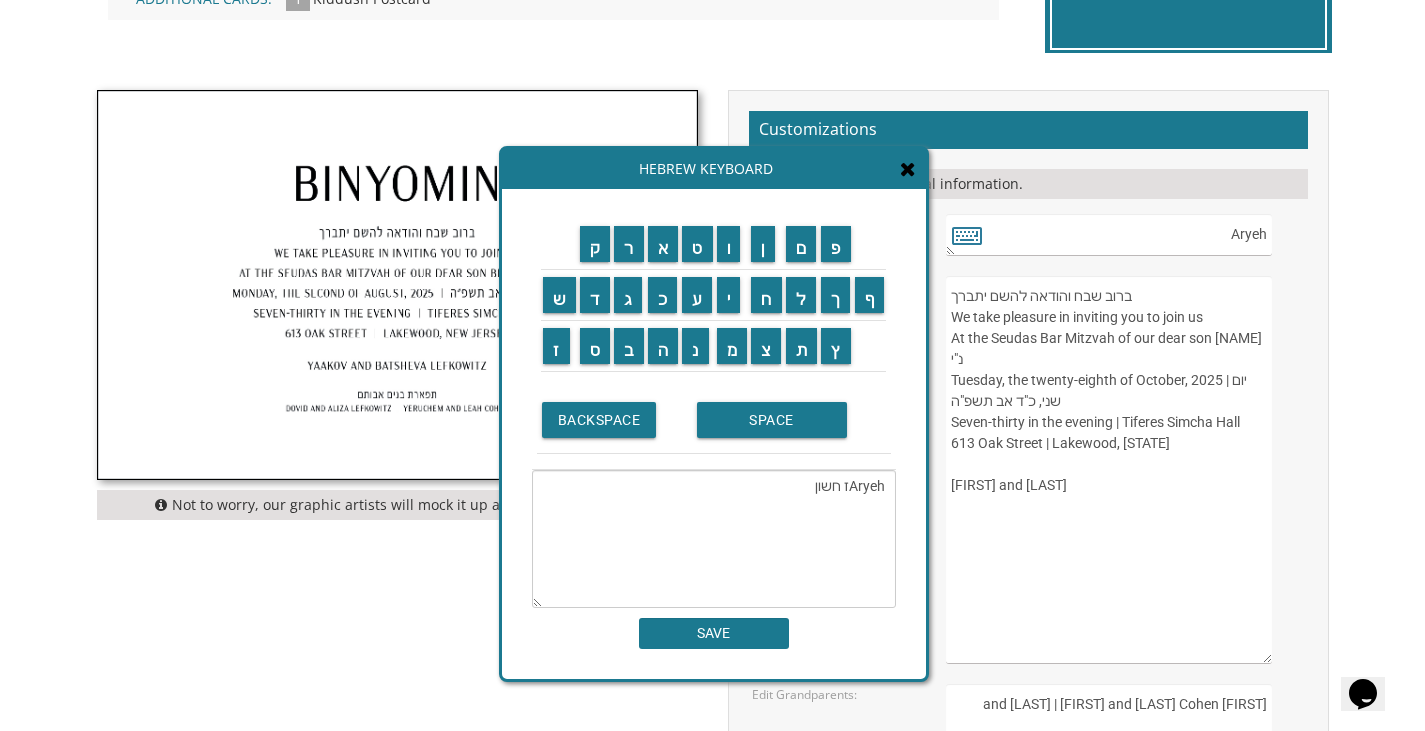 drag, startPoint x: 850, startPoint y: 486, endPoint x: 791, endPoint y: 493, distance: 59.413803 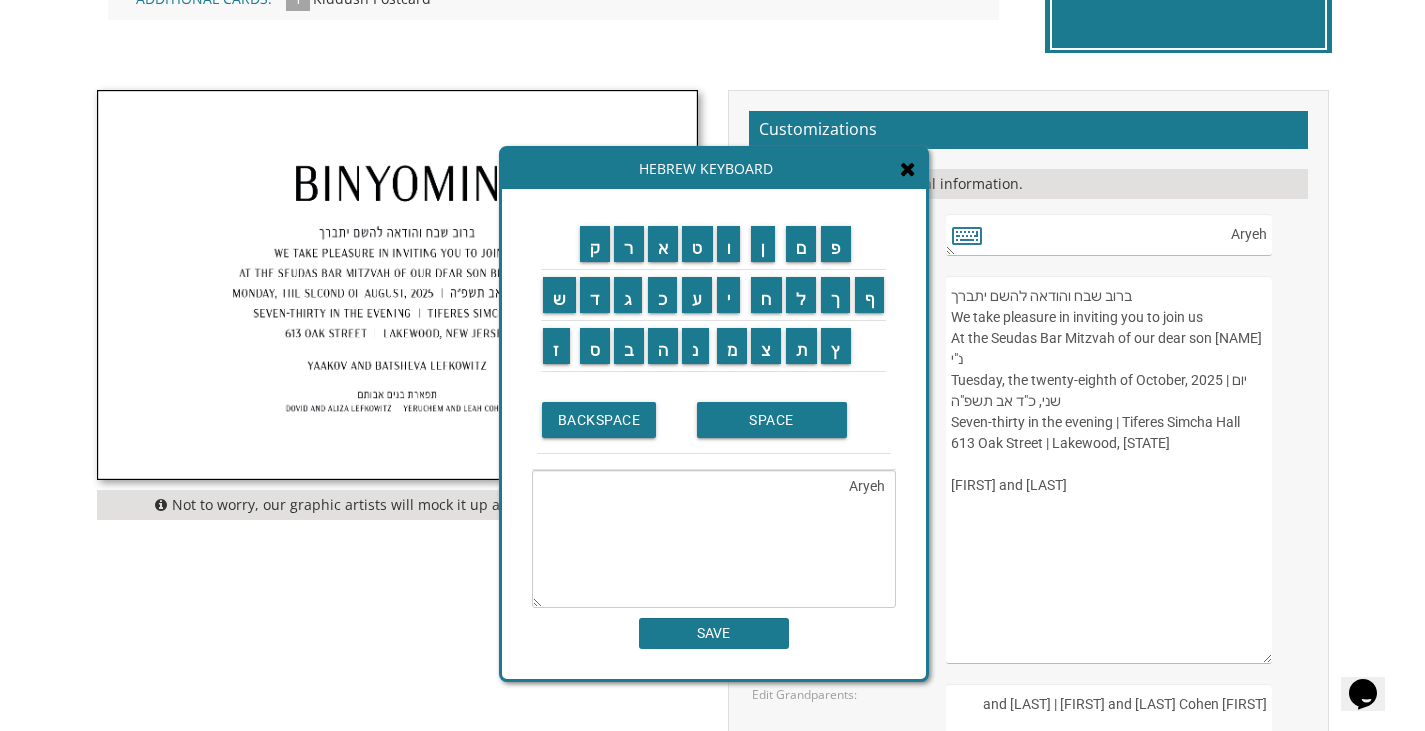 type on "Aryeh" 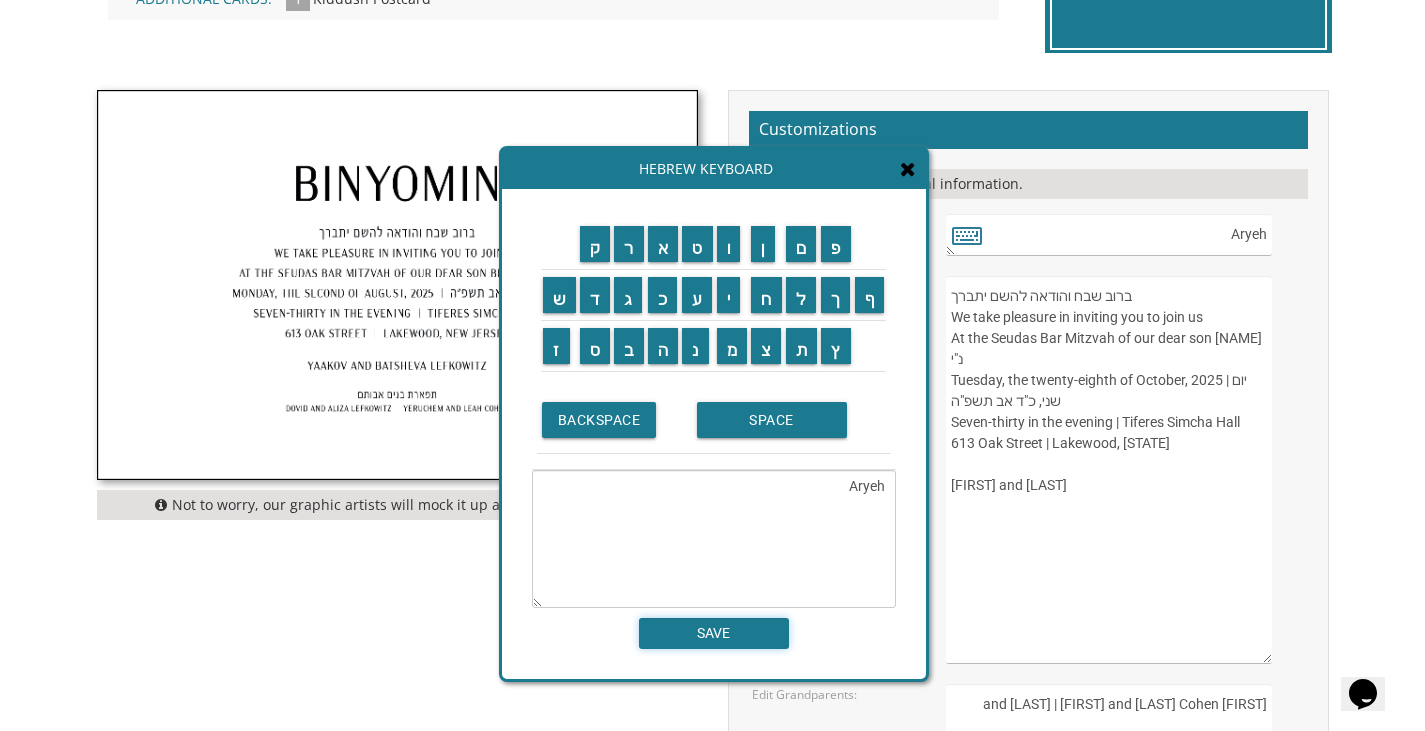 click on "SAVE" at bounding box center (714, 633) 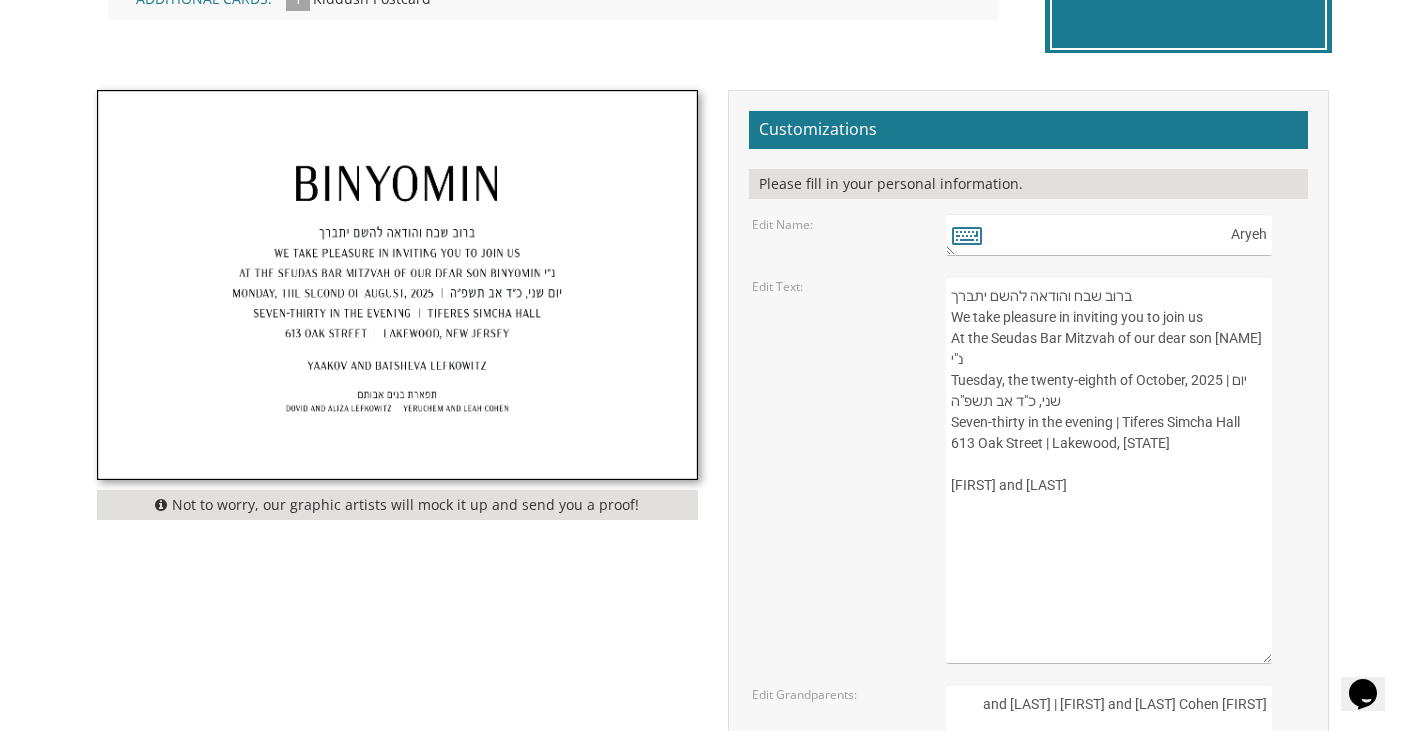 drag, startPoint x: 1240, startPoint y: 378, endPoint x: 1021, endPoint y: 411, distance: 221.47235 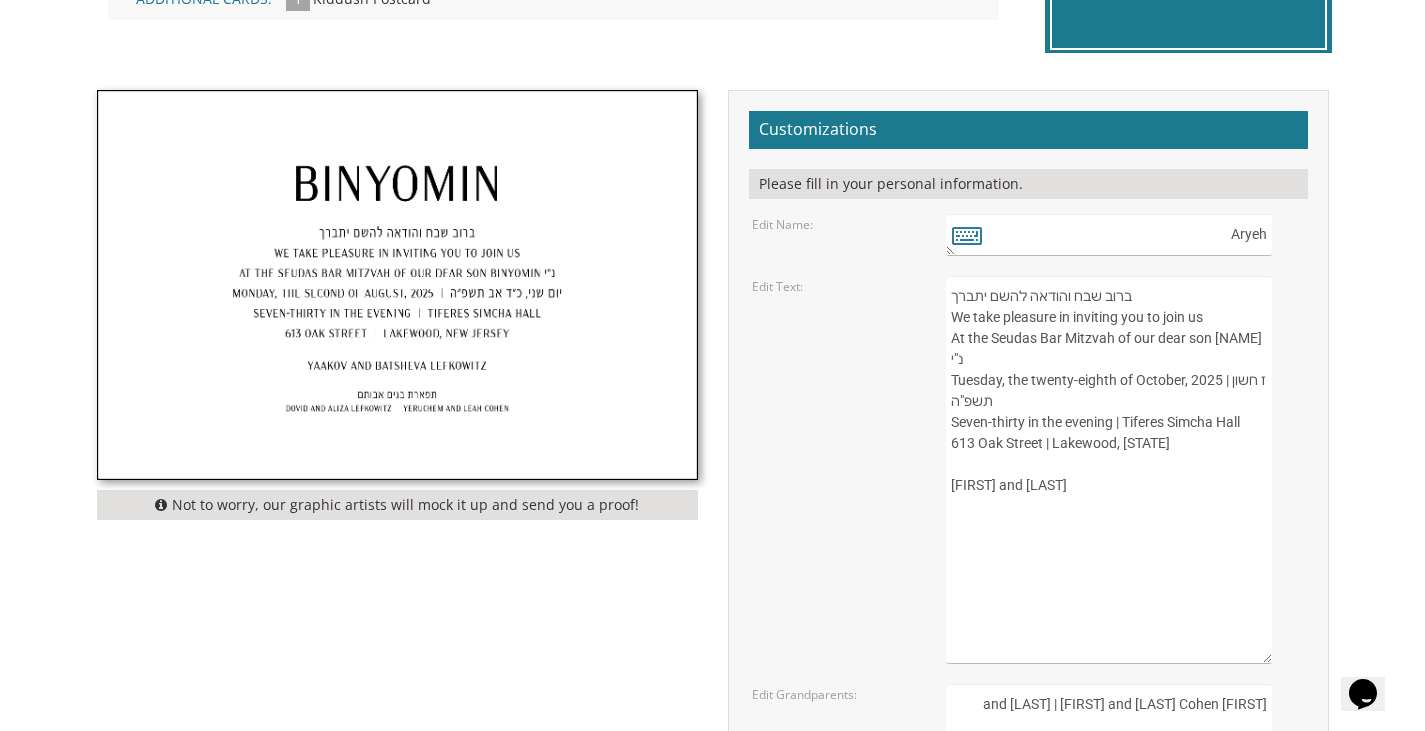 click on "ברוב שבח והודאה להשם יתברך
We take pleasure in inviting you to join us
At the Seudas Bar Mitzvah of our dear son Binyomin נ"י
Monday, the second of August, 2025 | יום שני, כ"ד אב תשפ"ה
Seven-thirty in the evening | Tiferes Simcha Hall
613 Oak Street | Lakewood, New Jersey
Yaakov and Batsheva Lefkowitz" at bounding box center (1108, 470) 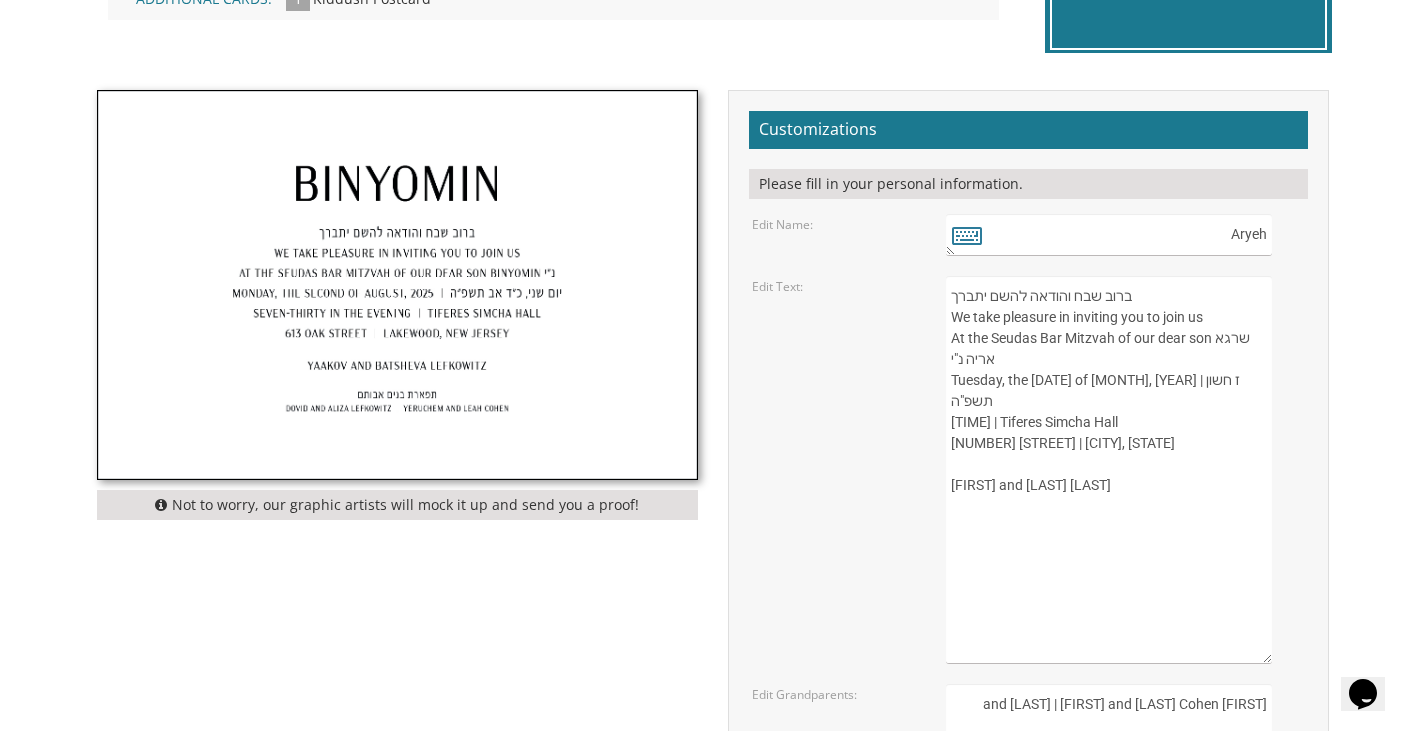 drag, startPoint x: 1143, startPoint y: 422, endPoint x: 1259, endPoint y: 416, distance: 116.15507 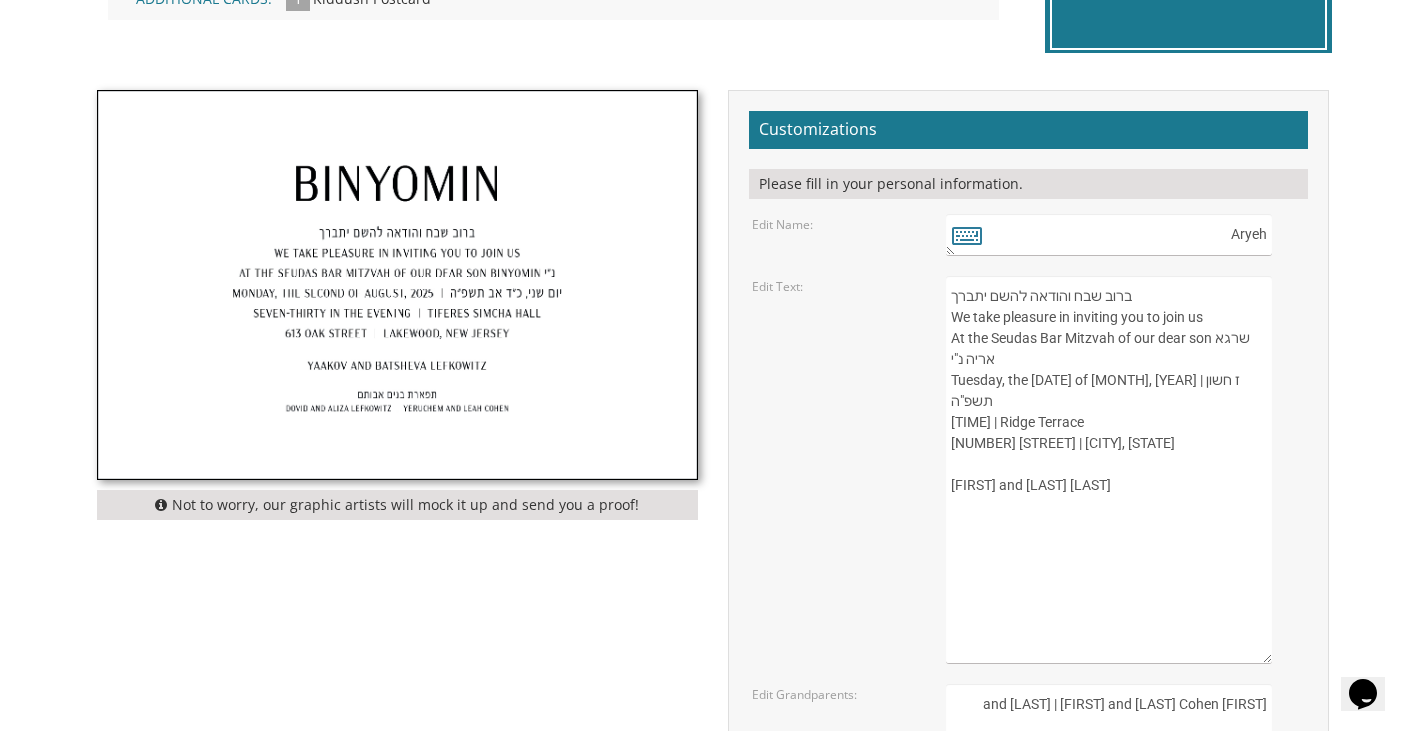 click on "ברוב שבח והודאה להשם יתברך
We take pleasure in inviting you to join us
At the Seudas Bar Mitzvah of our dear son Binyomin נ"י
Monday, the second of August, 2025 | יום שני, כ"ד אב תשפ"ה
Seven-thirty in the evening | Tiferes Simcha Hall
613 Oak Street | Lakewood, New Jersey
Yaakov and Batsheva Lefkowitz" at bounding box center [1108, 470] 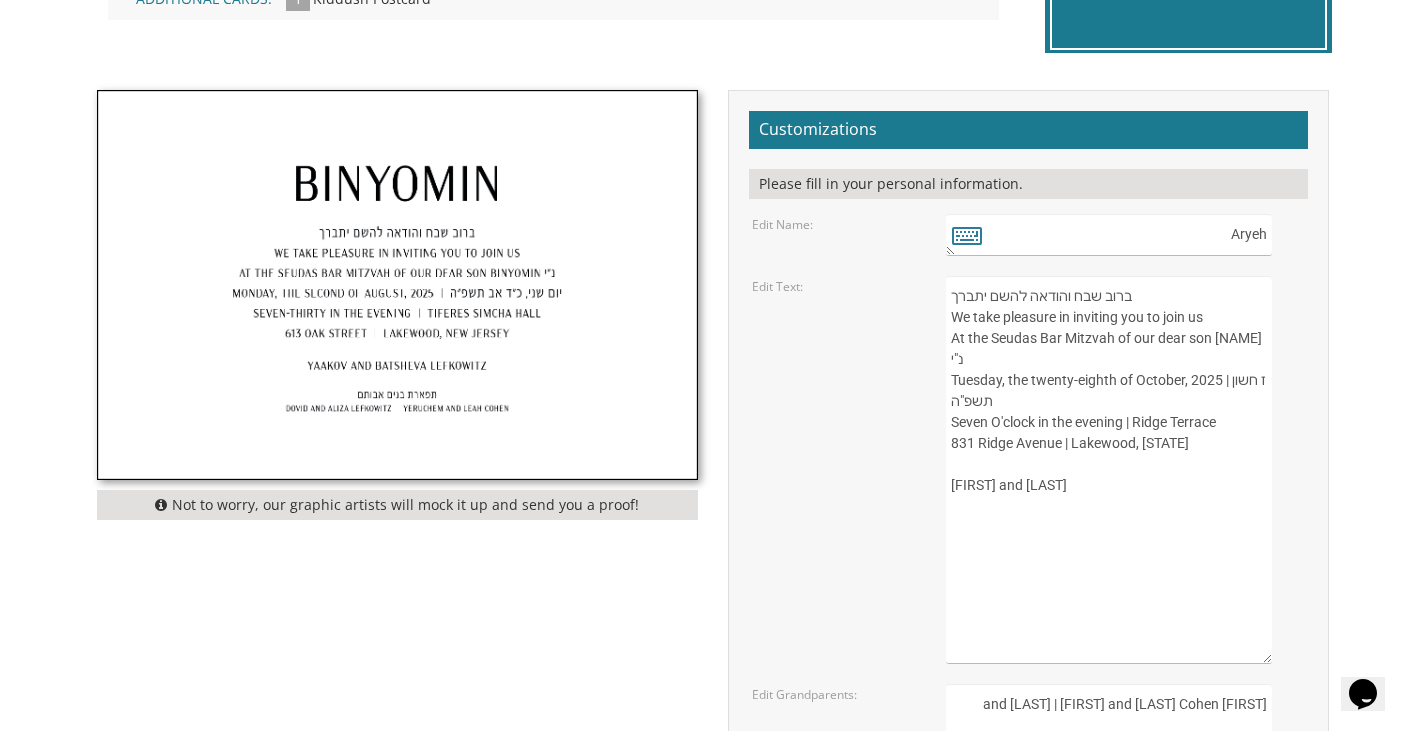click on "ברוב שבח והודאה להשם יתברך
We take pleasure in inviting you to join us
At the Seudas Bar Mitzvah of our dear son Binyomin נ"י
Monday, the second of August, 2025 | יום שני, כ"ד אב תשפ"ה
Seven-thirty in the evening | Tiferes Simcha Hall
613 Oak Street | Lakewood, New Jersey
Yaakov and Batsheva Lefkowitz" at bounding box center [1108, 470] 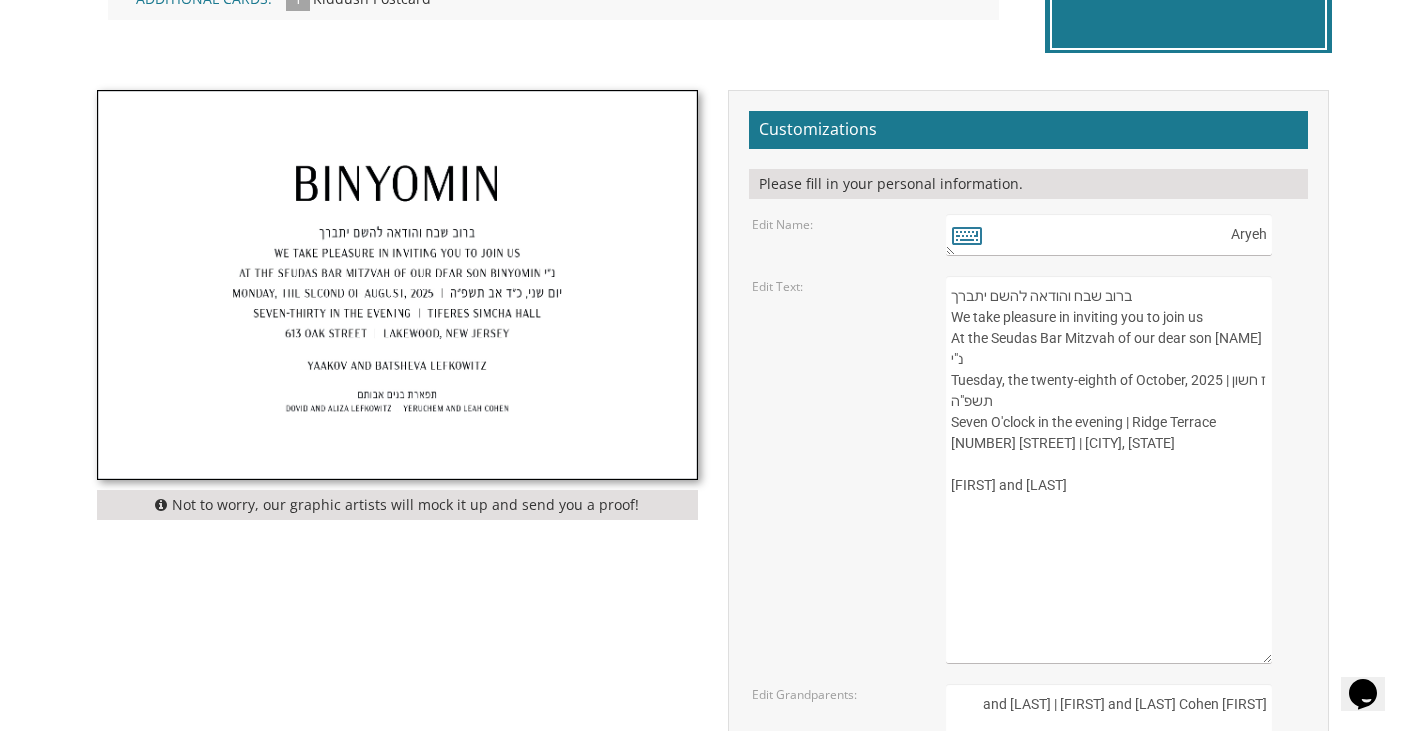 click on "ברוב שבח והודאה להשם יתברך
We take pleasure in inviting you to join us
At the Seudas Bar Mitzvah of our dear son Binyomin נ"י
Monday, the second of August, 2025 | יום שני, כ"ד אב תשפ"ה
Seven-thirty in the evening | Tiferes Simcha Hall
613 Oak Street | Lakewood, New Jersey
Yaakov and Batsheva Lefkowitz" at bounding box center (1108, 470) 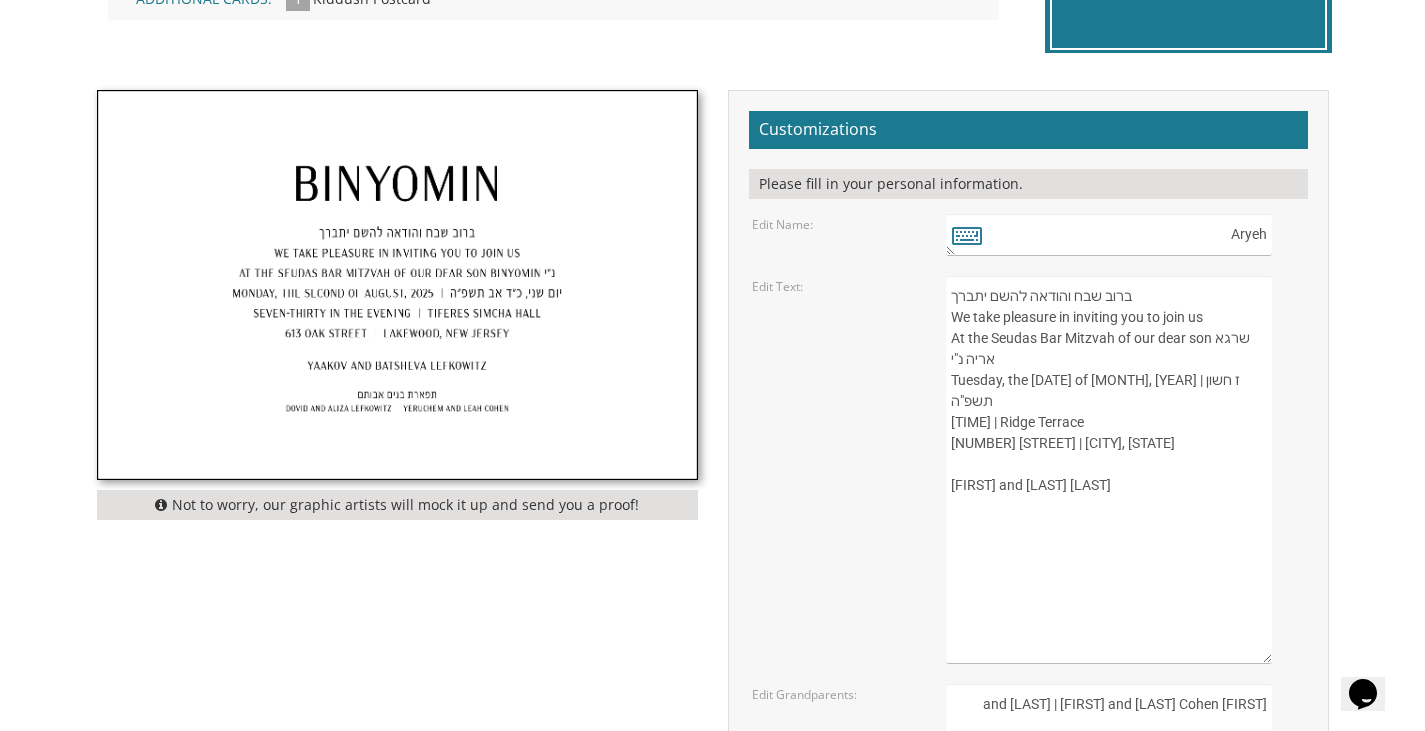 click on "ברוב שבח והודאה להשם יתברך
We take pleasure in inviting you to join us
At the Seudas Bar Mitzvah of our dear son Binyomin נ"י
Monday, the second of August, 2025 | יום שני, כ"ד אב תשפ"ה
Seven-thirty in the evening | Tiferes Simcha Hall
613 Oak Street | Lakewood, New Jersey
Yaakov and Batsheva Lefkowitz" at bounding box center [1108, 470] 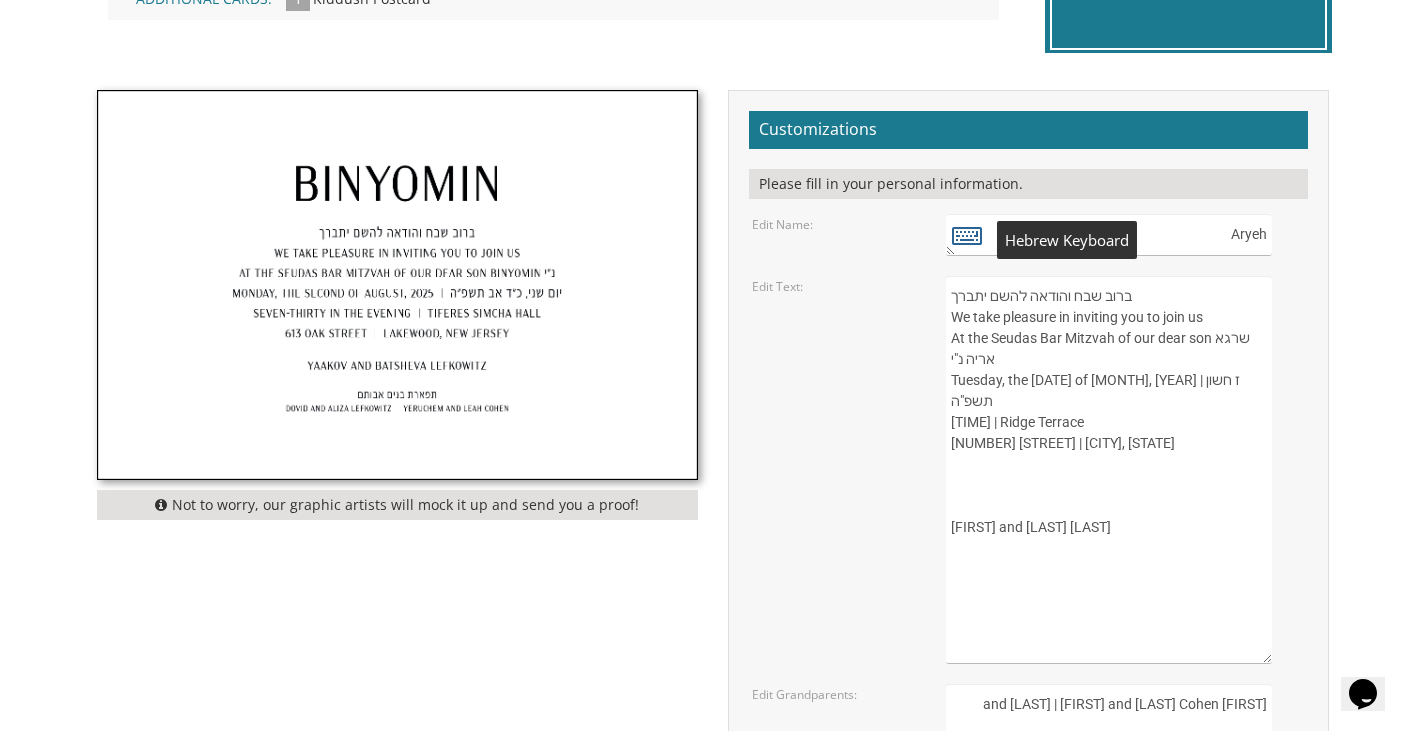 type on "ברוב שבח והודאה להשם יתברך
We take pleasure in inviting you to join us
At the Seudas Bar Mitzvah of our dear son שרגא אריה נ"י
Tuesday, the twenty-eighth of October, 2025 | ז חשון תשפ"ה
Seven O'clock in the evening | Ridge Terrace
831 Ridge Avenue | Lakewood, New Jersey
Tzvi and Chani Oelbaum" 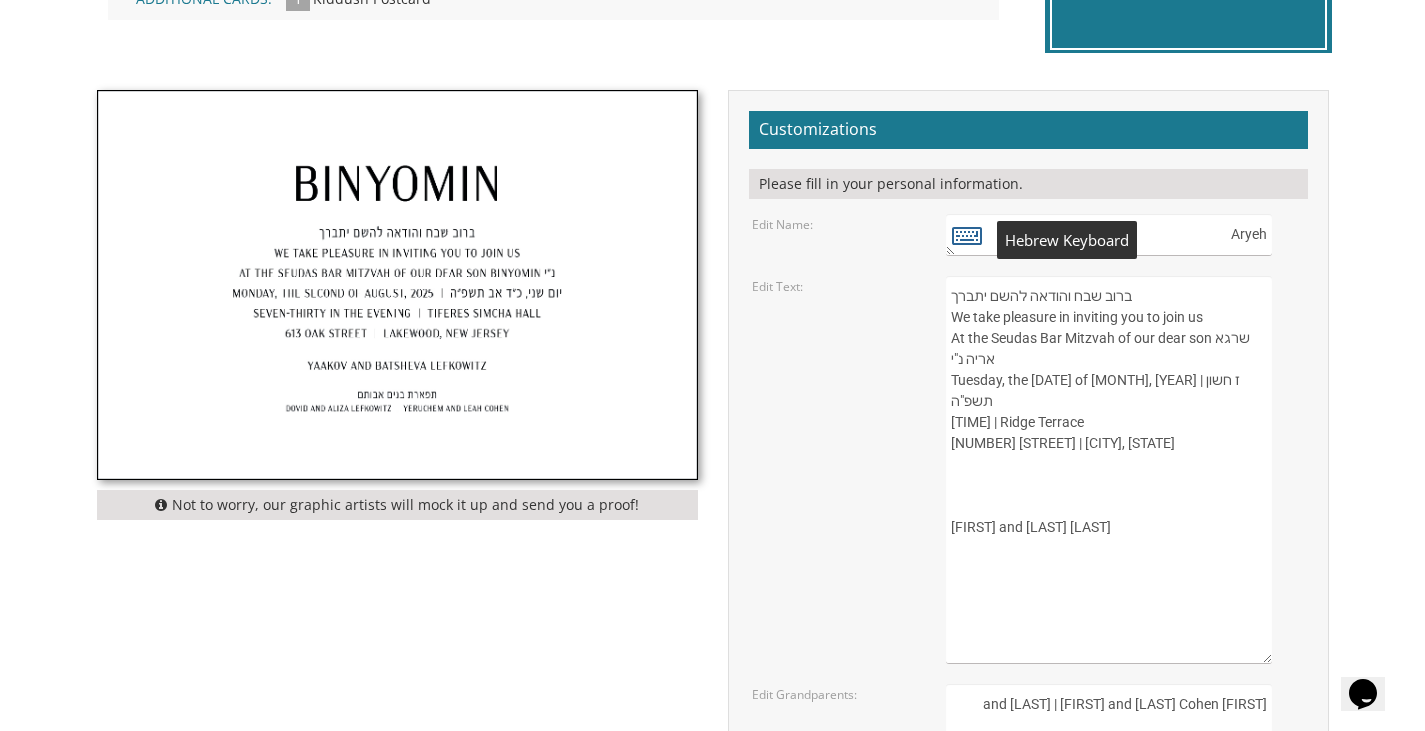 click at bounding box center (967, 235) 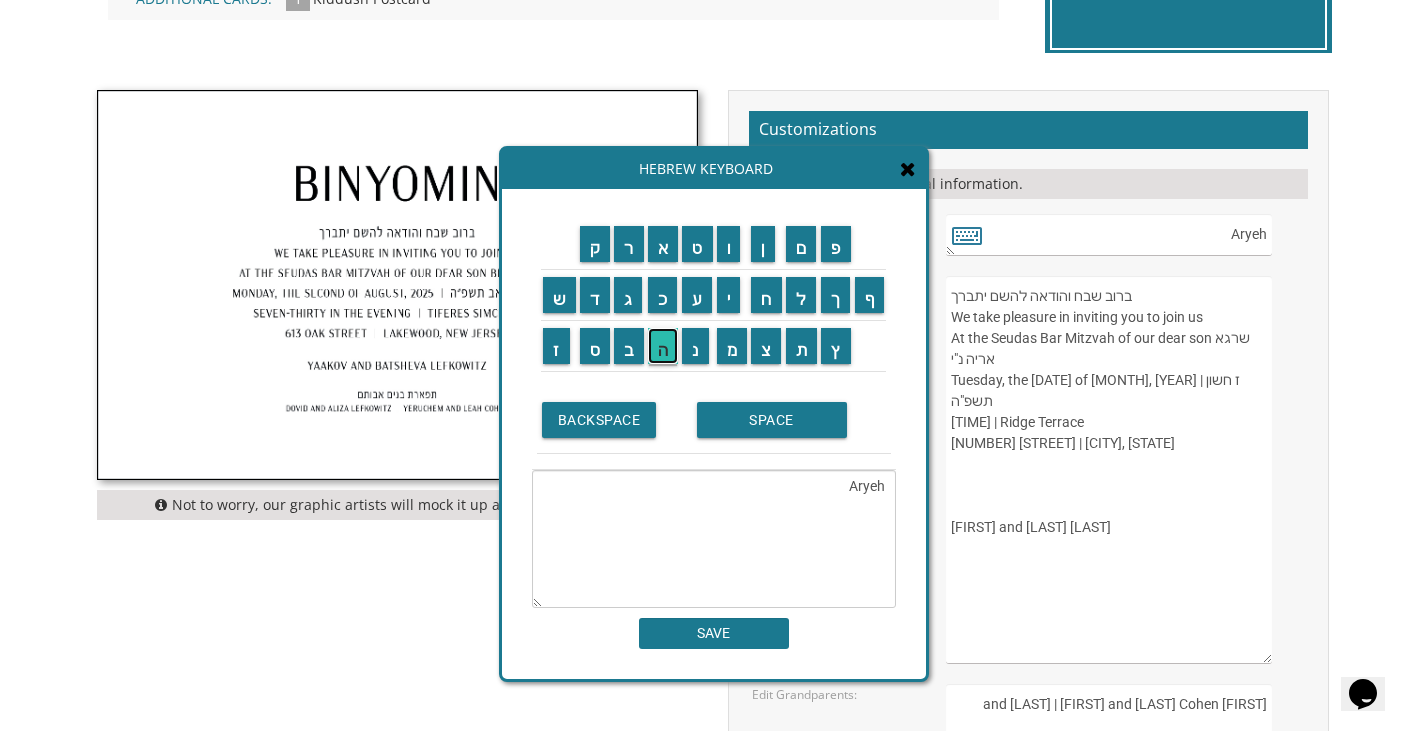click on "ה" at bounding box center (663, 346) 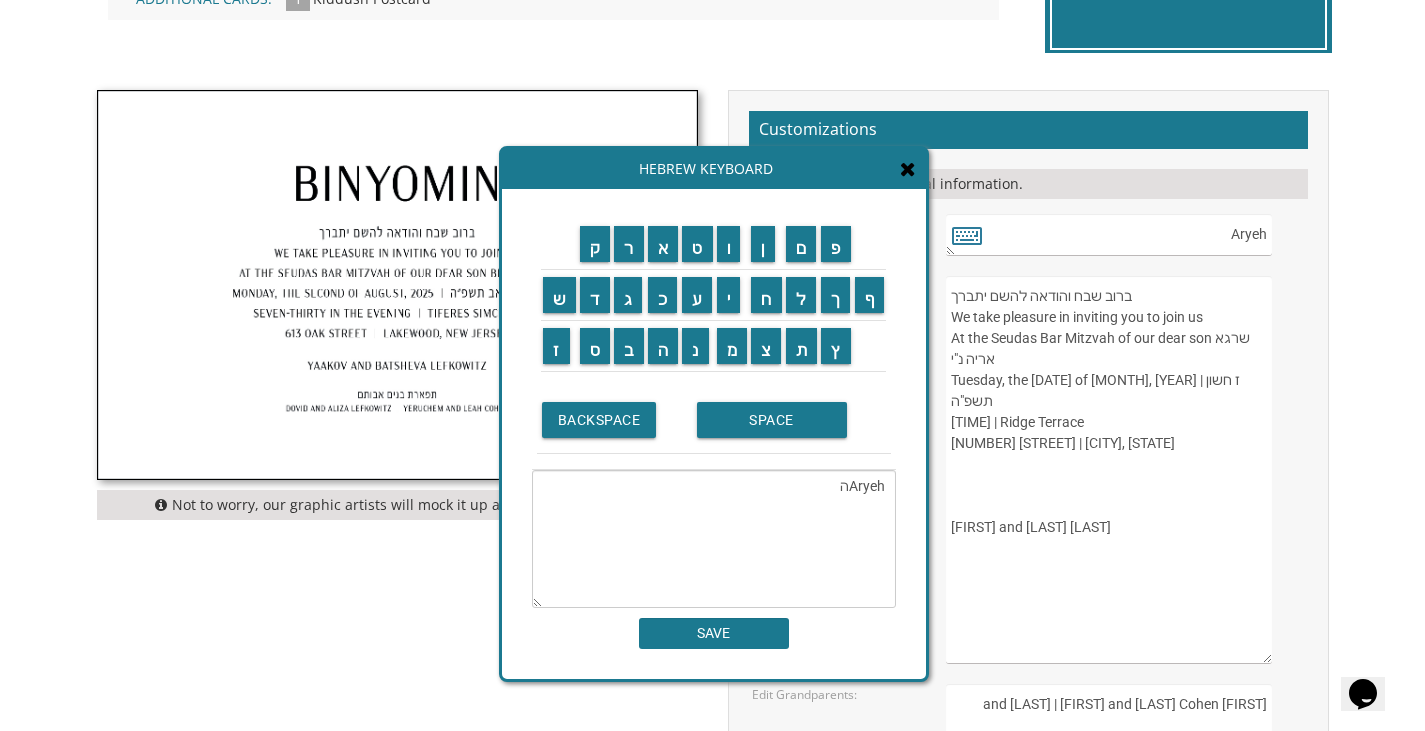 click on "Aryehה" at bounding box center (714, 539) 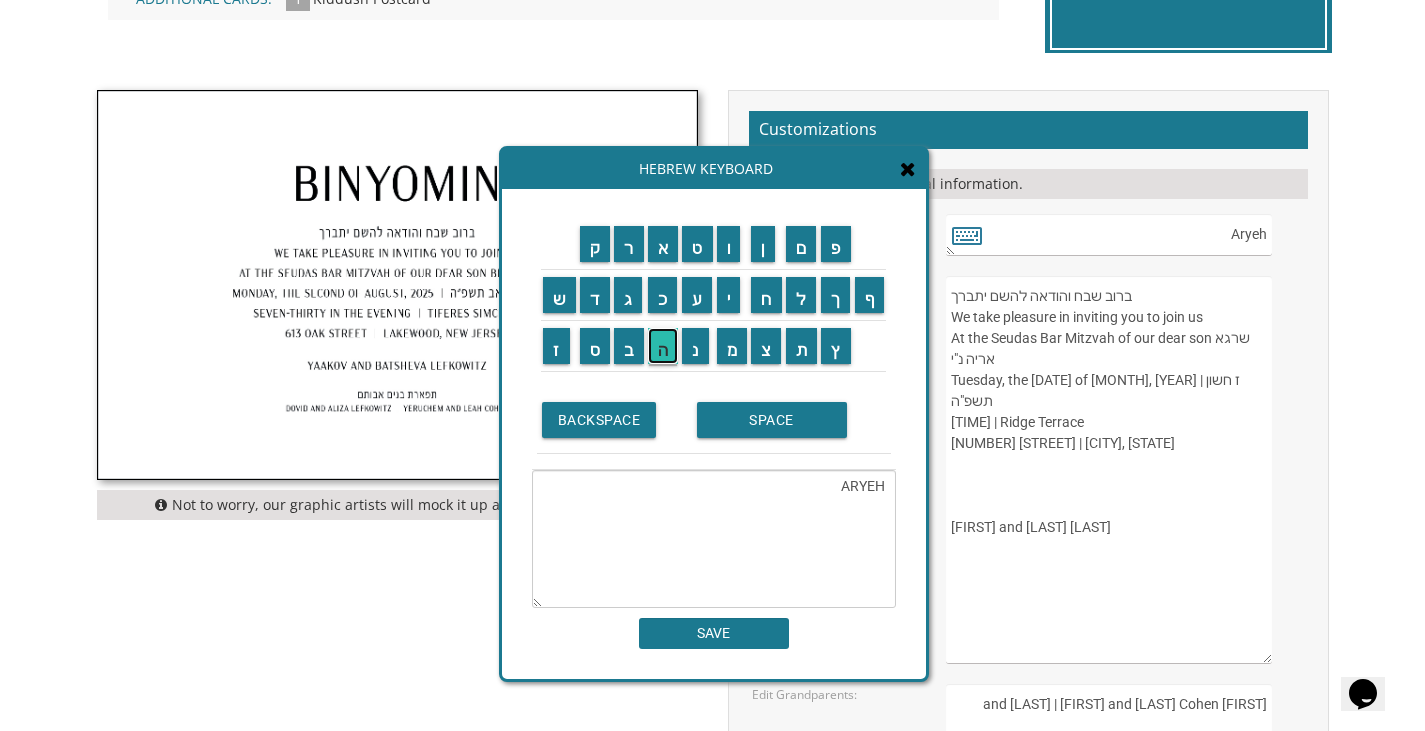 click on "ה" at bounding box center (663, 346) 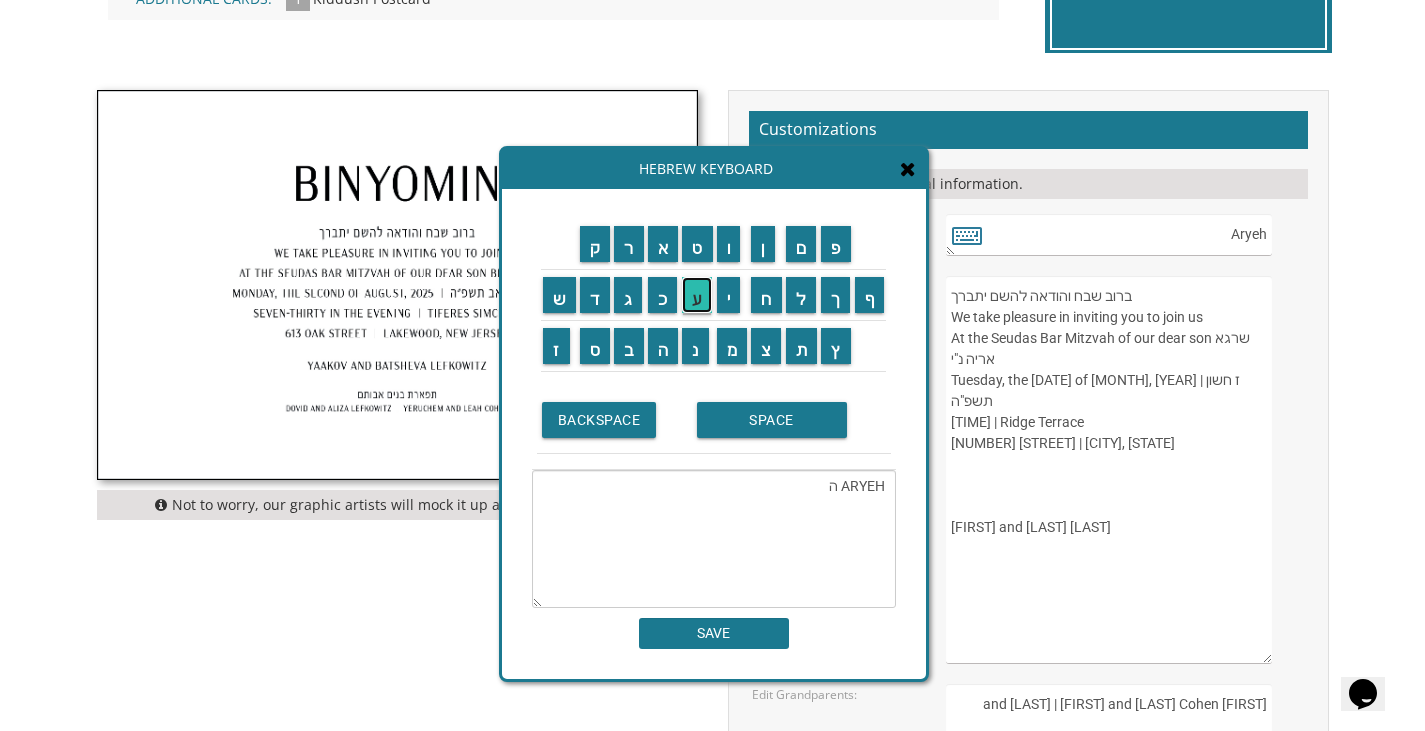 click on "ע" at bounding box center (697, 295) 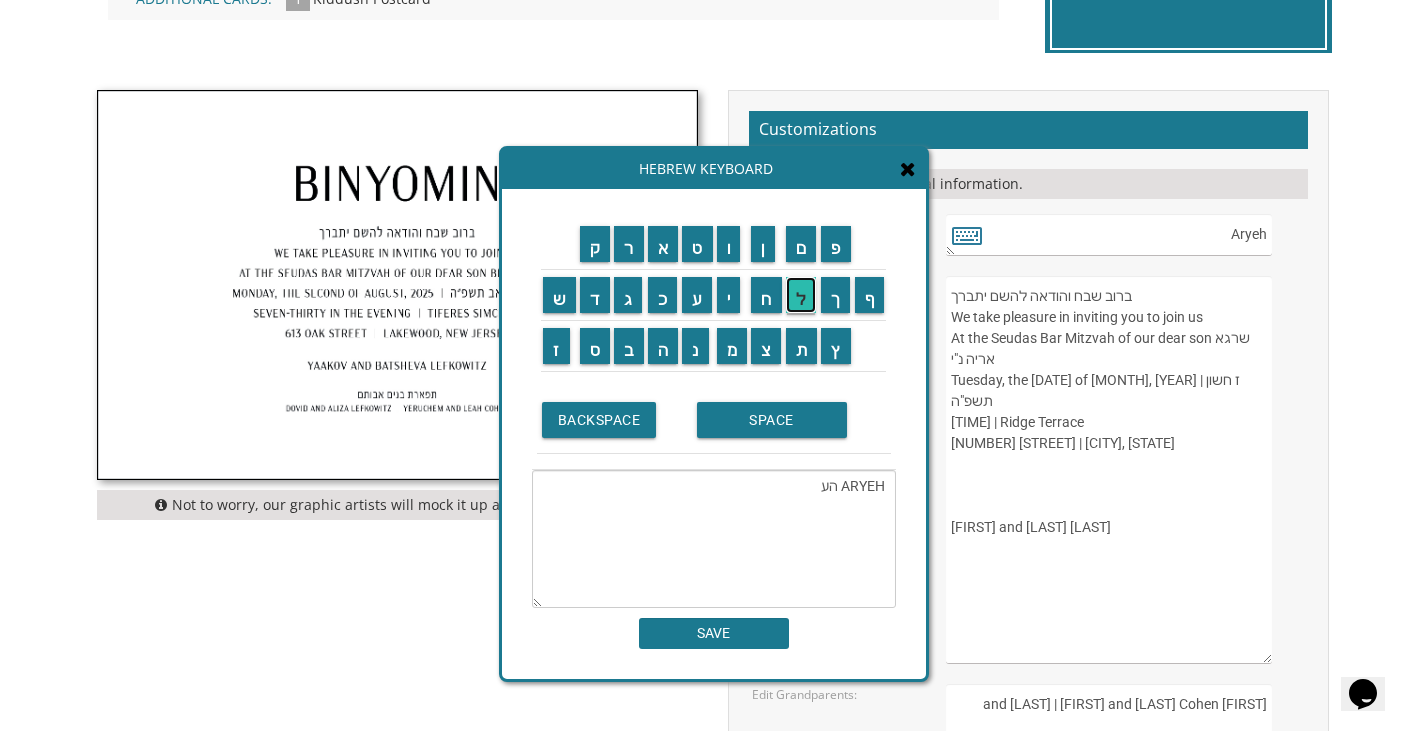 click on "ל" at bounding box center (801, 295) 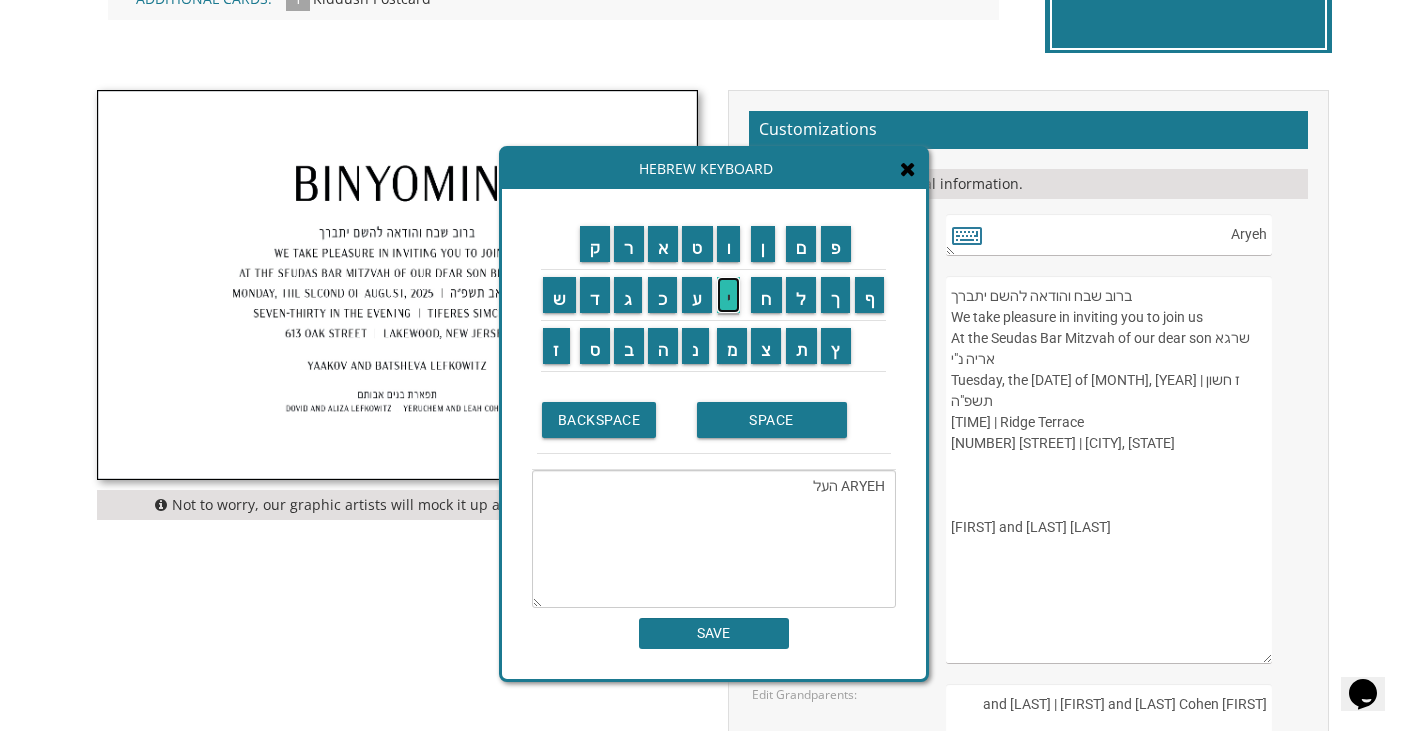 click on "י" at bounding box center [729, 295] 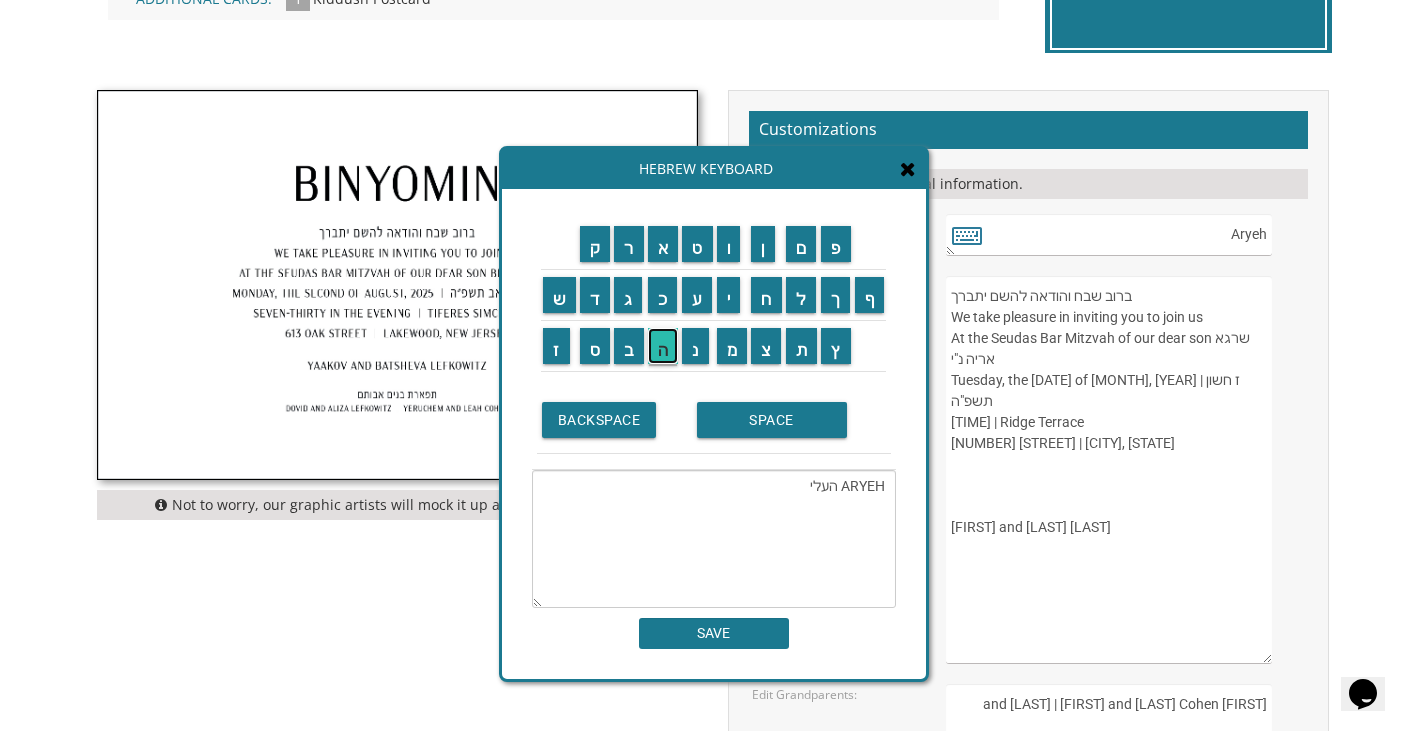 click on "ה" at bounding box center (663, 346) 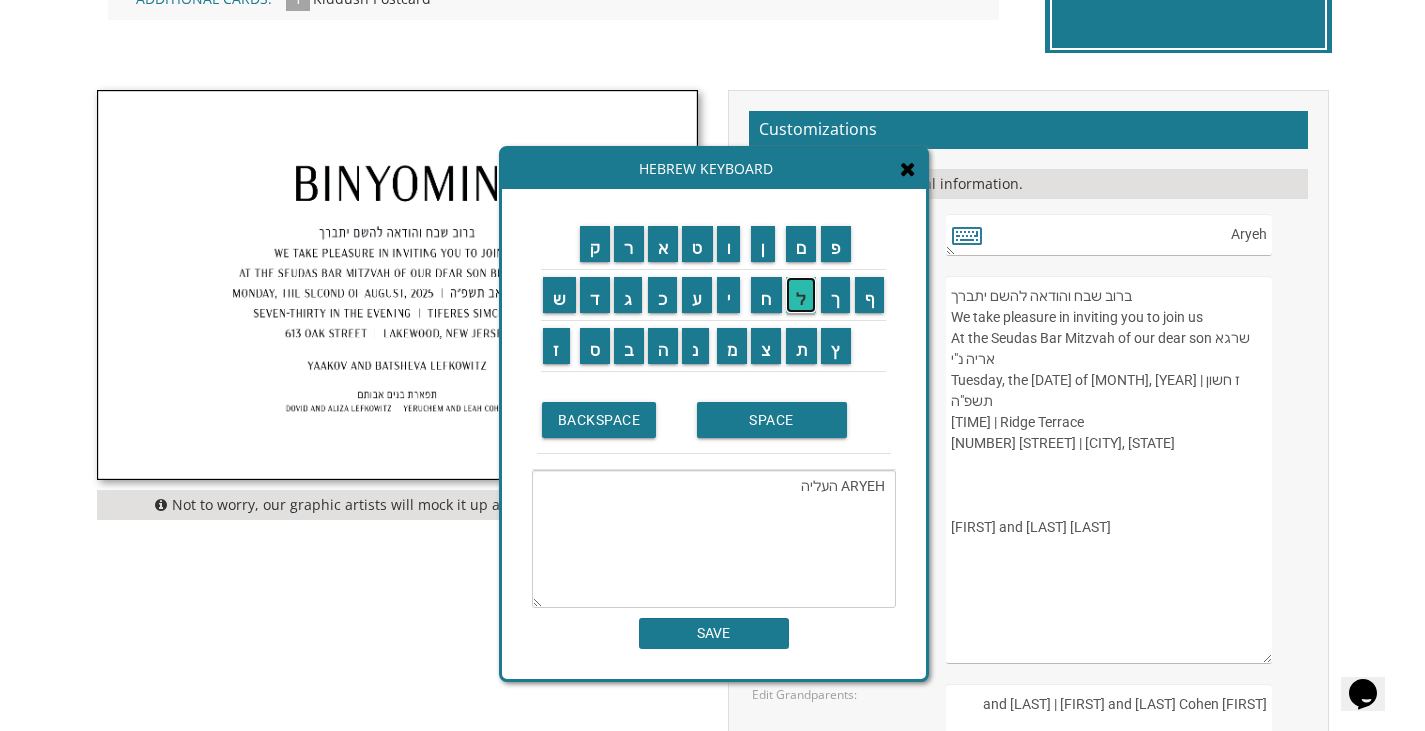 click on "ל" at bounding box center (801, 295) 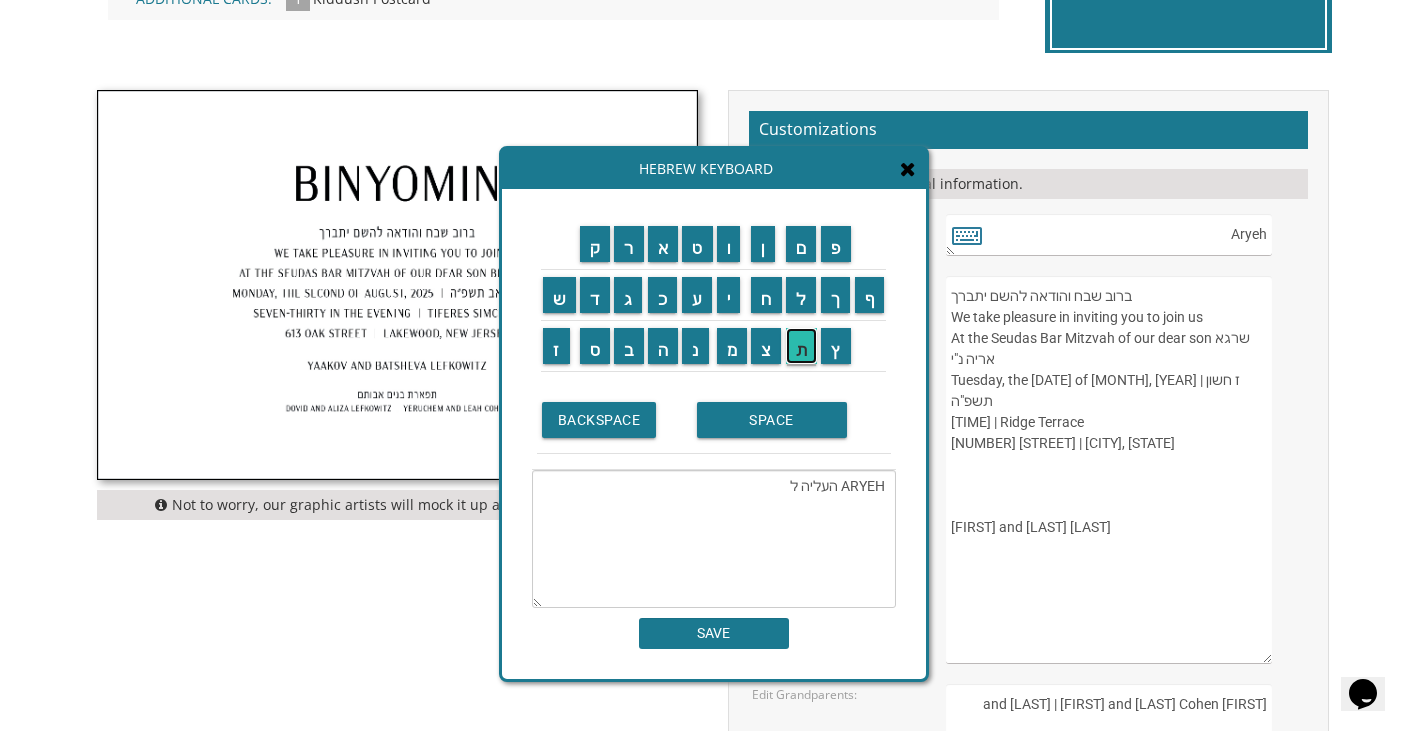 click on "ת" at bounding box center [802, 346] 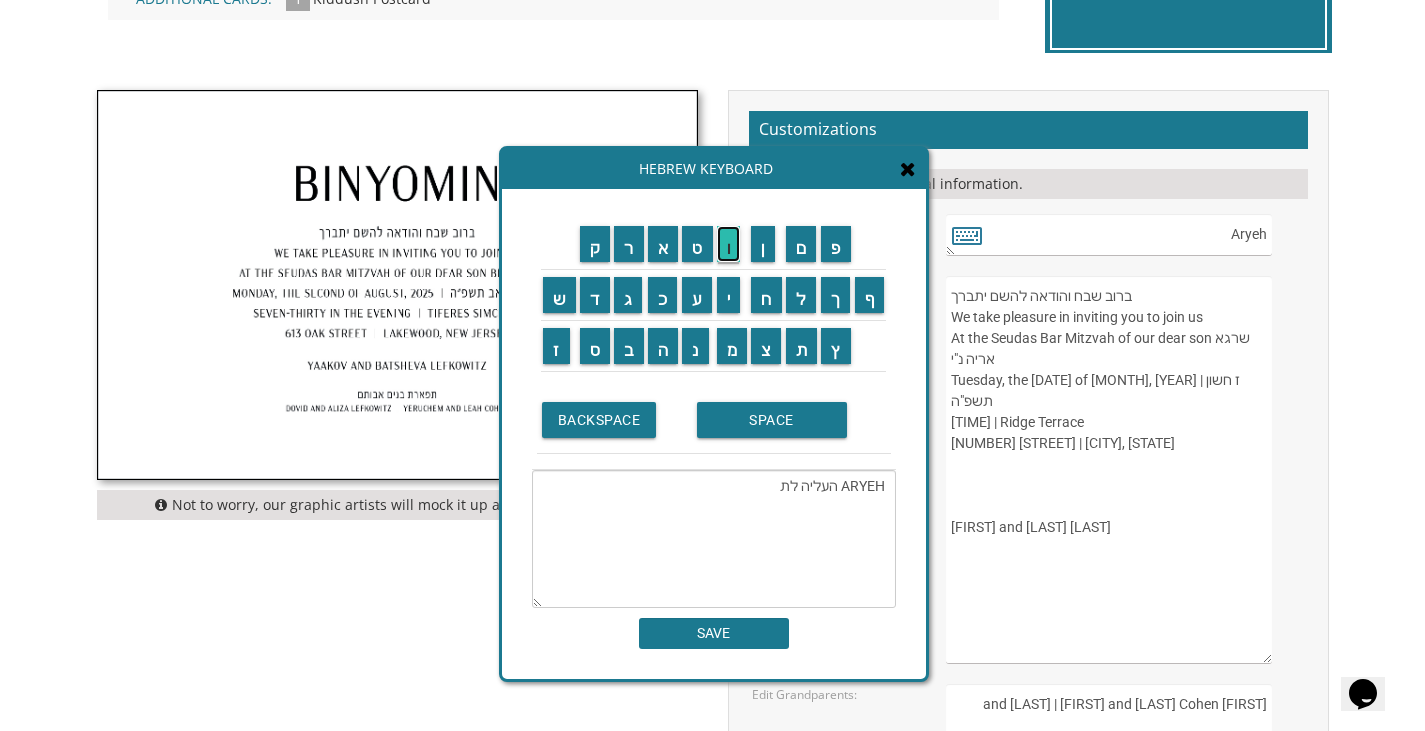 click on "ו" at bounding box center [729, 244] 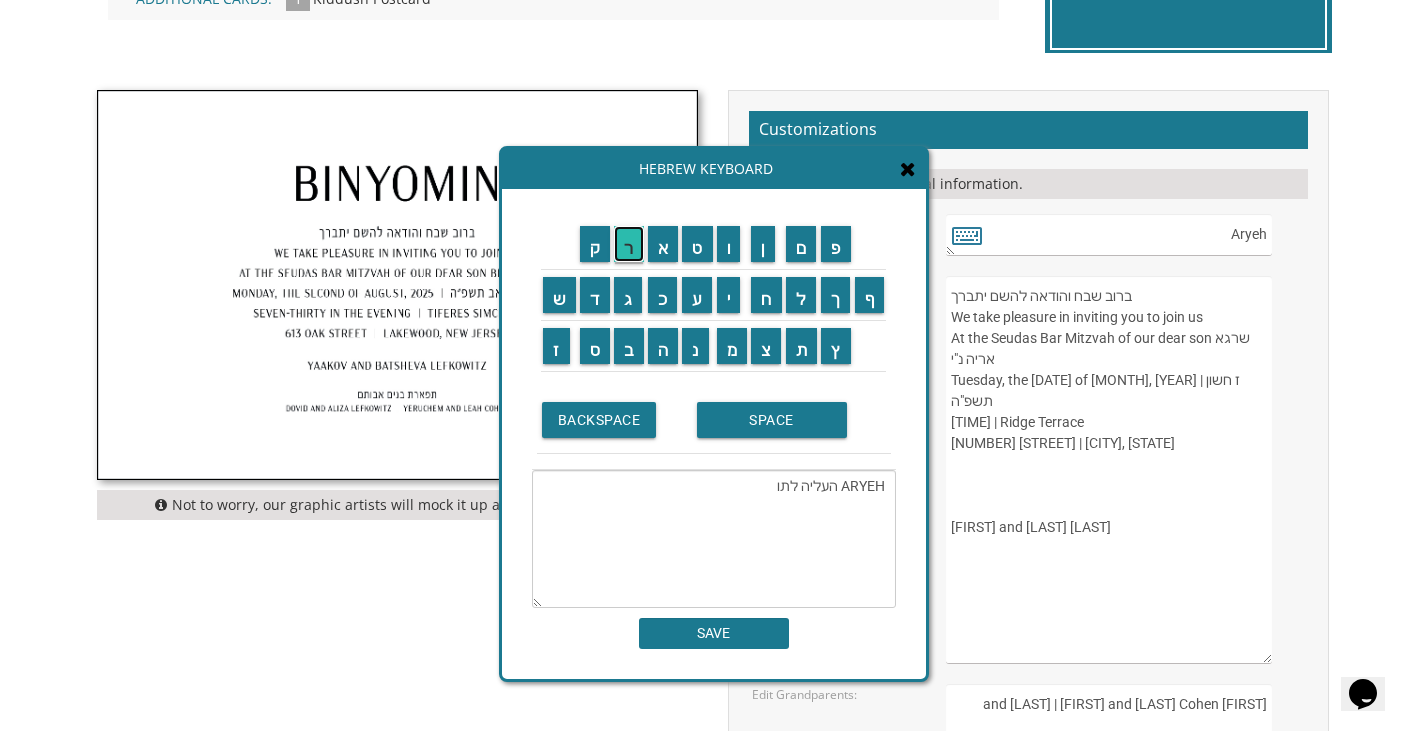 click on "ר" at bounding box center (629, 244) 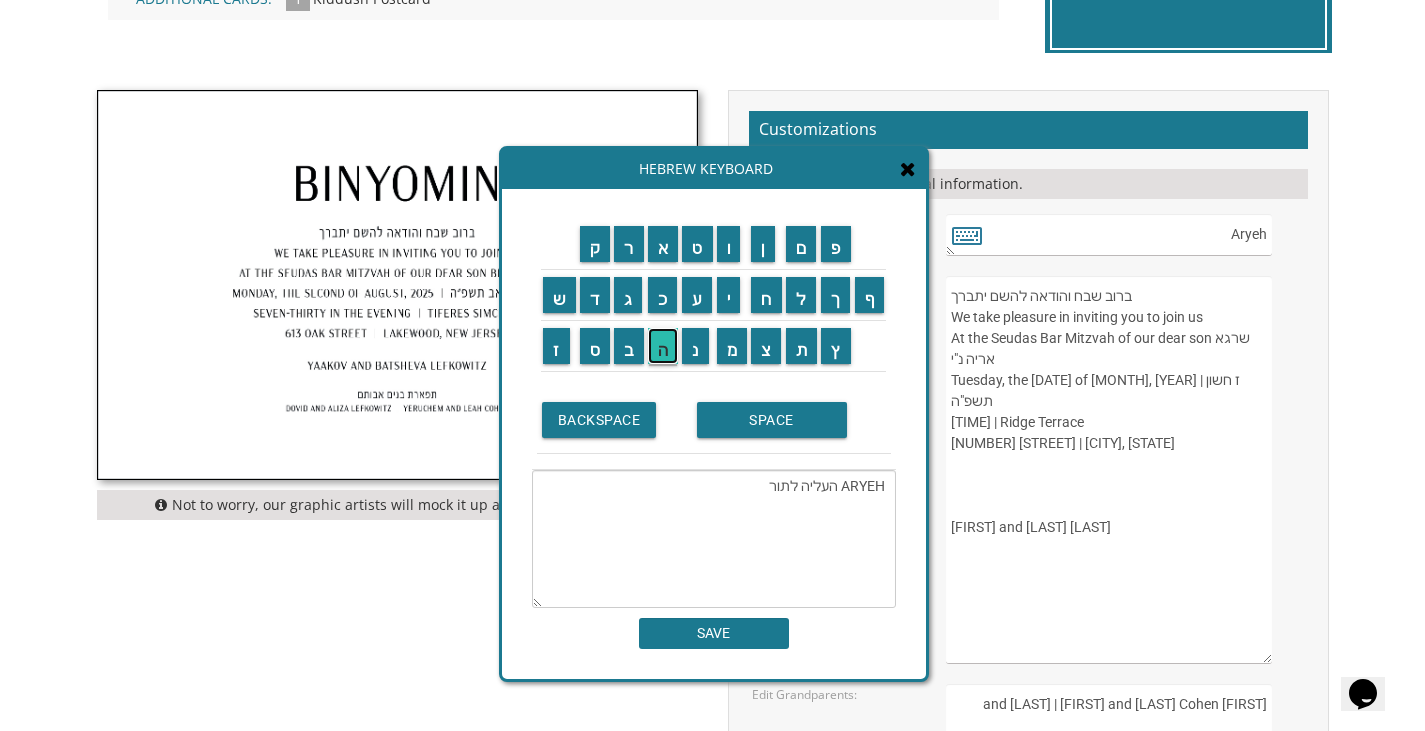 click on "ה" at bounding box center (663, 346) 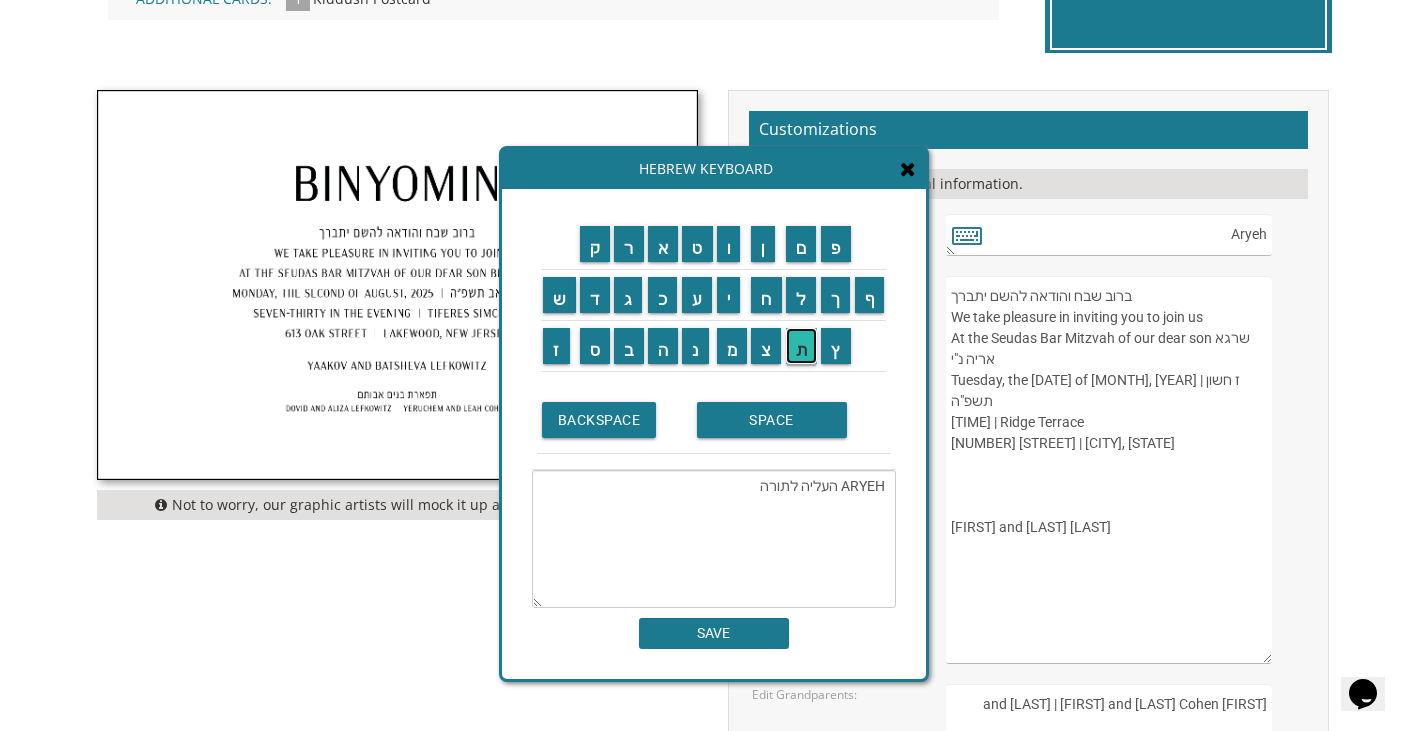 click on "ת" at bounding box center [802, 346] 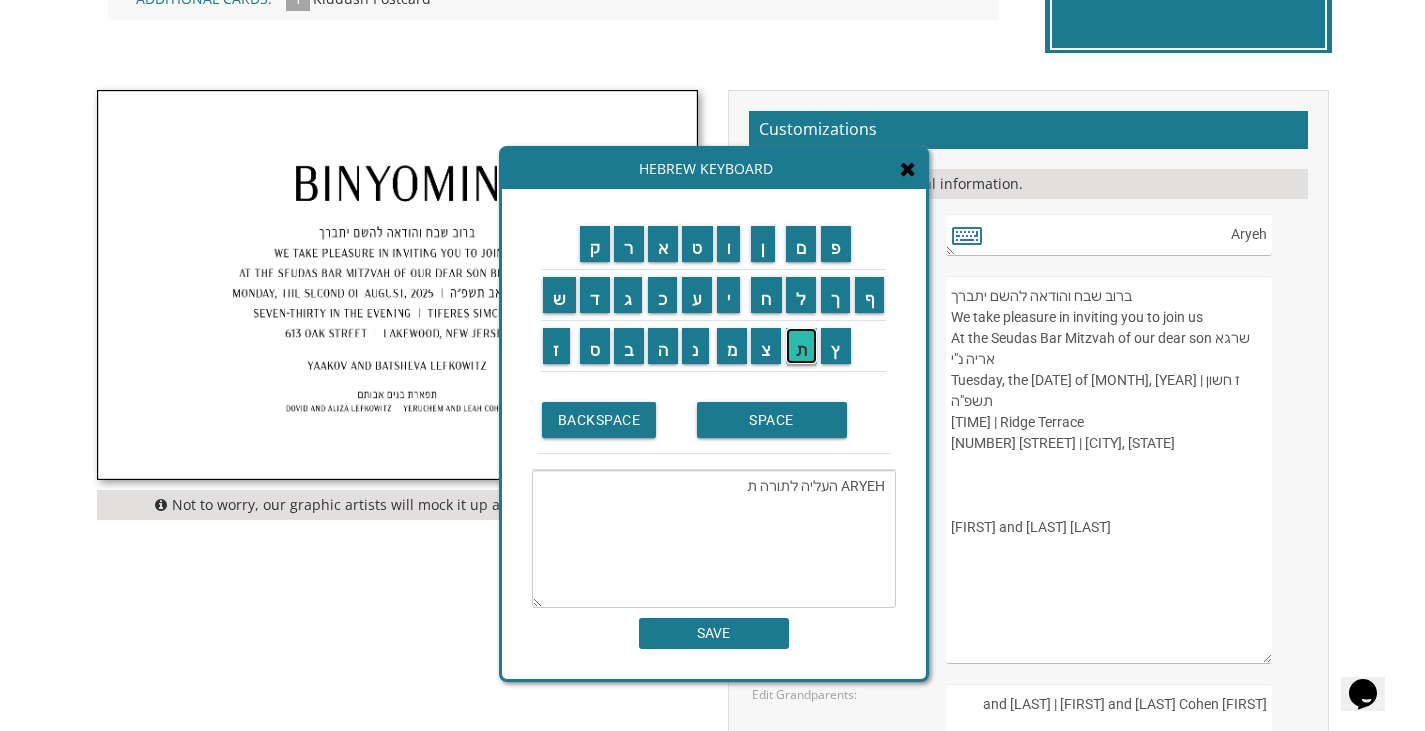 click on "ת" at bounding box center (802, 346) 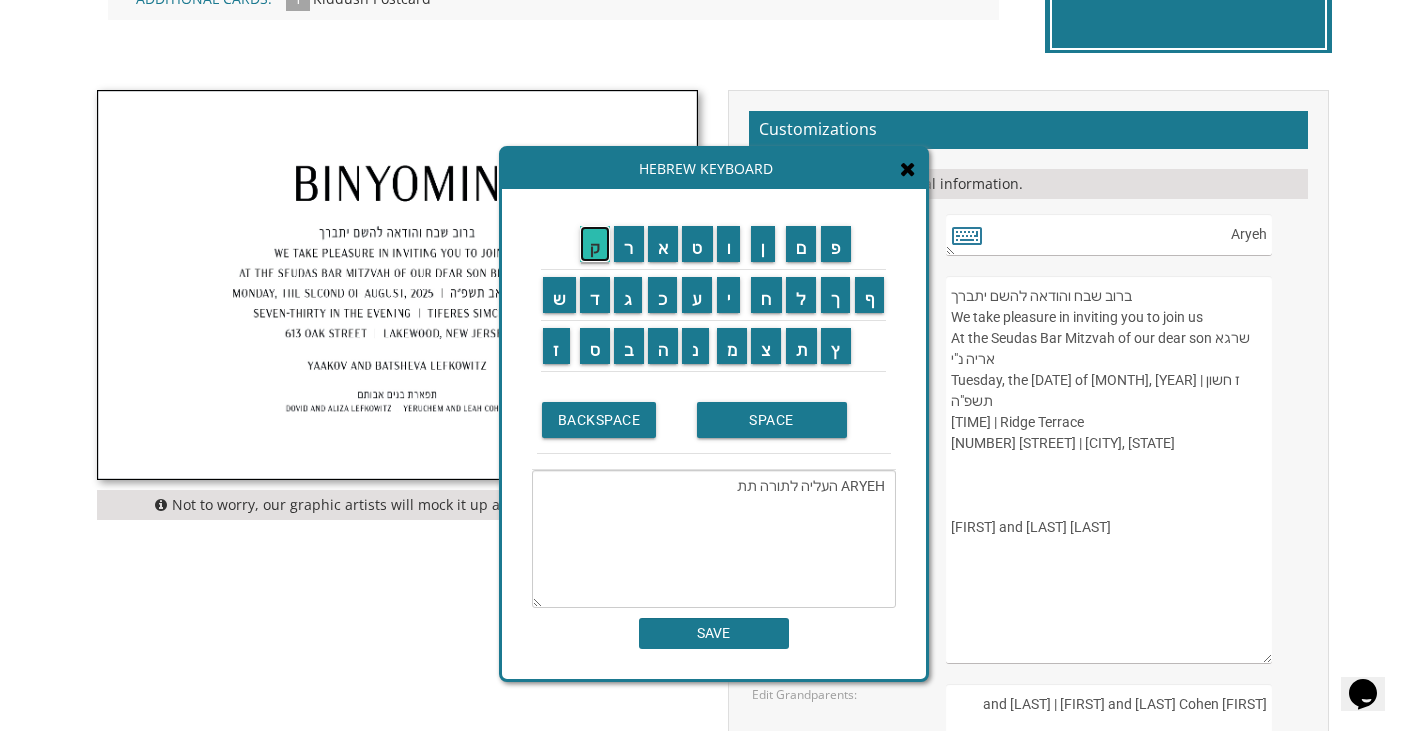 click on "ק" at bounding box center [595, 244] 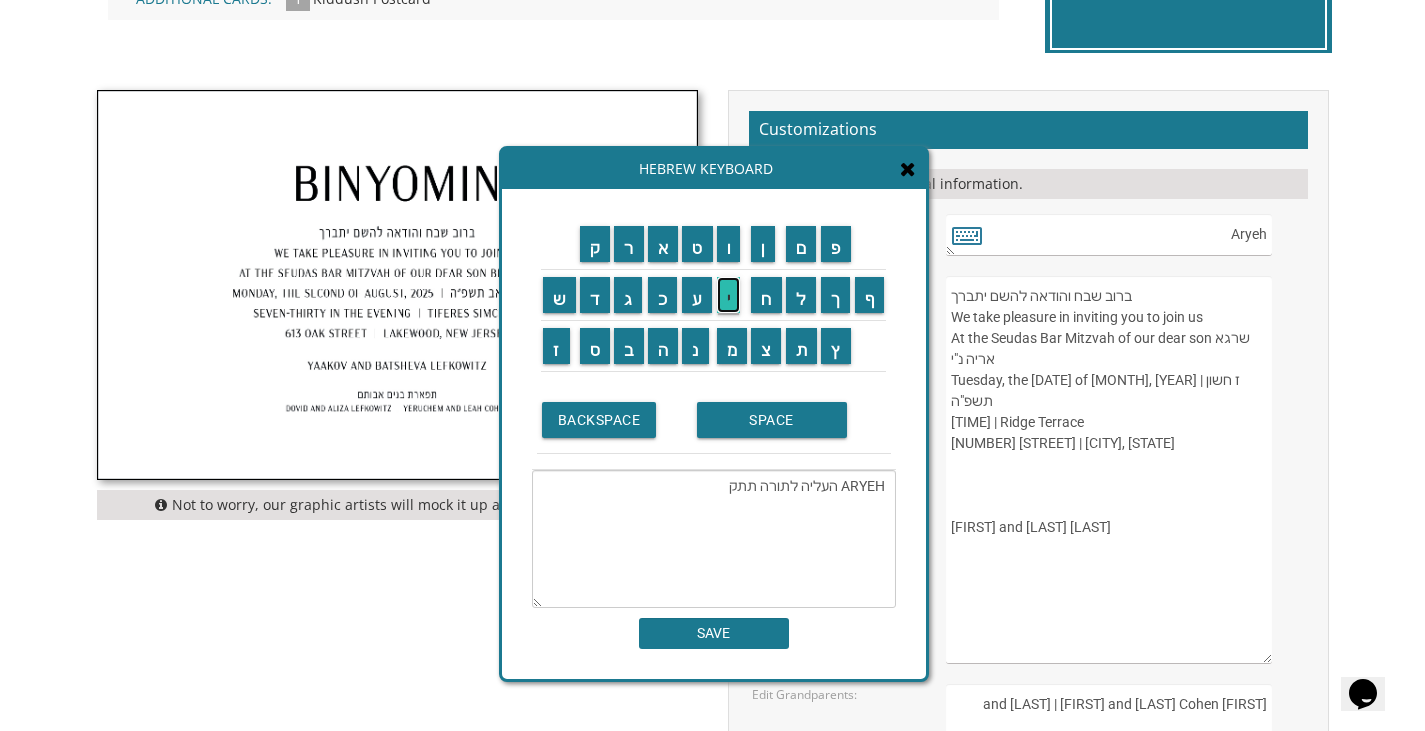 click on "י" at bounding box center (729, 295) 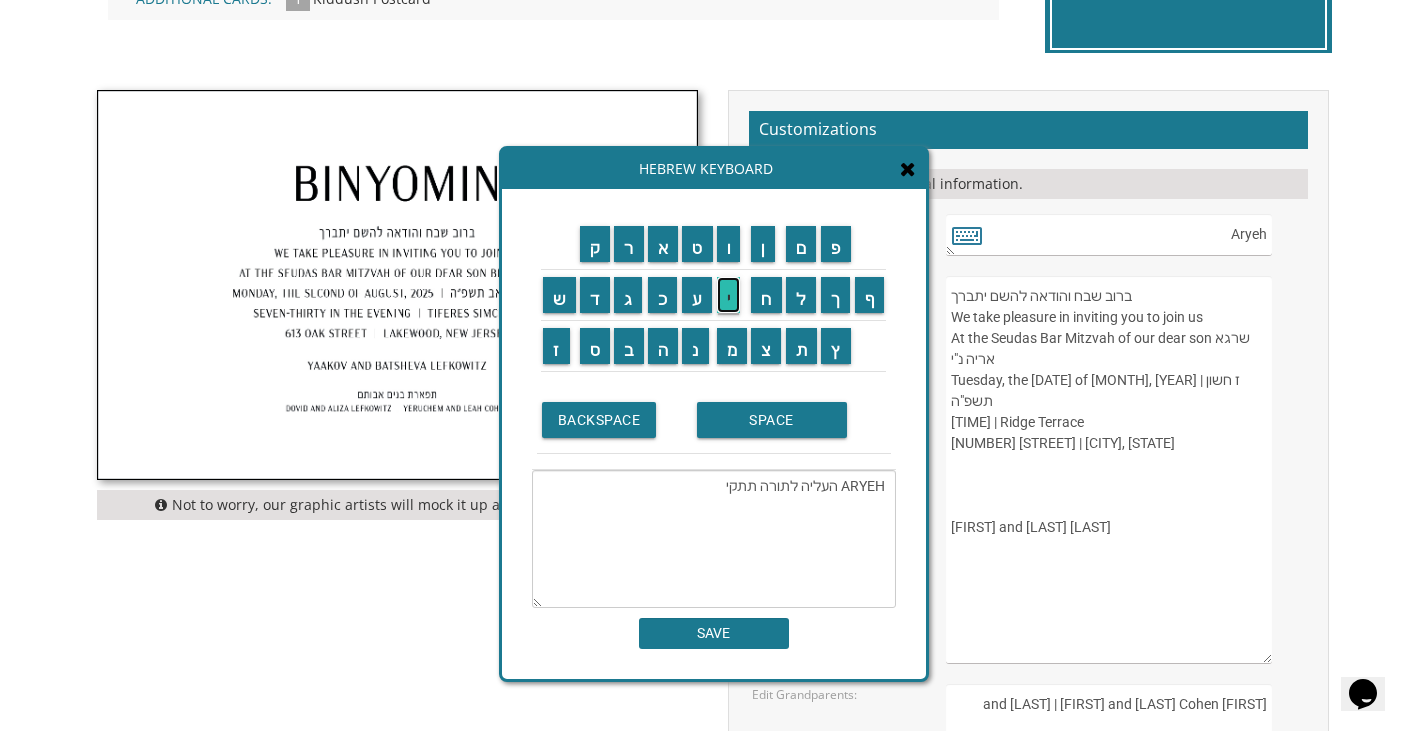 click on "י" at bounding box center [729, 295] 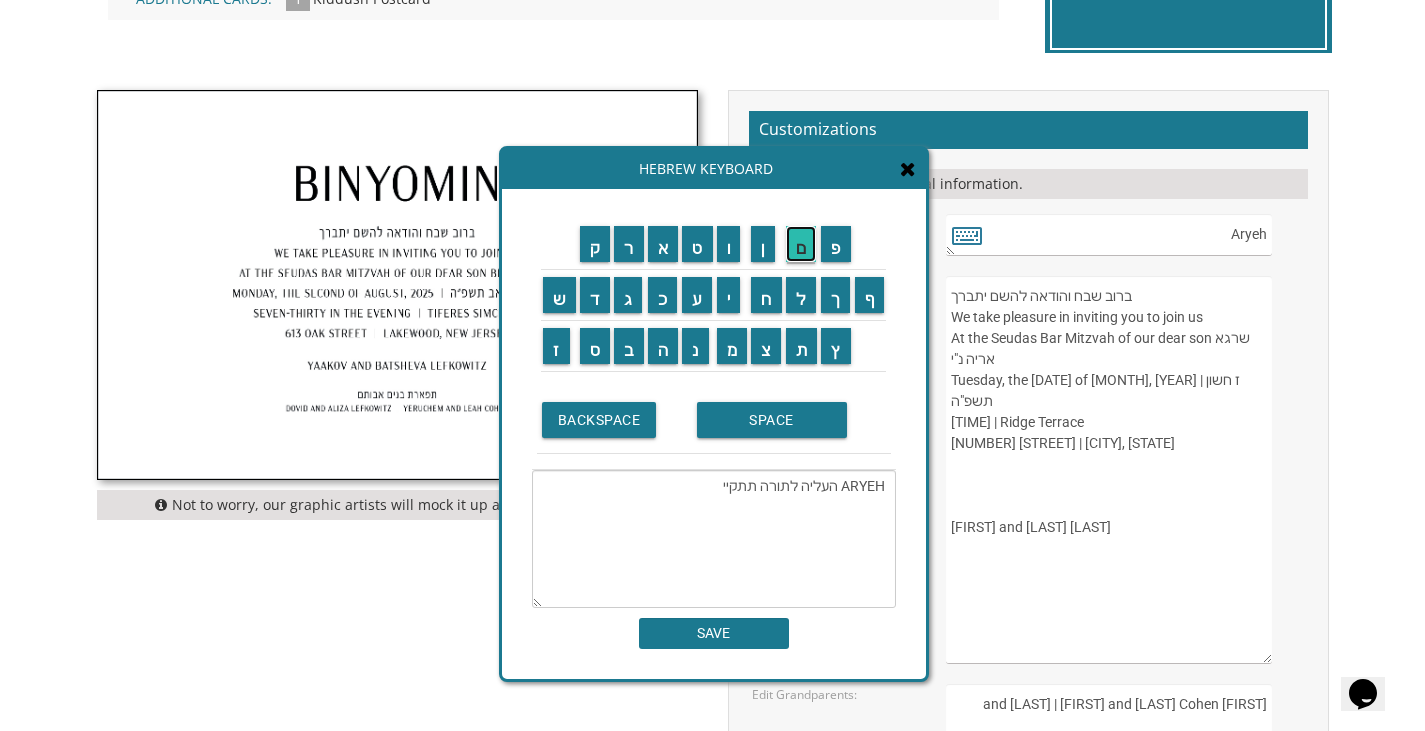 click on "ם" at bounding box center (801, 244) 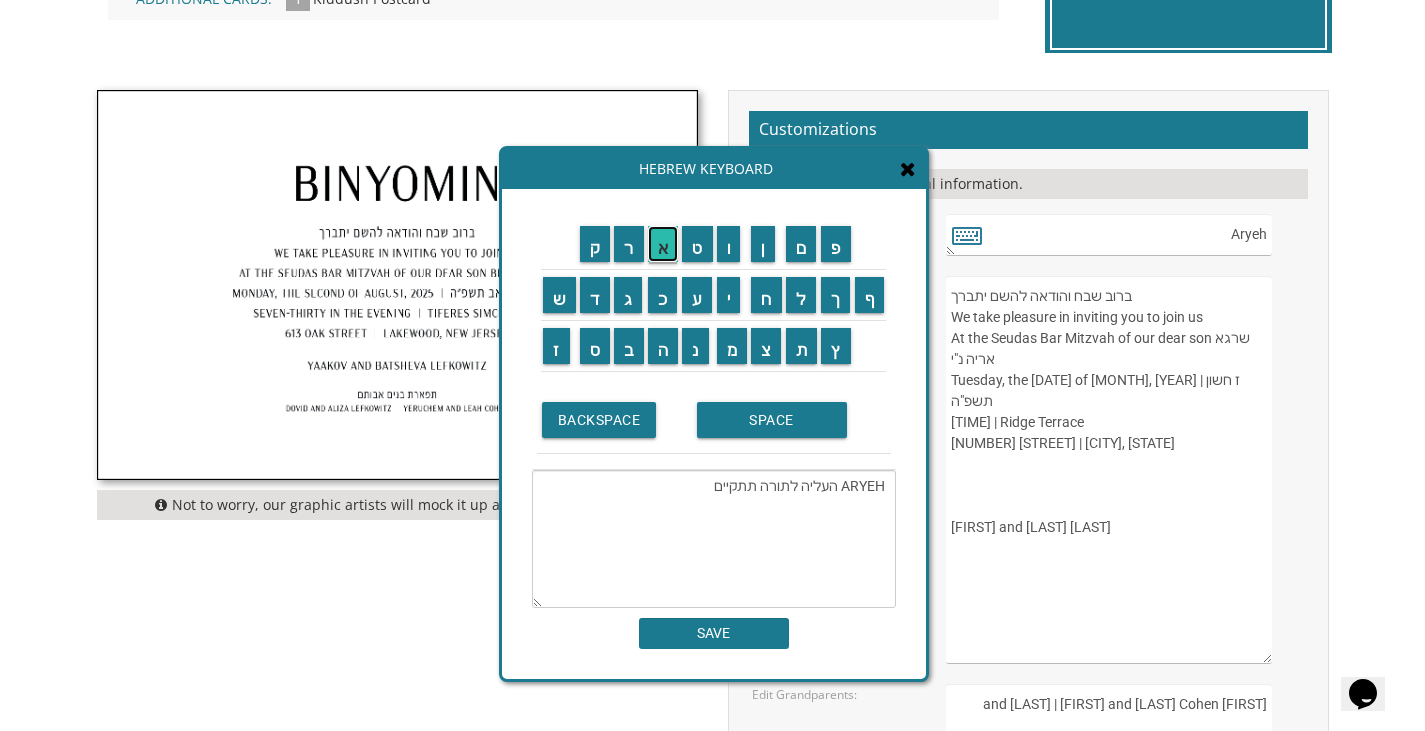 click on "א" at bounding box center [663, 244] 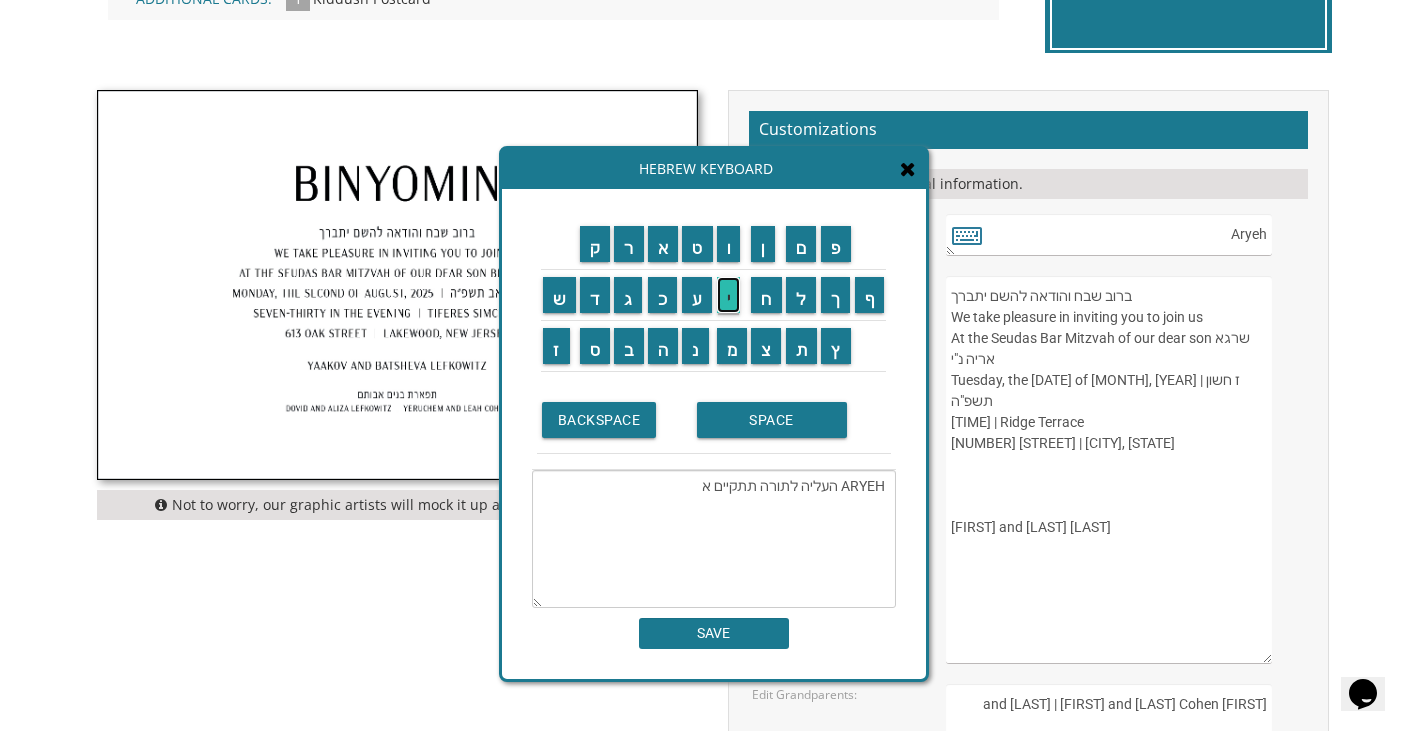 click on "י" at bounding box center [729, 295] 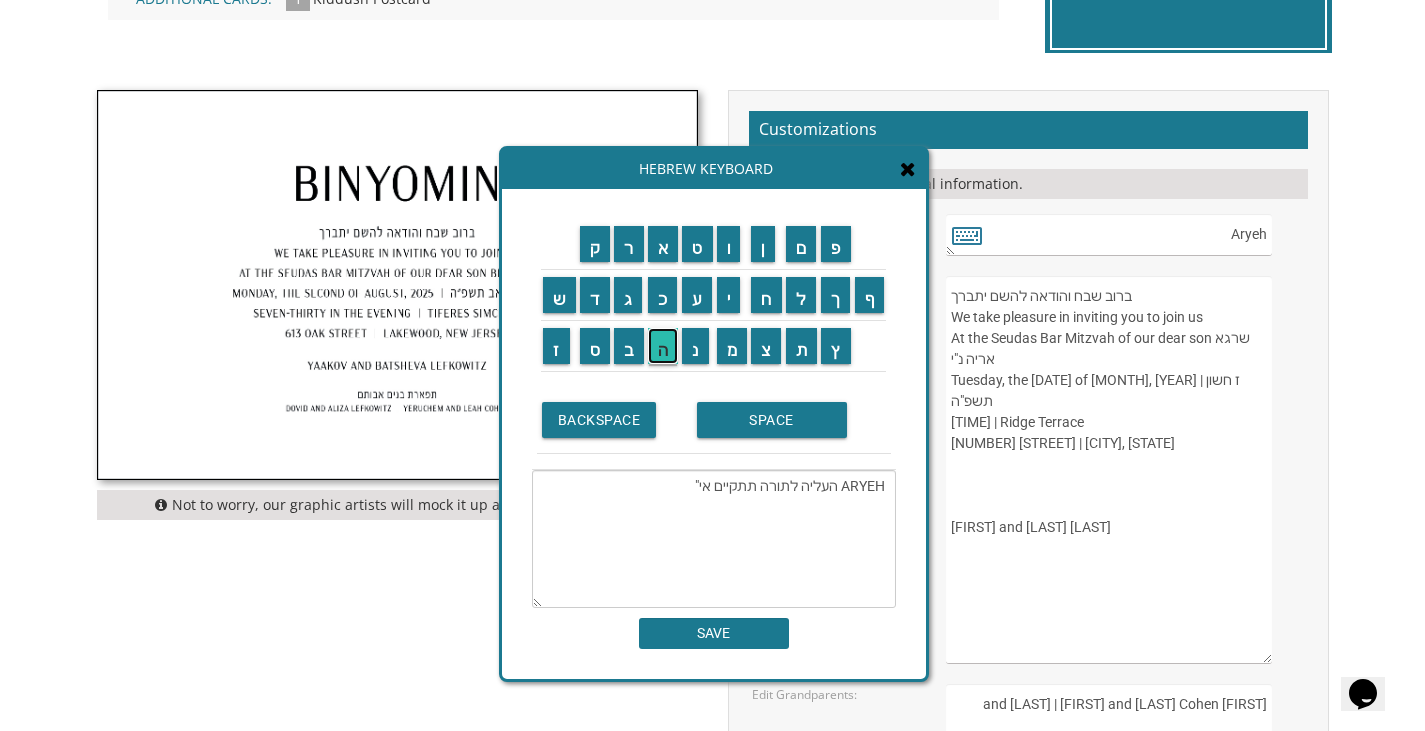 click on "ה" at bounding box center [663, 346] 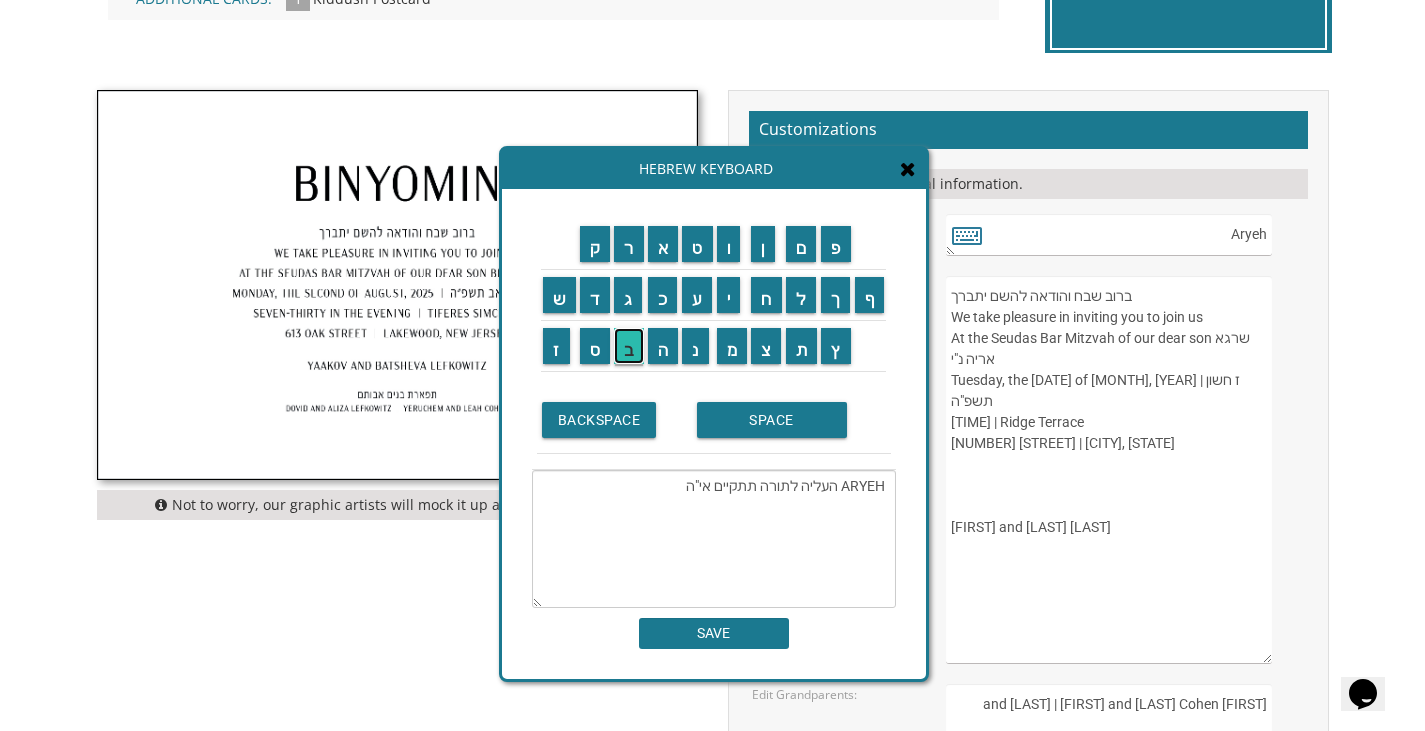 click on "ב" at bounding box center [629, 346] 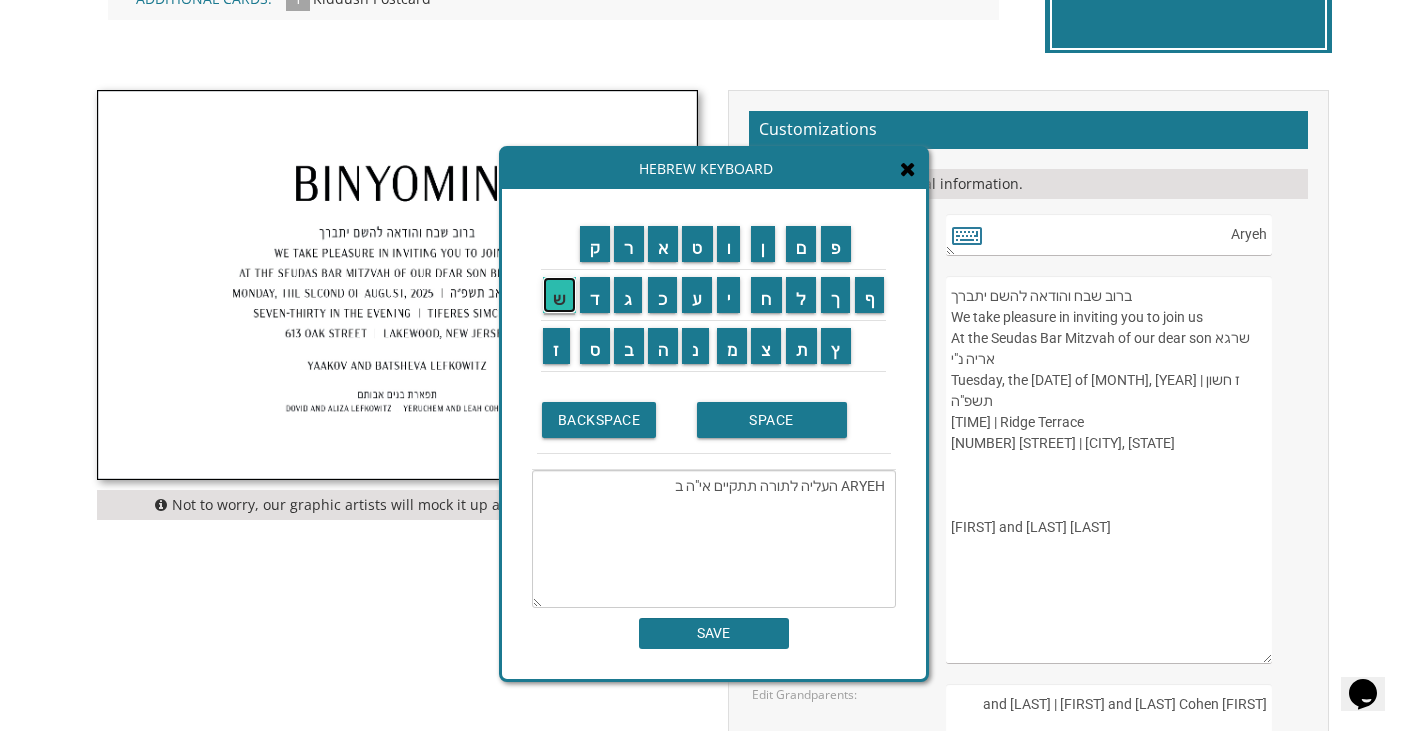 click on "ש" at bounding box center [559, 295] 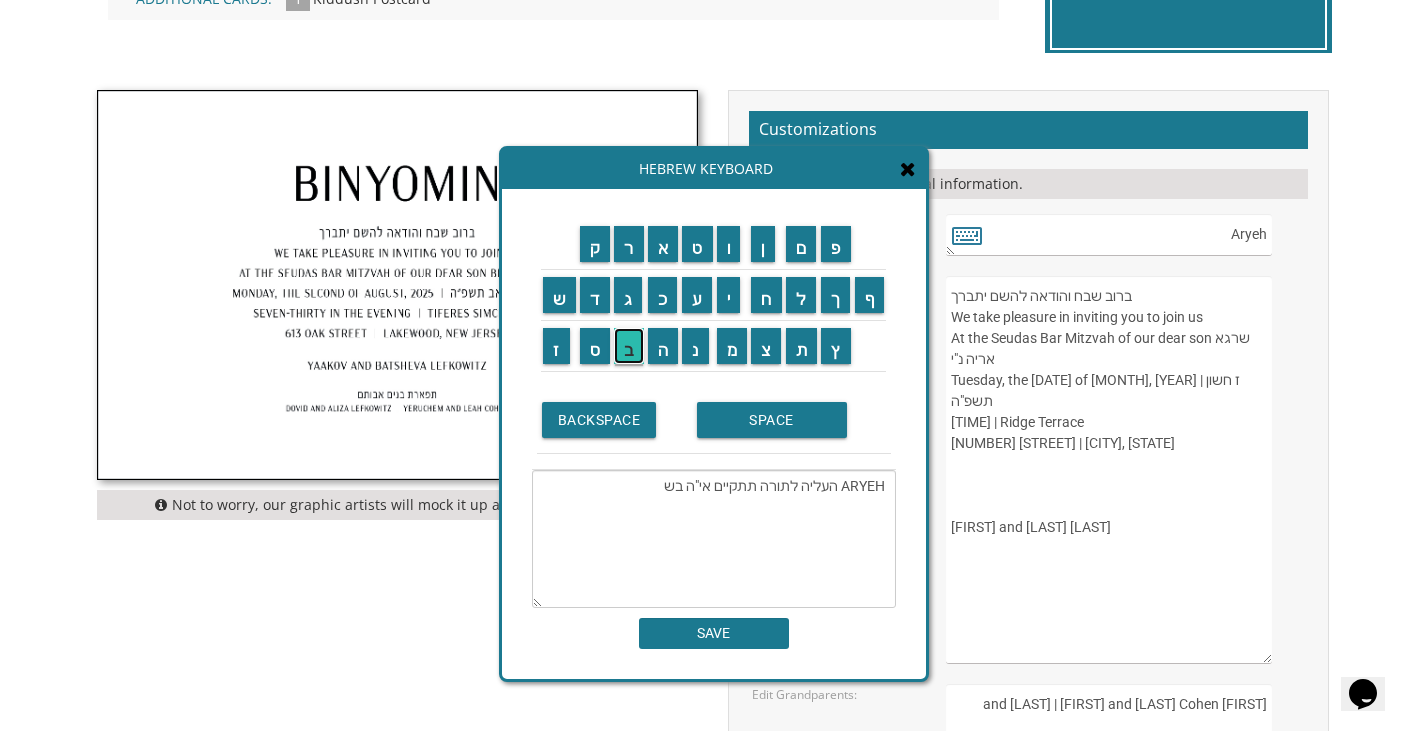 click on "ב" at bounding box center (629, 346) 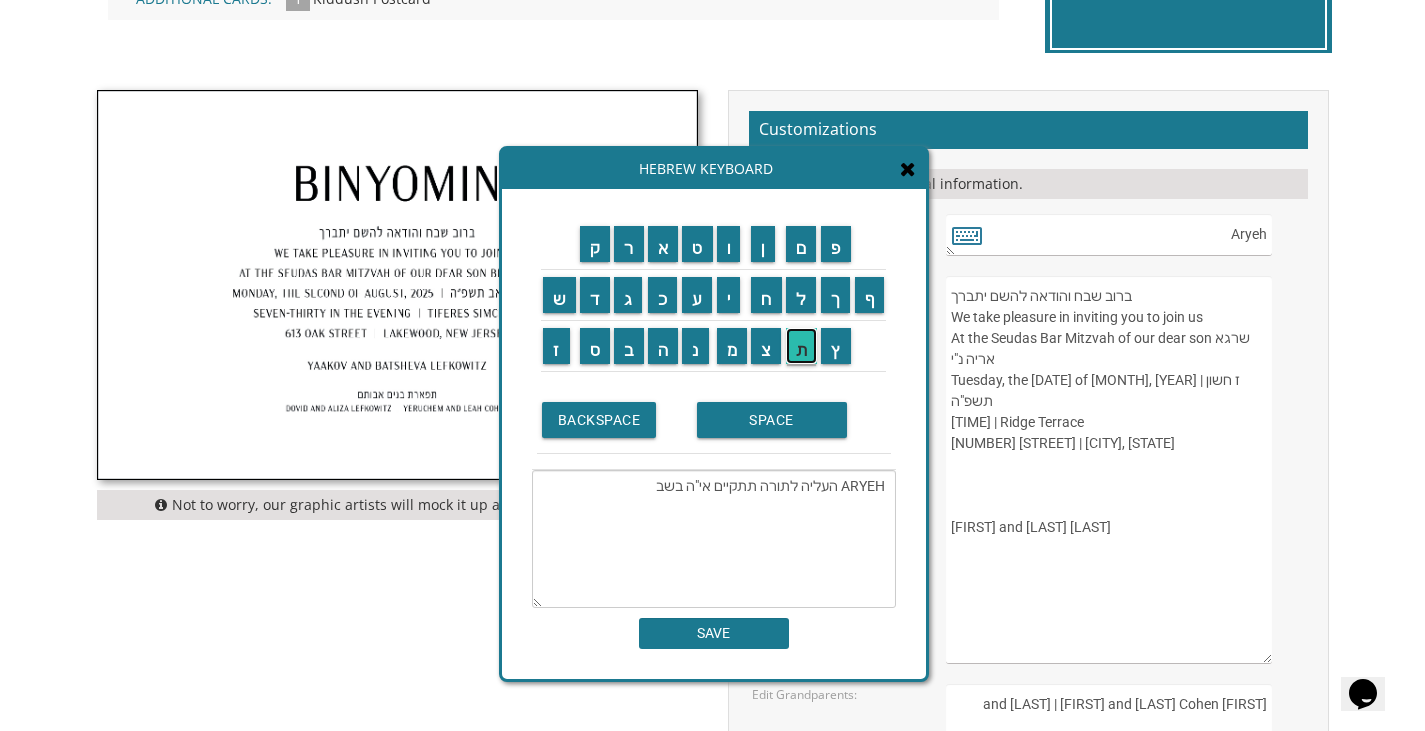 click on "ת" at bounding box center [802, 346] 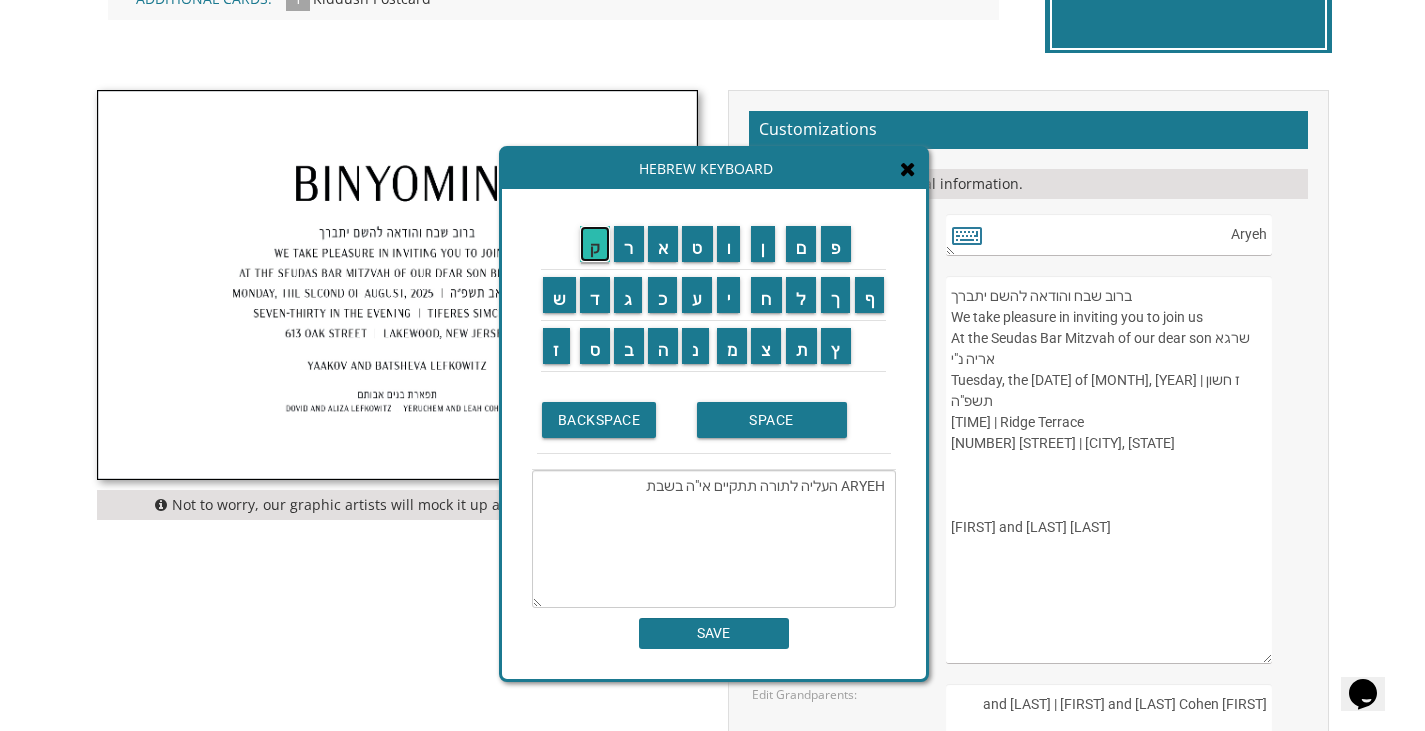 click on "ק" at bounding box center [595, 244] 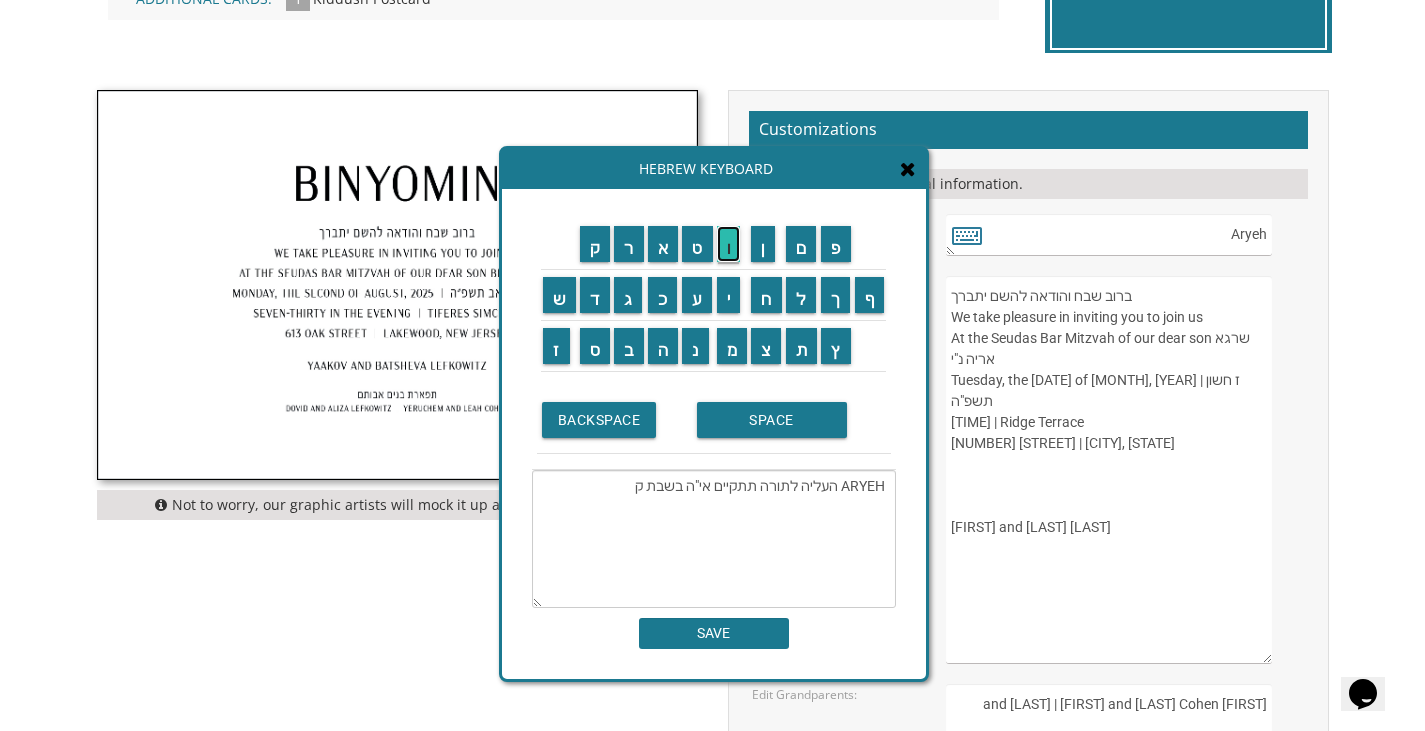 click on "ו" at bounding box center (729, 244) 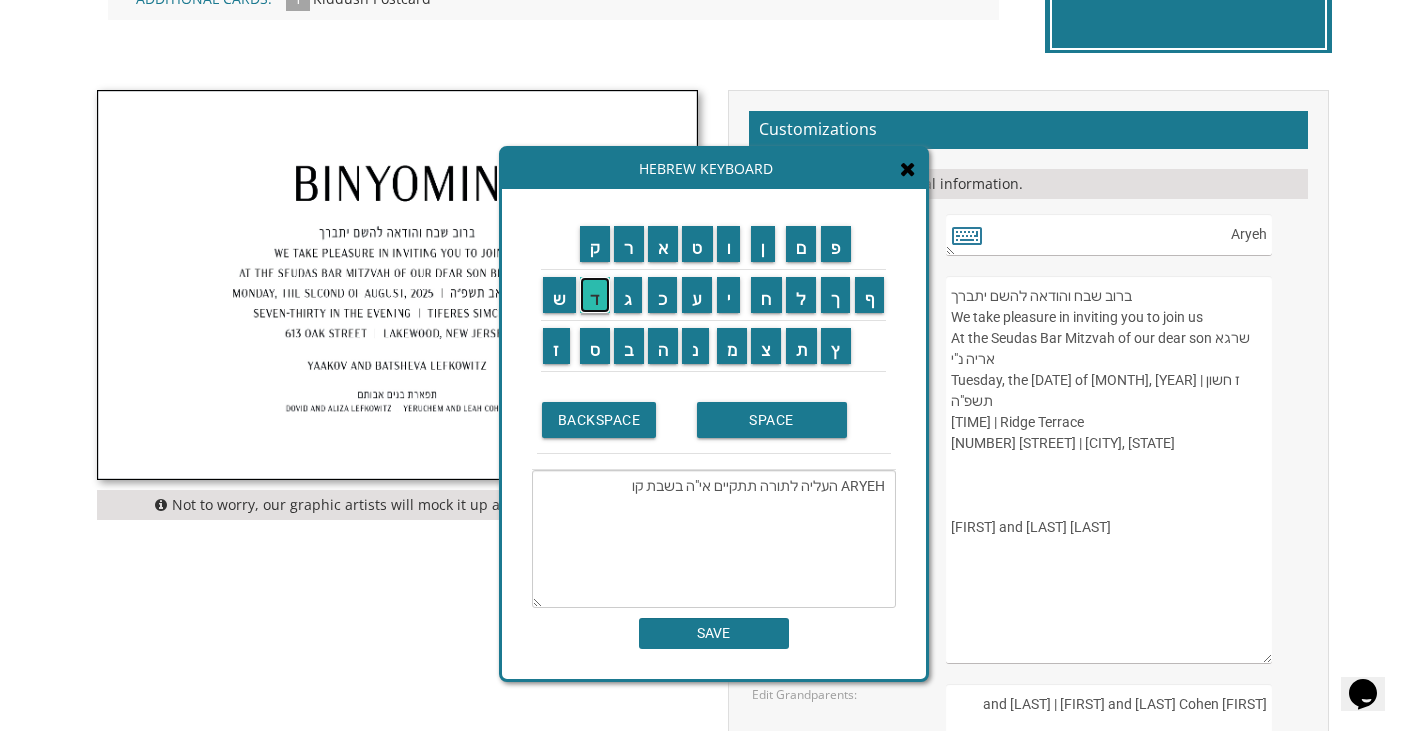 click on "ד" at bounding box center [595, 295] 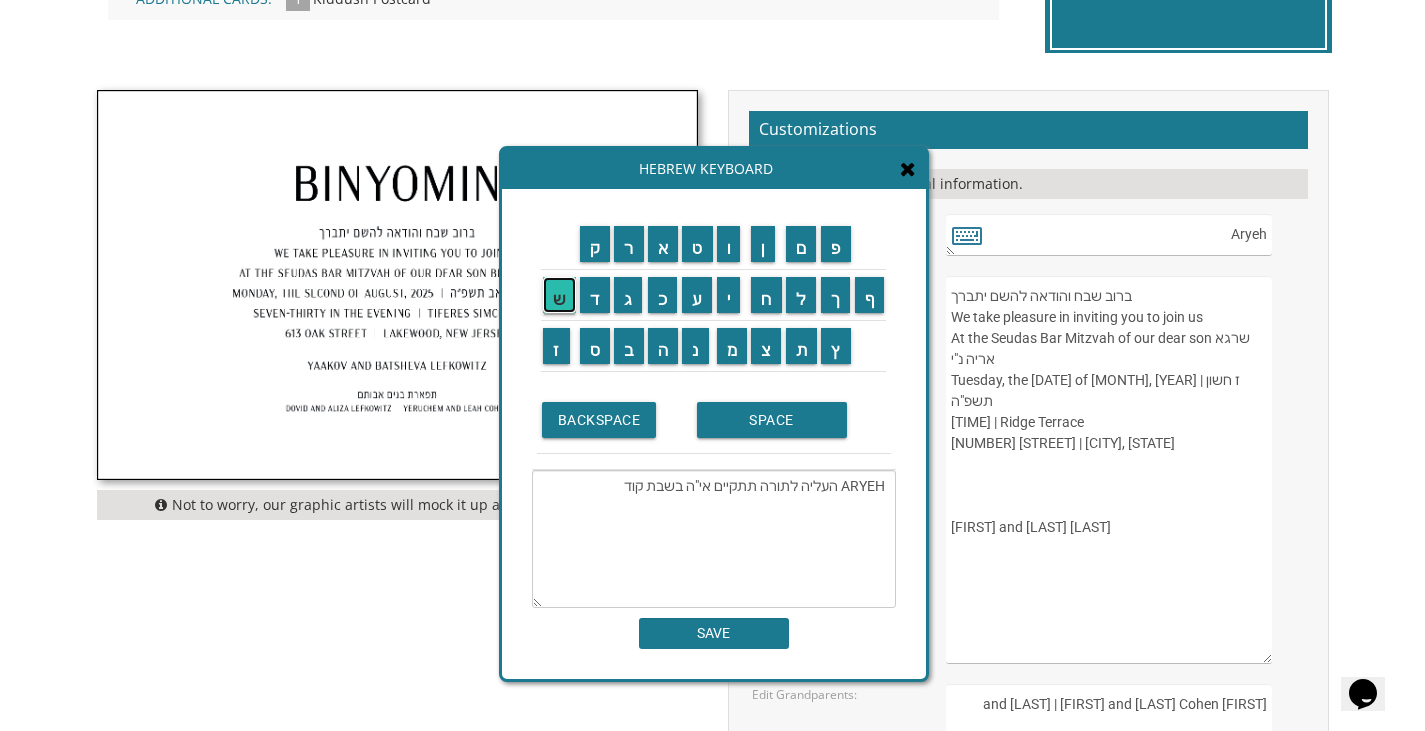 click on "ש" at bounding box center [559, 295] 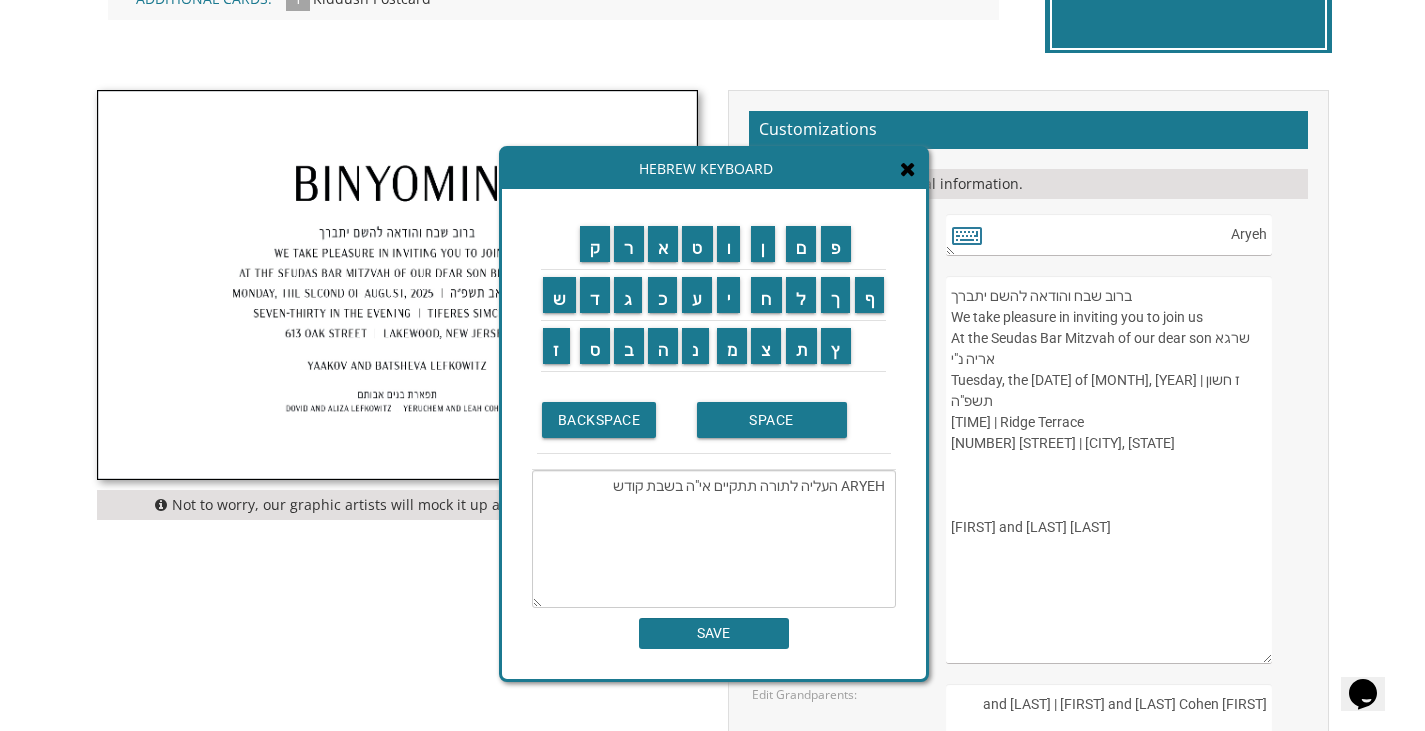 click at bounding box center [870, 244] 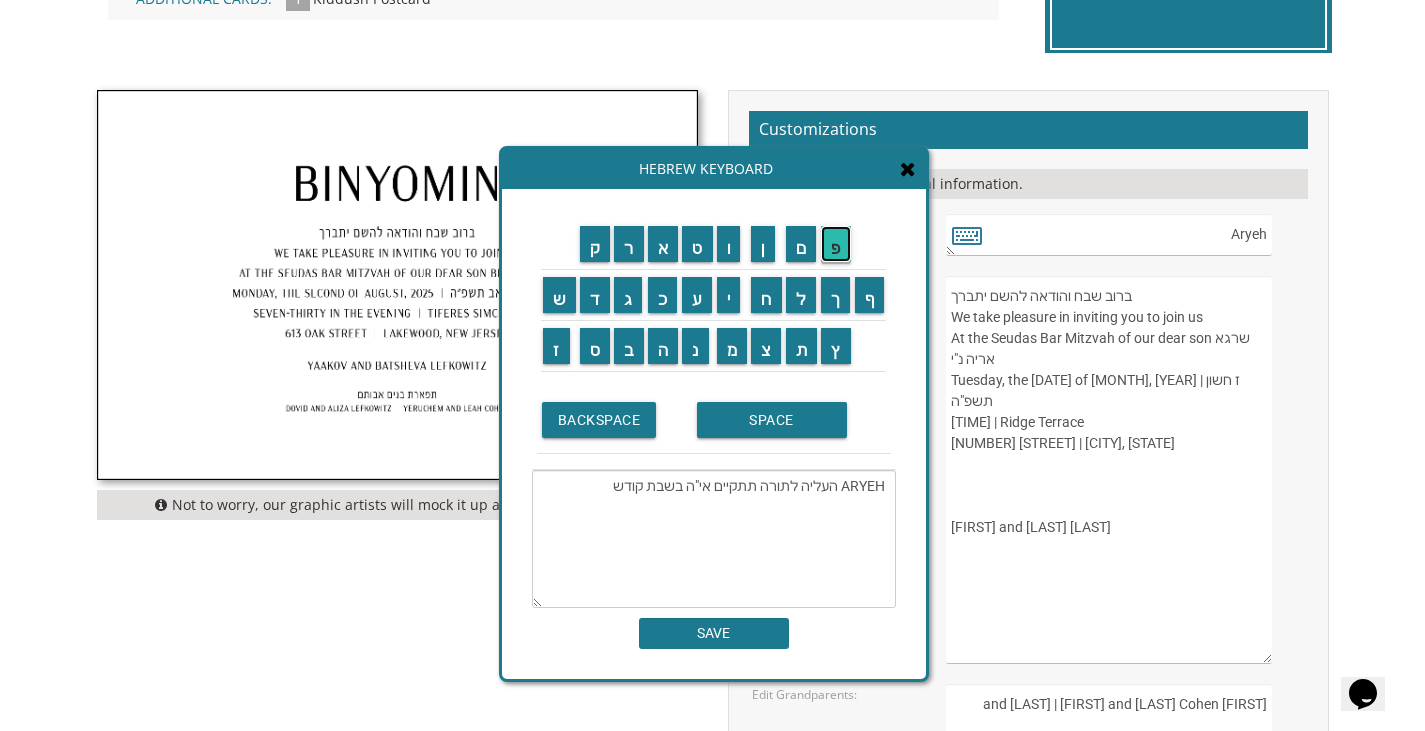 click on "פ" at bounding box center [836, 244] 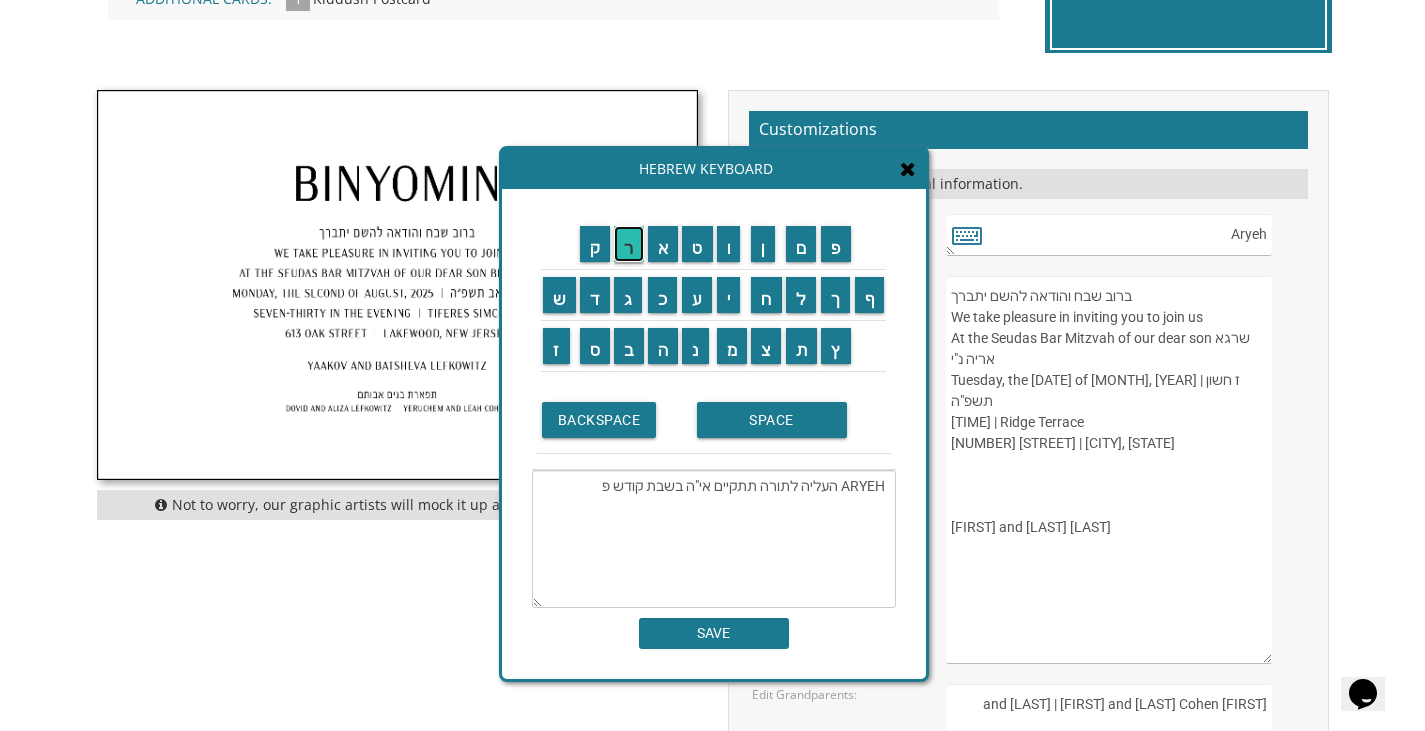 click on "ר" at bounding box center (629, 244) 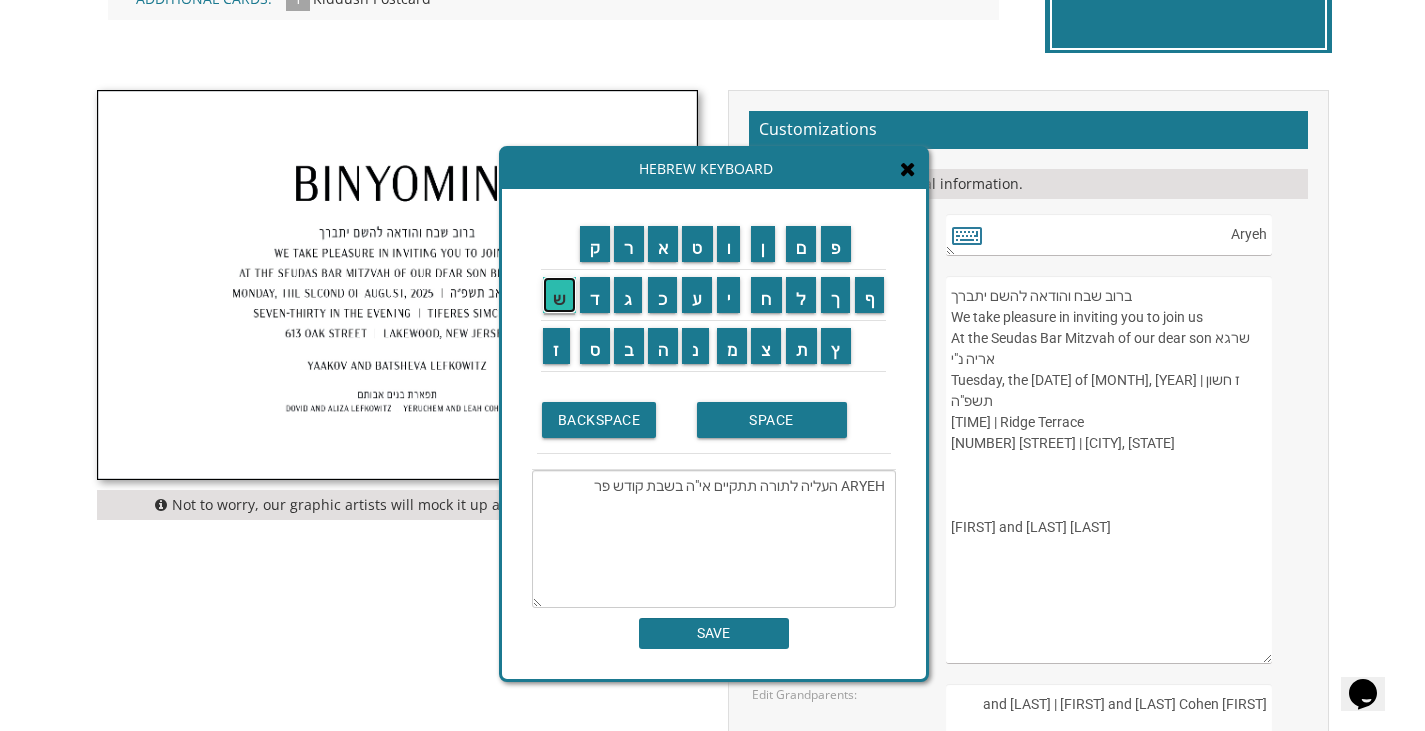 click on "ש" at bounding box center (559, 295) 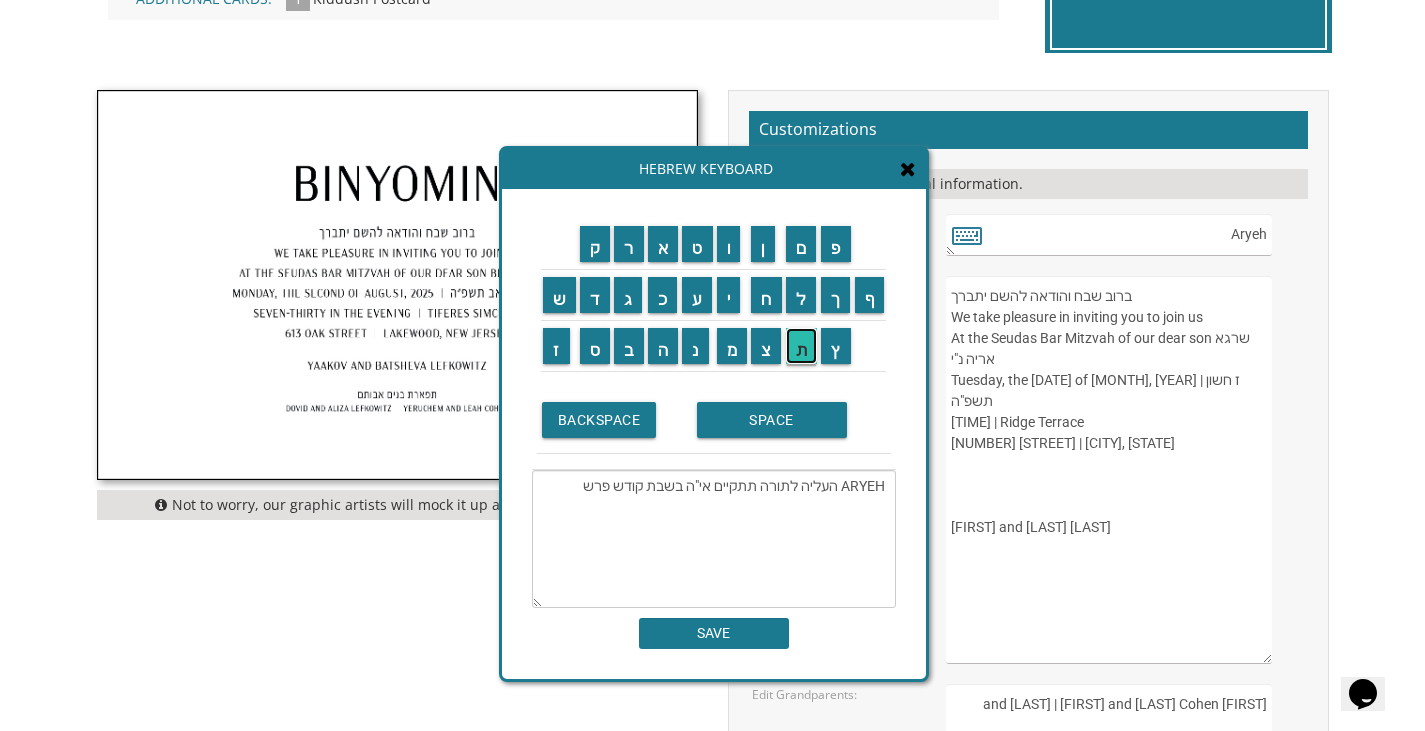 click on "ת" at bounding box center [802, 346] 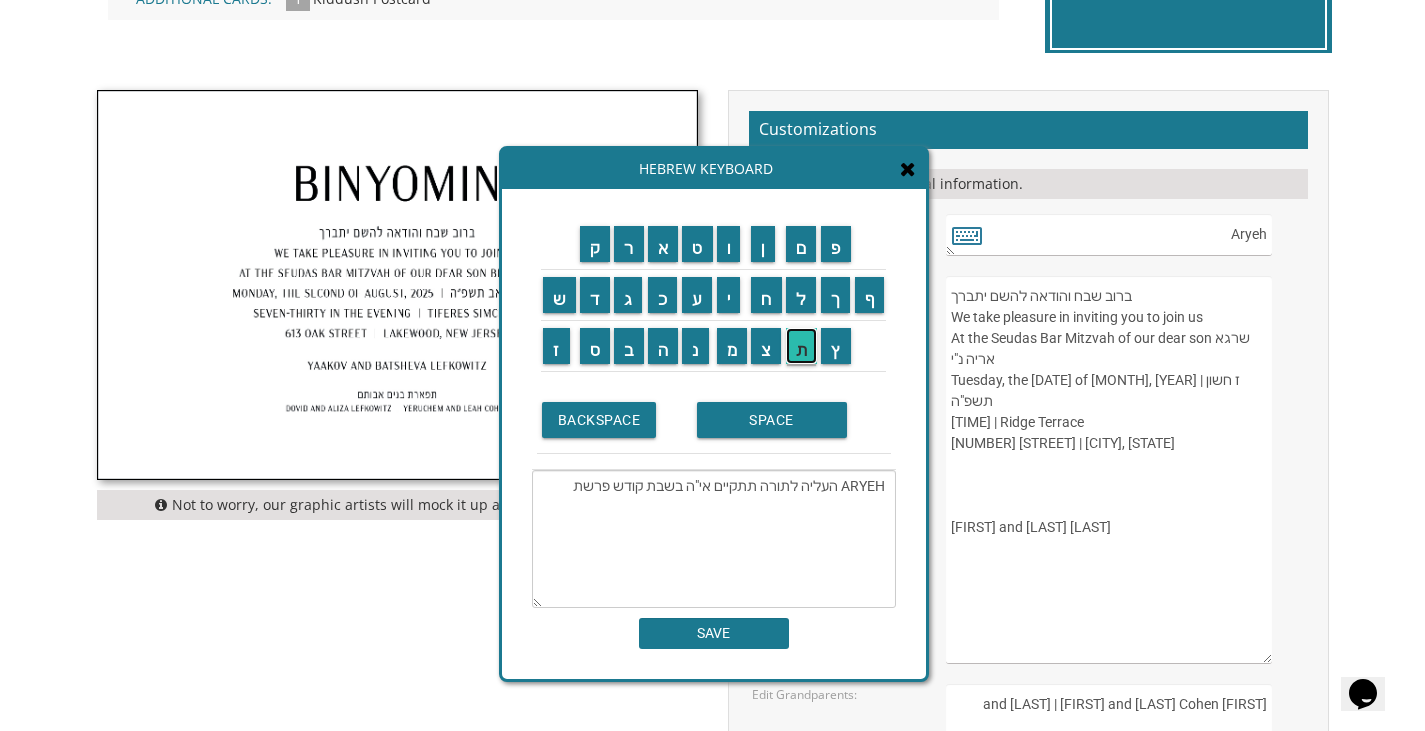click on "ת" at bounding box center [802, 346] 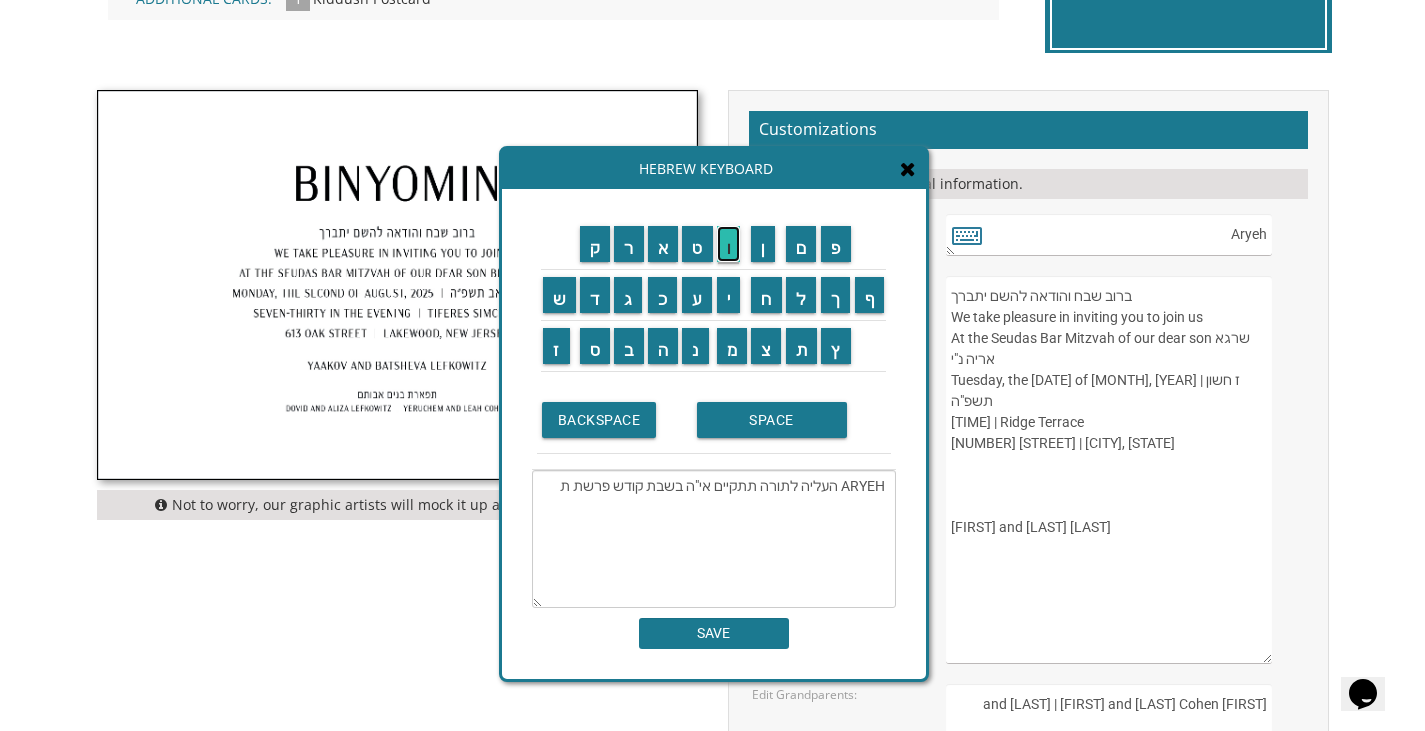 click on "ו" at bounding box center [729, 244] 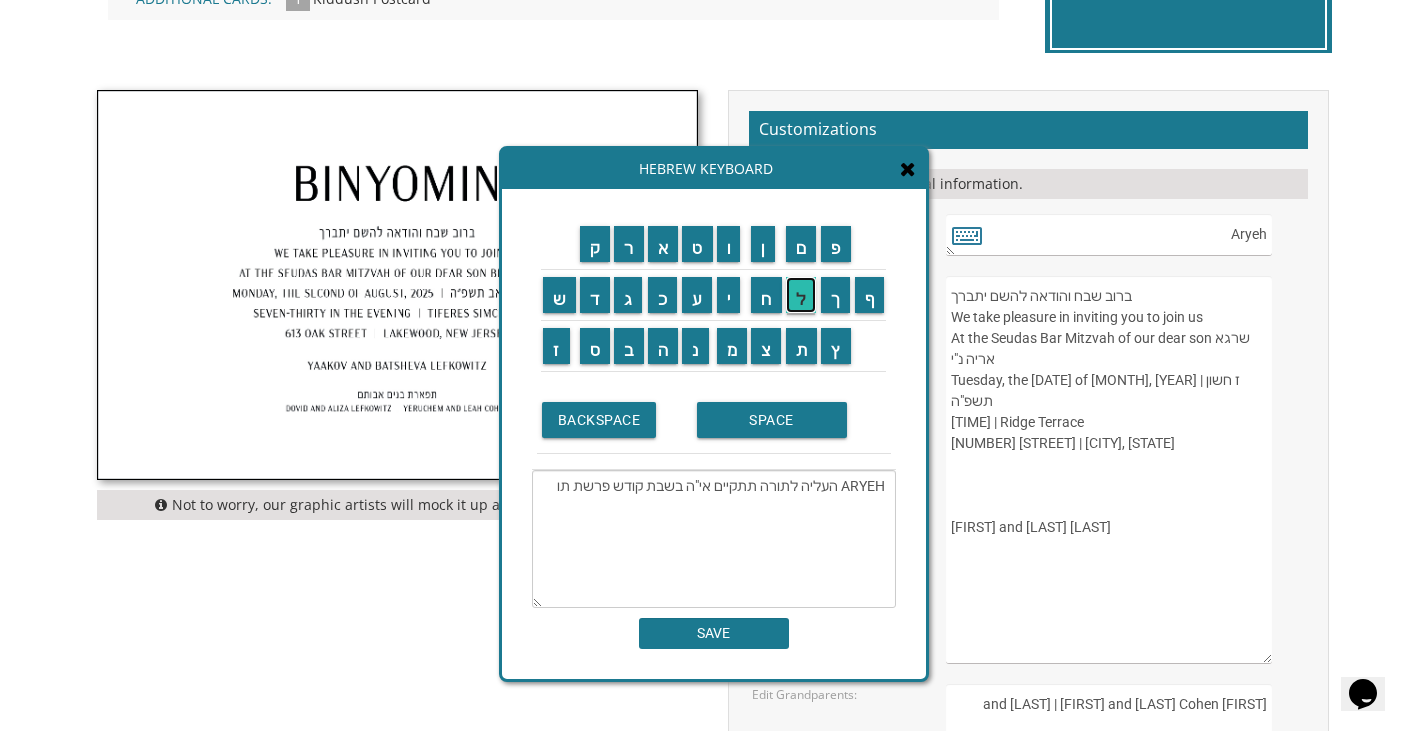 click on "ל" at bounding box center [801, 295] 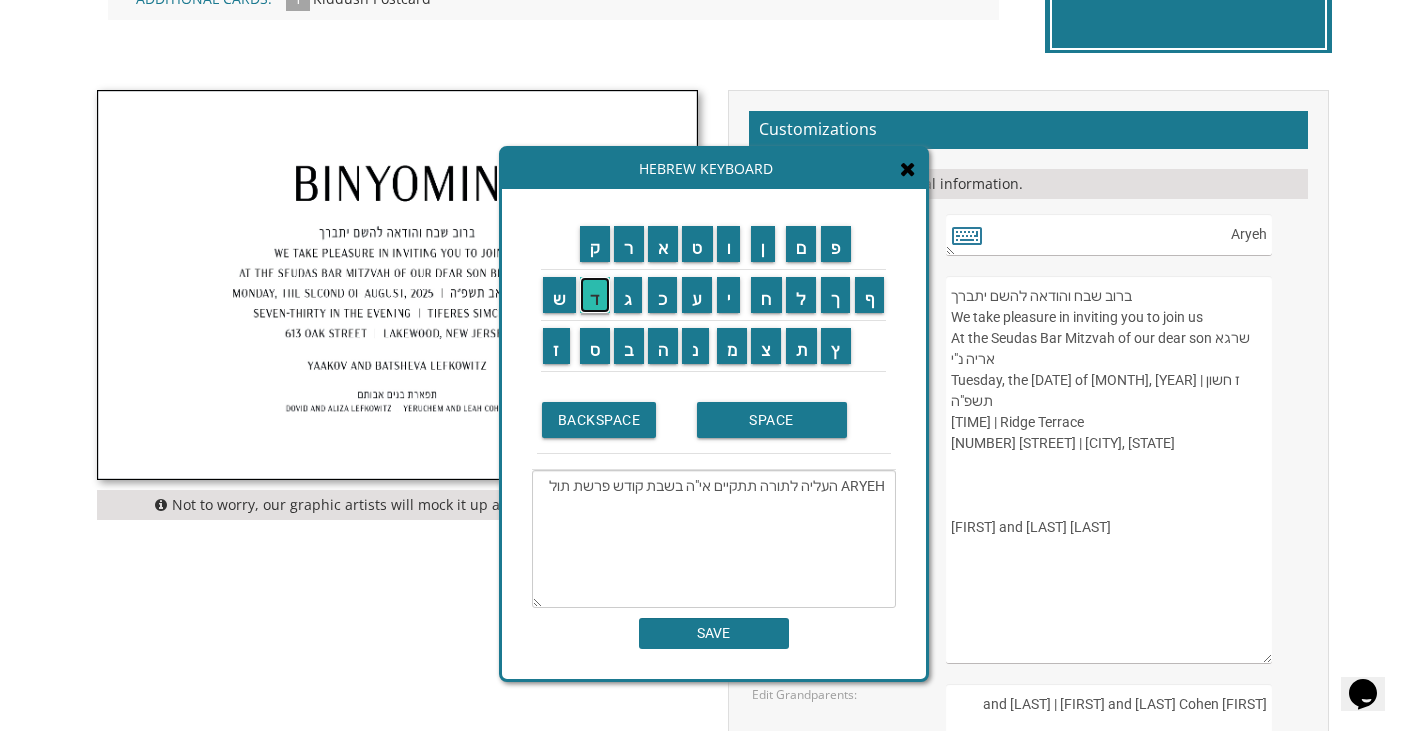 click on "ד" at bounding box center (595, 295) 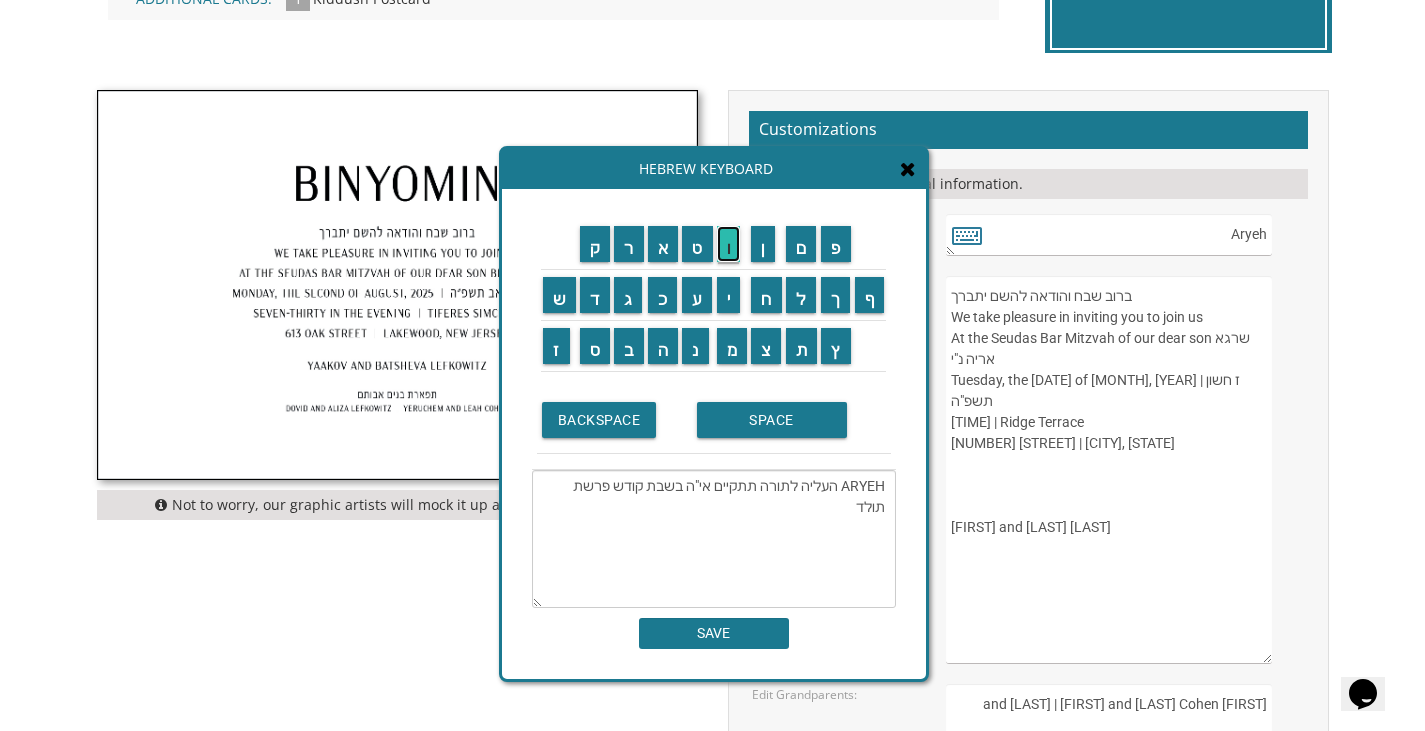 click on "ו" at bounding box center (729, 244) 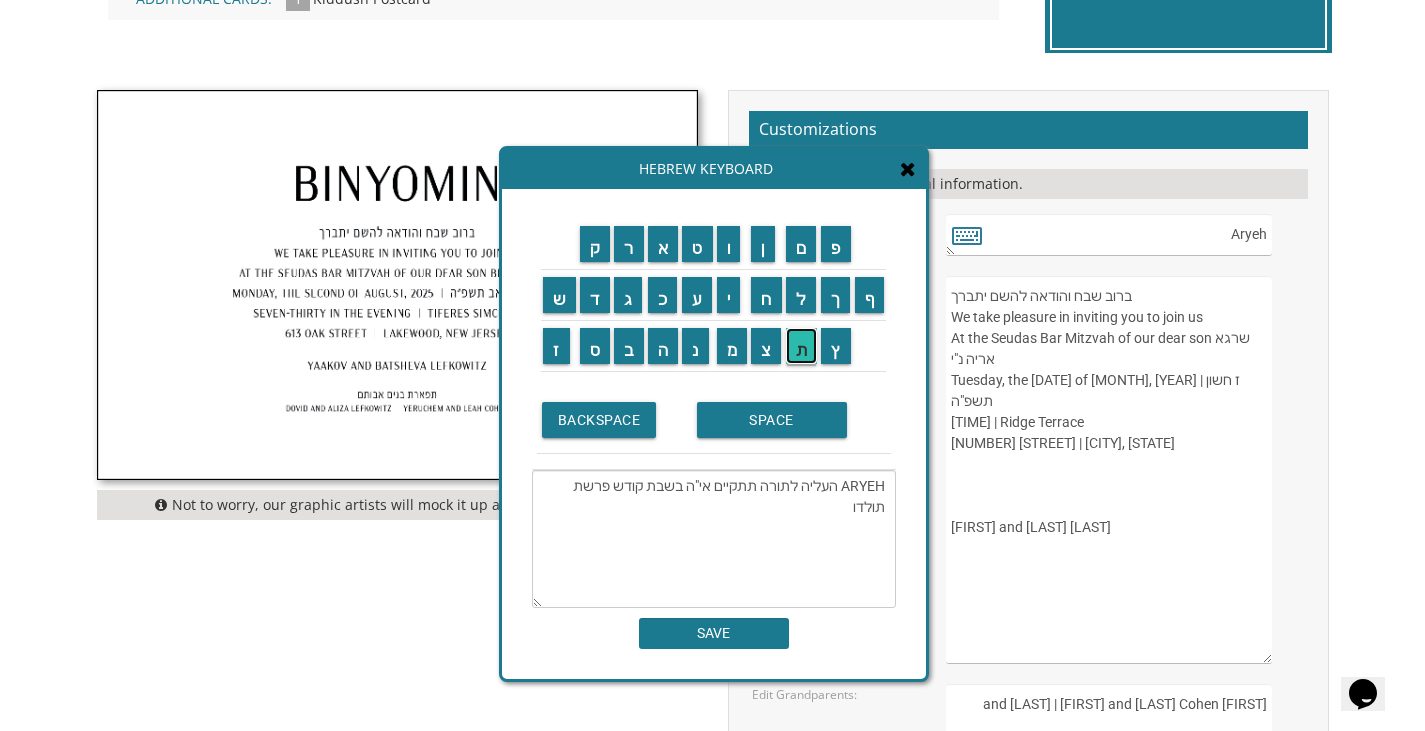 click on "ת" at bounding box center [802, 346] 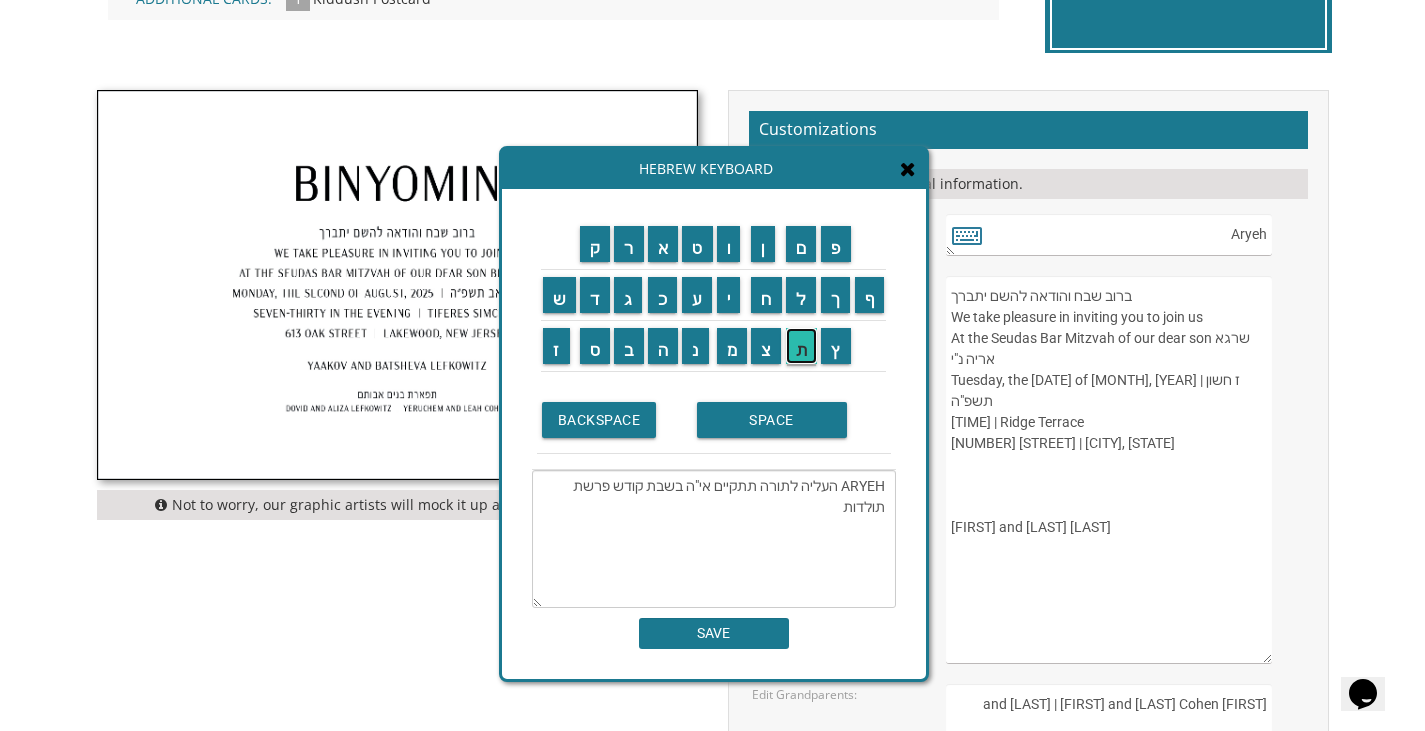 click on "ת" at bounding box center (802, 346) 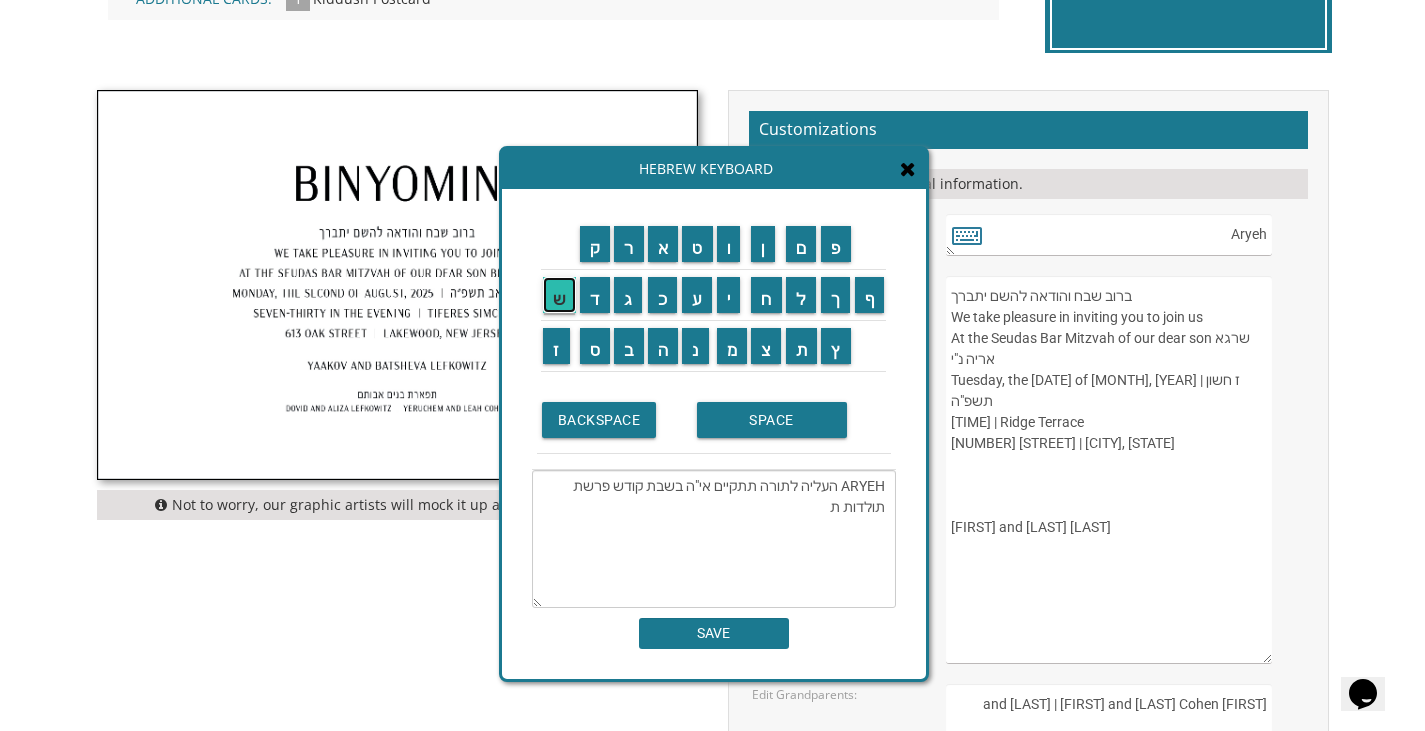 click on "ש" at bounding box center (559, 295) 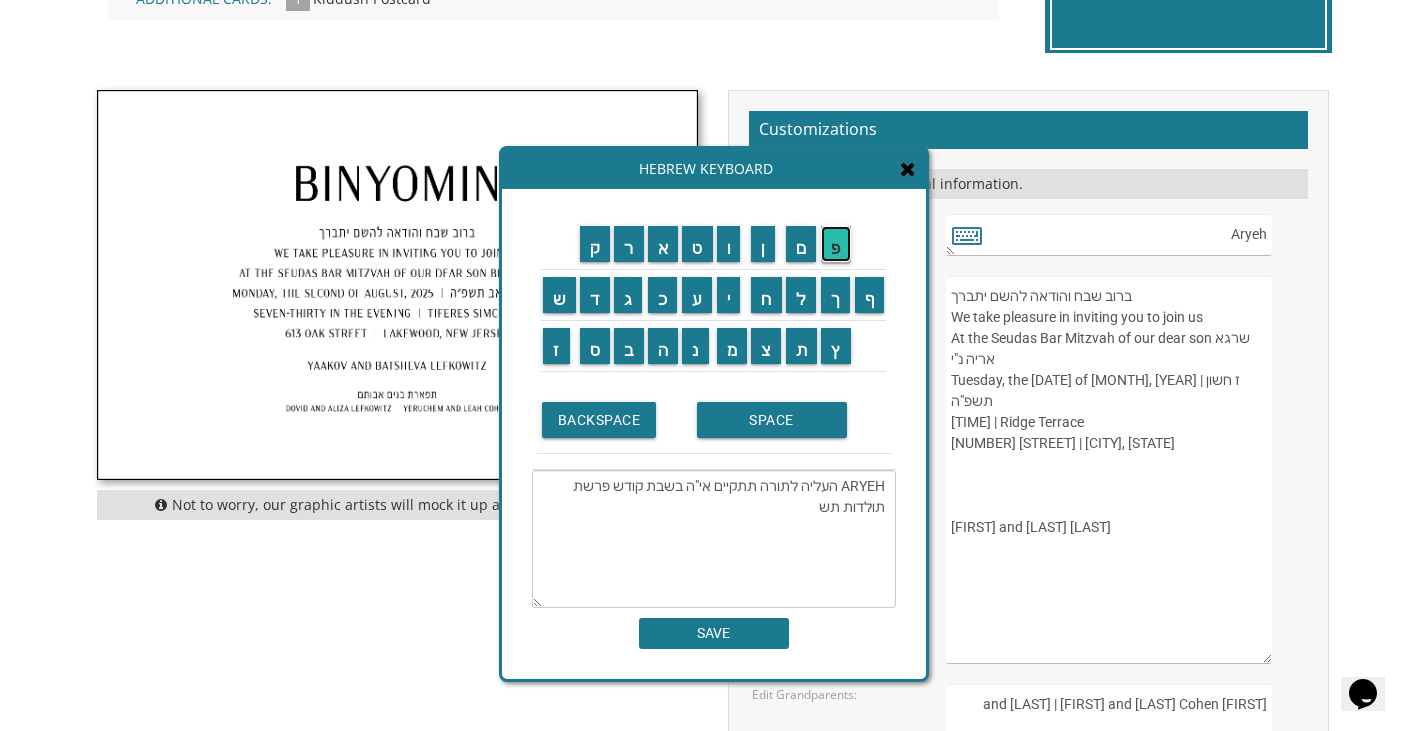 click on "פ" at bounding box center (836, 244) 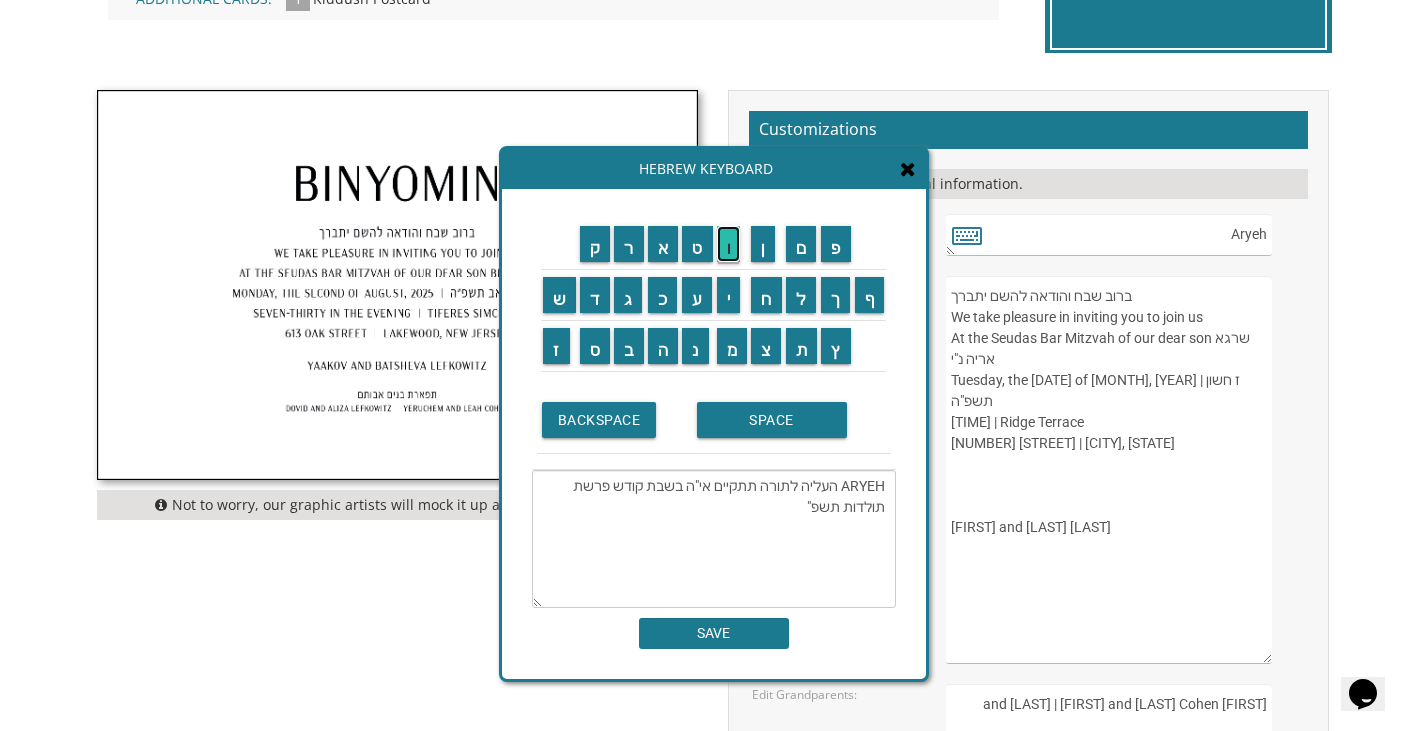 click on "ו" at bounding box center [729, 244] 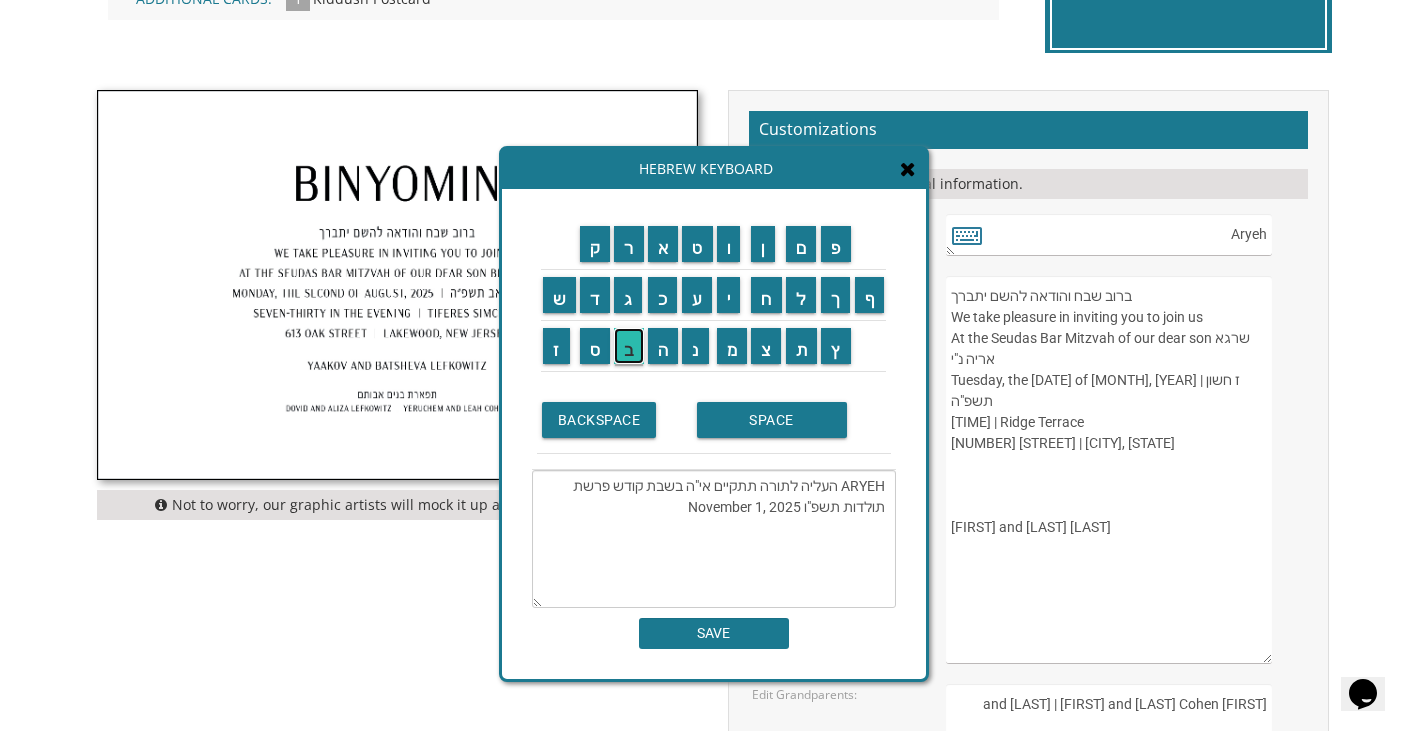 click on "ב" at bounding box center (629, 346) 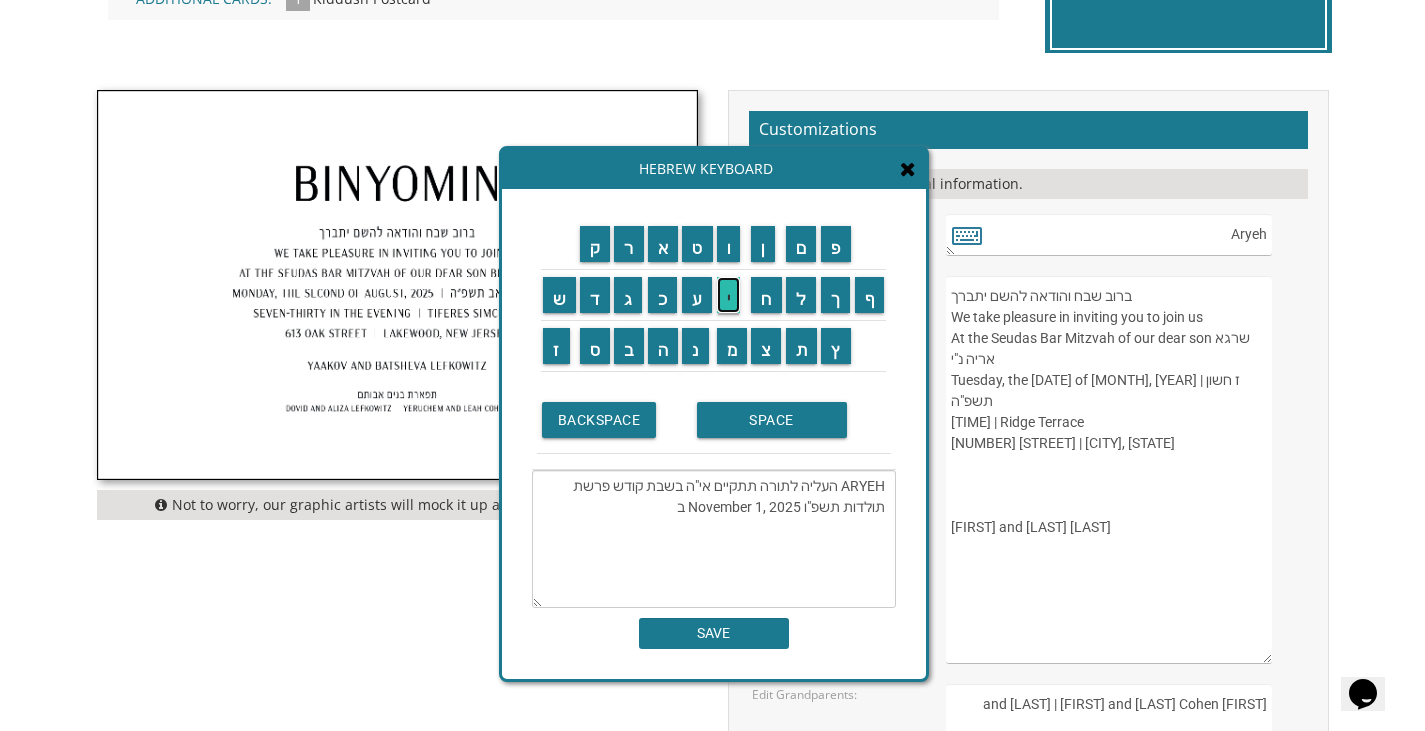 click on "י" at bounding box center (729, 295) 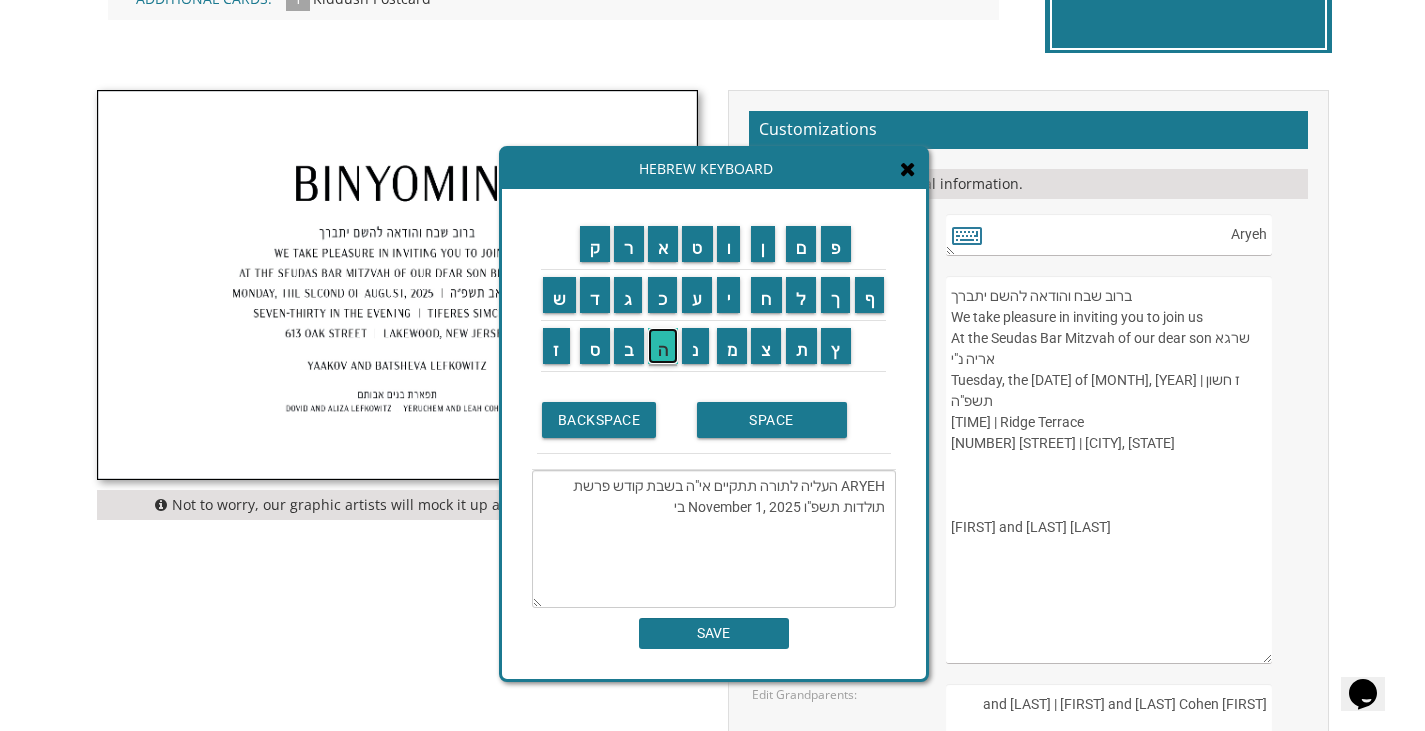 click on "ה" at bounding box center (663, 346) 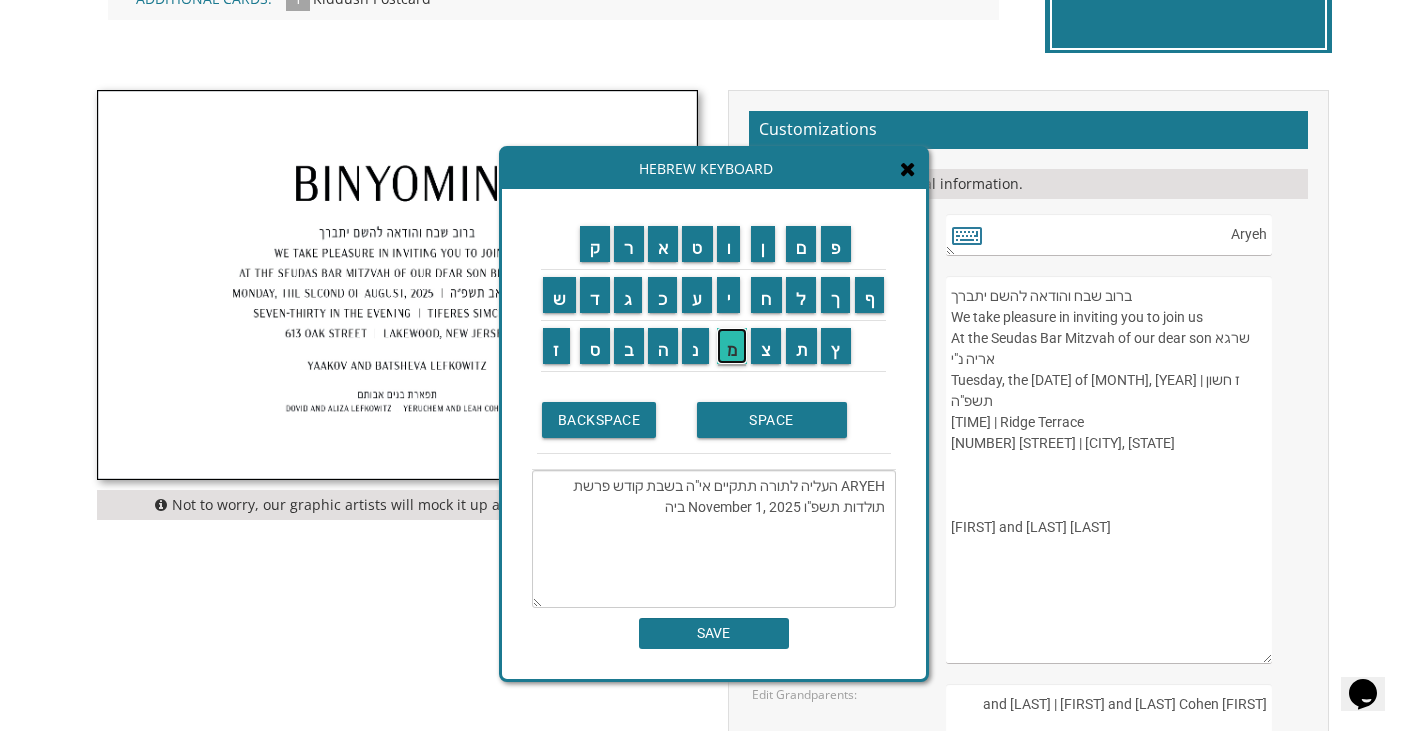 click on "מ" at bounding box center [732, 346] 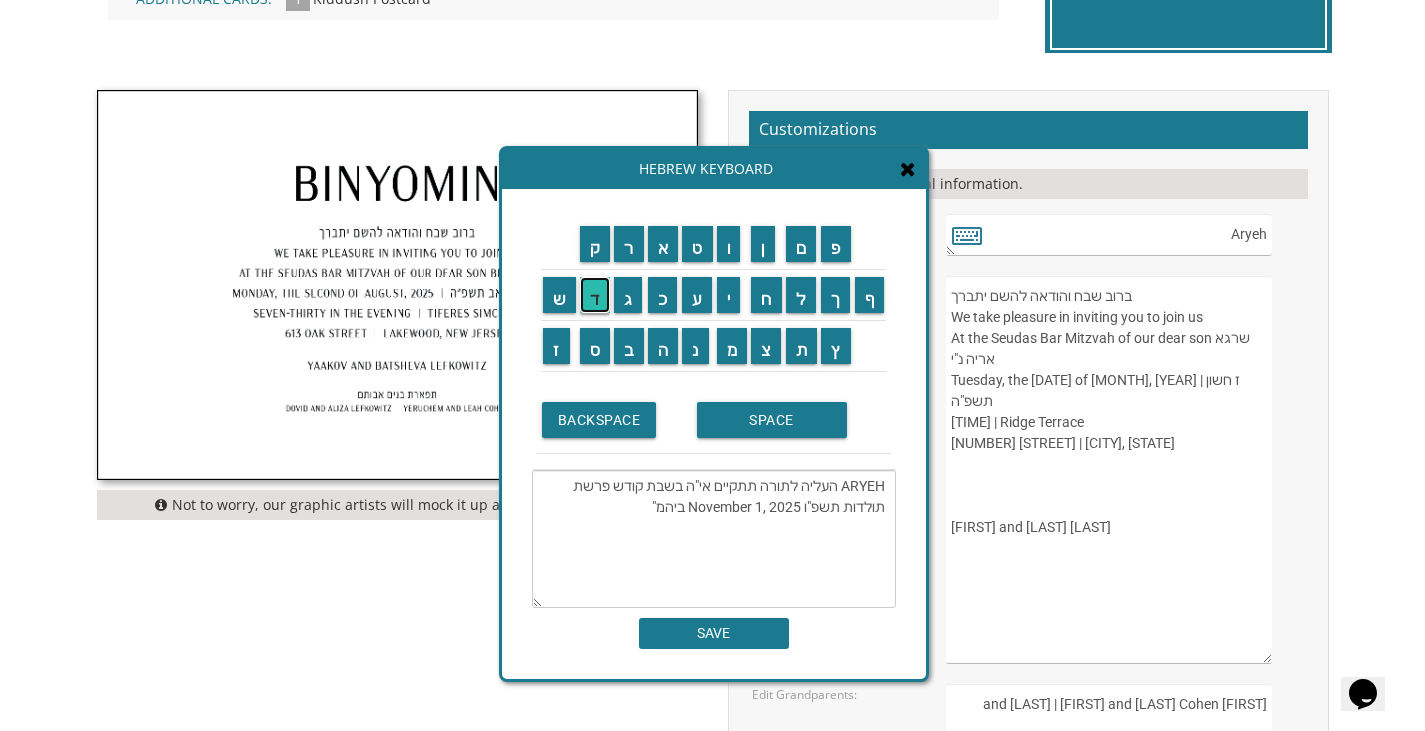click on "ד" at bounding box center (595, 295) 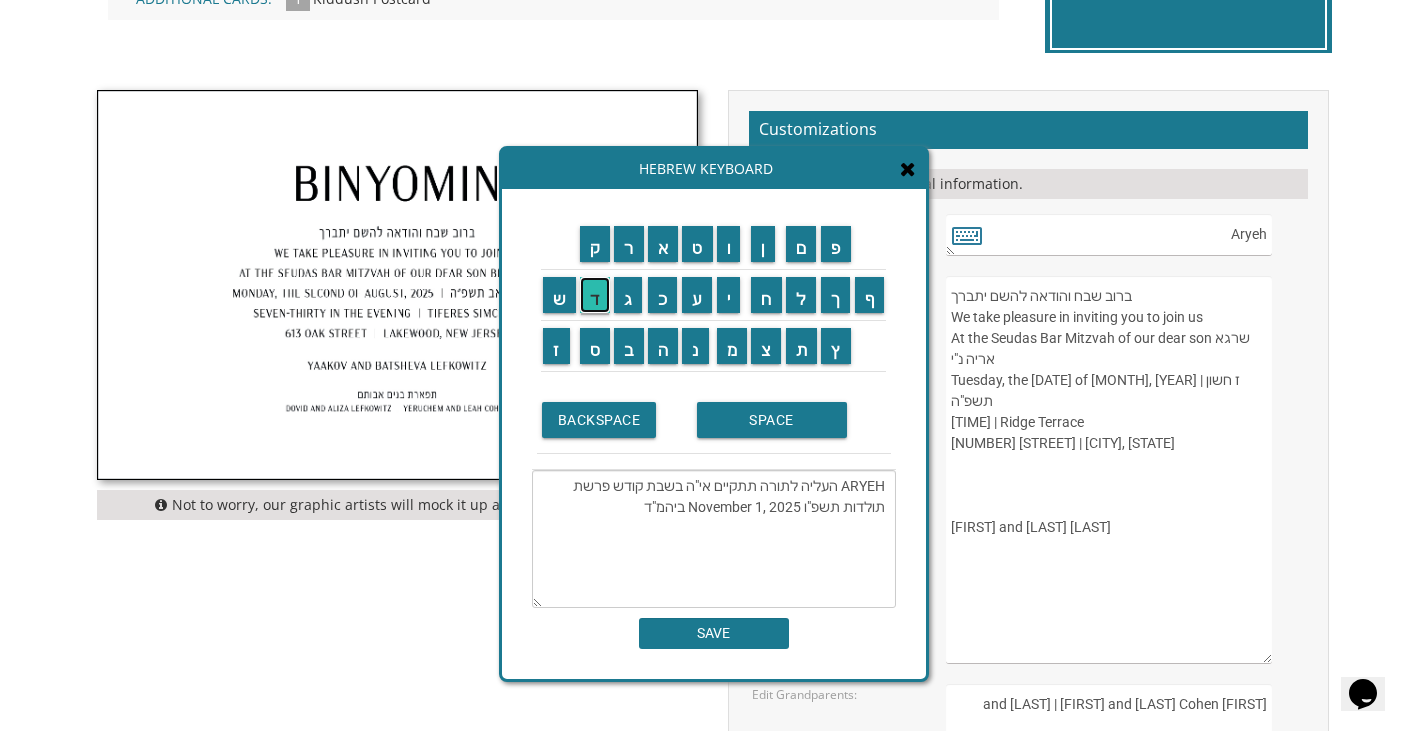 click on "ד" at bounding box center [595, 295] 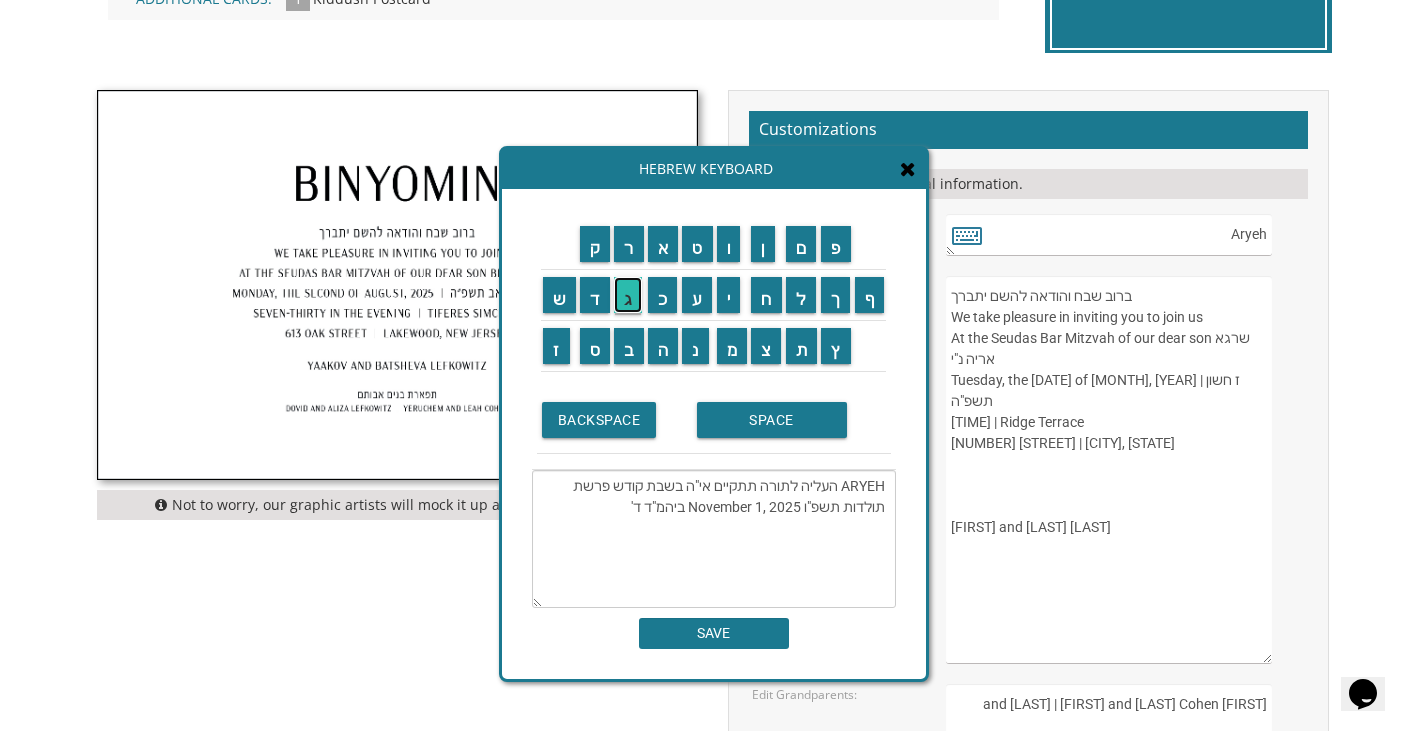click on "ג" at bounding box center [628, 295] 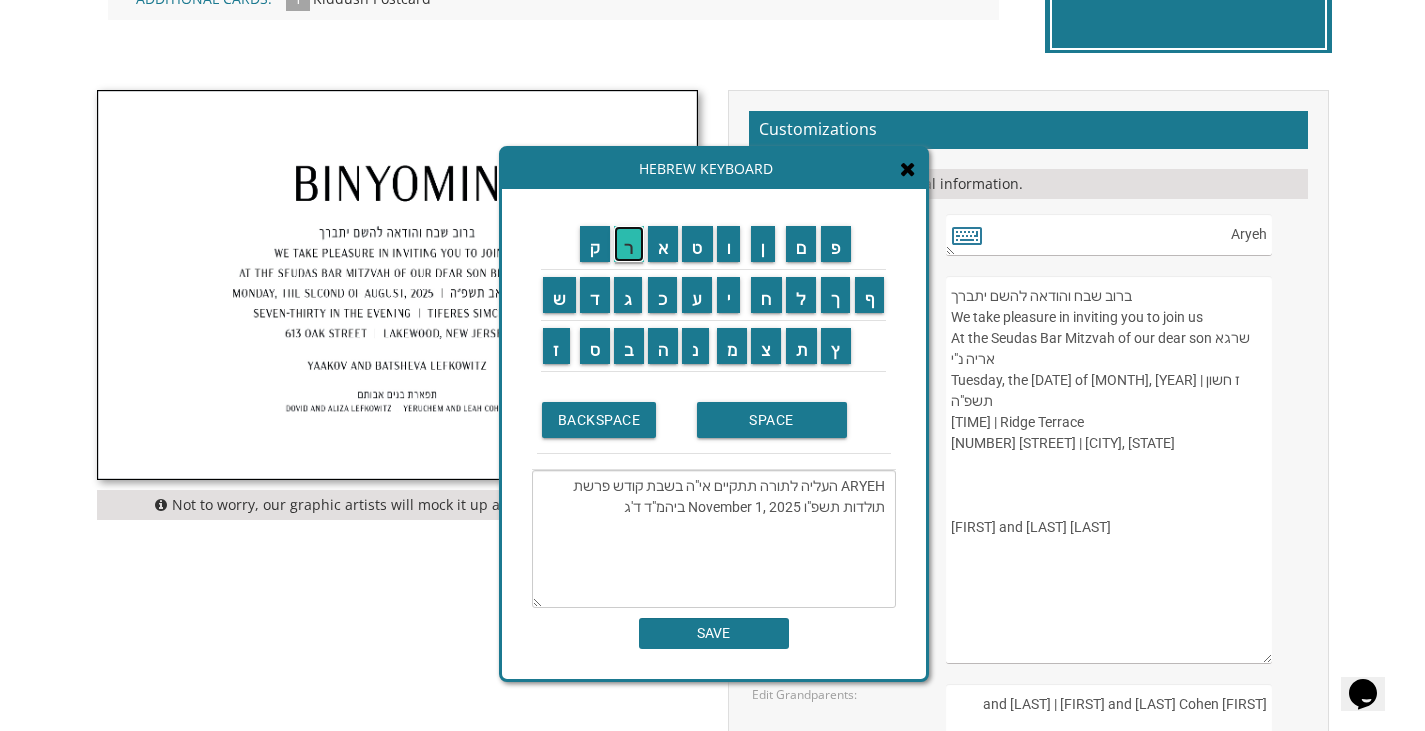click on "ר" at bounding box center [629, 244] 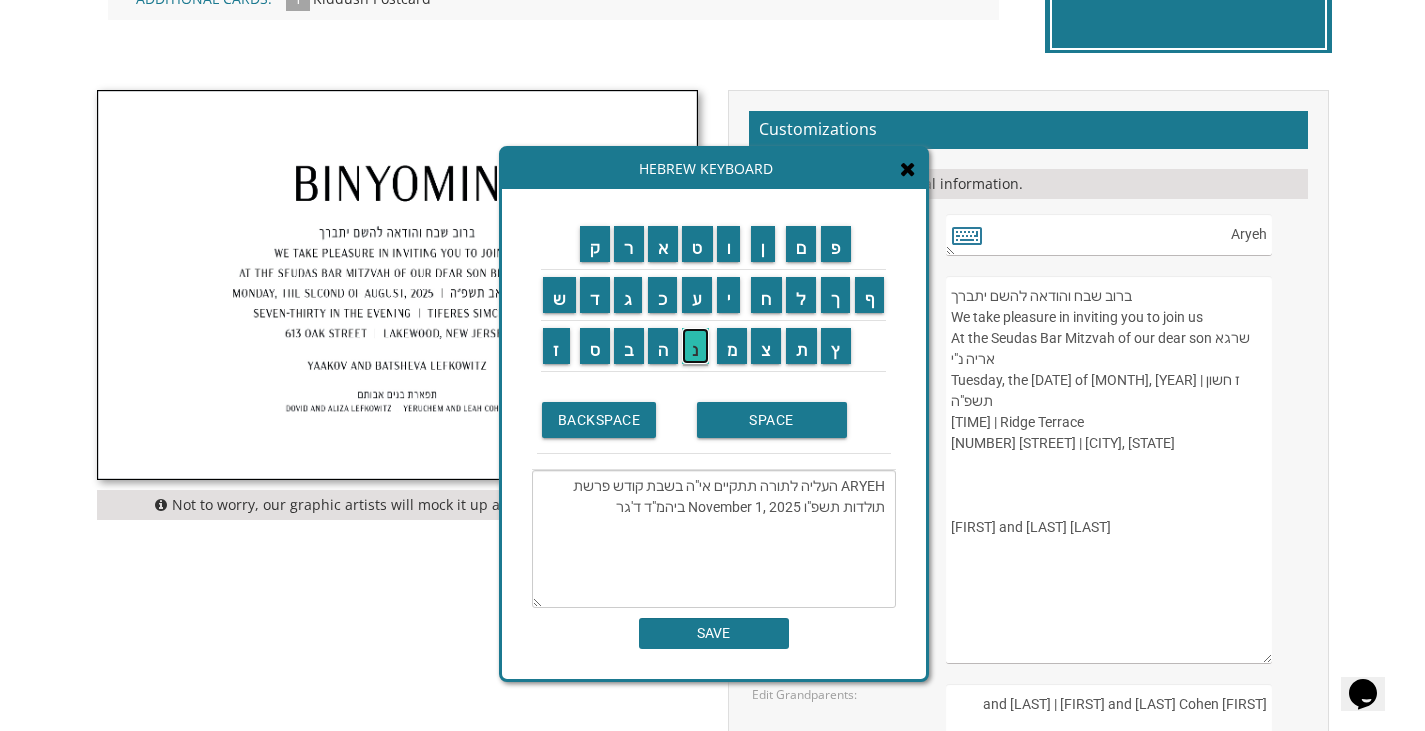 click on "נ" at bounding box center [695, 346] 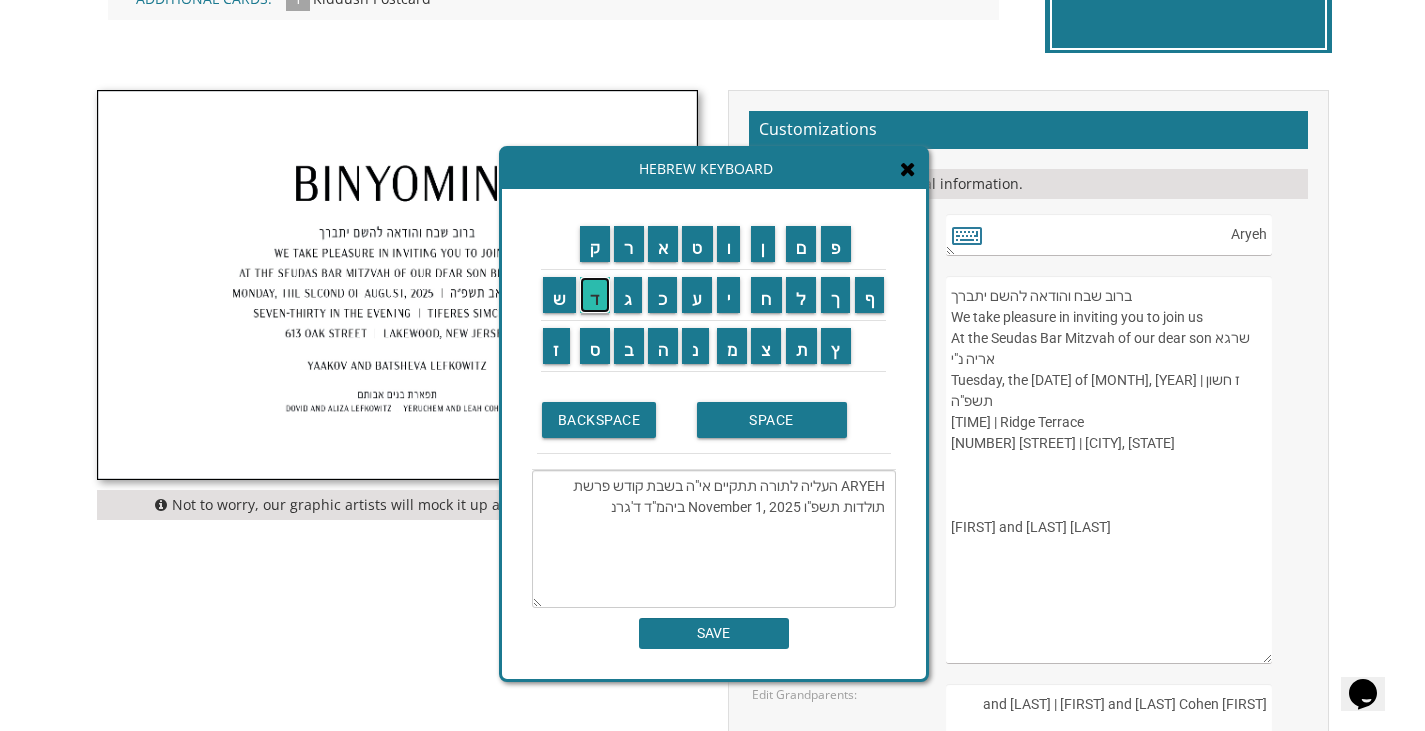 click on "ד" at bounding box center (595, 295) 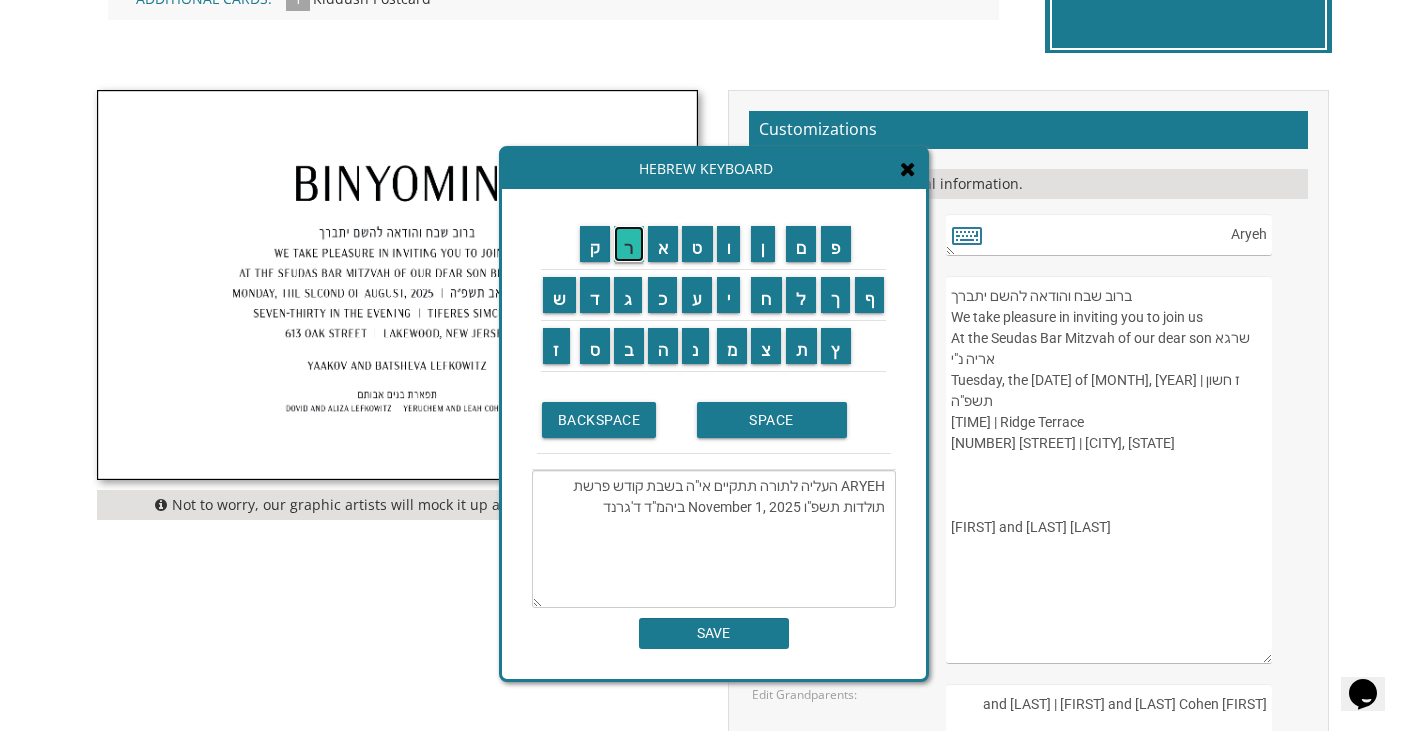 click on "ר" at bounding box center [629, 244] 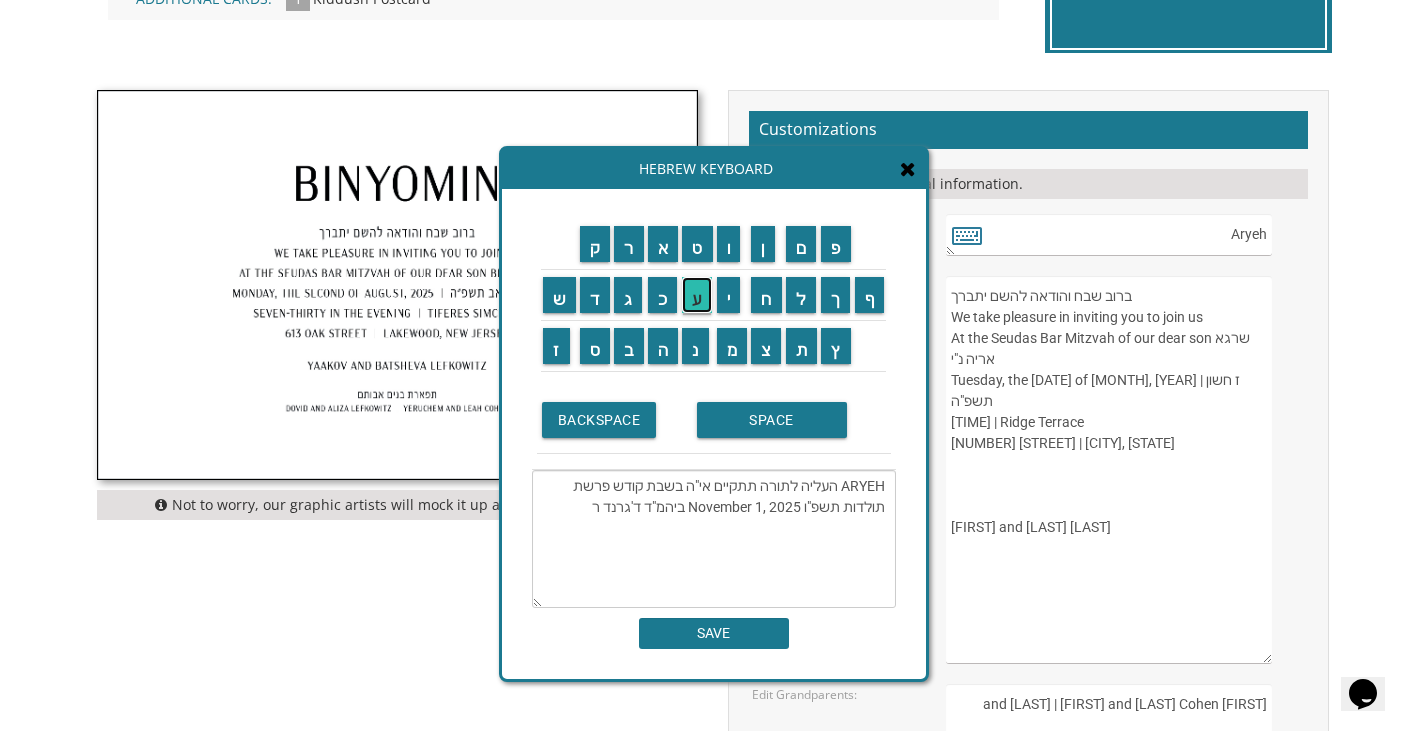 click on "ע" at bounding box center [697, 295] 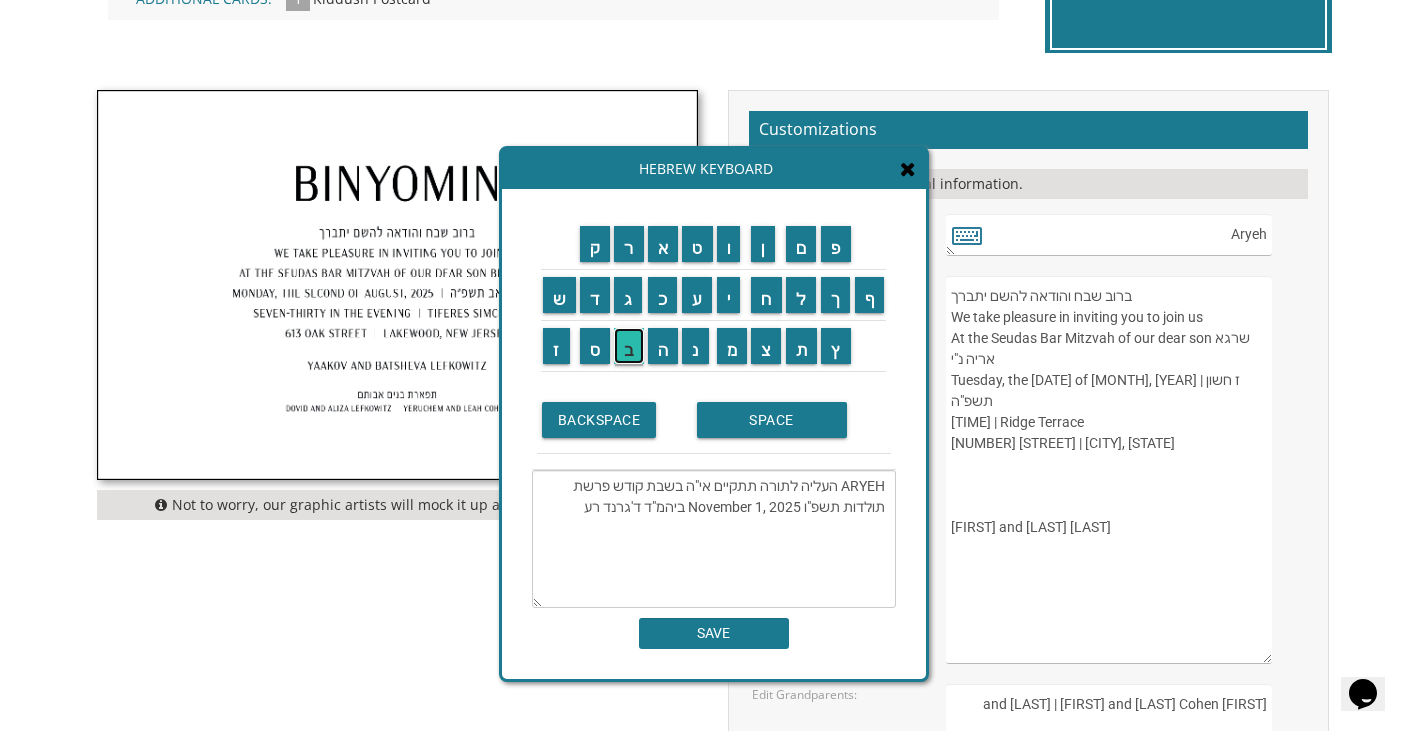 click on "ב" at bounding box center [629, 346] 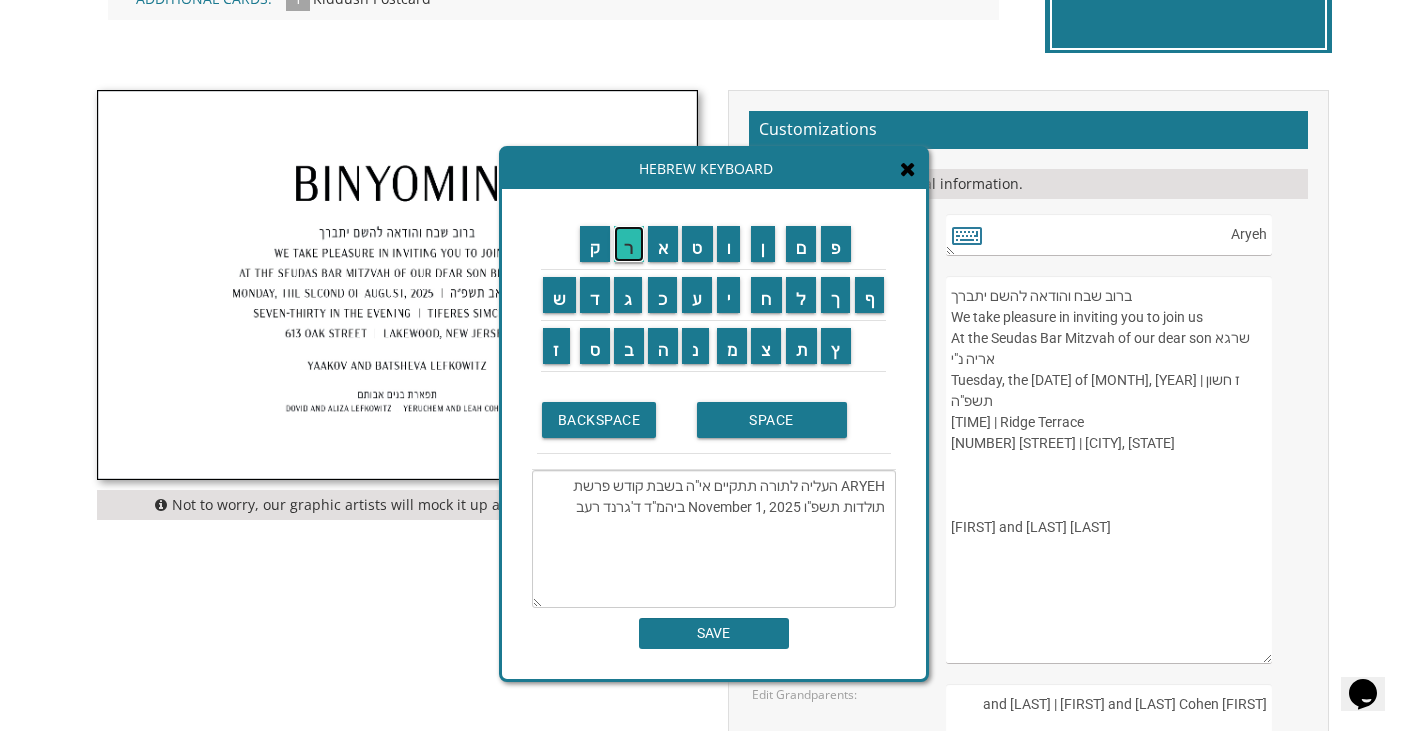 click on "ר" at bounding box center [629, 244] 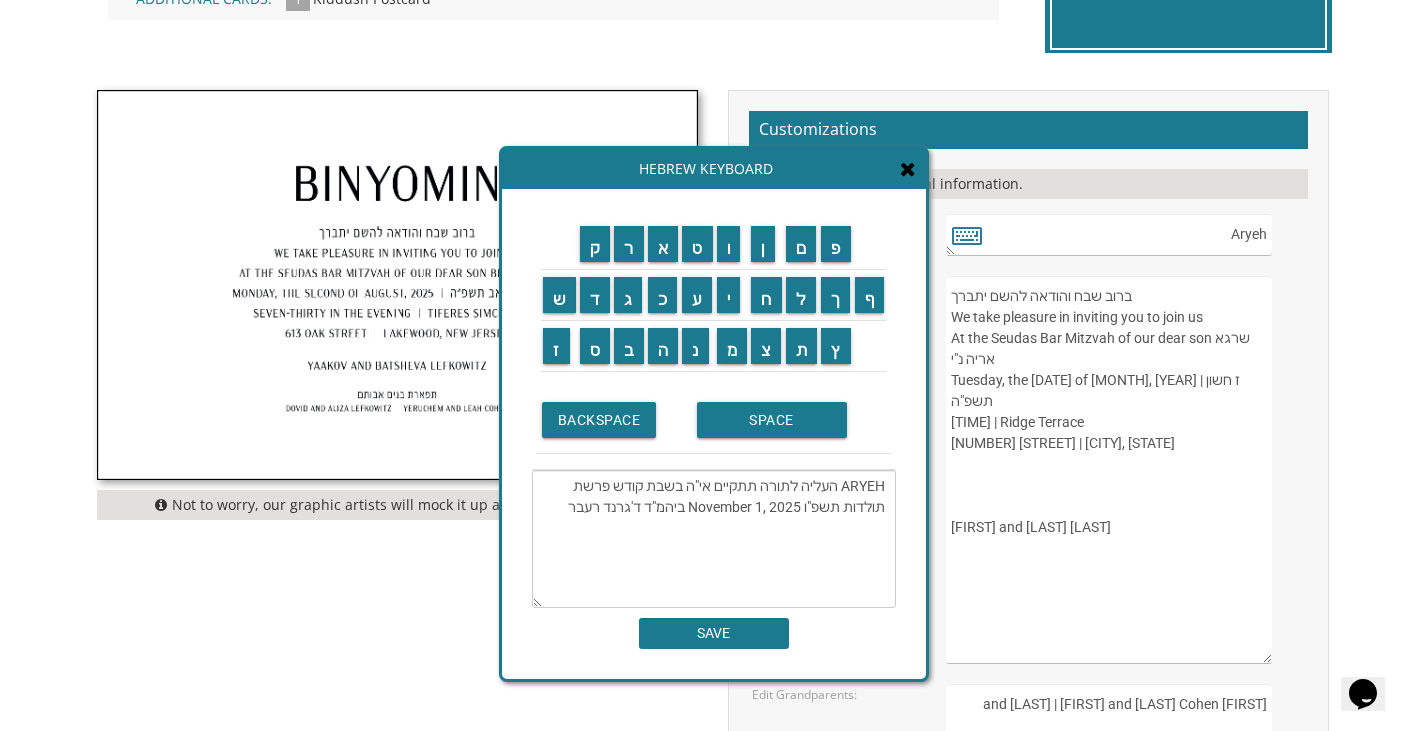 click on "ARYEH העליה לתורה תתקיים אי"ה בשבת קודש פרשת תולדות תשפ"ו November 1, 2025 ביהמ"ד ד'גרנד רעבר" at bounding box center (714, 539) 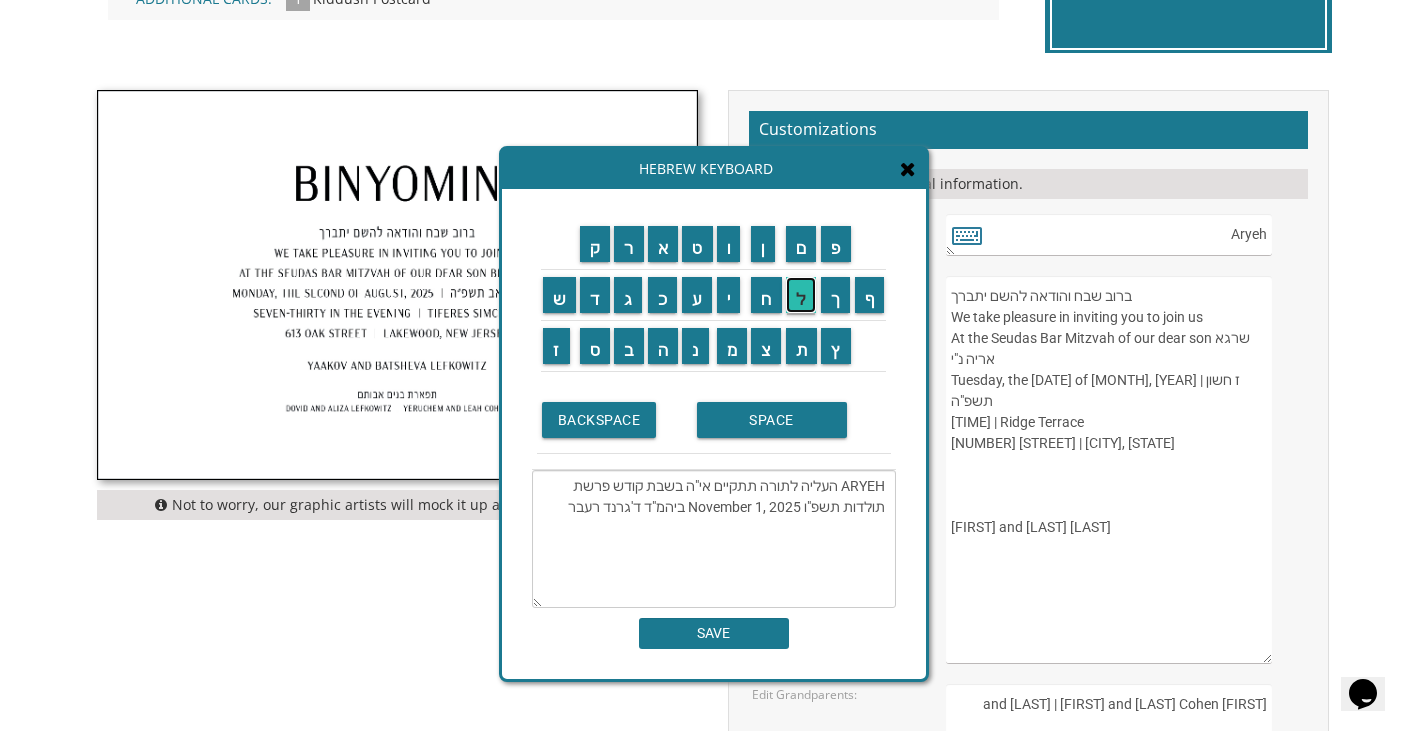 click on "ל" at bounding box center (801, 295) 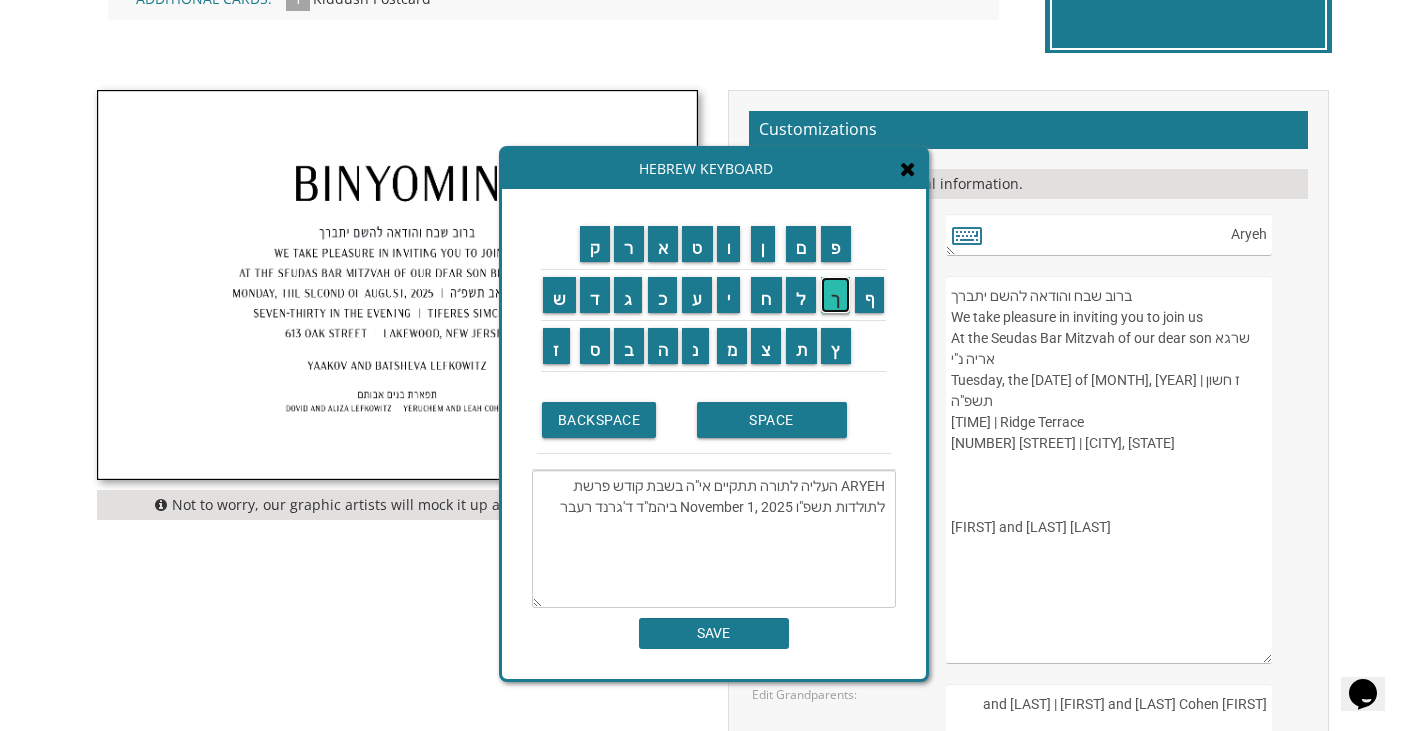 click on "ך" at bounding box center [835, 295] 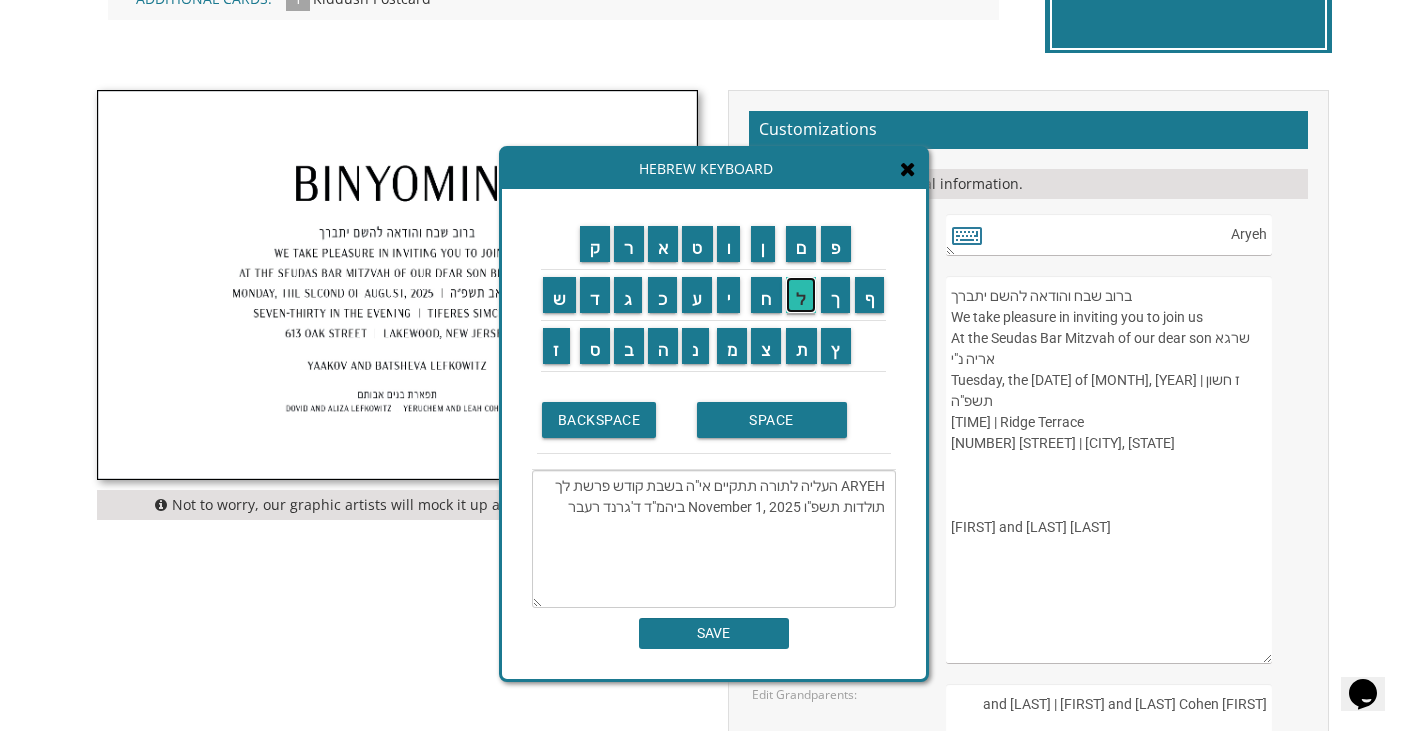 click on "ל" at bounding box center [801, 295] 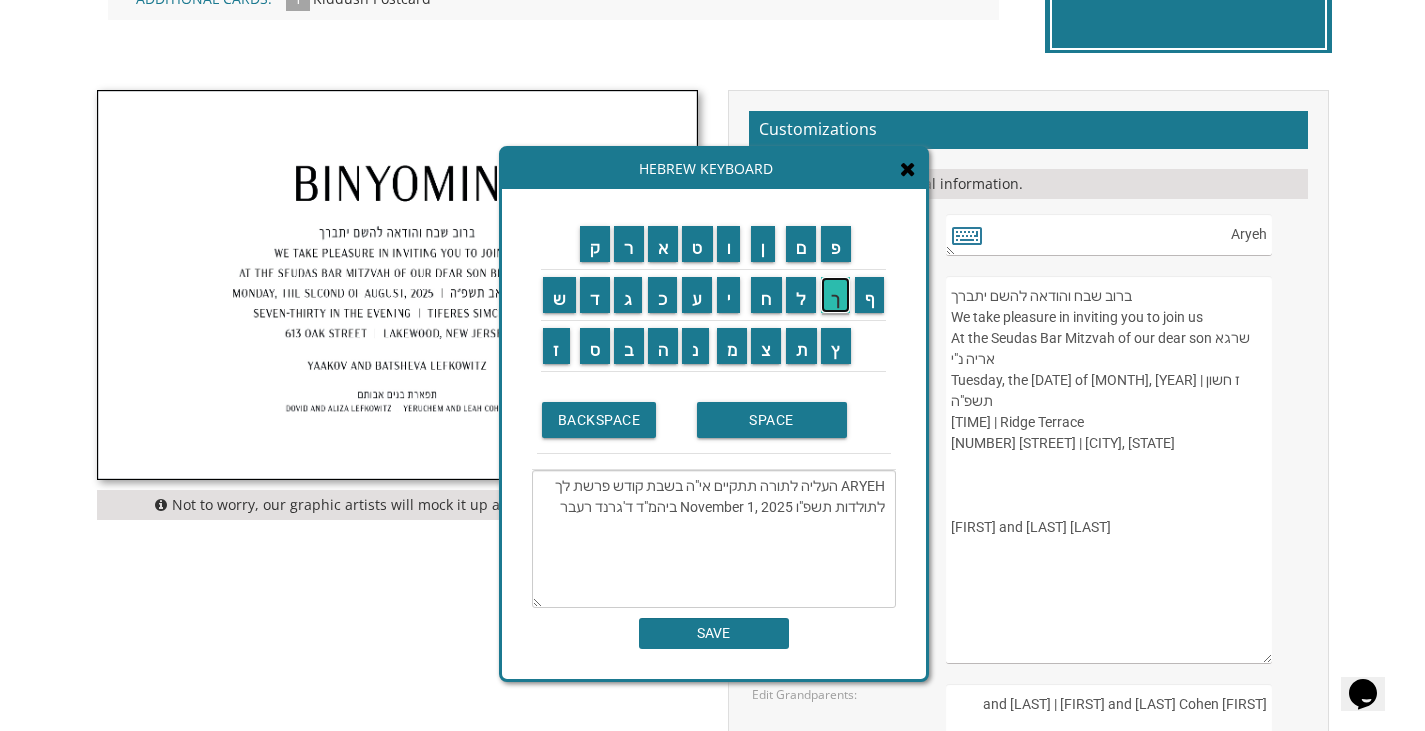 click on "ך" at bounding box center (835, 295) 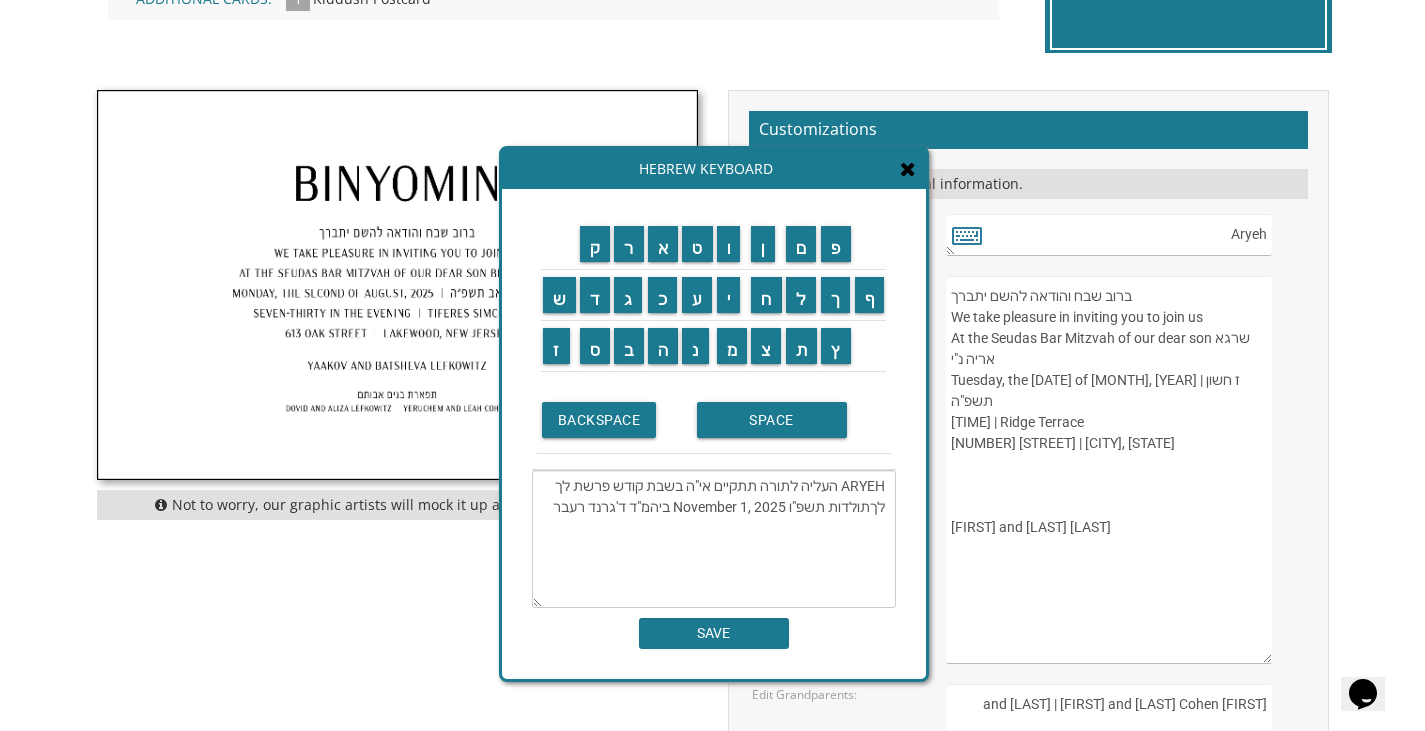 click on "ARYEH העליה לתורה תתקיים אי"ה בשבת קודש פרשת לך לךתולדות תשפ"ו November 1, 2025 ביהמ"ד ד'גרנד רעבר" at bounding box center [714, 539] 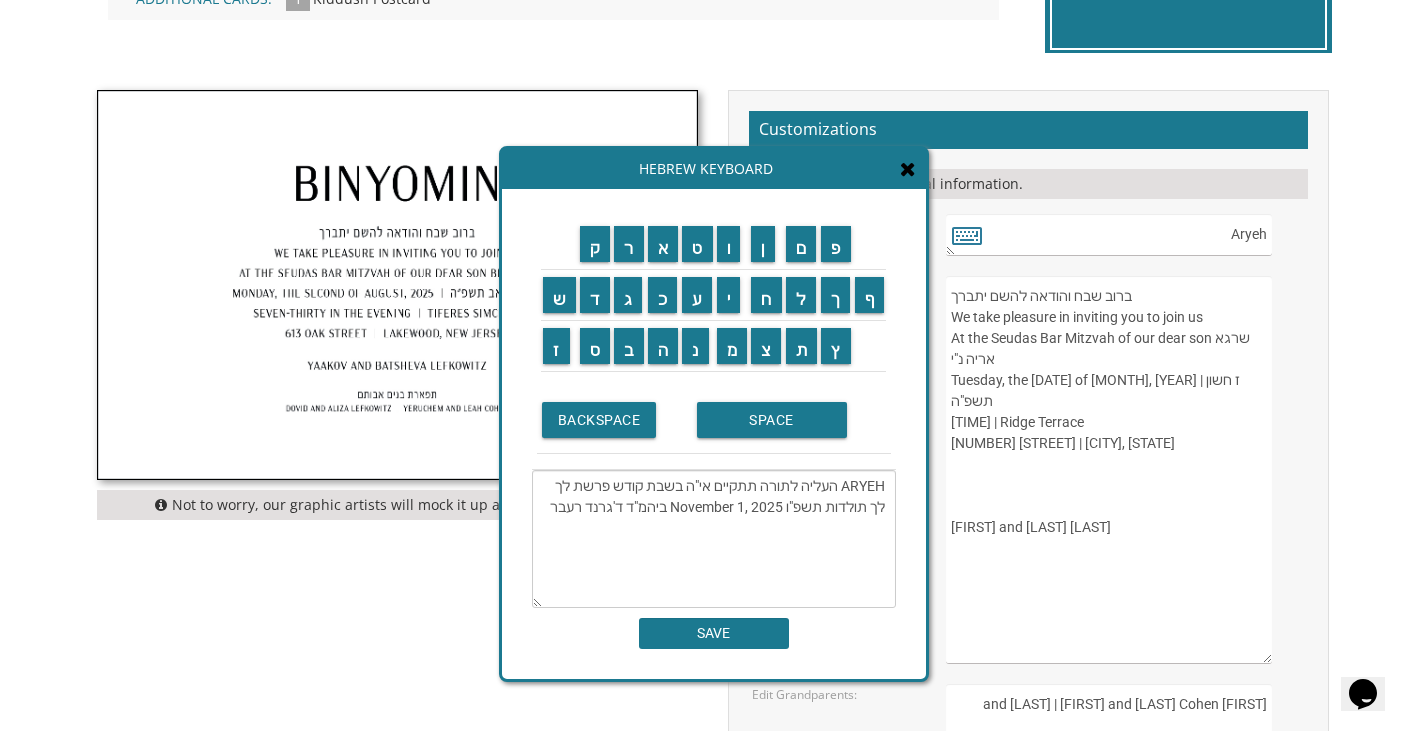 click on "ARYEH העליה לתורה תתקיים אי"ה בשבת קודש פרשת לך לך תולדות תשפ"ו November 1, 2025 ביהמ"ד ד'גרנד רעבר" at bounding box center (714, 539) 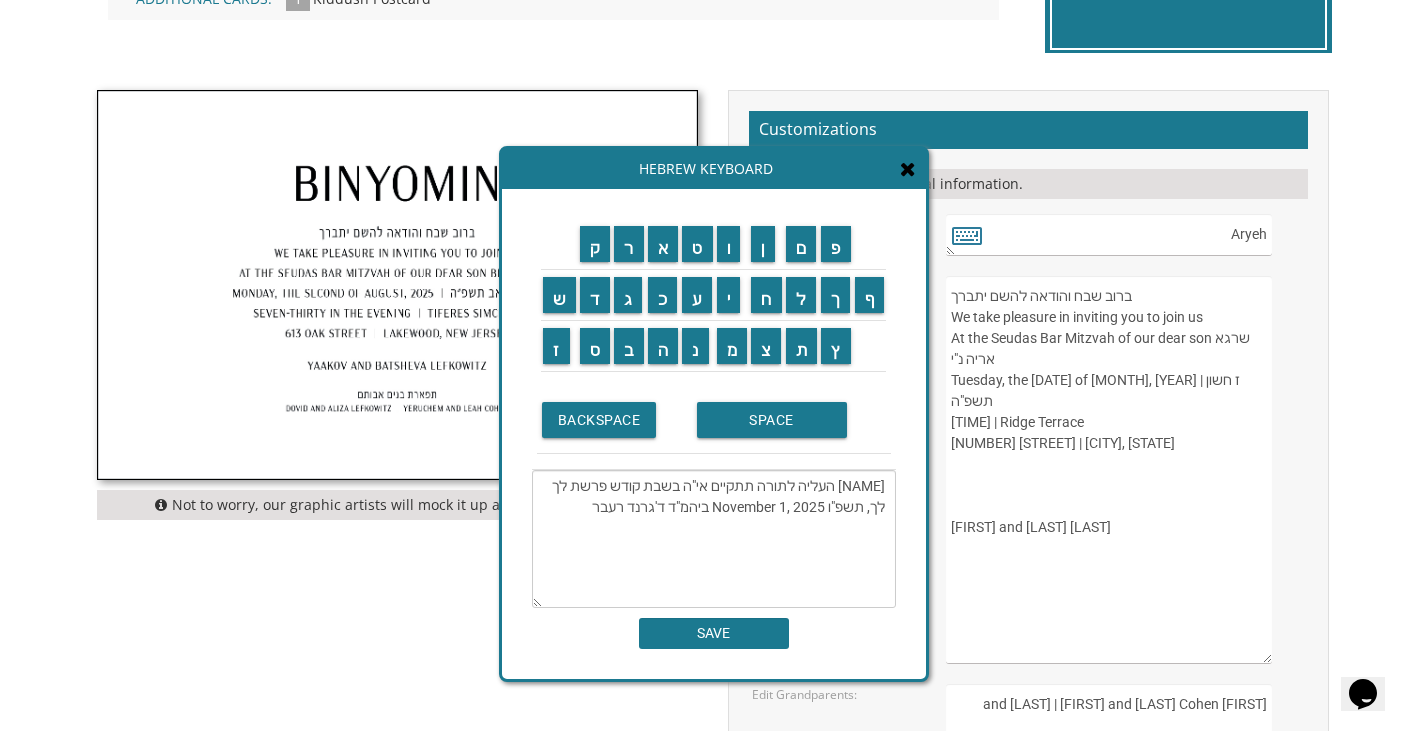 click on "ARYEH העליה לתורה תתקיים אי"ה בשבת קודש פרשת לך לך, תשפ"ו November 1, 2025 ביהמ"ד ד'גרנד רעבר" at bounding box center (714, 539) 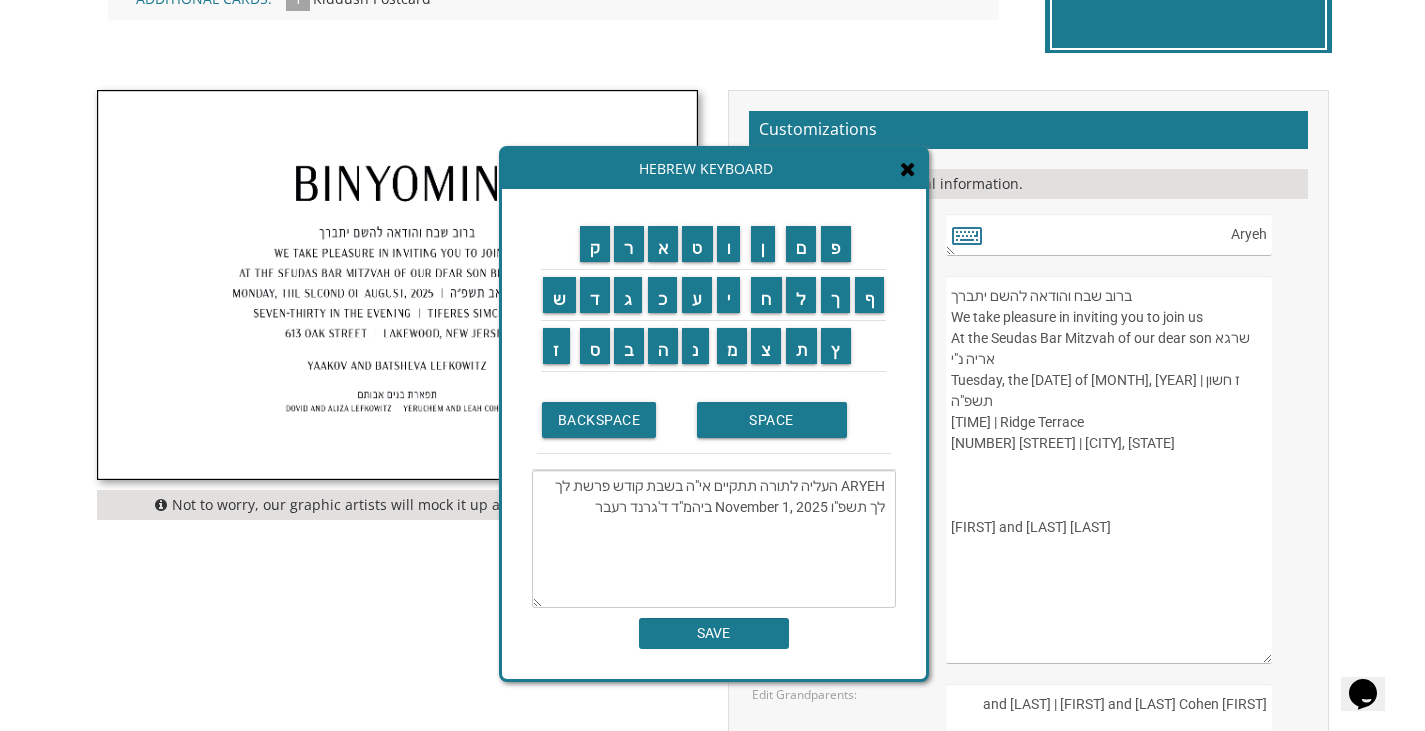 click on "ARYEH העליה לתורה תתקיים אי"ה בשבת קודש פרשת לך לך תשפ"ו November 1, 2025 ביהמ"ד ד'גרנד רעבר" at bounding box center (714, 539) 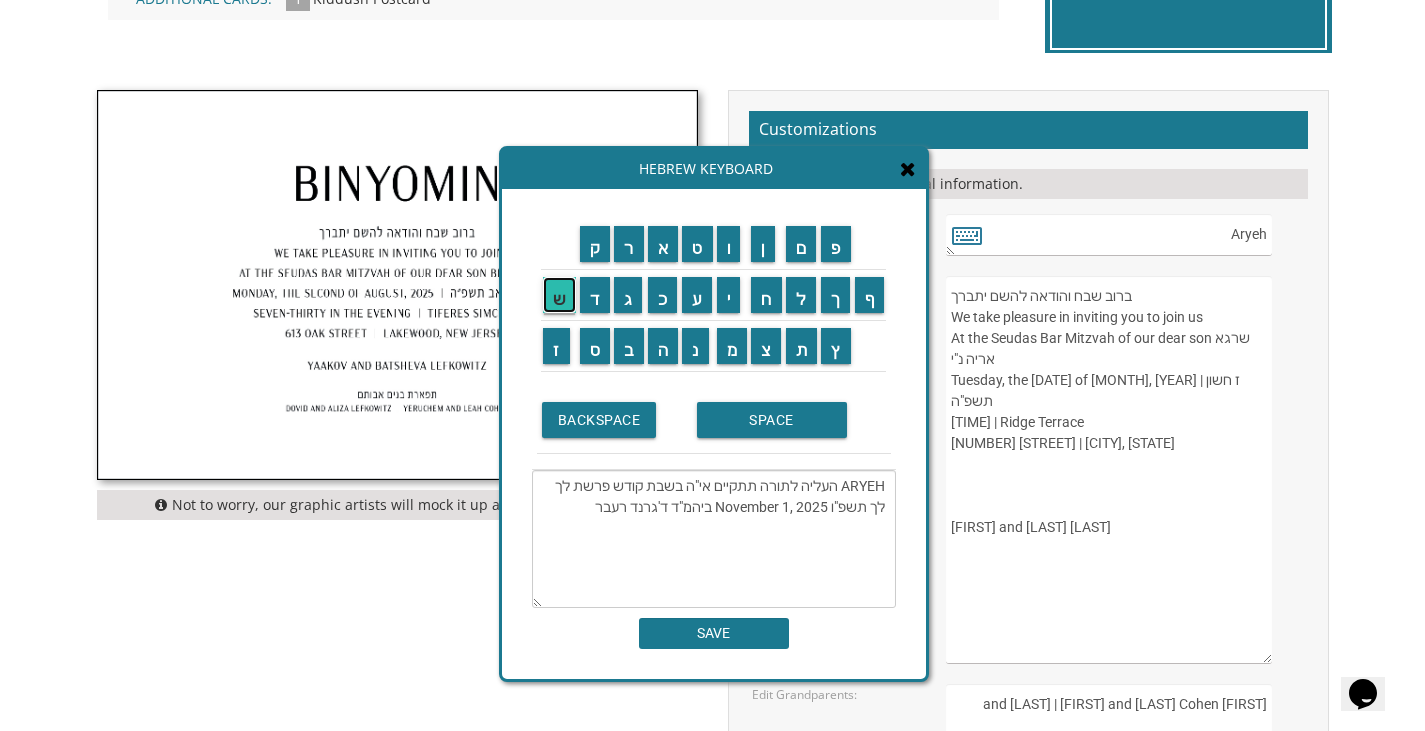 click on "ש" at bounding box center (559, 295) 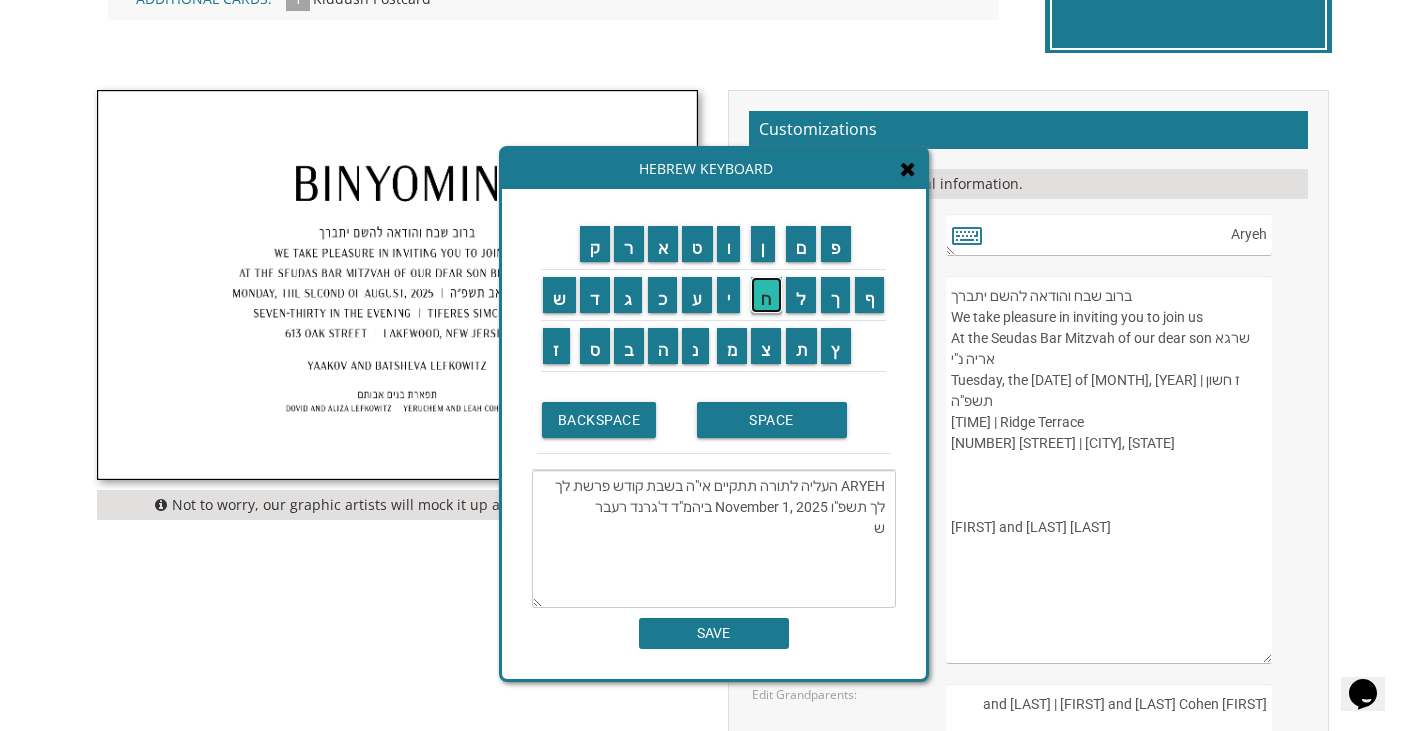 click on "ח" at bounding box center [766, 295] 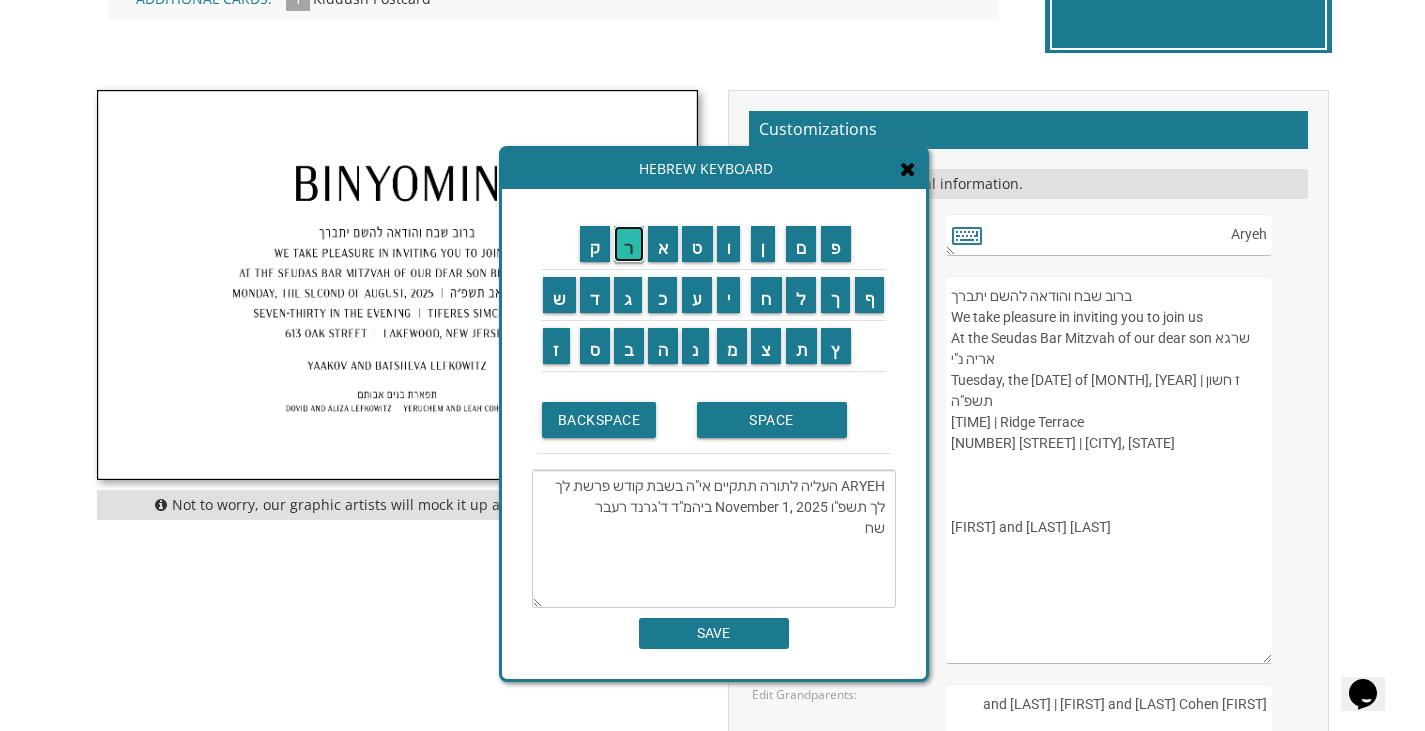 click on "ר" at bounding box center (629, 244) 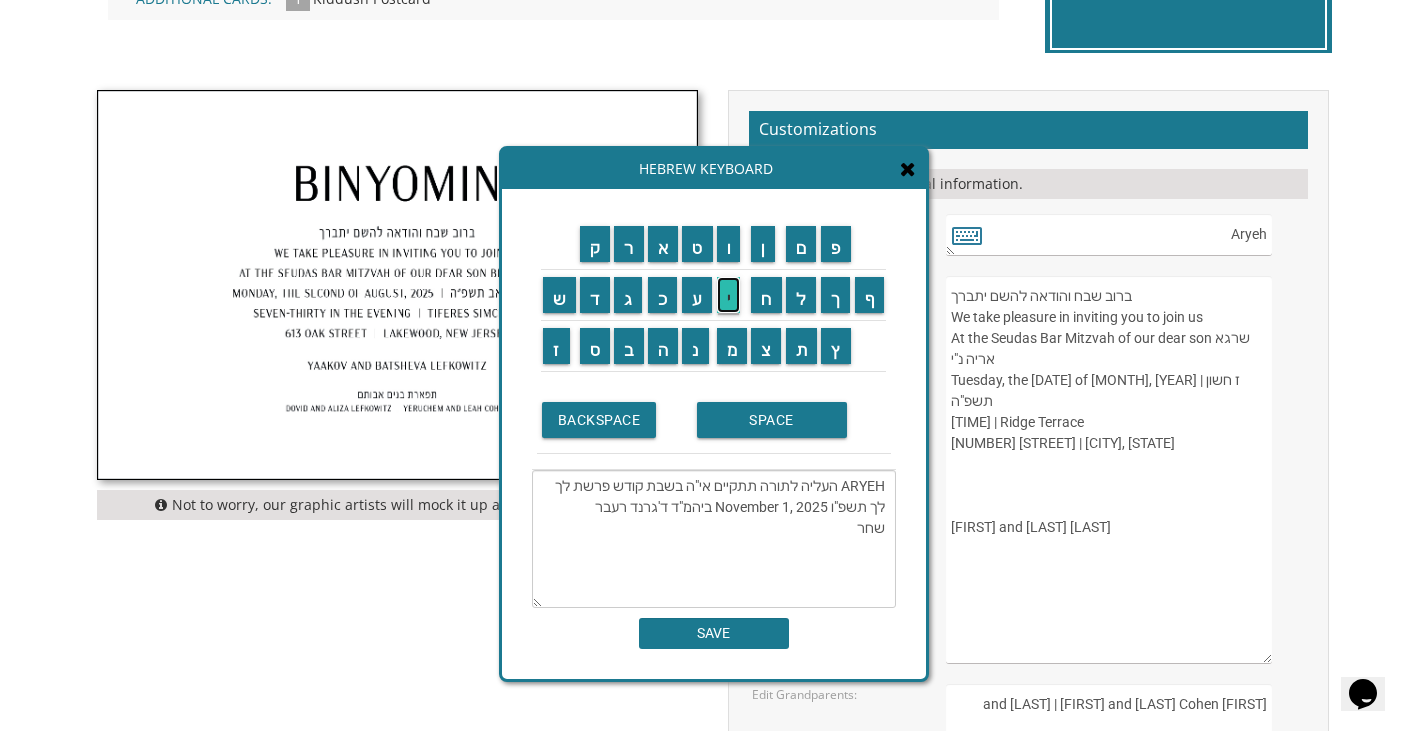click on "י" at bounding box center [729, 295] 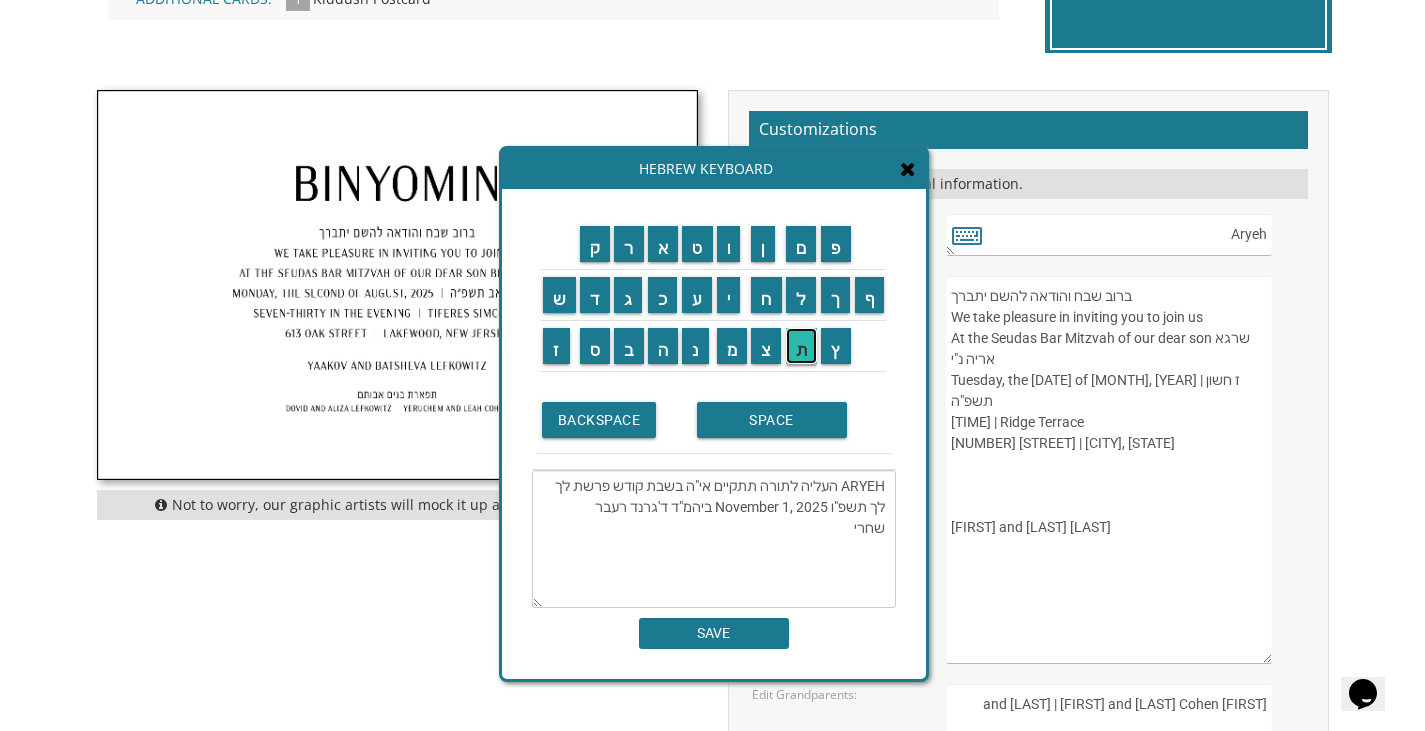 click on "ת" at bounding box center [802, 346] 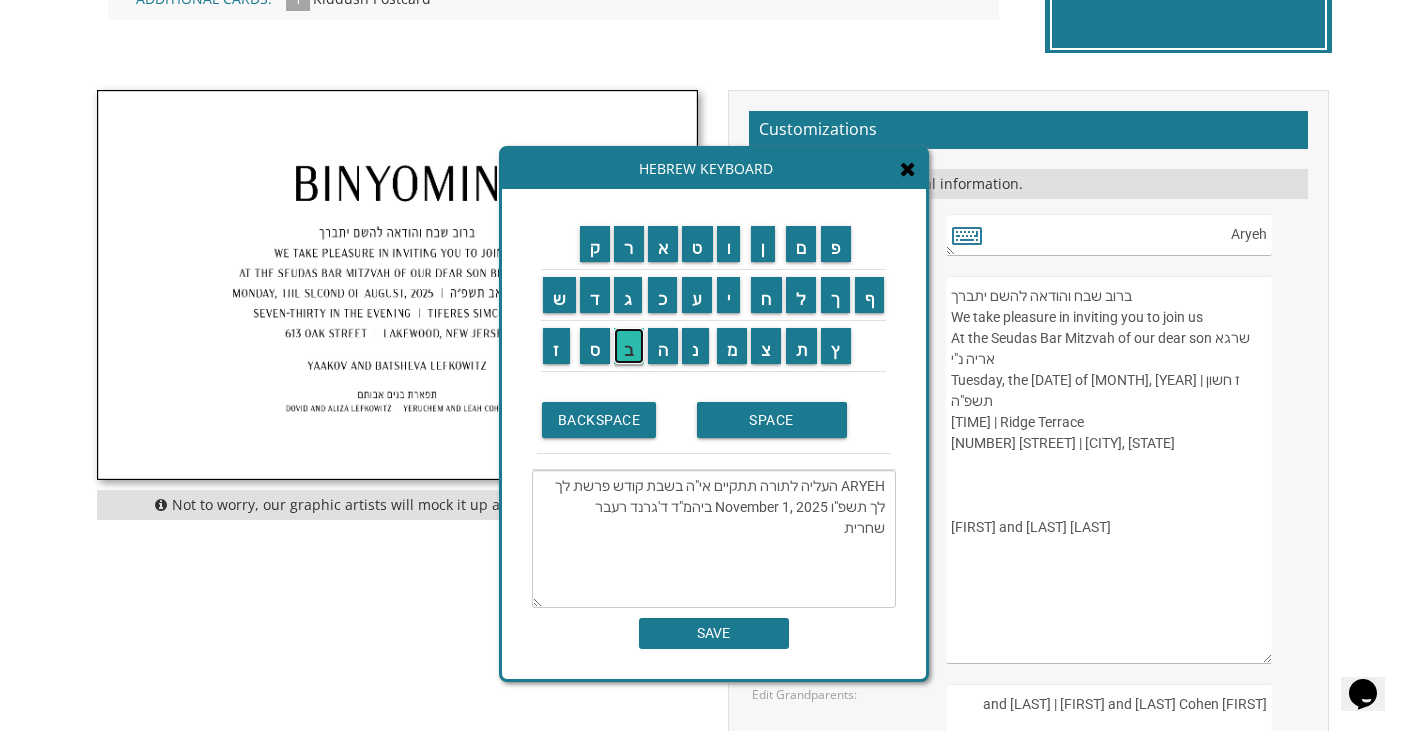 click on "ב" at bounding box center (629, 346) 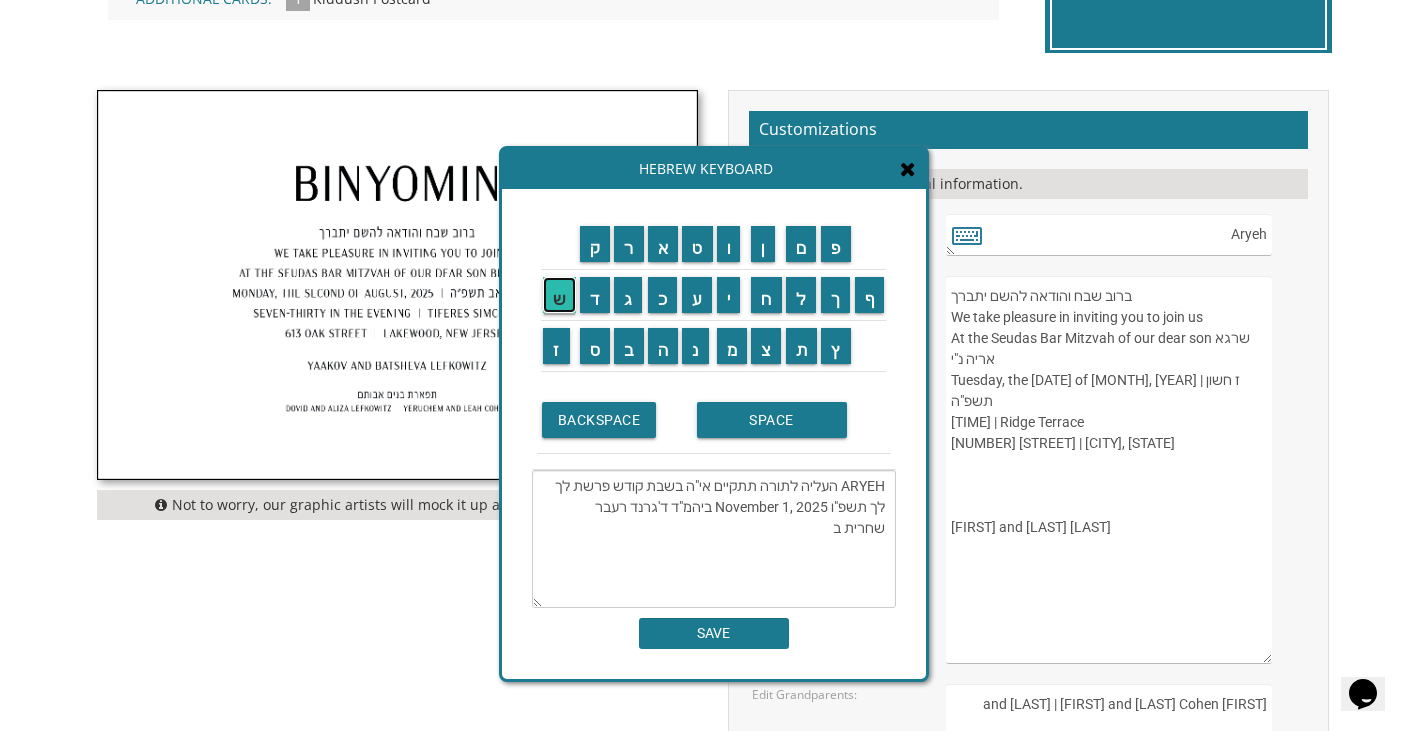 click on "ש" at bounding box center (559, 295) 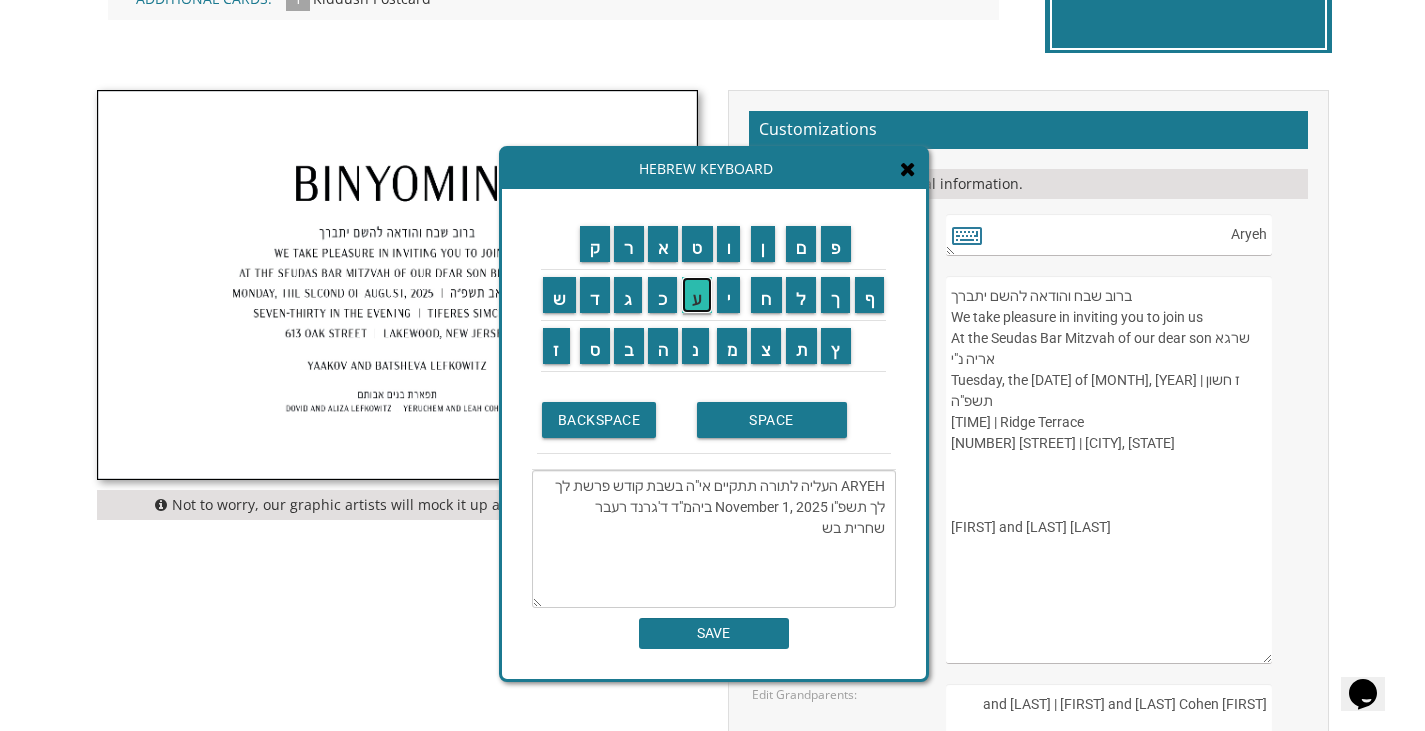 click on "ע" at bounding box center (697, 295) 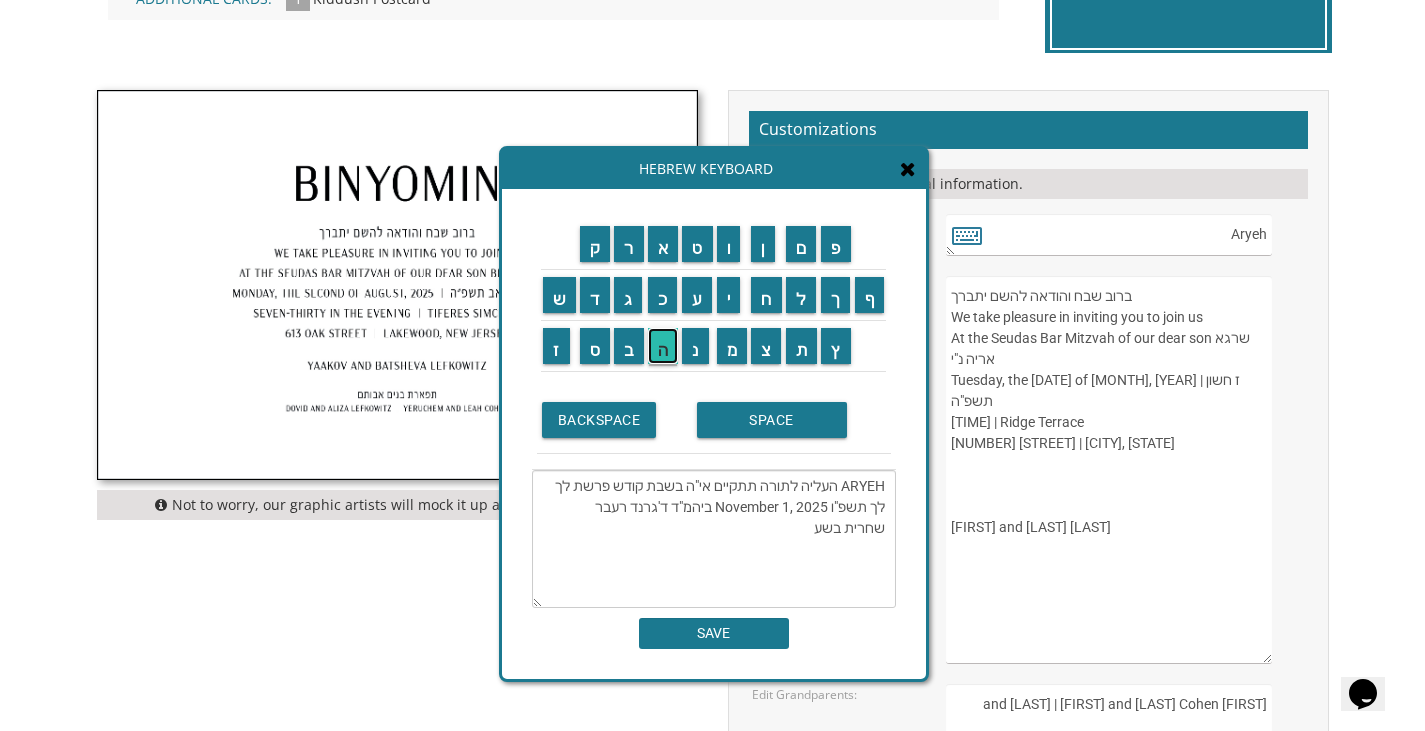 click on "ה" at bounding box center (663, 346) 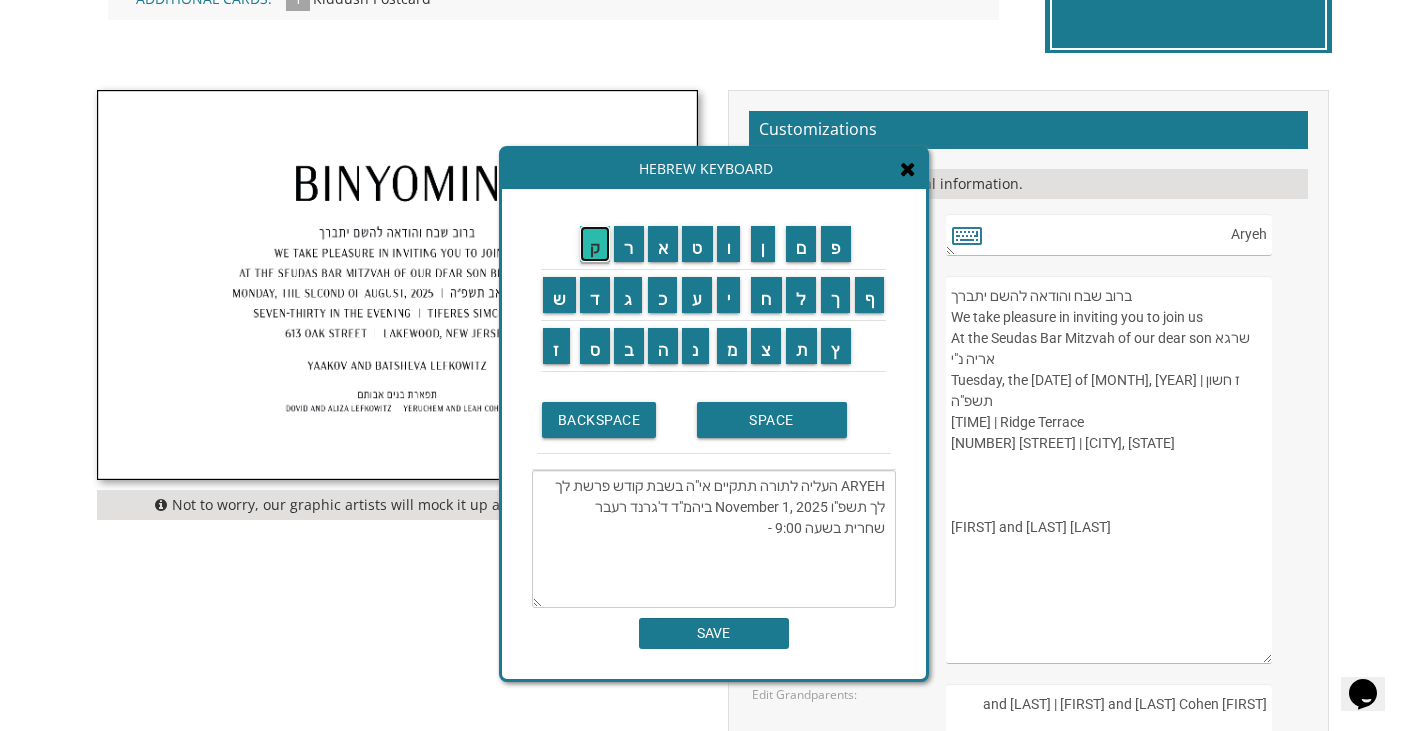 click on "ק" at bounding box center [595, 244] 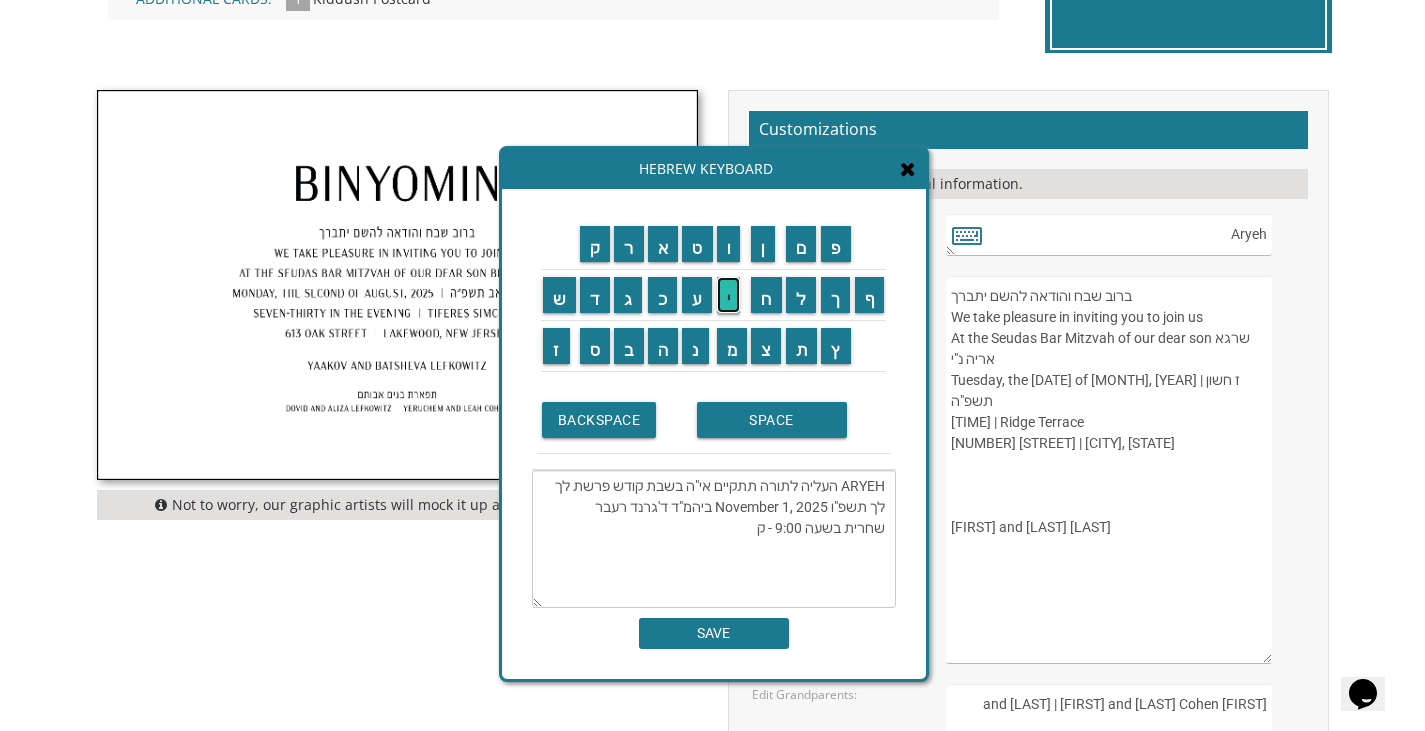 click on "י" at bounding box center (729, 295) 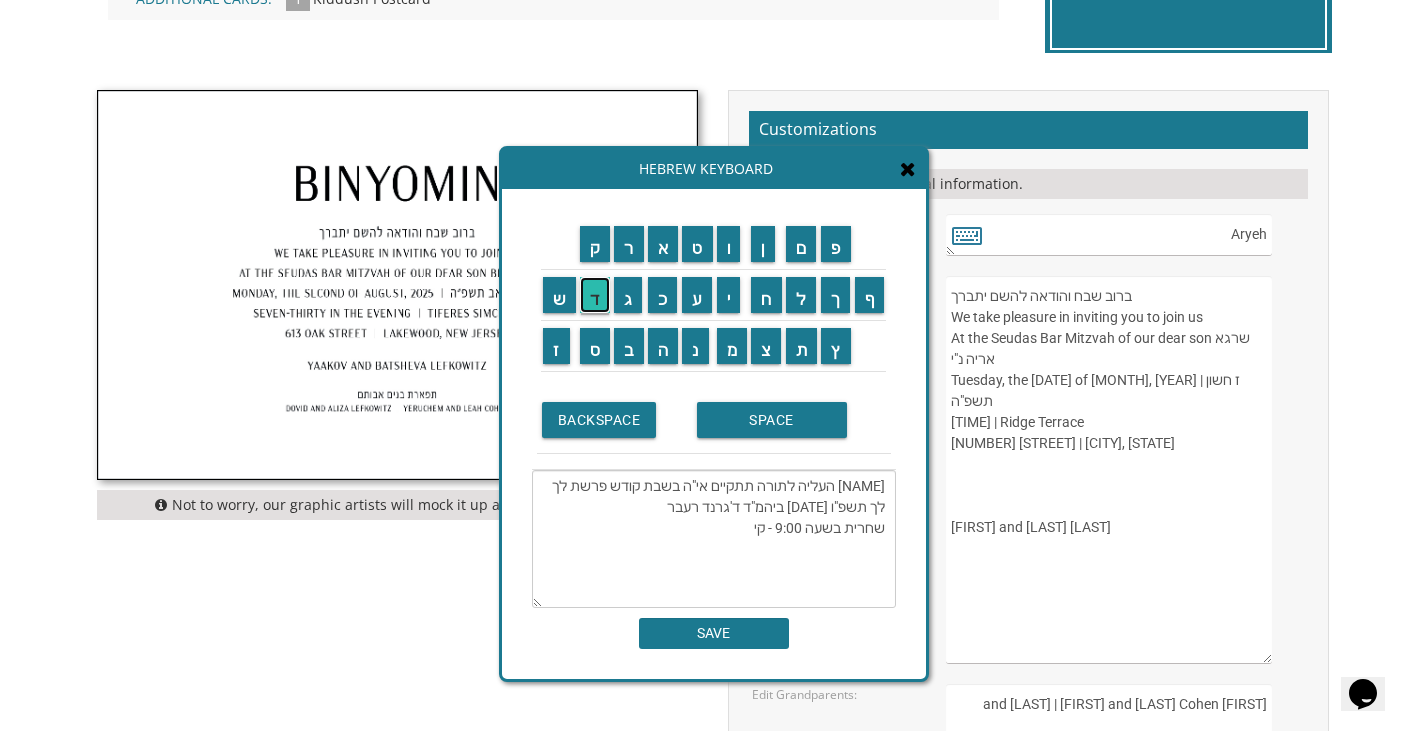 click on "ד" at bounding box center (595, 295) 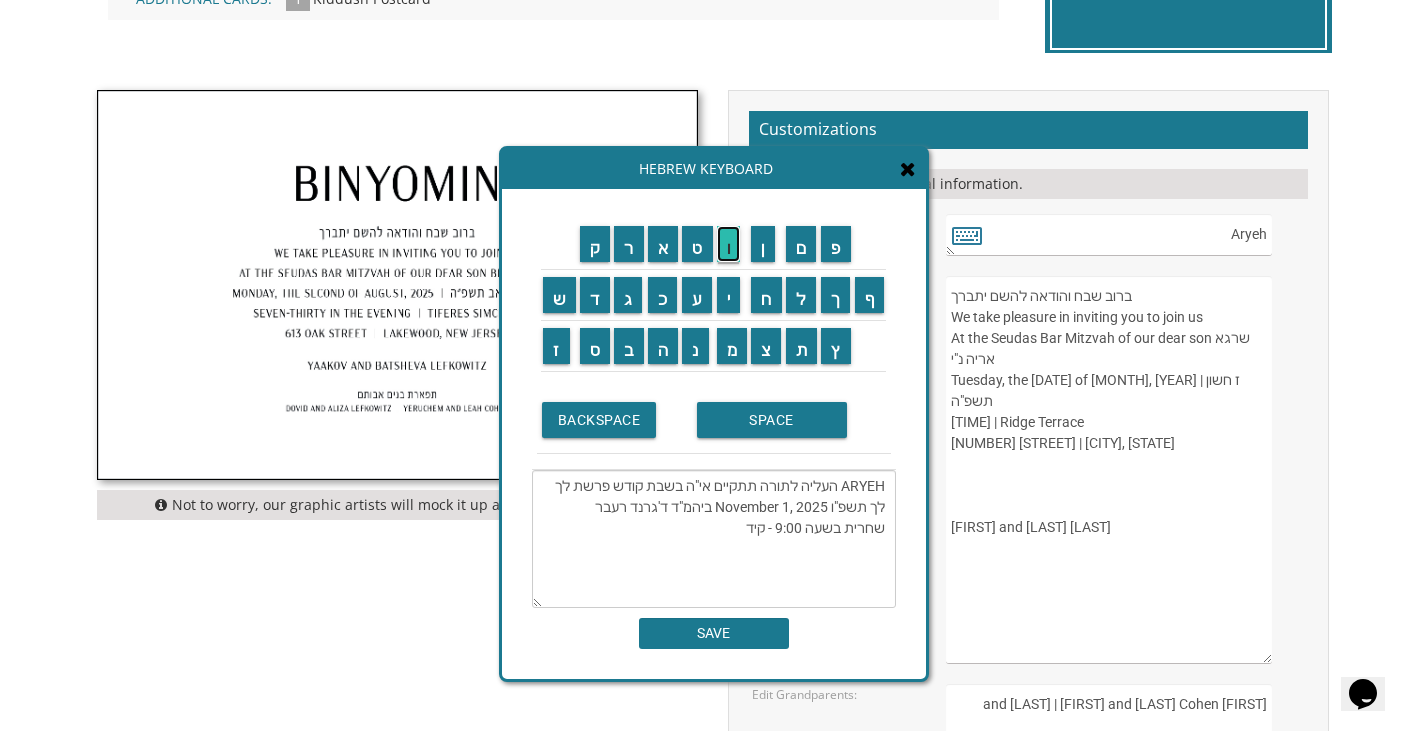 click on "ו" at bounding box center (729, 244) 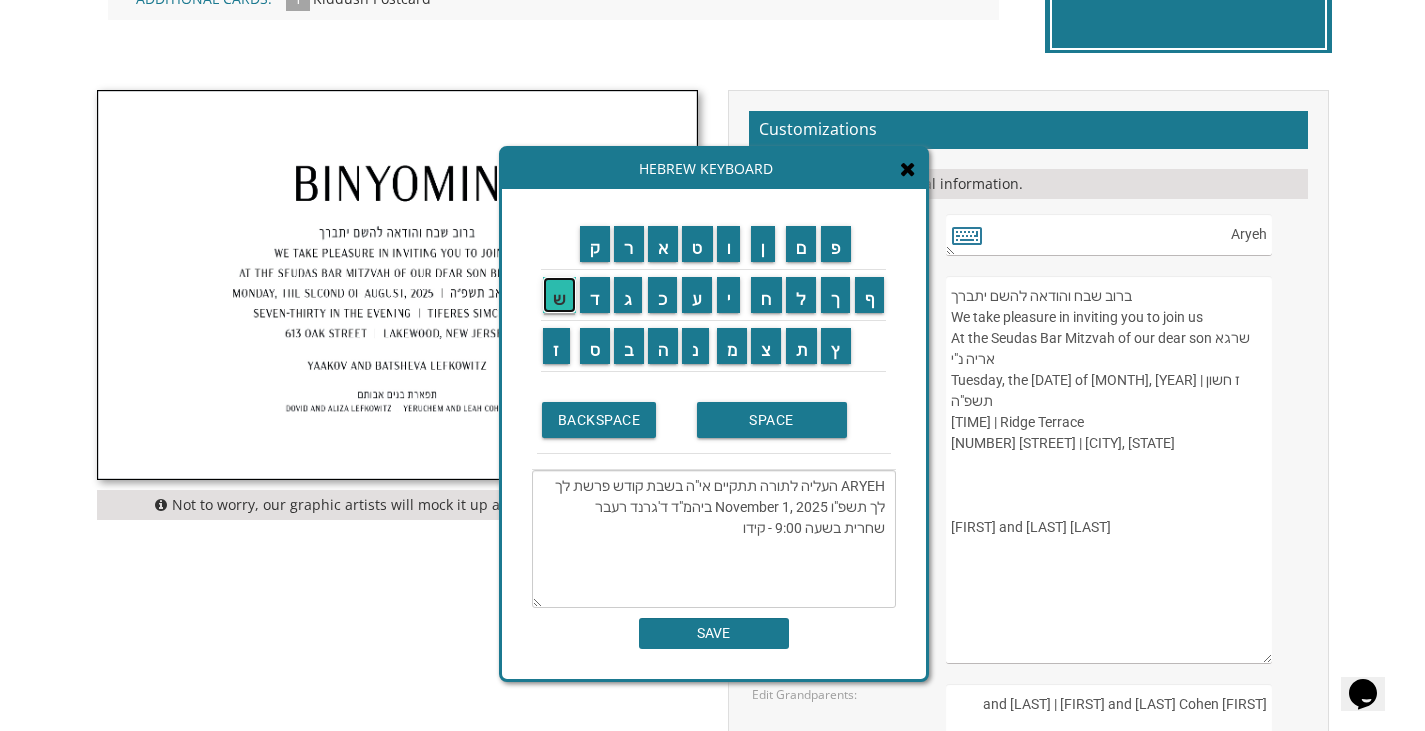 click on "ש" at bounding box center [559, 295] 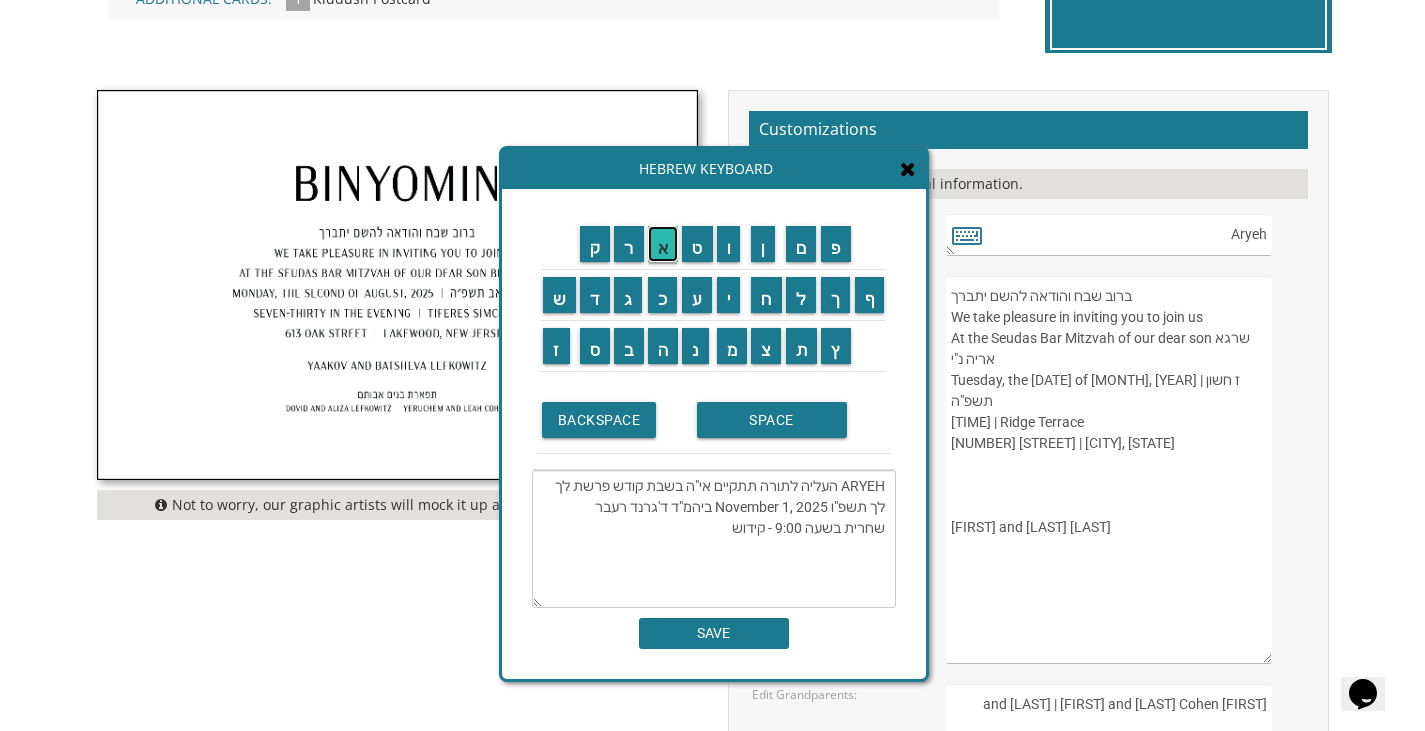 click on "א" at bounding box center (663, 244) 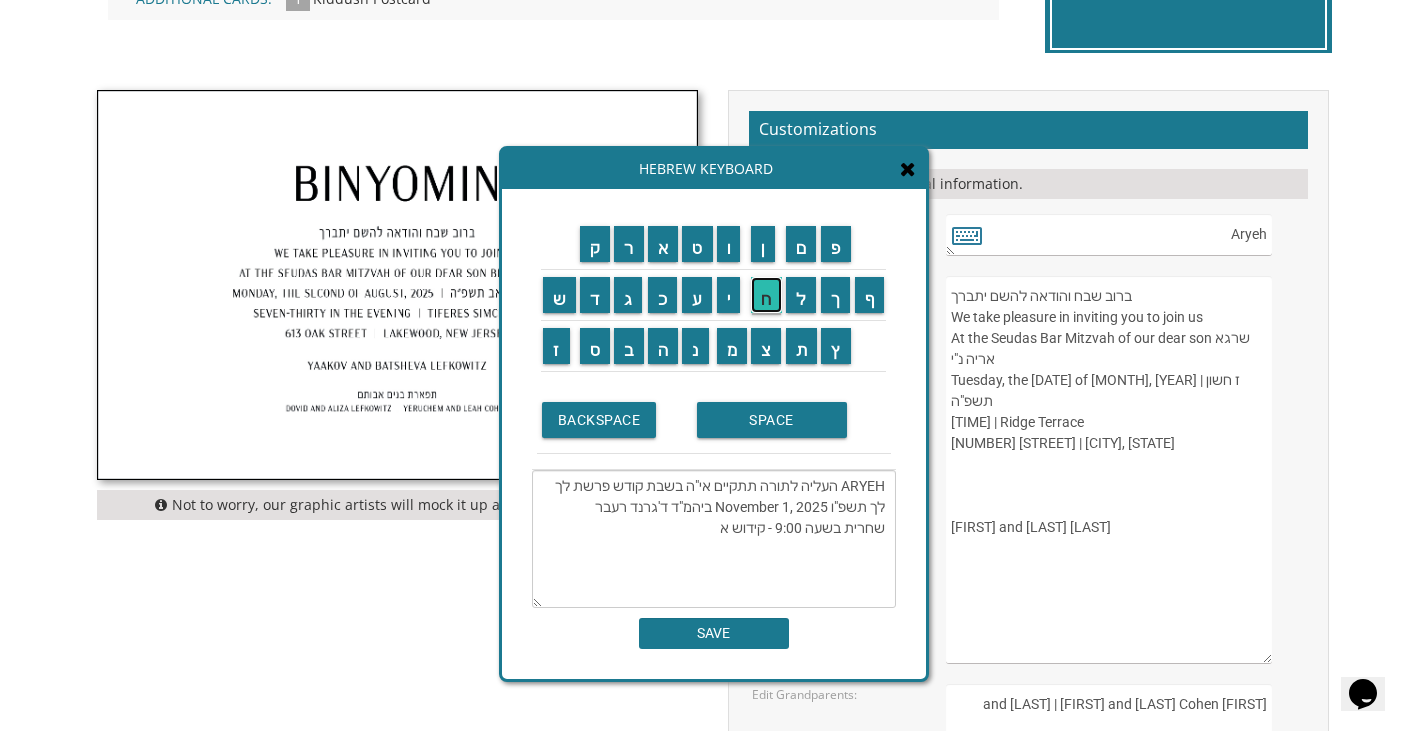 click on "ח" at bounding box center (766, 295) 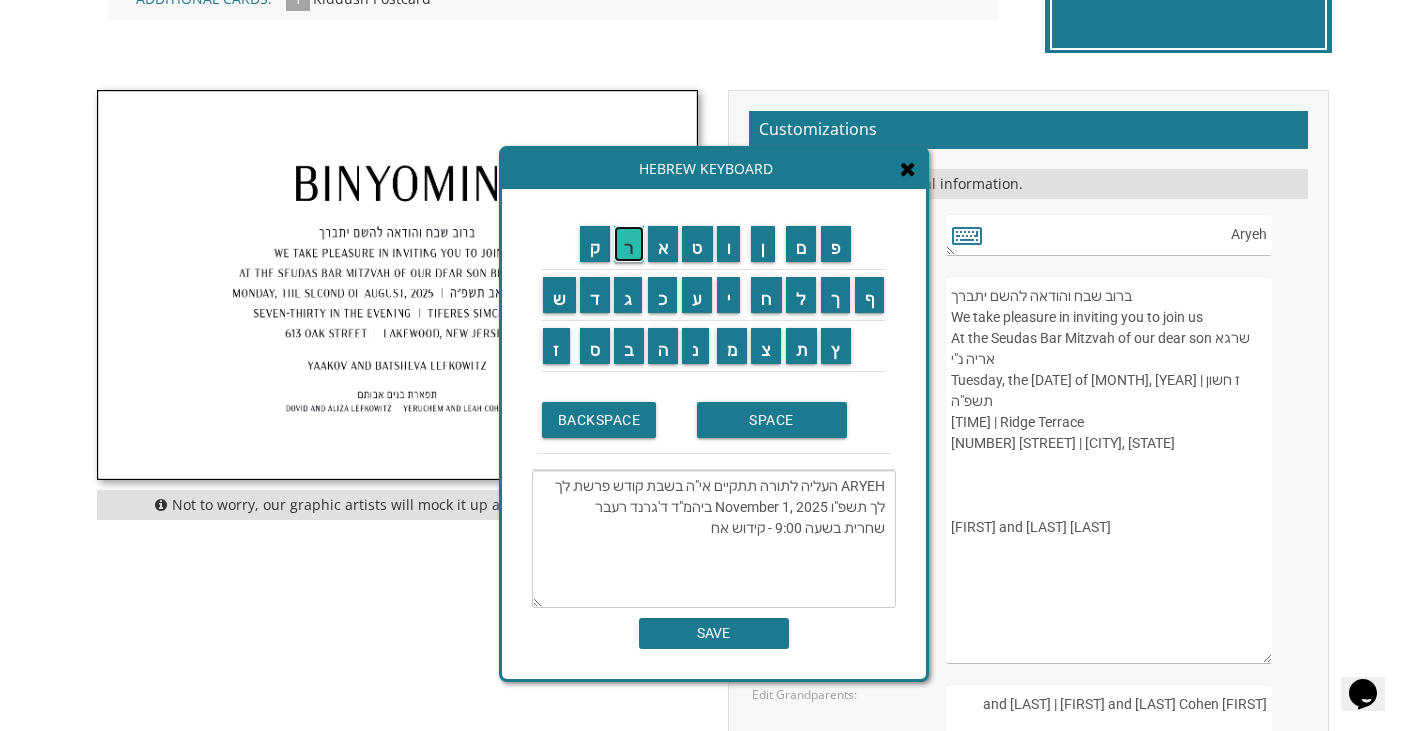 click on "ר" at bounding box center (629, 244) 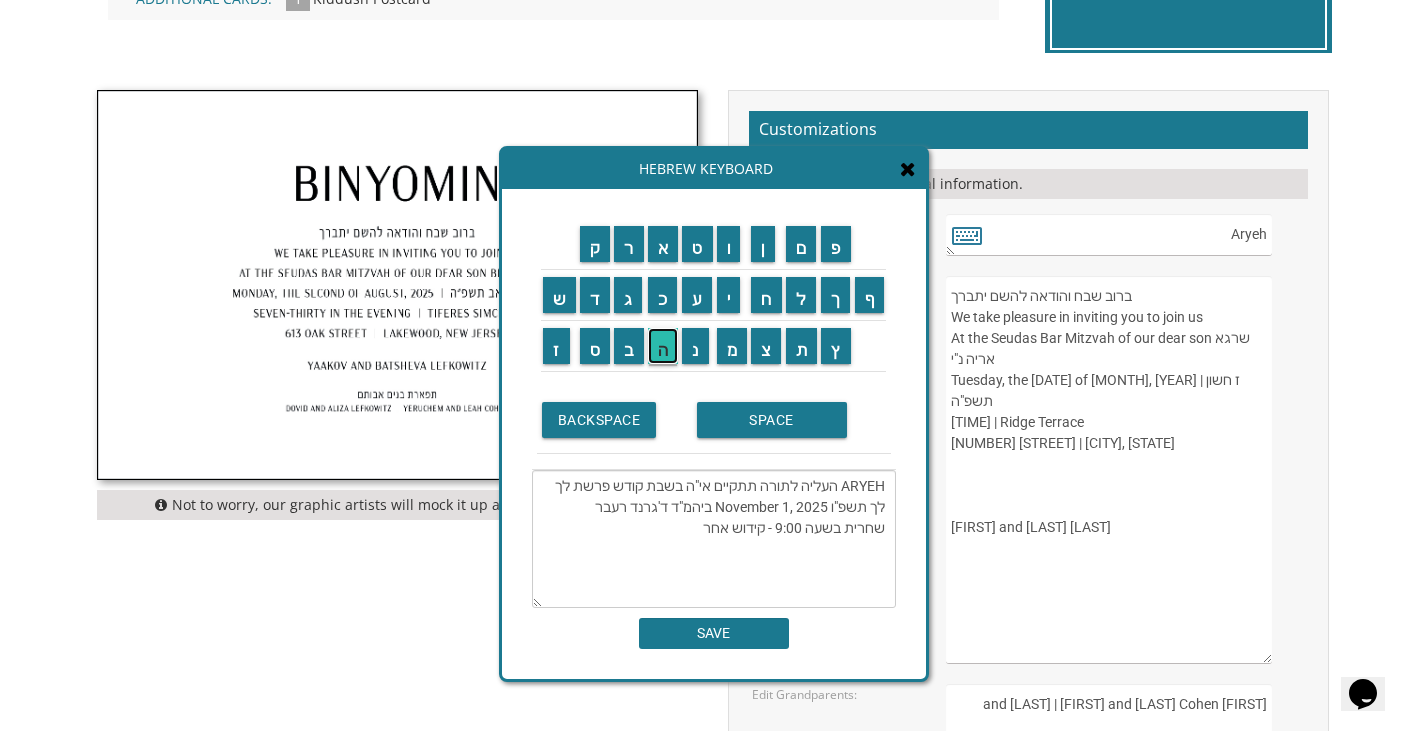 click on "ה" at bounding box center (663, 346) 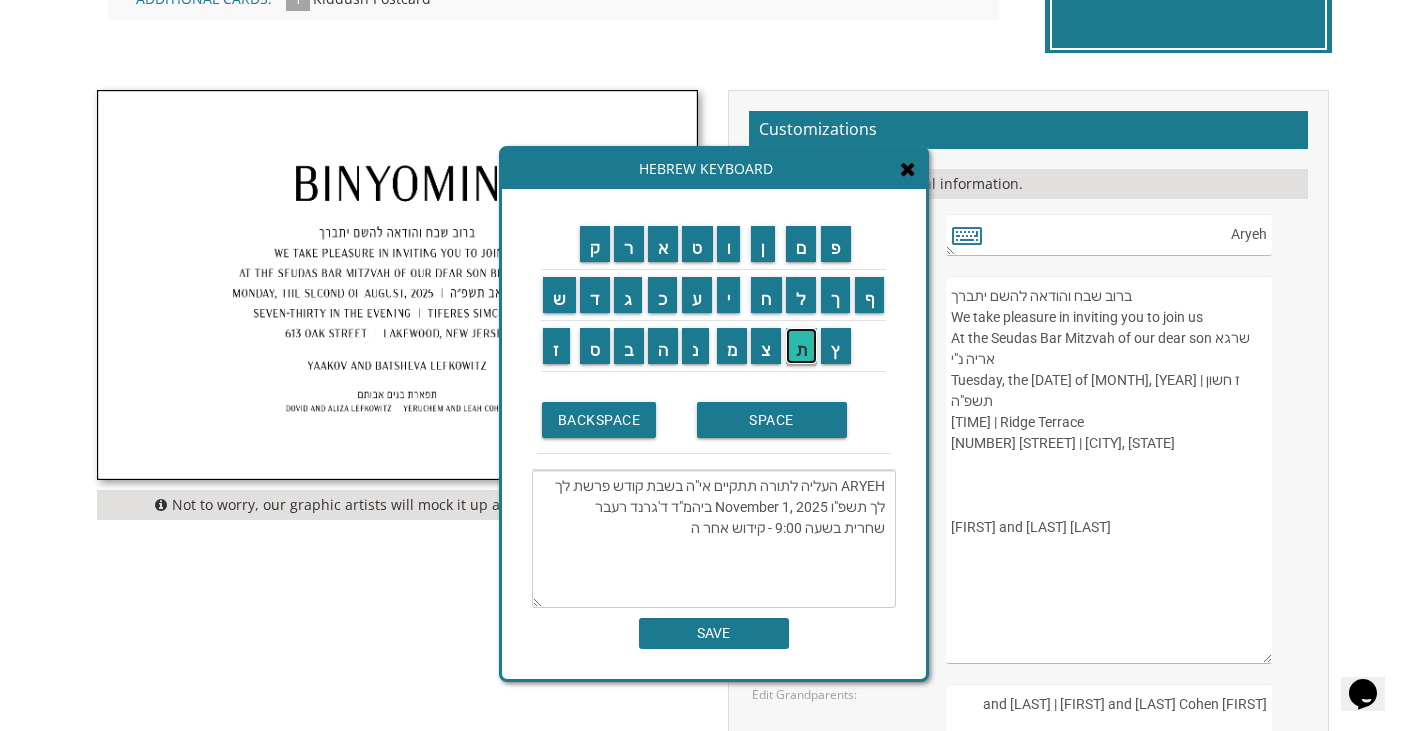click on "ת" at bounding box center [802, 346] 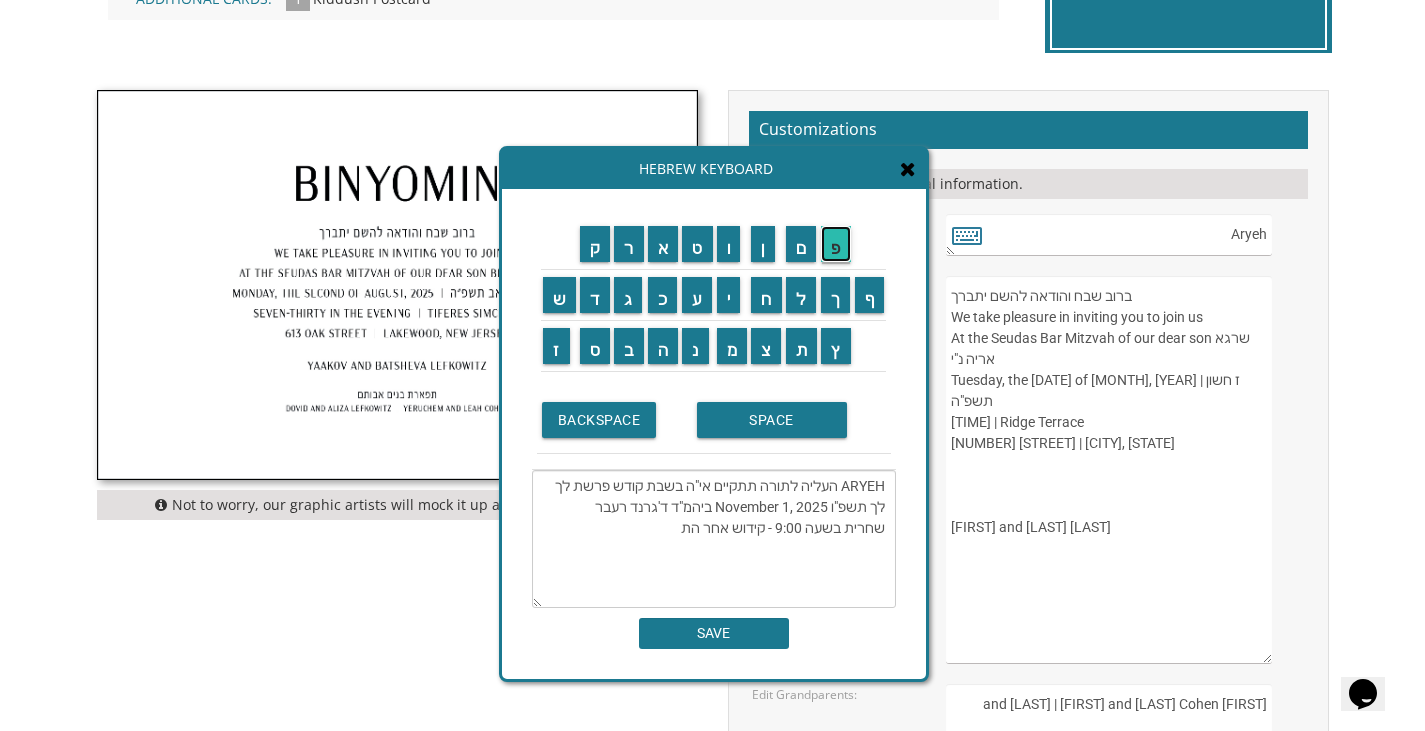 click on "פ" at bounding box center [836, 244] 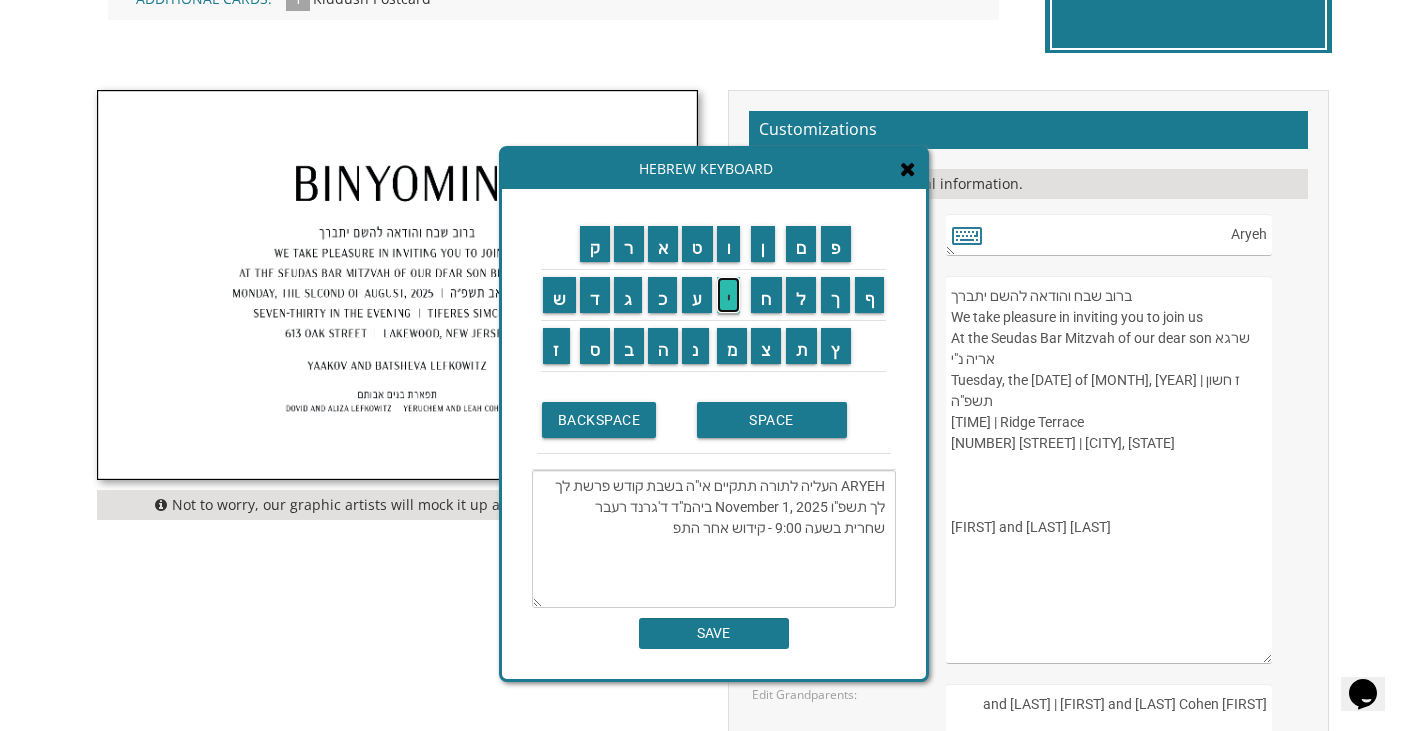 click on "י" at bounding box center [729, 295] 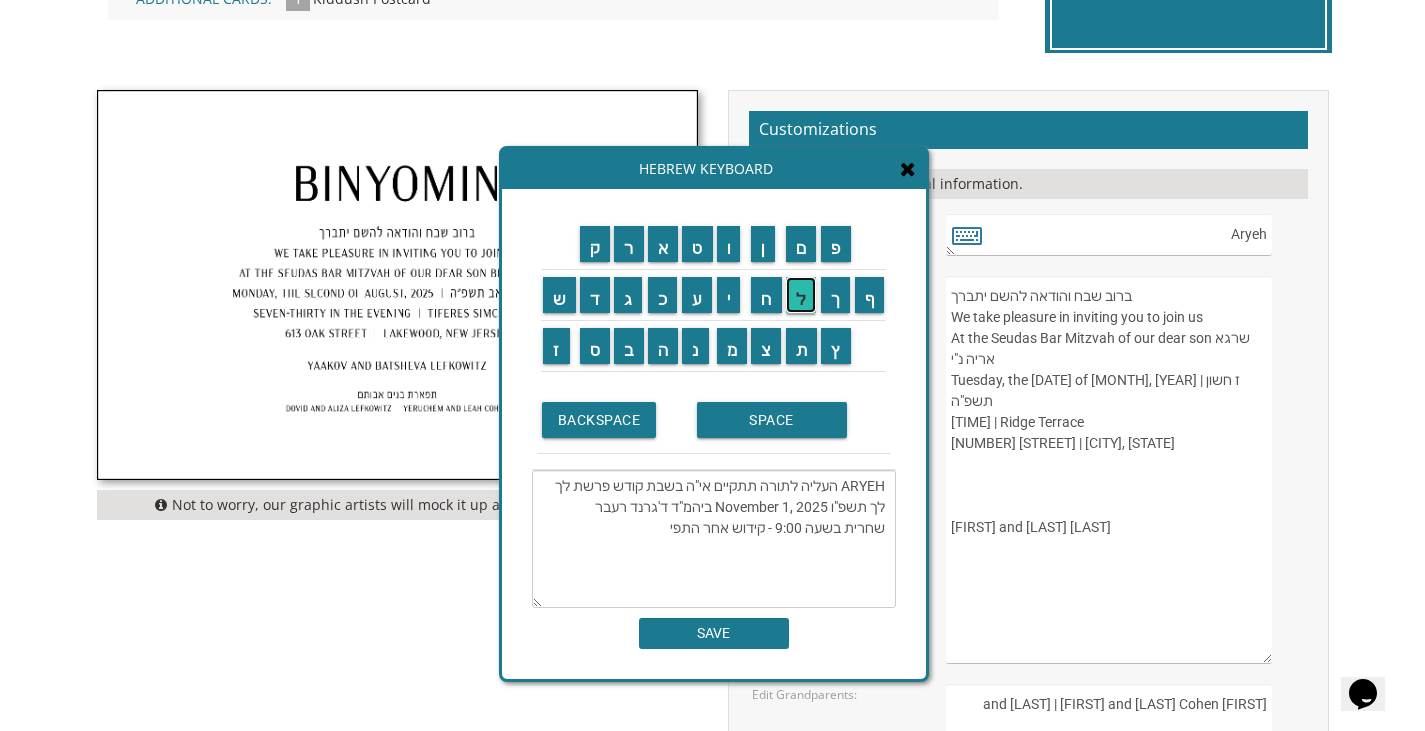 click on "ל" at bounding box center (801, 295) 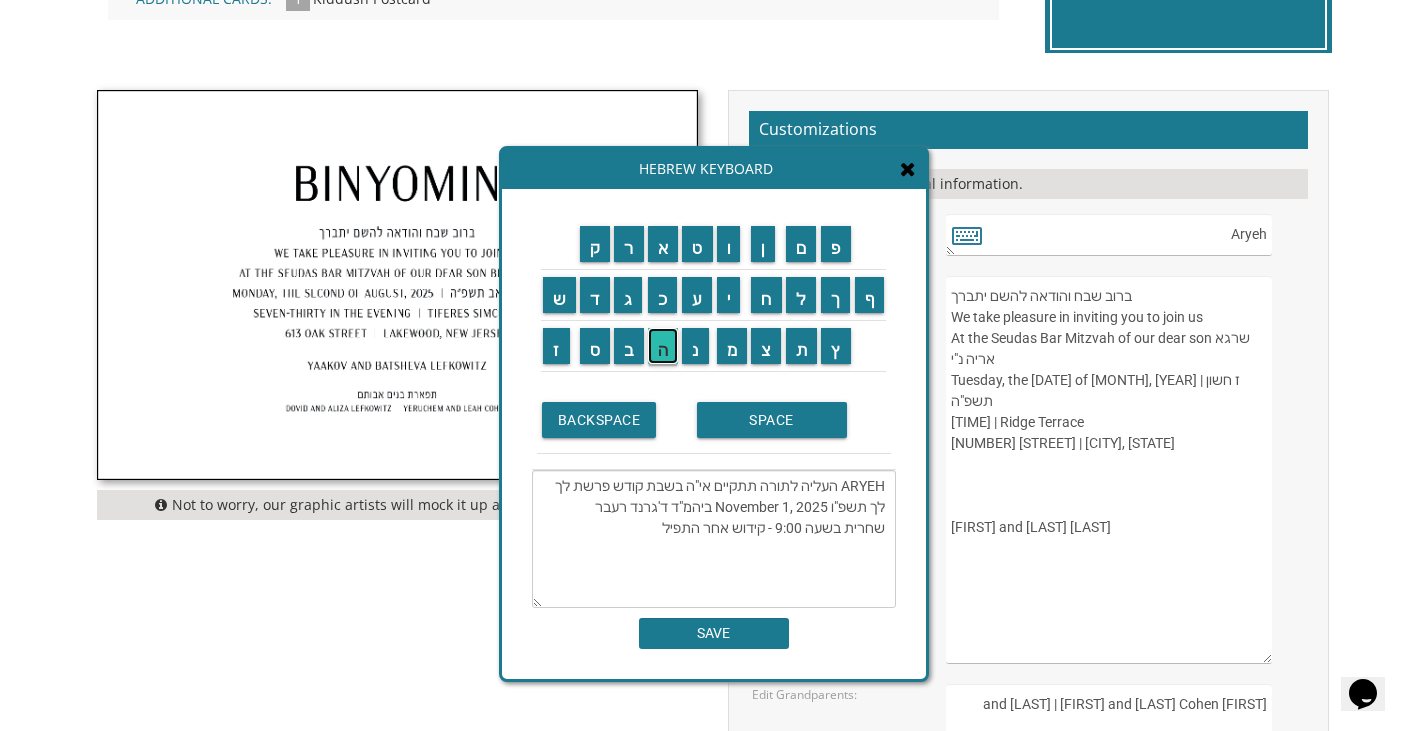 click on "ה" at bounding box center [663, 346] 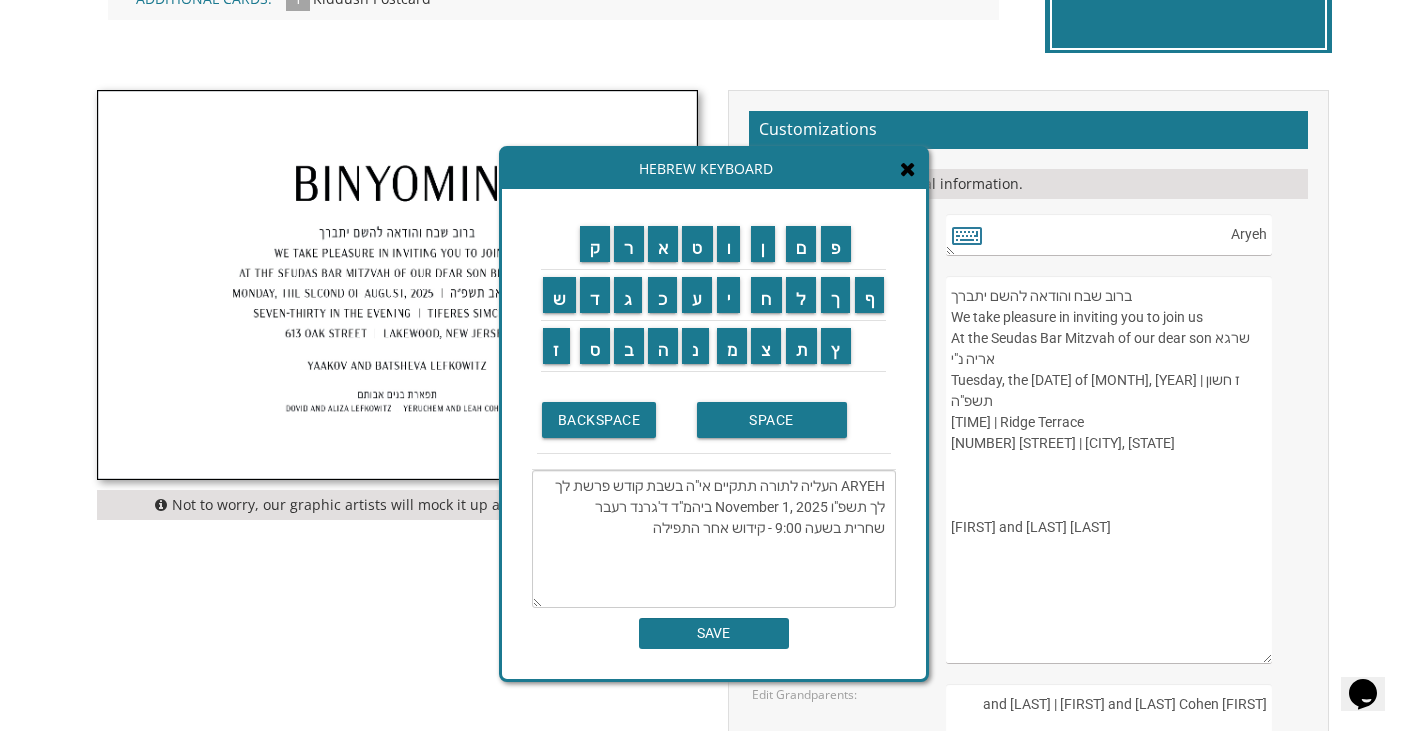 click on "ARYEH העליה לתורה תתקיים אי"ה בשבת קודש פרשת לך לך תשפ"ו November 1, 2025 ביהמ"ד ד'גרנד רעבר
שחרית בשעה 9:00 - קידוש אחר התפילה" at bounding box center [714, 539] 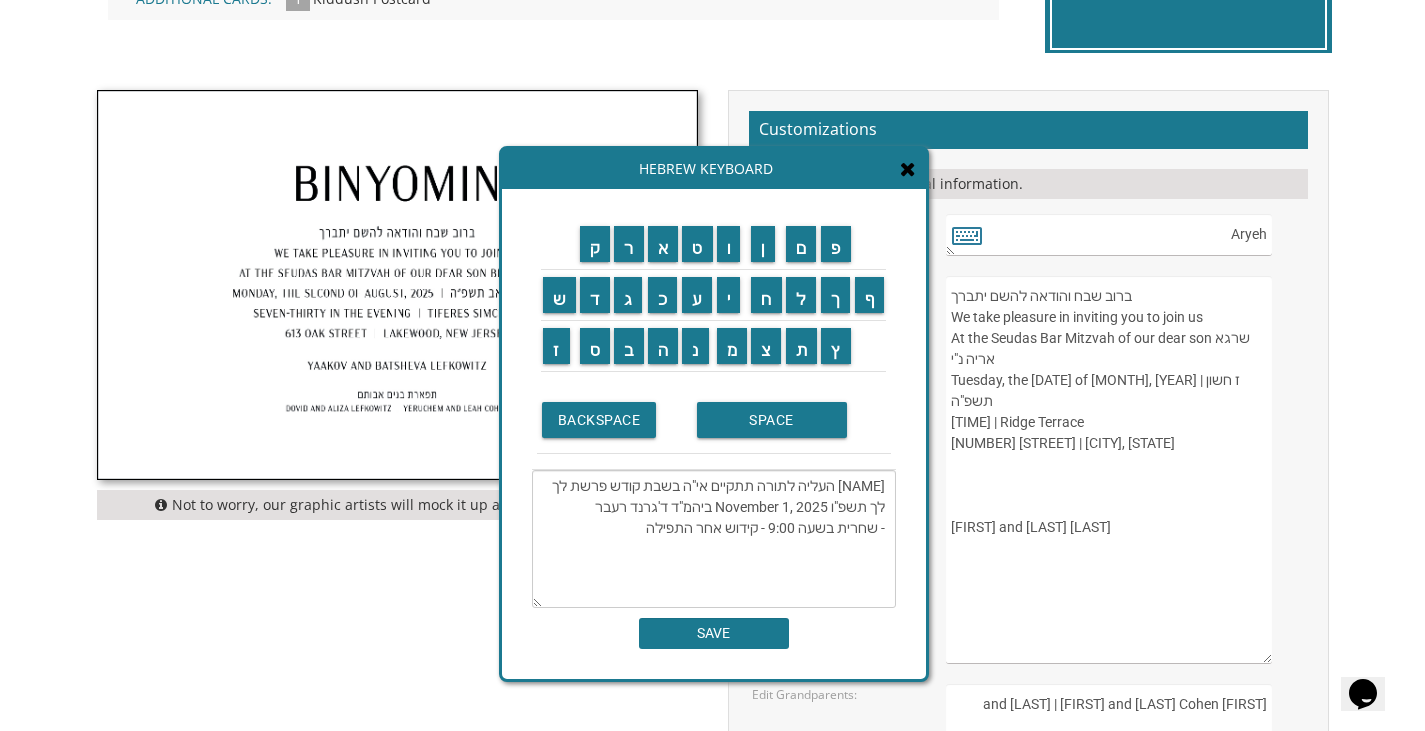 type on "ARYEH העליה לתורה תתקיים אי"ה בשבת קודש פרשת לך לך תשפ"ו November 1, 2025 ביהמ"ד ד'גרנד רעבר
- שחרית בשעה 9:00 - קידוש אחר התפילה" 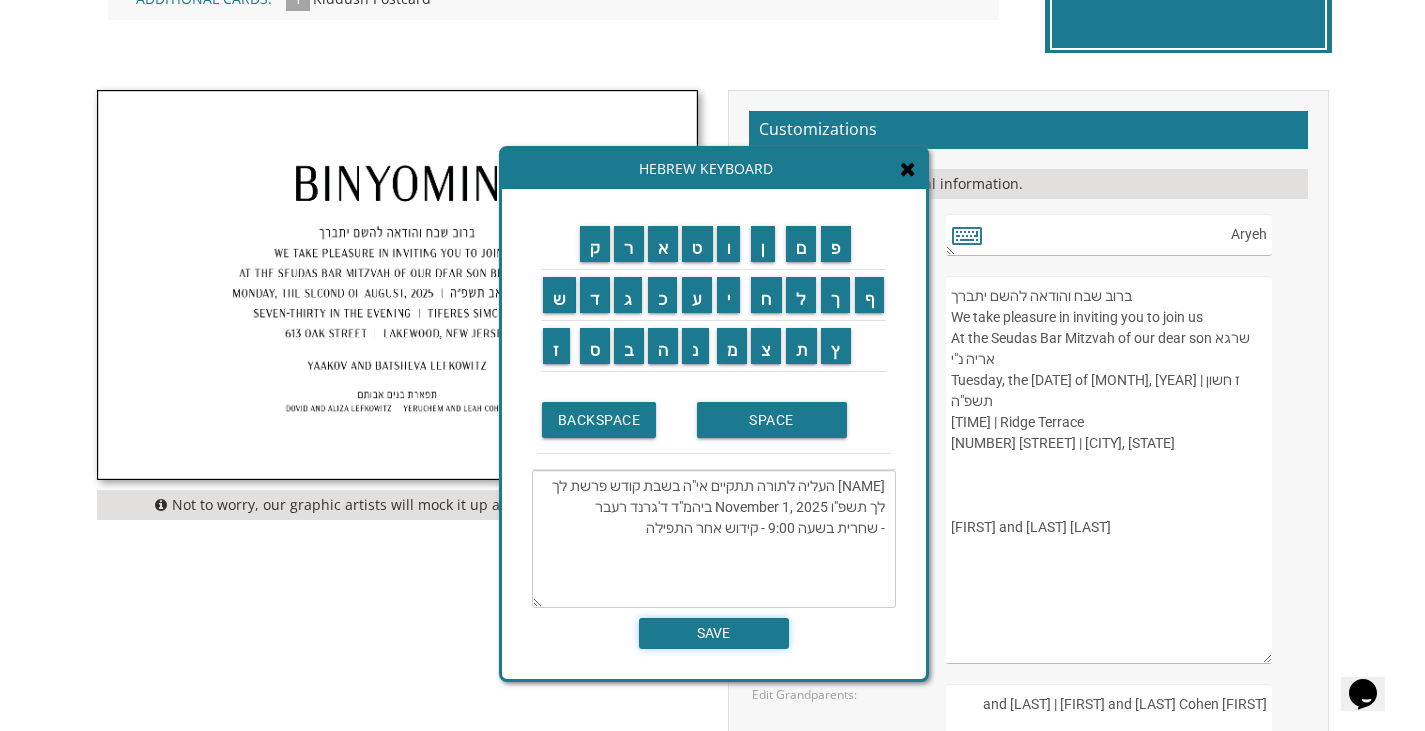 click on "SAVE" at bounding box center (714, 633) 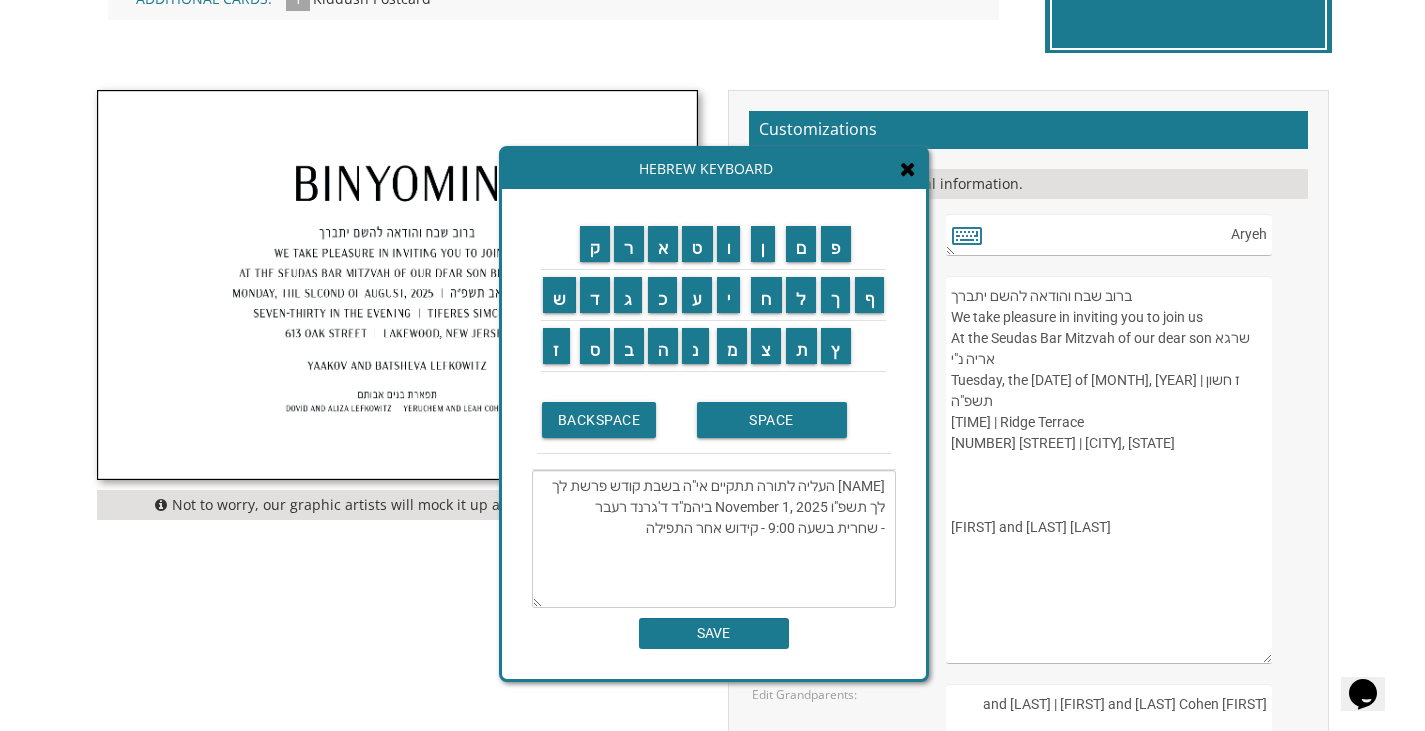 type on "ARYEH העליה לתורה תתקיים אי"ה בשבת קודש פרשת לך לך תשפ"ו November 1, 2025 ביהמ"ד ד'גרנד רעבר
- שחרית בשעה 9:00 - קידוש אחר התפילה" 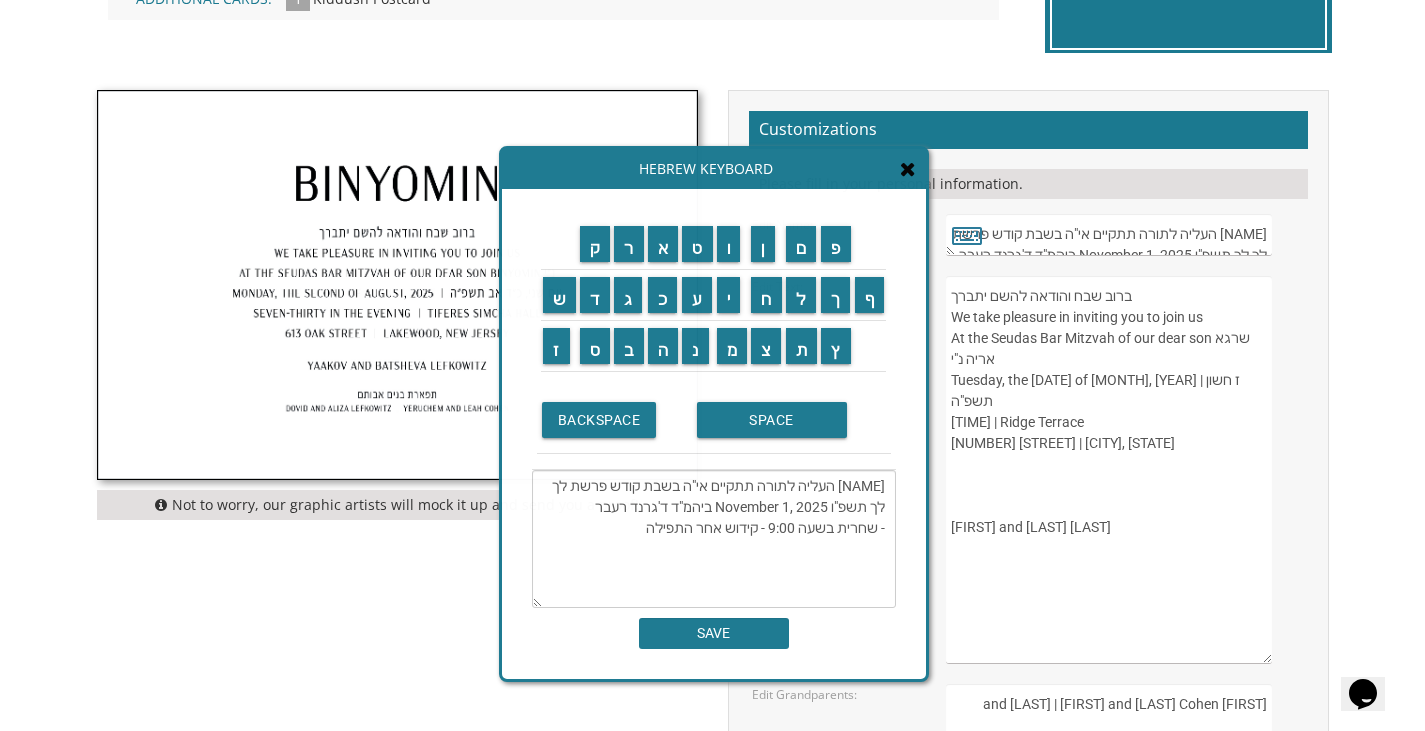 scroll, scrollTop: 63, scrollLeft: 0, axis: vertical 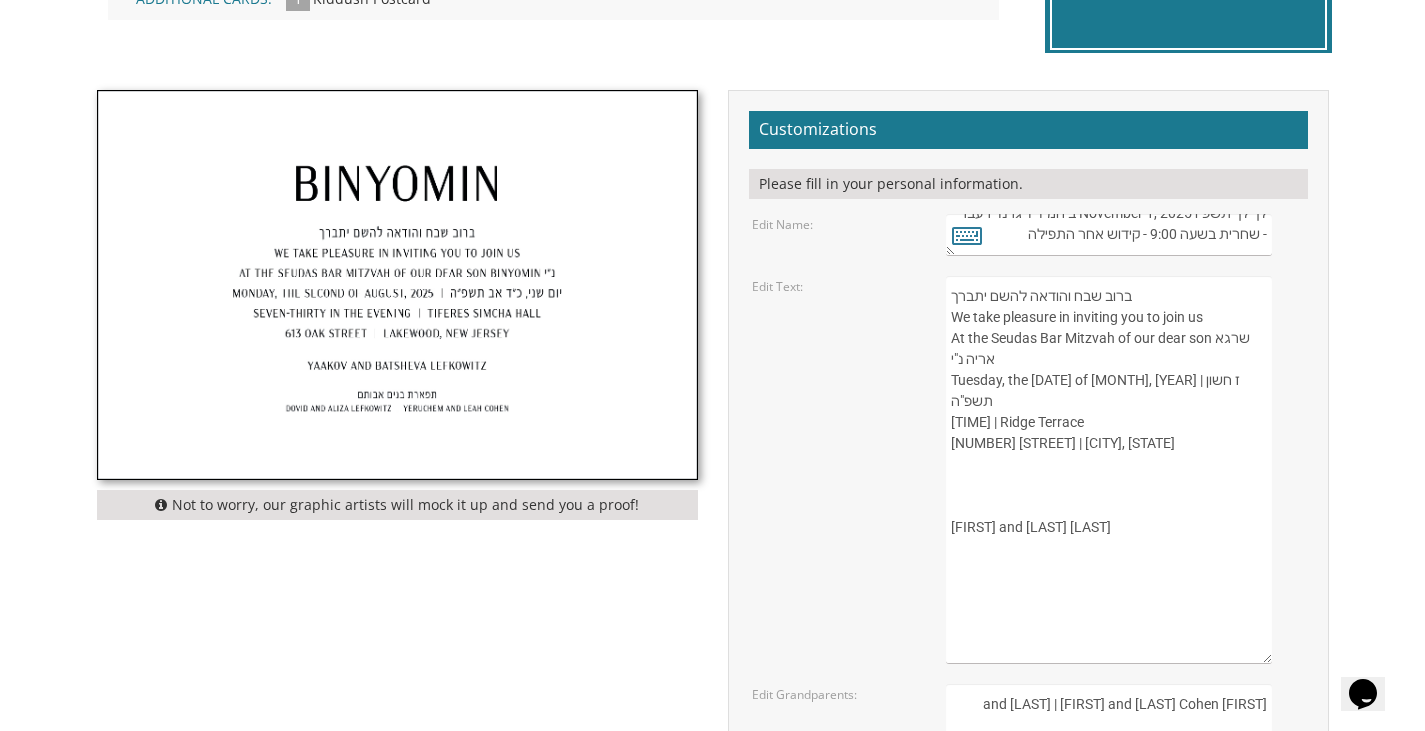 click on "Binyomin" at bounding box center (1108, 235) 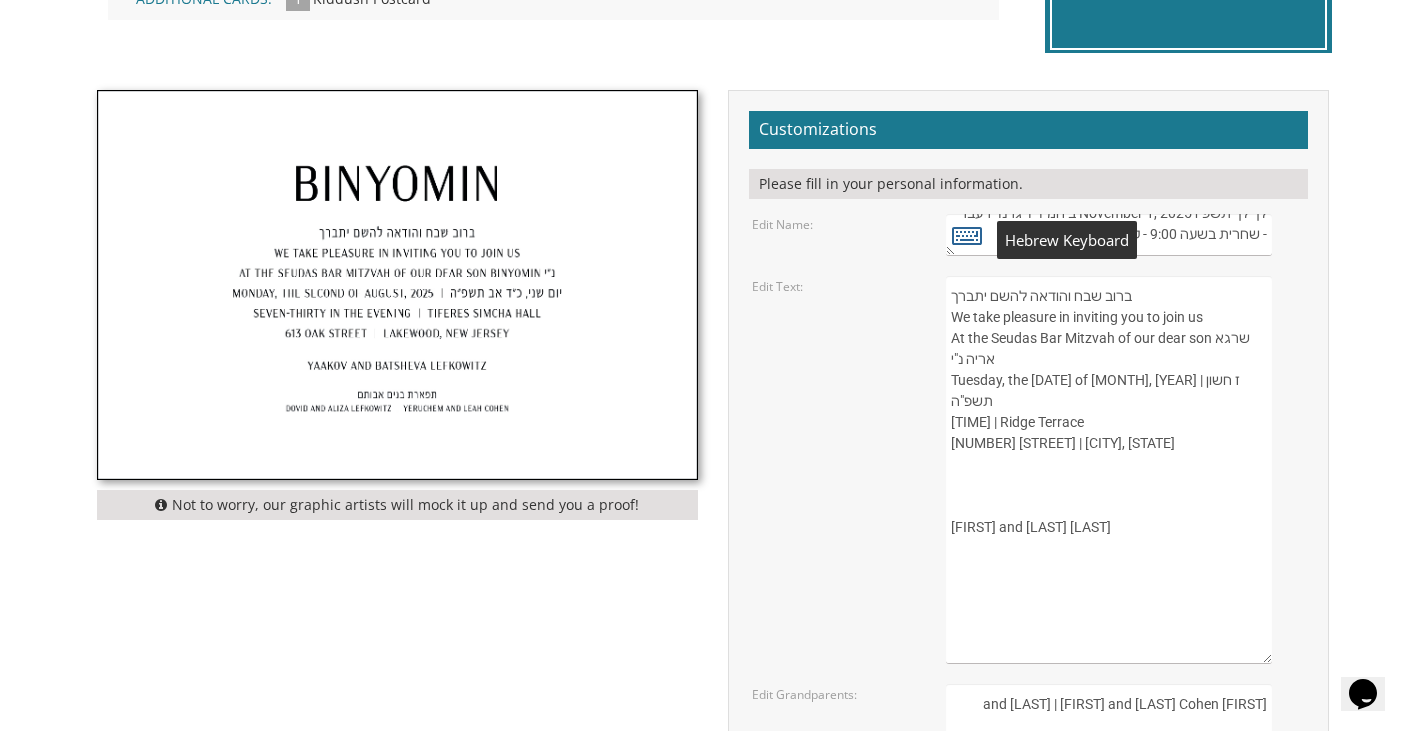 click at bounding box center [967, 235] 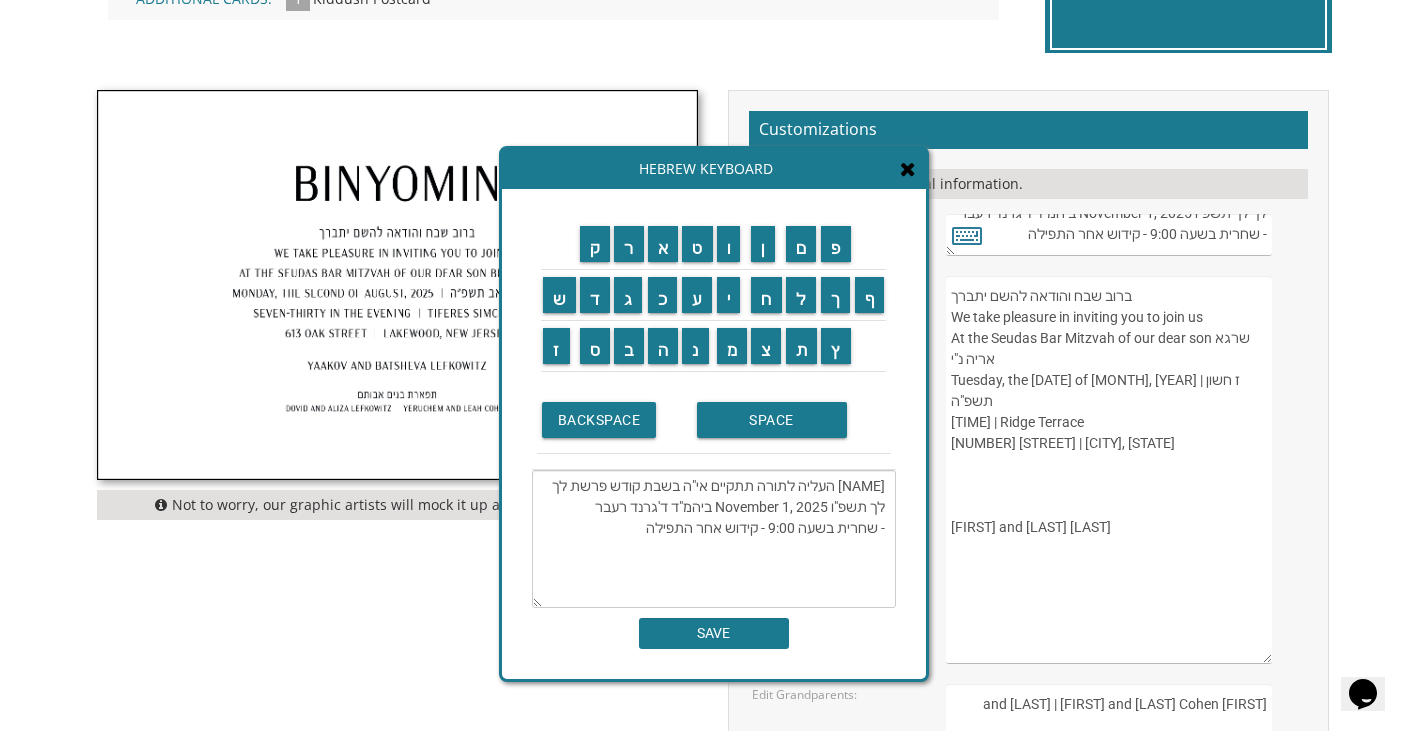 drag, startPoint x: 840, startPoint y: 492, endPoint x: 617, endPoint y: 560, distance: 233.1373 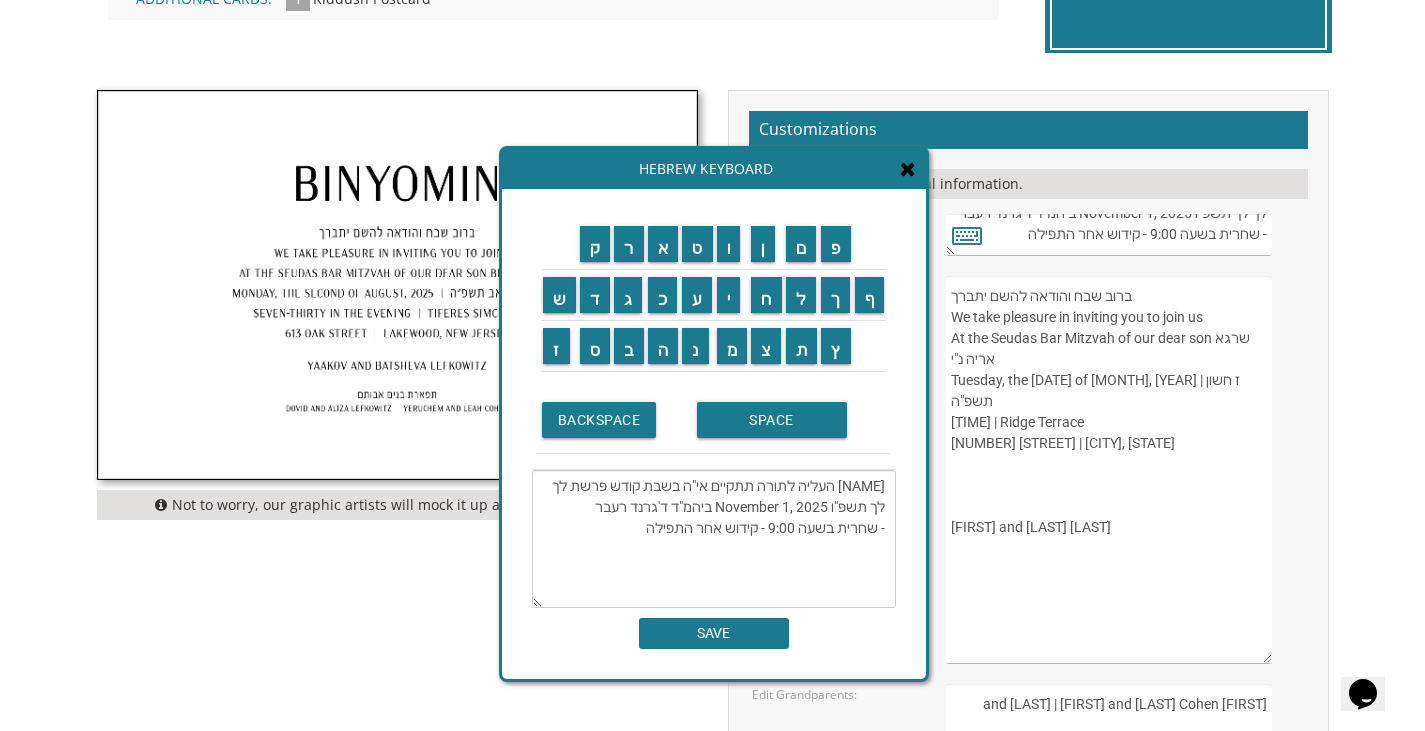 click on "ARYEH העליה לתורה תתקיים אי"ה בשבת קודש פרשת לך לך תשפ"ו November 1, 2025 ביהמ"ד ד'גרנד רעבר
- שחרית בשעה 9:00 - קידוש אחר התפילה" at bounding box center [714, 539] 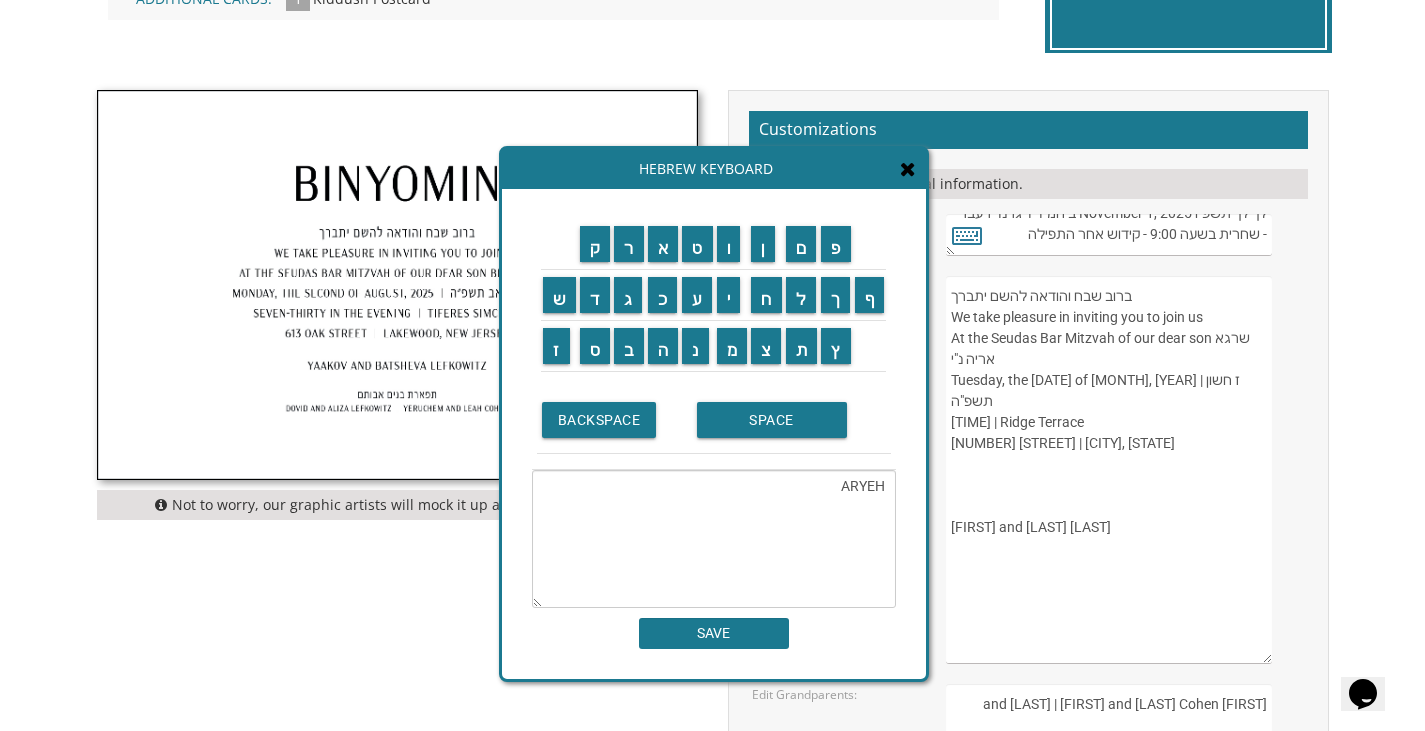 type on "ARYEH" 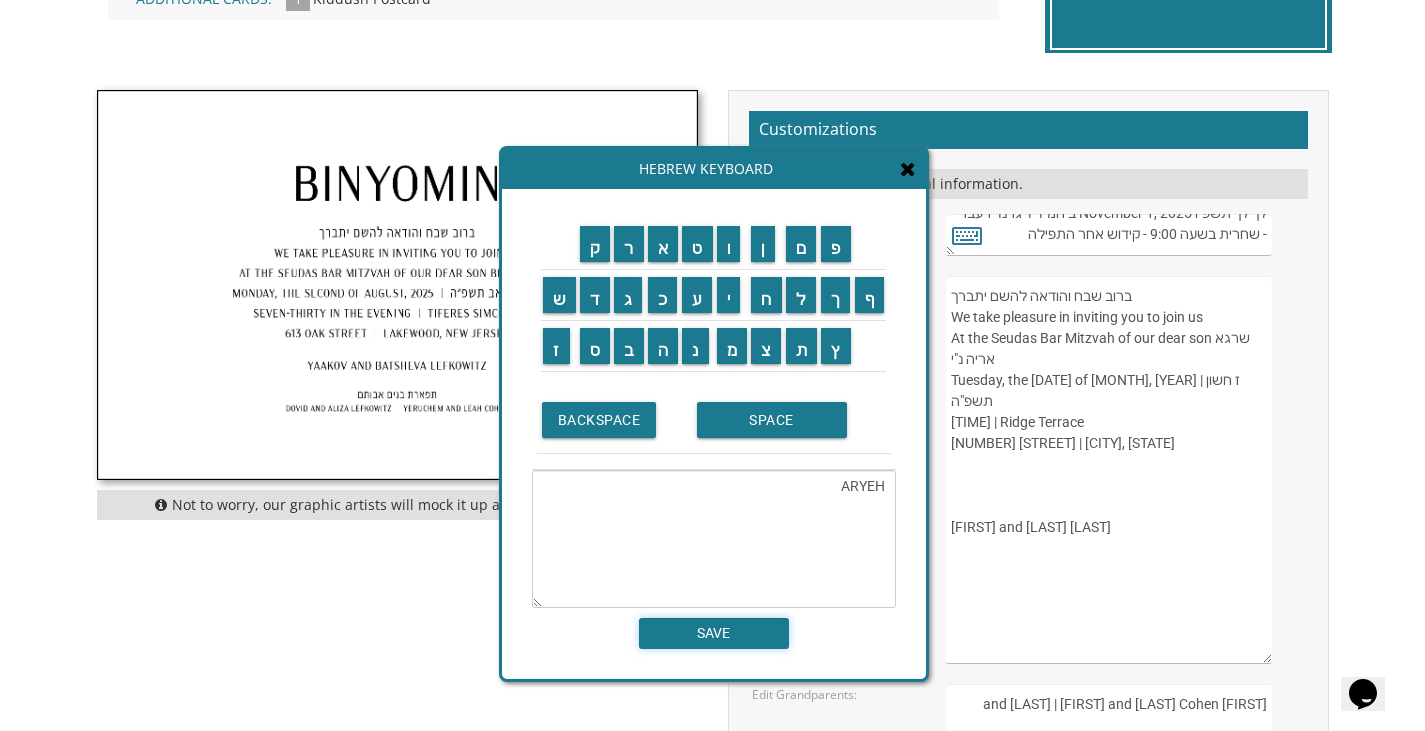 click on "SAVE" at bounding box center (714, 633) 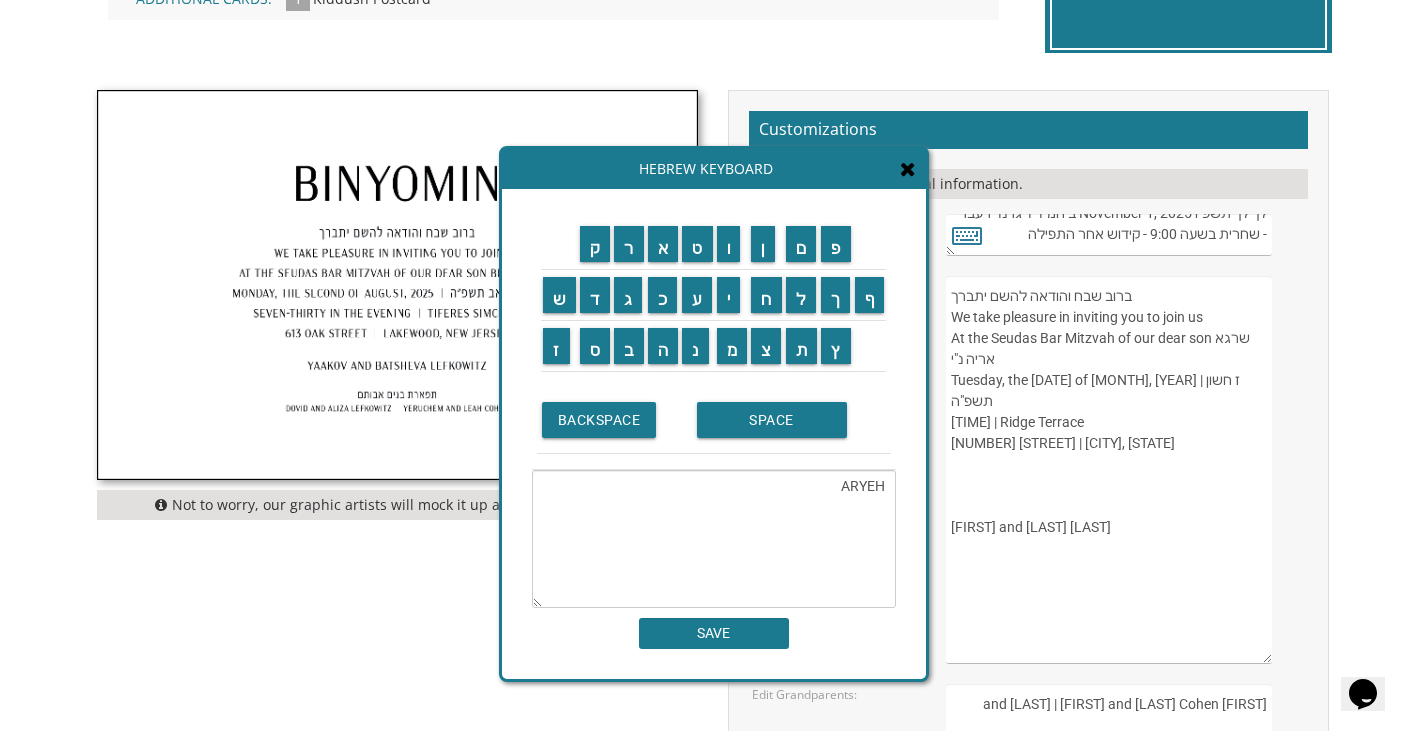 type on "ARYEH" 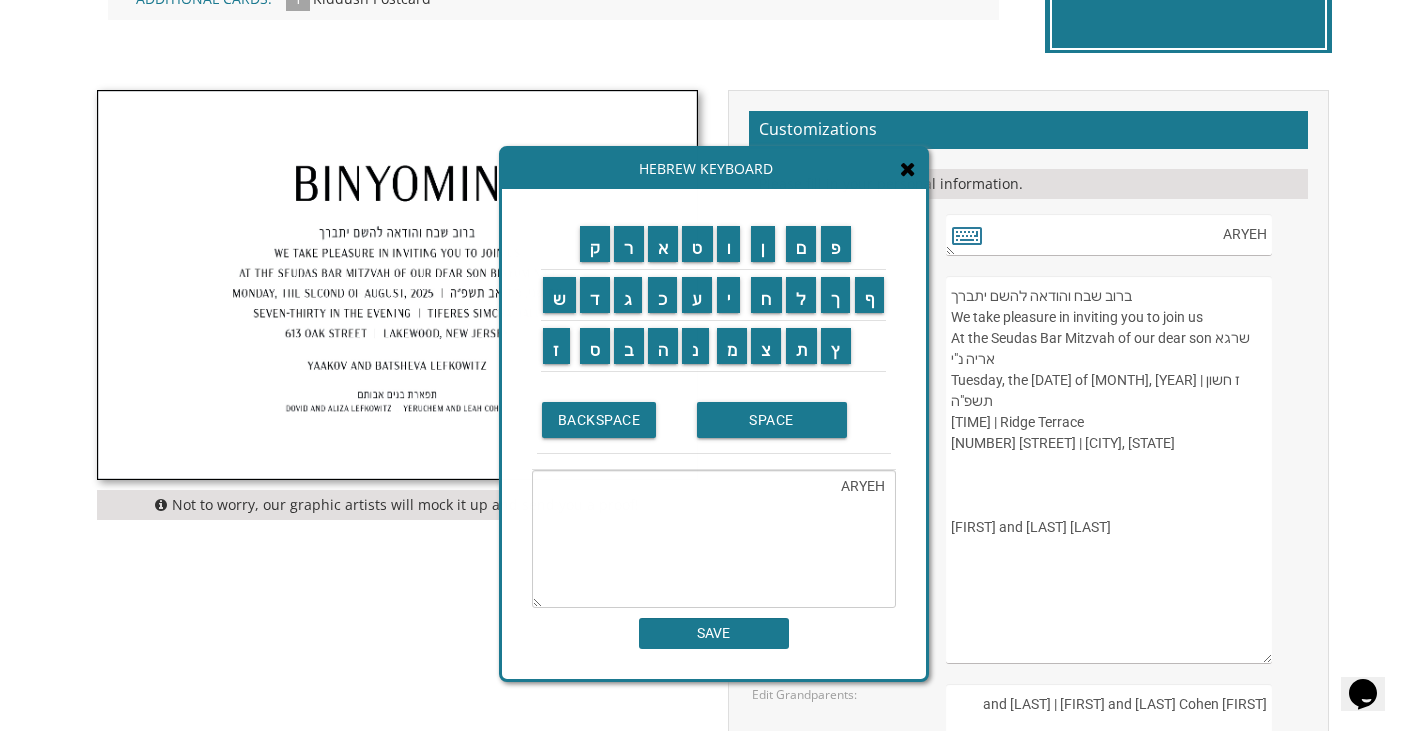 scroll, scrollTop: 0, scrollLeft: 0, axis: both 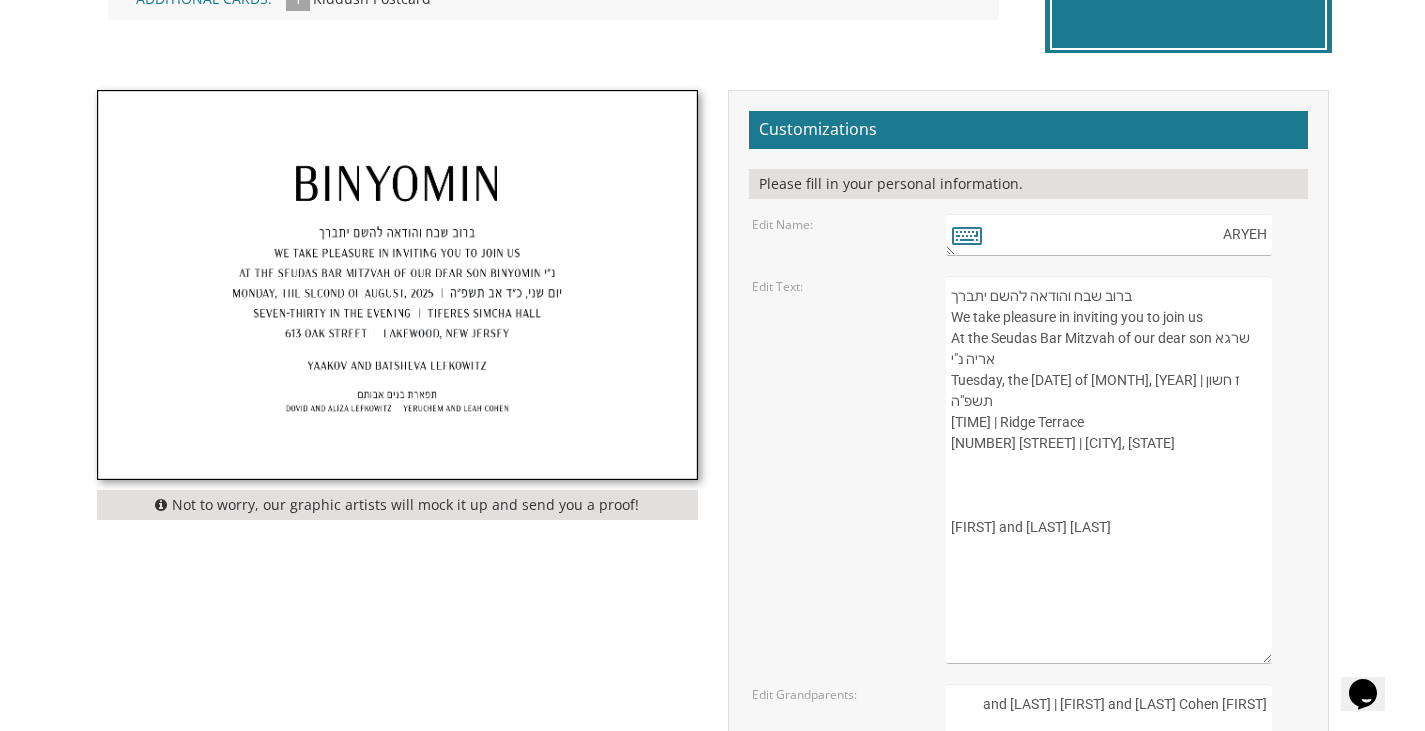 click on "ברוב שבח והודאה להשם יתברך
We take pleasure in inviting you to join us
At the Seudas Bar Mitzvah of our dear son Binyomin נ"י
Monday, the second of August, 2025 | יום שני, כ"ד אב תשפ"ה
Seven-thirty in the evening | Tiferes Simcha Hall
613 Oak Street | Lakewood, New Jersey
Yaakov and Batsheva Lefkowitz" at bounding box center [1108, 470] 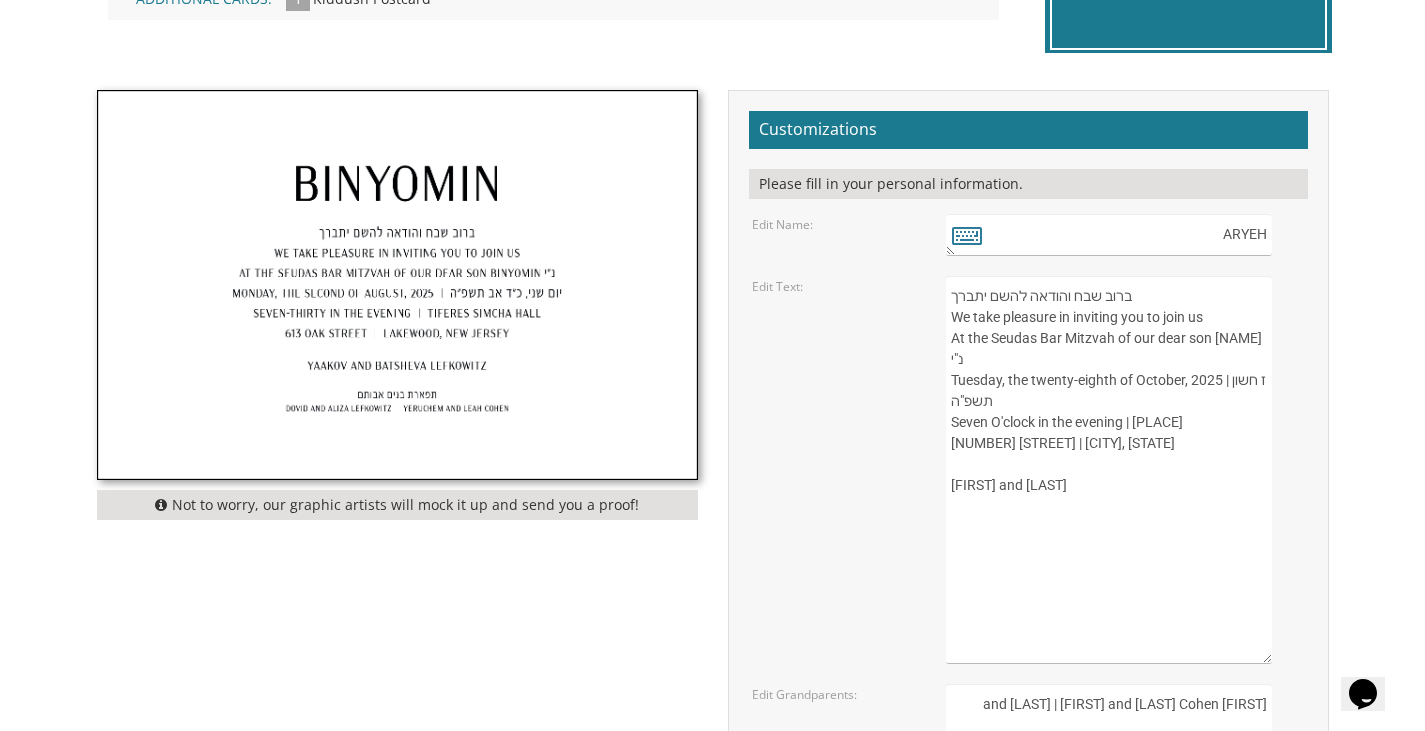 paste on "העליה לתורה תתקיים אי"ה בשבת קודש פרשת לך לך תשפ"ו November 1, 2025 ביהמ"ד ד'גרנד רעבר
- שחרית בשעה 9:00 - קידוש אחר התפילה" 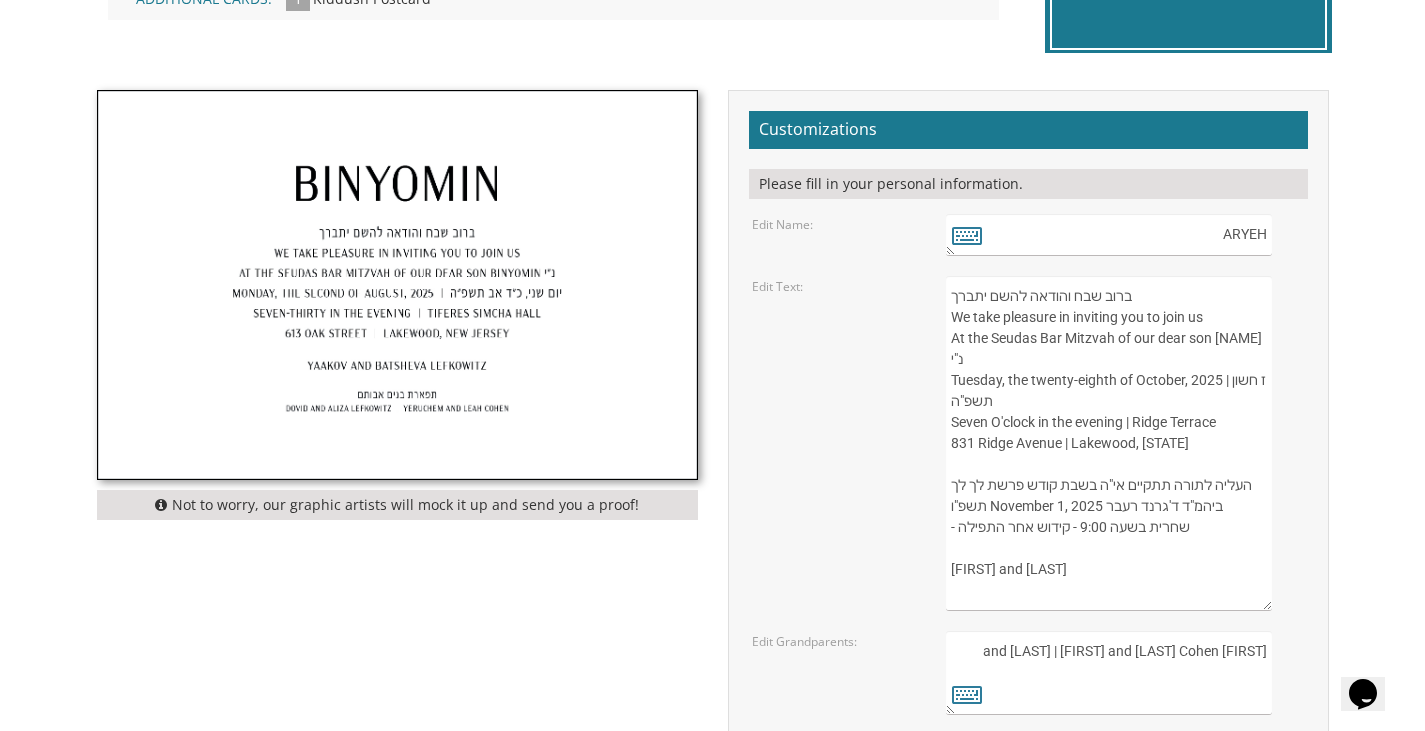 drag, startPoint x: 1267, startPoint y: 662, endPoint x: 1276, endPoint y: 609, distance: 53.75872 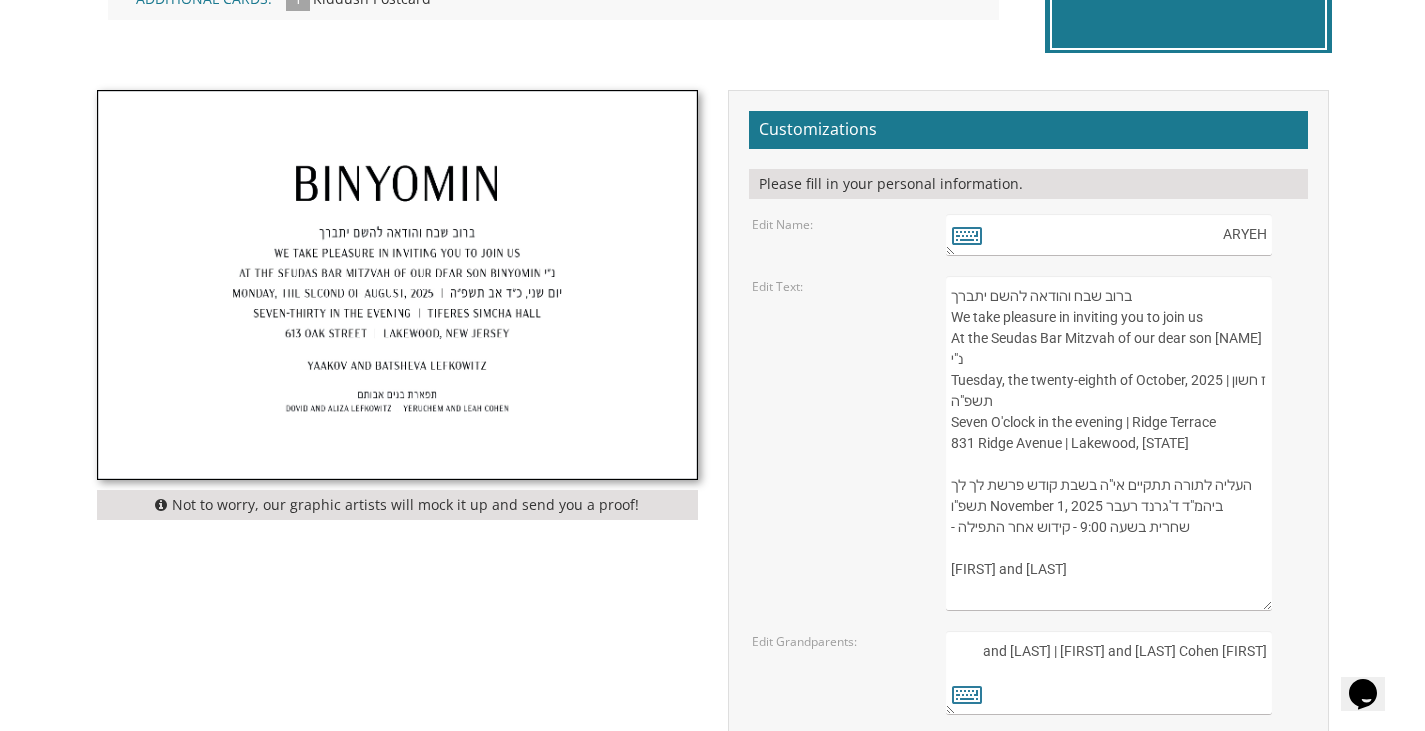 click on "ברוב שבח והודאה להשם יתברך
We take pleasure in inviting you to join us
At the Seudas Bar Mitzvah of our dear son Binyomin נ"י
Monday, the second of August, 2025 | יום שני, כ"ד אב תשפ"ה
Seven-thirty in the evening | Tiferes Simcha Hall
613 Oak Street | Lakewood, New Jersey
Yaakov and Batsheva Lefkowitz" at bounding box center [1125, 443] 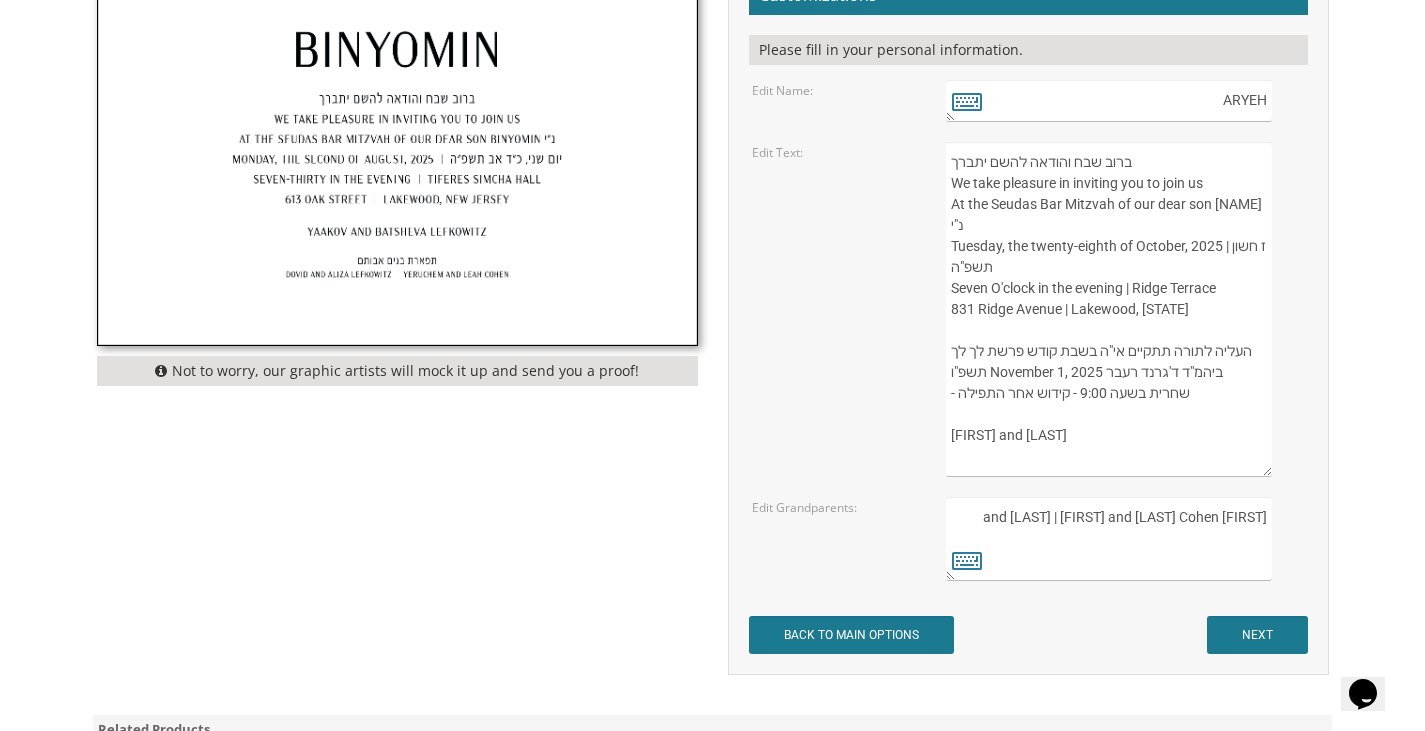 scroll, scrollTop: 735, scrollLeft: 0, axis: vertical 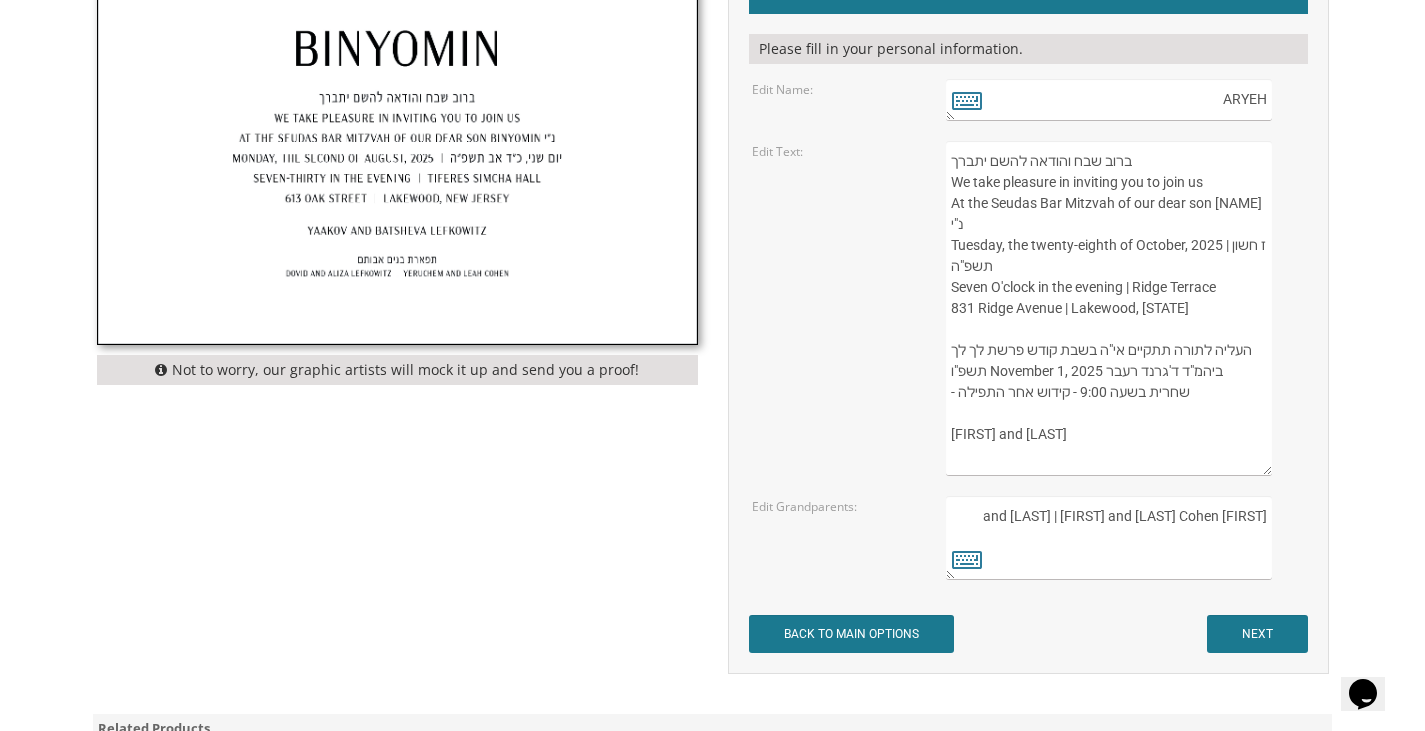 type on "ברוב שבח והודאה להשם יתברך
We take pleasure in inviting you to join us
At the Seudas Bar Mitzvah of our dear son שרגא אריה נ"י
Tuesday, the twenty-eighth of October, 2025 | ז חשון תשפ"ה
Seven O'clock in the evening | Ridge Terrace
831 Ridge Avenue | Lakewood, New Jersey
העליה לתורה תתקיים אי"ה בשבת קודש פרשת לך לך תשפ"ו November 1, 2025 ביהמ"ד ד'גרנד רעבר
- שחרית בשעה 9:00 - קידוש אחר התפילה
Tzvi and Chani Oelbaum" 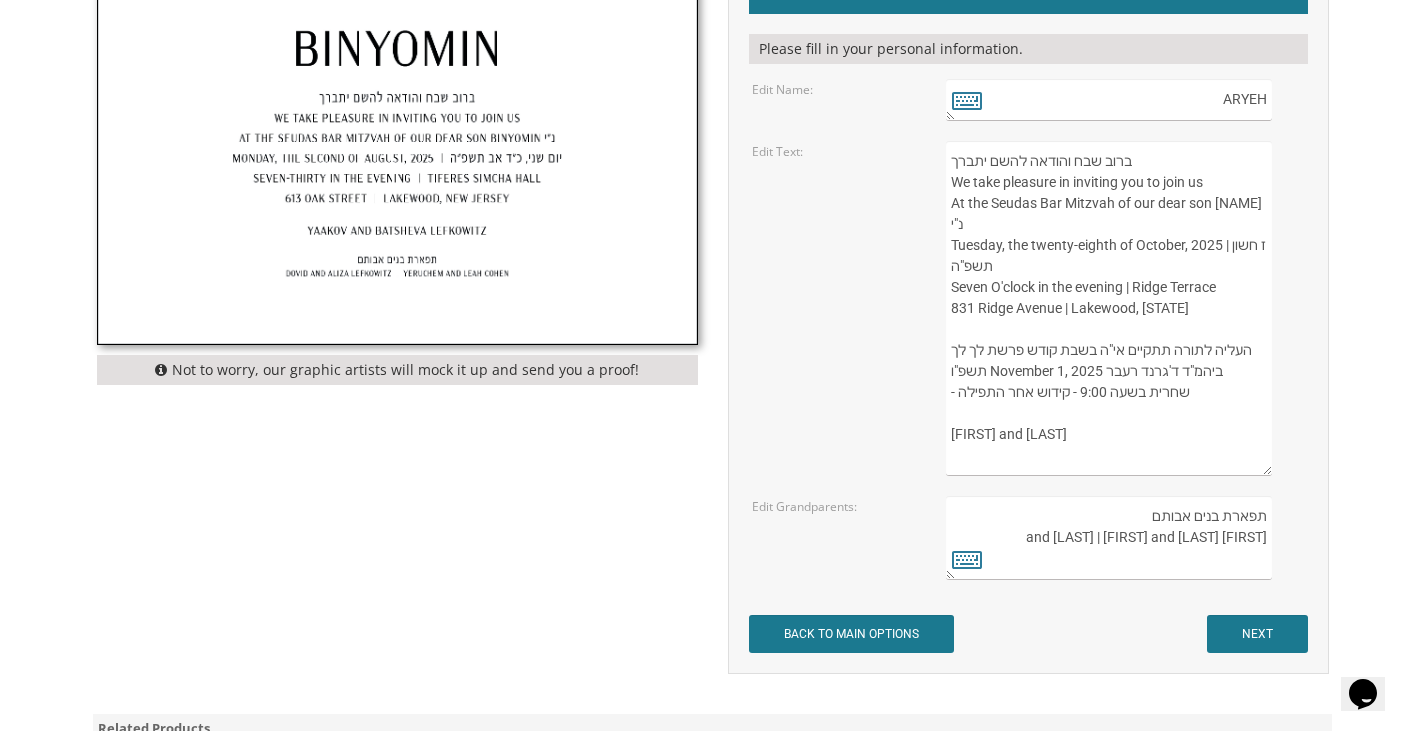 click on "תפארת בנים אבותם
Dovid and Aliza Lefkowitz | Yeruchem and Leah Cohen" at bounding box center [1108, 538] 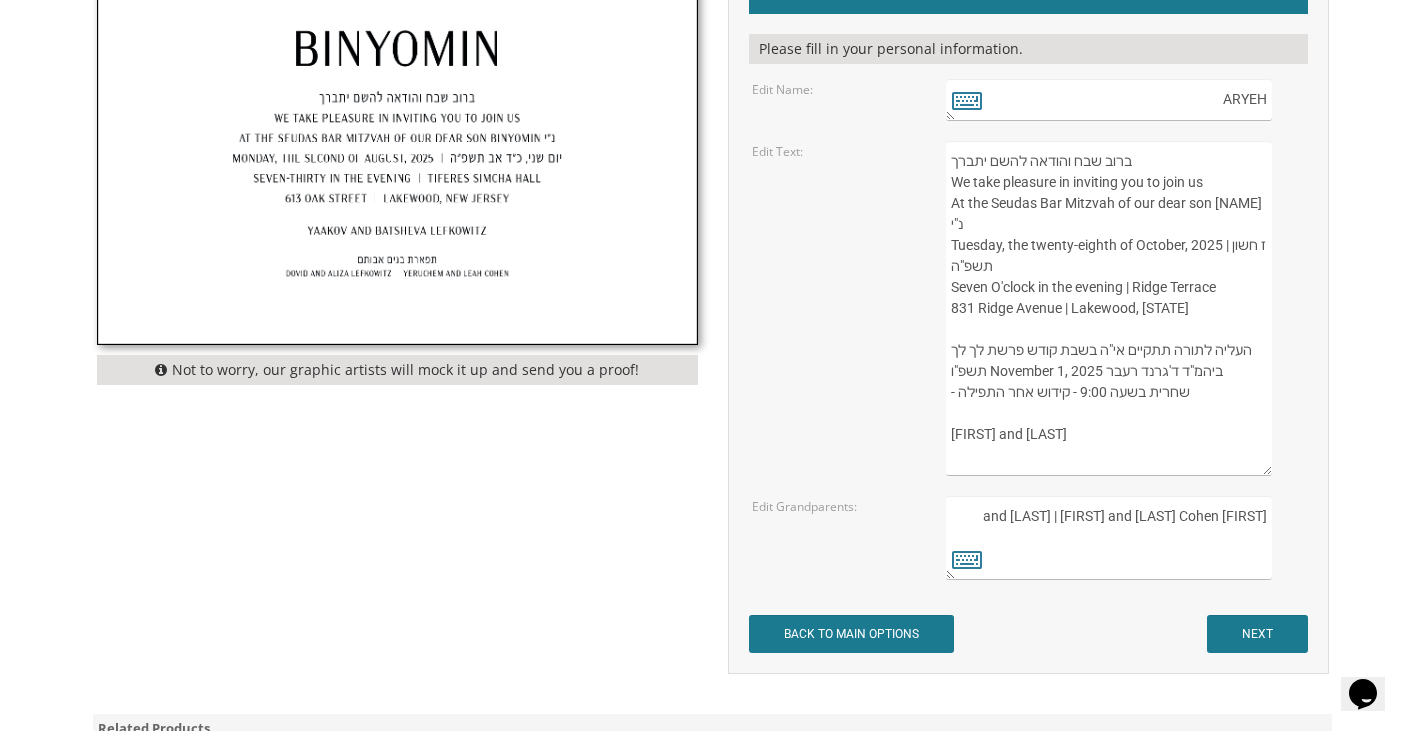 click on "תפארת בנים אבותם
Dovid and Aliza Lefkowitz | Yeruchem and Leah Cohen" at bounding box center [1108, 538] 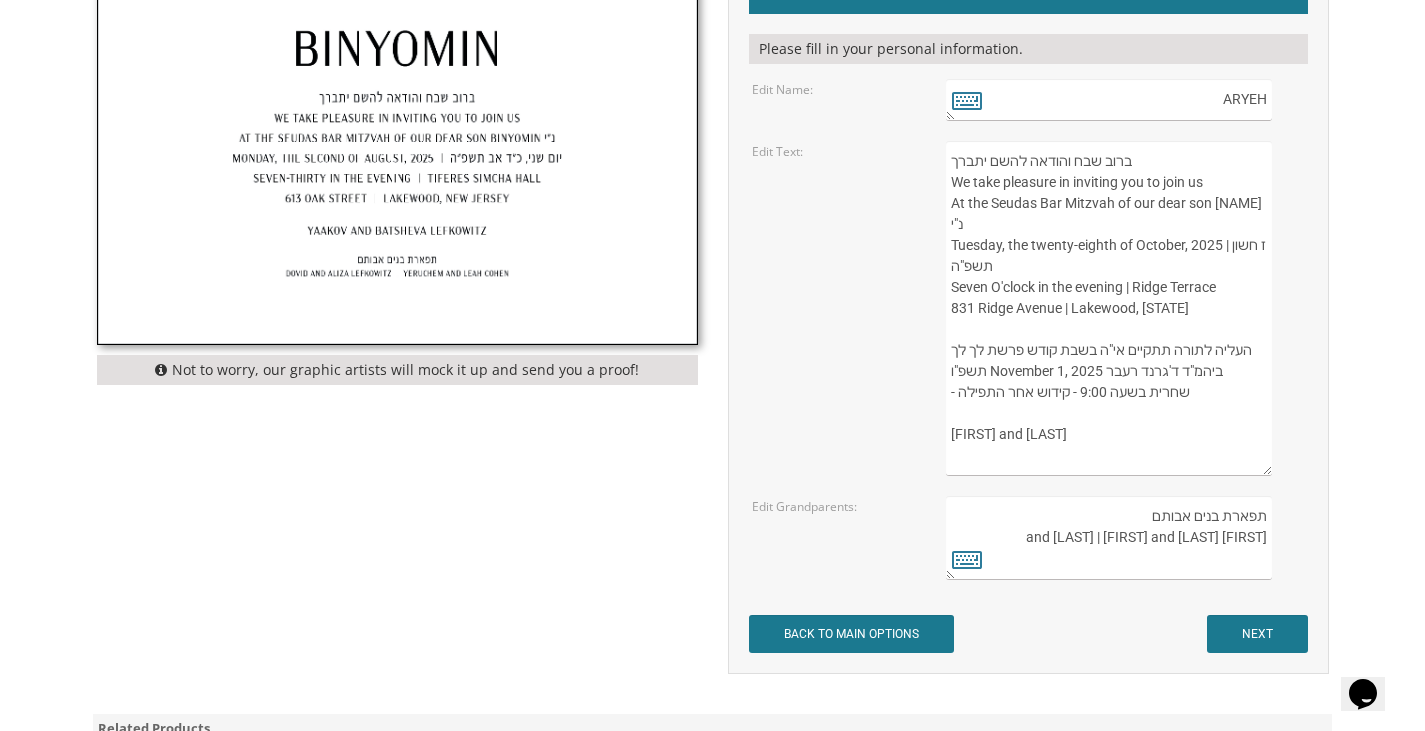 click on "תפארת בנים אבותם
Dovid and Aliza Lefkowitz | Yeruchem and Leah Cohen" at bounding box center [1108, 538] 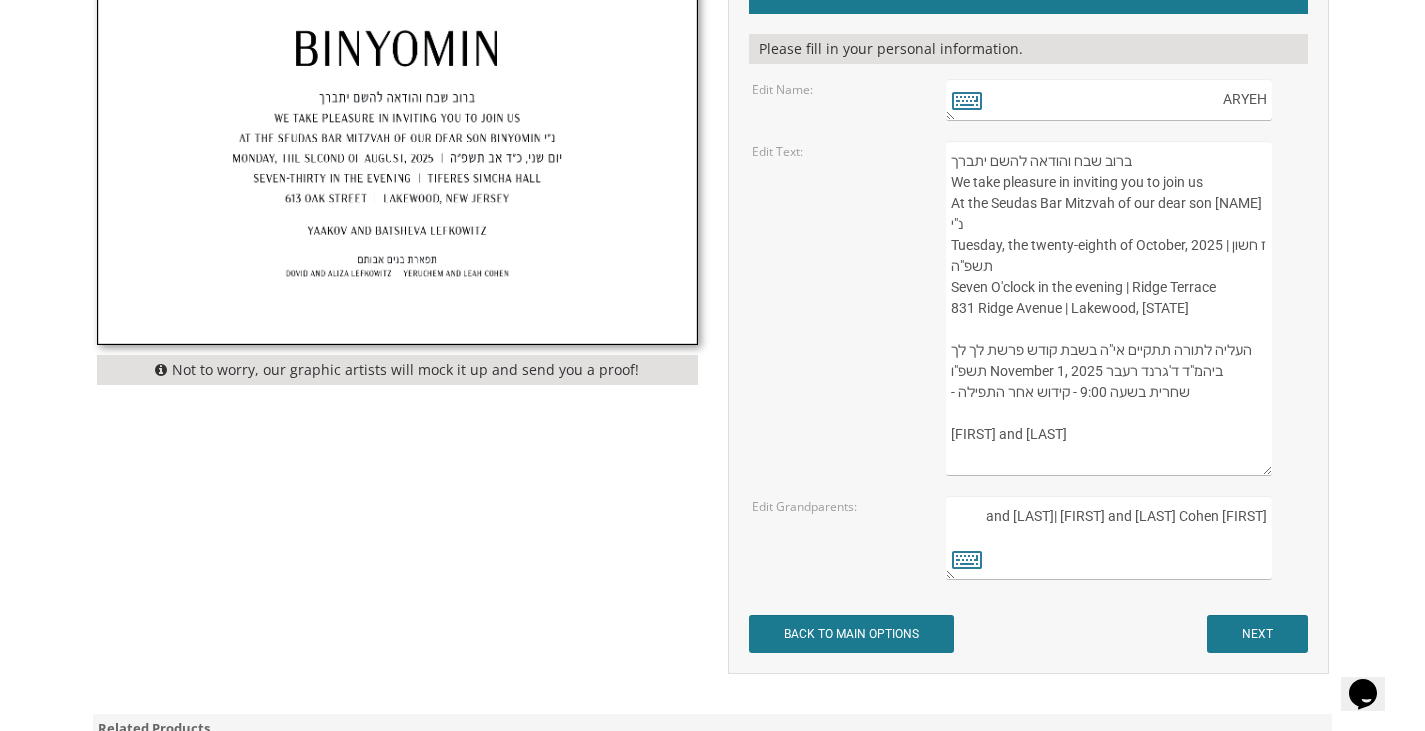 click on "תפארת בנים אבותם
Dovid and Aliza Lefkowitz | Yeruchem and Leah Cohen" at bounding box center [1108, 538] 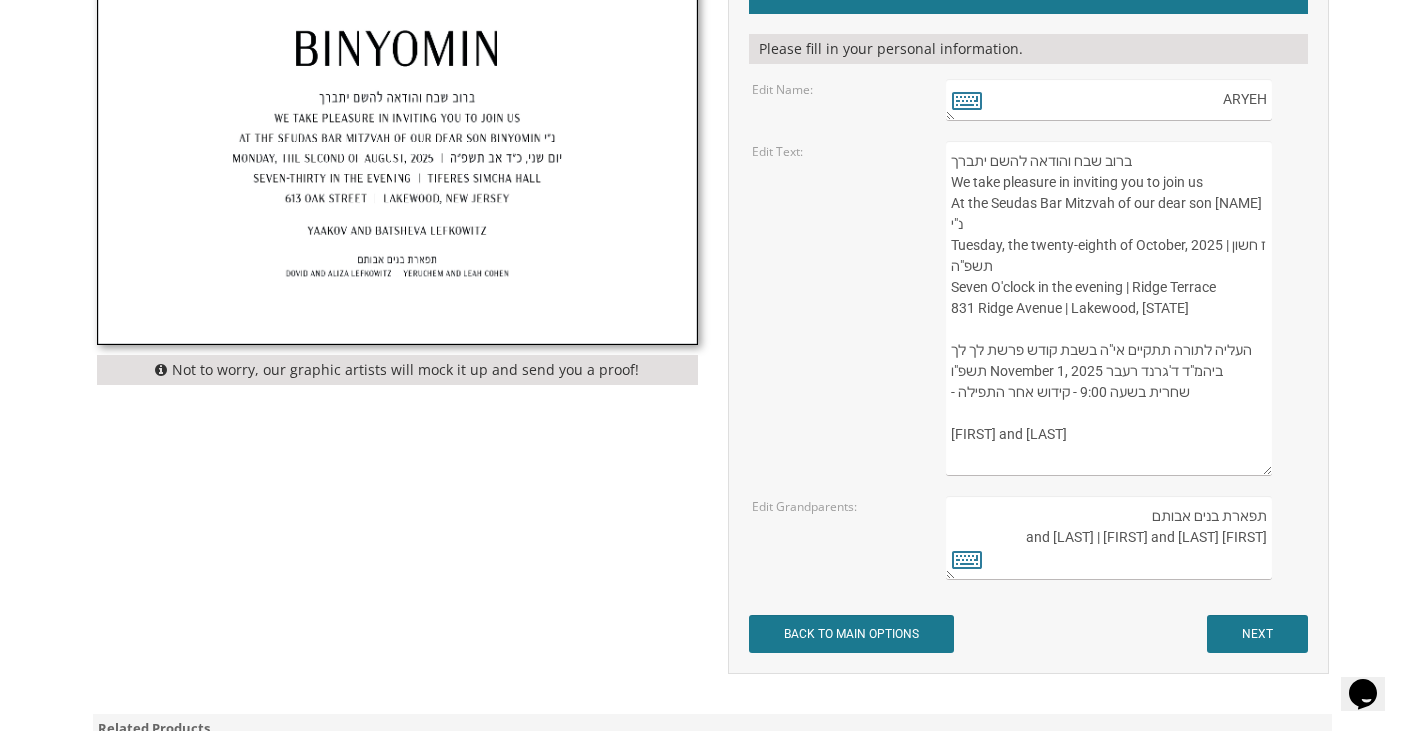 click on "תפארת בנים אבותם
Dovid and Aliza Lefkowitz | Yeruchem and Leah Cohen" at bounding box center (1108, 538) 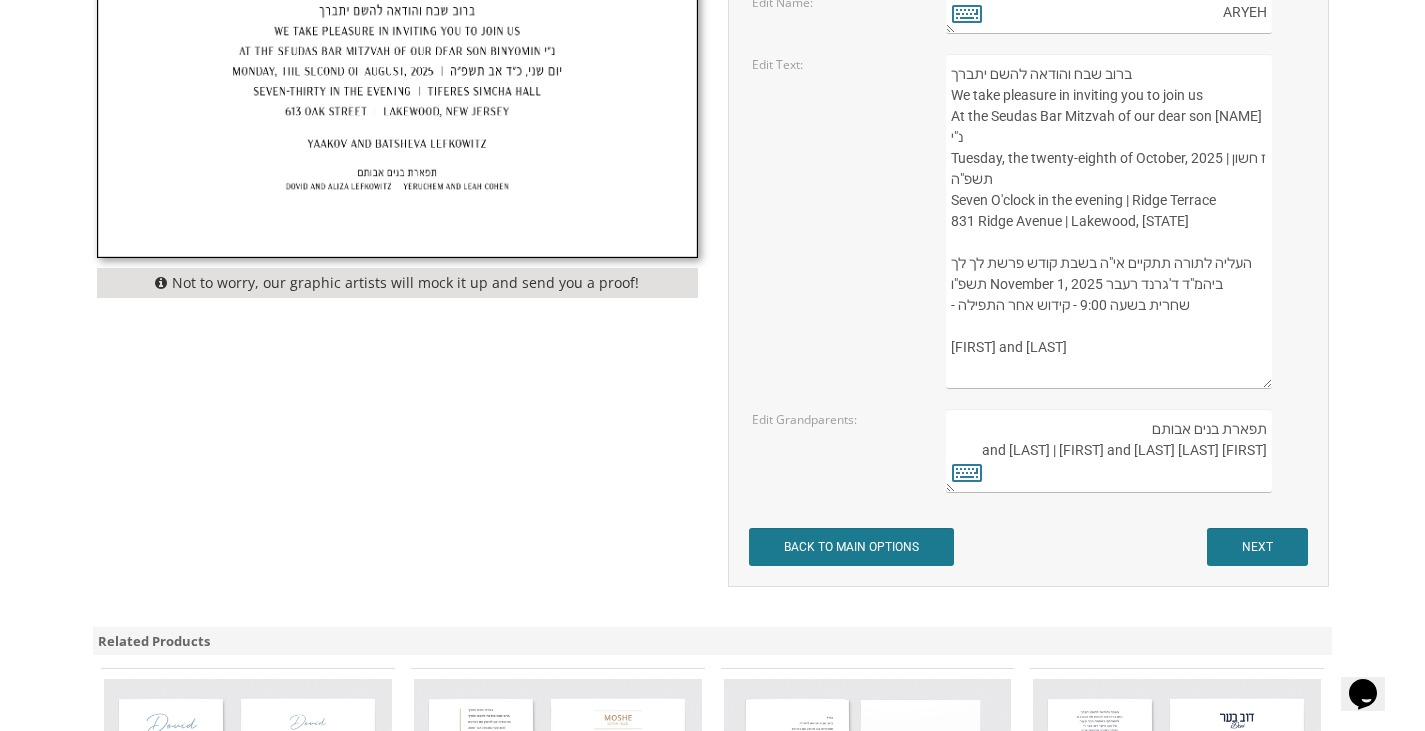 scroll, scrollTop: 823, scrollLeft: 0, axis: vertical 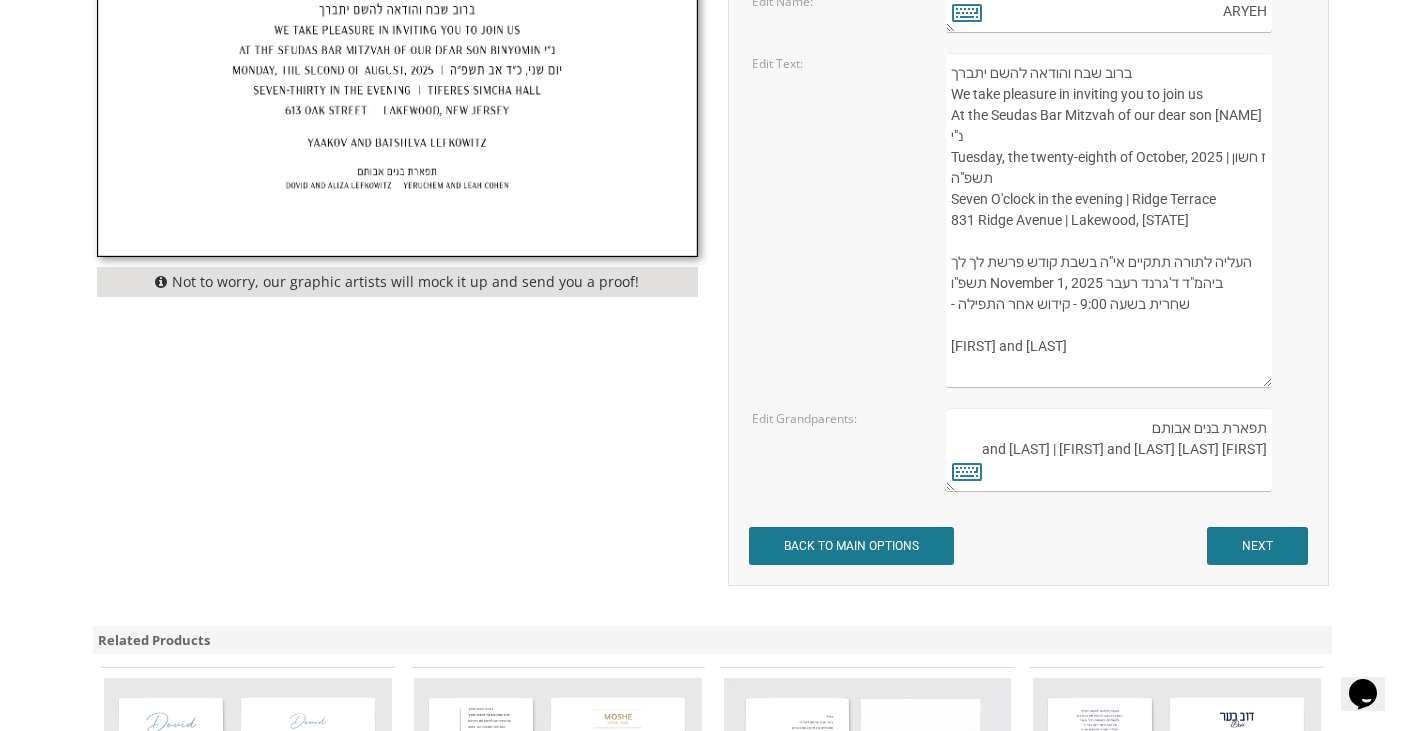 click on "תפארת בנים אבותם
Dovid and Aliza Lefkowitz | Yeruchem and Leah Cohen" at bounding box center [1108, 450] 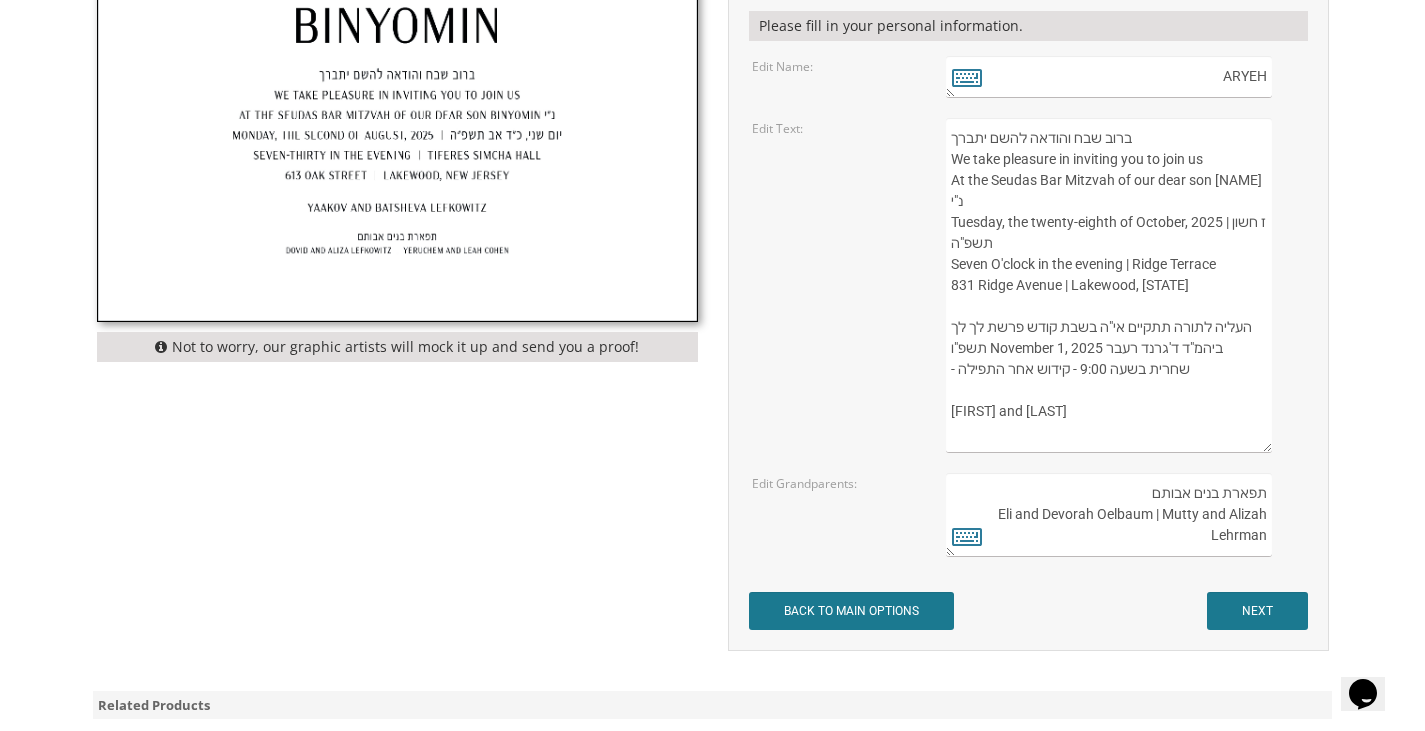 scroll, scrollTop: 757, scrollLeft: 0, axis: vertical 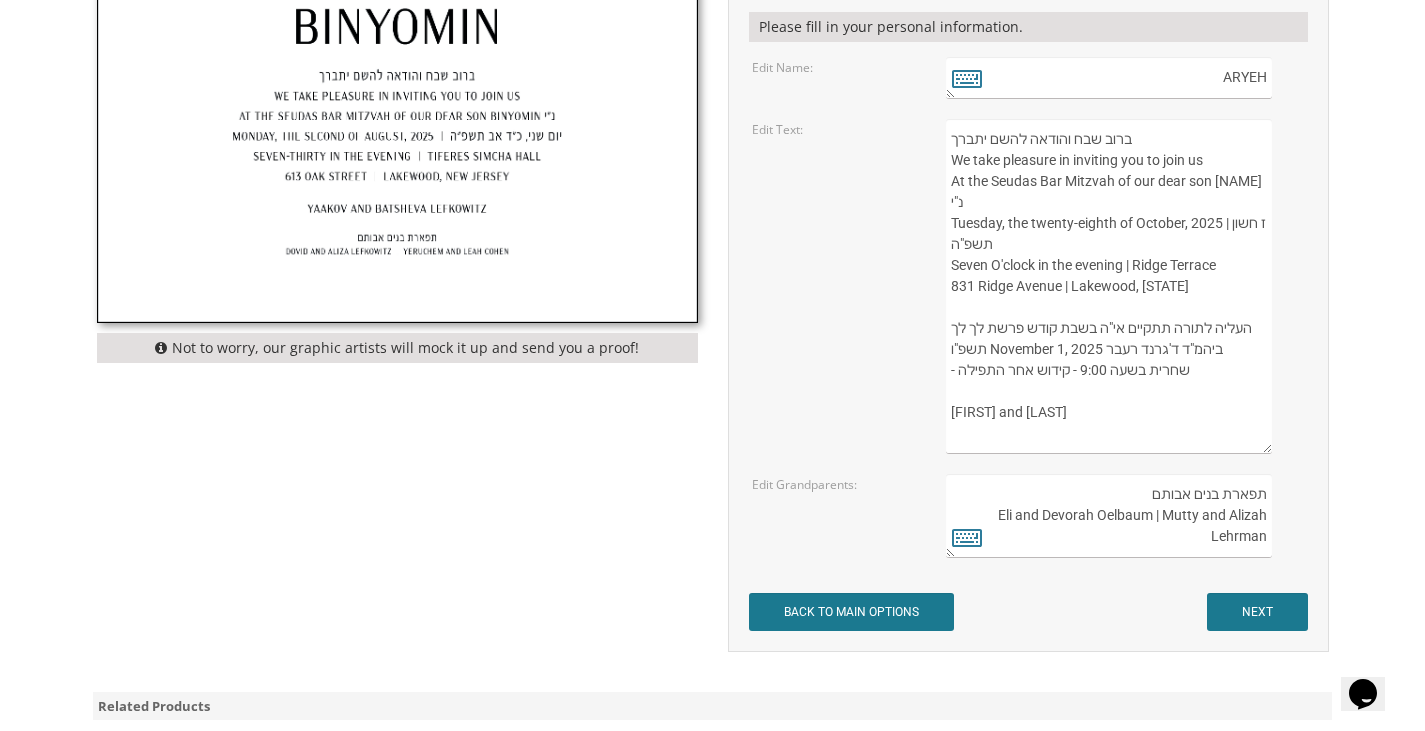 type on "תפארת בנים אבותם
Eli and Devorah Oelbaum | Mutty and Alizah Lehrman" 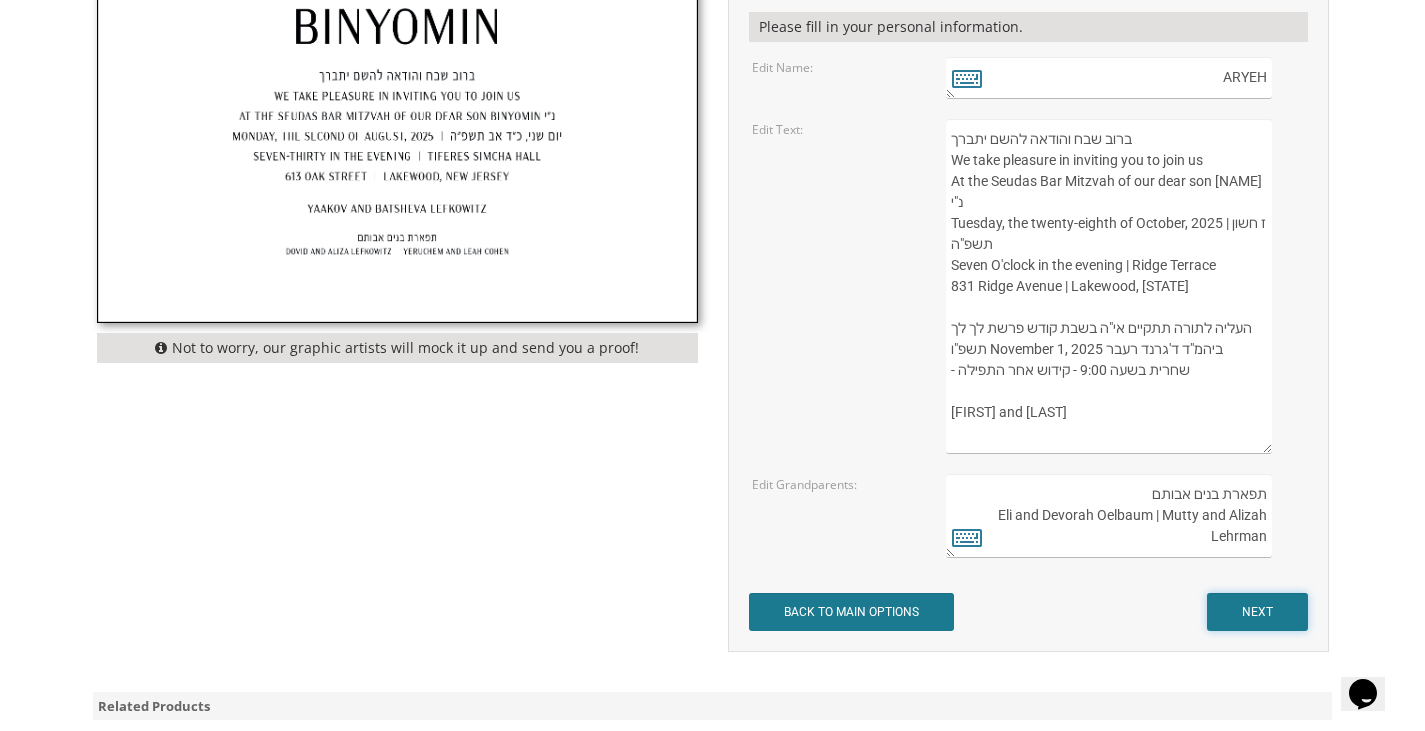 click on "NEXT" at bounding box center (1257, 612) 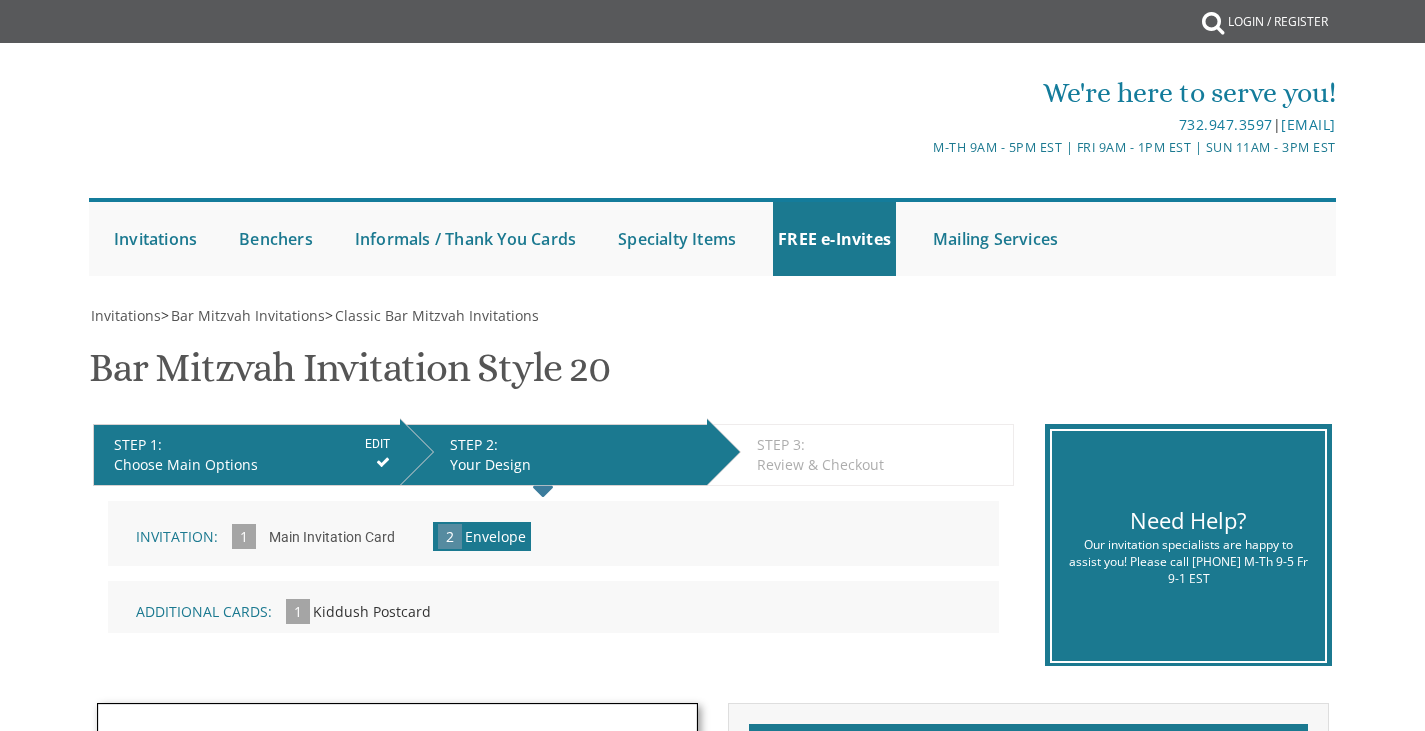 scroll, scrollTop: 0, scrollLeft: 0, axis: both 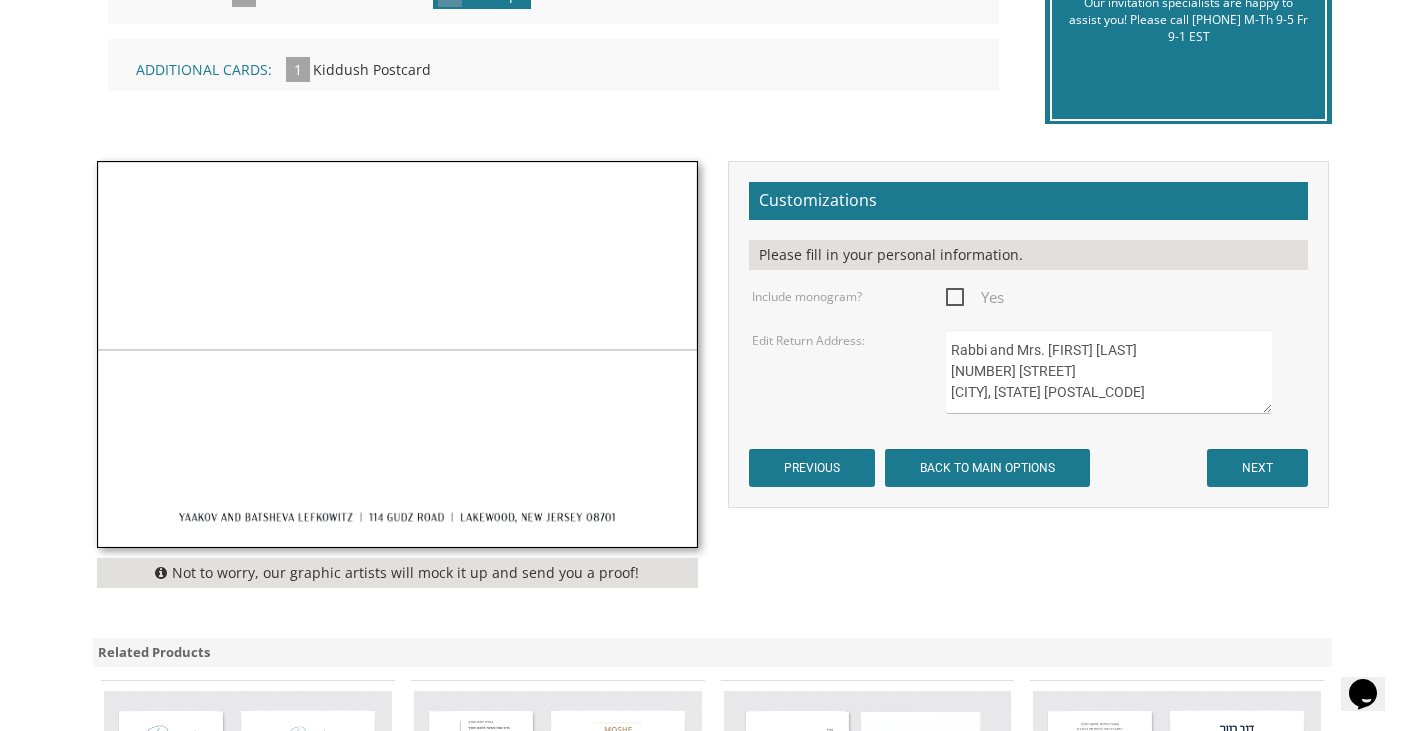 click on "Rabbi and Mrs. [FIRST] [LAST]
[NUMBER] [STREET]
[CITY], [STATE] [POSTAL_CODE]" at bounding box center [1108, 372] 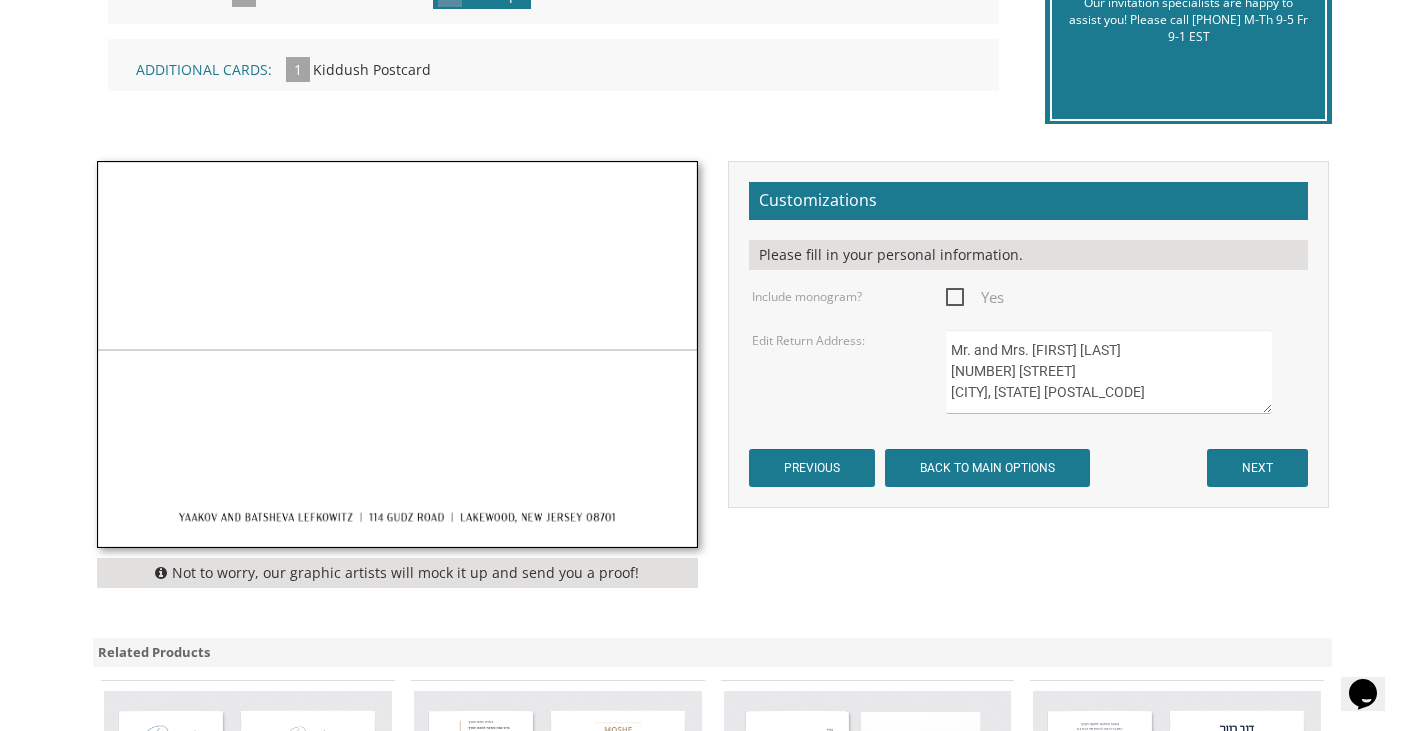 click on "Rabbi and Mrs. Boruch Kohn
583 Ridge Avenue
Lakewood, NJ 08701" at bounding box center (1108, 372) 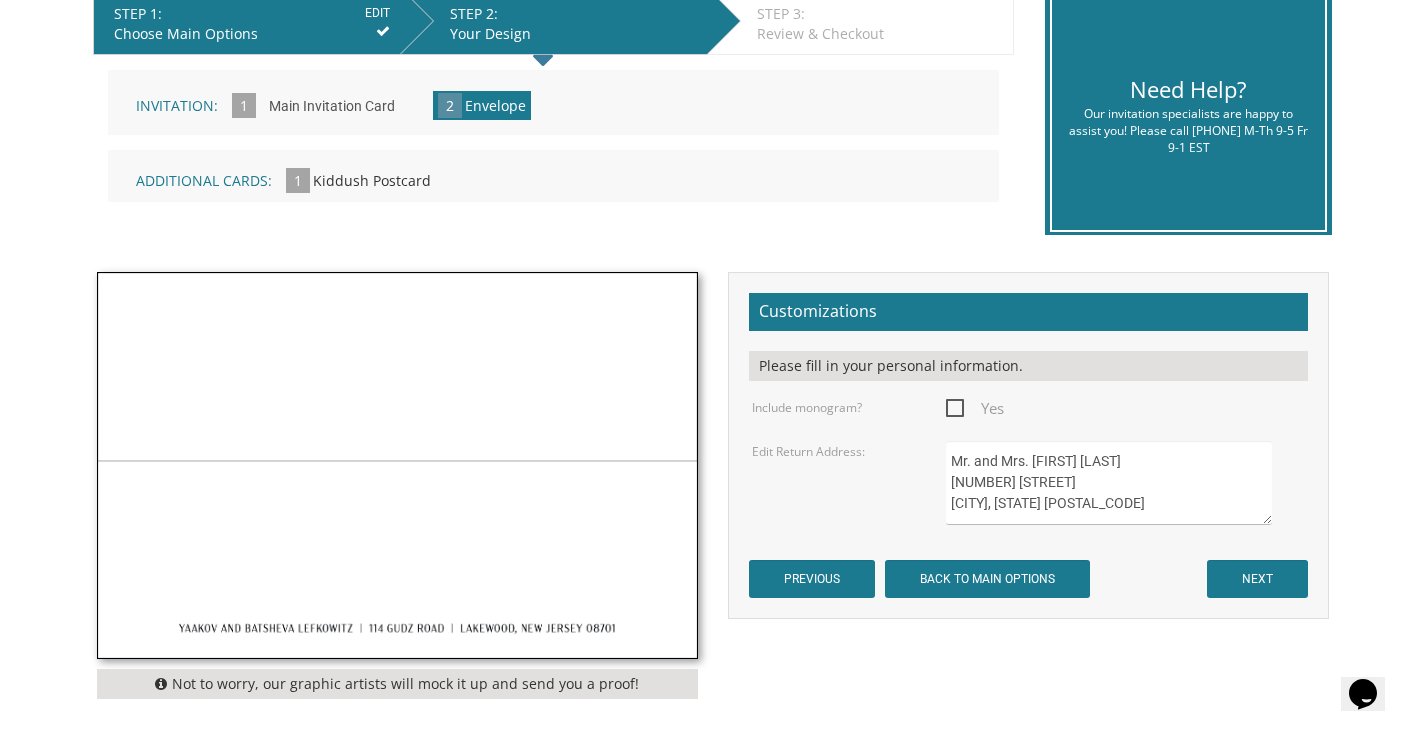 scroll, scrollTop: 432, scrollLeft: 0, axis: vertical 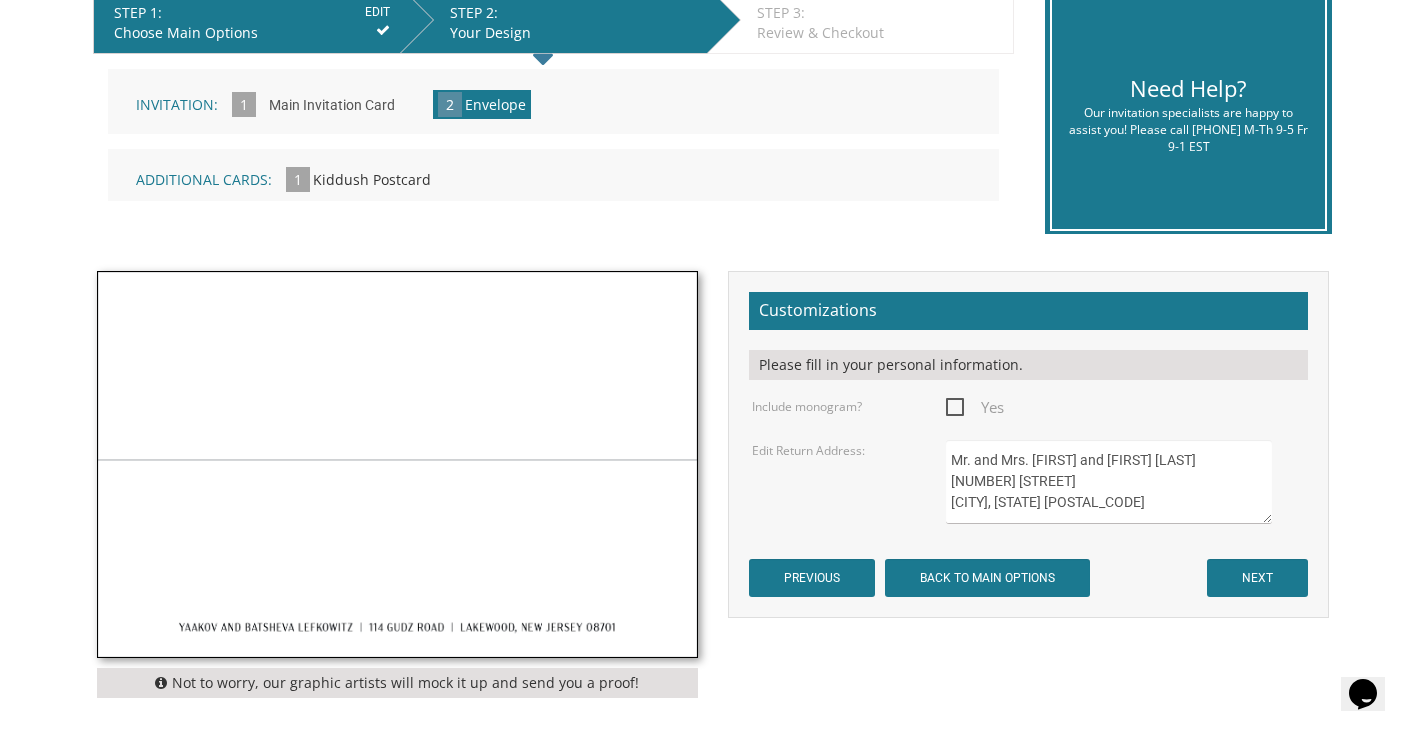 click on "Rabbi and Mrs. Boruch Kohn
583 Ridge Avenue
Lakewood, NJ 08701" at bounding box center (1108, 482) 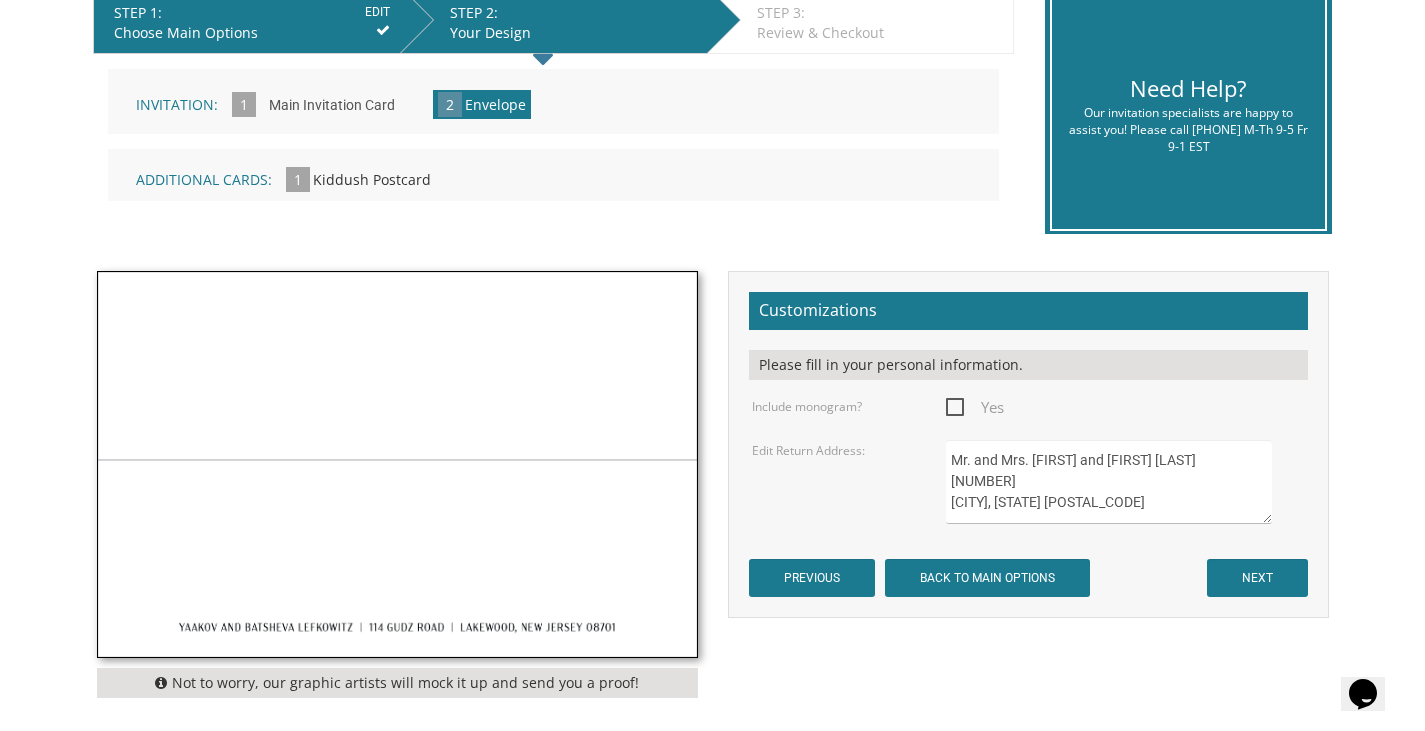 click on "Rabbi and Mrs. Boruch Kohn
583 Ridge Avenue
Lakewood, NJ 08701" at bounding box center (1108, 482) 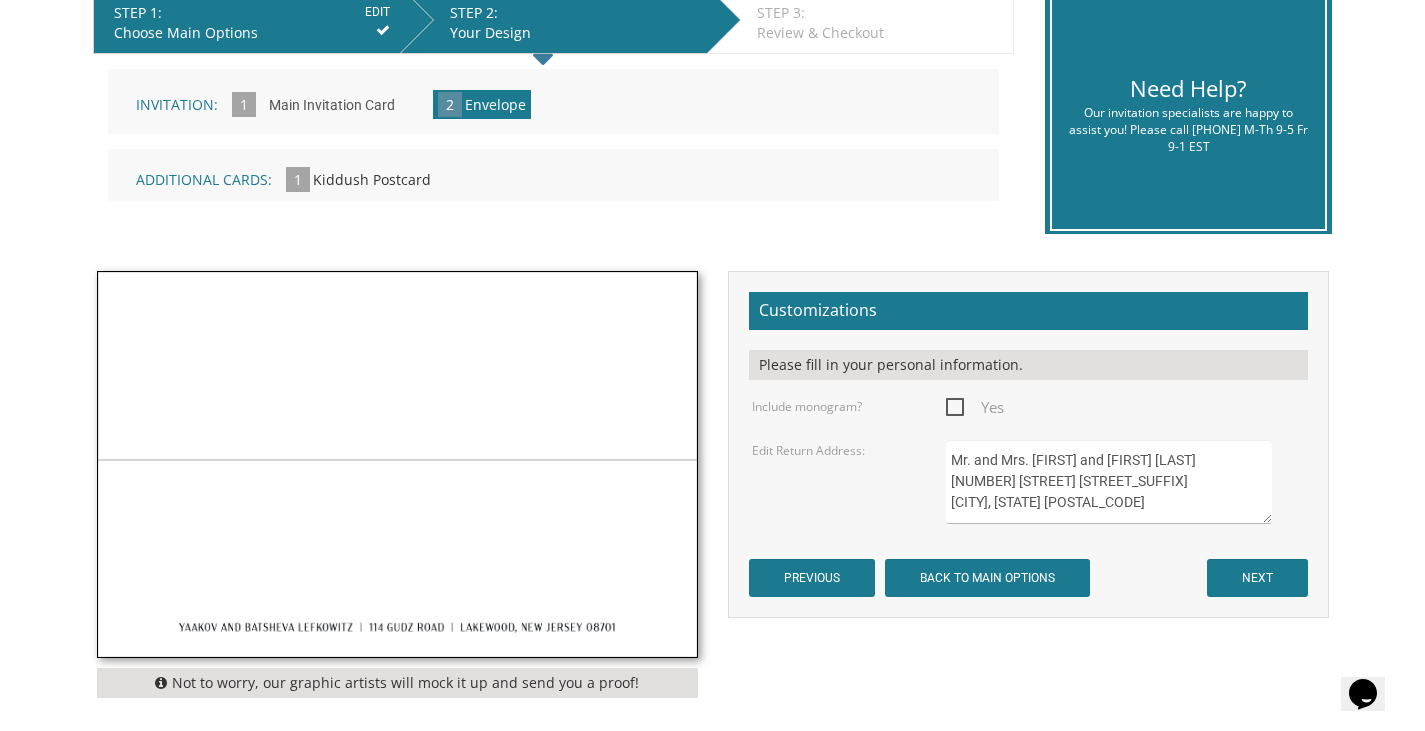 click on "Rabbi and Mrs. Boruch Kohn
583 Ridge Avenue
Lakewood, NJ 08701" at bounding box center (1108, 482) 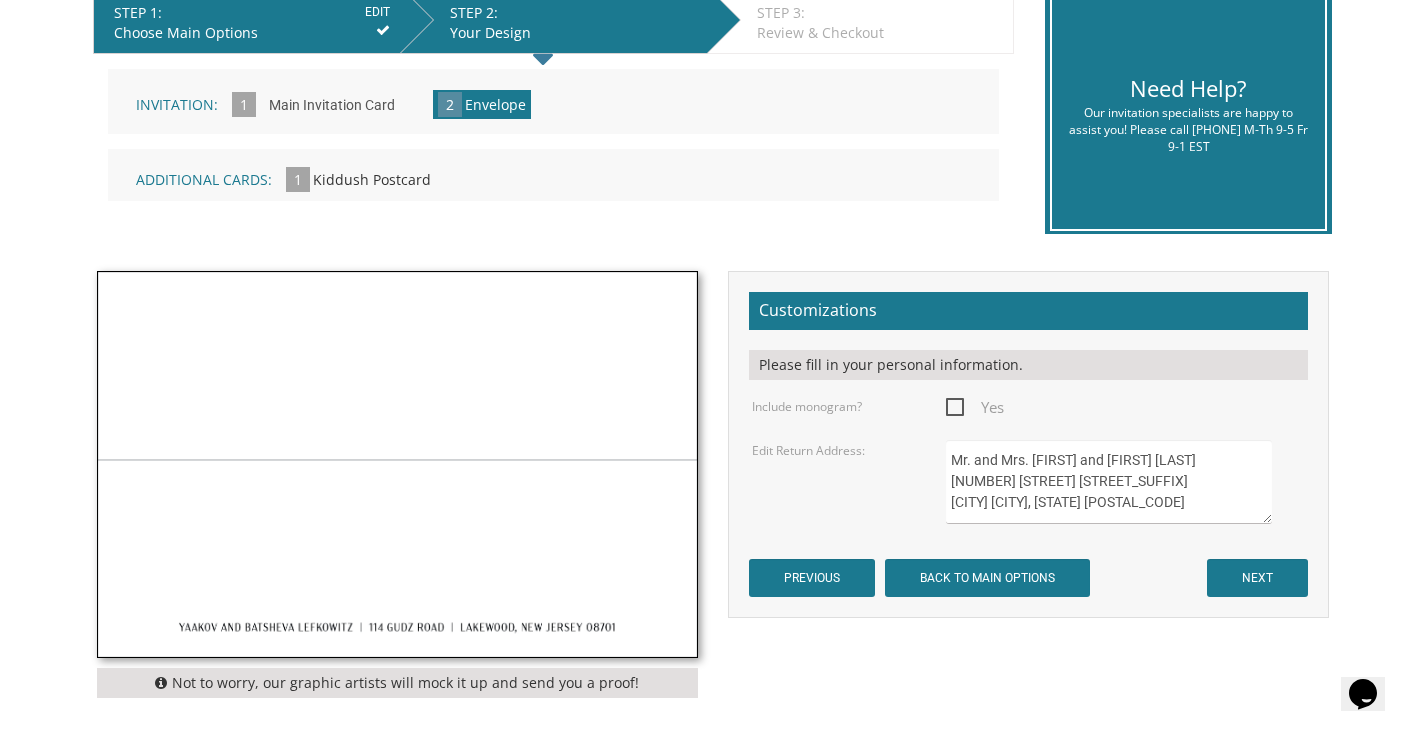 click on "Rabbi and Mrs. Boruch Kohn
583 Ridge Avenue
Lakewood, NJ 08701" at bounding box center [1108, 482] 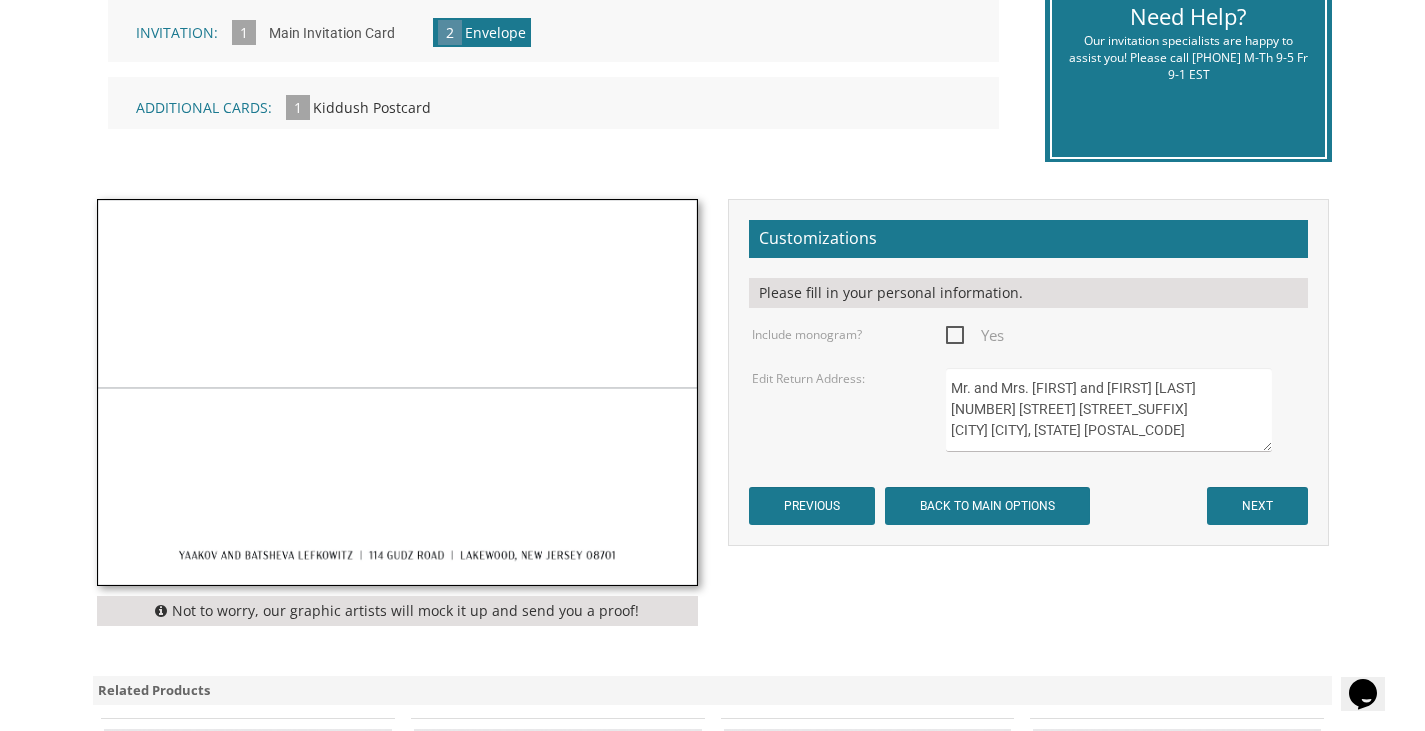 scroll, scrollTop: 503, scrollLeft: 0, axis: vertical 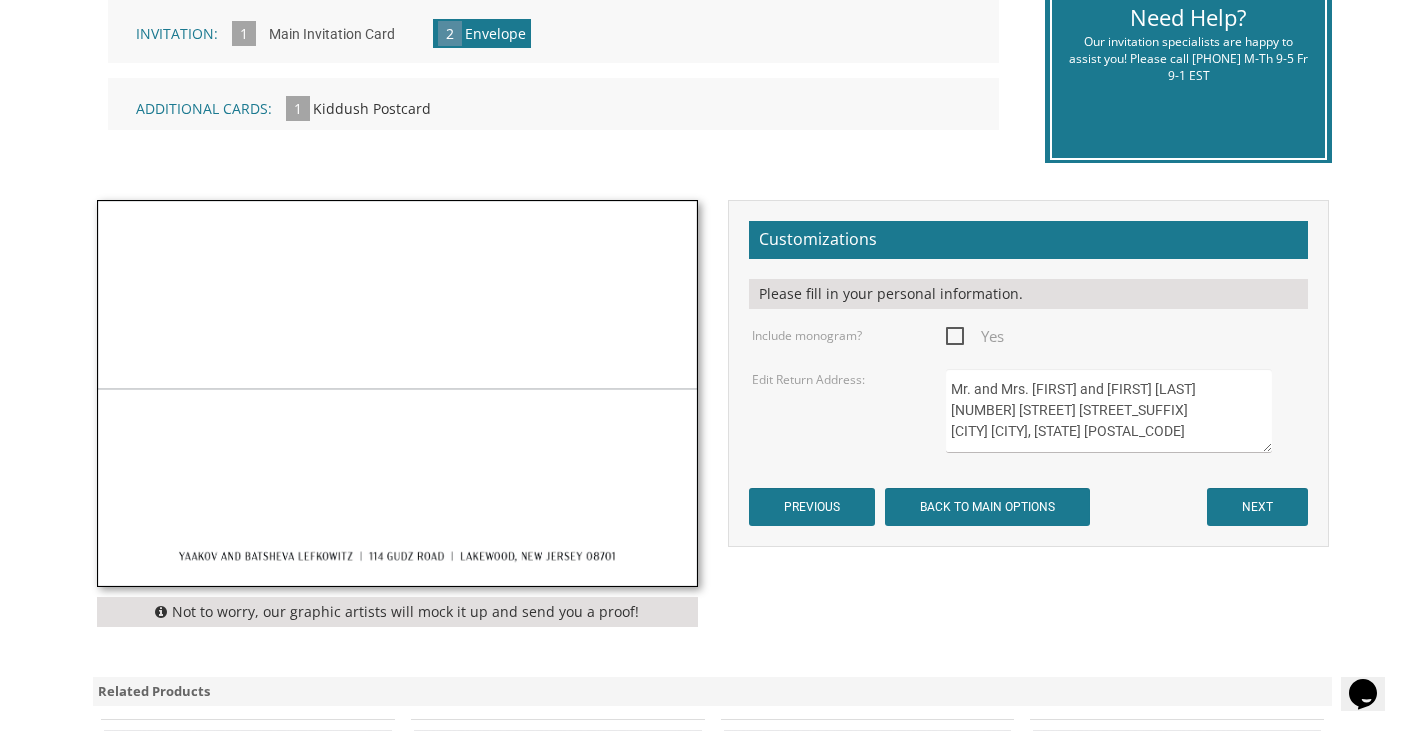type on "Mr. and Mrs. Tzvi and Chani Oelbaum
414 Grande River Blvd
Tos River, NJ 08755" 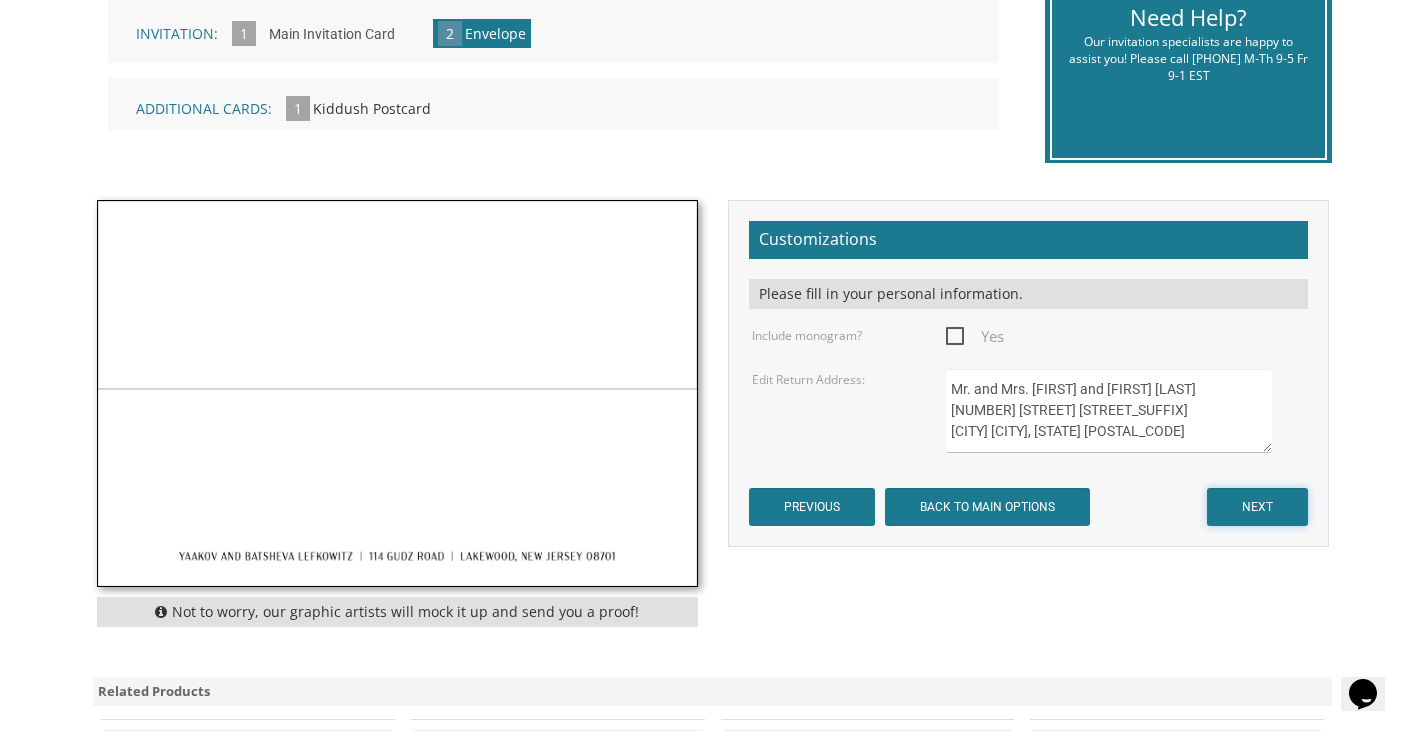 click on "NEXT" at bounding box center (1257, 507) 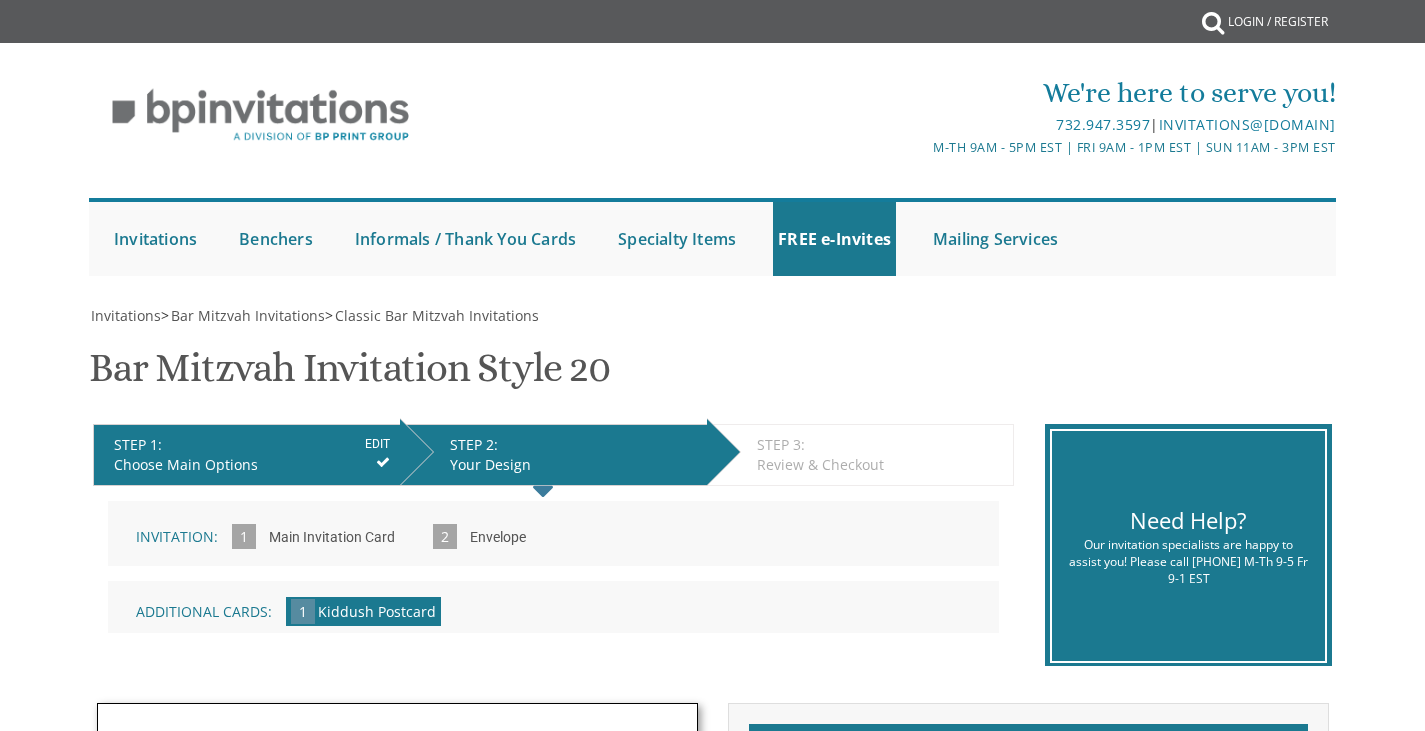 scroll, scrollTop: 0, scrollLeft: 0, axis: both 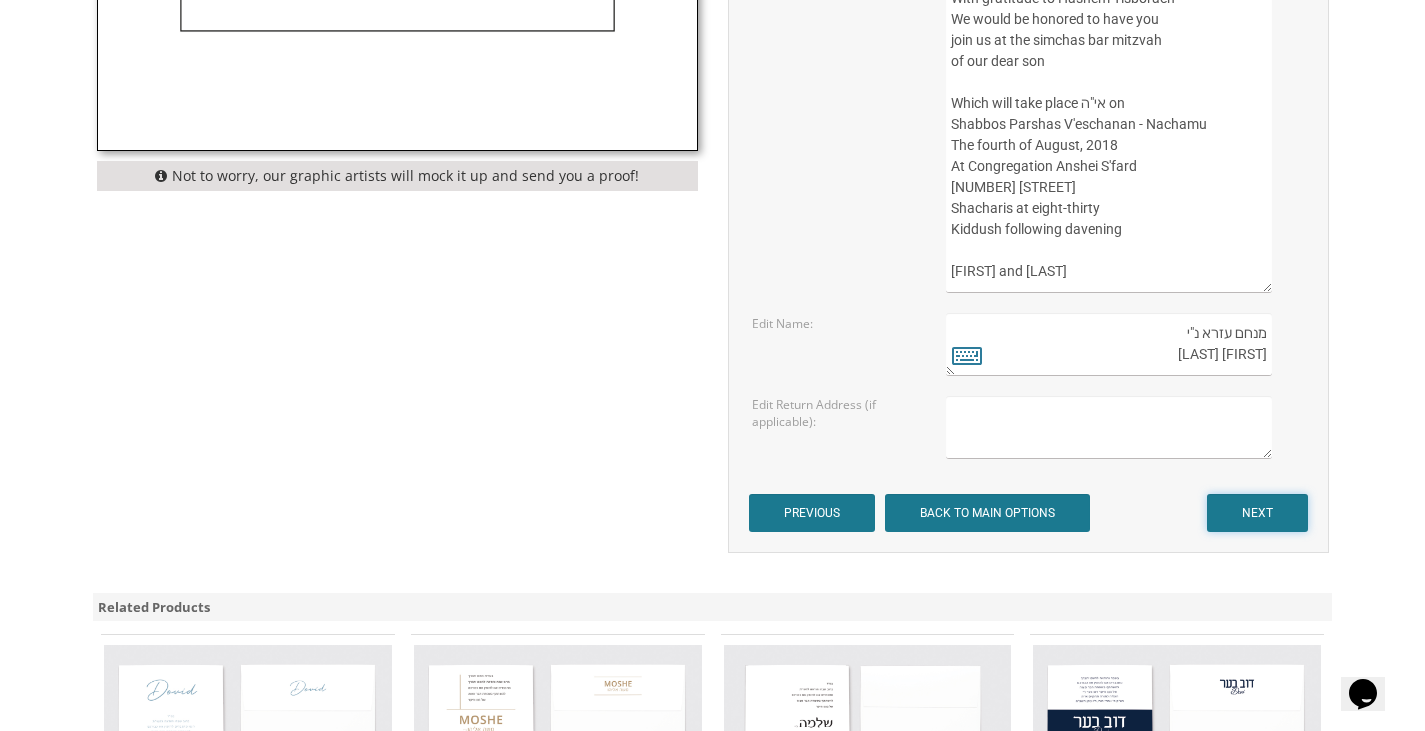 click on "NEXT" at bounding box center [1257, 513] 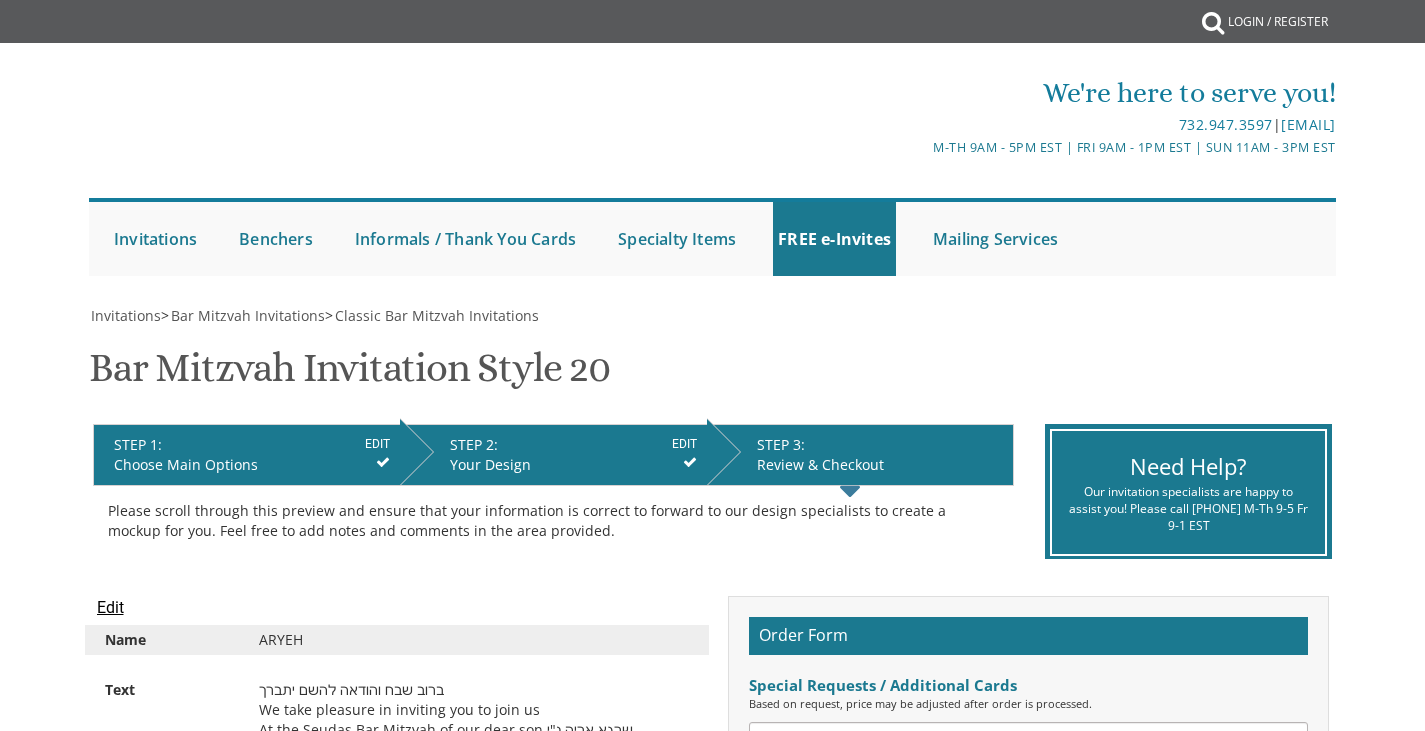 scroll, scrollTop: 0, scrollLeft: 0, axis: both 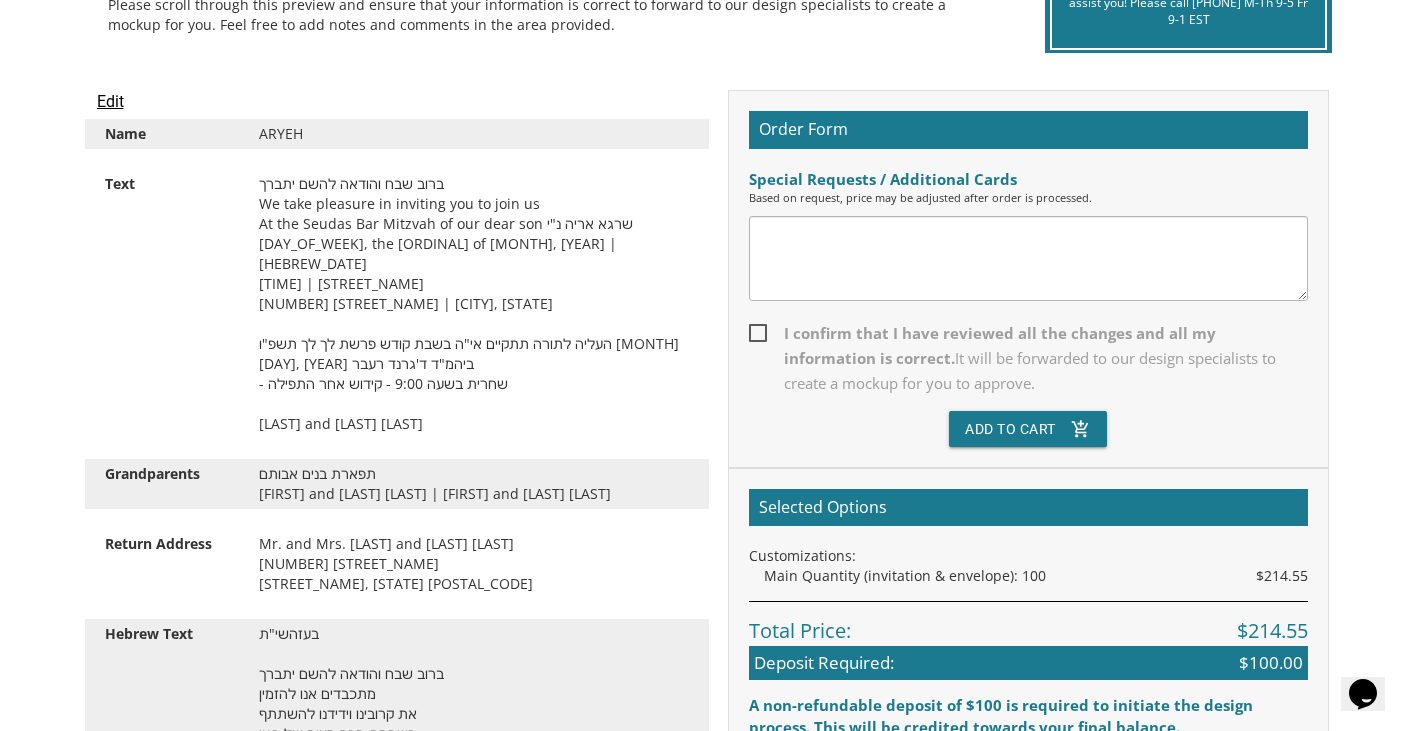 click at bounding box center (1028, 258) 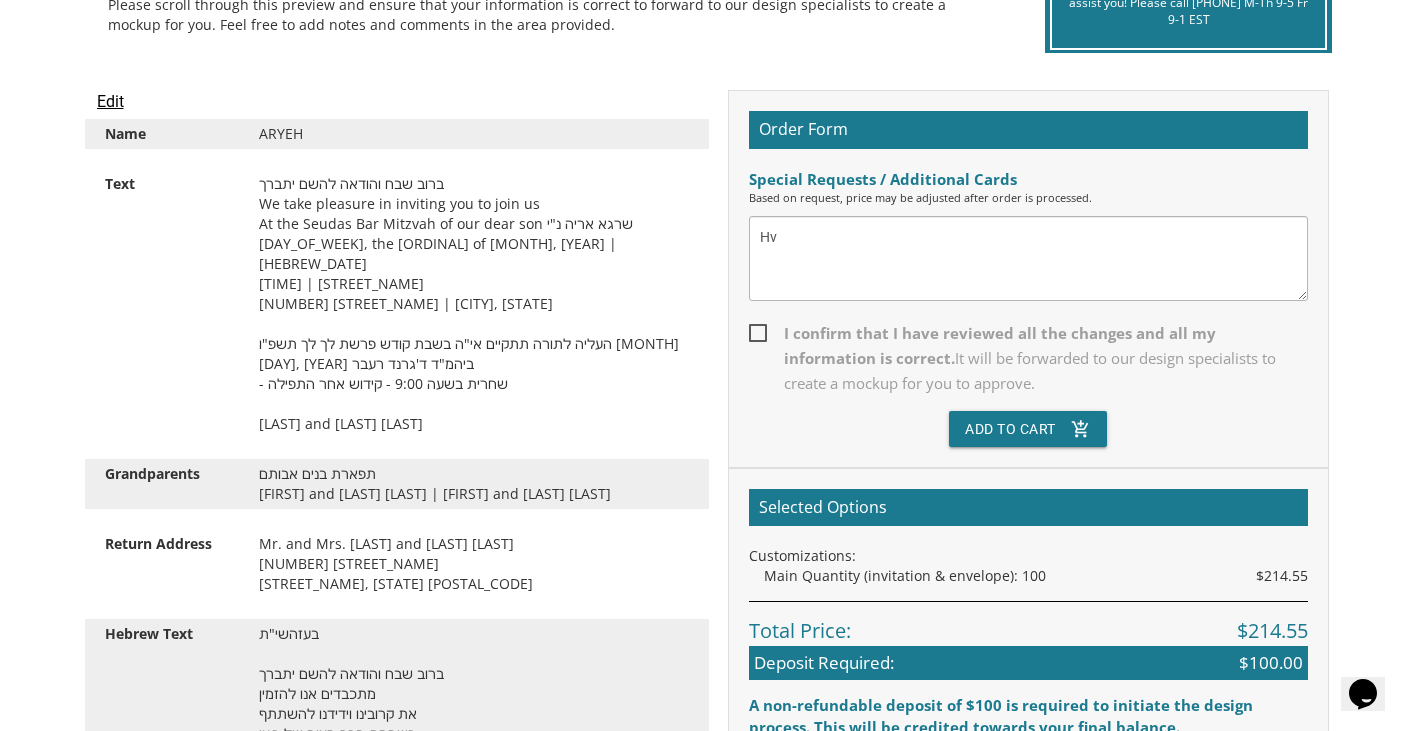 type on "H" 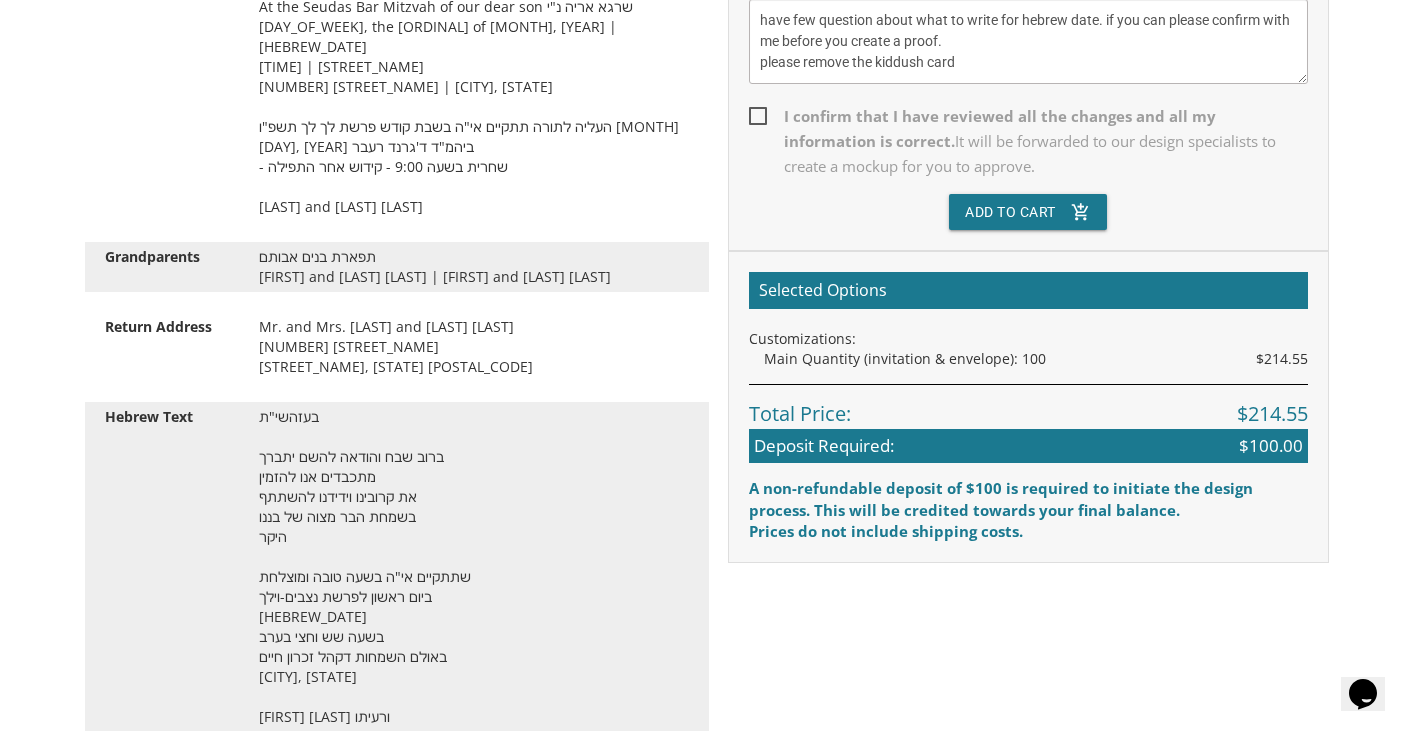 scroll, scrollTop: 722, scrollLeft: 0, axis: vertical 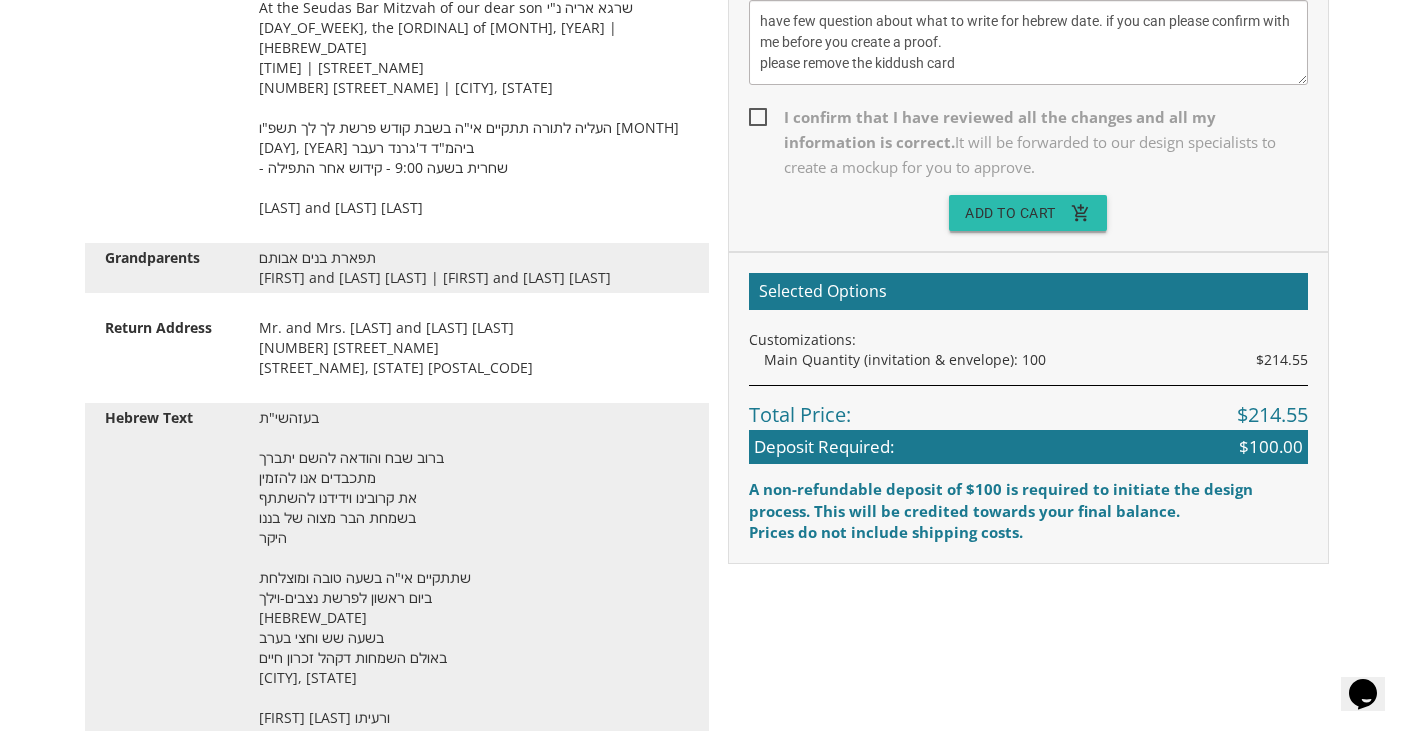 type on "have few question about what to write for hebrew date. if you can please confirm with me before you create a proof.
please remove the kiddush card" 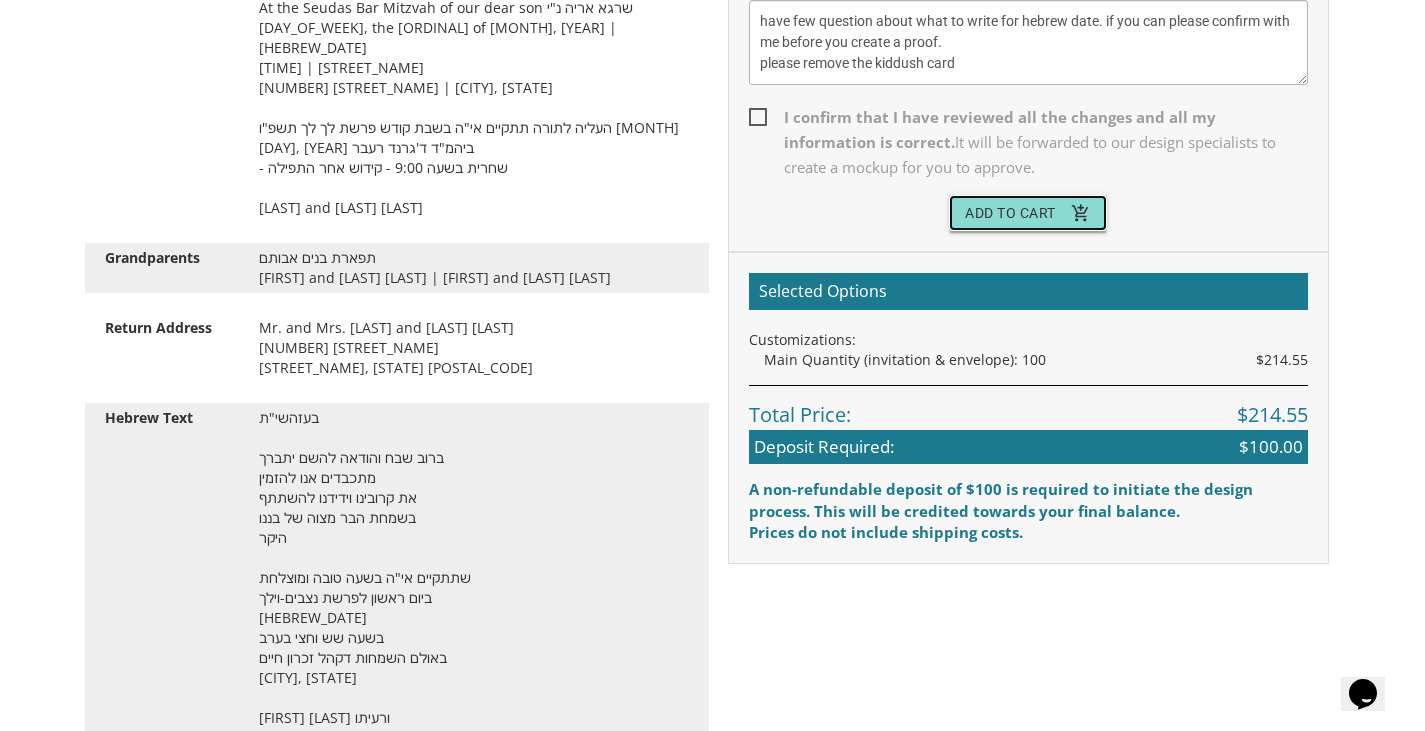 click on "Add To Cart
add_shopping_cart" at bounding box center [1028, 213] 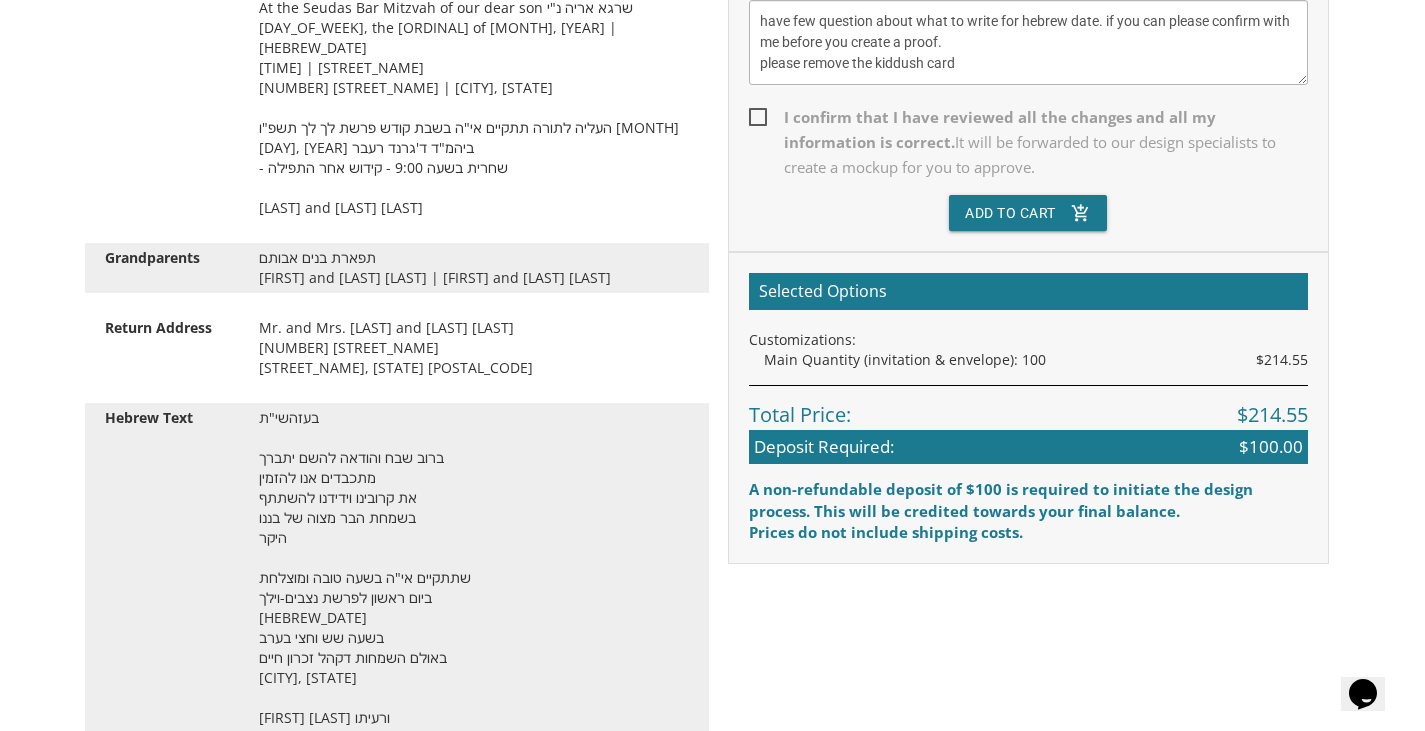 click on "I confirm that I have reviewed all the changes and all my information is correct.   It will be forwarded to our design specialists to create a mockup for you to approve." at bounding box center [1028, 142] 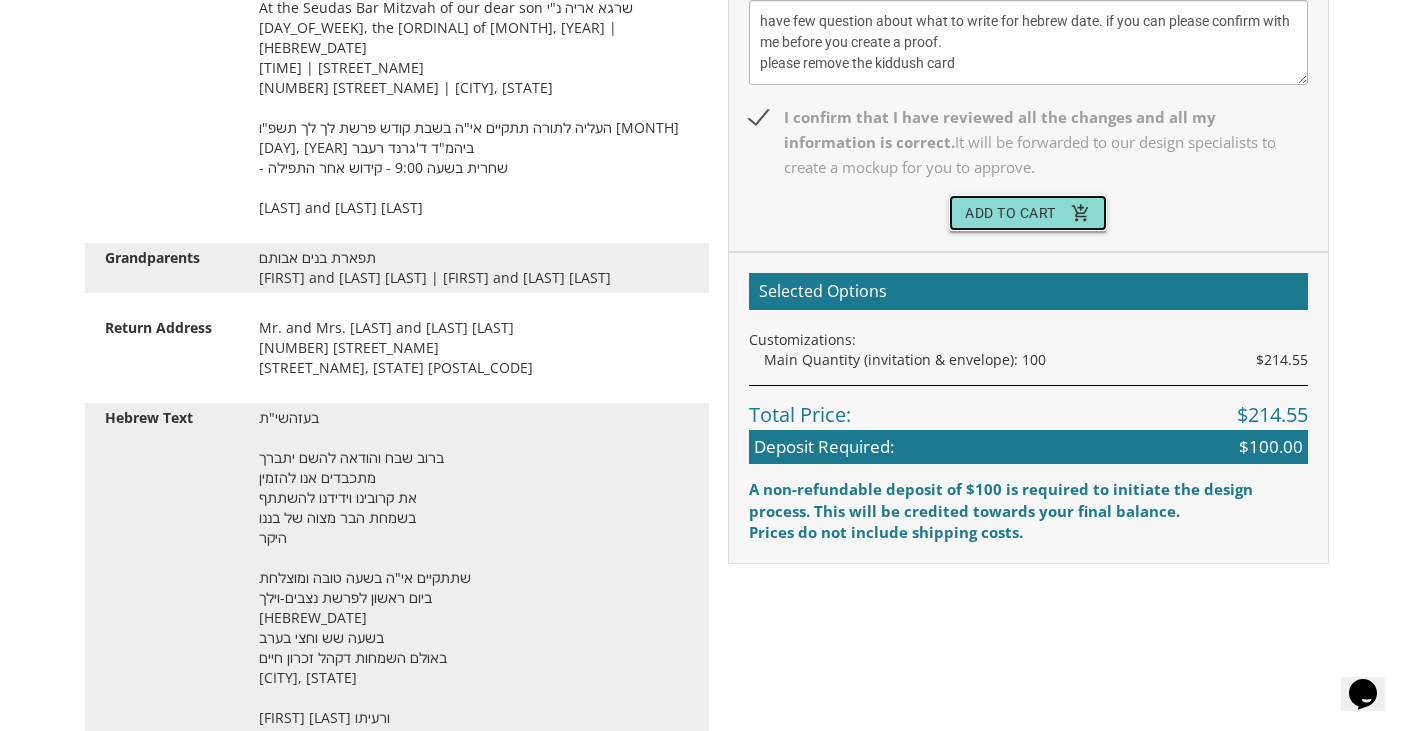 click on "Add To Cart
add_shopping_cart" at bounding box center [1028, 213] 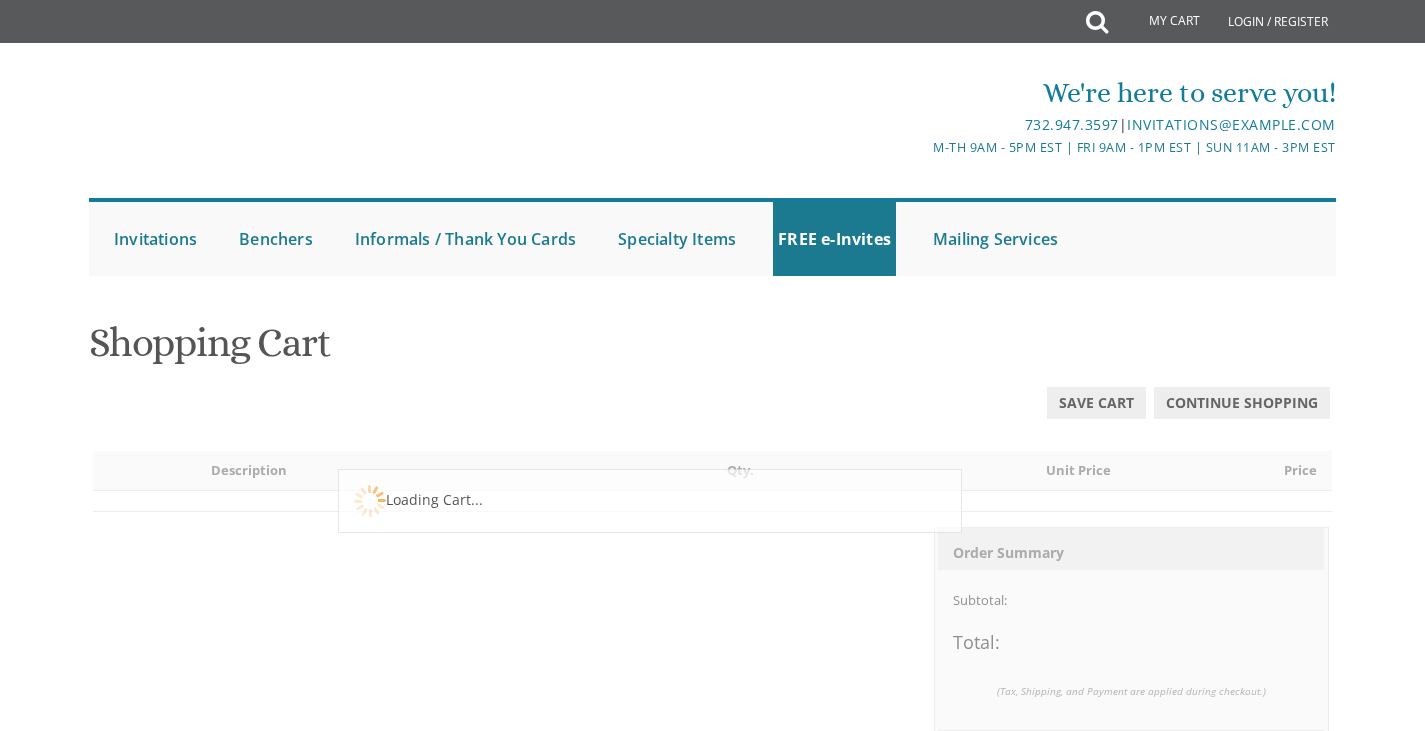 scroll, scrollTop: 0, scrollLeft: 0, axis: both 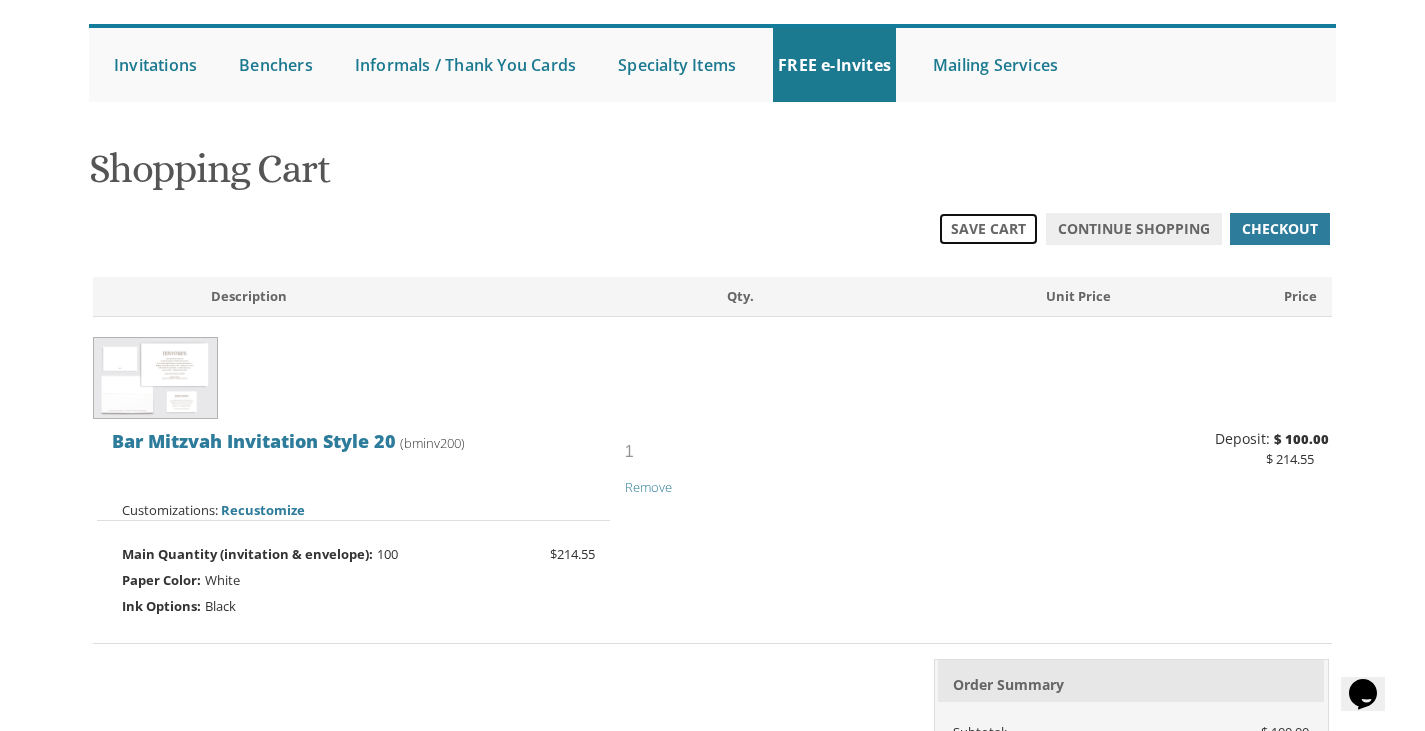 click on "Save Cart" at bounding box center (988, 229) 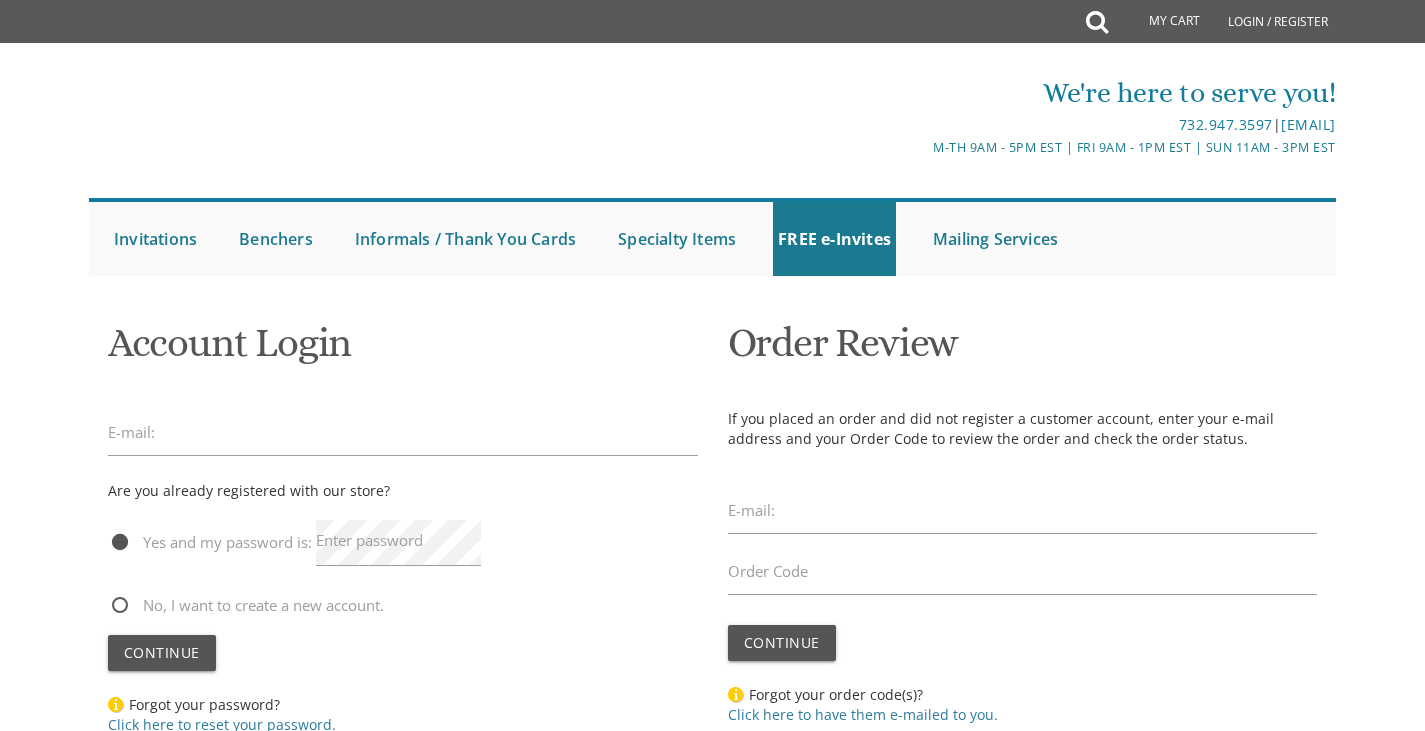 scroll, scrollTop: 0, scrollLeft: 0, axis: both 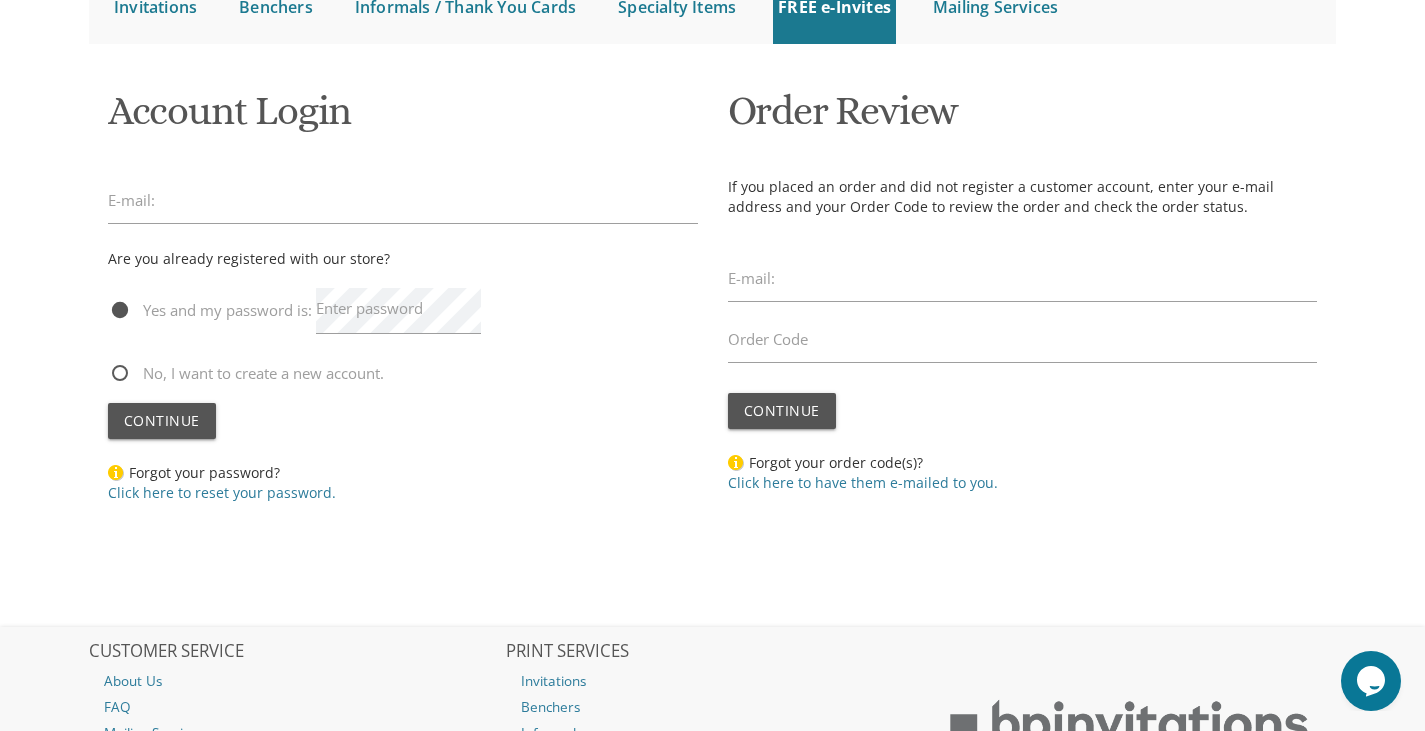 click on "No, I want to create a new account." at bounding box center [246, 373] 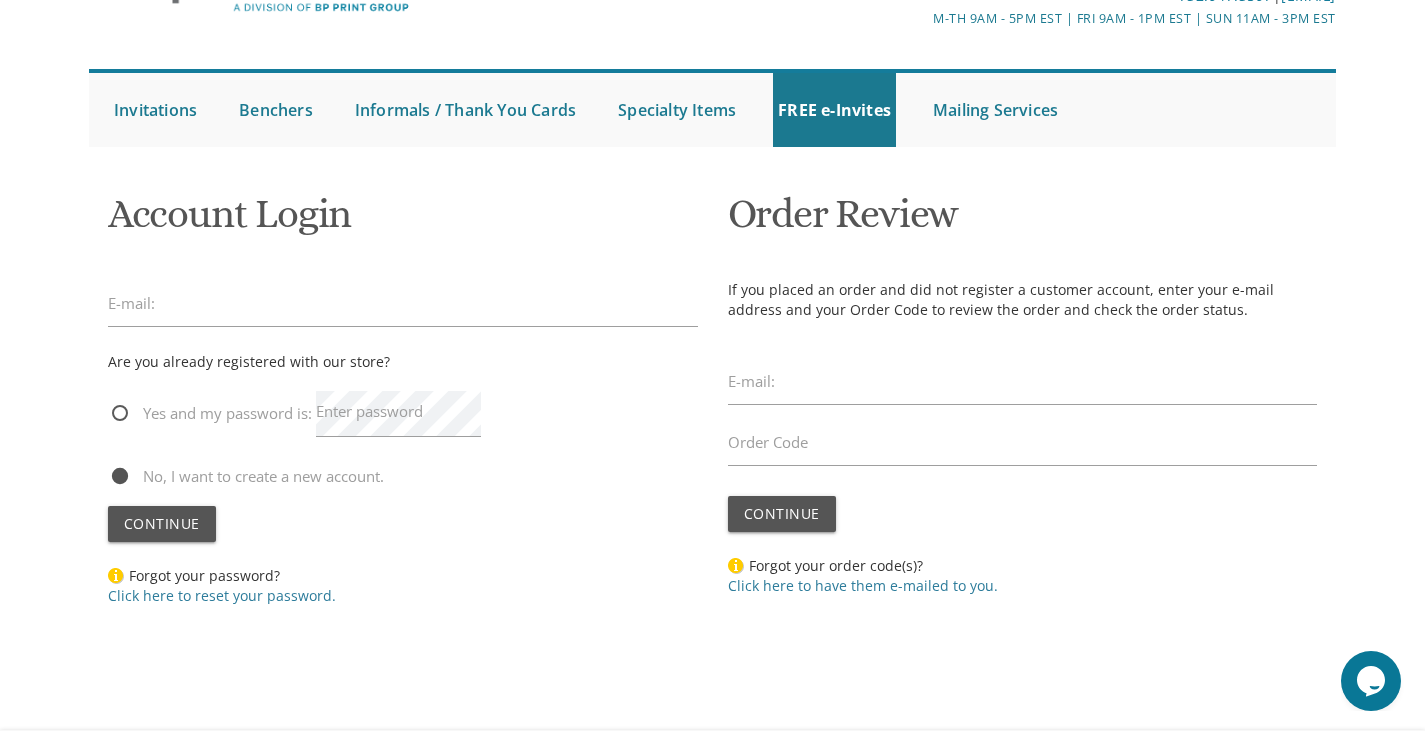 scroll, scrollTop: 137, scrollLeft: 0, axis: vertical 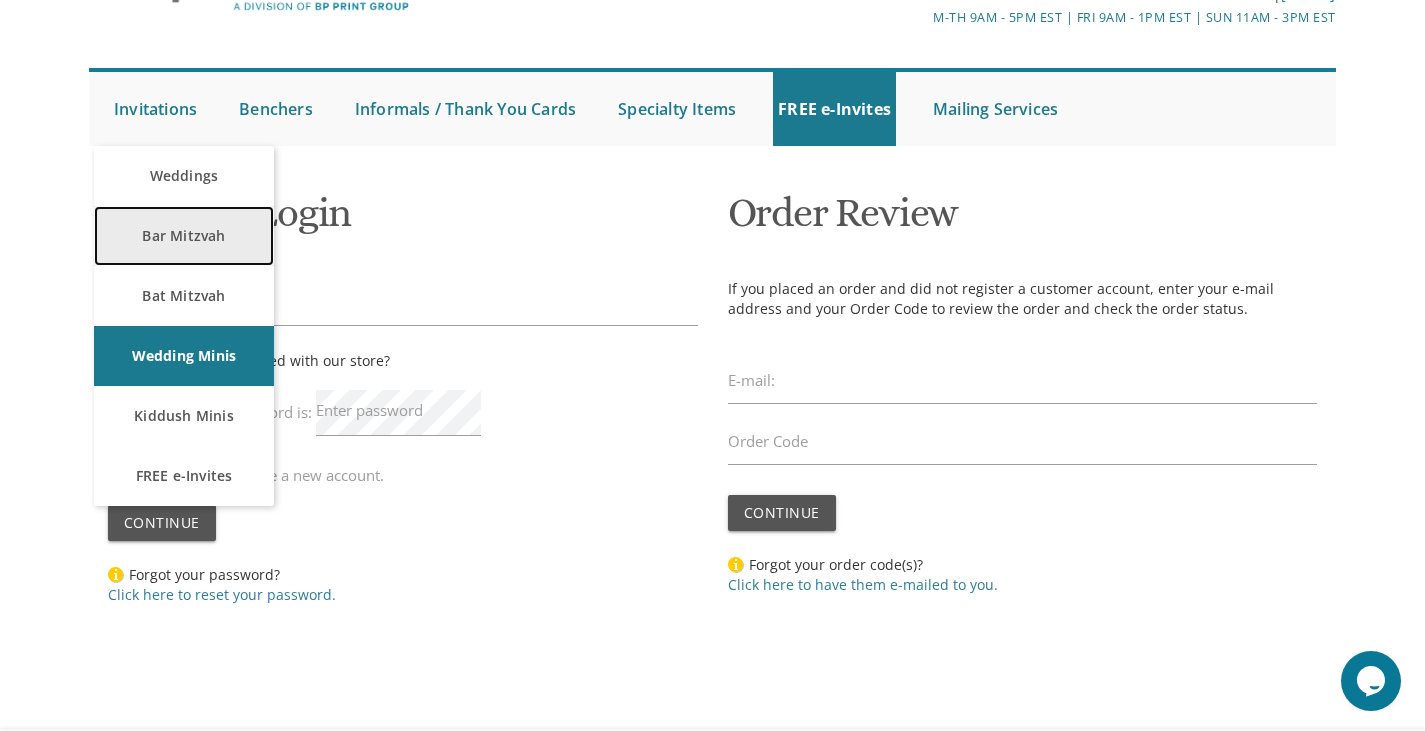 click on "Bar Mitzvah" at bounding box center (184, 236) 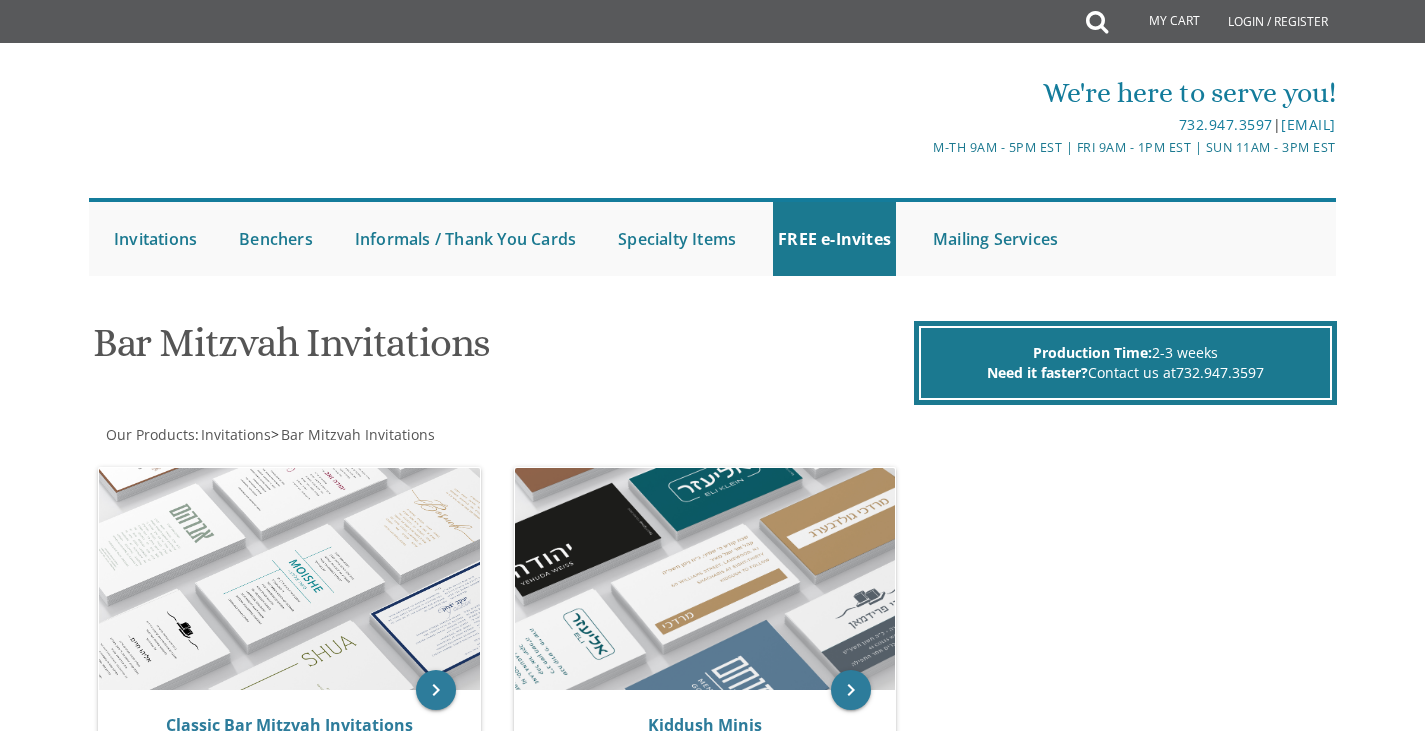 scroll, scrollTop: 0, scrollLeft: 0, axis: both 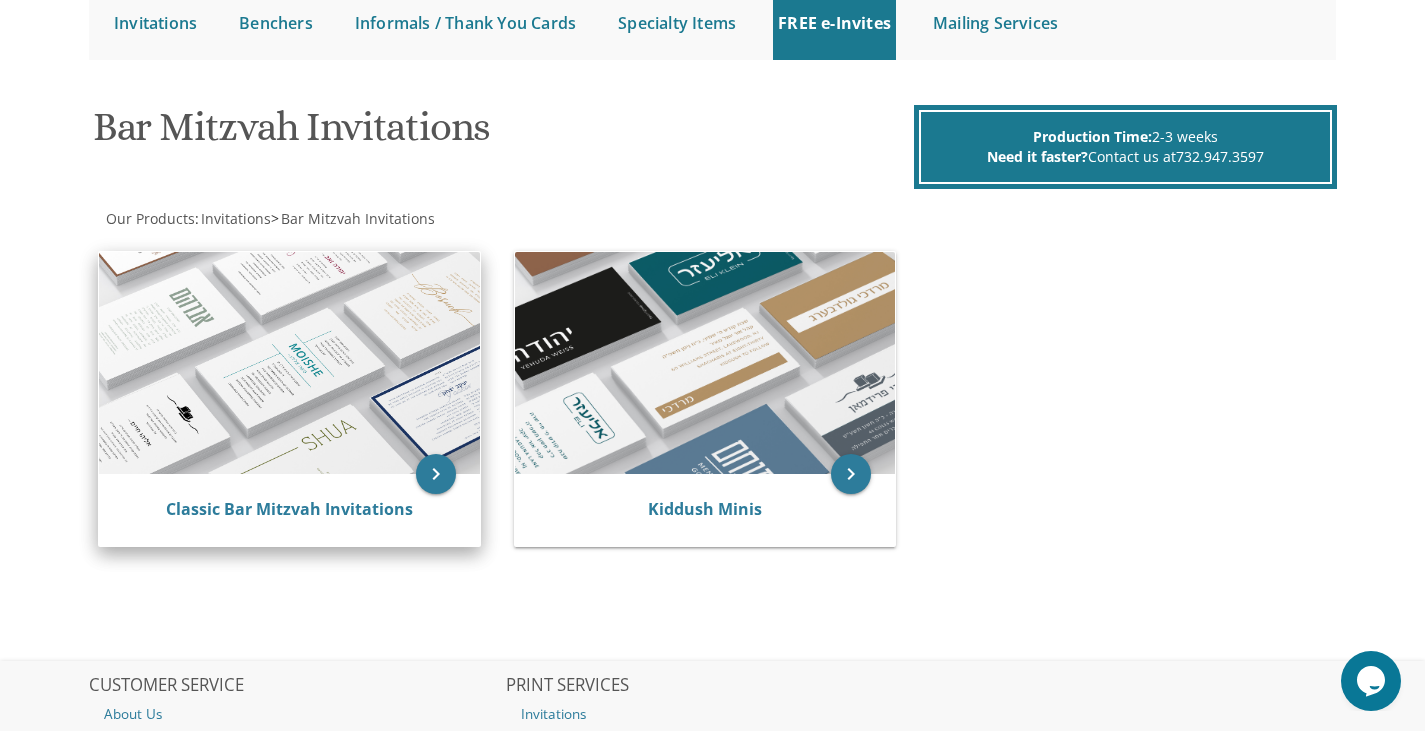 click at bounding box center (289, 363) 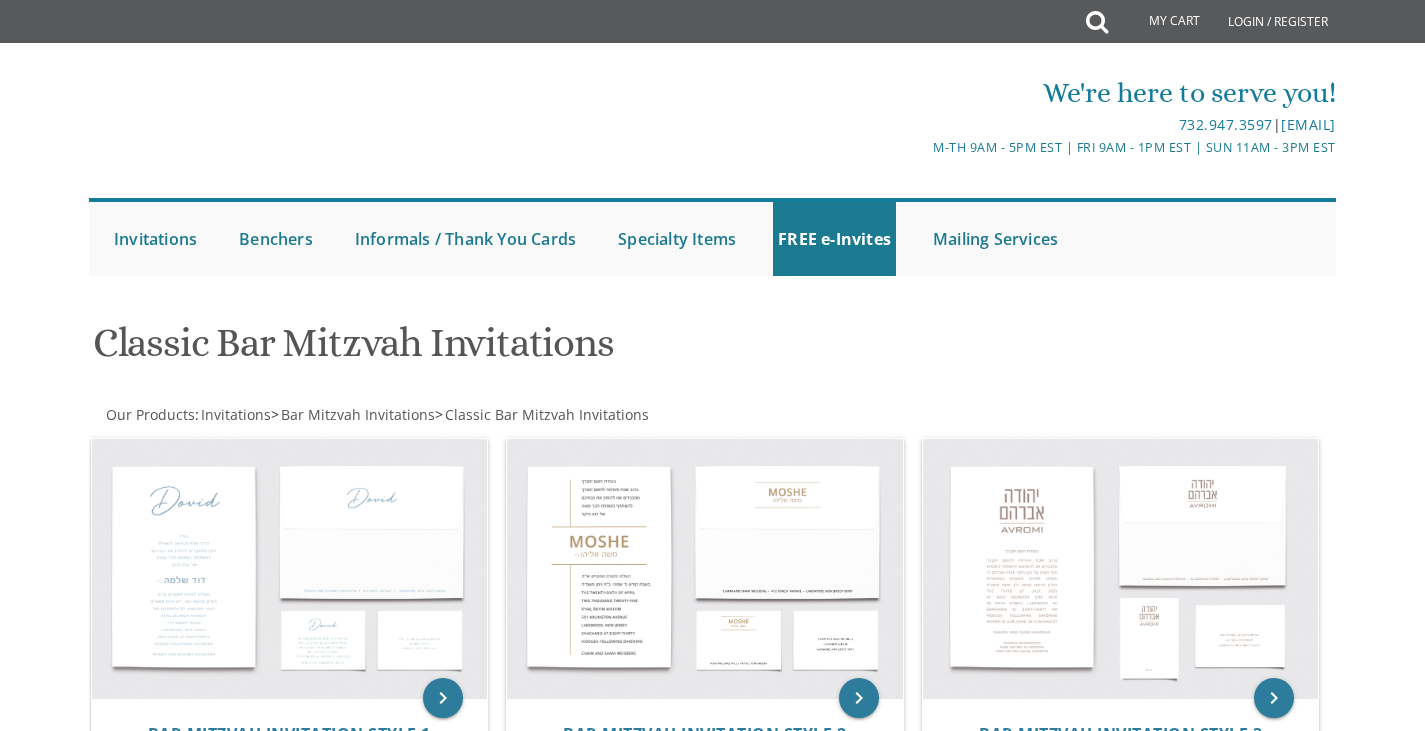 scroll, scrollTop: 0, scrollLeft: 0, axis: both 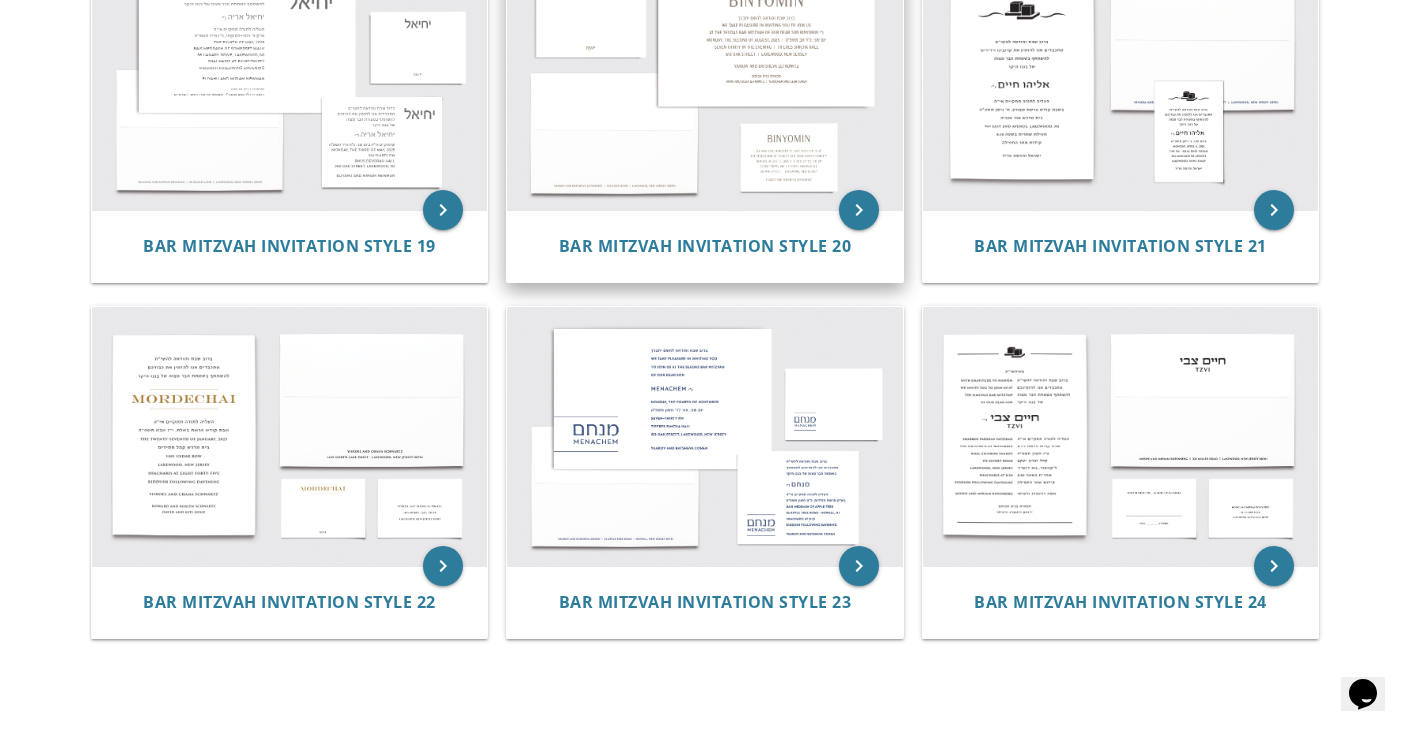 click on "Bar Mitzvah Invitation Style 20" at bounding box center (705, 246) 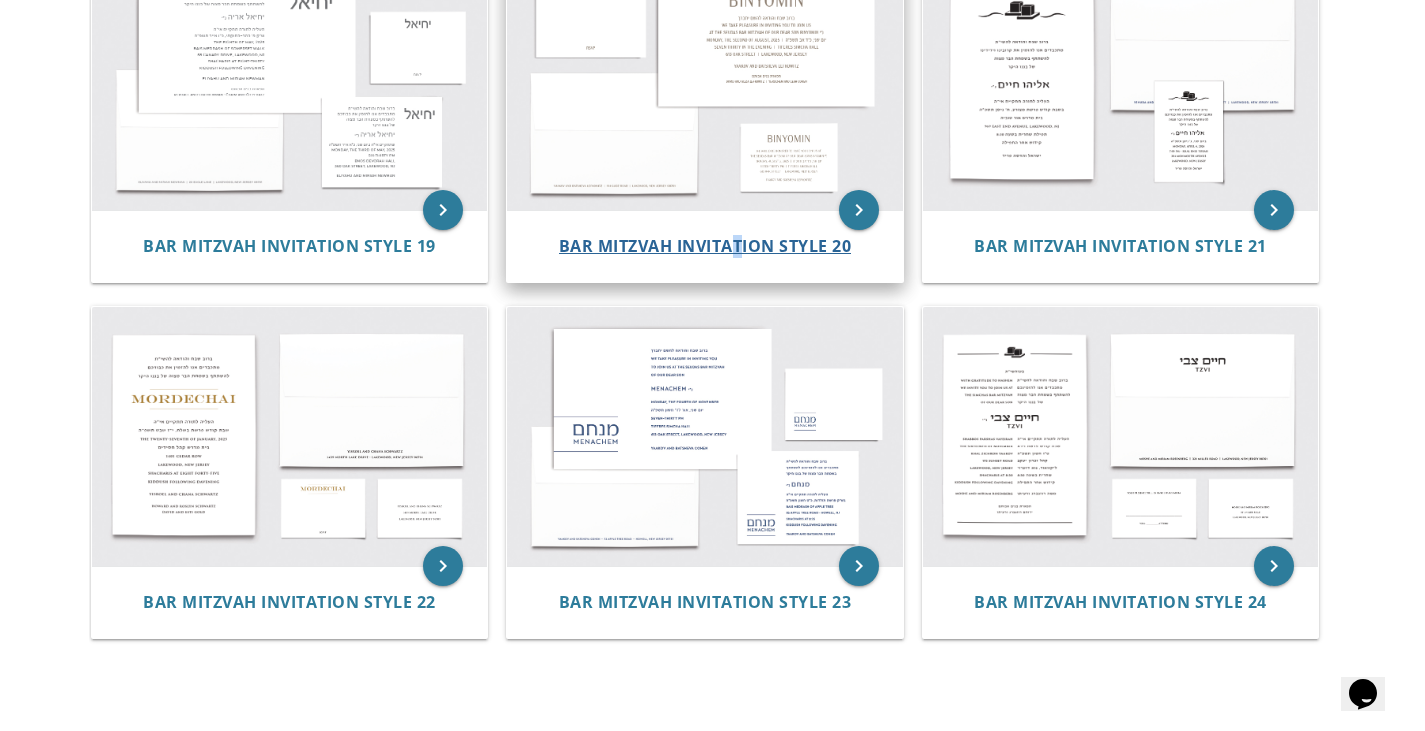 drag, startPoint x: 741, startPoint y: 259, endPoint x: 728, endPoint y: 240, distance: 23.021729 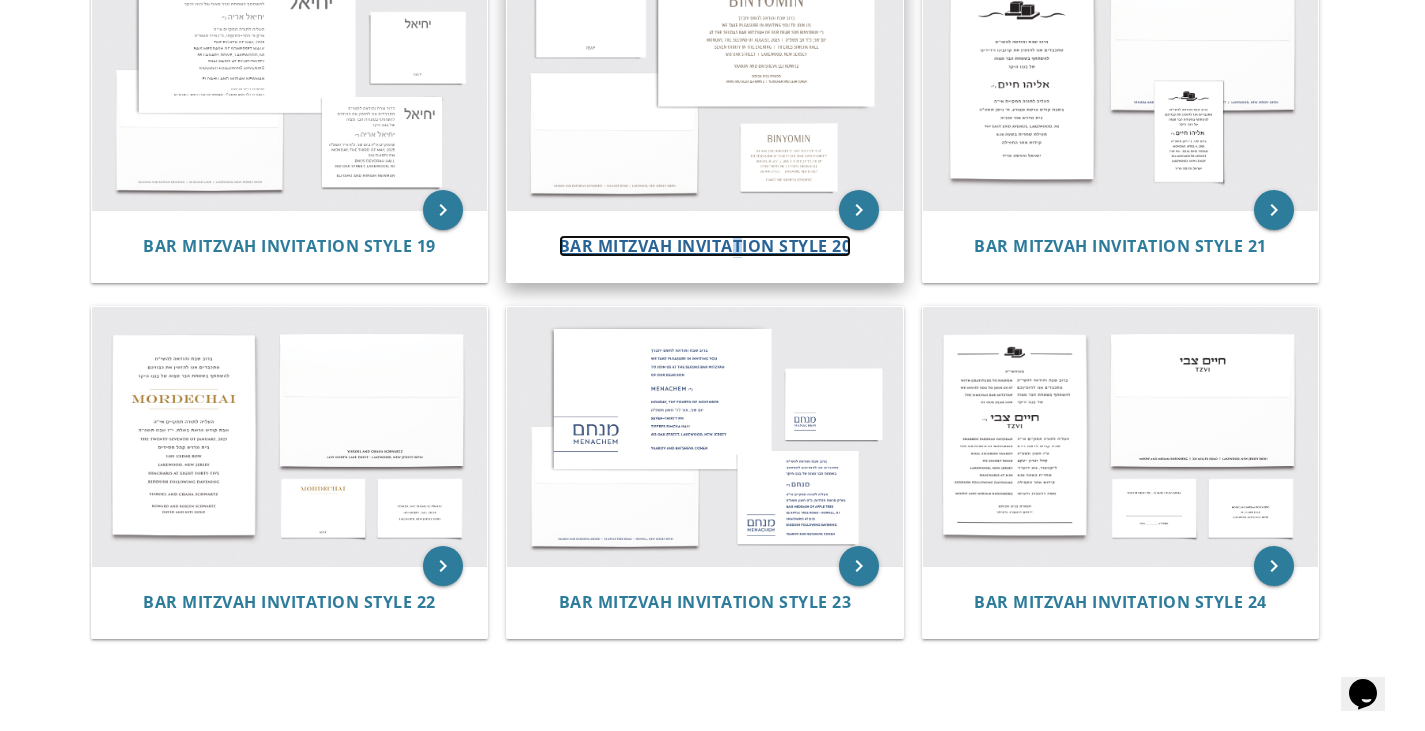 click on "Bar Mitzvah Invitation Style 20" at bounding box center [705, 246] 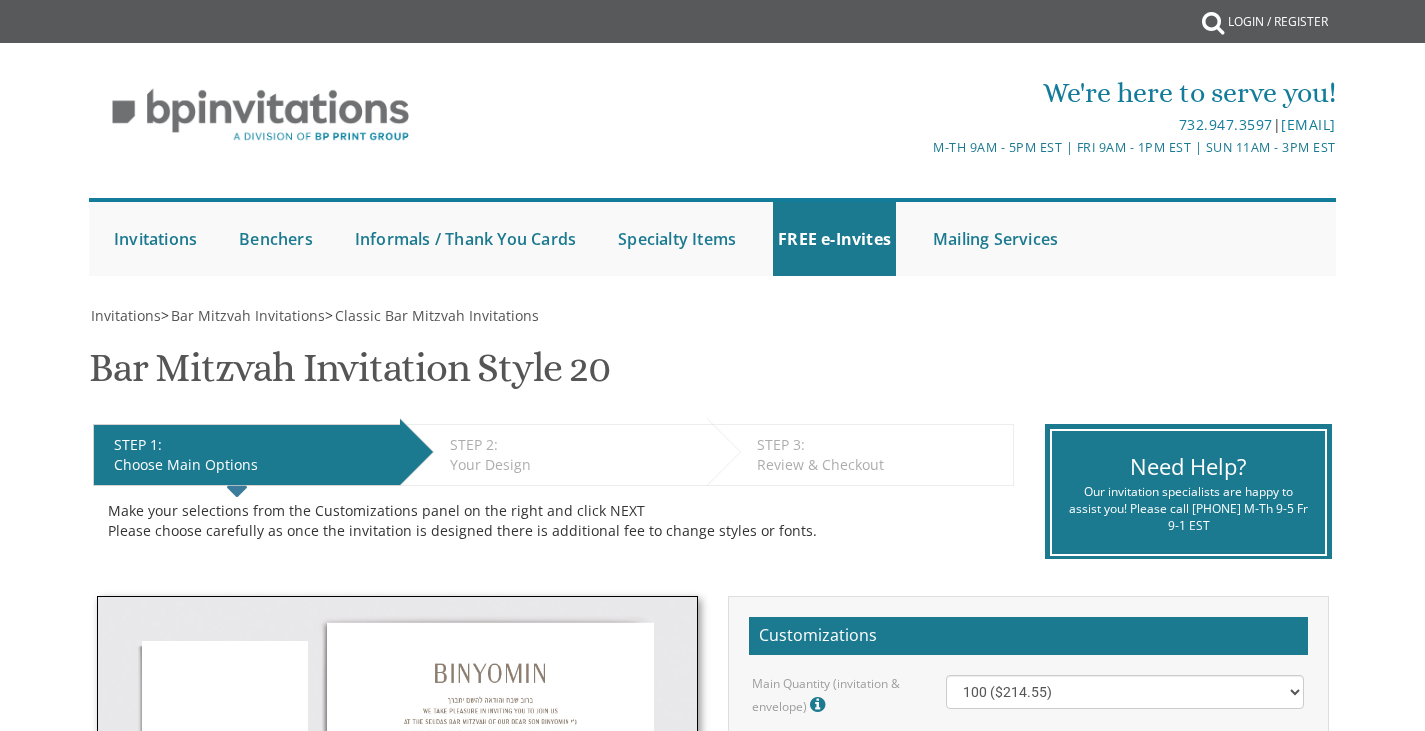 scroll, scrollTop: 0, scrollLeft: 0, axis: both 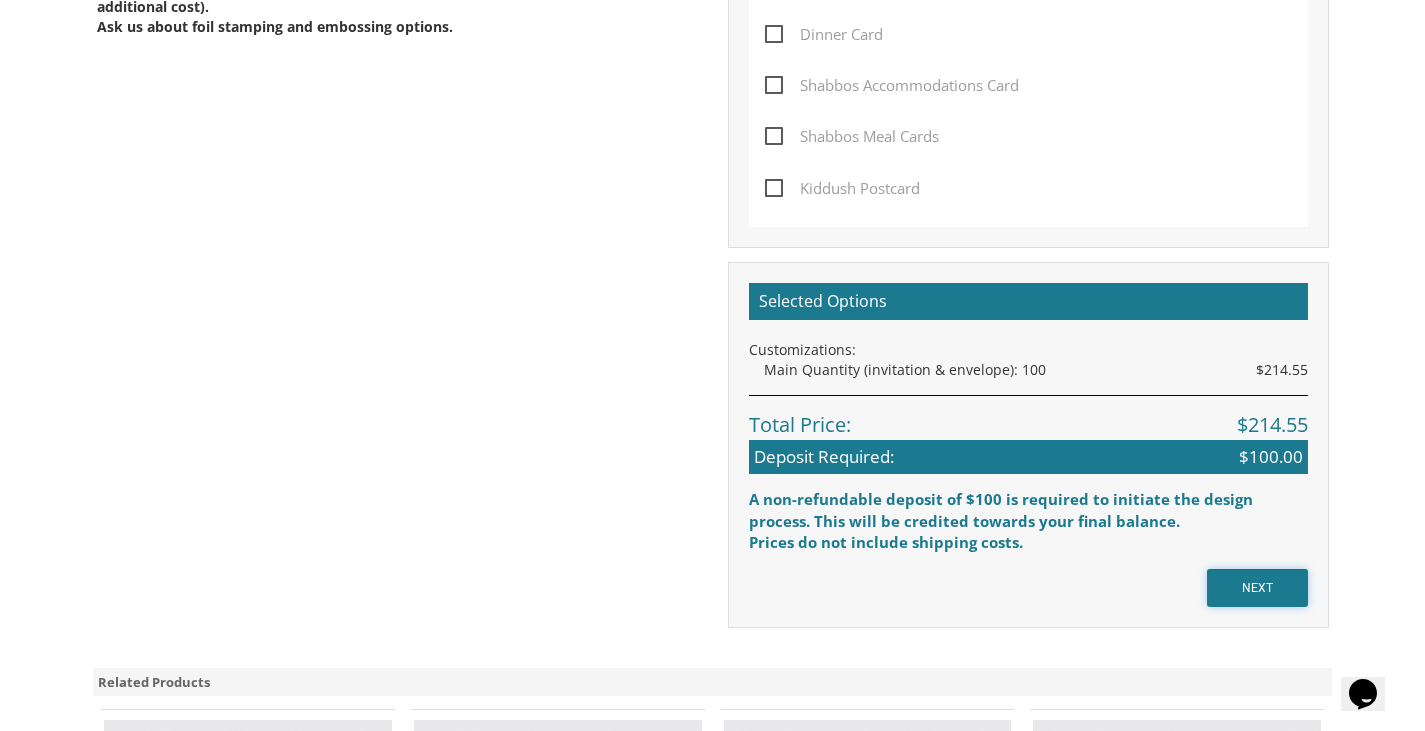 click on "NEXT" at bounding box center [1257, 588] 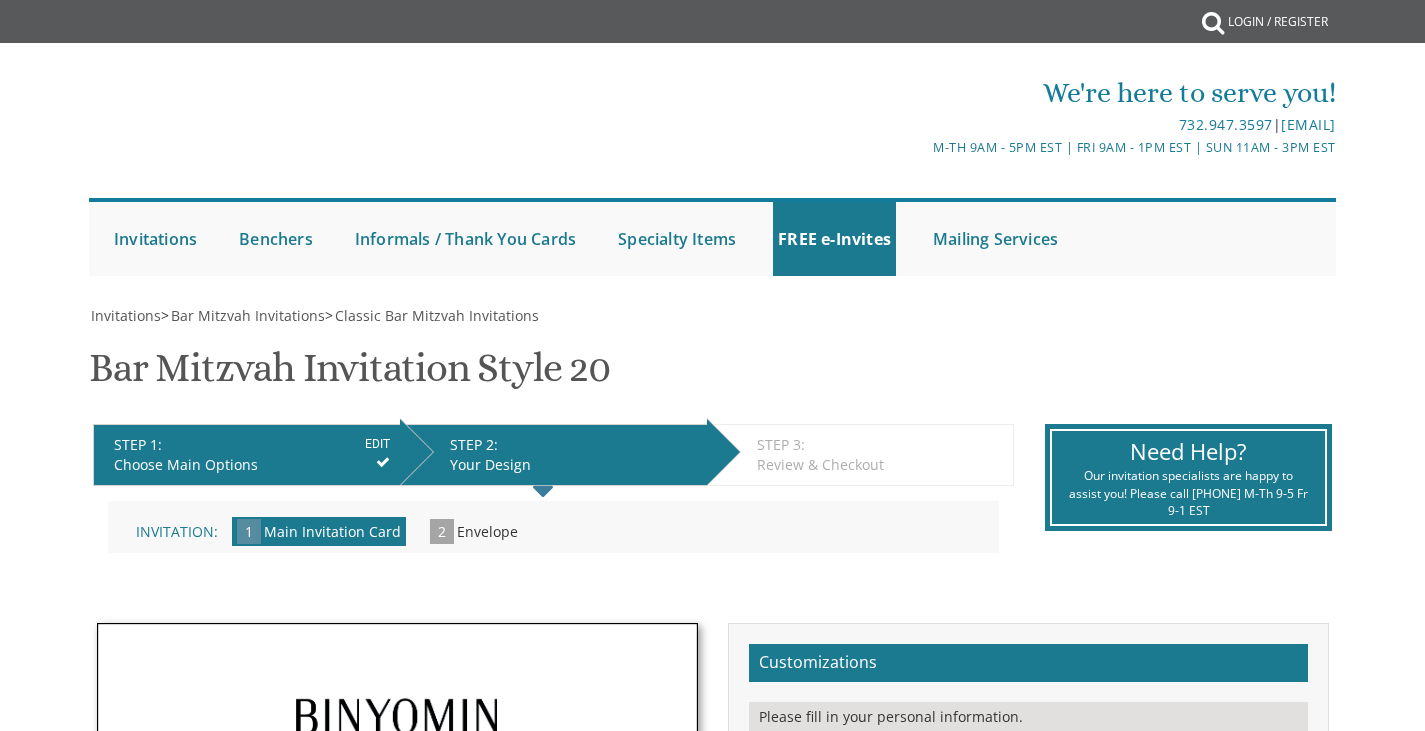 scroll, scrollTop: 0, scrollLeft: 0, axis: both 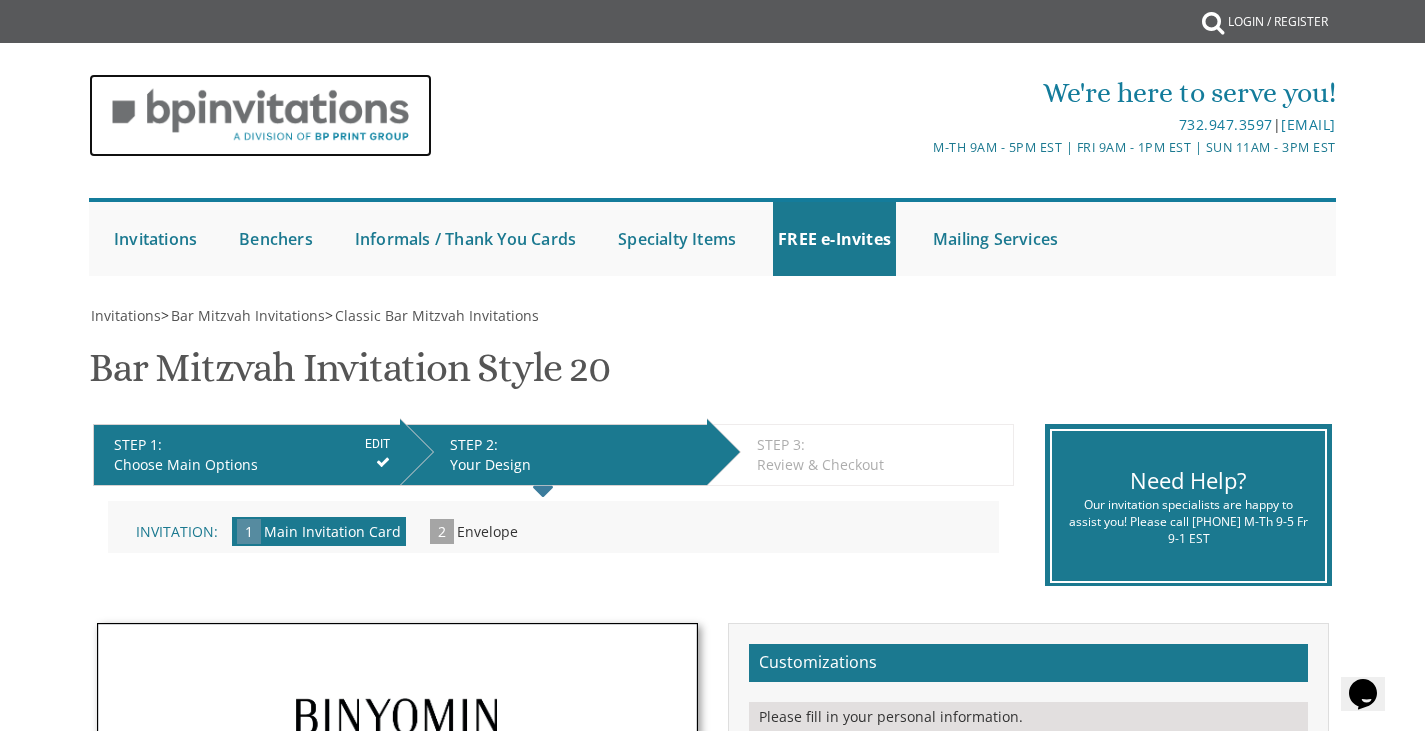 click at bounding box center (260, 115) 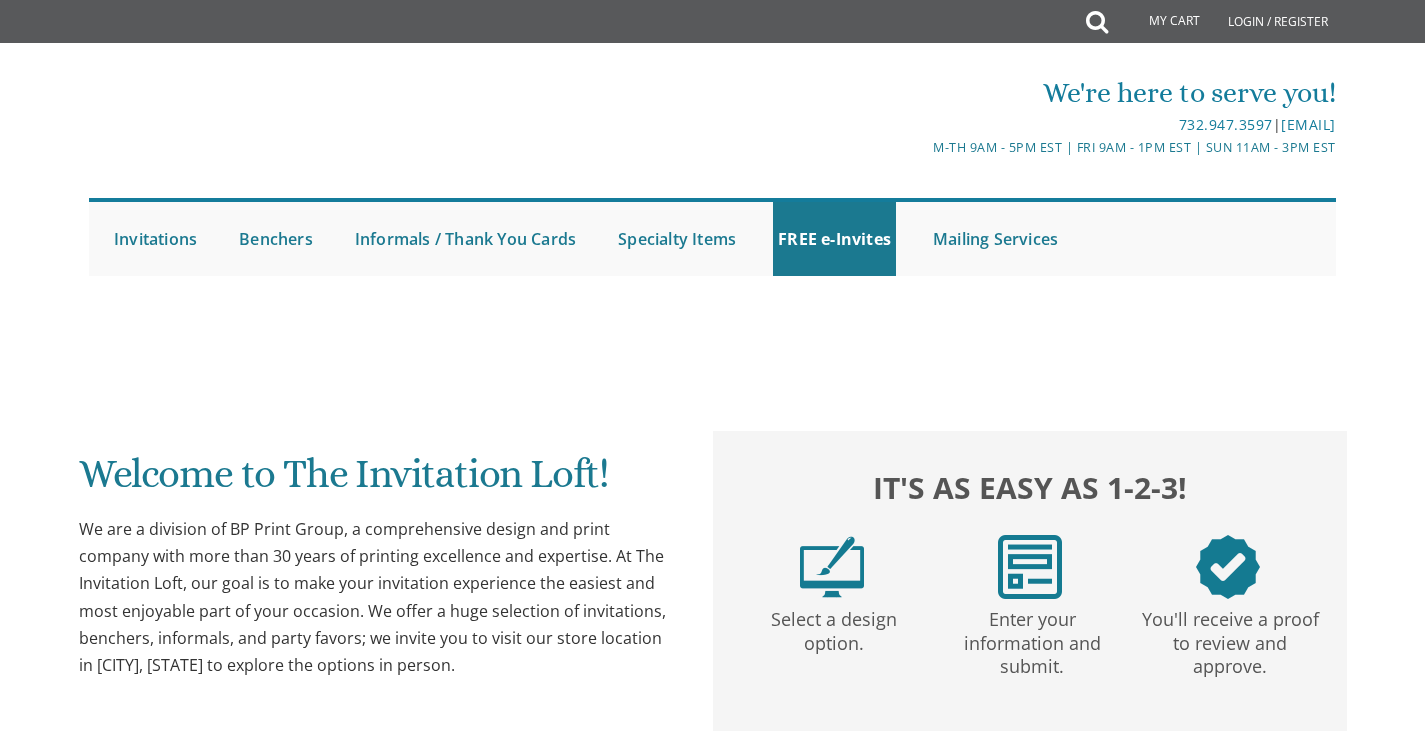 scroll, scrollTop: 0, scrollLeft: 0, axis: both 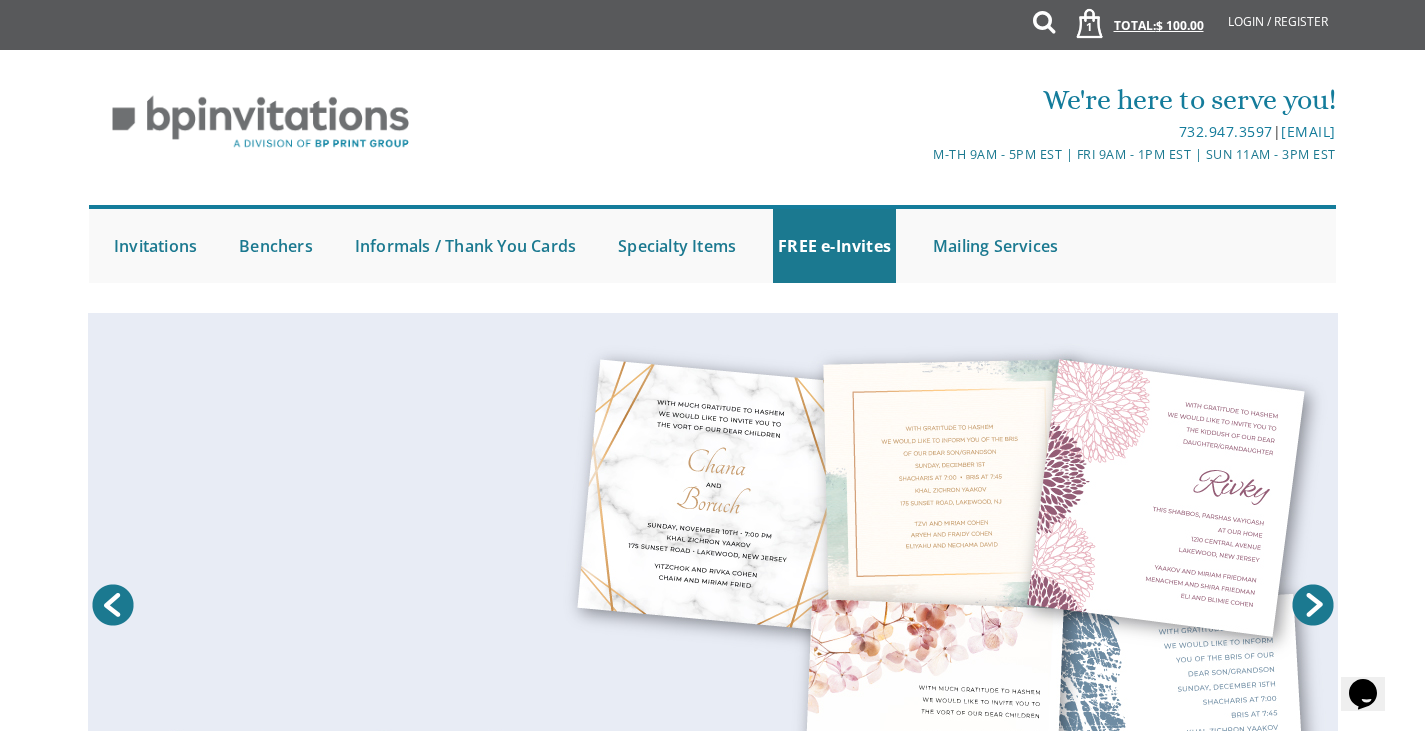 click on "1
Total:
$ 100.00
$ 100.00" at bounding box center (1133, 35) 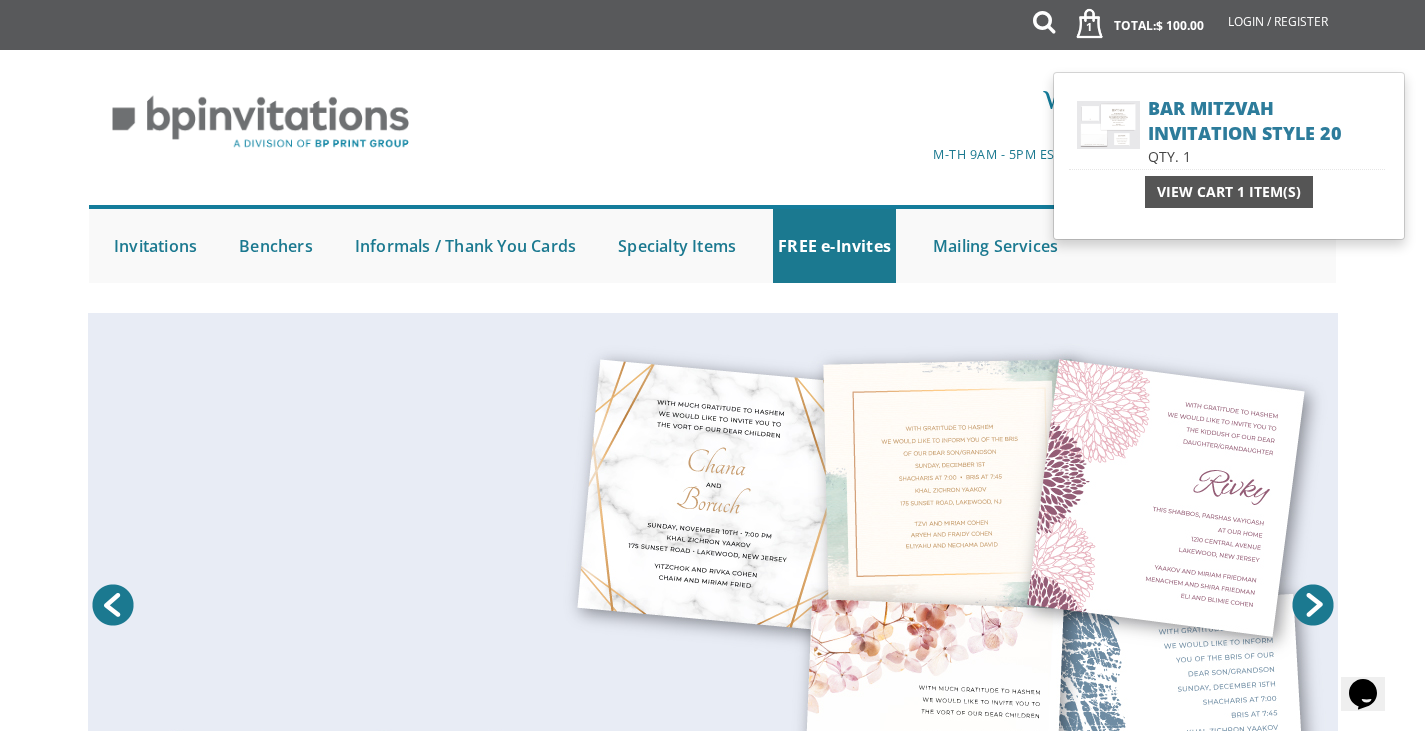 click on "View Cart 1  Item(s)" at bounding box center (1229, 192) 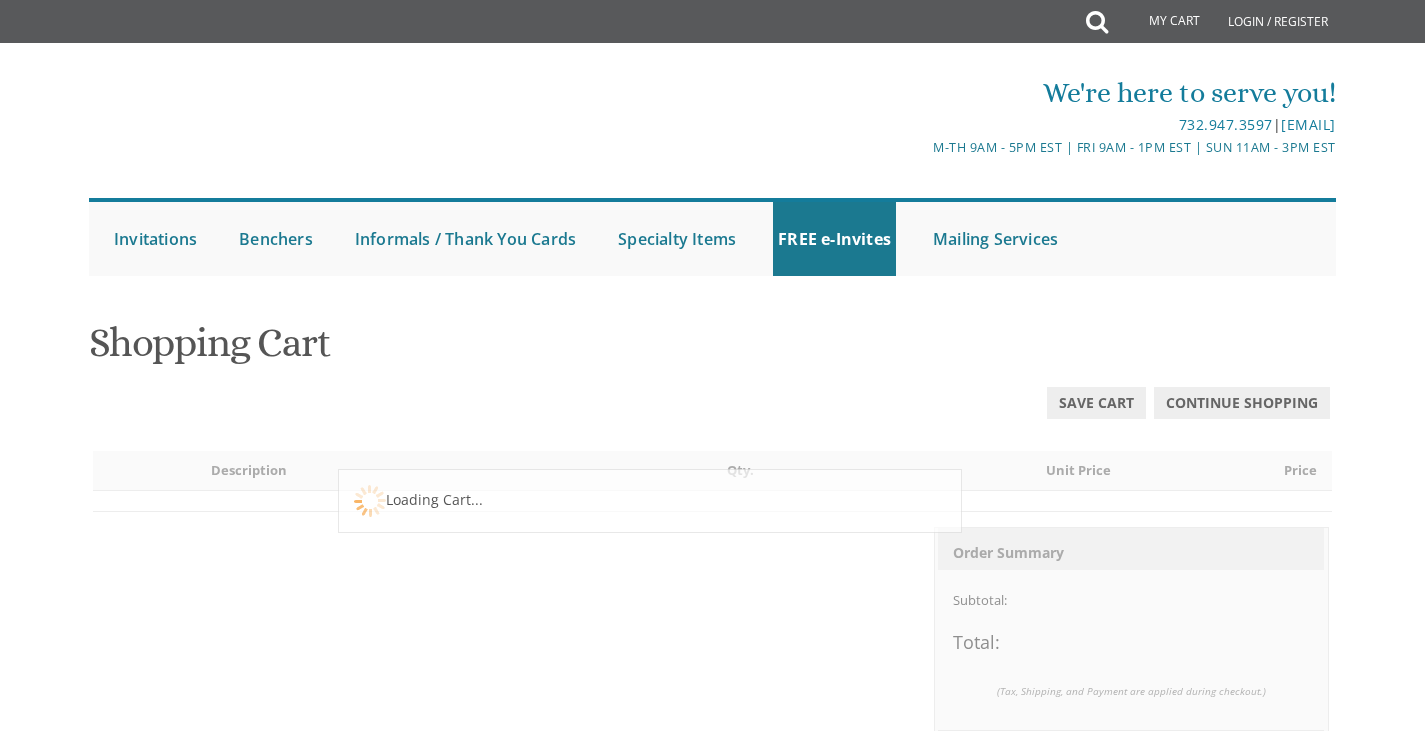 scroll, scrollTop: 0, scrollLeft: 0, axis: both 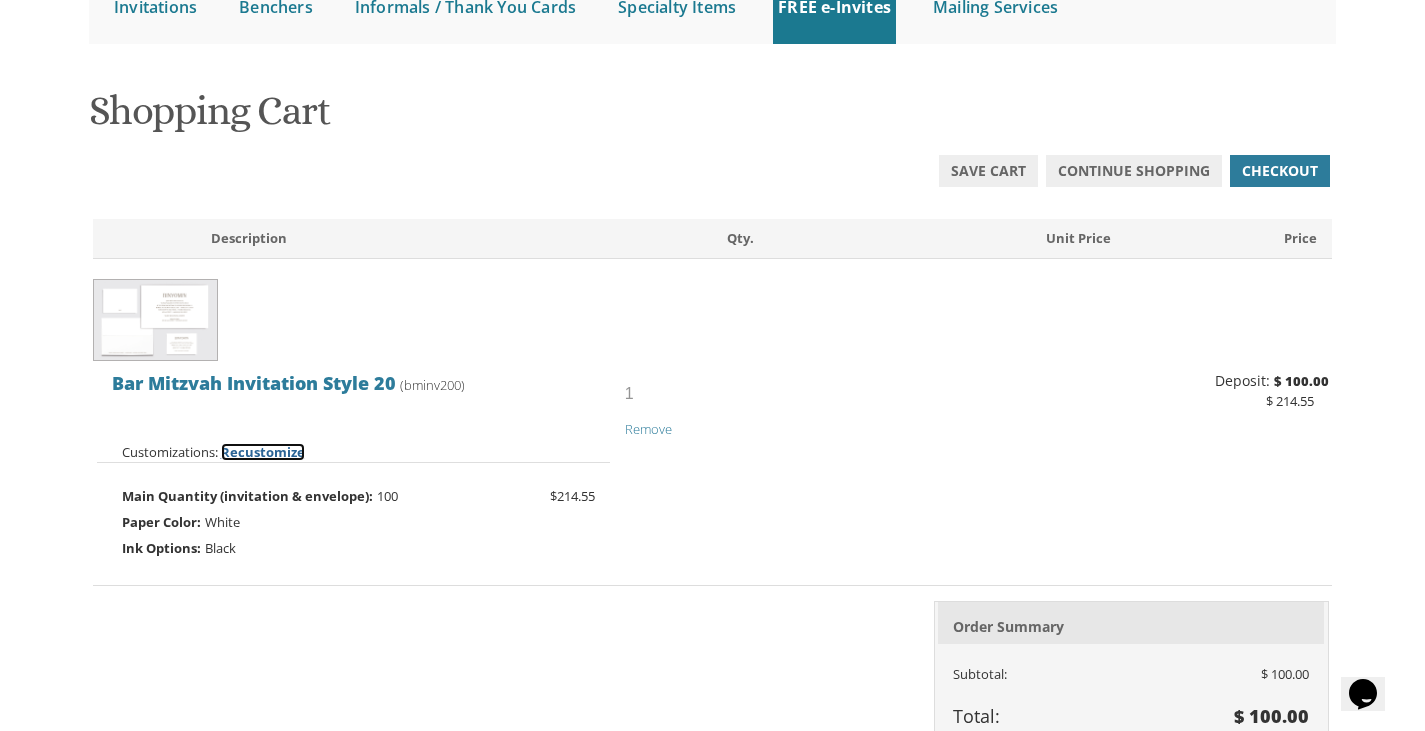 click on "Recustomize" at bounding box center [263, 452] 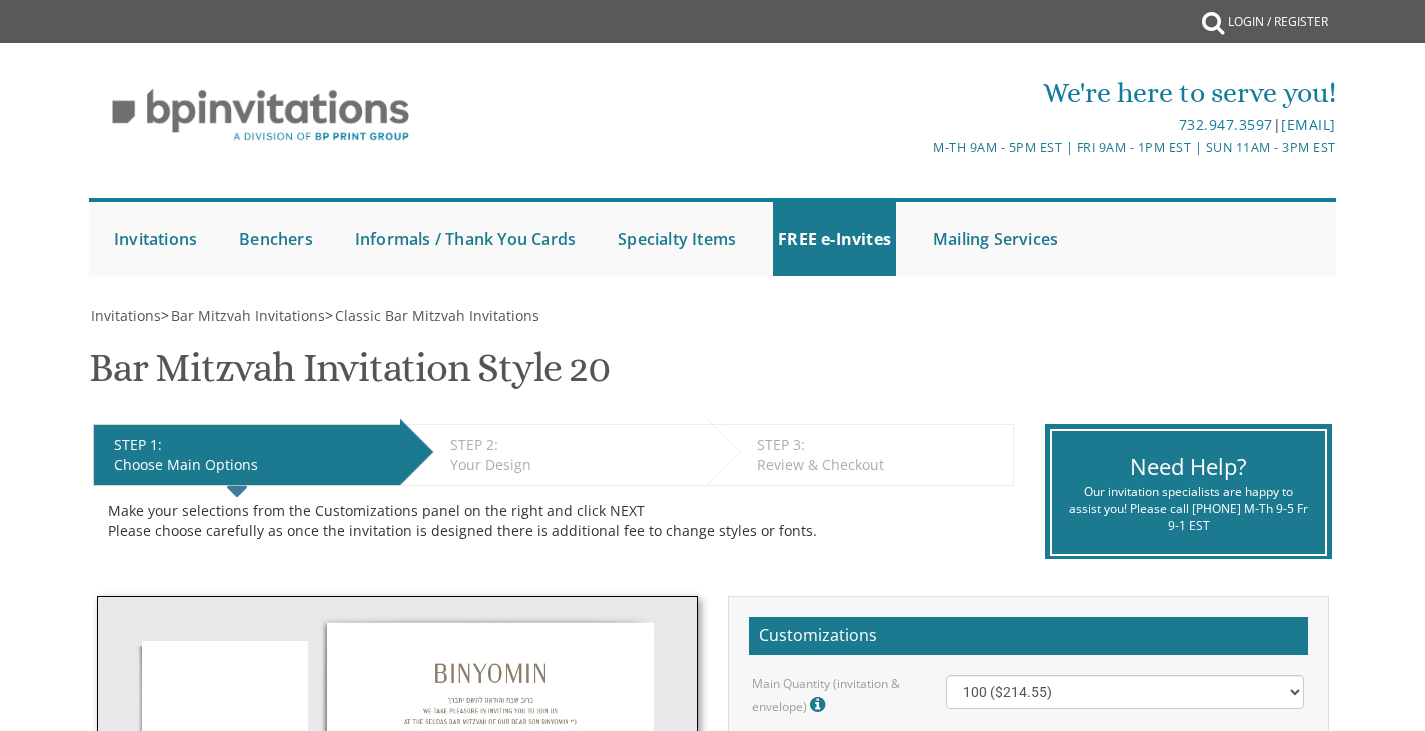 scroll, scrollTop: 0, scrollLeft: 0, axis: both 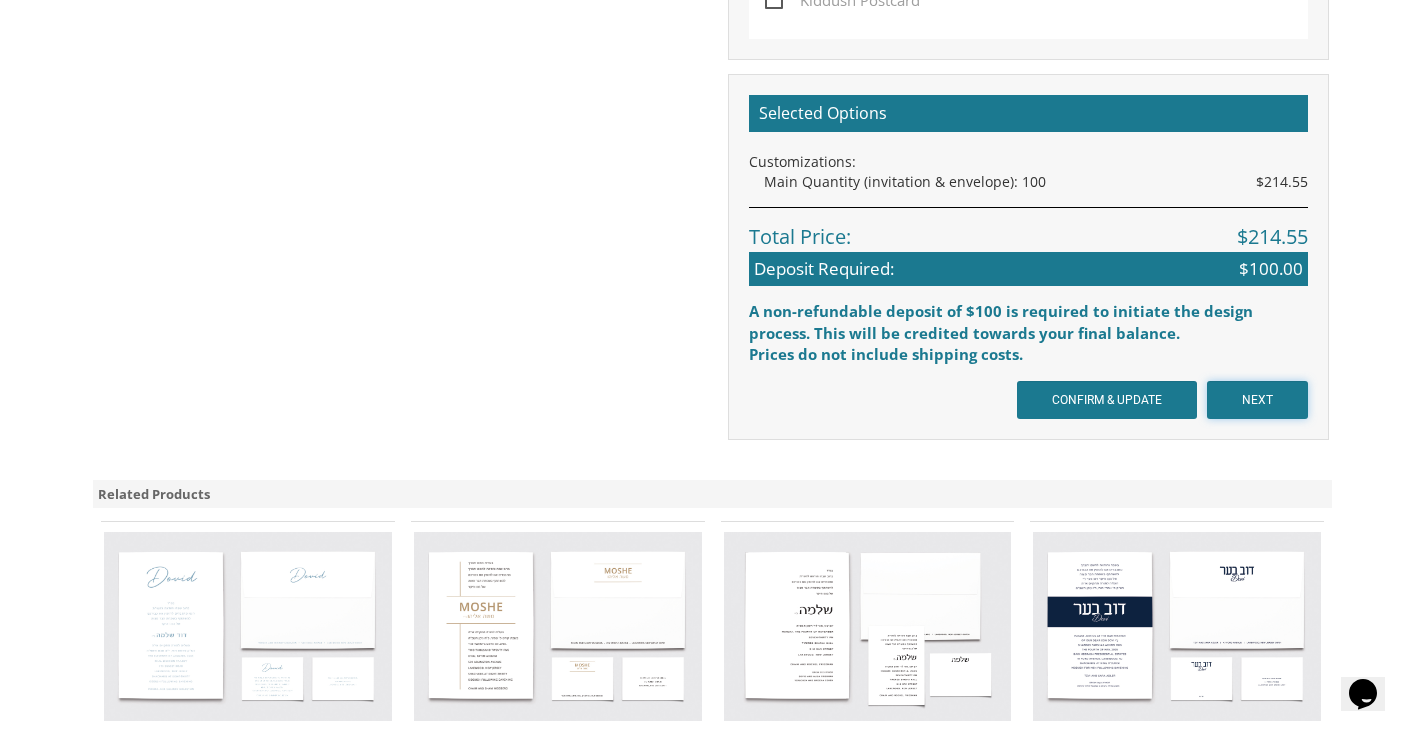 click on "NEXT" at bounding box center [1257, 400] 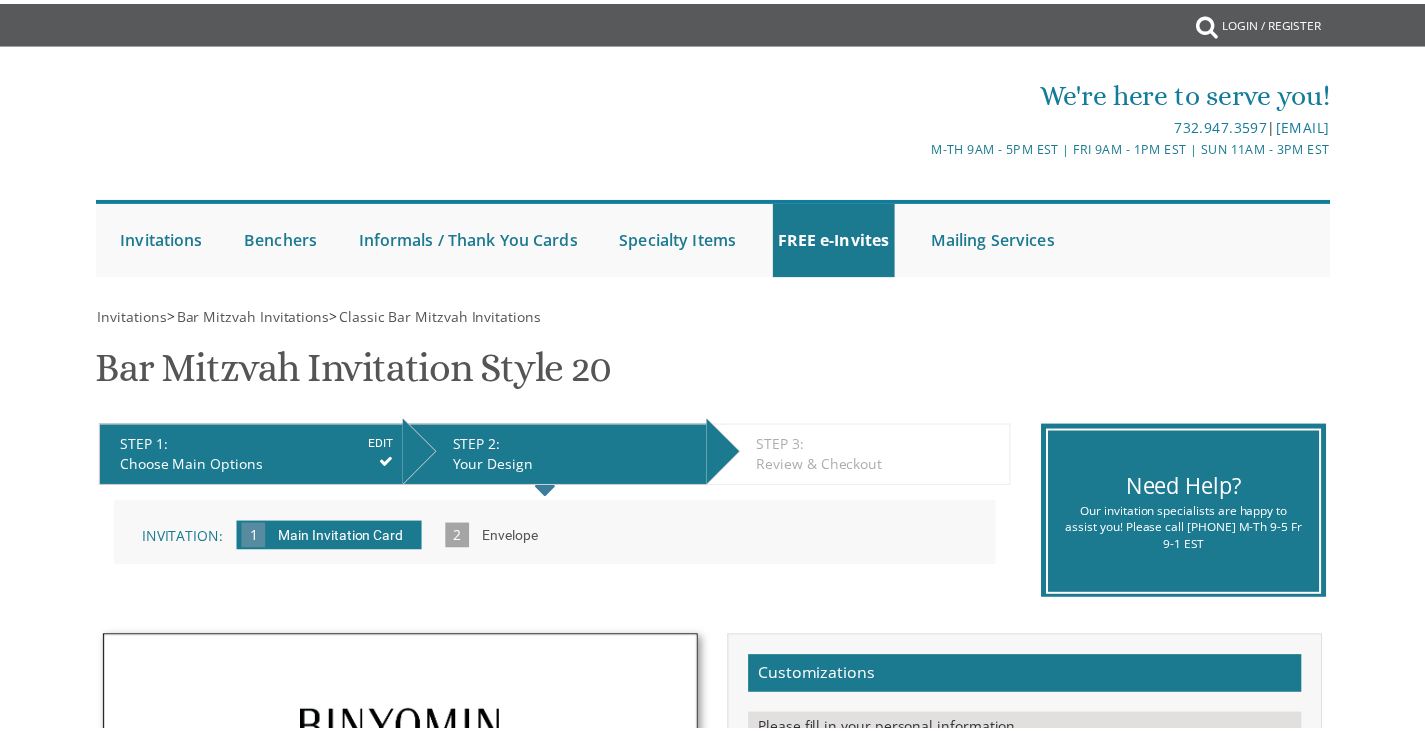 scroll, scrollTop: 0, scrollLeft: 0, axis: both 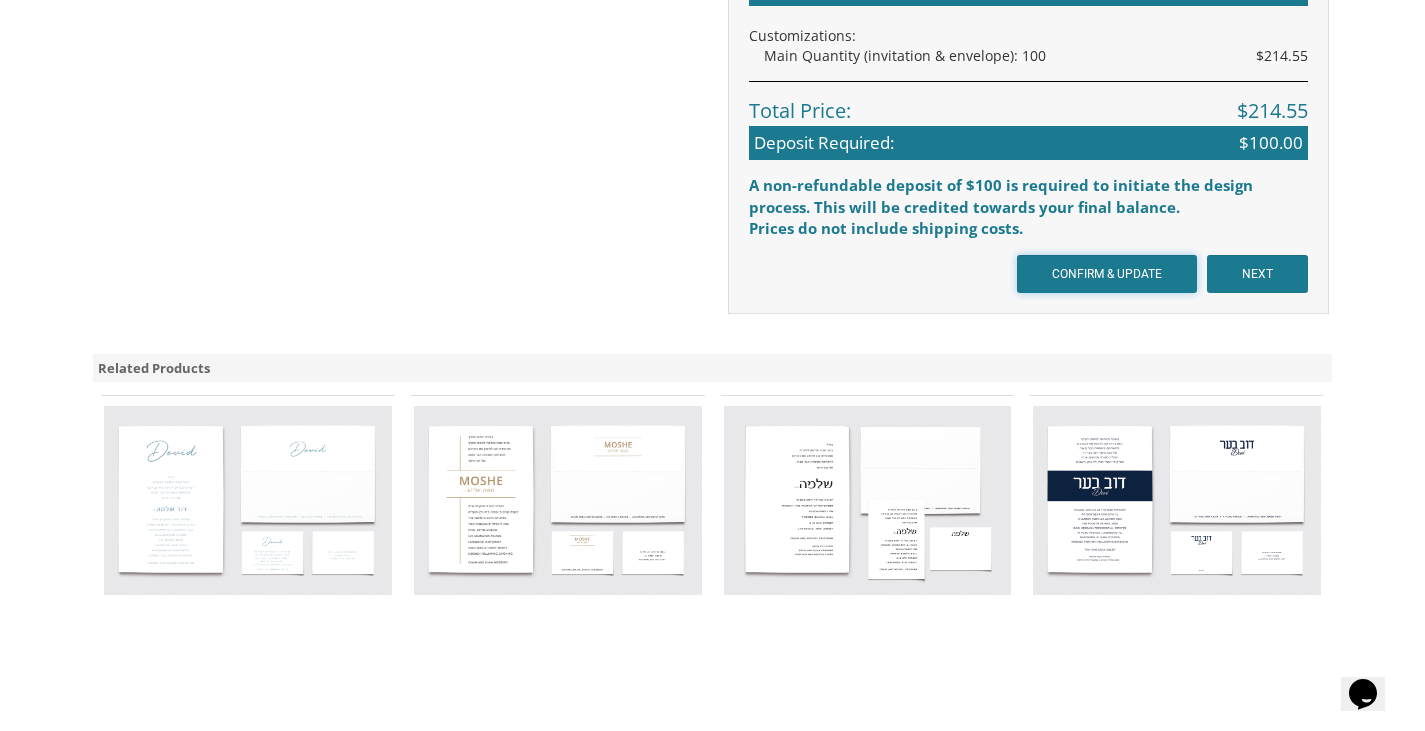 click on "CONFIRM & UPDATE" at bounding box center (1107, 274) 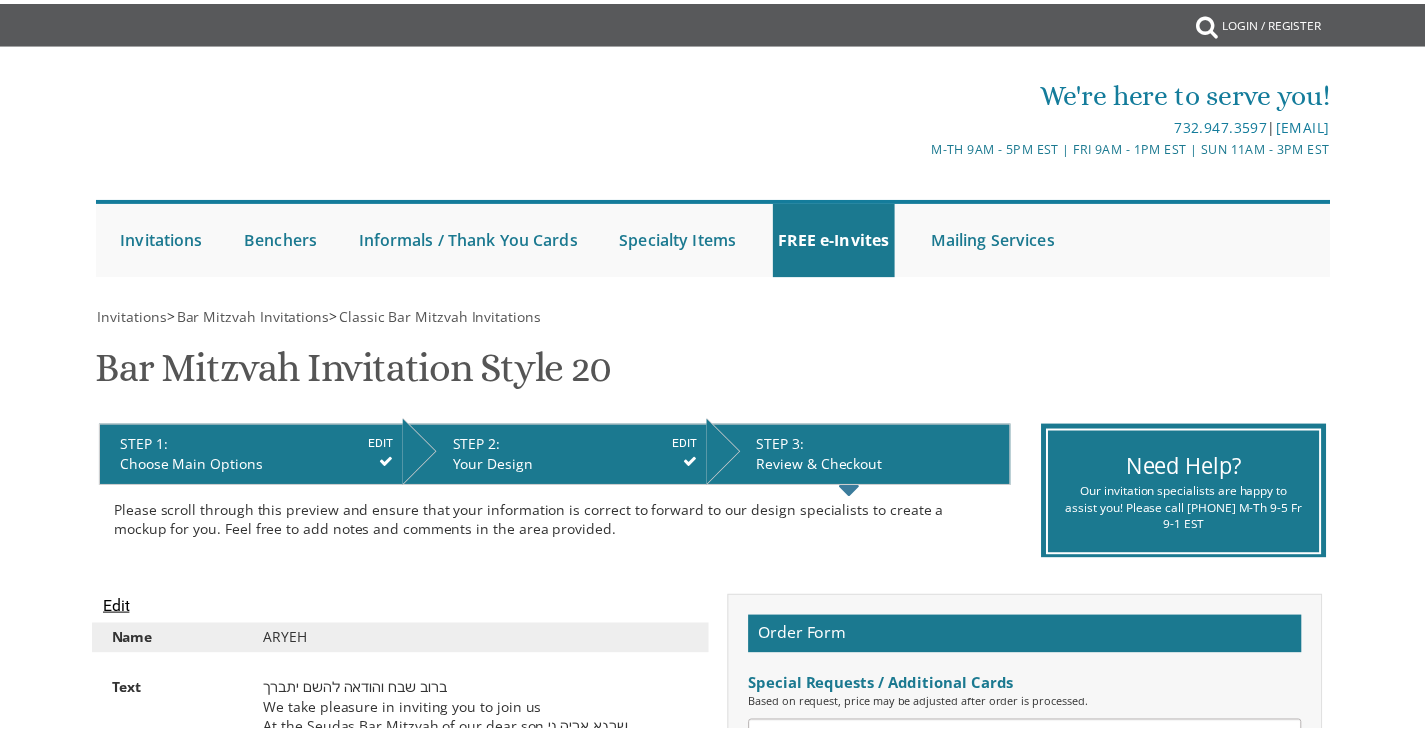 scroll, scrollTop: 0, scrollLeft: 0, axis: both 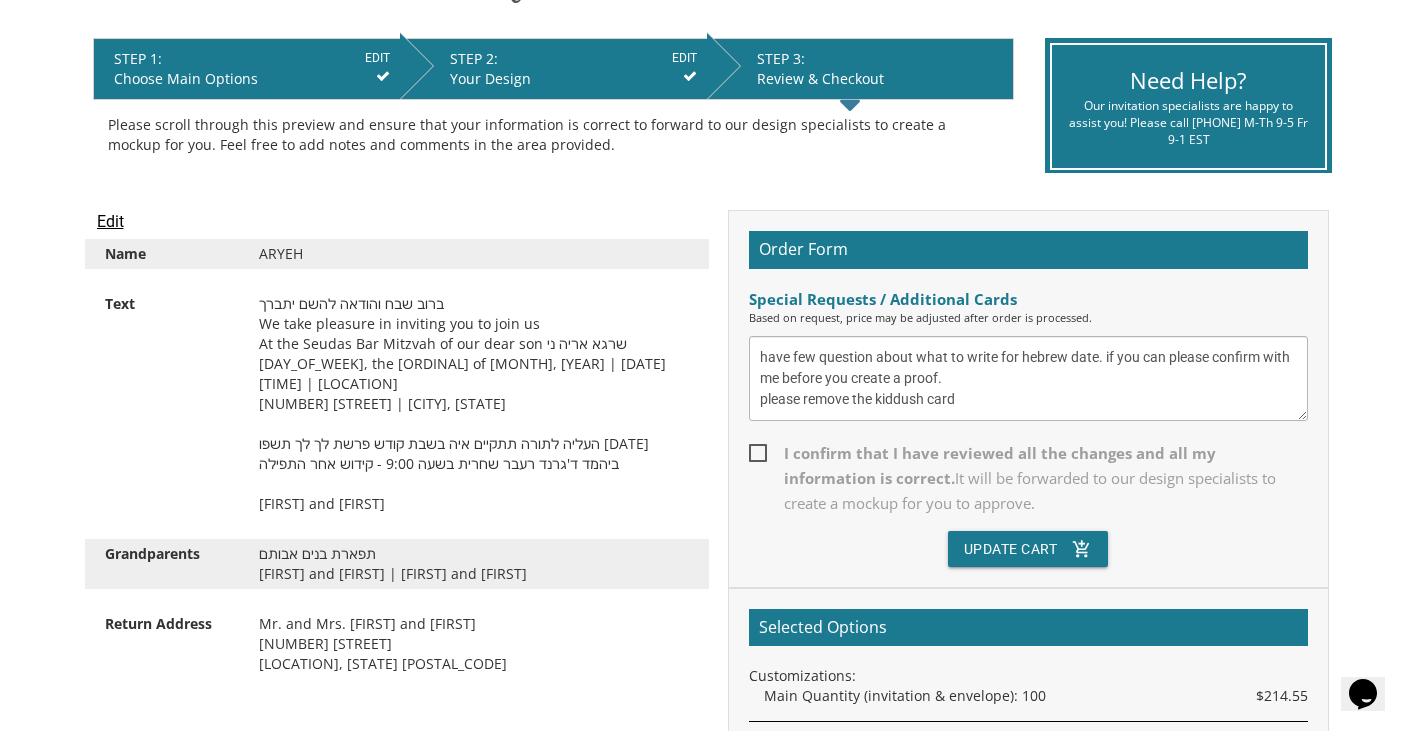 click on "have few question about what to write for hebrew date. if you can please confirm with me before you create a proof.
please remove the kiddush card" at bounding box center [1028, 378] 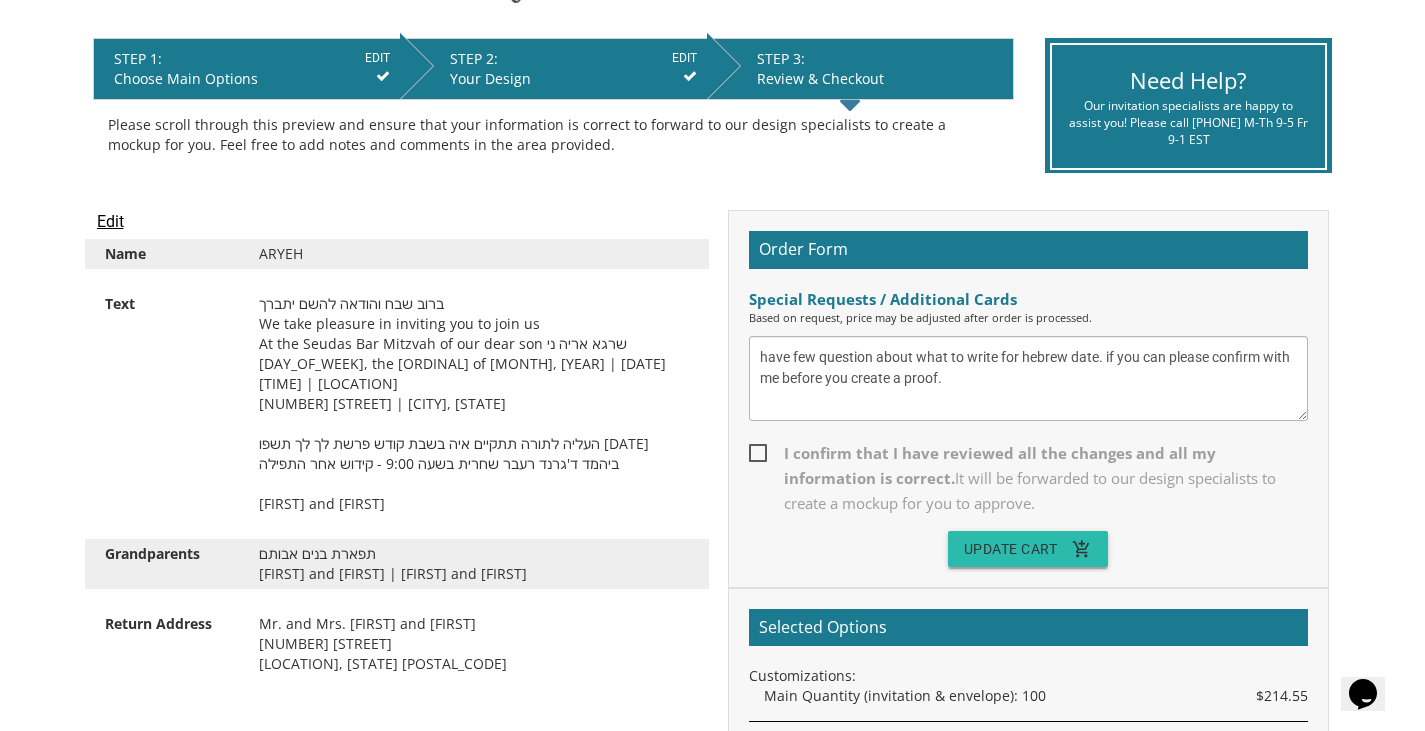 type on "have few question about what to write for hebrew date. if you can please confirm with me before you create a proof." 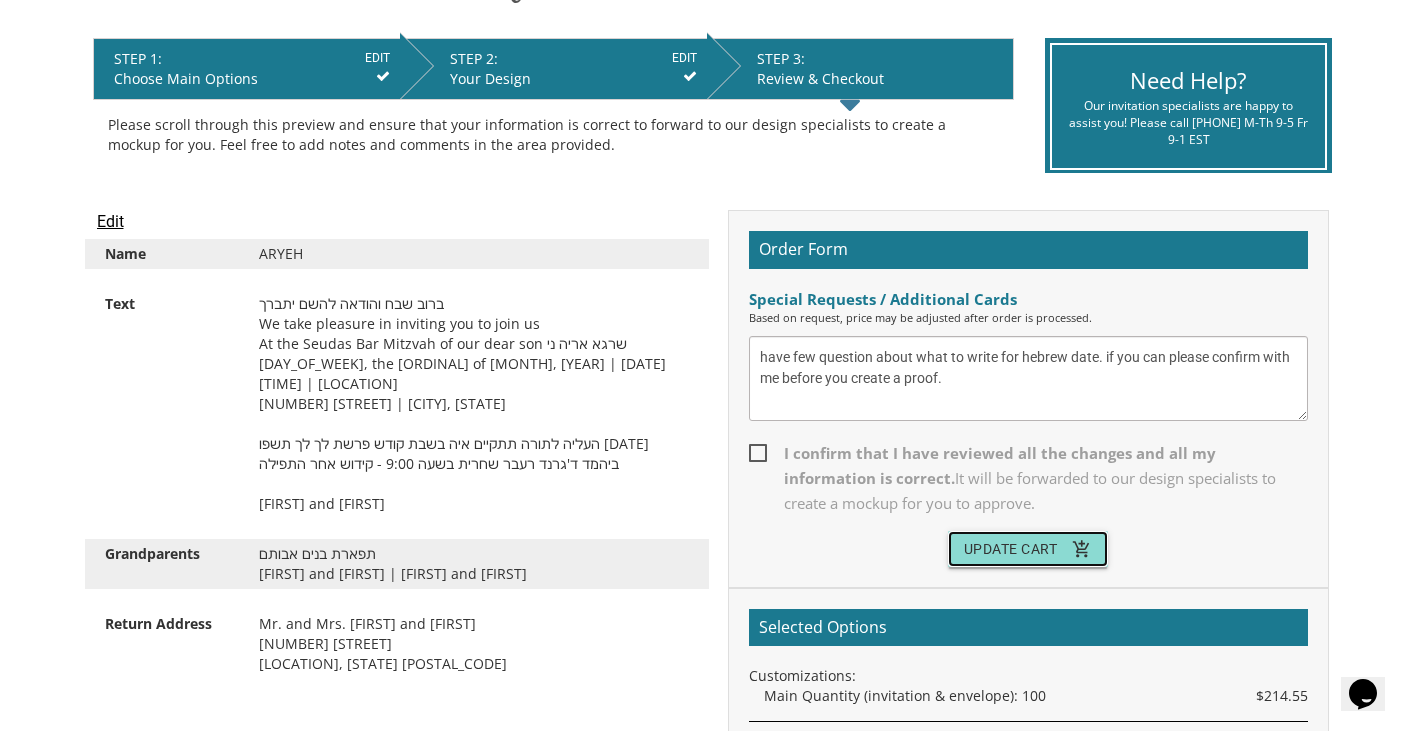 click on "Update Cart
add_shopping_cart" at bounding box center (1028, 549) 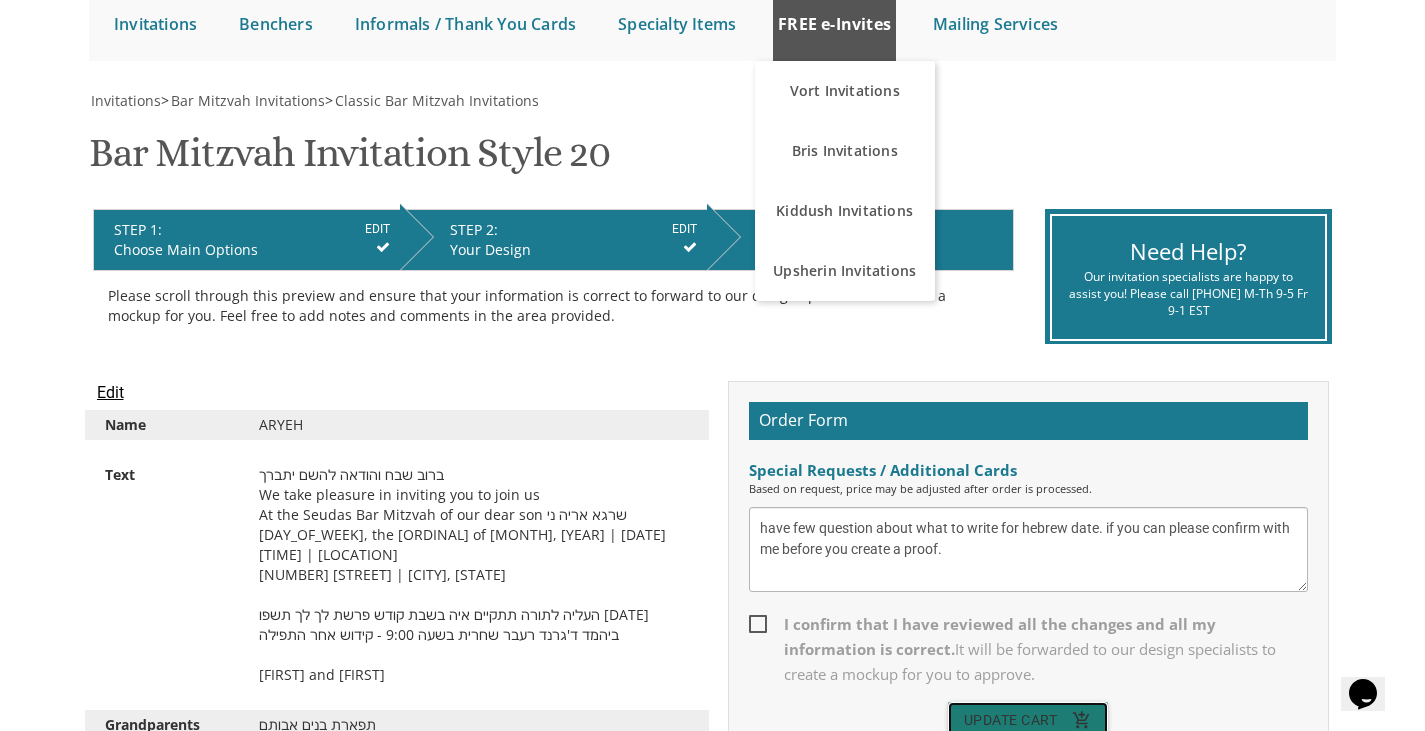 scroll, scrollTop: 217, scrollLeft: 0, axis: vertical 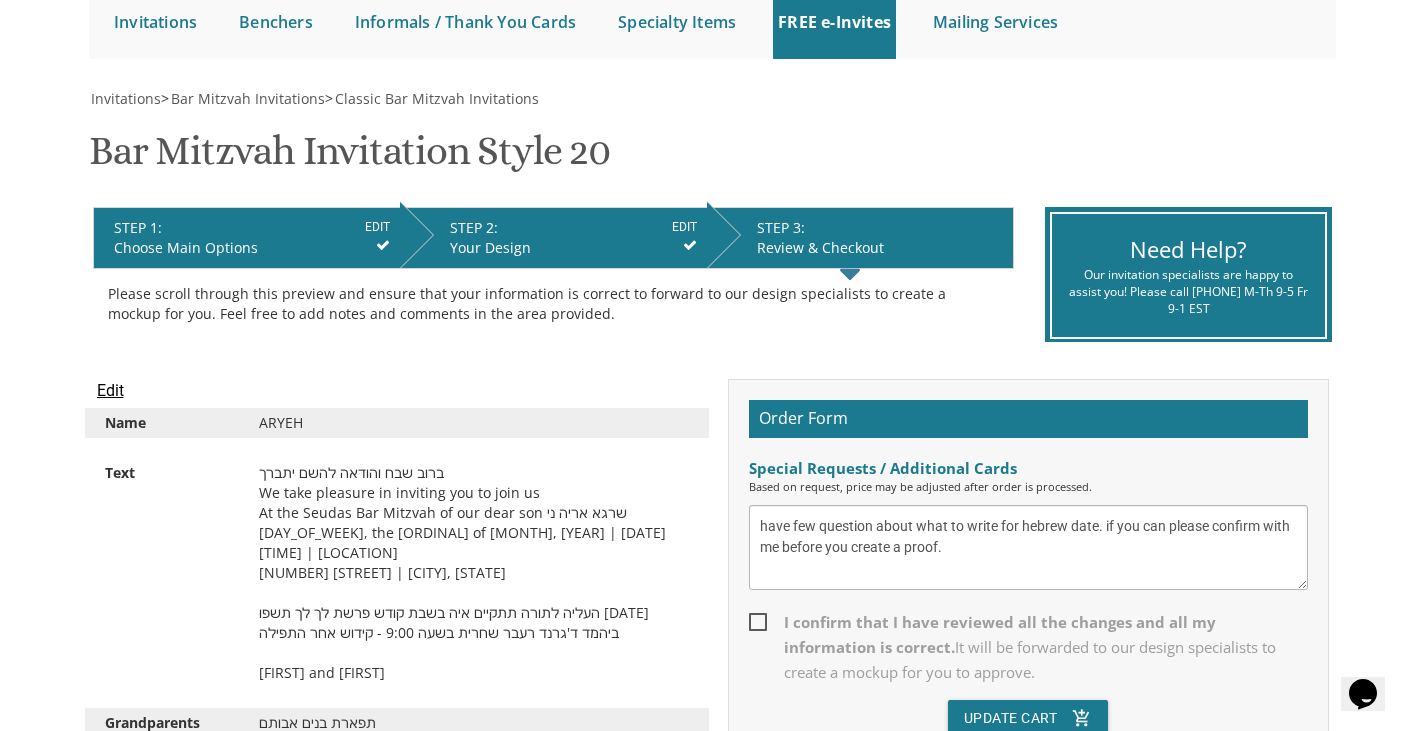 click on "EDIT" at bounding box center (684, 227) 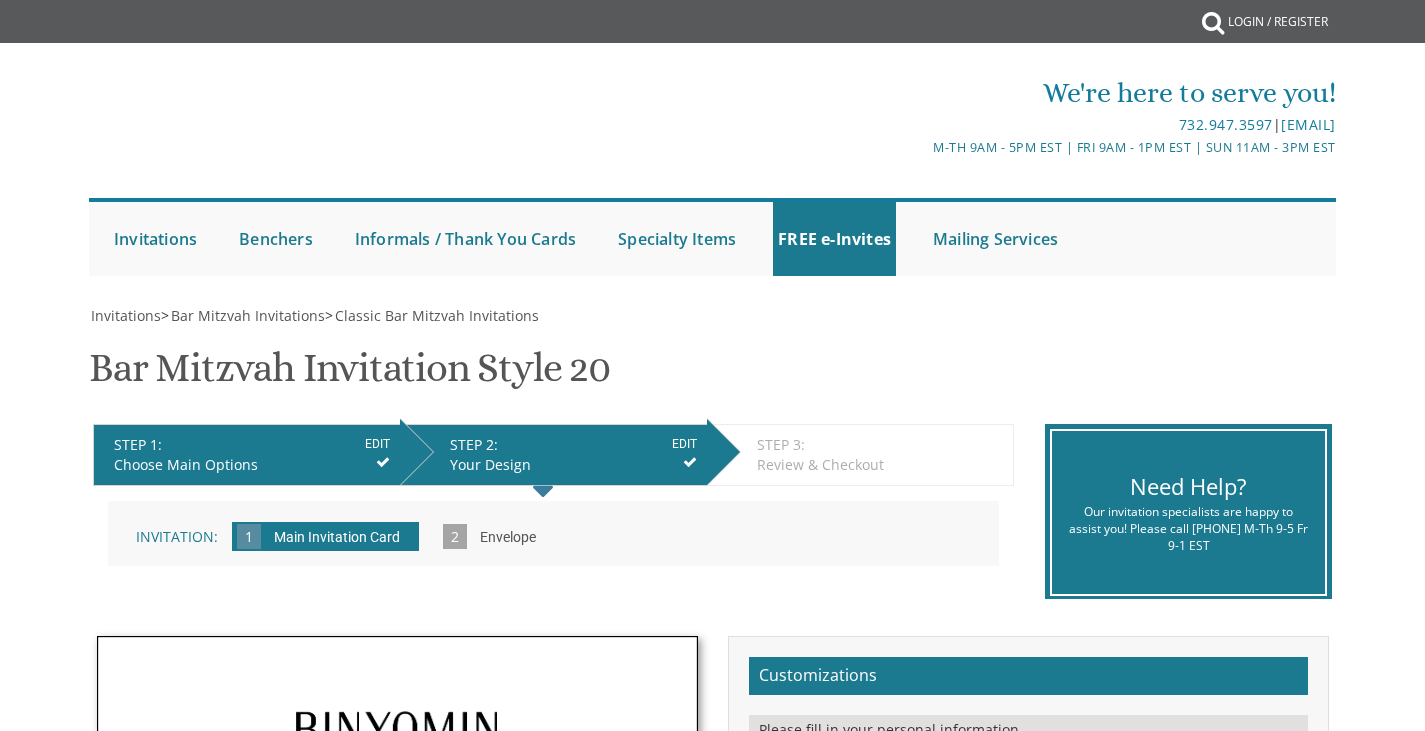 scroll, scrollTop: 0, scrollLeft: 0, axis: both 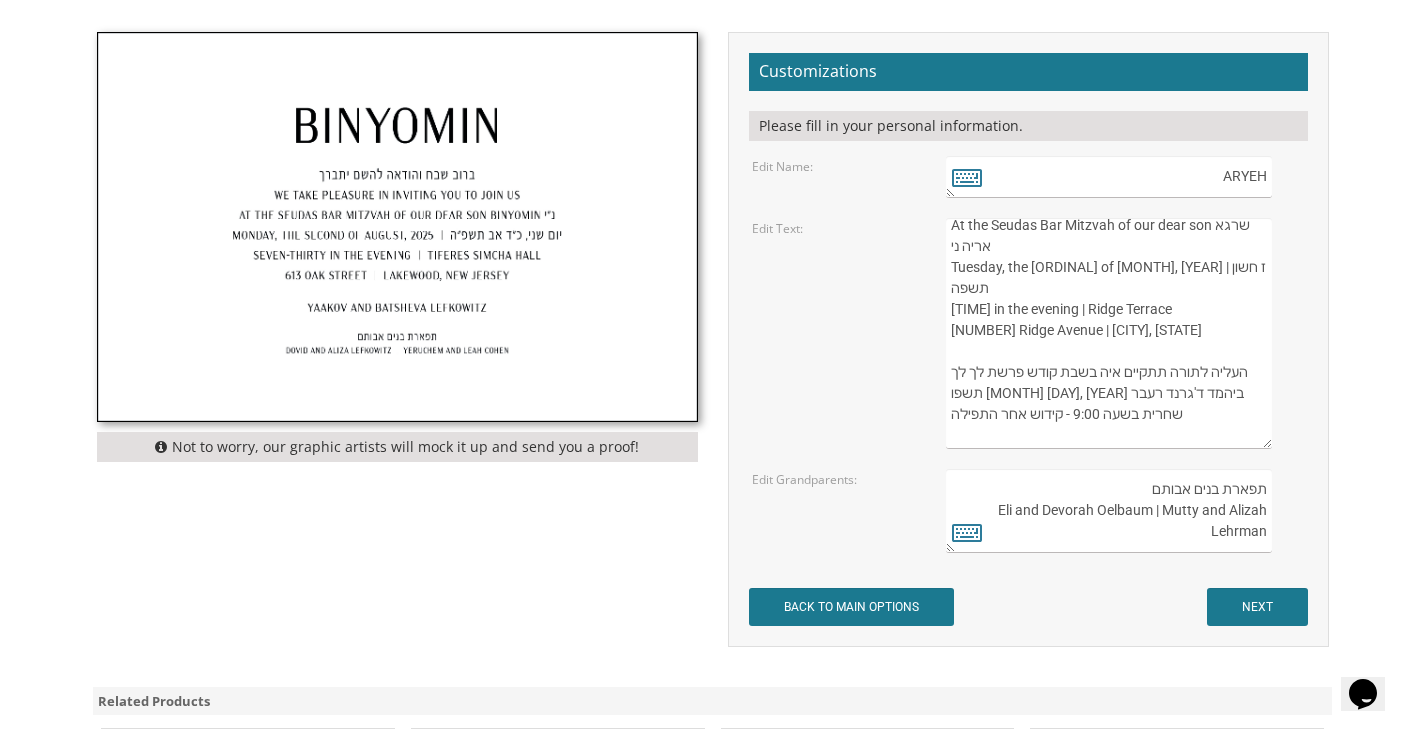 click on "ברוב שבח והודאה להשם יתברך
We take pleasure in inviting you to join us
At the Seudas Bar Mitzvah of our dear son שרגא אריה ני
Tuesday, the twenty-eighth of October, 2025 | ז חשון תשפה
Seven O'clock in the evening | Ridge Terrace
831 Ridge Avenue | Lakewood, New Jersey
העליה לתורה תתקיים איה בשבת קודש פרשת לך לך תשפו November 1, 2025 ביהמד ד'גרנד רעבר שחרית בשעה 9:00 - קידוש אחר התפילה
Tzvi and Chani Oelbaum" at bounding box center (1108, 333) 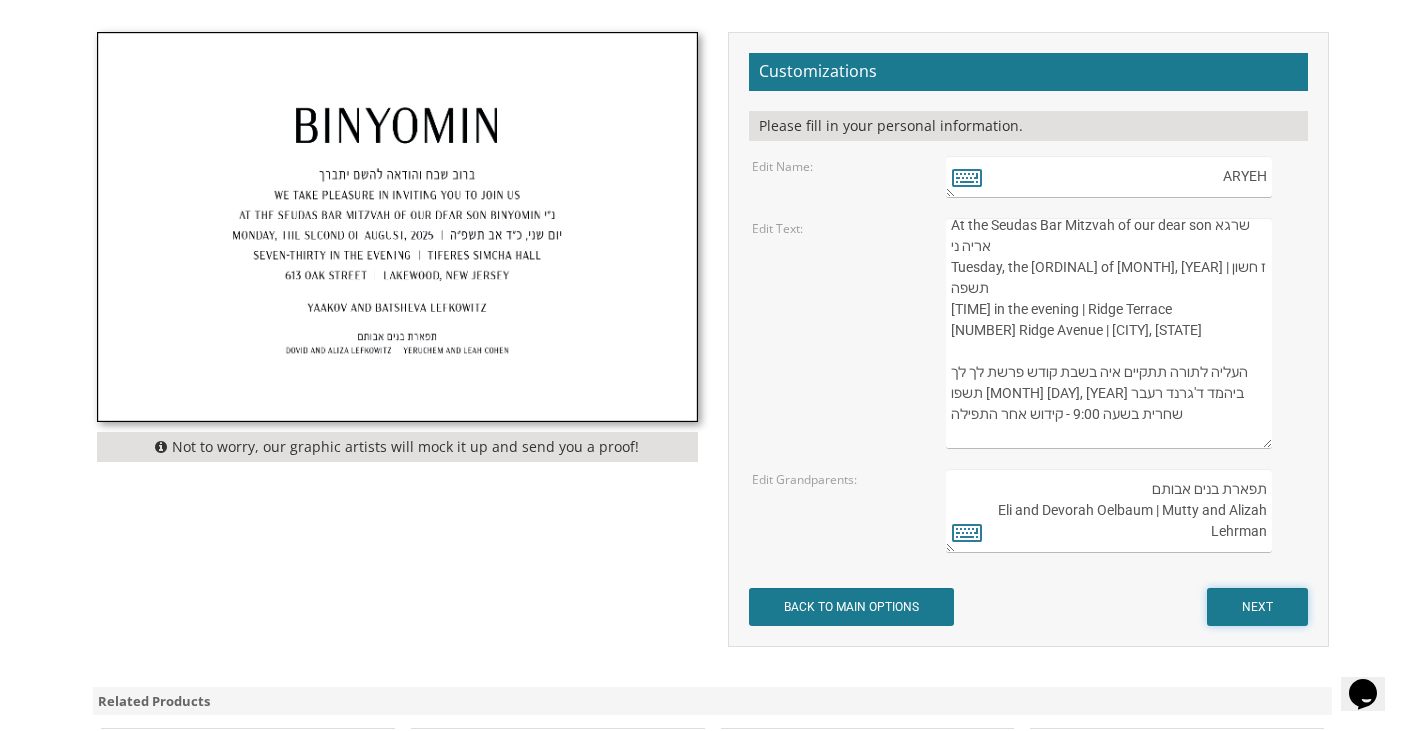 click on "NEXT" at bounding box center (1257, 607) 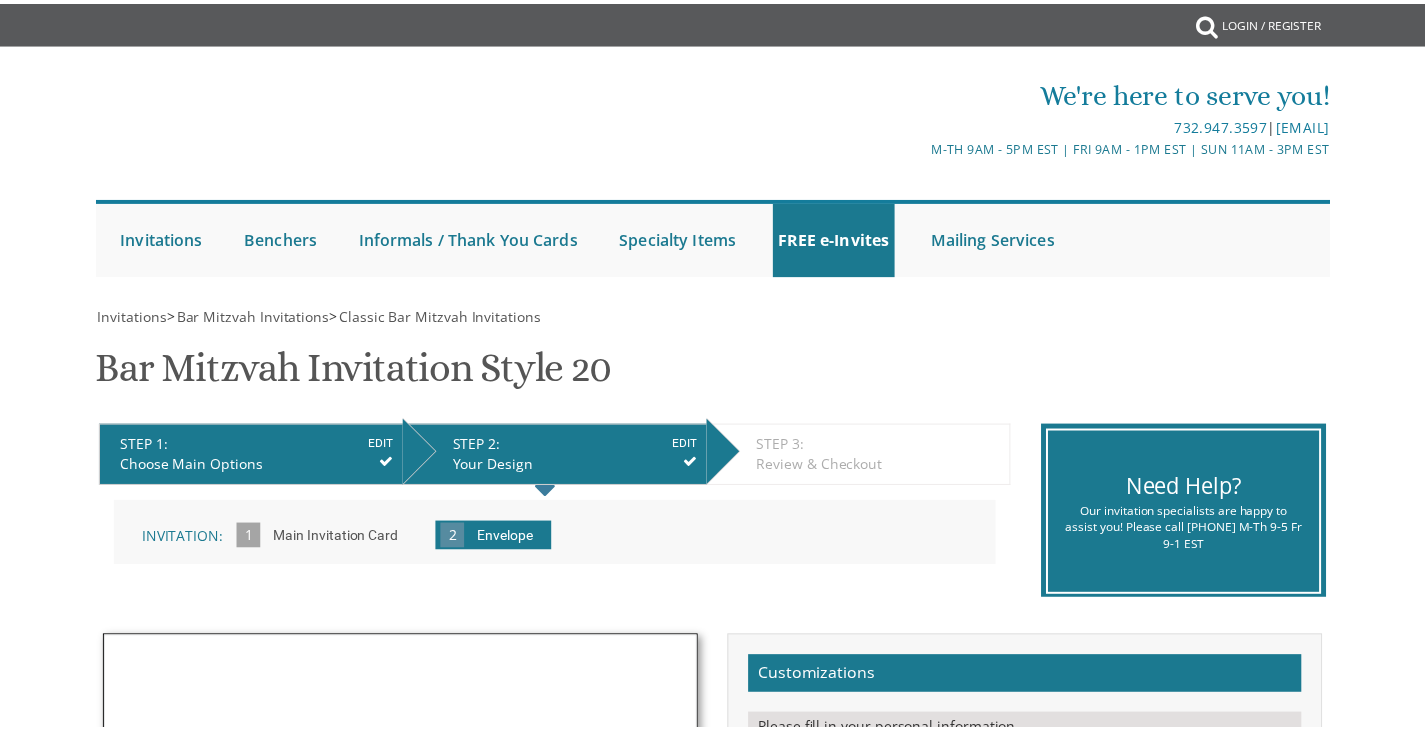 scroll, scrollTop: 0, scrollLeft: 0, axis: both 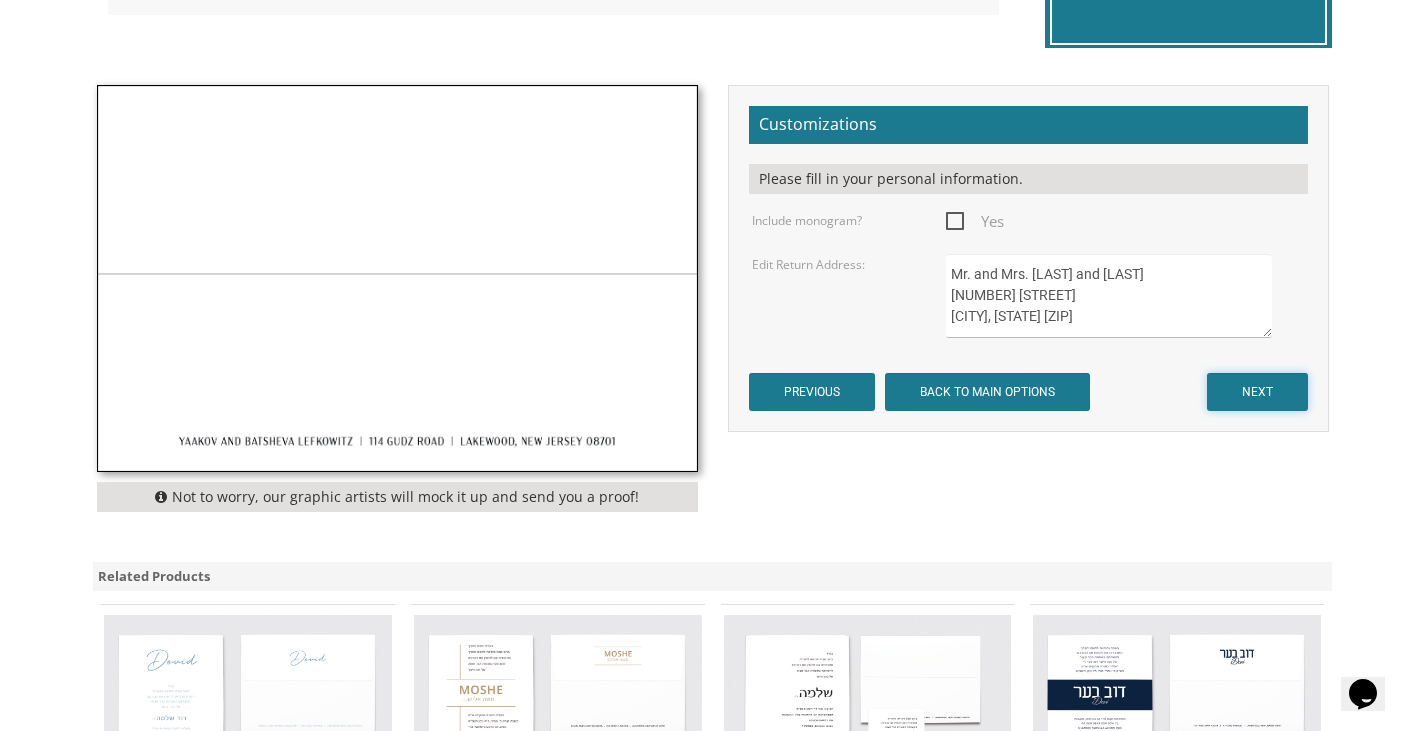 click on "NEXT" at bounding box center [1257, 392] 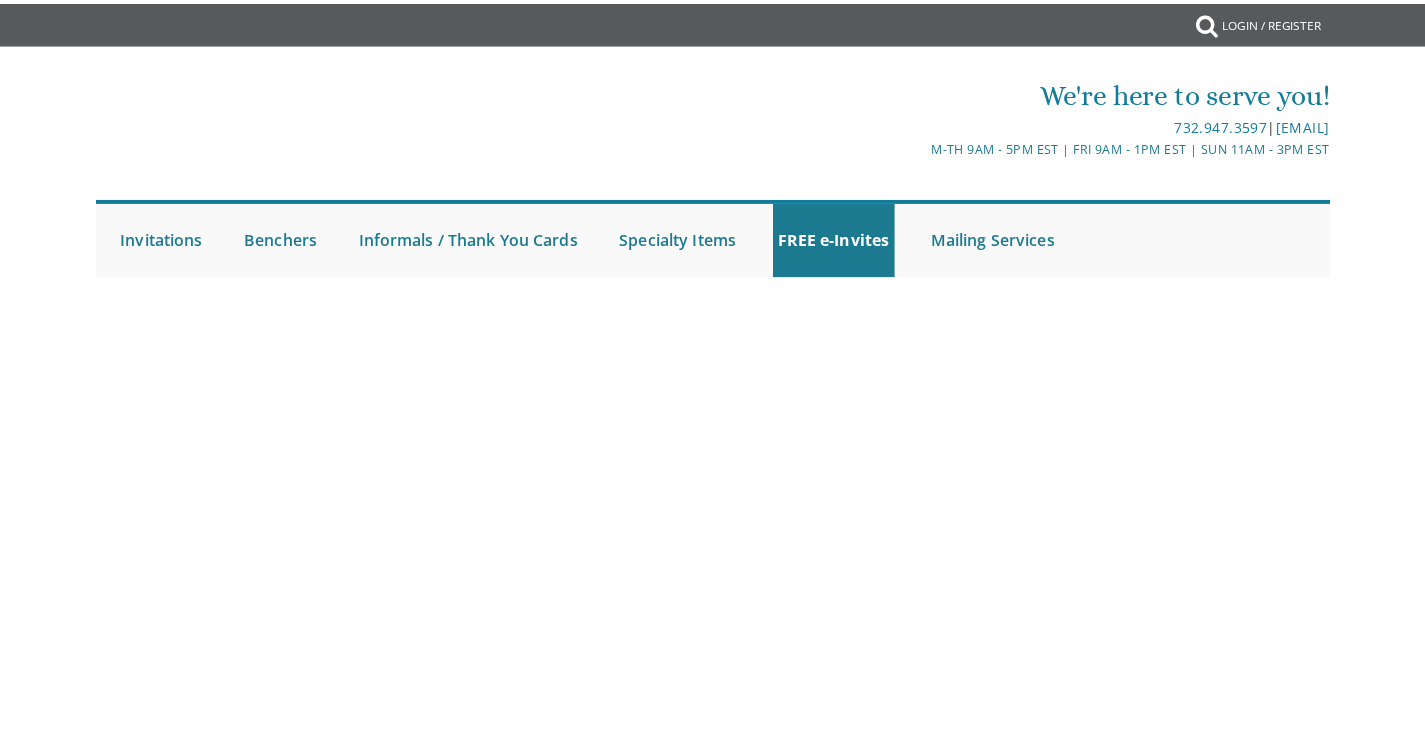scroll, scrollTop: 0, scrollLeft: 0, axis: both 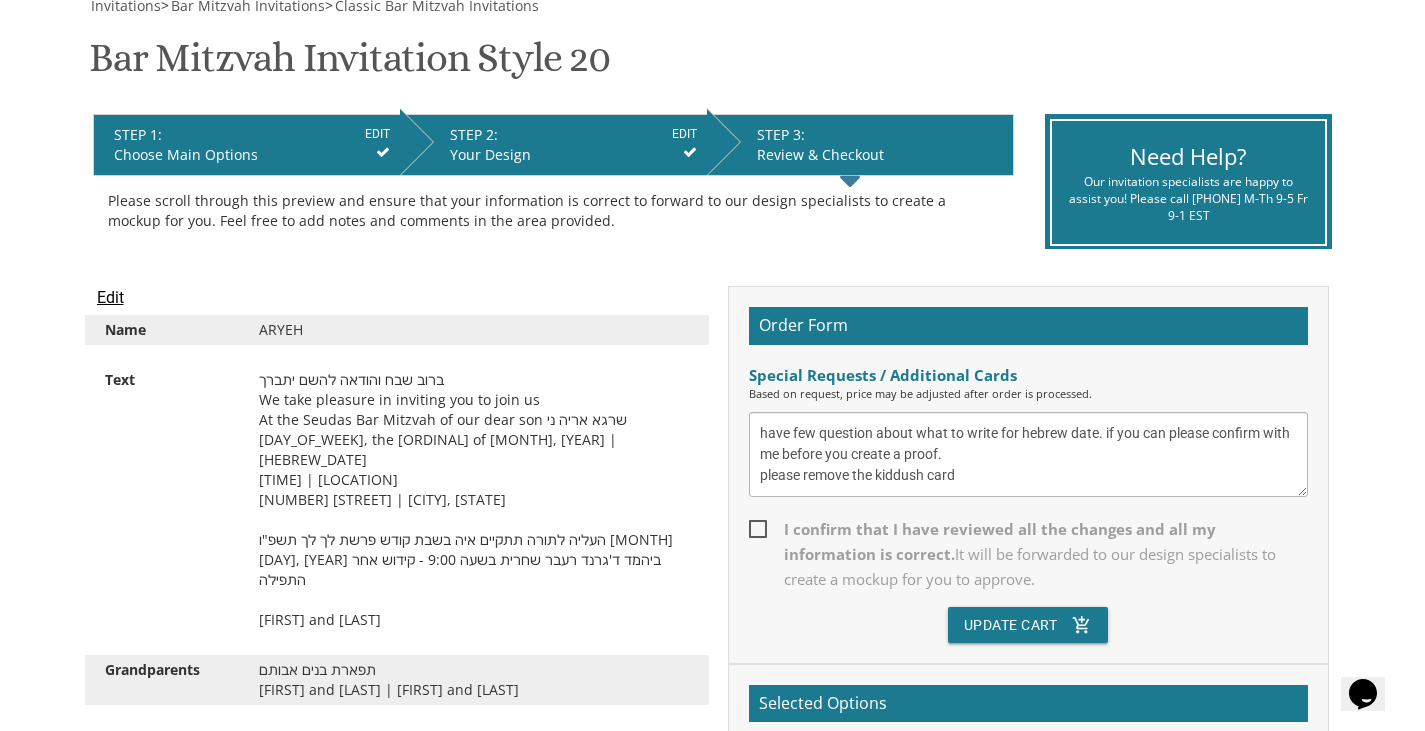 click on "EDIT" at bounding box center [684, 134] 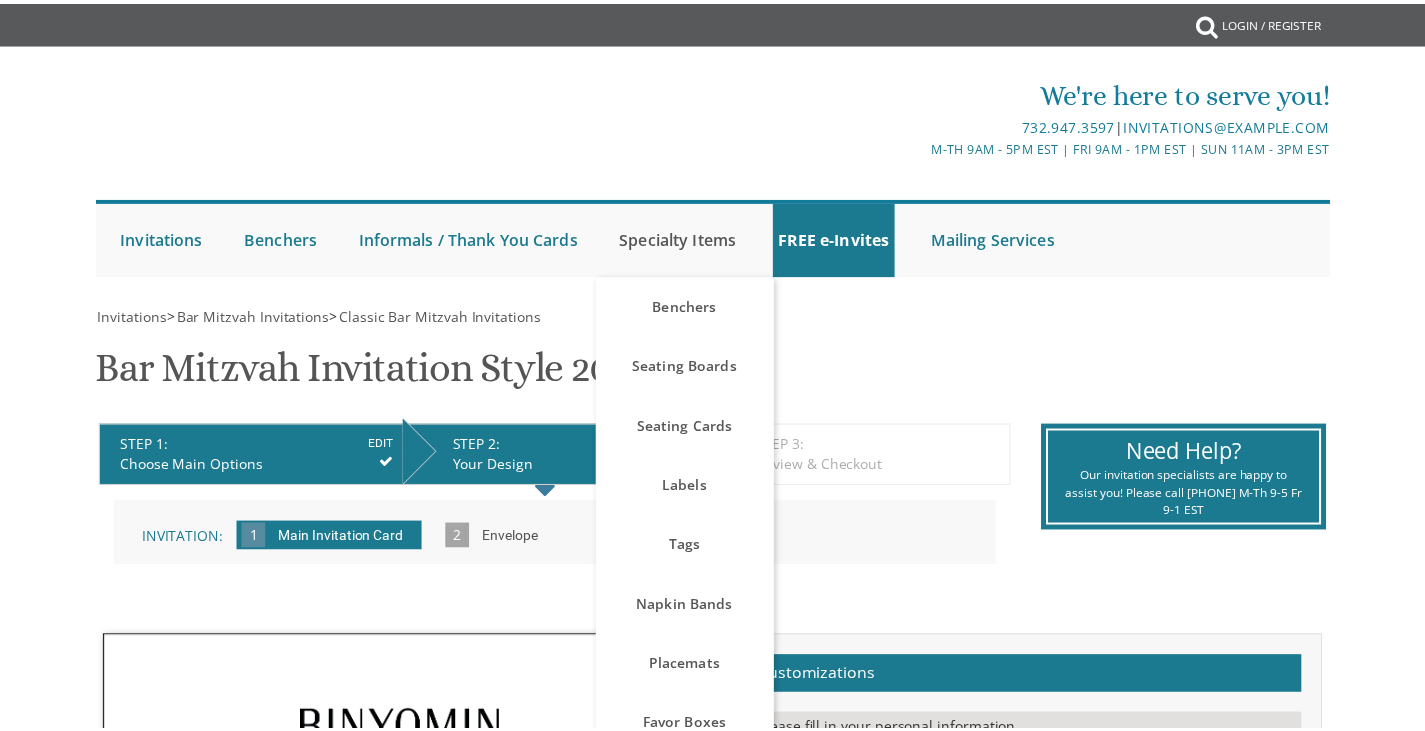 scroll, scrollTop: 0, scrollLeft: 0, axis: both 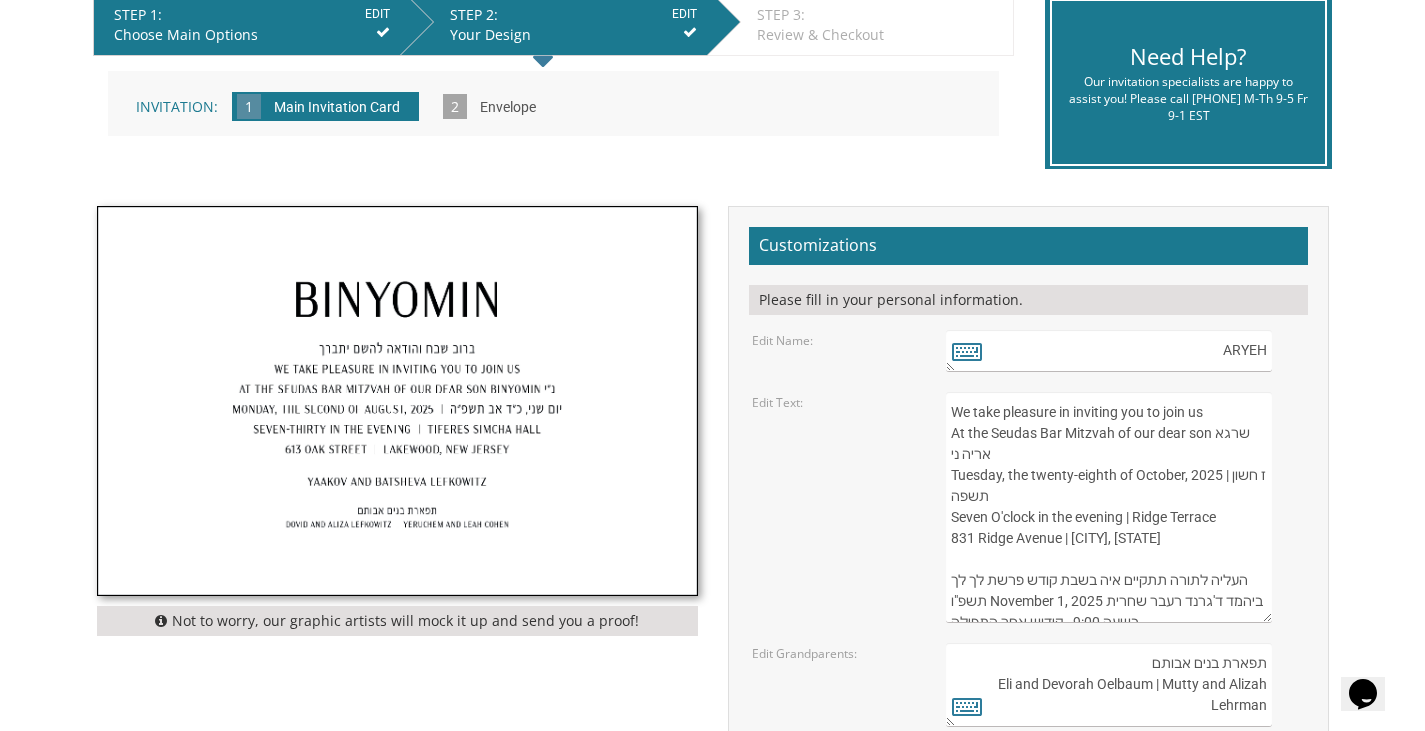 click on "ברוב שבח והודאה להשם יתברך
We take pleasure in inviting you to join us
At the Seudas Bar Mitzvah of our dear son שרגא אריה ני
Tuesday, the twenty-eighth of October, 2025 | ז חשון תשפה
Seven O'clock in the evening | Ridge Terrace
831 Ridge Avenue | Lakewood, New Jersey
העליה לתורה תתקיים איה בשבת קודש פרשת לך לך תשפ"ו November 1, 2025 ביהמד ד'גרנד רעבר שחרית בשעה 9:00 - קידוש אחר התפילה
Tzvi and Chani Oelbaum" at bounding box center [1108, 507] 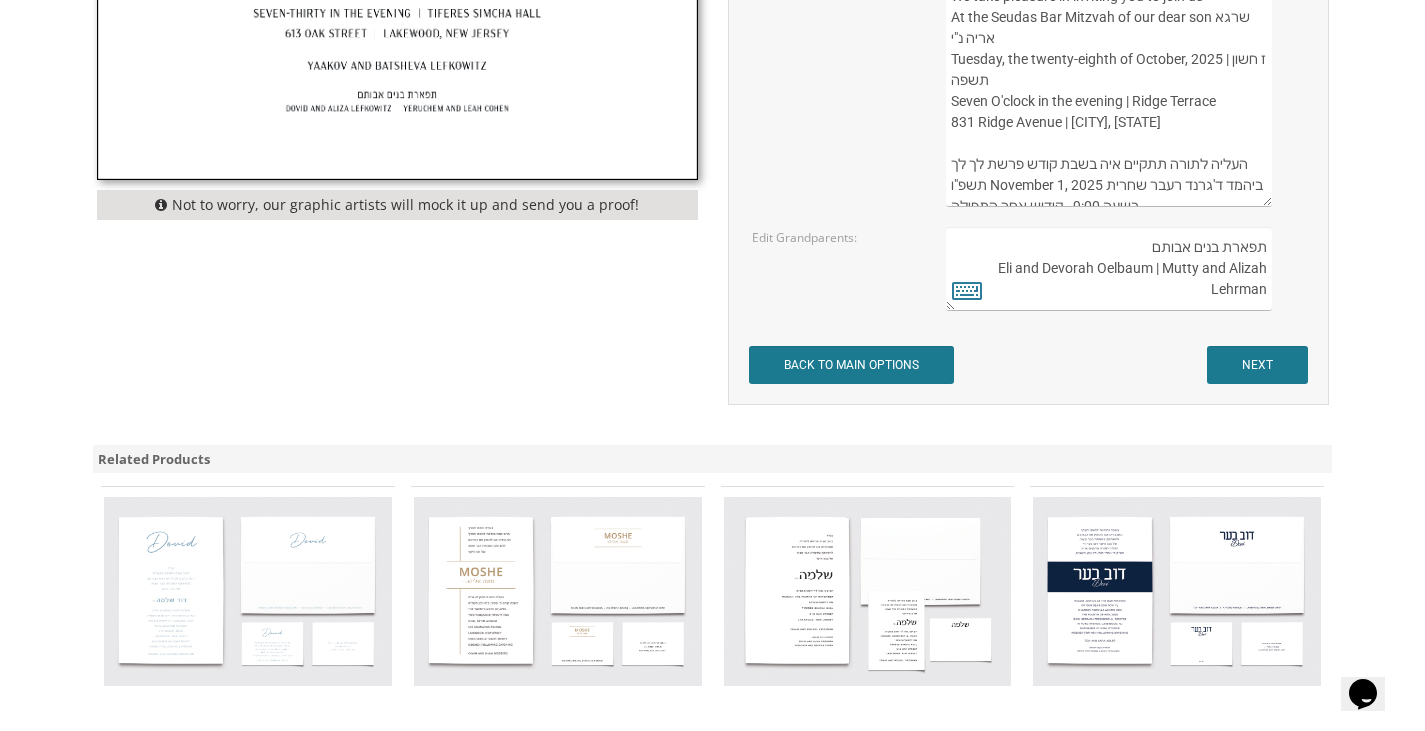 scroll, scrollTop: 847, scrollLeft: 0, axis: vertical 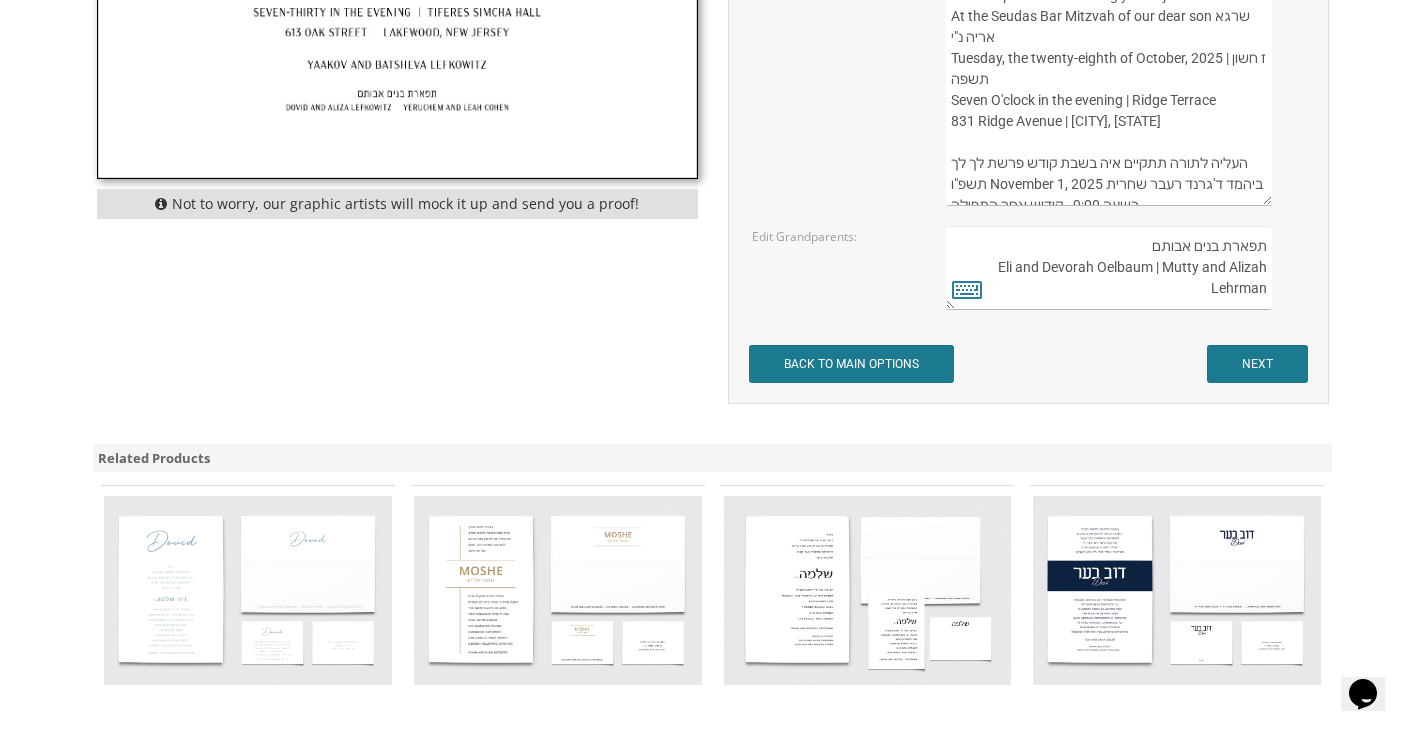type on "ברוב שבח והודאה להשם יתברך
We take pleasure in inviting you to join us
At the Seudas Bar Mitzvah of our dear son שרגא אריה נ"י
Tuesday, the twenty-eighth of October, 2025 | ז חשון תשפה
Seven O'clock in the evening | Ridge Terrace
831 Ridge Avenue | Lakewood, New Jersey
העליה לתורה תתקיים איה בשבת קודש פרשת לך לך תשפ"ו November 1, 2025 ביהמד ד'גרנד רעבר שחרית בשעה 9:00 - קידוש אחר התפילה
Tzvi and Chani Oelbaum" 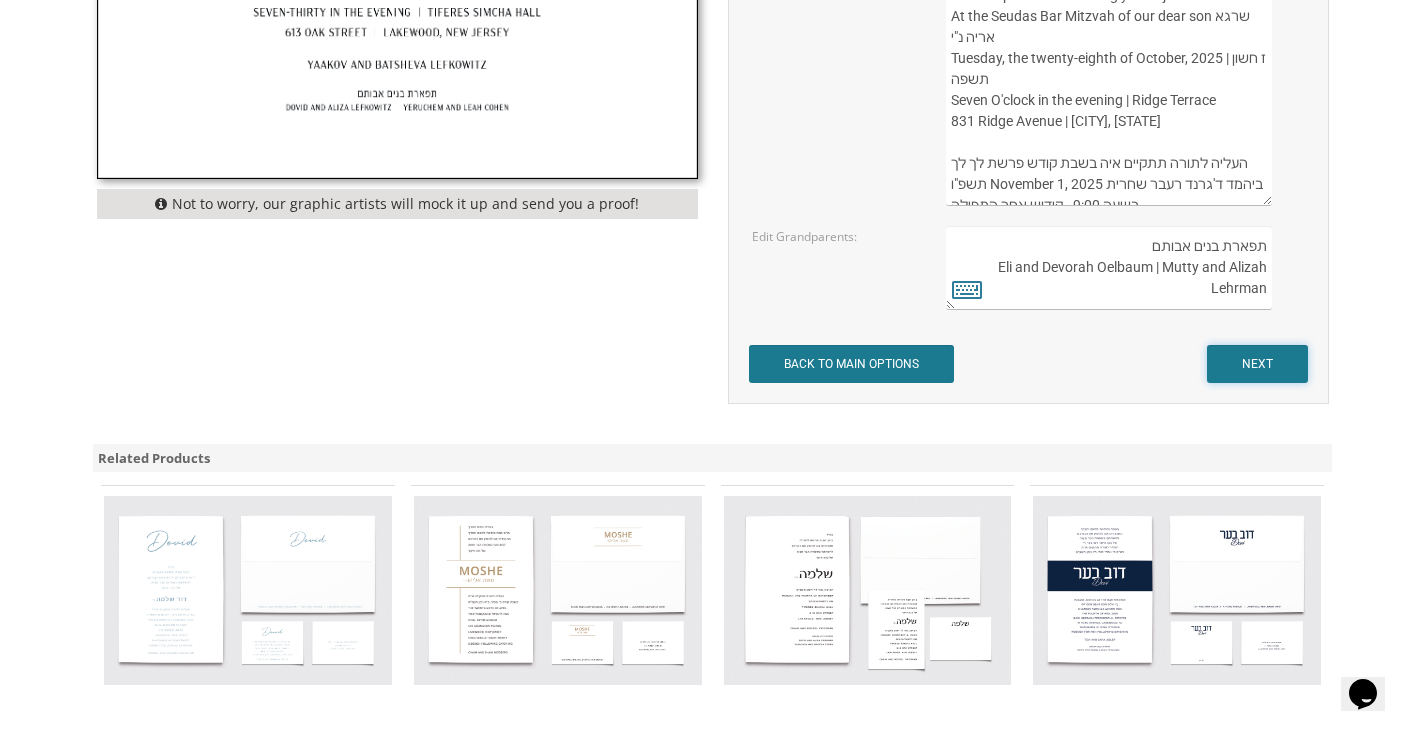 click on "NEXT" at bounding box center [1257, 364] 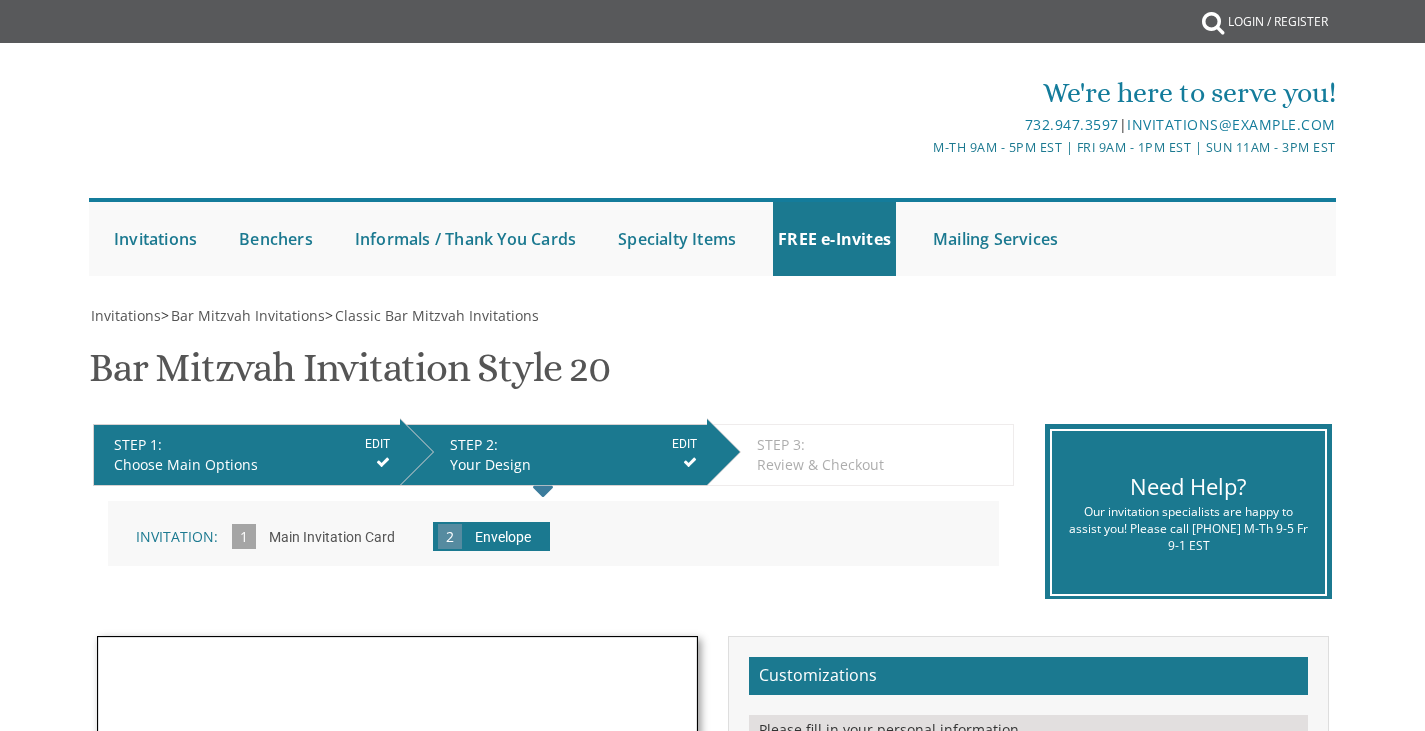 scroll, scrollTop: 0, scrollLeft: 0, axis: both 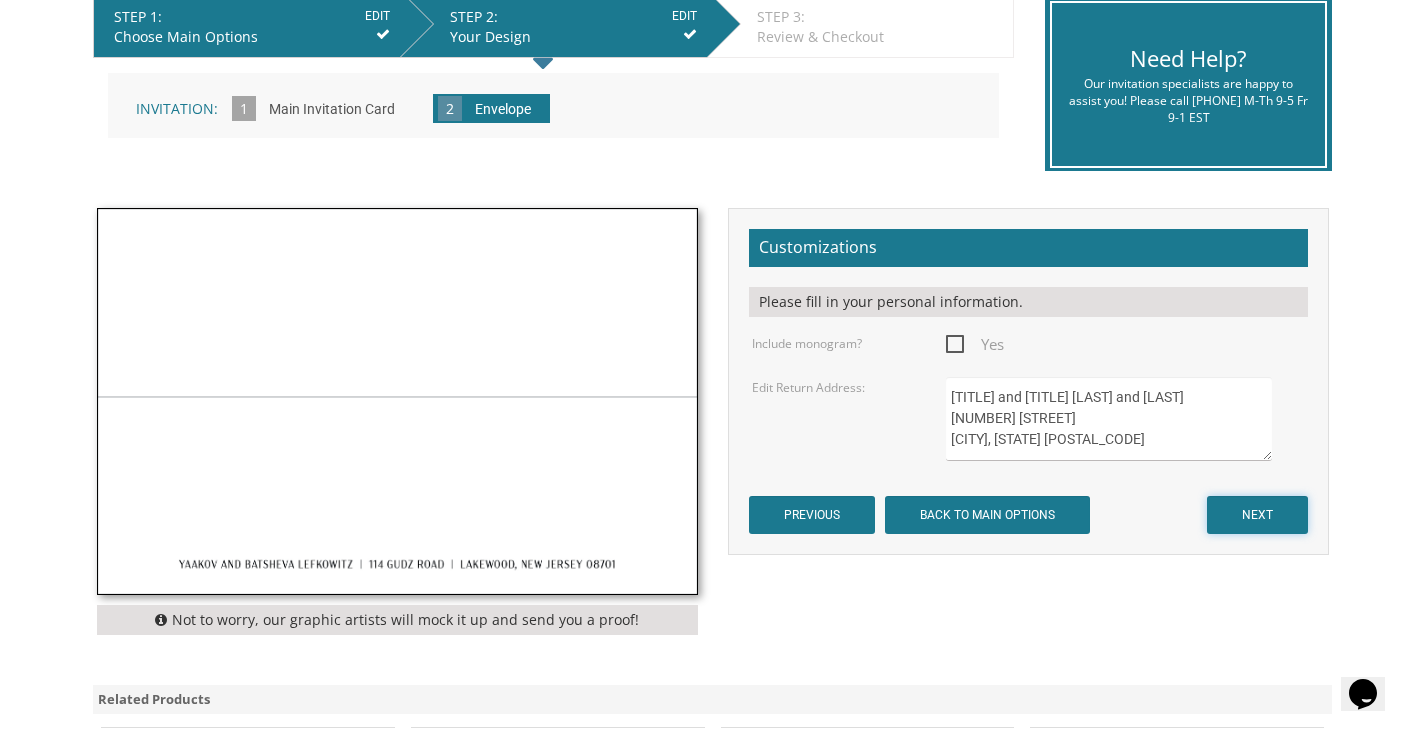 click on "NEXT" at bounding box center (1257, 515) 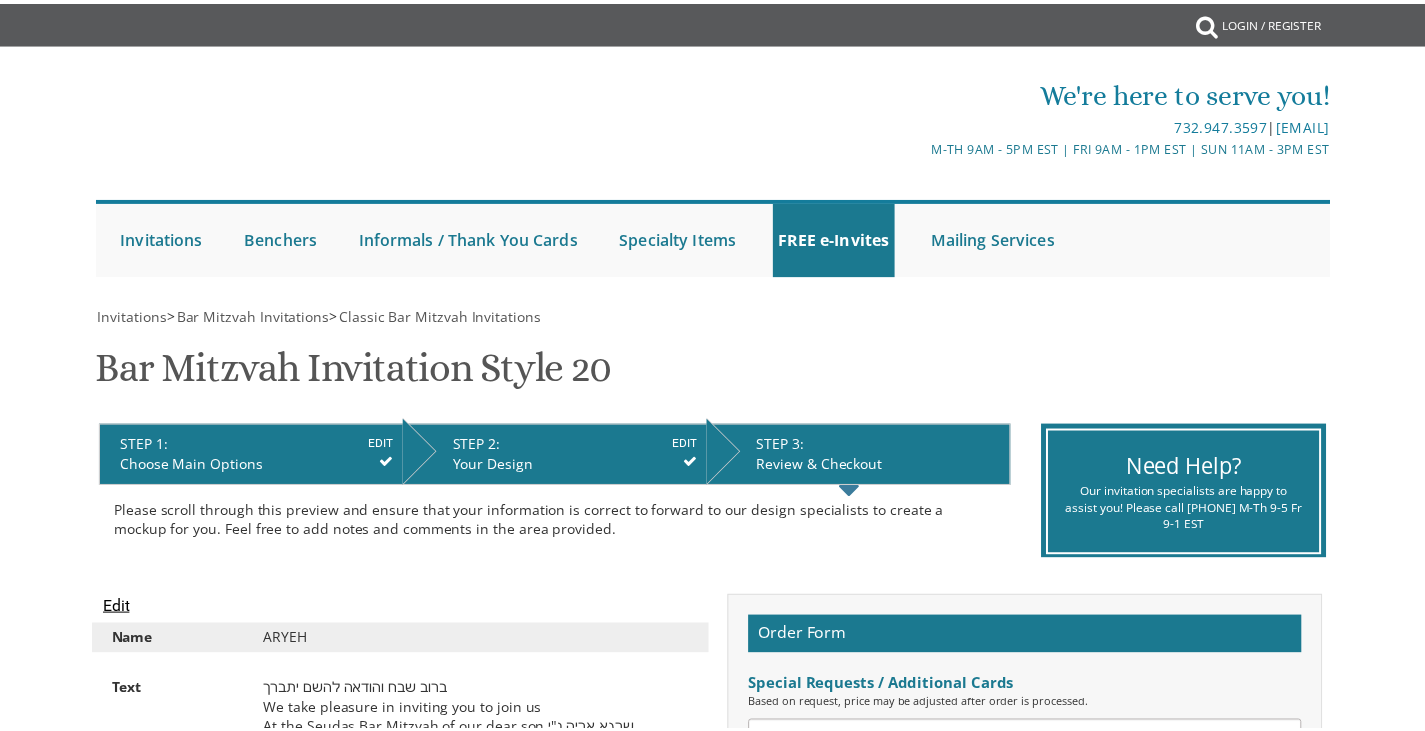 scroll, scrollTop: 0, scrollLeft: 0, axis: both 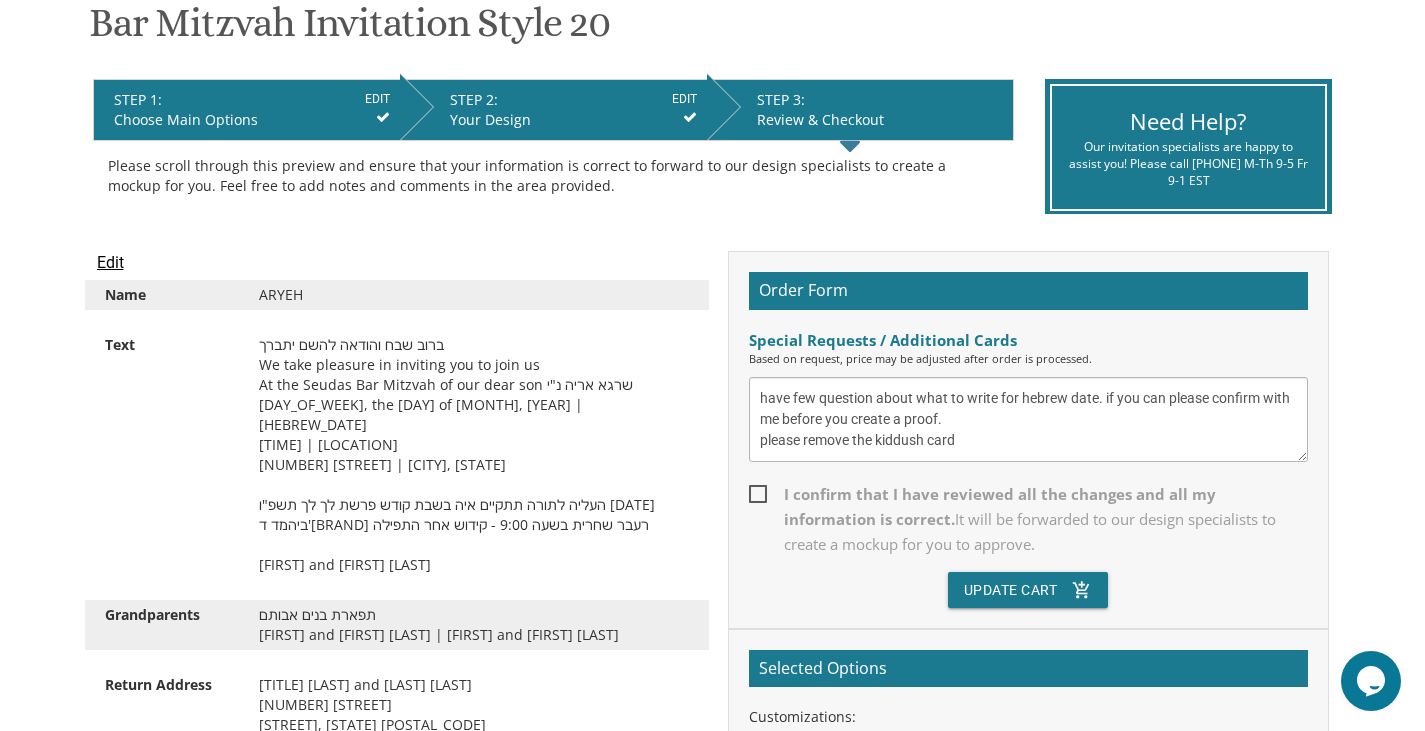 click on "EDIT" at bounding box center (684, 99) 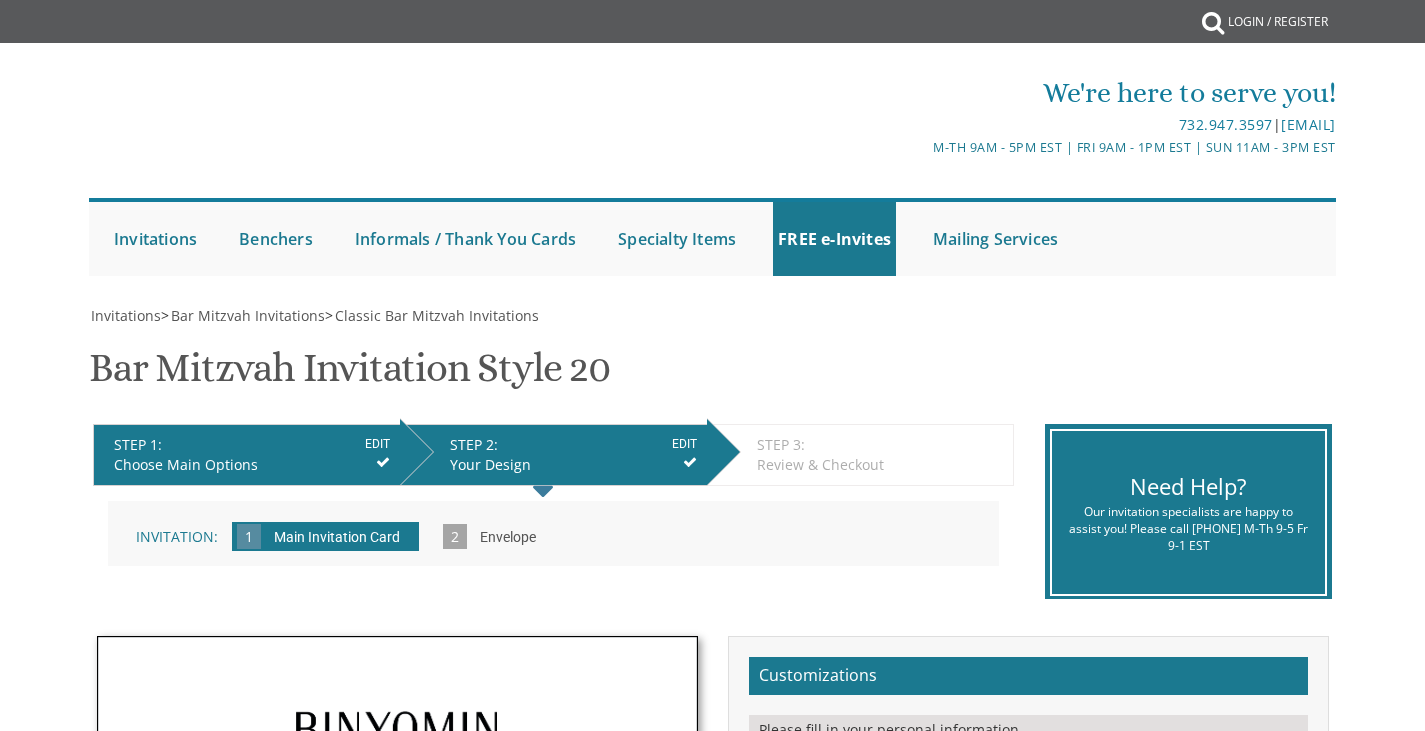 scroll, scrollTop: 0, scrollLeft: 0, axis: both 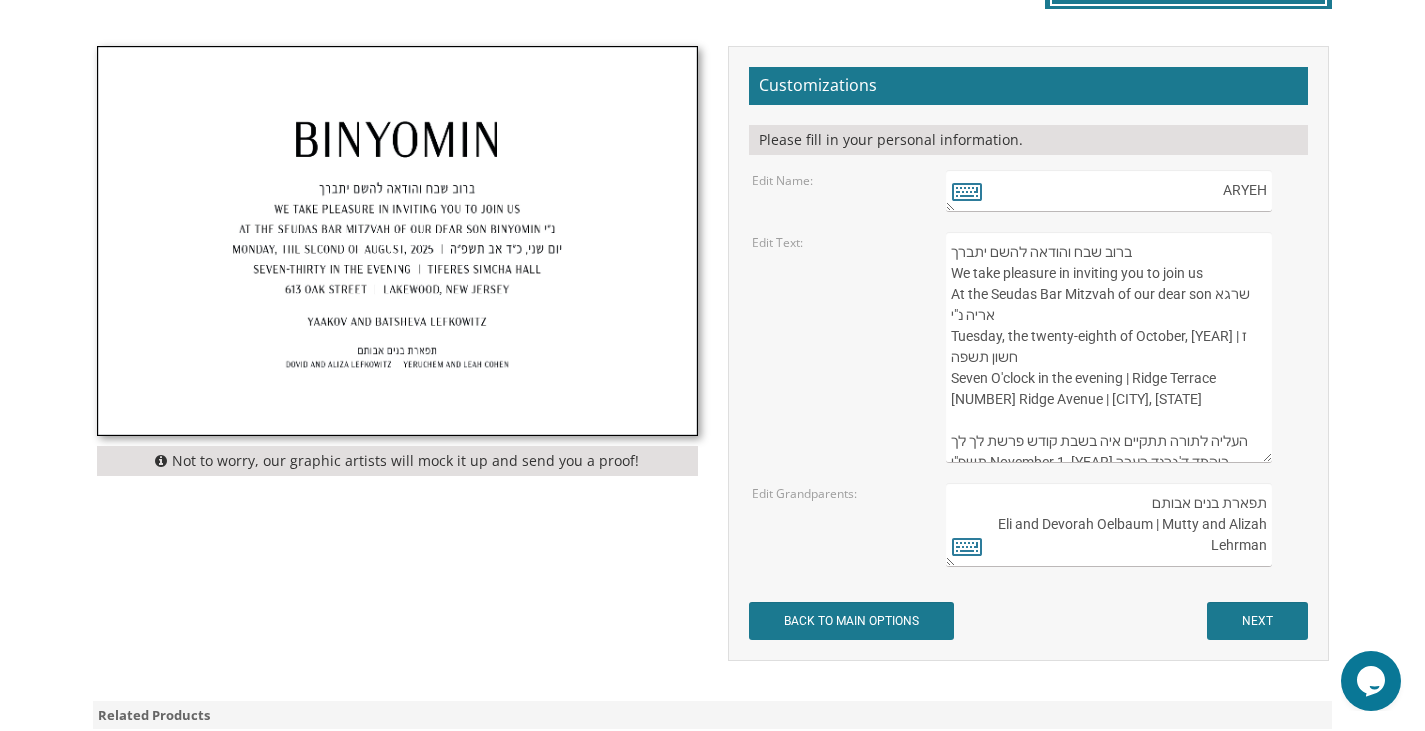 click on "ברוב שבח והודאה להשם יתברך
We take pleasure in inviting you to join us
At the Seudas Bar Mitzvah of our dear son שרגא אריה נ"י
Tuesday, the twenty-eighth of October, [YEAR] | ז חשון תשפה
Seven O'clock in the evening | Ridge Terrace
[NUMBER] Ridge Avenue | [CITY], [STATE]
העליה לתורה תתקיים איה בשבת קודש פרשת לך לך תשפ"ו November 1, [YEAR] ביהמד ד'גרנד רעבר שחרית בשעה 9:00 - קידוש אחר התפילה
[FIRST] and [FIRST]" at bounding box center [1108, 347] 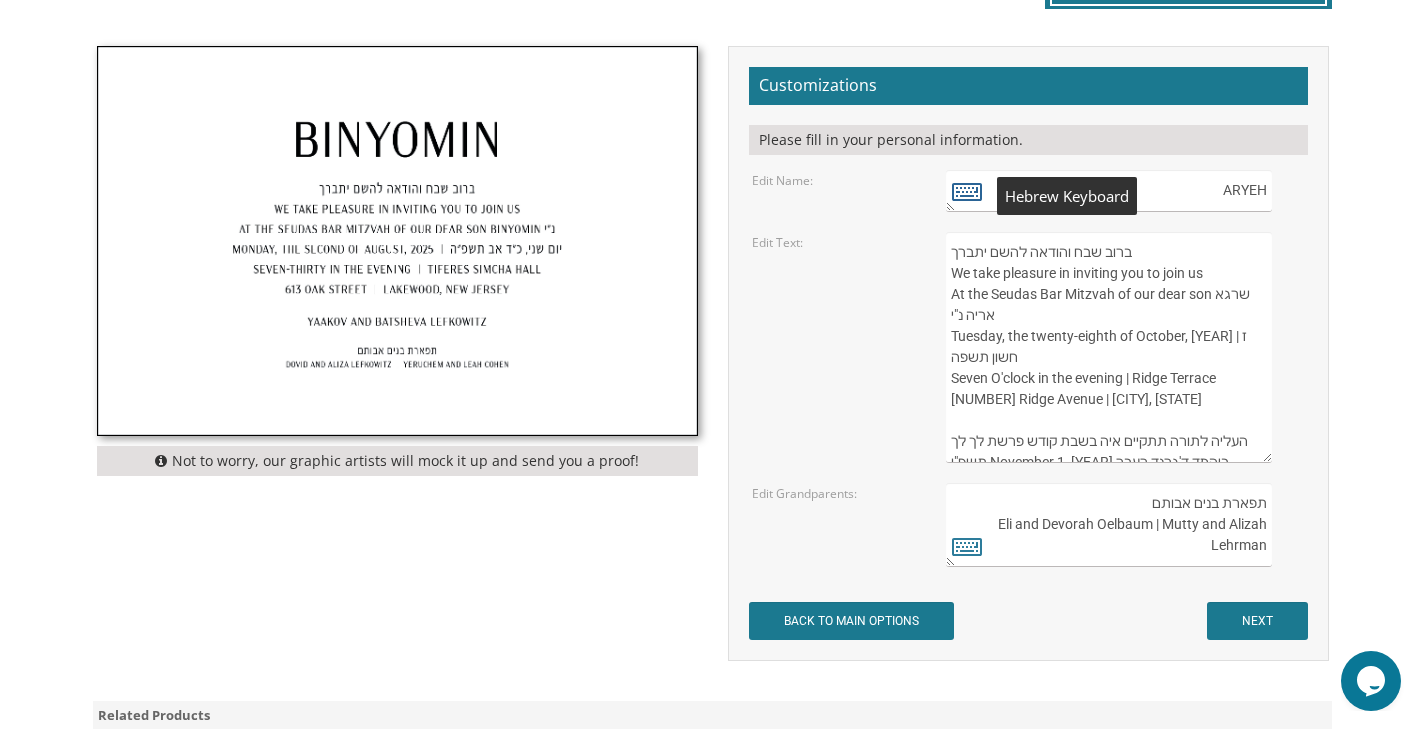click at bounding box center (967, 191) 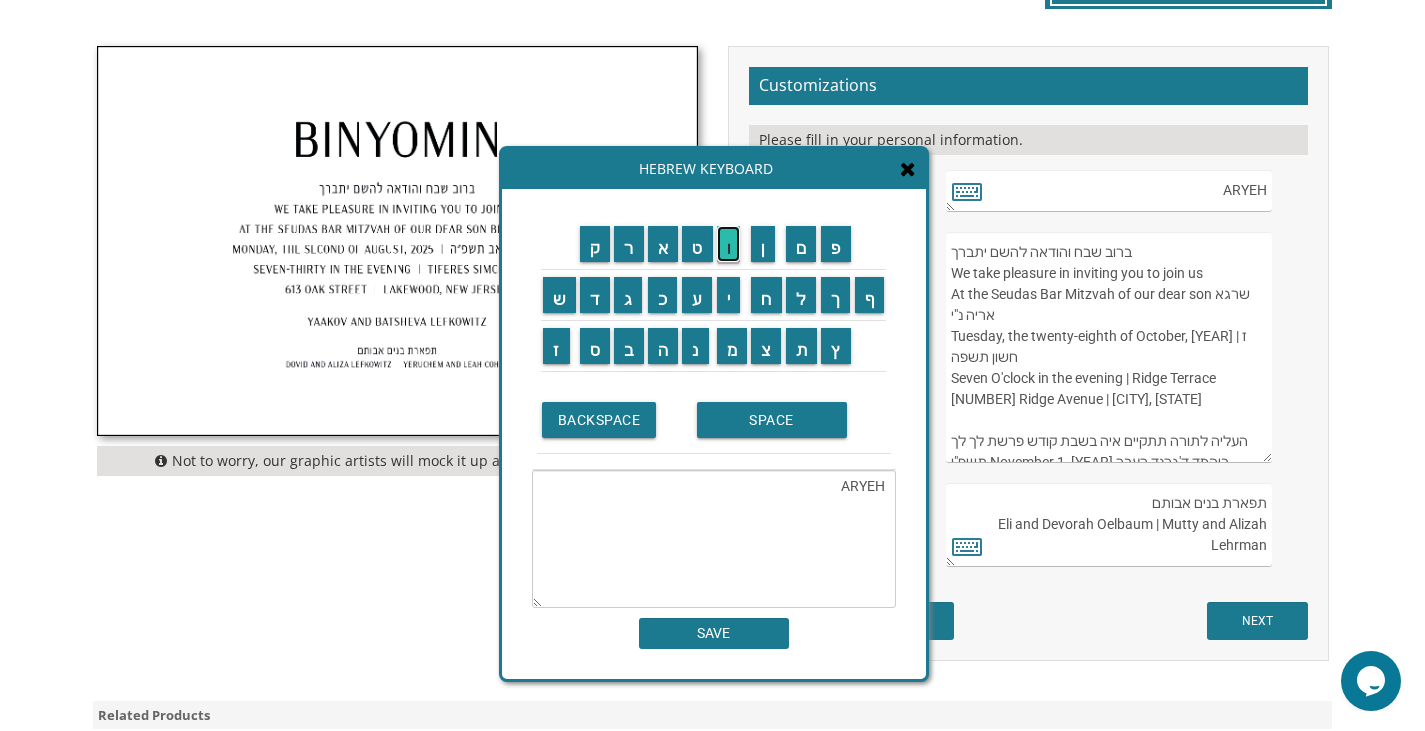click on "ו" at bounding box center (729, 244) 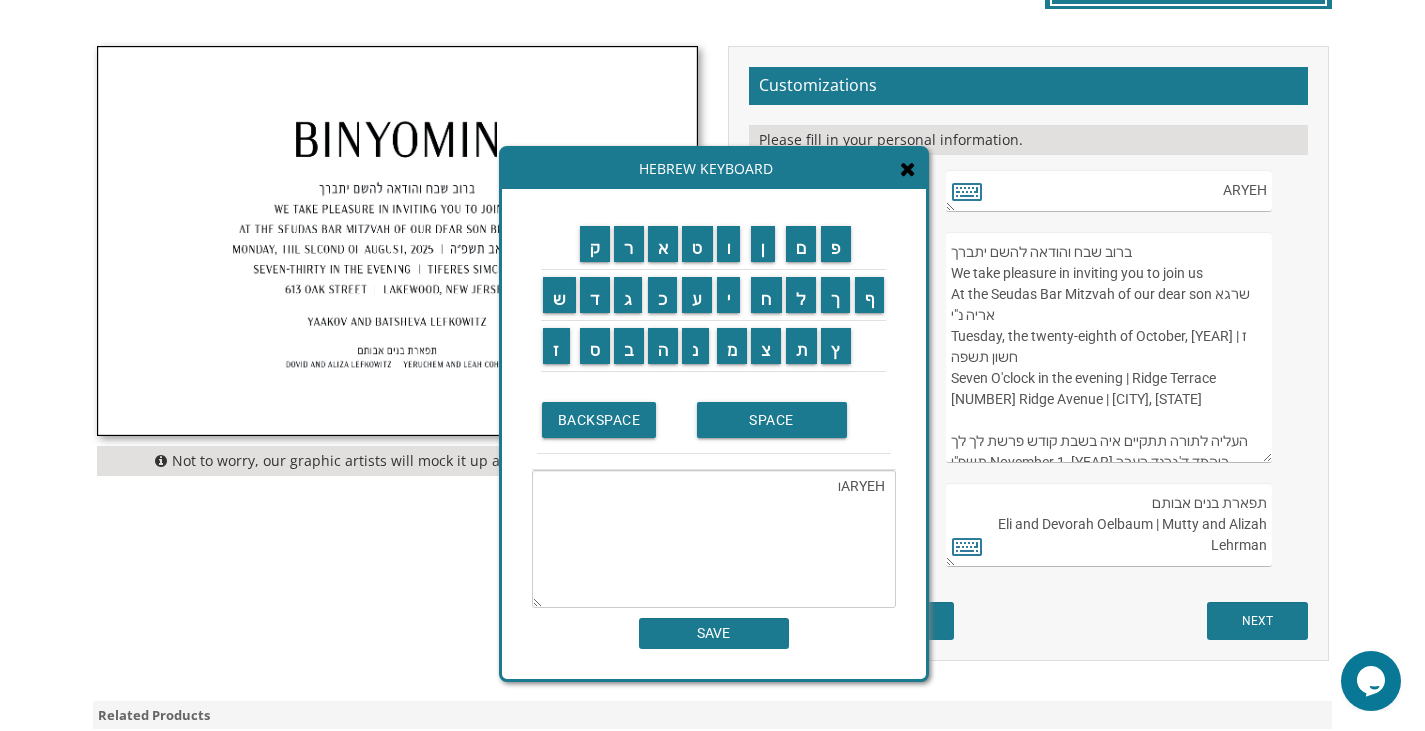 drag, startPoint x: 842, startPoint y: 487, endPoint x: 833, endPoint y: 493, distance: 10.816654 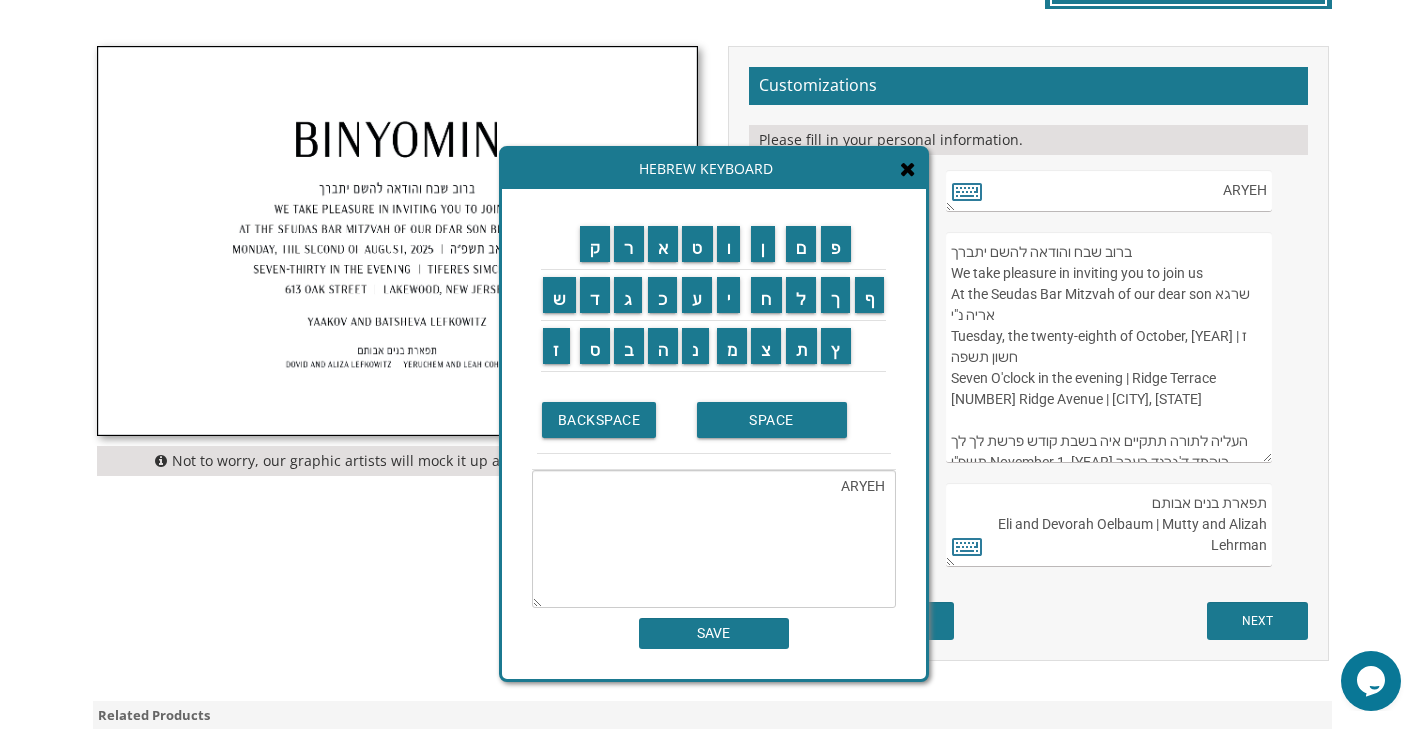type on "ARYEH" 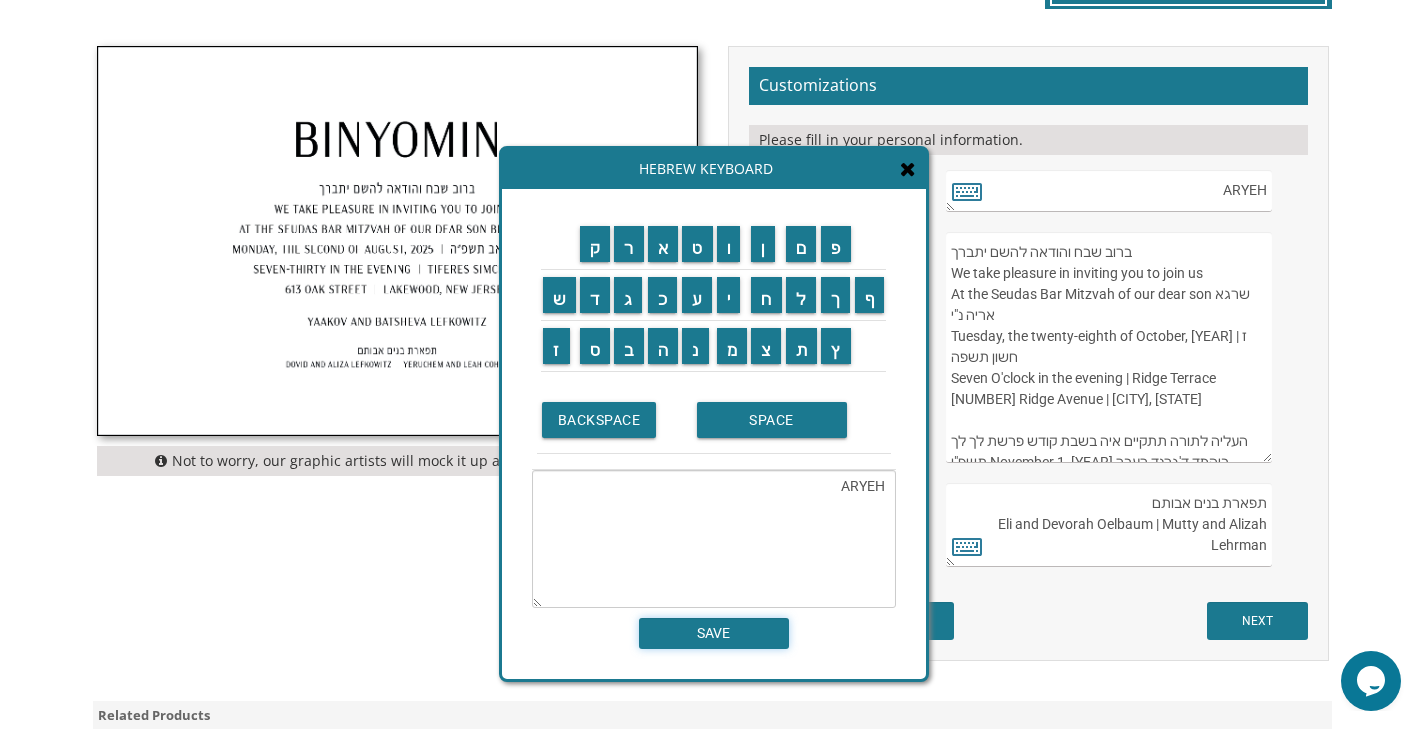 click on "SAVE" at bounding box center (714, 633) 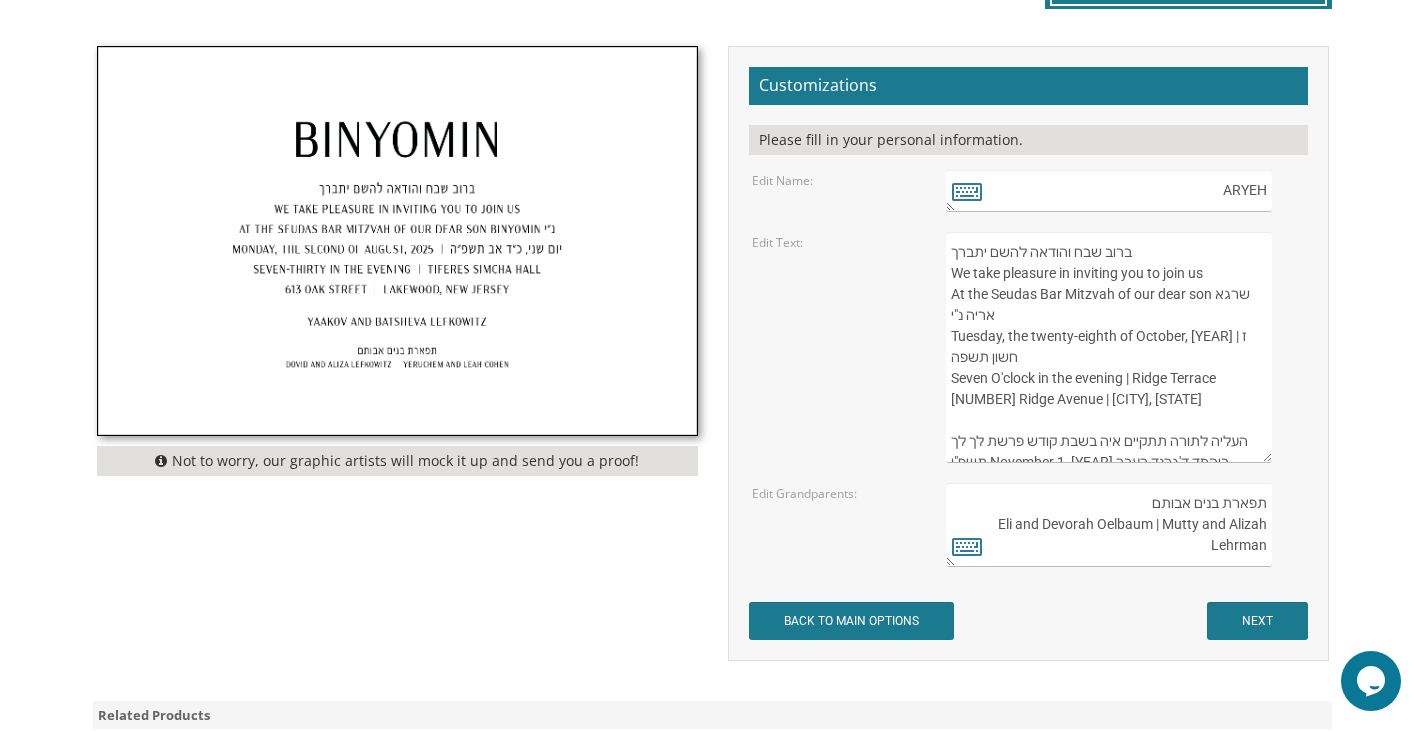 click on "ברוב שבח והודאה להשם יתברך
We take pleasure in inviting you to join us
At the Seudas Bar Mitzvah of our dear son שרגא אריה נ"י
Tuesday, the twenty-eighth of October, [YEAR] | ז חשון תשפה
Seven O'clock in the evening | Ridge Terrace
[NUMBER] Ridge Avenue | [CITY], [STATE]
העליה לתורה תתקיים איה בשבת קודש פרשת לך לך תשפ"ו November 1, [YEAR] ביהמד ד'גרנד רעבר שחרית בשעה 9:00 - קידוש אחר התפילה
[FIRST] and [FIRST]" at bounding box center (1108, 347) 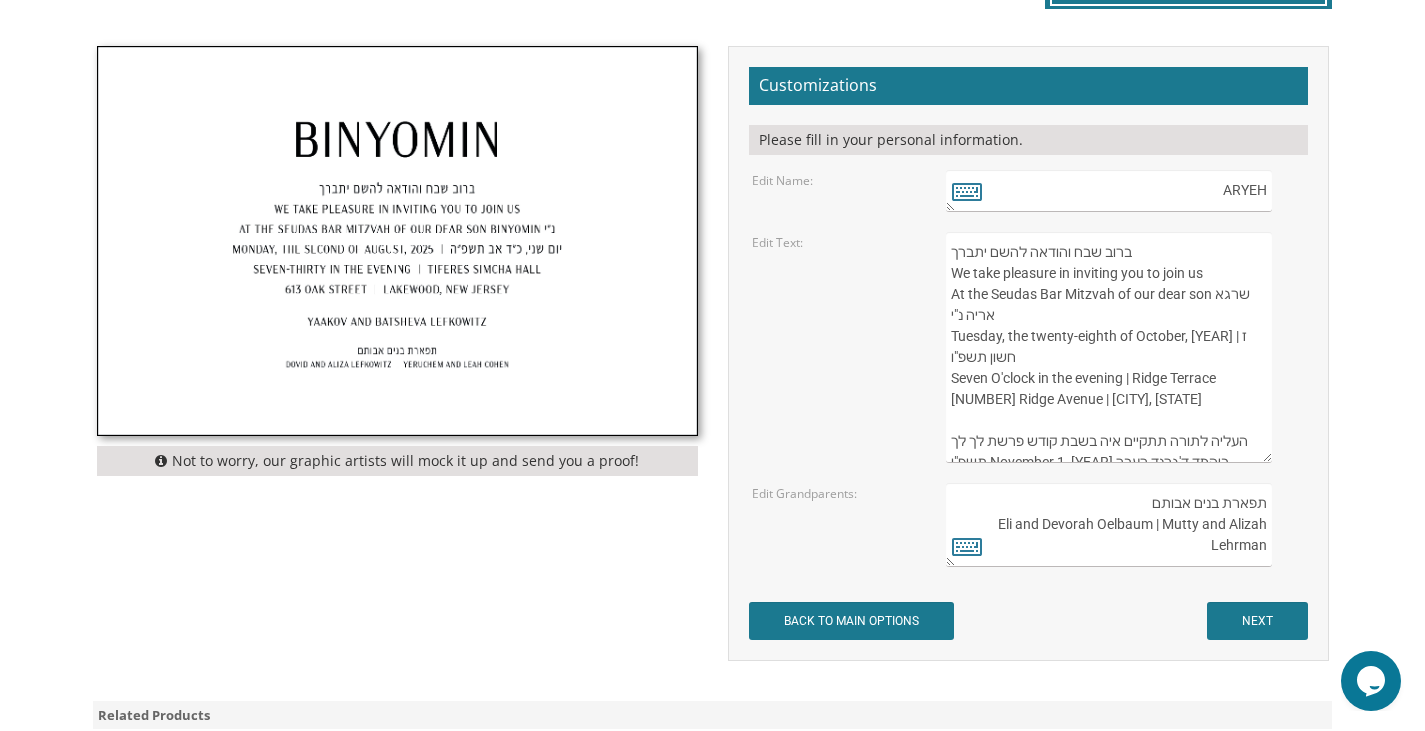 type on "ברוב שבח והודאה להשם יתברך
We take pleasure in inviting you to join us
At the Seudas Bar Mitzvah of our dear son שרגא אריה נ"י
Tuesday, the twenty-eighth of October, [YEAR] | ז חשון תשפ"ו
Seven O'clock in the evening | Ridge Terrace
[NUMBER] Ridge Avenue | [CITY], [STATE]
העליה לתורה תתקיים איה בשבת קודש פרשת לך לך תשפ"ו November 1, [YEAR] ביהמד ד'גרנד רעבר שחרית בשעה 9:00 - קידוש אחר התפילה
[FIRST] and [FIRST]" 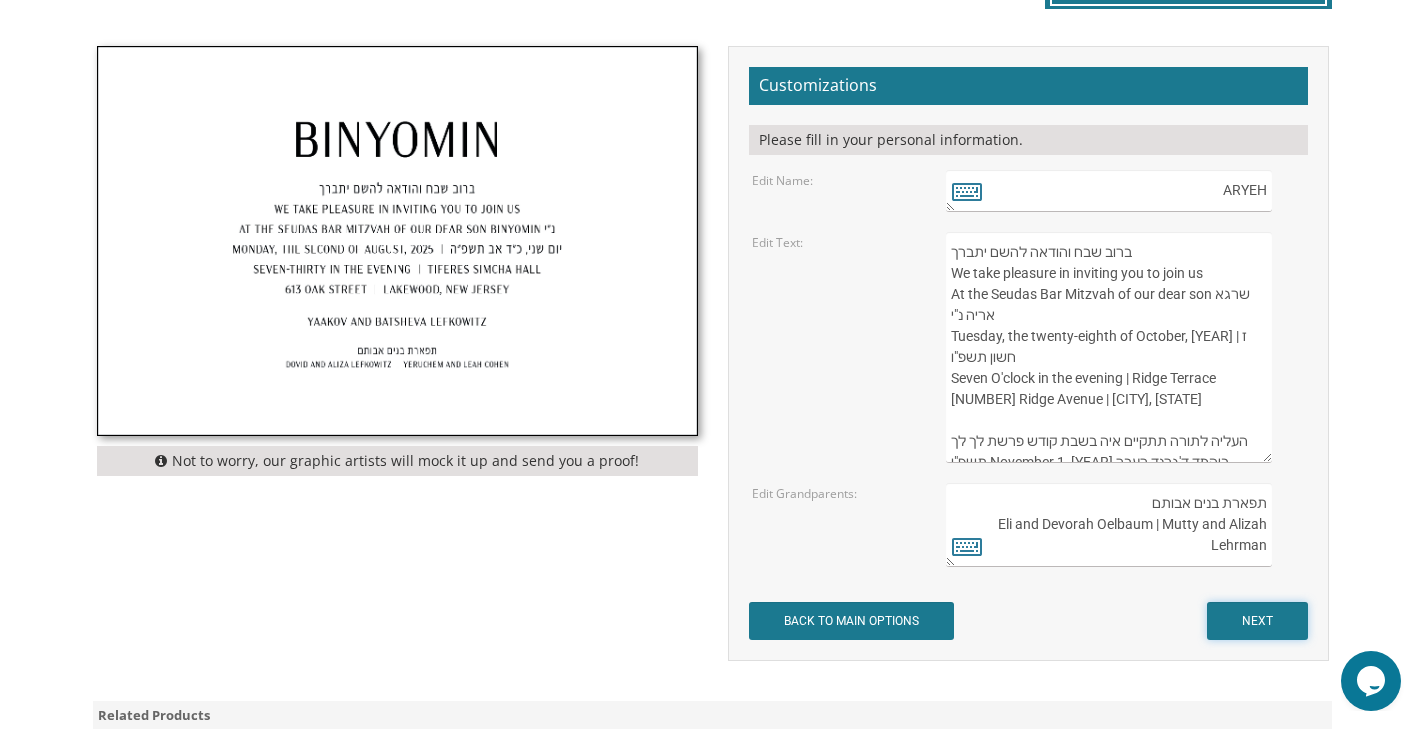 click on "NEXT" at bounding box center [1257, 621] 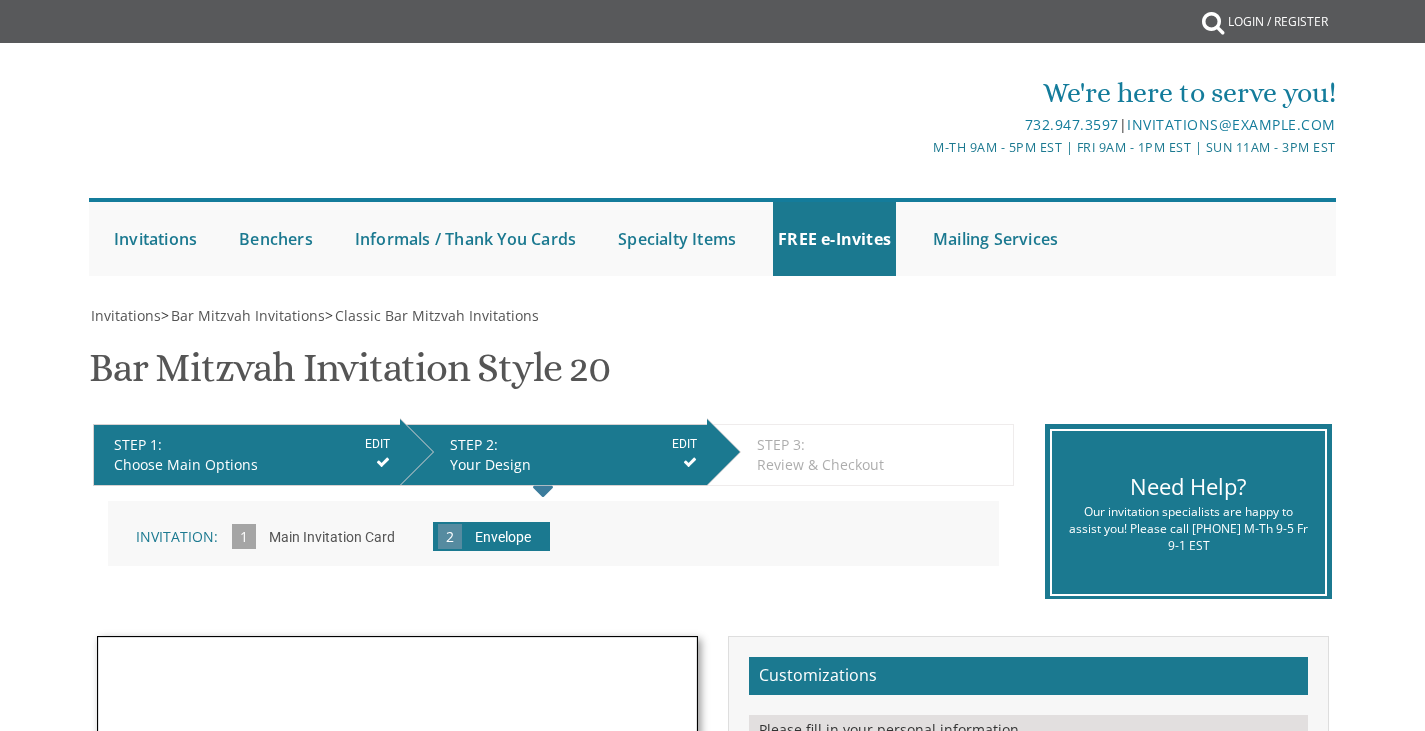 scroll, scrollTop: 0, scrollLeft: 0, axis: both 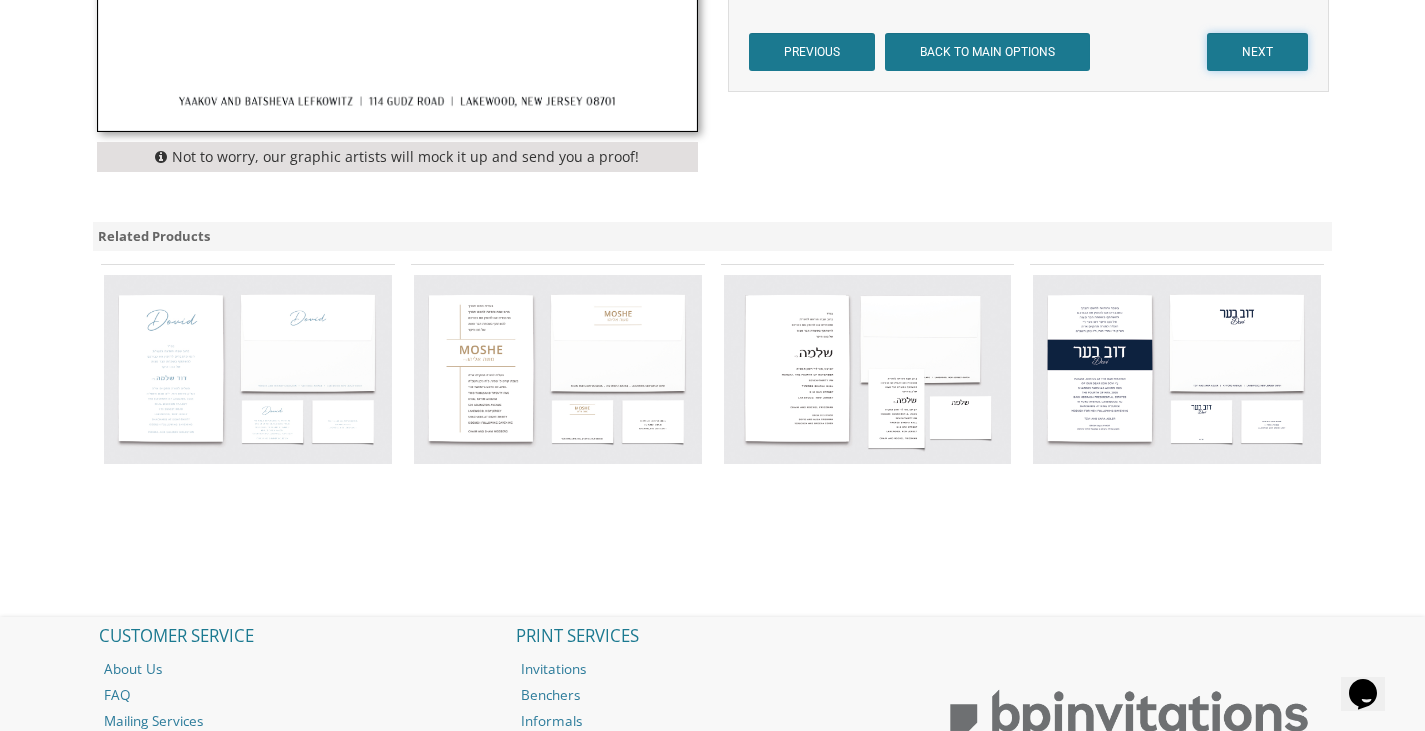 click on "NEXT" at bounding box center (1257, 52) 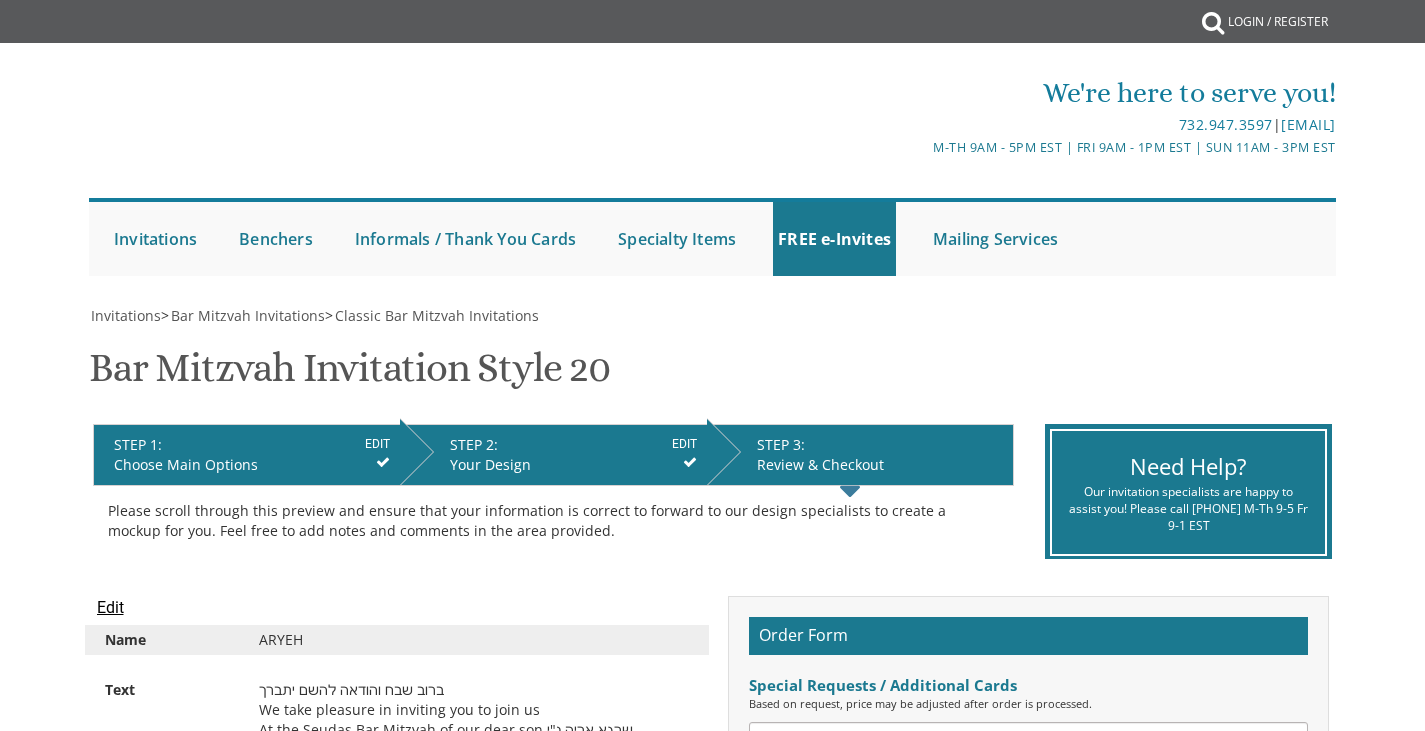 scroll, scrollTop: 0, scrollLeft: 0, axis: both 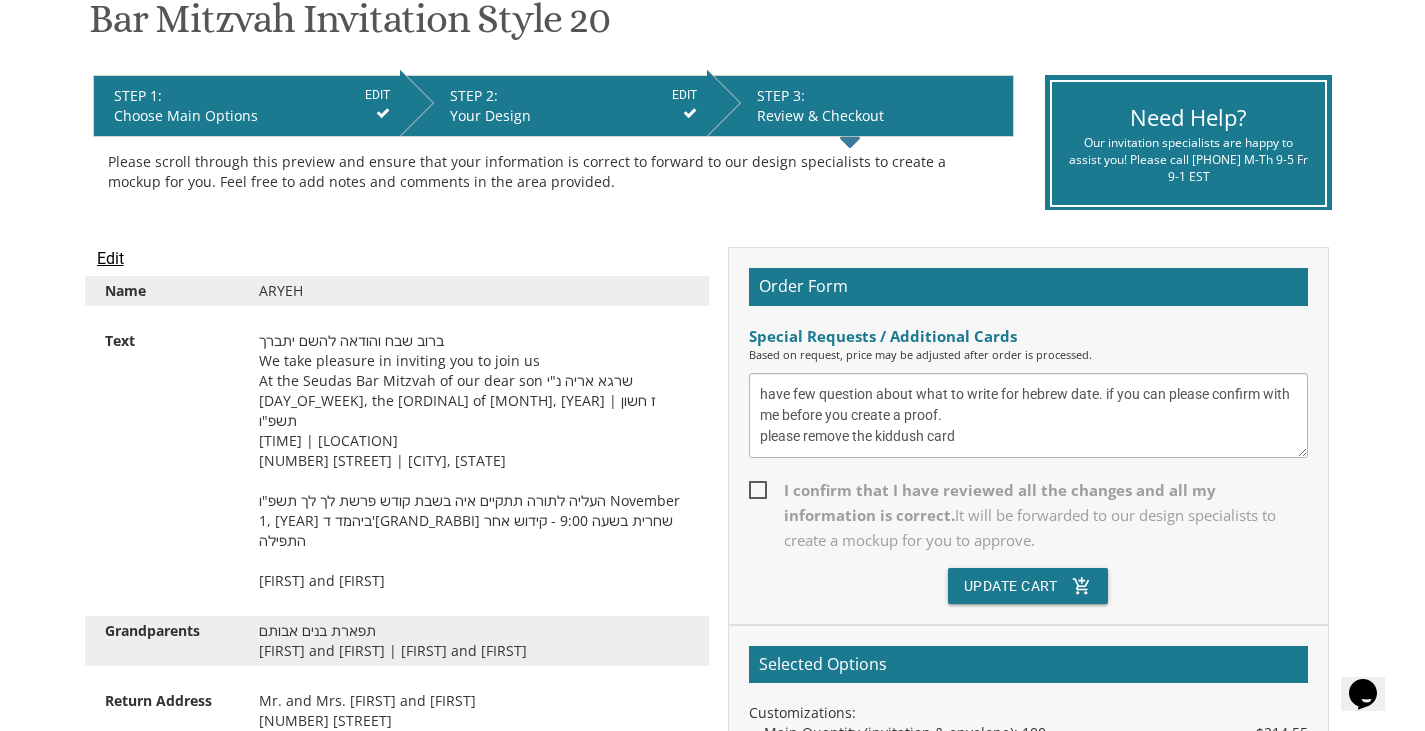 click on "EDIT" at bounding box center (684, 95) 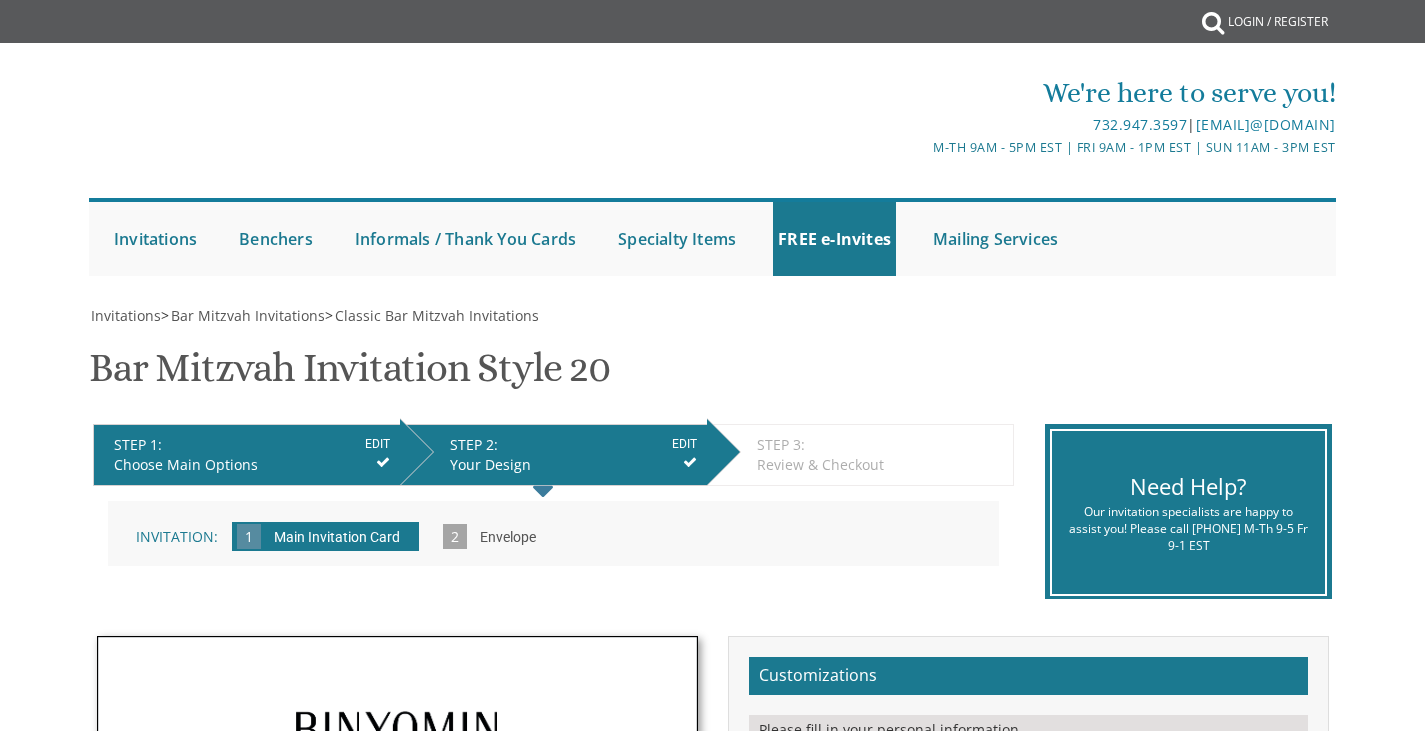 scroll, scrollTop: 0, scrollLeft: 0, axis: both 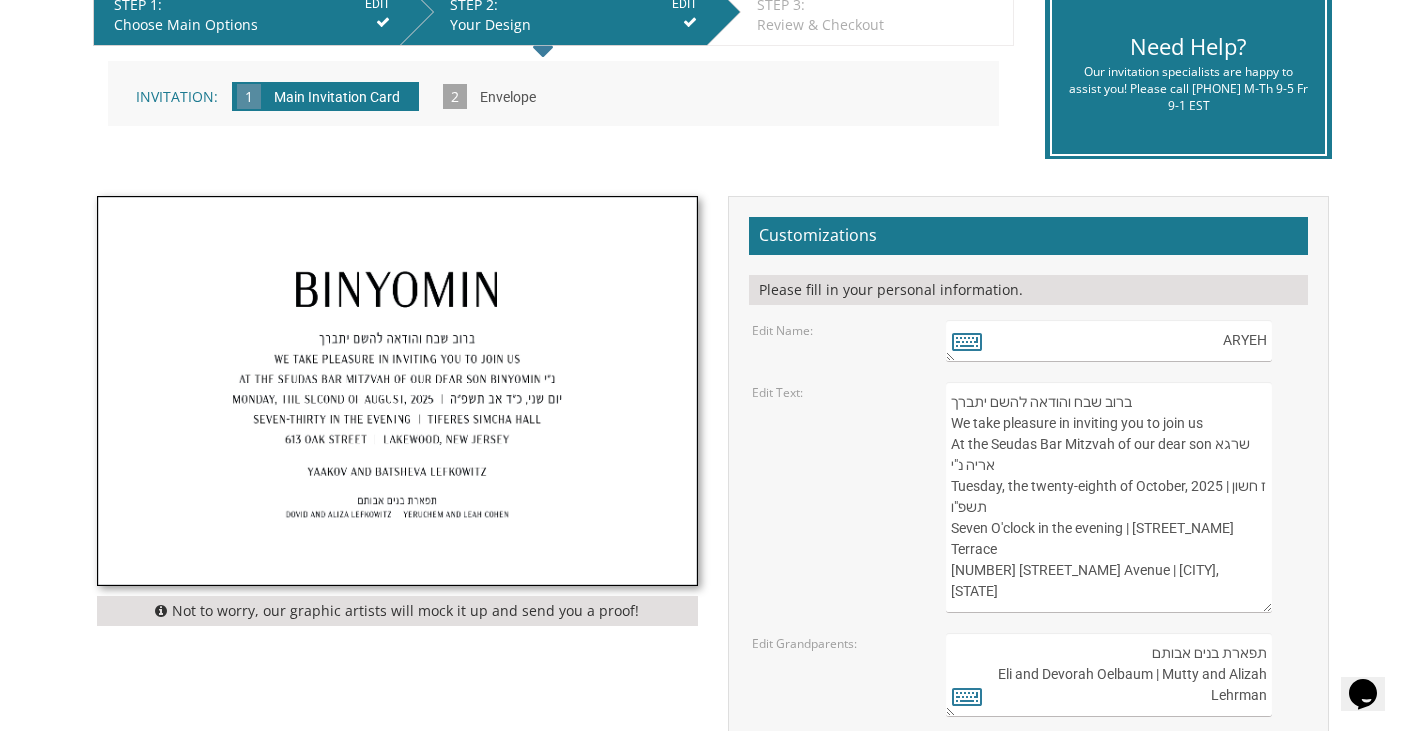 click on "ברוב שבח והודאה להשם יתברך
We take pleasure in inviting you to join us
At the Seudas Bar Mitzvah of our dear son שרגא אריה נ"י
Tuesday, the twenty-eighth of October, 2025 | ז חשון תשפ"ו
Seven O'clock in the evening | Ridge Terrace
831 Ridge Avenue | Lakewood, New Jersey
העליה לתורה תתקיים איה בשבת קודש פרשת לך לך תשפ"ו November 1, 2025 ביהמד ד'גרנד רעבר שחרית בשעה 9:00 - קידוש אחר התפילה
Tzvi and Chani Oelbaum" at bounding box center [1108, 497] 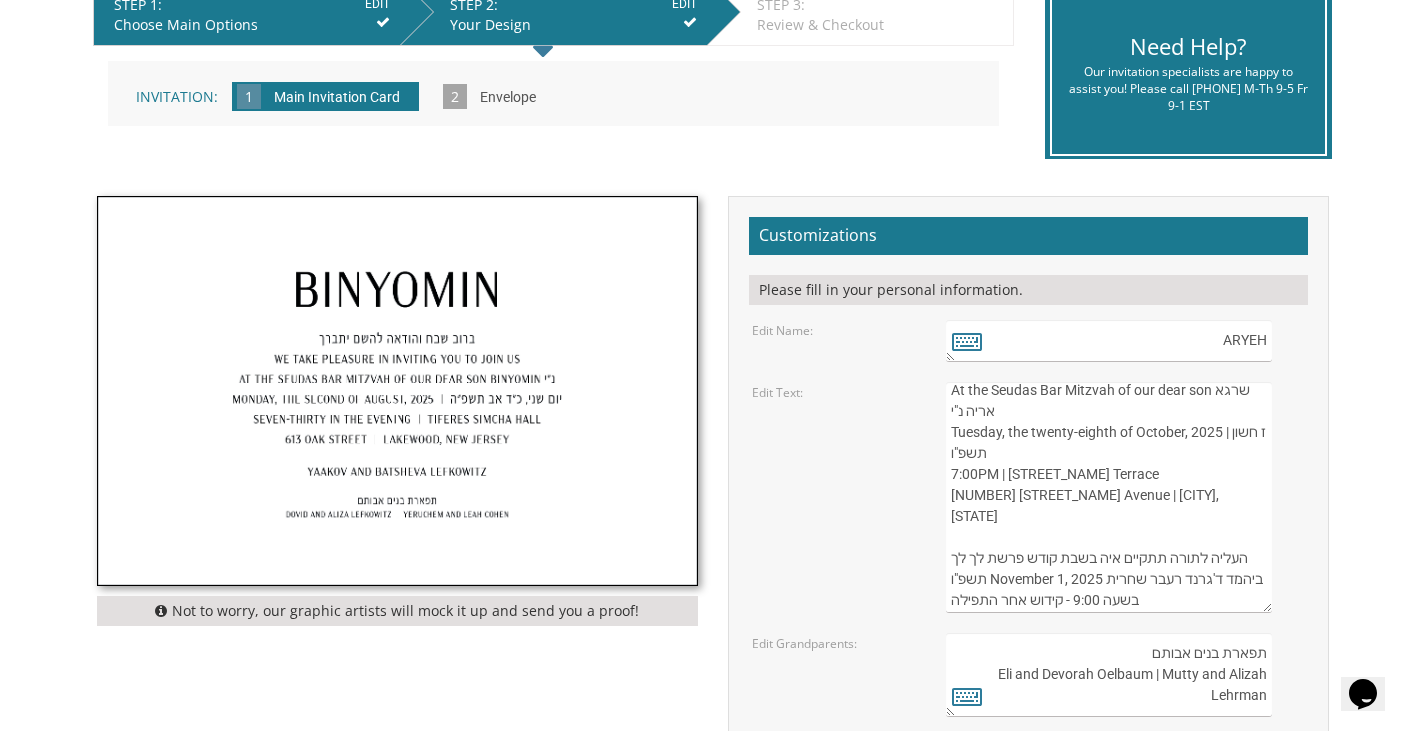 scroll, scrollTop: 60, scrollLeft: 0, axis: vertical 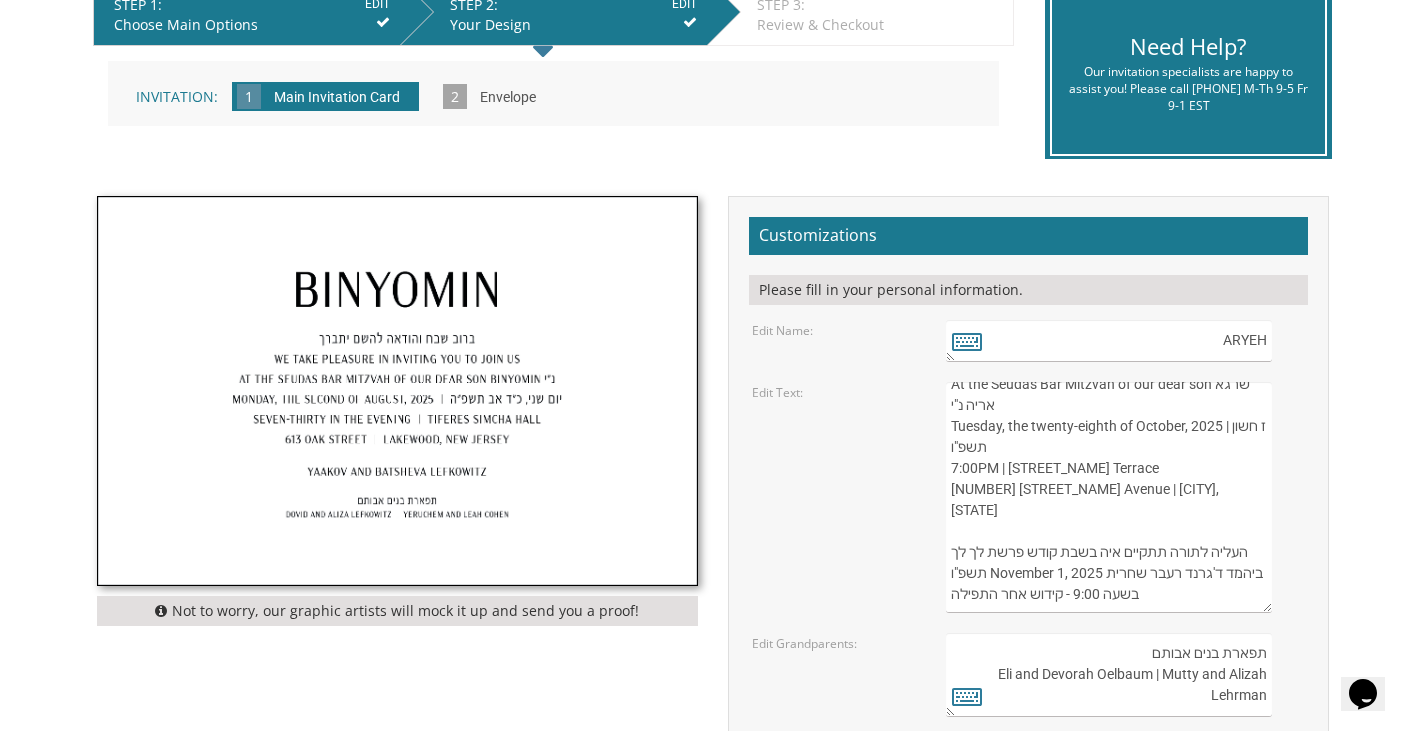click on "ברוב שבח והודאה להשם יתברך
We take pleasure in inviting you to join us
At the Seudas Bar Mitzvah of our dear son שרגא אריה נ"י
Tuesday, the twenty-eighth of October, 2025 | ז חשון תשפ"ו
Seven O'clock in the evening | Ridge Terrace
831 Ridge Avenue | Lakewood, New Jersey
העליה לתורה תתקיים איה בשבת קודש פרשת לך לך תשפ"ו November 1, 2025 ביהמד ד'גרנד רעבר שחרית בשעה 9:00 - קידוש אחר התפילה
Tzvi and Chani Oelbaum" at bounding box center [1108, 497] 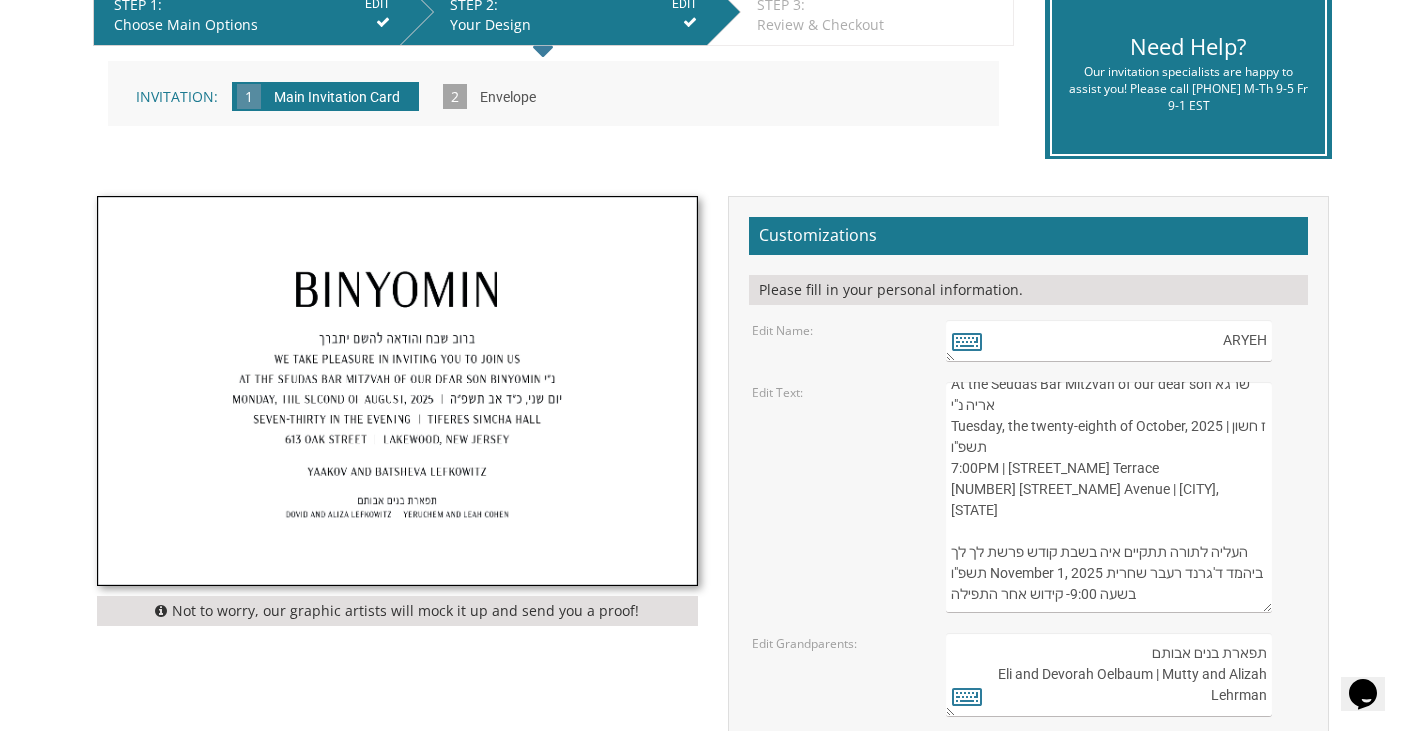 click on "ברוב שבח והודאה להשם יתברך
We take pleasure in inviting you to join us
At the Seudas Bar Mitzvah of our dear son שרגא אריה נ"י
Tuesday, the twenty-eighth of October, 2025 | ז חשון תשפ"ו
Seven O'clock in the evening | Ridge Terrace
831 Ridge Avenue | Lakewood, New Jersey
העליה לתורה תתקיים איה בשבת קודש פרשת לך לך תשפ"ו November 1, 2025 ביהמד ד'גרנד רעבר שחרית בשעה 9:00 - קידוש אחר התפילה
Tzvi and Chani Oelbaum" at bounding box center (1108, 497) 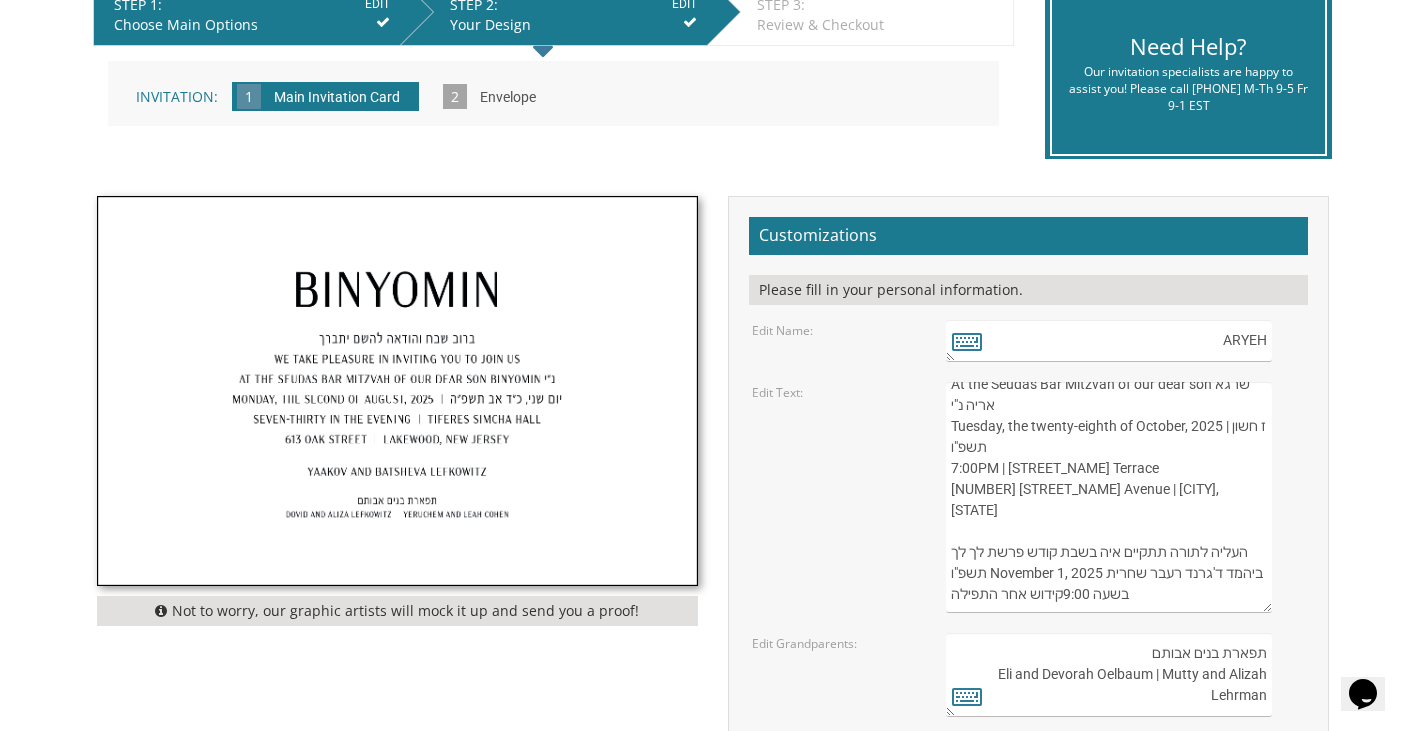 click on "ברוב שבח והודאה להשם יתברך
We take pleasure in inviting you to join us
At the Seudas Bar Mitzvah of our dear son שרגא אריה נ"י
Tuesday, the twenty-eighth of October, 2025 | ז חשון תשפ"ו
Seven O'clock in the evening | Ridge Terrace
831 Ridge Avenue | Lakewood, New Jersey
העליה לתורה תתקיים איה בשבת קודש פרשת לך לך תשפ"ו November 1, 2025 ביהמד ד'גרנד רעבר שחרית בשעה 9:00 - קידוש אחר התפילה
Tzvi and Chani Oelbaum" at bounding box center (1108, 497) 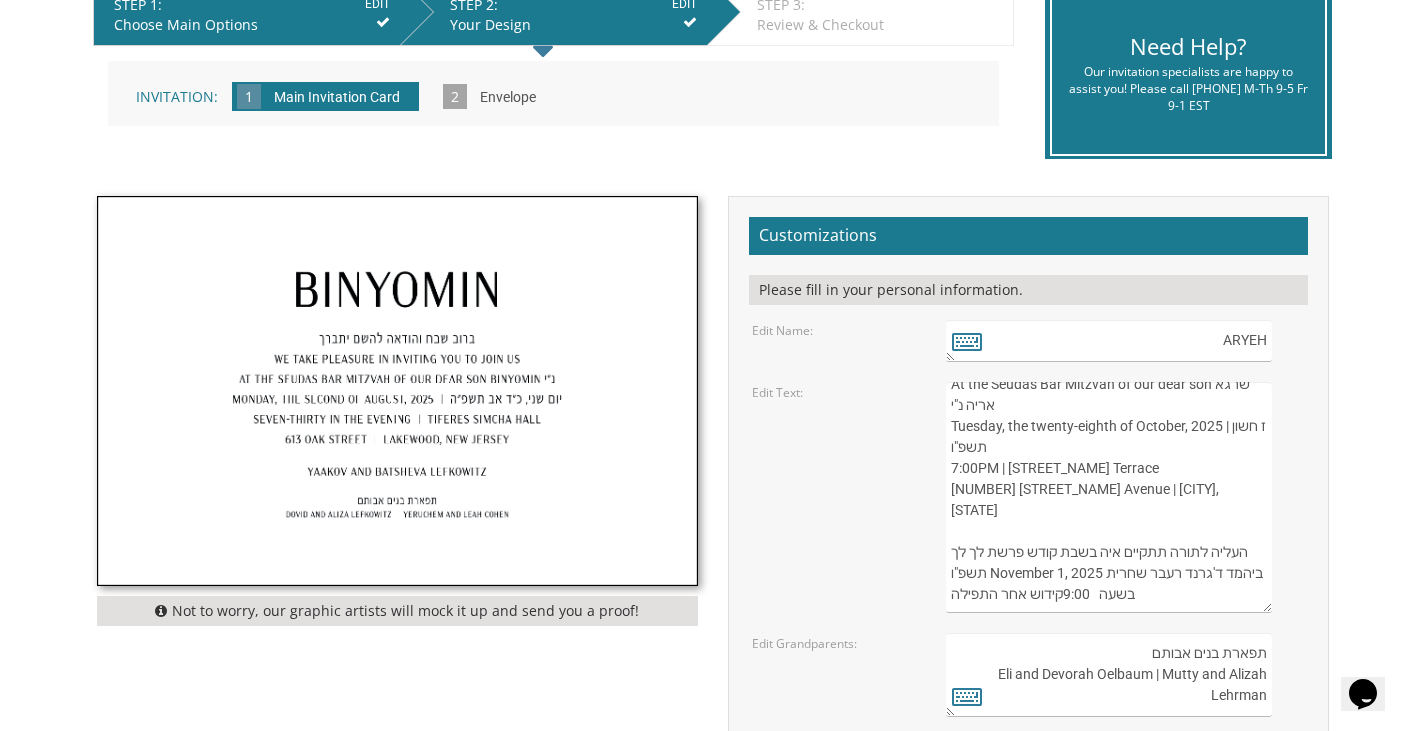 click on "ברוב שבח והודאה להשם יתברך
We take pleasure in inviting you to join us
At the Seudas Bar Mitzvah of our dear son שרגא אריה נ"י
Tuesday, the twenty-eighth of October, 2025 | ז חשון תשפ"ו
Seven O'clock in the evening | Ridge Terrace
831 Ridge Avenue | Lakewood, New Jersey
העליה לתורה תתקיים איה בשבת קודש פרשת לך לך תשפ"ו November 1, 2025 ביהמד ד'גרנד רעבר שחרית בשעה 9:00 - קידוש אחר התפילה
Tzvi and Chani Oelbaum" at bounding box center [1108, 497] 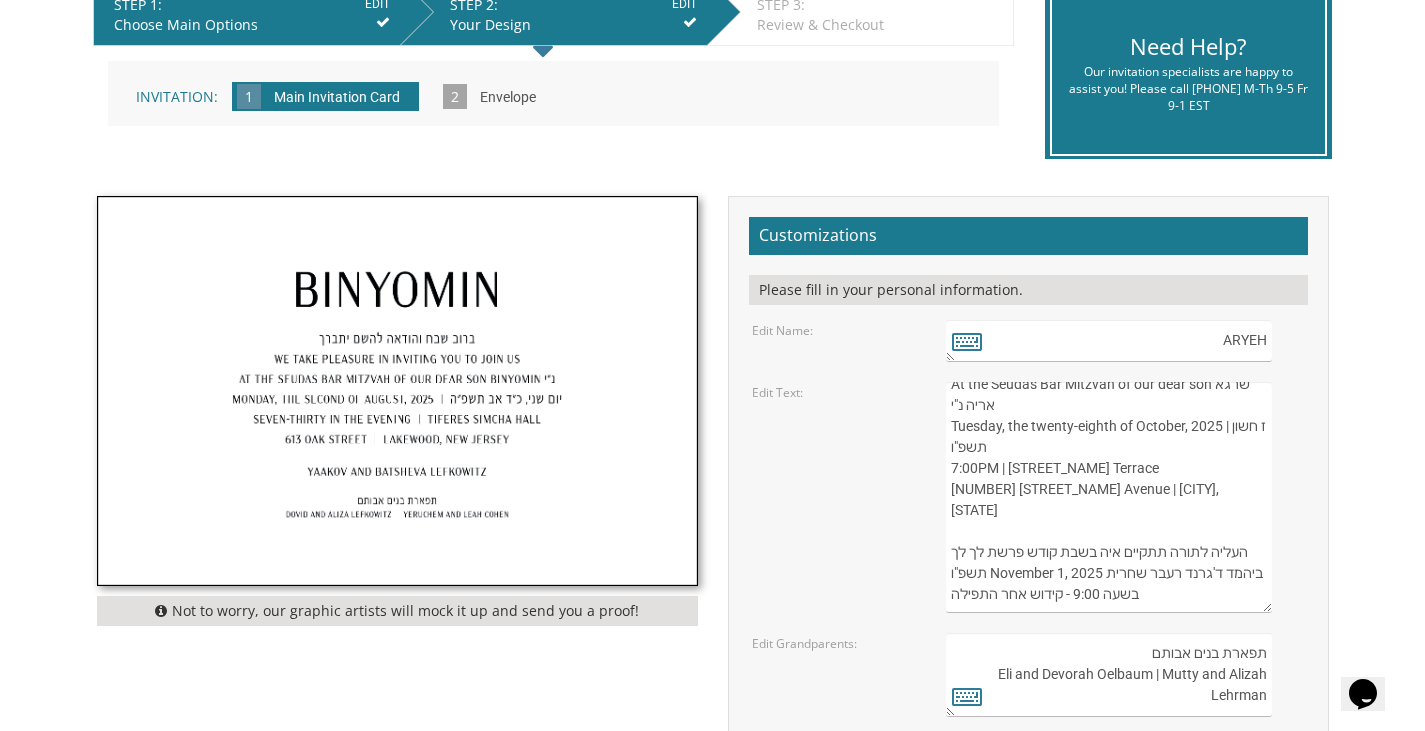 click on "ברוב שבח והודאה להשם יתברך
We take pleasure in inviting you to join us
At the Seudas Bar Mitzvah of our dear son שרגא אריה נ"י
Tuesday, the twenty-eighth of October, 2025 | ז חשון תשפ"ו
Seven O'clock in the evening | Ridge Terrace
831 Ridge Avenue | Lakewood, New Jersey
העליה לתורה תתקיים איה בשבת קודש פרשת לך לך תשפ"ו November 1, 2025 ביהמד ד'גרנד רעבר שחרית בשעה 9:00 - קידוש אחר התפילה
Tzvi and Chani Oelbaum" at bounding box center [1108, 497] 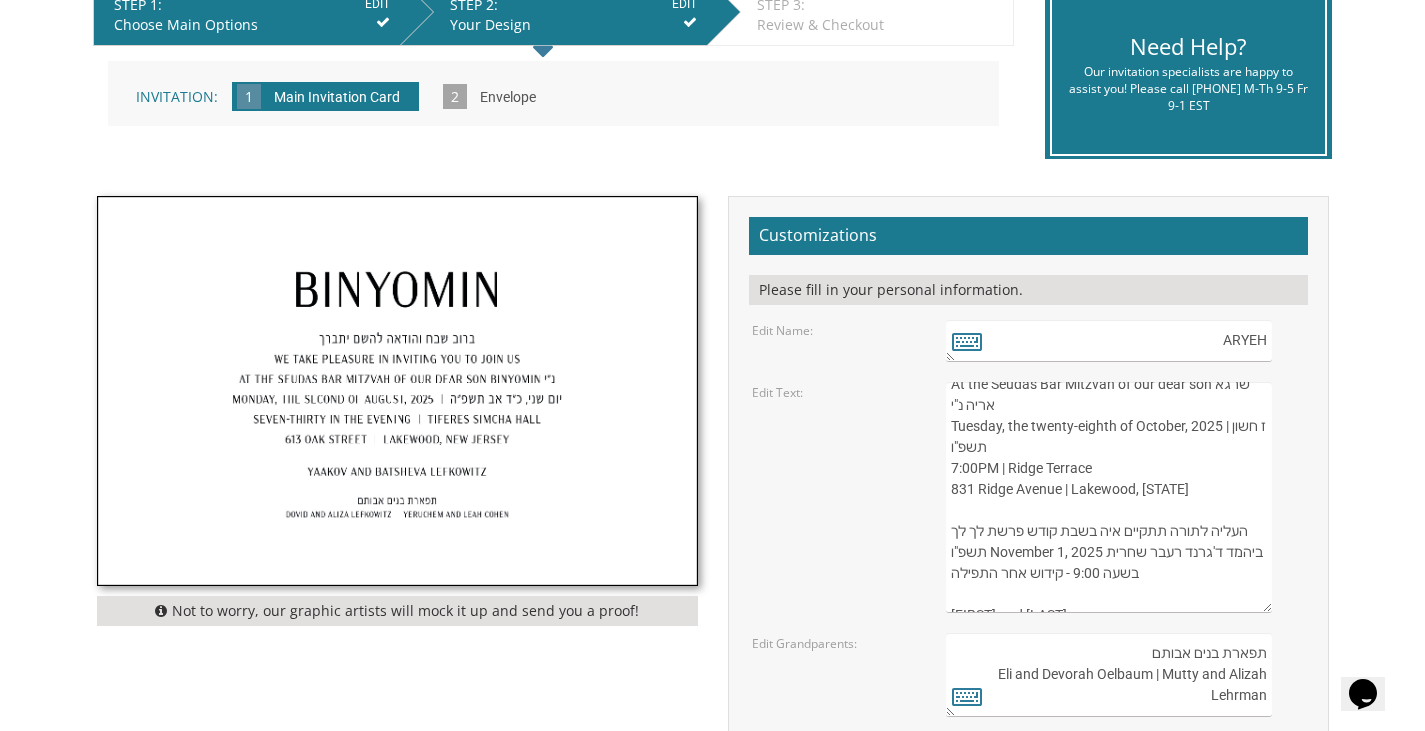 scroll, scrollTop: 84, scrollLeft: 0, axis: vertical 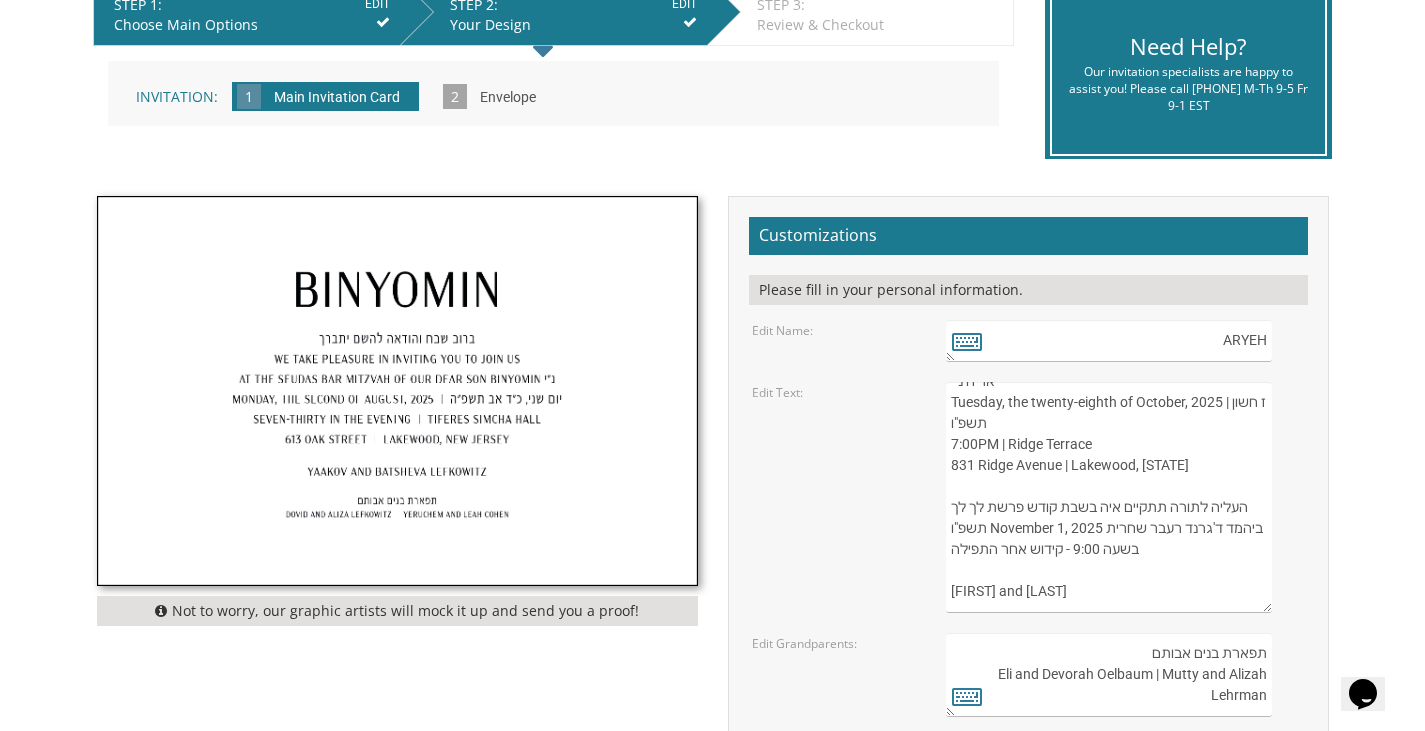 click on "ברוב שבח והודאה להשם יתברך
We take pleasure in inviting you to join us
At the Seudas Bar Mitzvah of our dear son שרגא אריה נ"י
Tuesday, the twenty-eighth of October, 2025 | ז חשון תשפ"ו
Seven O'clock in the evening | Ridge Terrace
831 Ridge Avenue | Lakewood, New Jersey
העליה לתורה תתקיים איה בשבת קודש פרשת לך לך תשפ"ו November 1, 2025 ביהמד ד'גרנד רעבר שחרית בשעה 9:00 - קידוש אחר התפילה
Tzvi and Chani Oelbaum" at bounding box center [1108, 497] 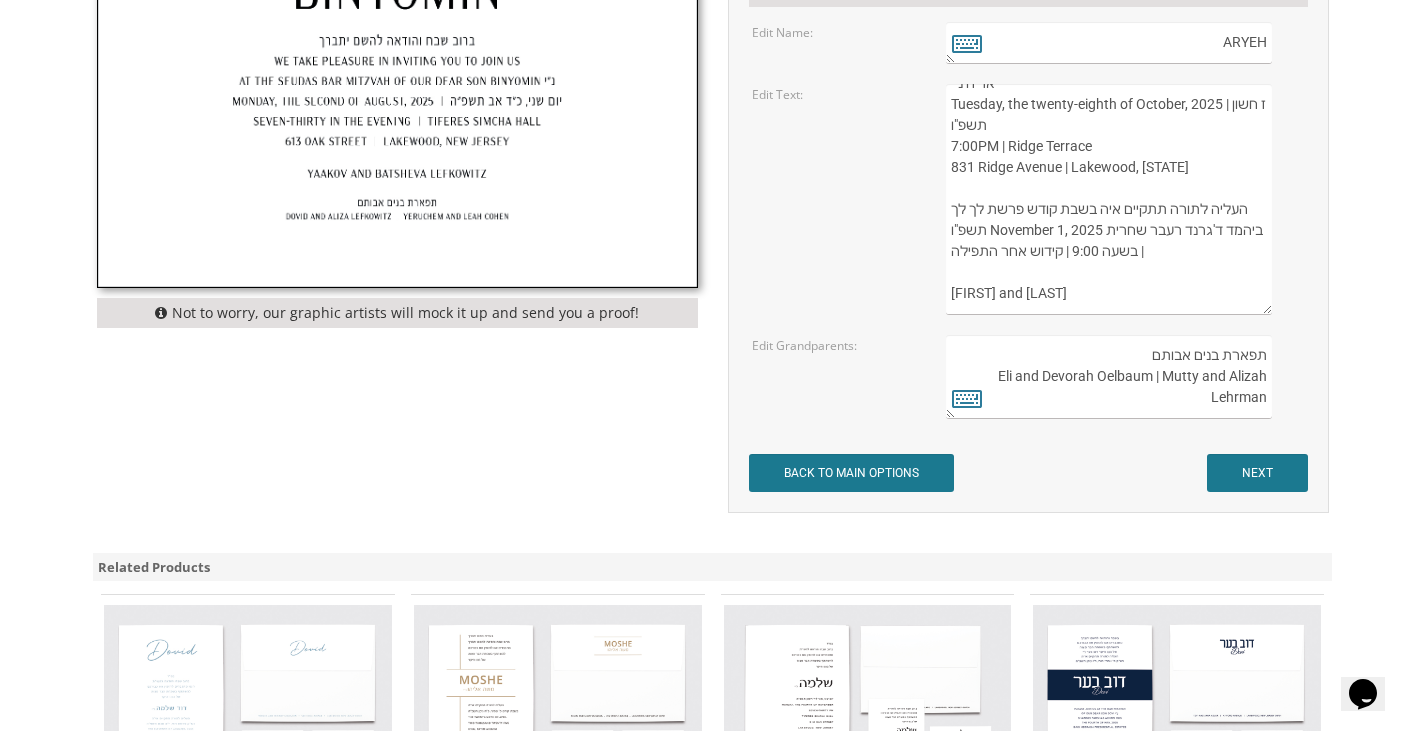 scroll, scrollTop: 740, scrollLeft: 0, axis: vertical 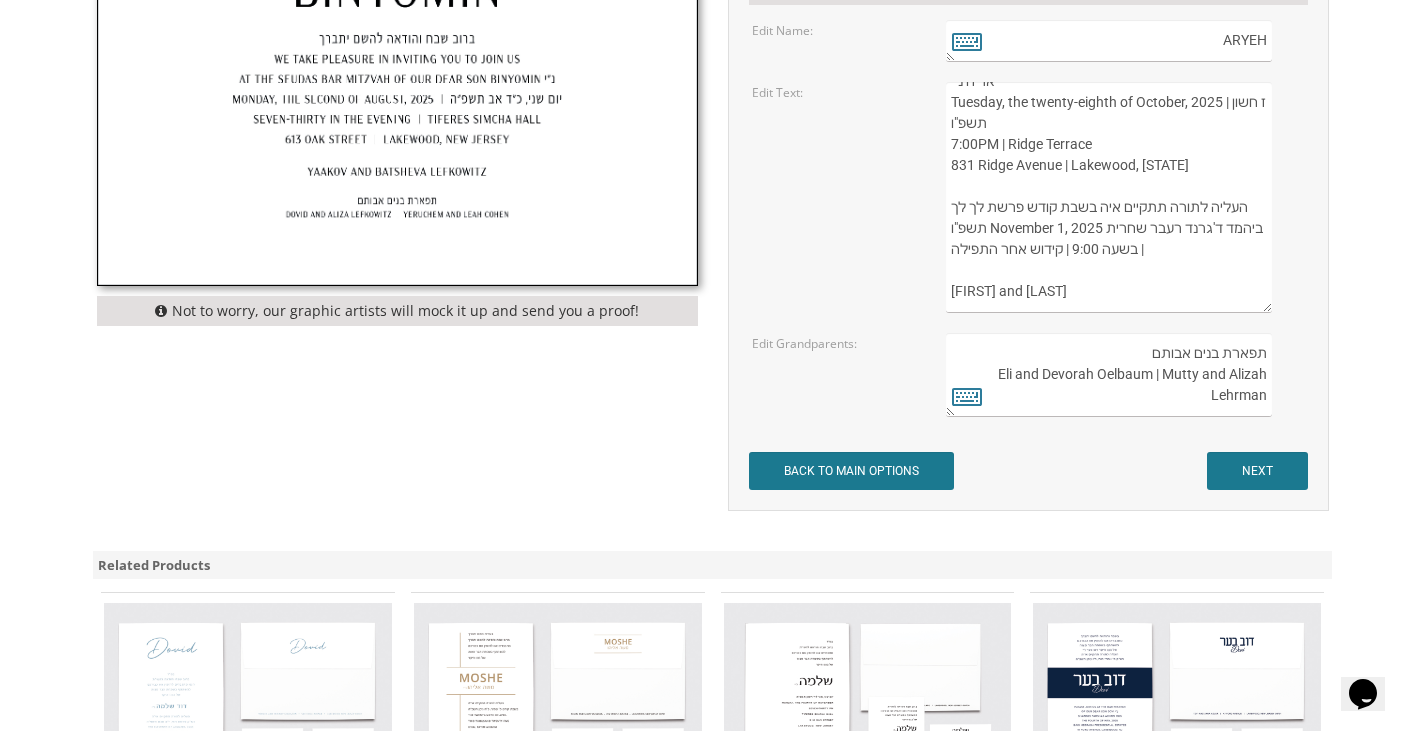 type on "ברוב שבח והודאה להשם יתברך
We take pleasure in inviting you to join us
At the Seudas Bar Mitzvah of our dear son שרגא אריה נ"י
Tuesday, the twenty-eighth of October, 2025 | ז חשון תשפ"ו
7:00PM | Ridge Terrace
831 Ridge Avenue | Lakewood, New Jersey
העליה לתורה תתקיים איה בשבת קודש פרשת לך לך תשפ"ו November 1, 2025 ביהמד ד'גרנד רעבר שחרית בשעה 9:00 | קידוש אחר התפילה |
Tzvi and Chani Oelbaum" 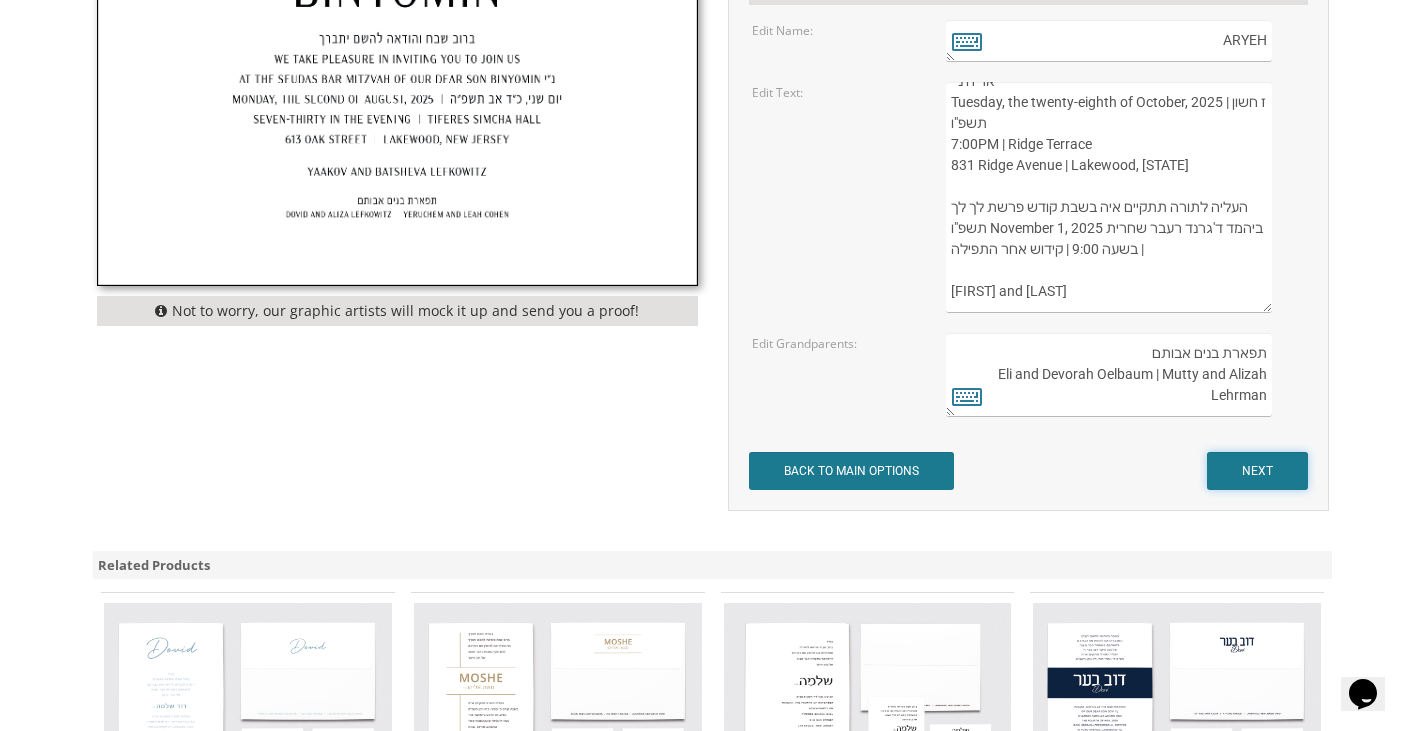 click on "NEXT" at bounding box center (1257, 471) 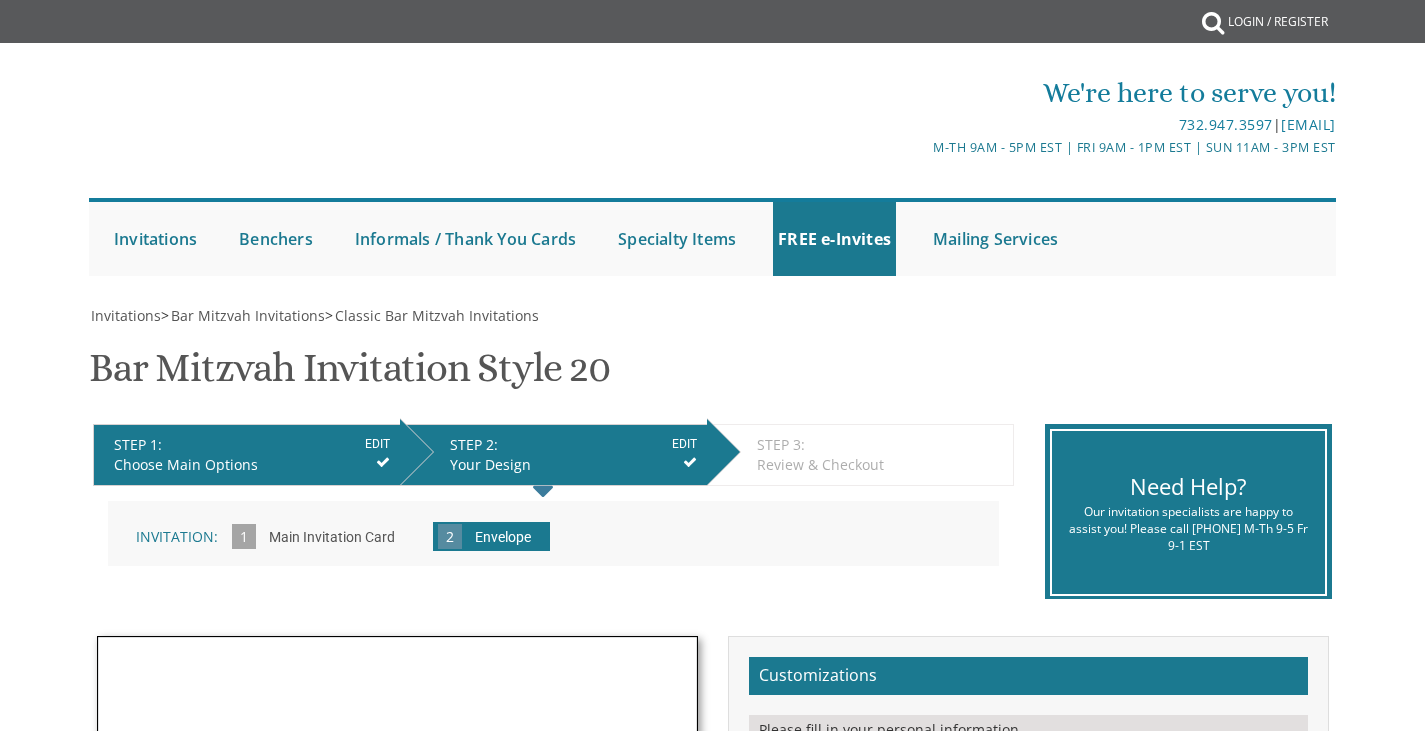 scroll, scrollTop: 0, scrollLeft: 0, axis: both 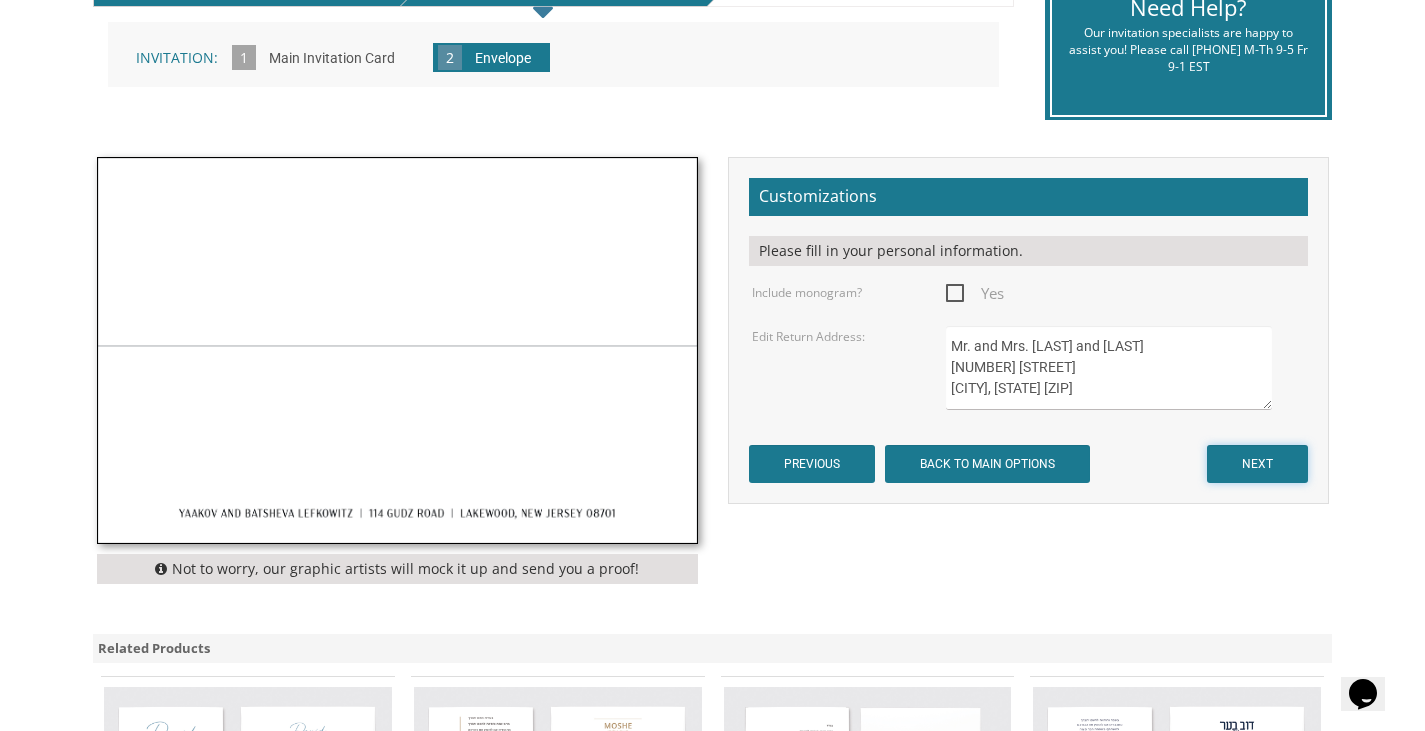 click on "NEXT" at bounding box center [1257, 464] 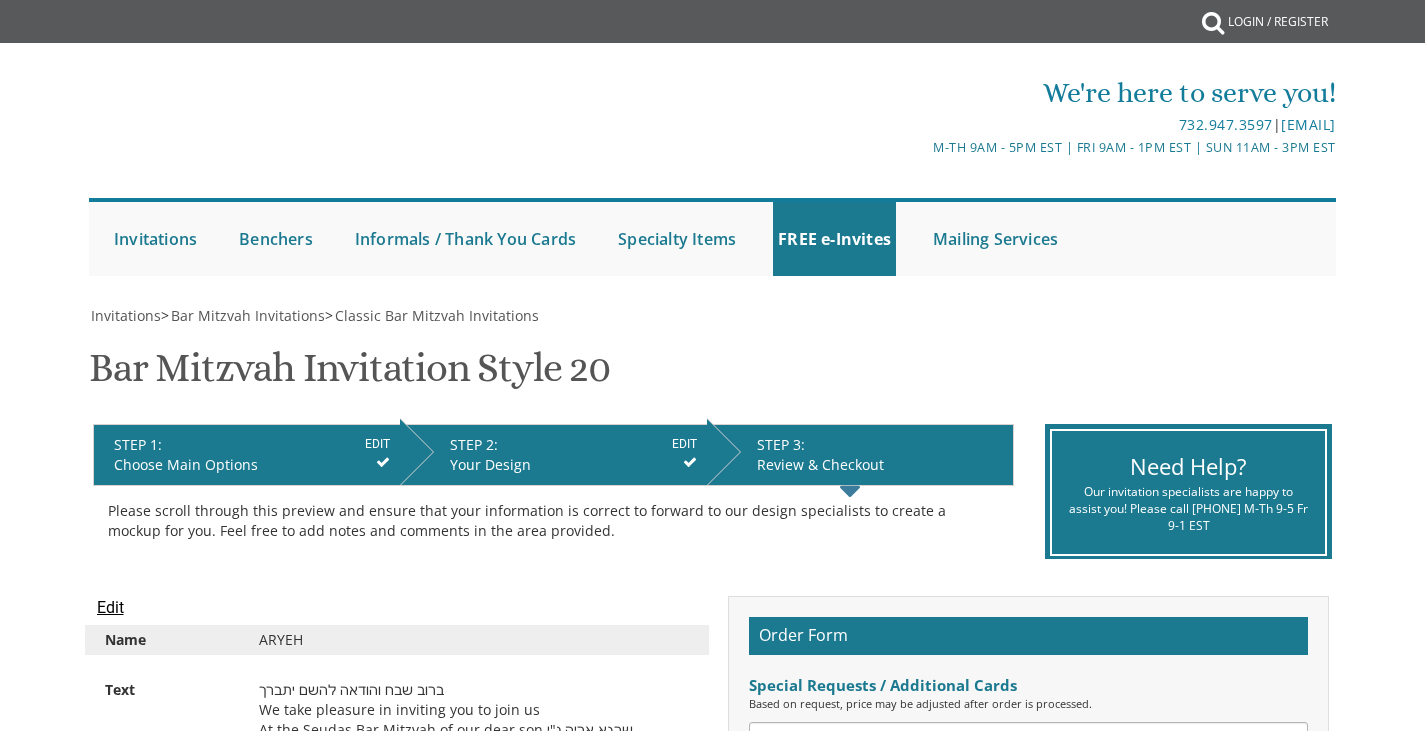 scroll, scrollTop: 0, scrollLeft: 0, axis: both 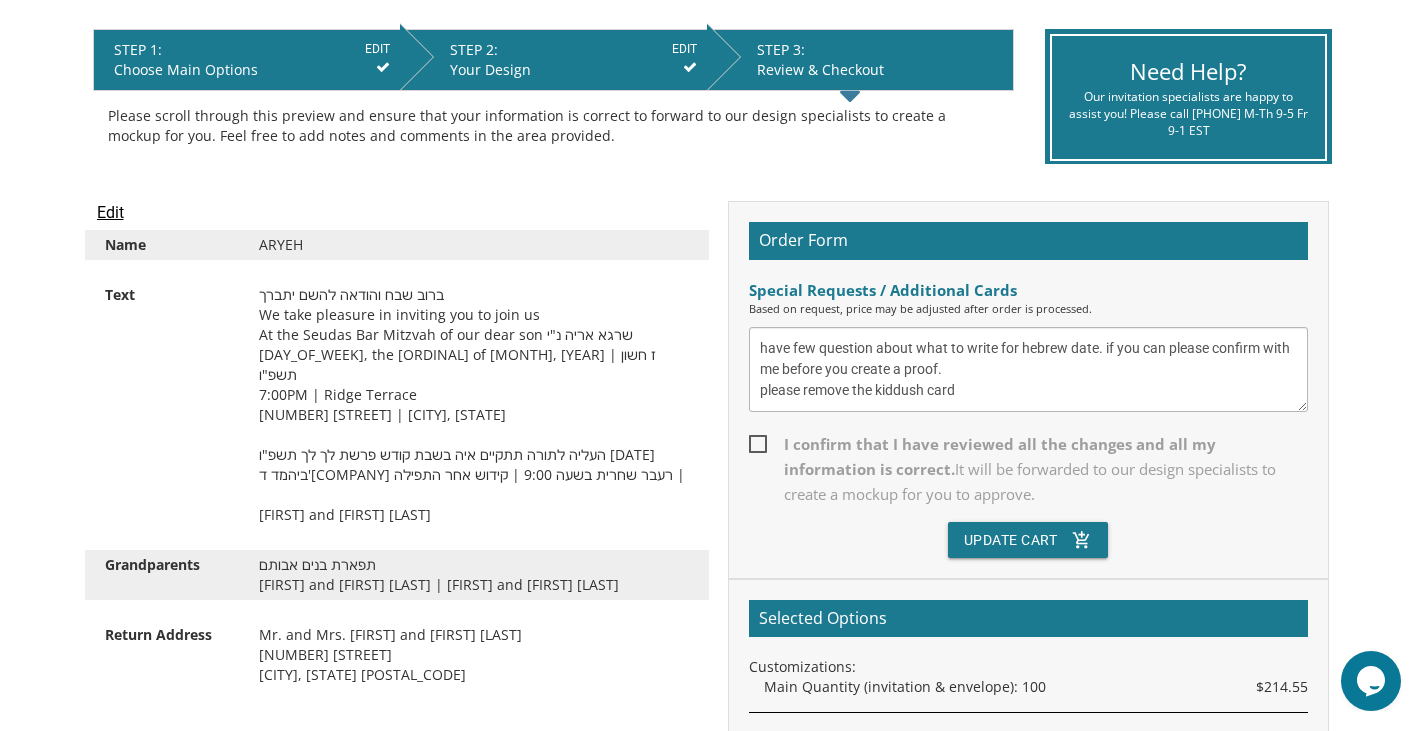 click on "EDIT" at bounding box center [684, 49] 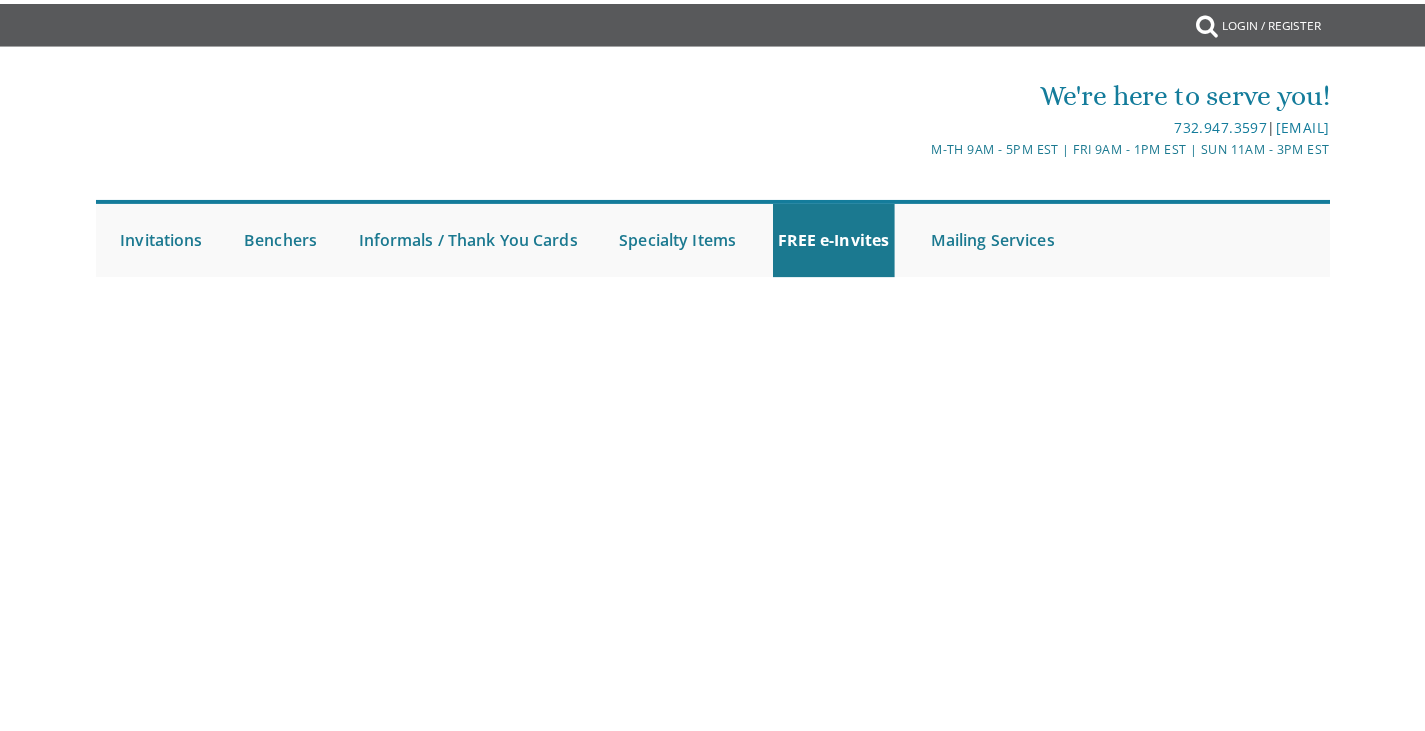 scroll, scrollTop: 0, scrollLeft: 0, axis: both 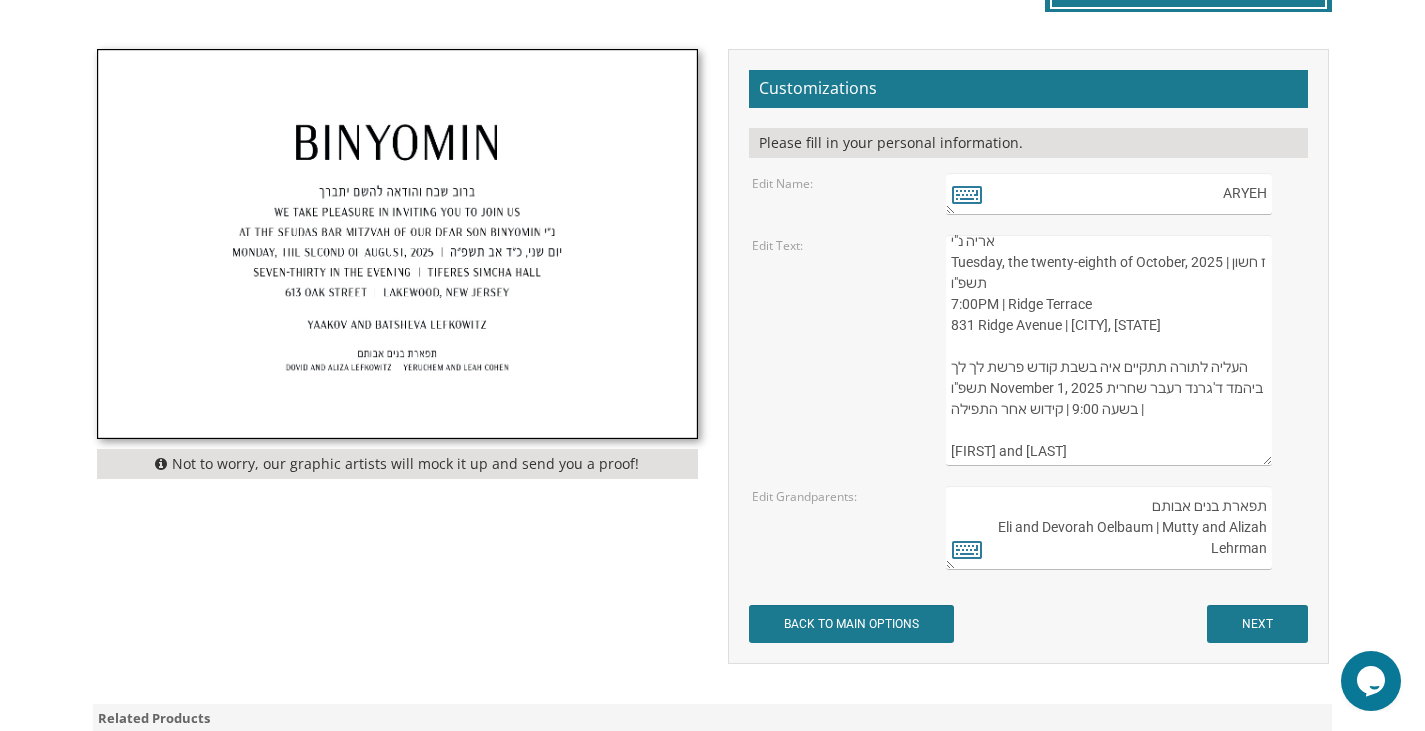 click on "ברוב שבח והודאה להשם יתברך
We take pleasure in inviting you to join us
At the Seudas Bar Mitzvah of our dear son שרגא אריה נ"י
Tuesday, the twenty-eighth of October, 2025 | ז חשון תשפ"ו
7:00PM | Ridge Terrace
831 Ridge Avenue | [CITY], [STATE]
העליה לתורה תתקיים איה בשבת קודש פרשת לך לך תשפ"ו November 1, 2025 ביהמד ד'גרנד רעבר שחרית בשעה 9:00 | קידוש אחר התפילה |
[FIRST] and [LAST]" at bounding box center (1108, 350) 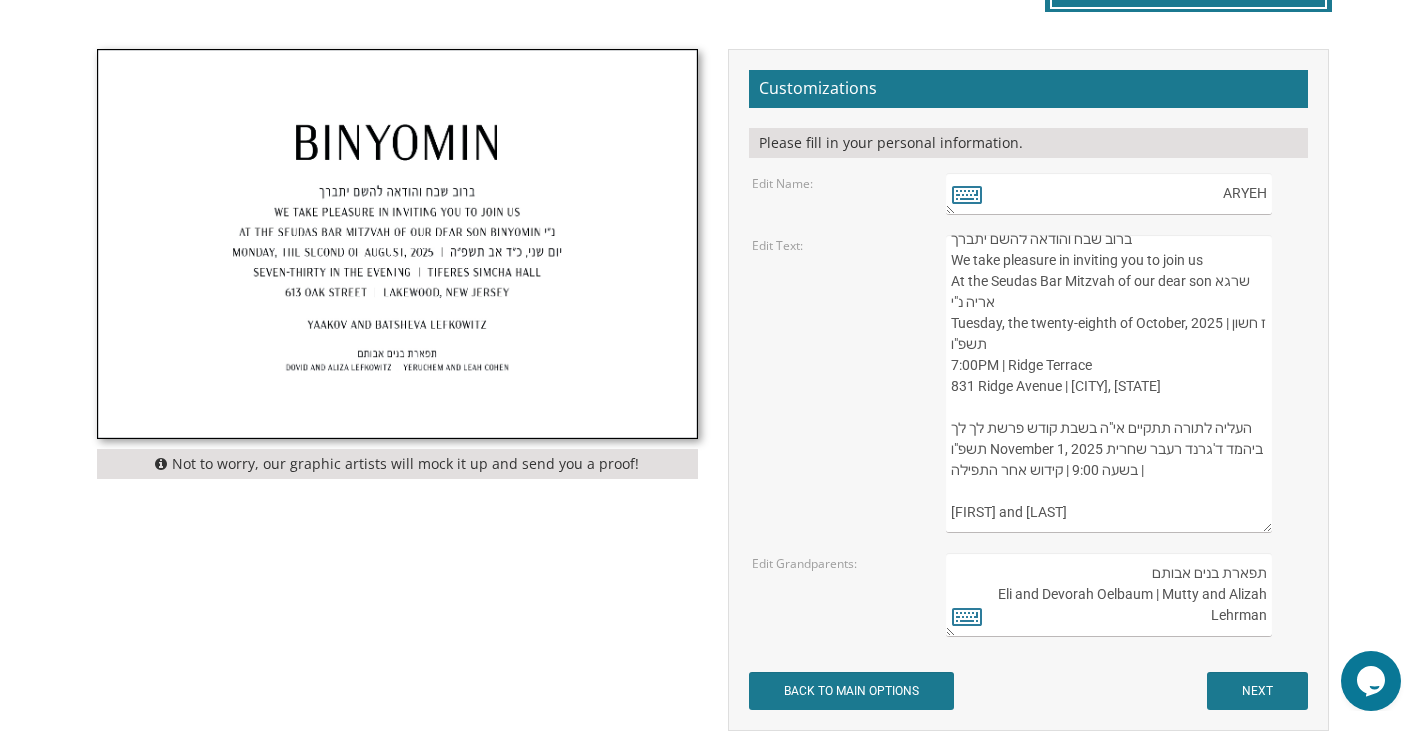 drag, startPoint x: 1264, startPoint y: 458, endPoint x: 1280, endPoint y: 527, distance: 70.83079 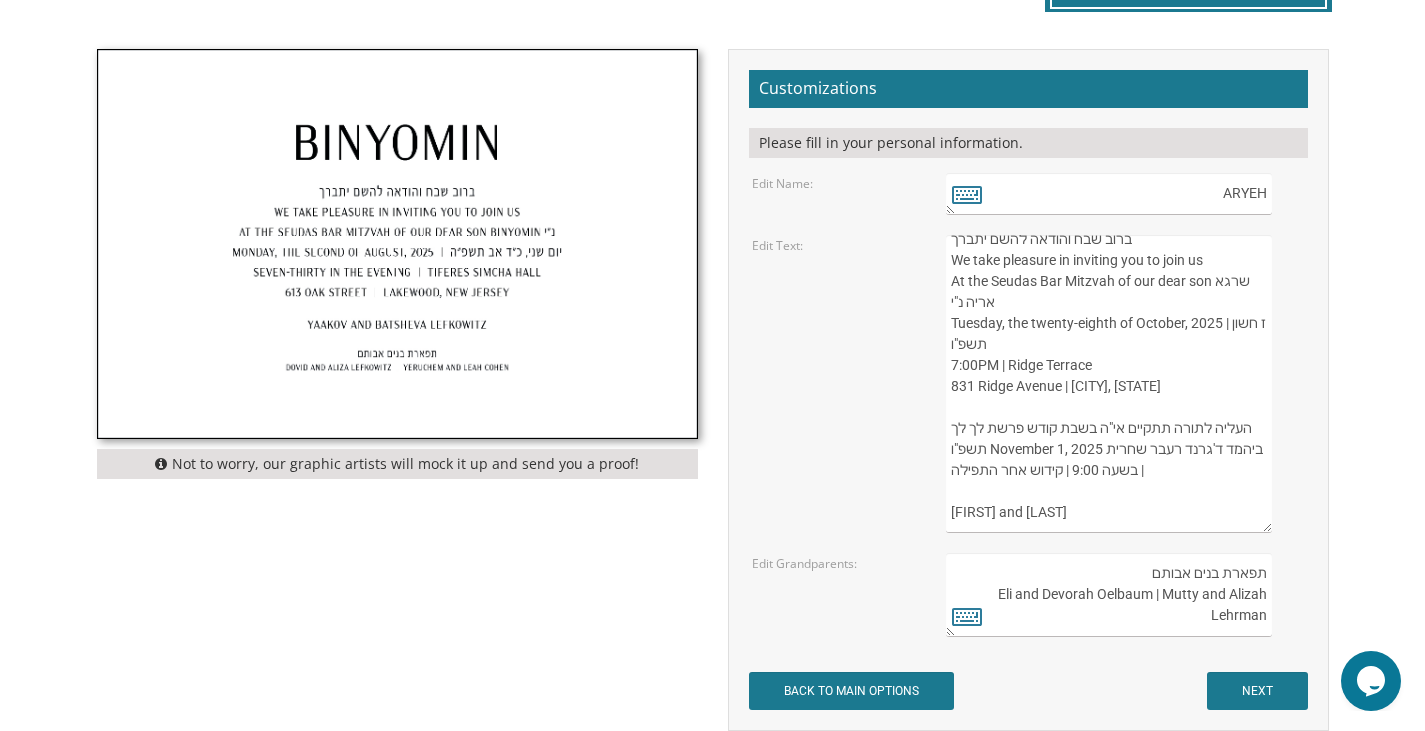 click on "ברוב שבח והודאה להשם יתברך
We take pleasure in inviting you to join us
At the Seudas Bar Mitzvah of our dear son שרגא אריה נ"י
Tuesday, the twenty-eighth of October, 2025 | ז חשון תשפ"ו
7:00PM | Ridge Terrace
831 Ridge Avenue | Lakewood, New Jersey
העליה לתורה תתקיים איה בשבת קודש פרשת לך לך תשפ"ו November 1, 2025 ביהמד ד'גרנד רעבר שחרית בשעה 9:00 | קידוש אחר התפילה |
Tzvi and Chani Oelbaum" at bounding box center (1125, 384) 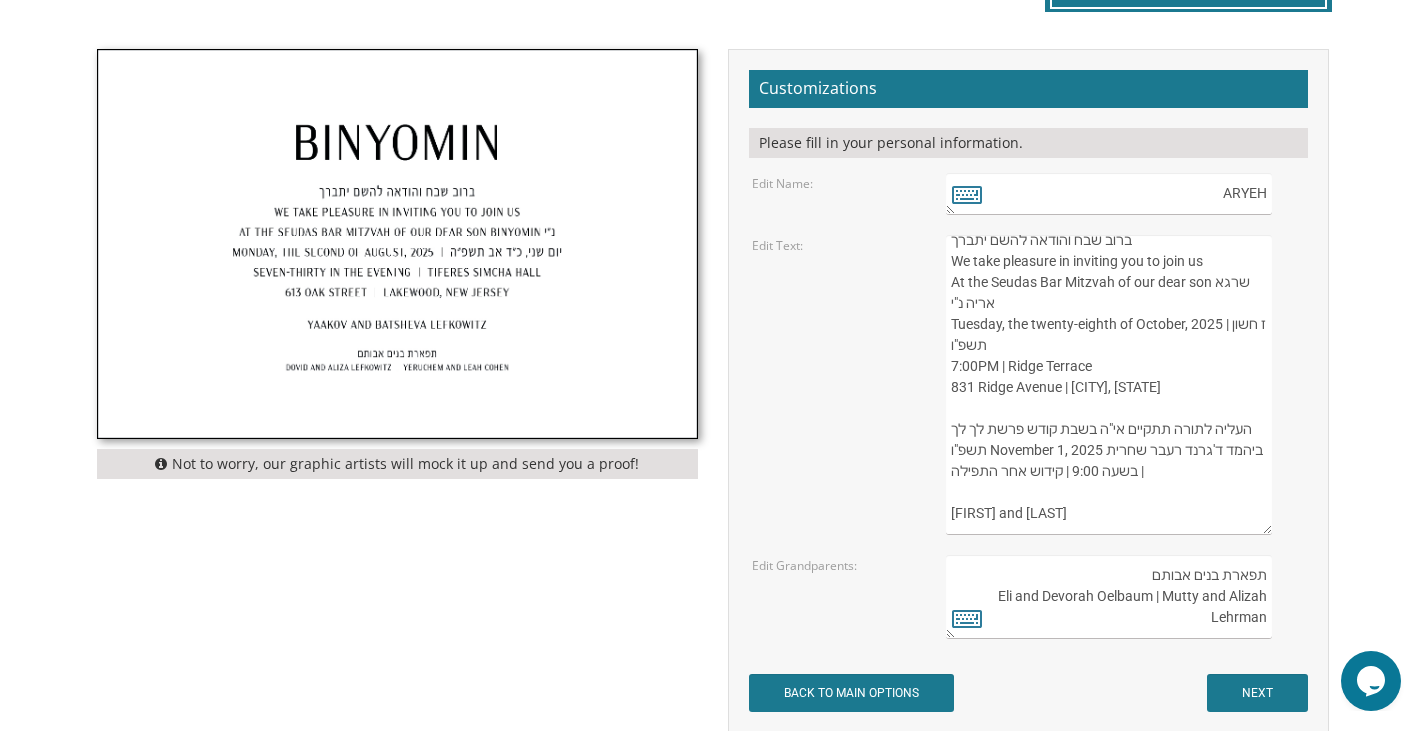 click on "ברוב שבח והודאה להשם יתברך
We take pleasure in inviting you to join us
At the Seudas Bar Mitzvah of our dear son שרגא אריה נ"י
Tuesday, the twenty-eighth of October, 2025 | ז חשון תשפ"ו
7:00PM | Ridge Terrace
831 Ridge Avenue | Lakewood, New Jersey
העליה לתורה תתקיים איה בשבת קודש פרשת לך לך תשפ"ו November 1, 2025 ביהמד ד'גרנד רעבר שחרית בשעה 9:00 | קידוש אחר התפילה |
Tzvi and Chani Oelbaum" at bounding box center (1108, 385) 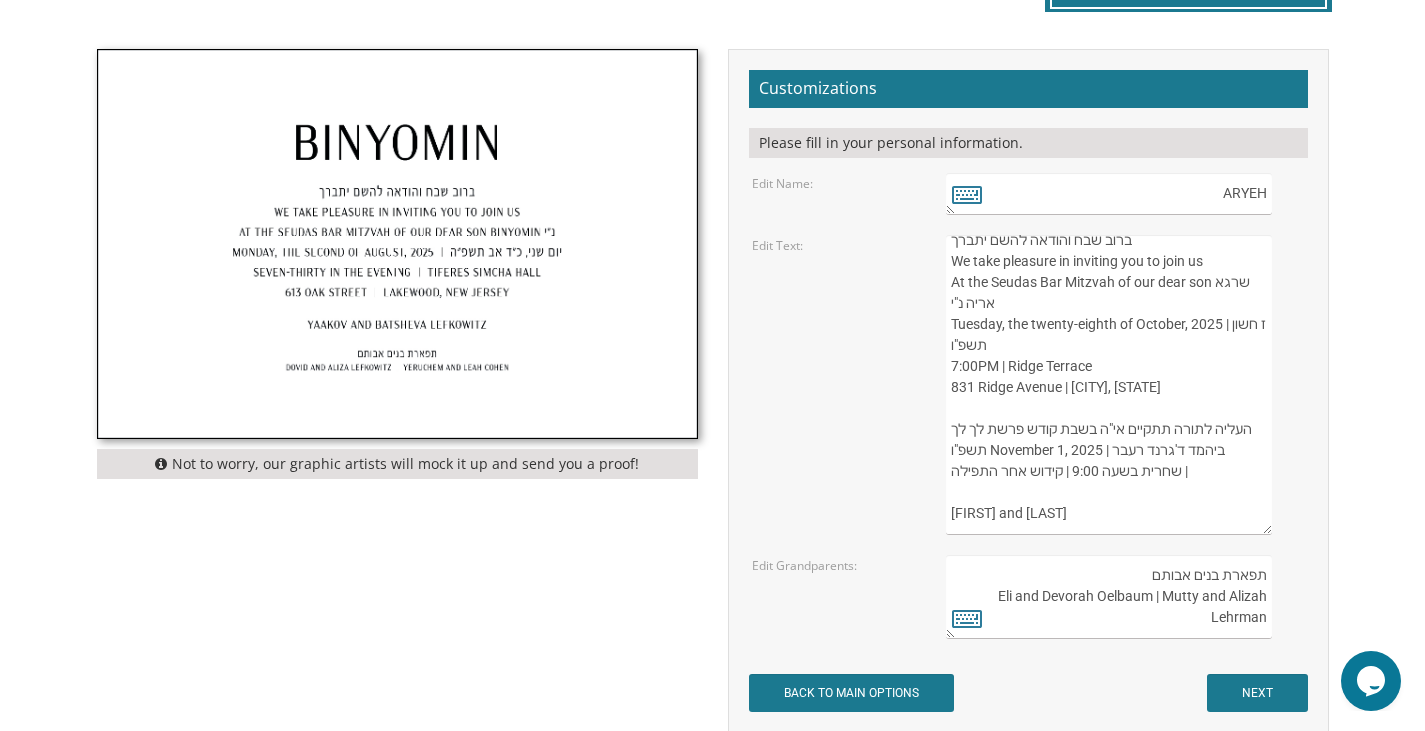 click on "ברוב שבח והודאה להשם יתברך
We take pleasure in inviting you to join us
At the Seudas Bar Mitzvah of our dear son שרגא אריה נ"י
Tuesday, the twenty-eighth of October, 2025 | ז חשון תשפ"ו
7:00PM | Ridge Terrace
831 Ridge Avenue | Lakewood, New Jersey
העליה לתורה תתקיים איה בשבת קודש פרשת לך לך תשפ"ו November 1, 2025 ביהמד ד'גרנד רעבר שחרית בשעה 9:00 | קידוש אחר התפילה |
Tzvi and Chani Oelbaum" at bounding box center (1108, 385) 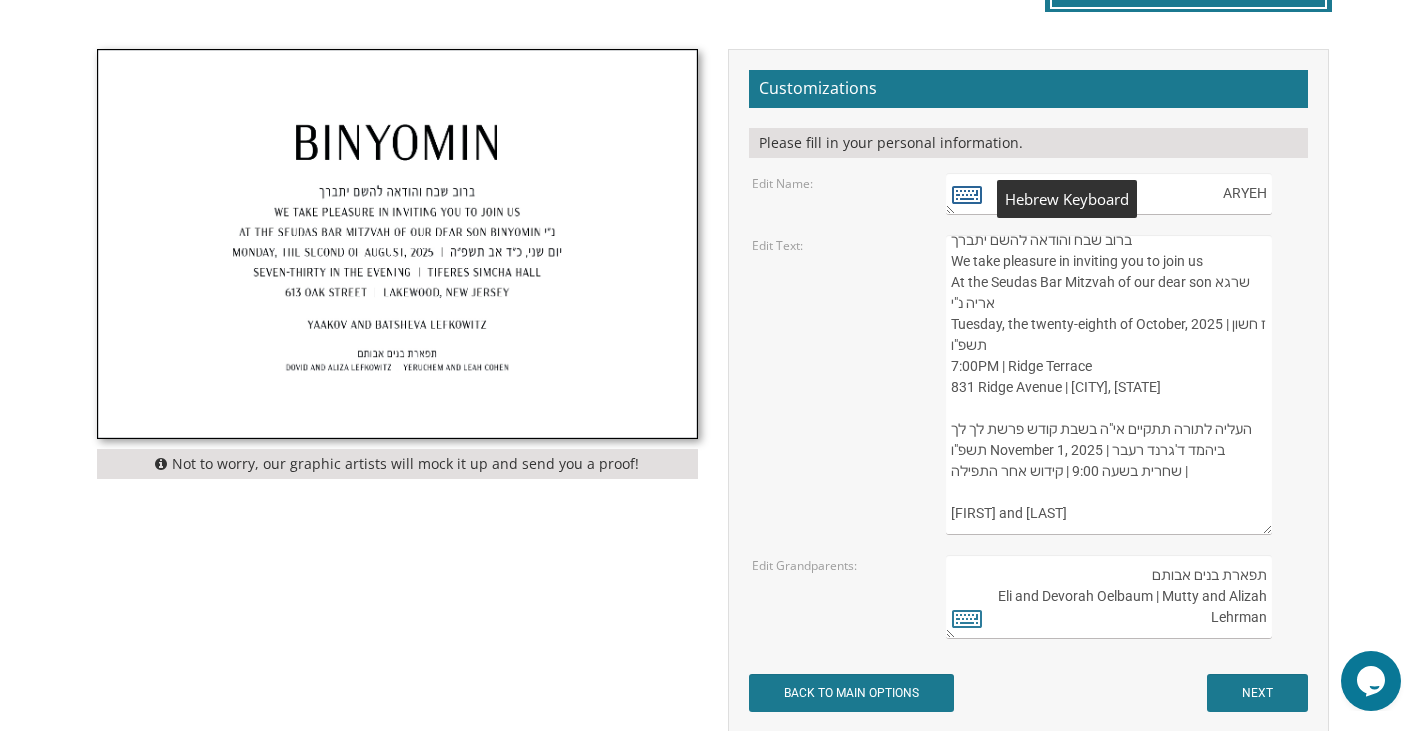 type on "ברוב שבח והודאה להשם יתברך
We take pleasure in inviting you to join us
At the Seudas Bar Mitzvah of our dear son שרגא אריה נ"י
Tuesday, the twenty-eighth of October, 2025 | ז חשון תשפ"ו
7:00PM | Ridge Terrace
831 Ridge Avenue | Lakewood, New Jersey
העליה לתורה תתקיים אי"ה בשבת קודש פרשת לך לך תשפ"ו November 1, 2025 | ביהמד ד'גרנד רעבר שחרית בשעה 9:00 | קידוש אחר התפילה |
Tzvi and Chani Oelbaum" 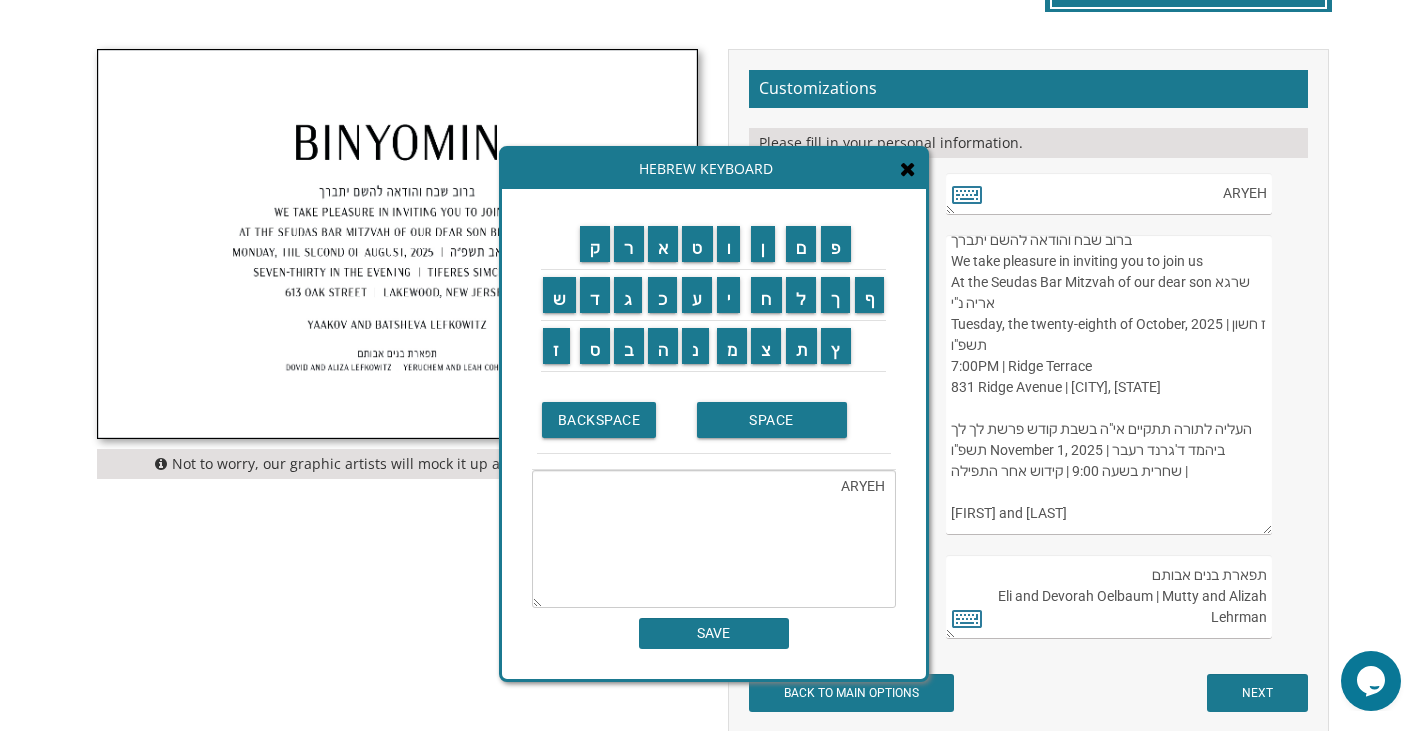 click on "ברוב שבח והודאה להשם יתברך
We take pleasure in inviting you to join us
At the Seudas Bar Mitzvah of our dear son שרגא אריה נ"י
Tuesday, the twenty-eighth of October, 2025 | ז חשון תשפ"ו
7:00PM | Ridge Terrace
831 Ridge Avenue | Lakewood, New Jersey
העליה לתורה תתקיים איה בשבת קודש פרשת לך לך תשפ"ו November 1, 2025 ביהמד ד'גרנד רעבר שחרית בשעה 9:00 | קידוש אחר התפילה |
Tzvi and Chani Oelbaum" at bounding box center (1108, 385) 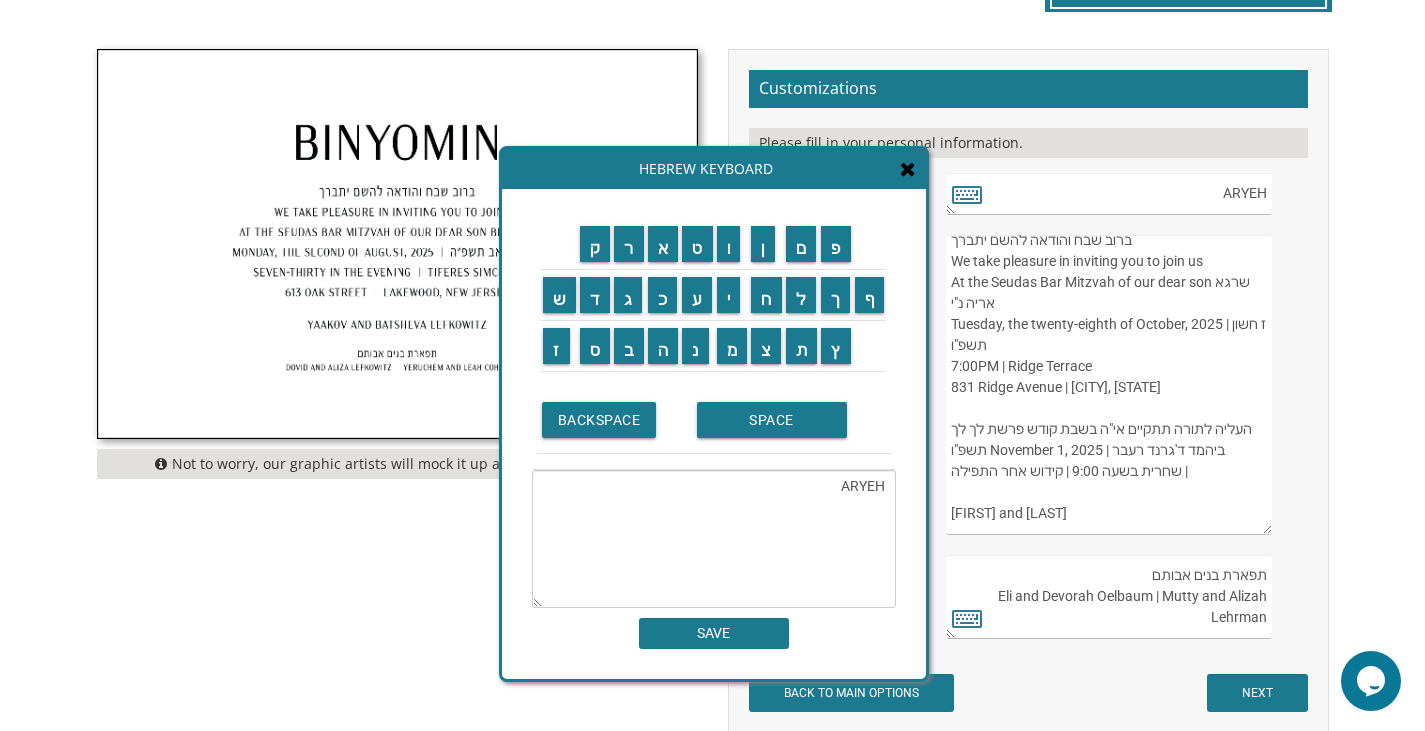 drag, startPoint x: 1130, startPoint y: 466, endPoint x: 1171, endPoint y: 461, distance: 41.303753 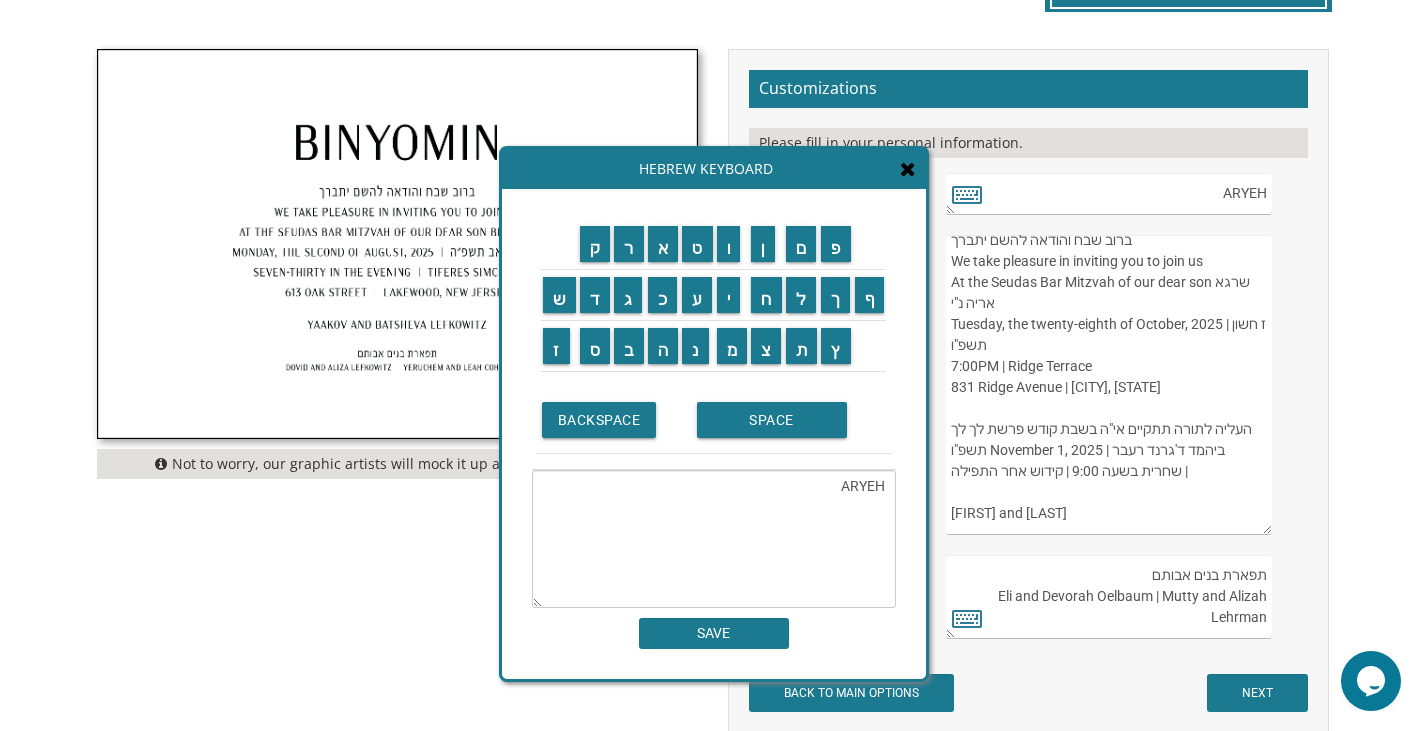 click on "ברוב שבח והודאה להשם יתברך
We take pleasure in inviting you to join us
At the Seudas Bar Mitzvah of our dear son שרגא אריה נ"י
Tuesday, the twenty-eighth of October, 2025 | ז חשון תשפ"ו
7:00PM | Ridge Terrace
831 Ridge Avenue | Lakewood, New Jersey
העליה לתורה תתקיים איה בשבת קודש פרשת לך לך תשפ"ו November 1, 2025 ביהמד ד'גרנד רעבר שחרית בשעה 9:00 | קידוש אחר התפילה |
Tzvi and Chani Oelbaum" at bounding box center (1108, 385) 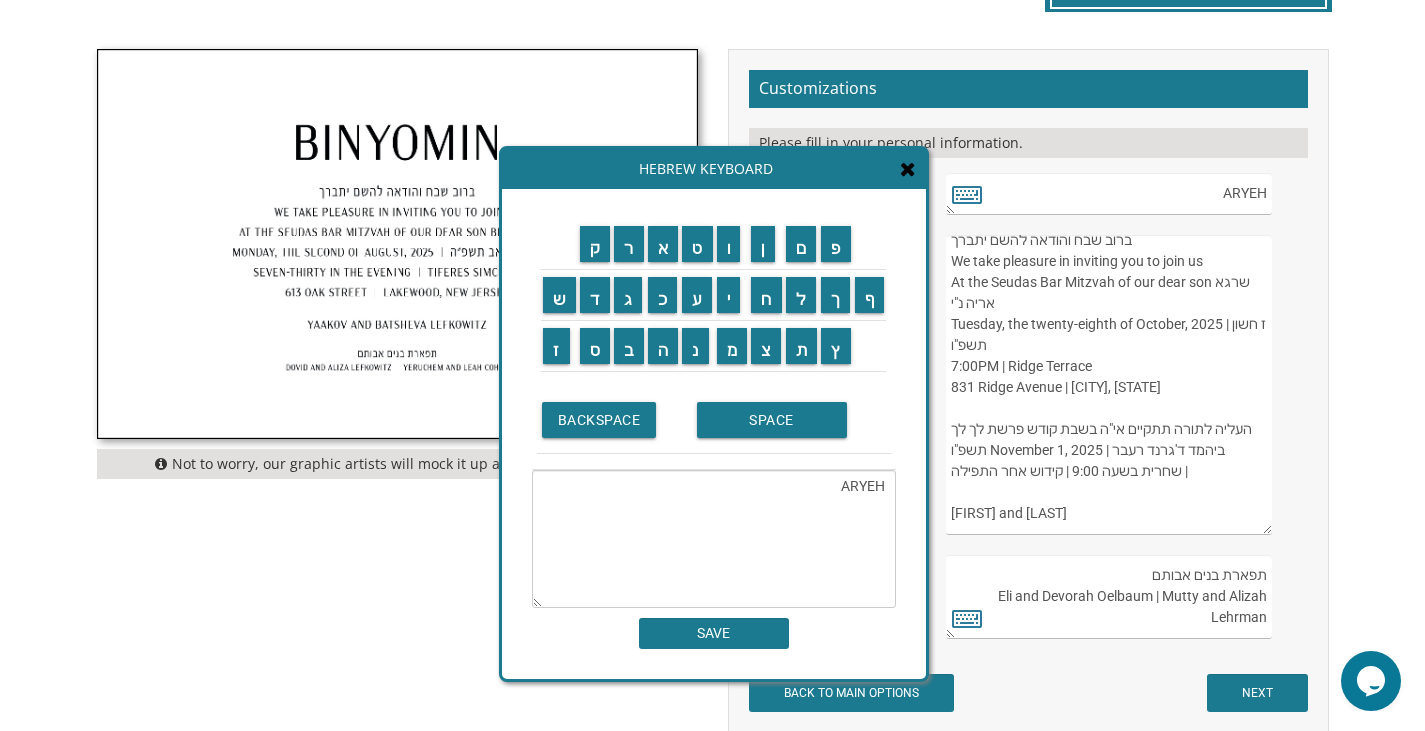 drag, startPoint x: 1139, startPoint y: 444, endPoint x: 1248, endPoint y: 449, distance: 109.11462 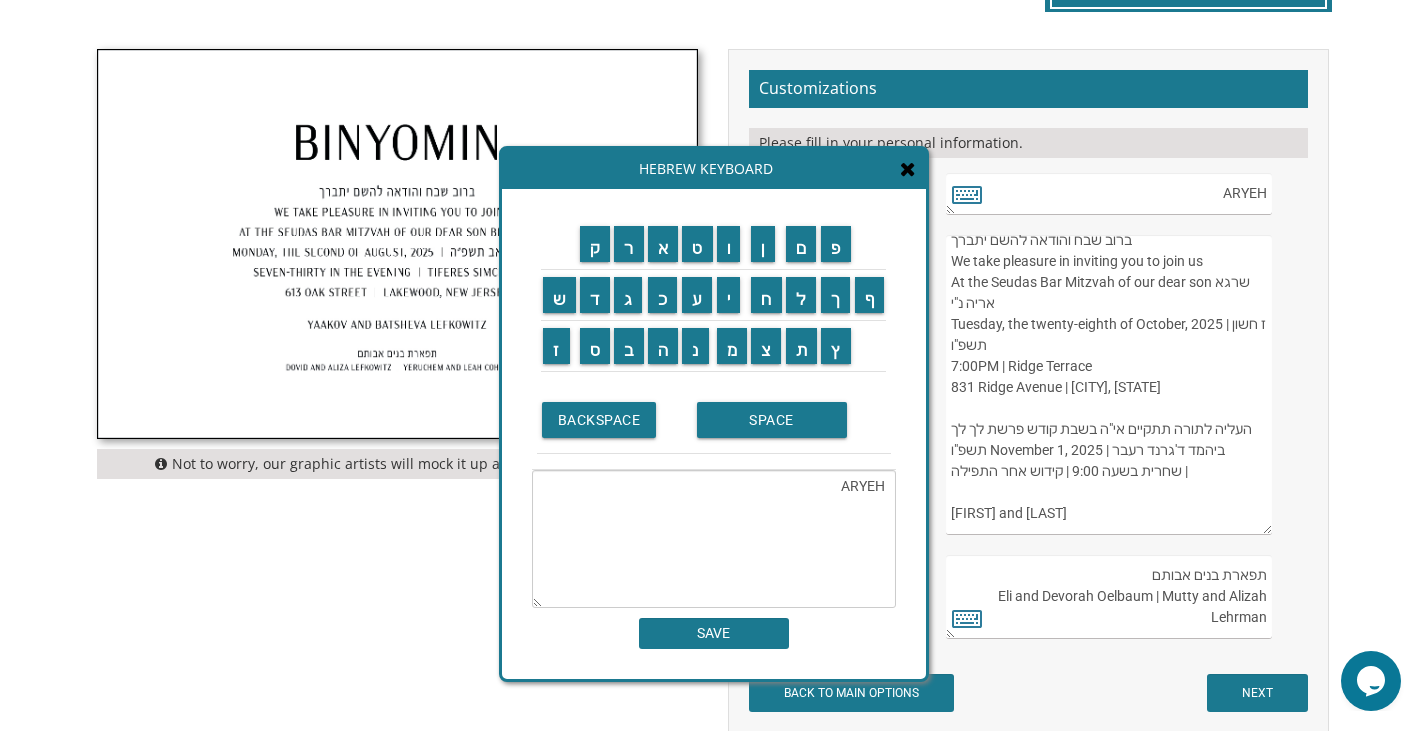 click on "ברוב שבח והודאה להשם יתברך
We take pleasure in inviting you to join us
At the Seudas Bar Mitzvah of our dear son שרגא אריה נ"י
Tuesday, the twenty-eighth of October, 2025 | ז חשון תשפ"ו
7:00PM | Ridge Terrace
831 Ridge Avenue | Lakewood, New Jersey
העליה לתורה תתקיים איה בשבת קודש פרשת לך לך תשפ"ו November 1, 2025 ביהמד ד'גרנד רעבר שחרית בשעה 9:00 | קידוש אחר התפילה |
Tzvi and Chani Oelbaum" at bounding box center (1108, 385) 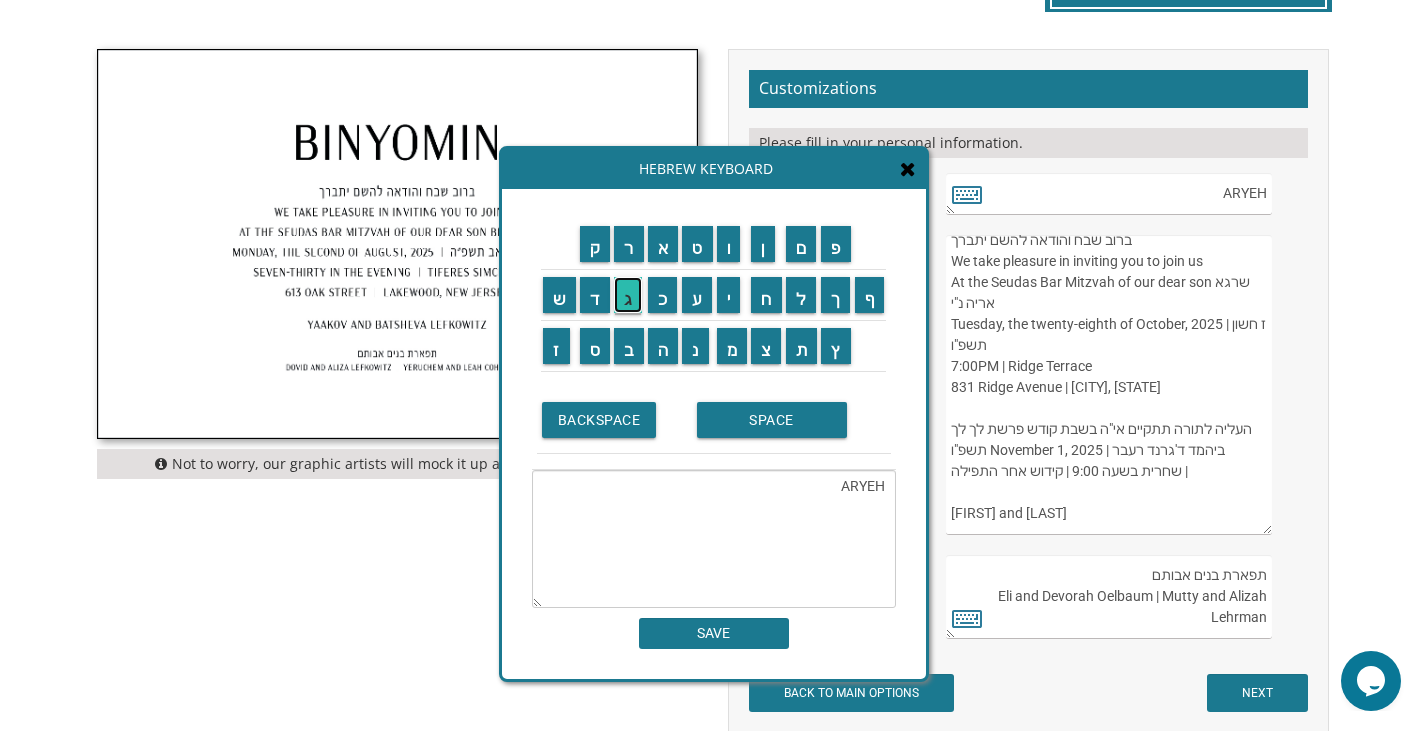 click on "ג" at bounding box center (628, 295) 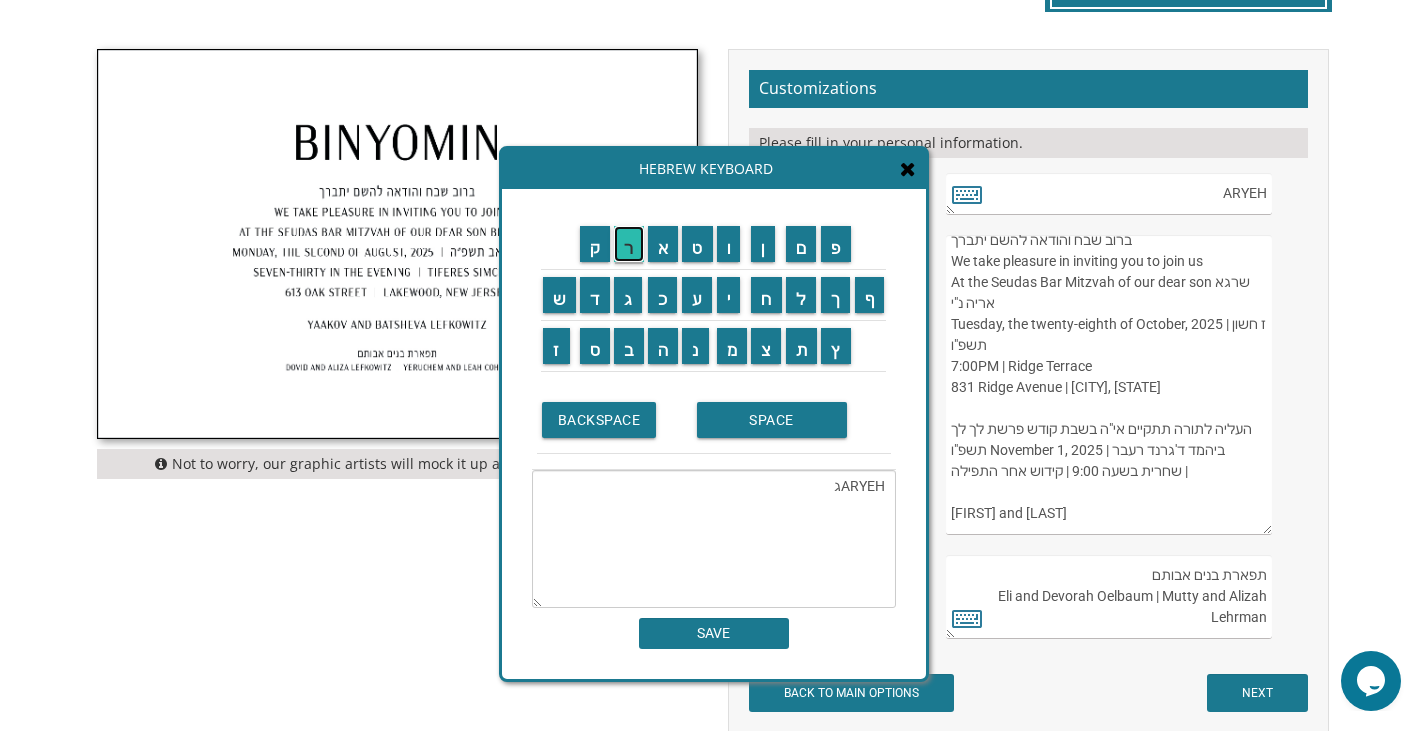 click on "ר" at bounding box center [629, 244] 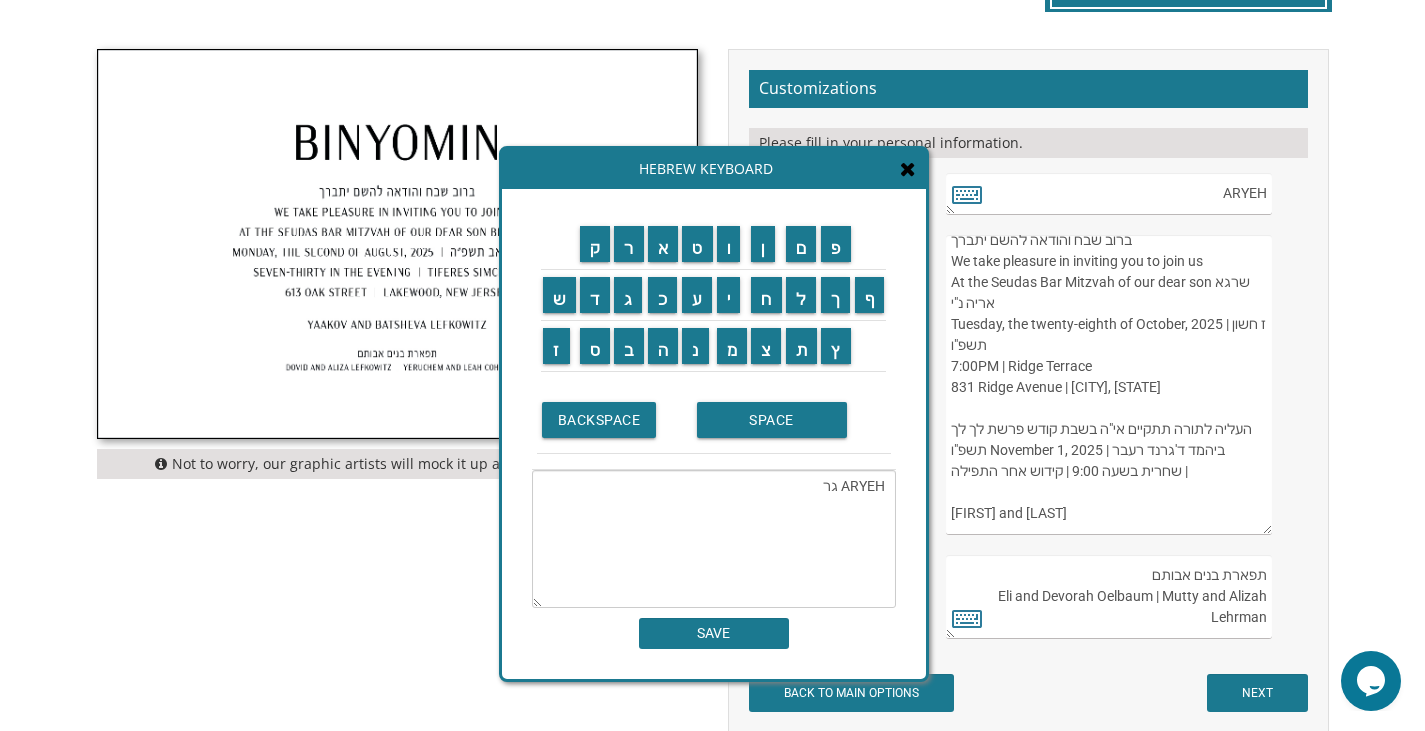 click on "ARYEH גר" at bounding box center (714, 539) 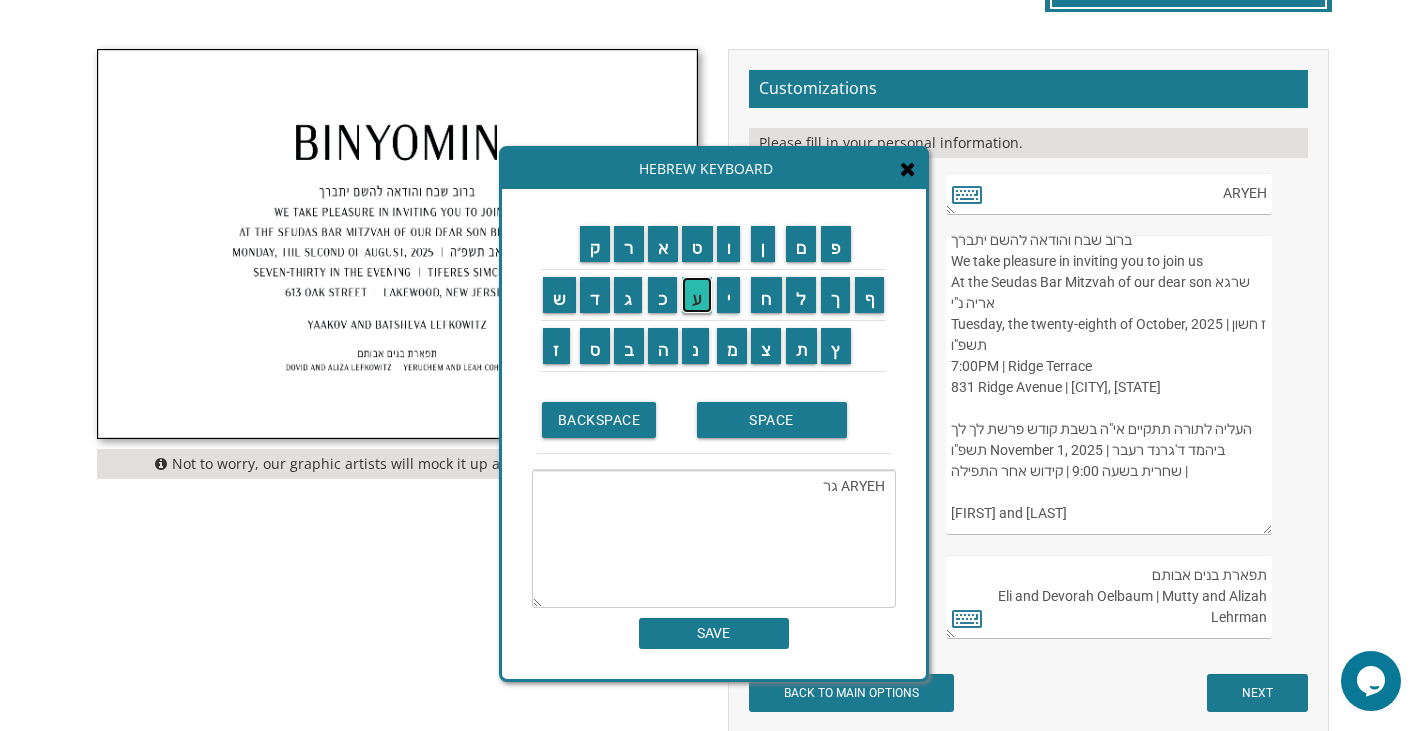 click on "ע" at bounding box center (697, 295) 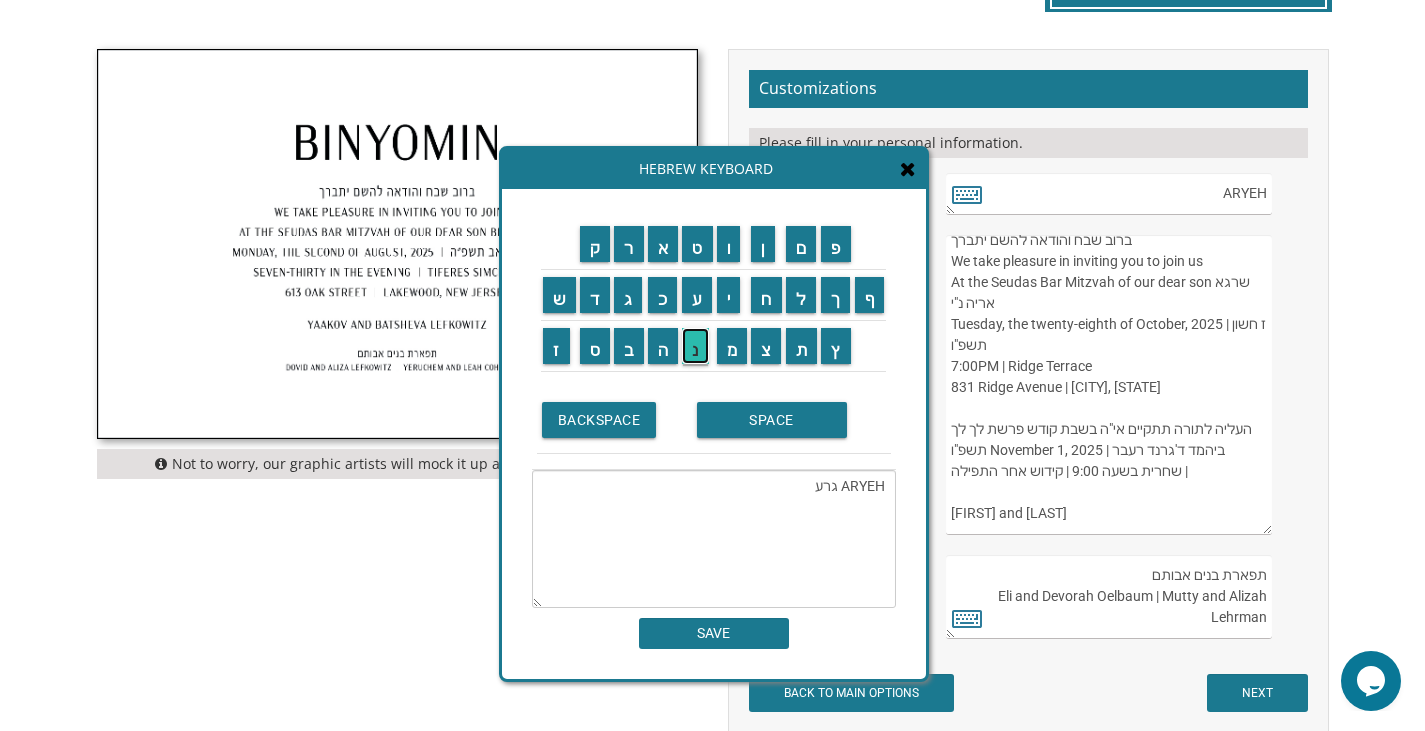 click on "נ" at bounding box center (695, 346) 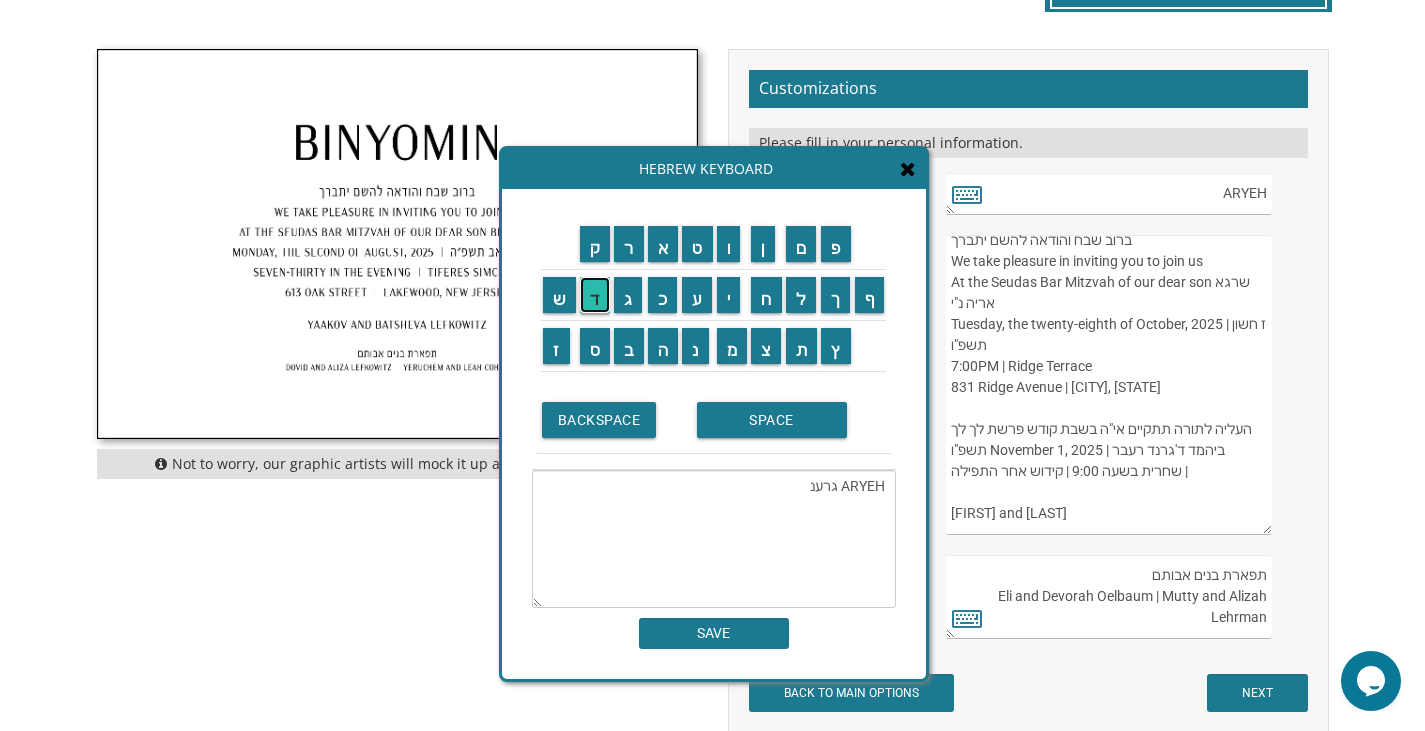 click on "ד" at bounding box center [595, 295] 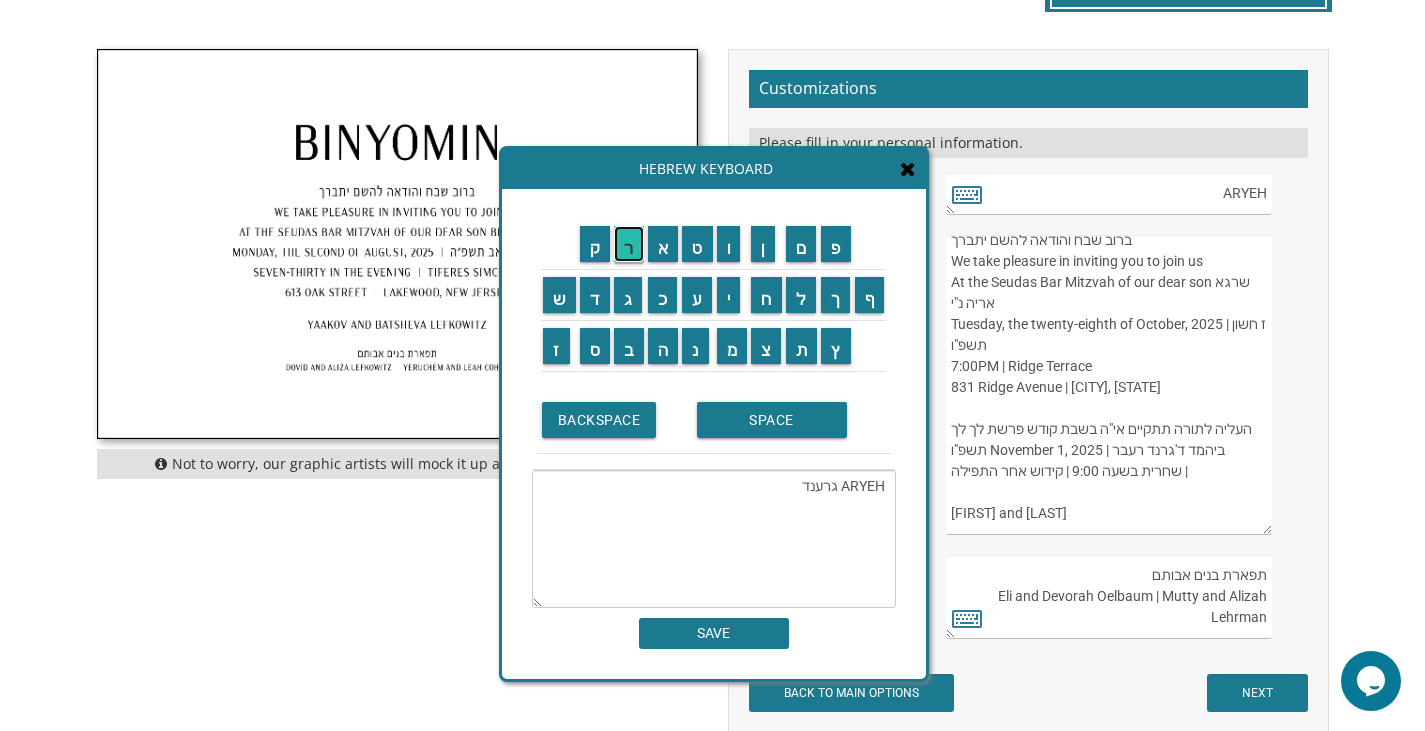 click on "ר" at bounding box center [629, 244] 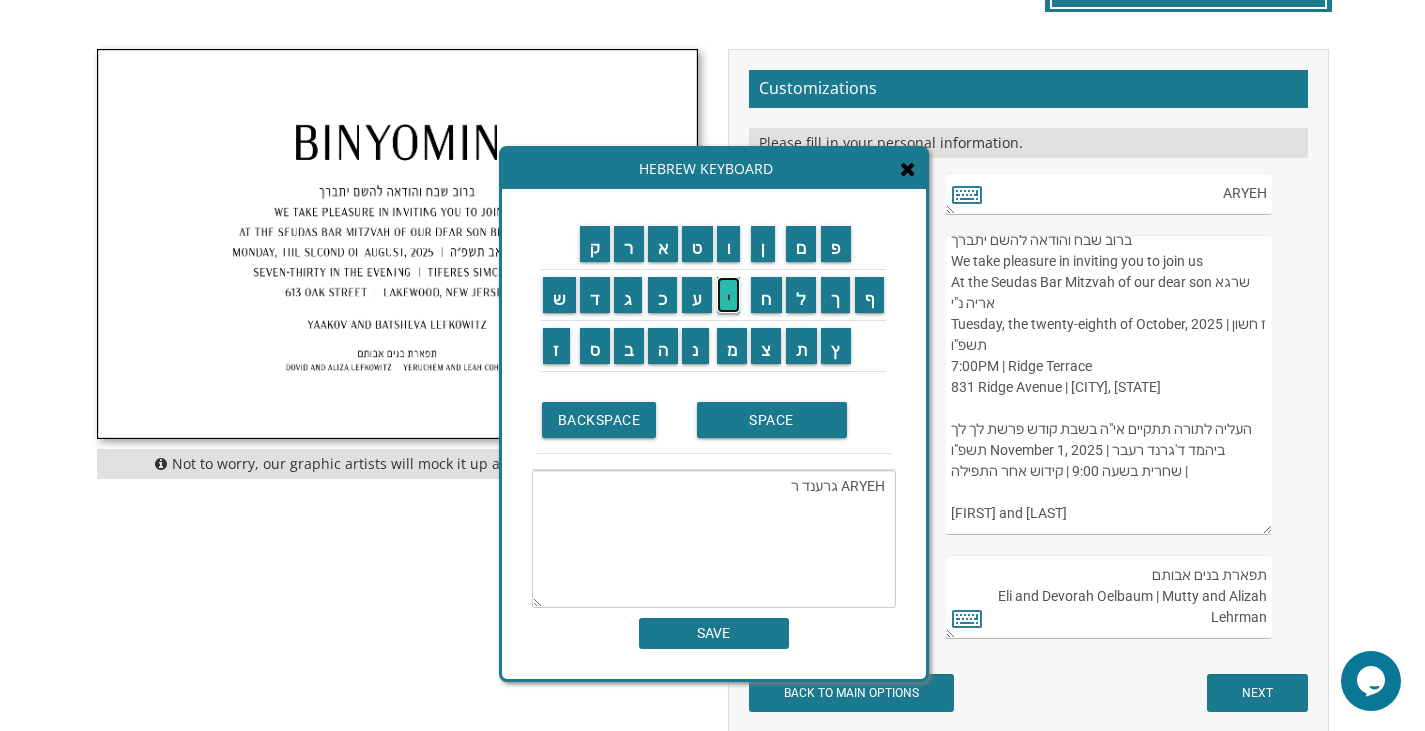 click on "י" at bounding box center [729, 295] 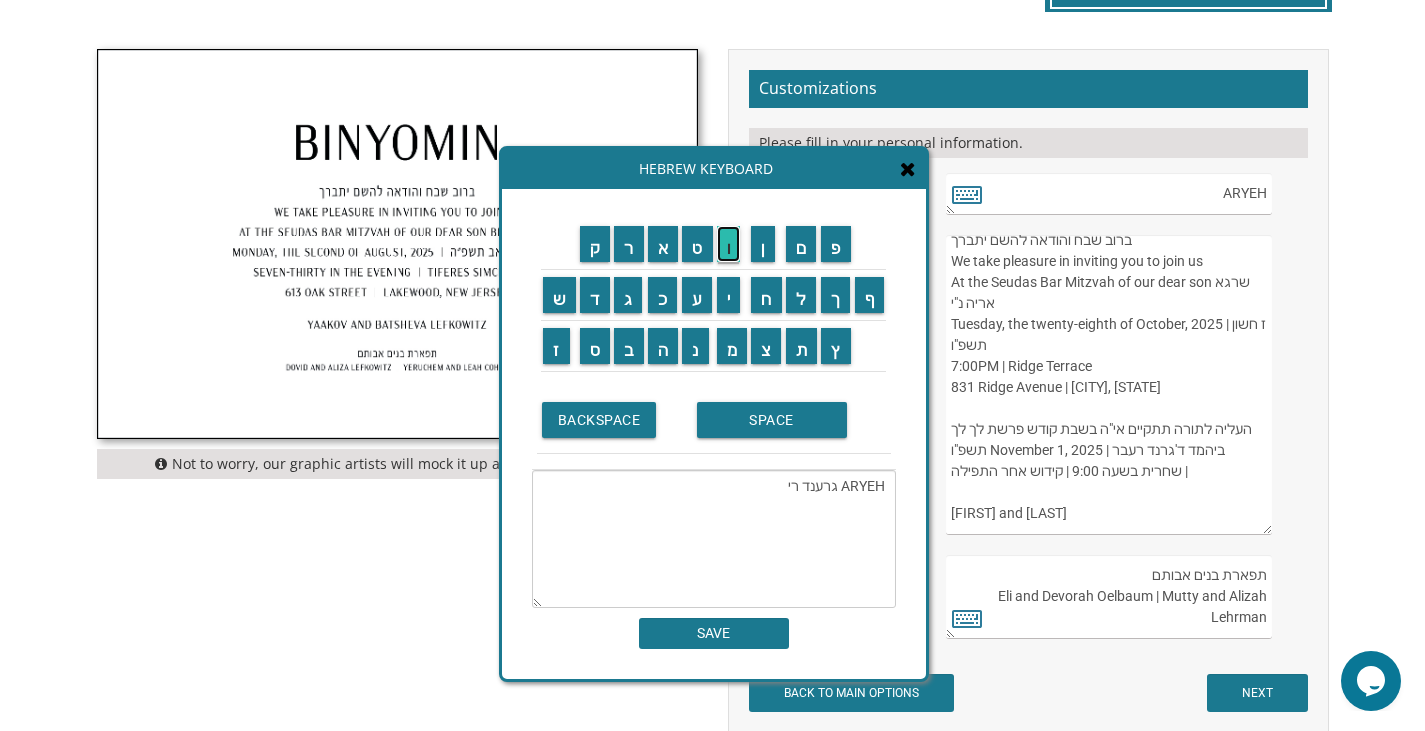 click on "ו" at bounding box center [729, 244] 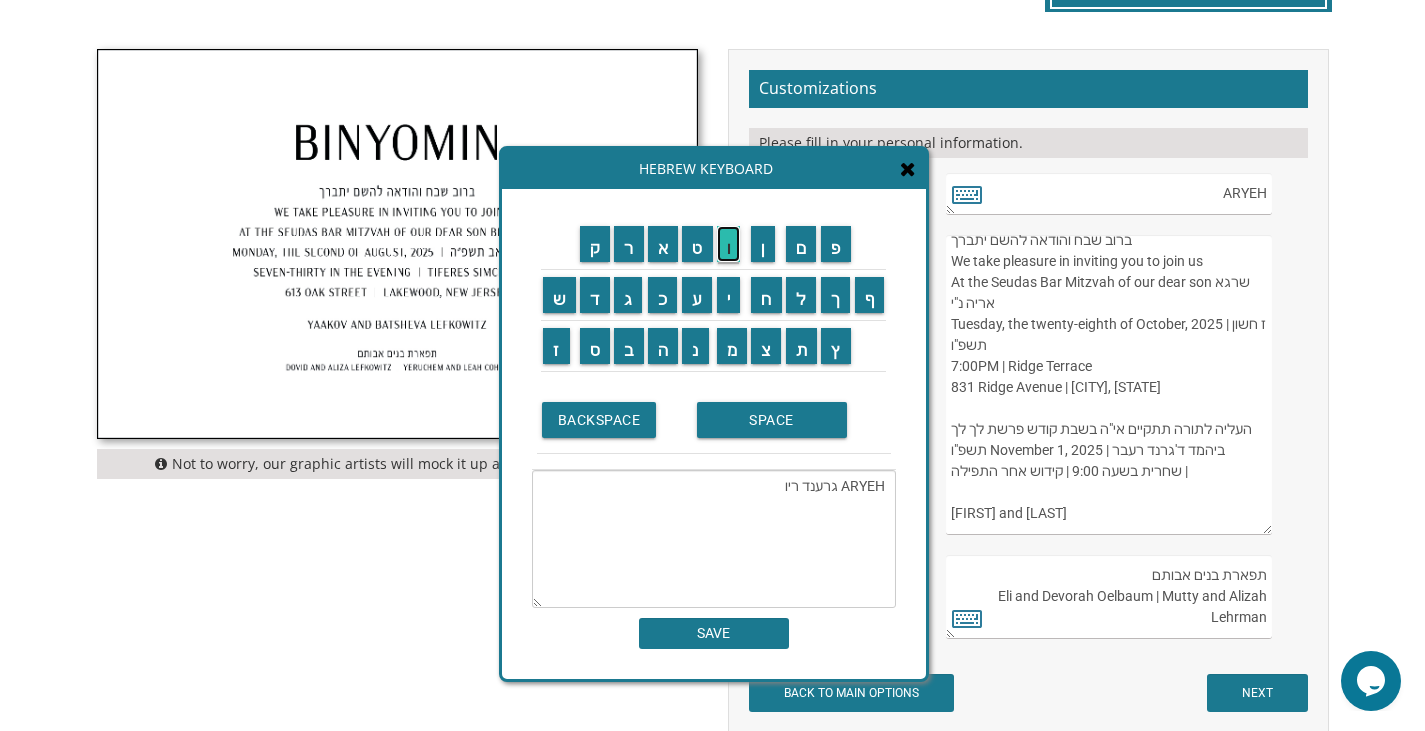 click on "ו" at bounding box center [729, 244] 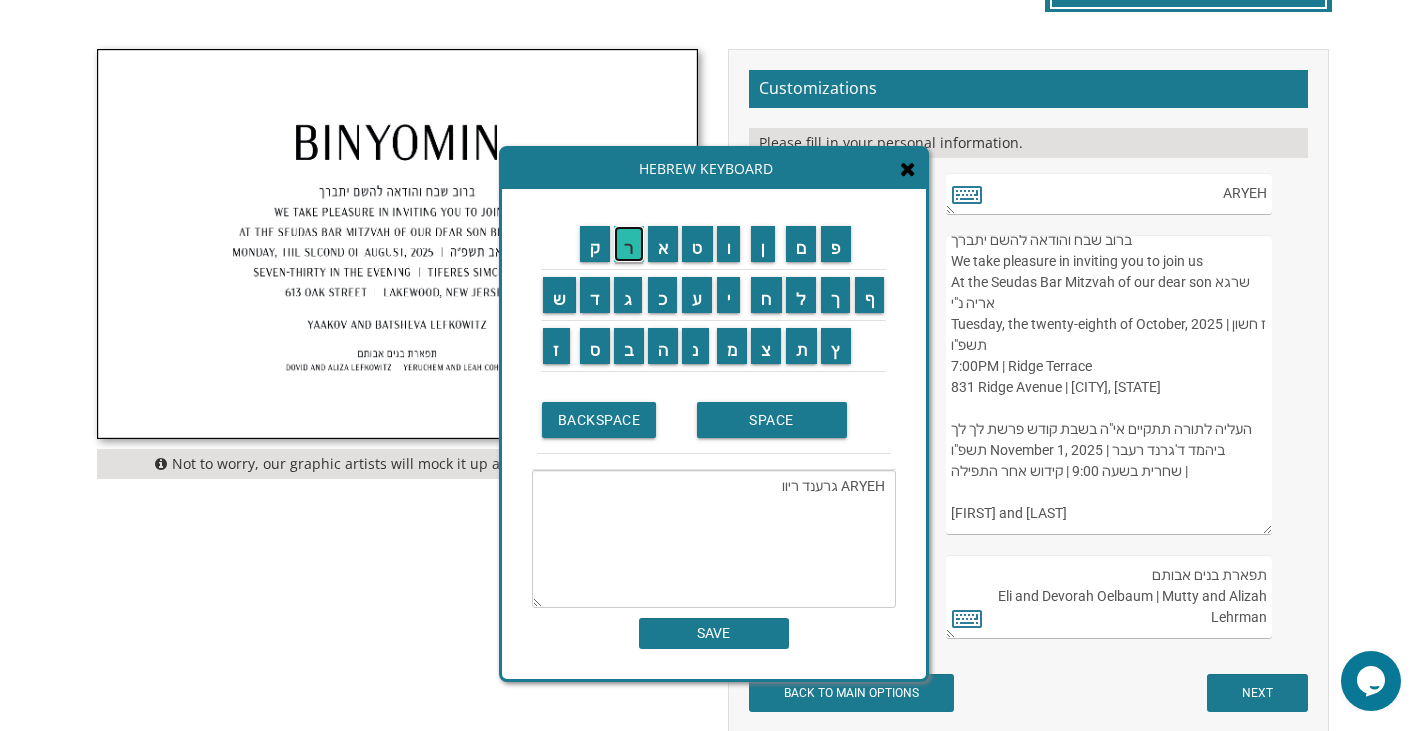 click on "ר" at bounding box center [629, 244] 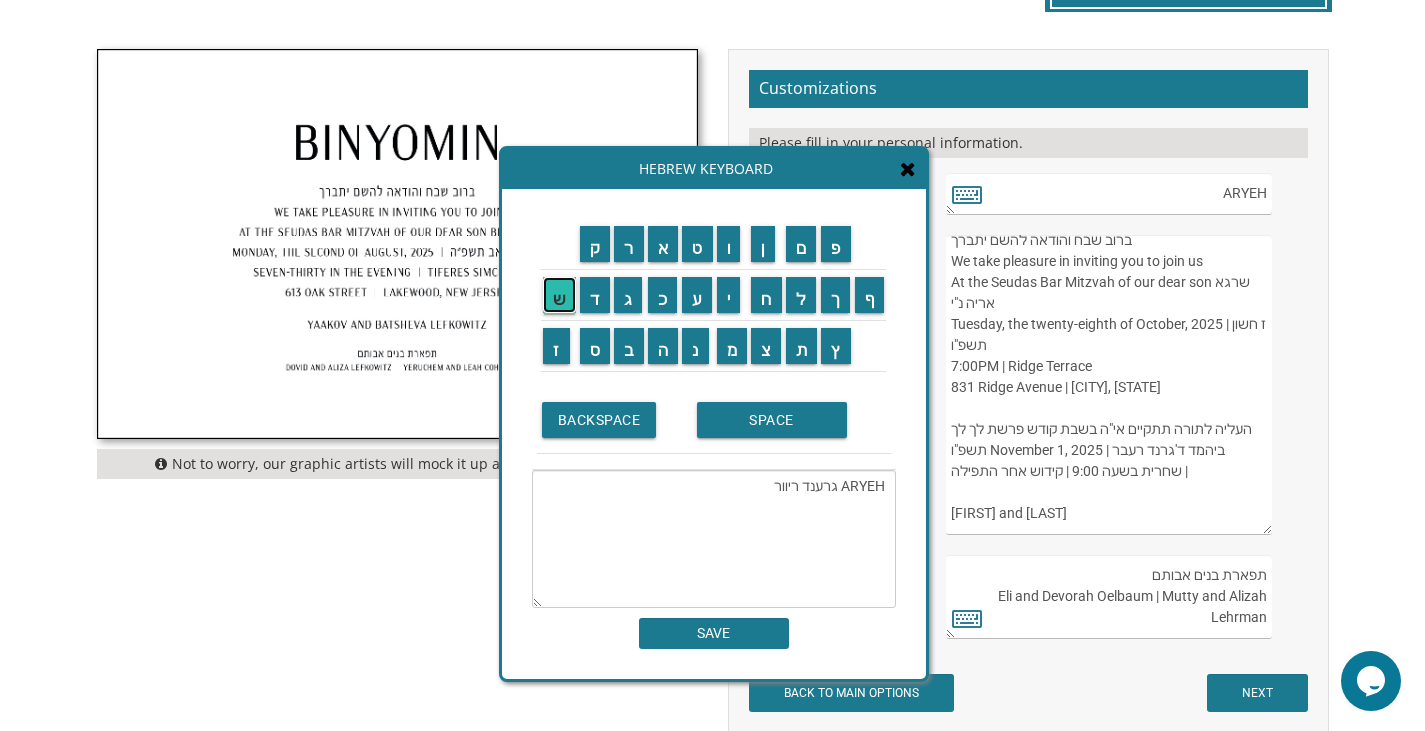 click on "ש" at bounding box center [559, 295] 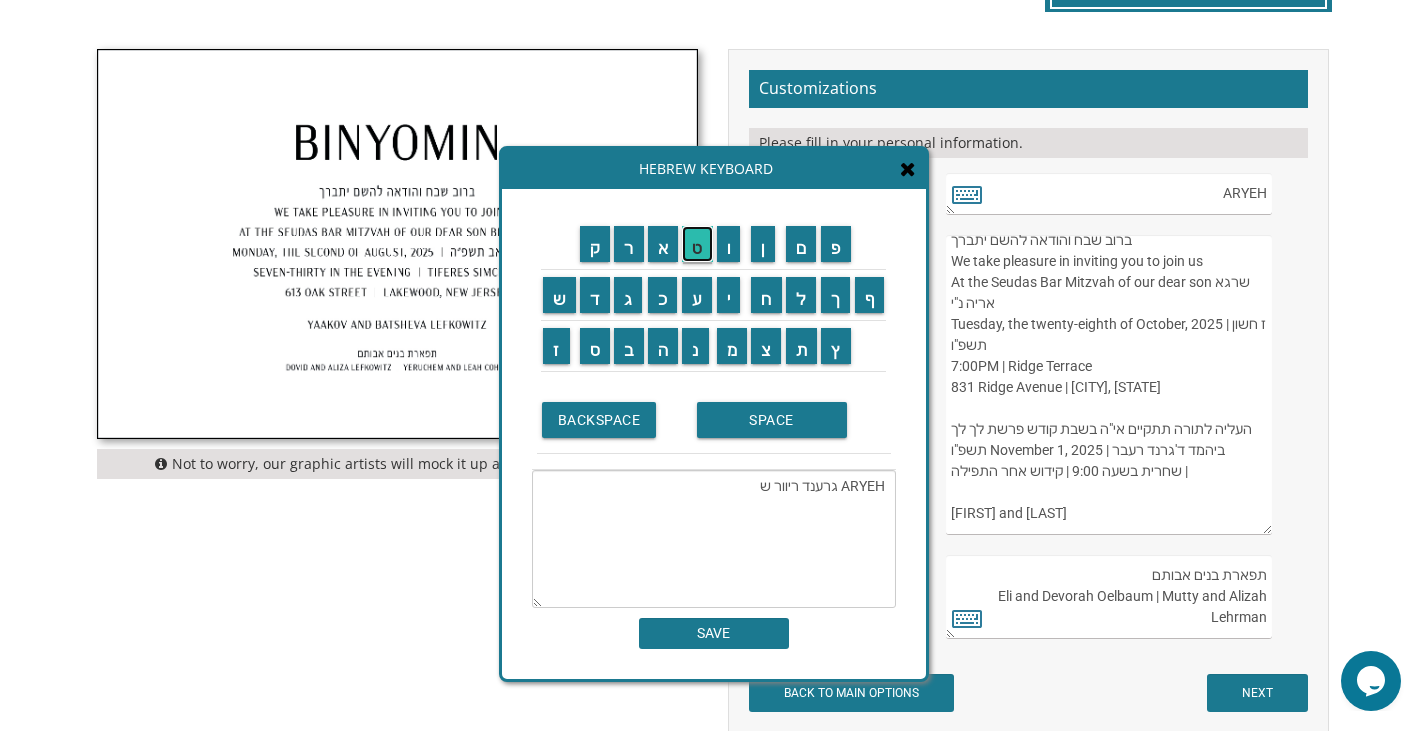 click on "ט" at bounding box center (697, 244) 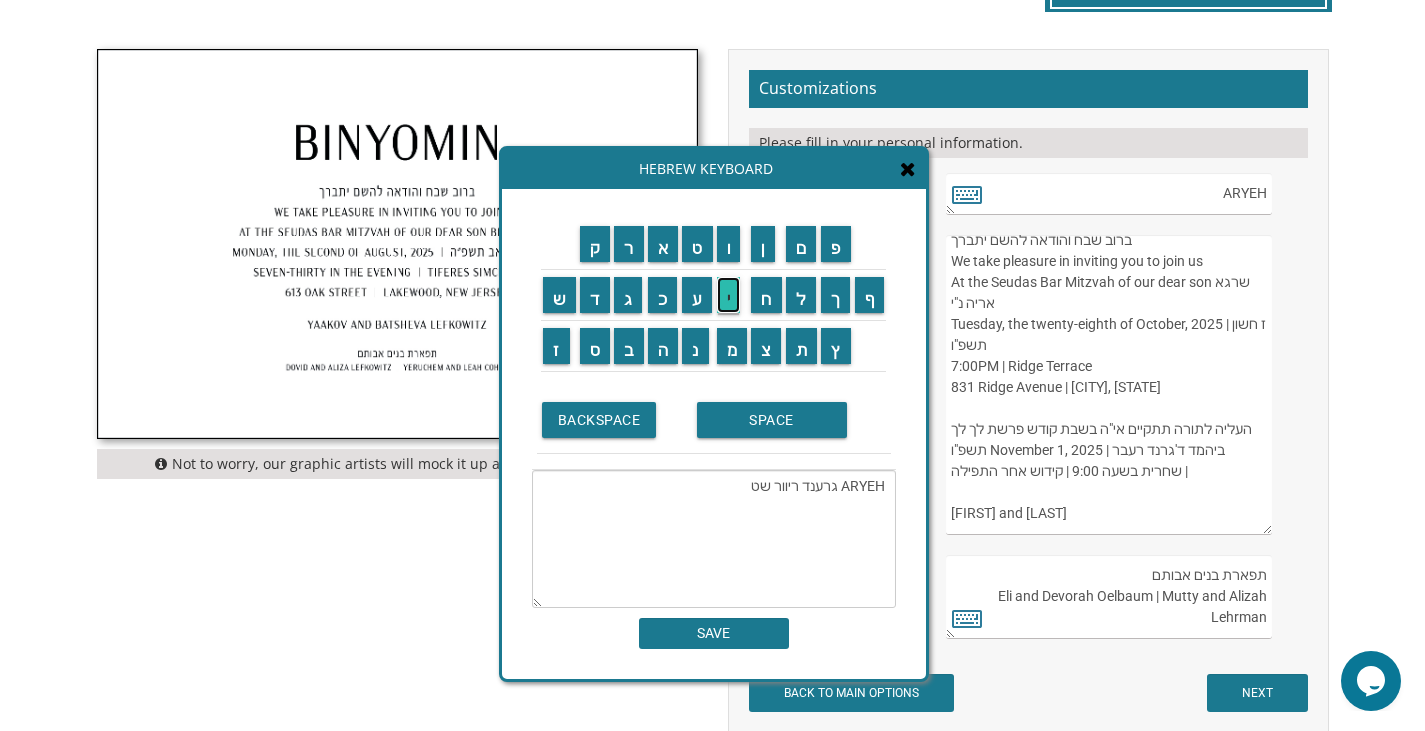 click on "י" at bounding box center [729, 295] 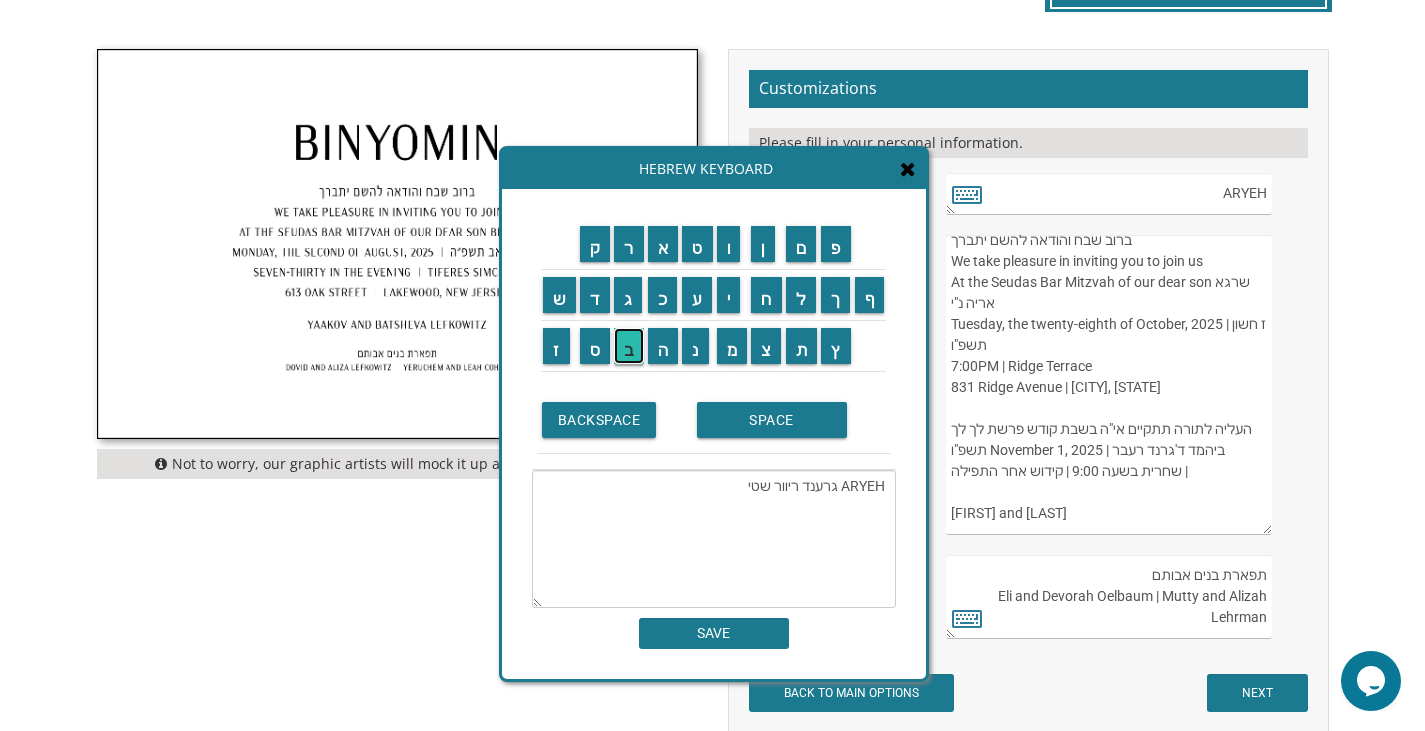click on "ב" at bounding box center (629, 346) 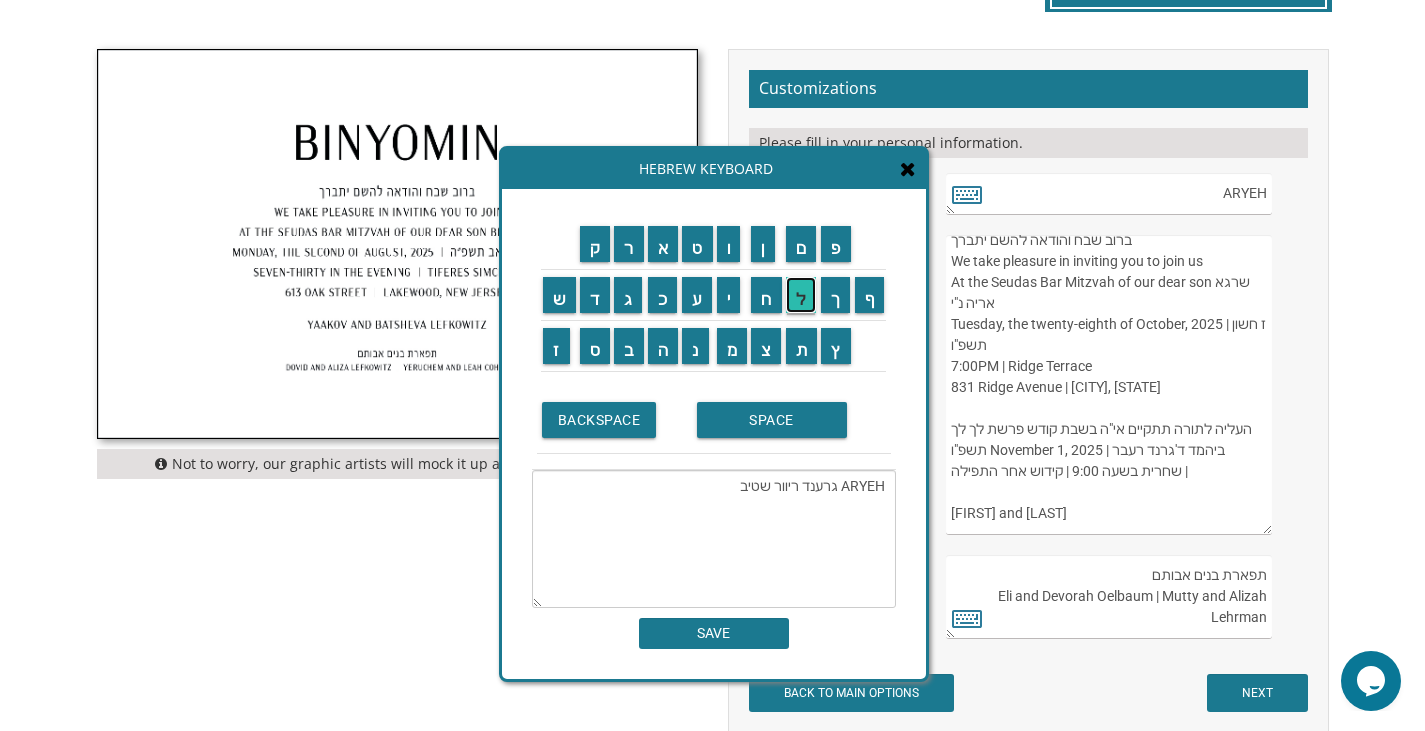 click on "ל" at bounding box center [801, 295] 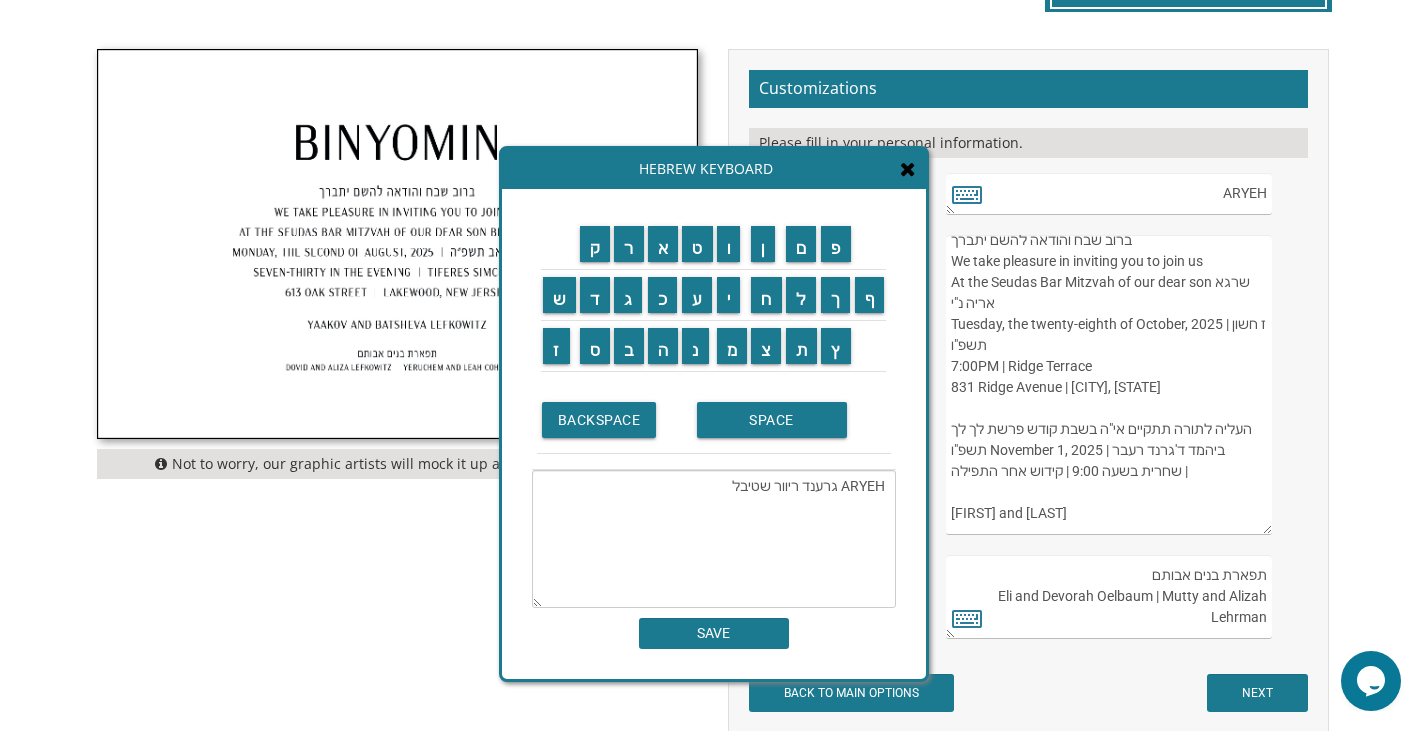 drag, startPoint x: 838, startPoint y: 484, endPoint x: 728, endPoint y: 501, distance: 111.305885 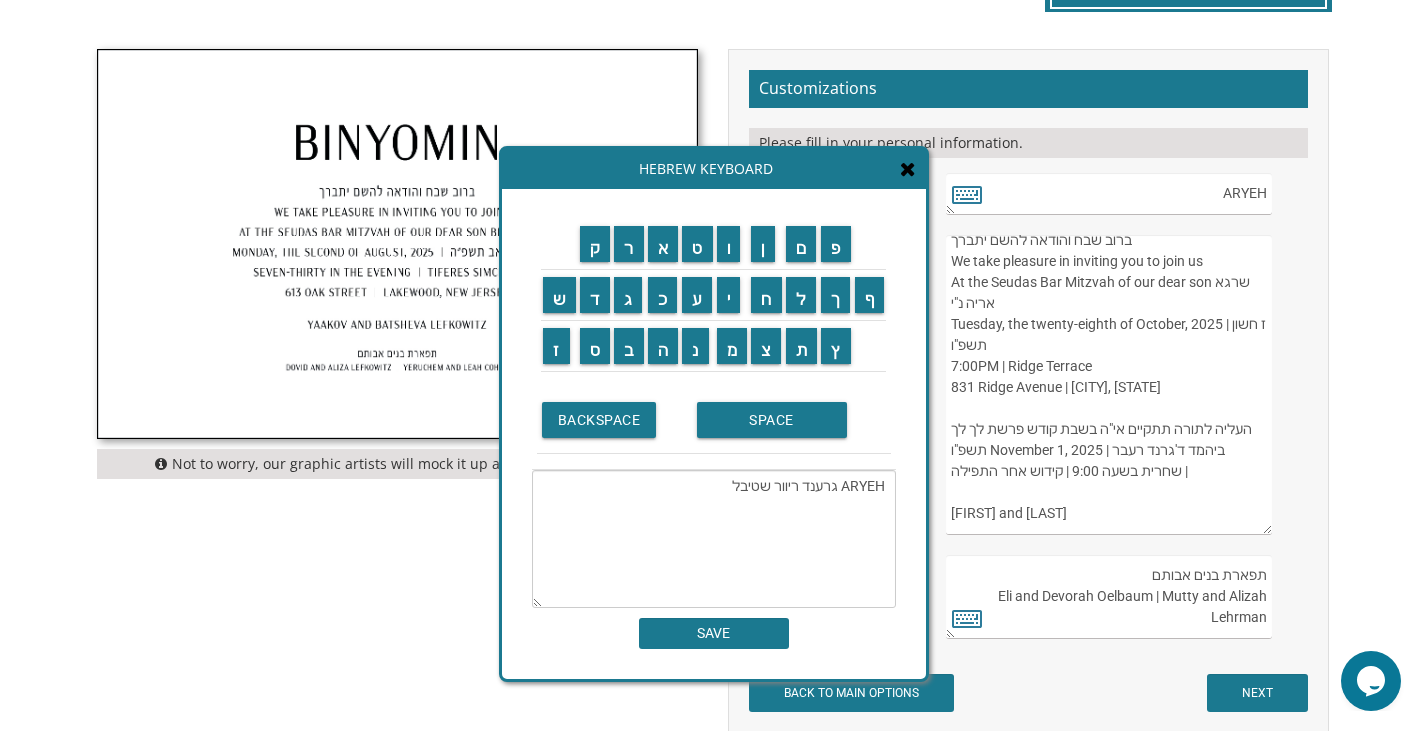 click on "ARYEH גרענד ריוור שטיבל" at bounding box center [714, 539] 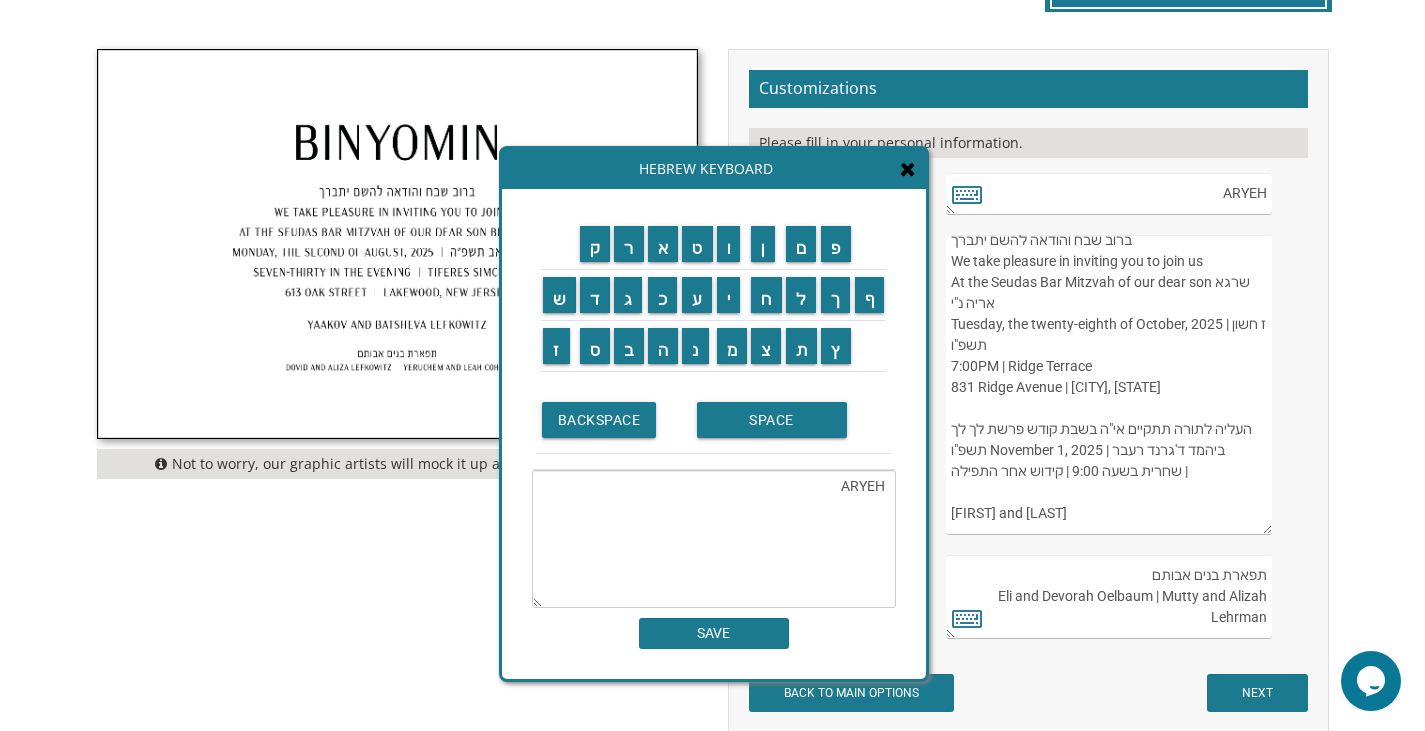 type on "ARYEH" 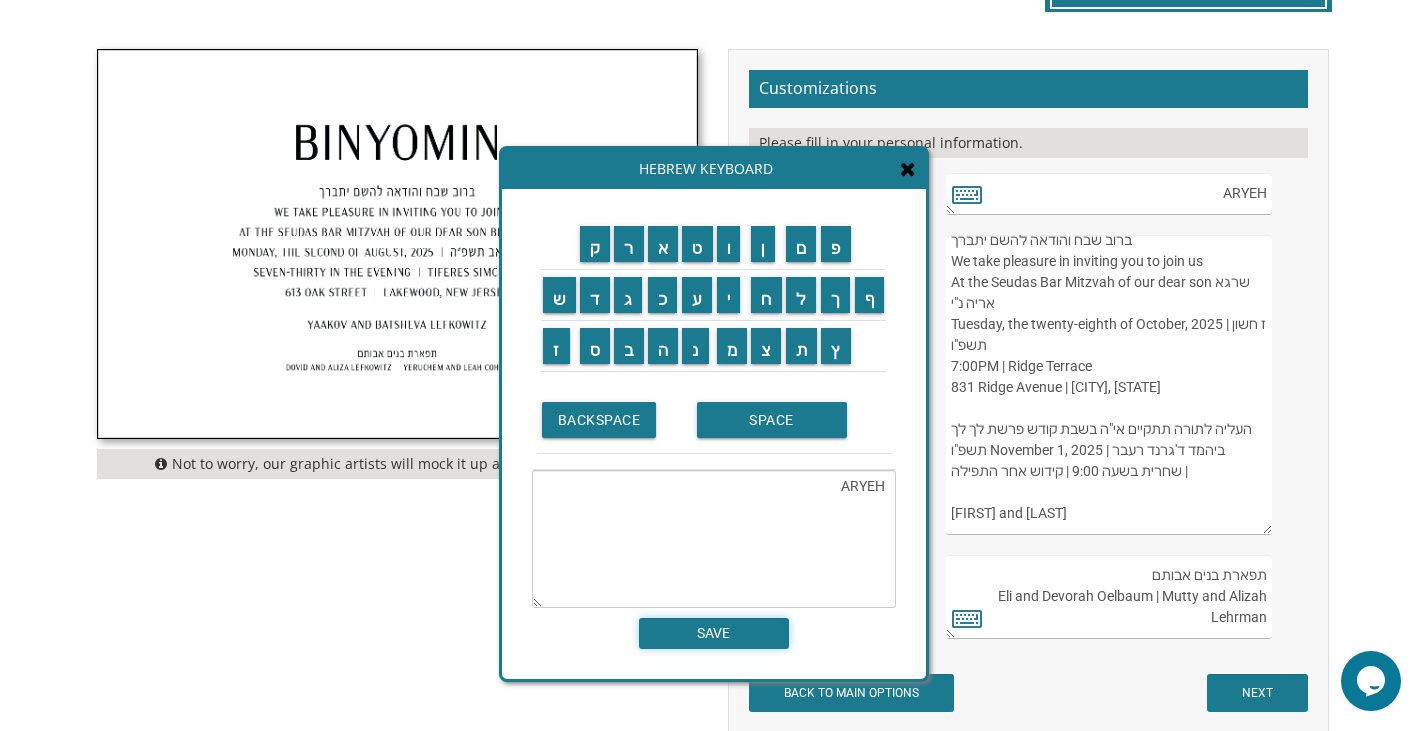 click on "SAVE" at bounding box center [714, 633] 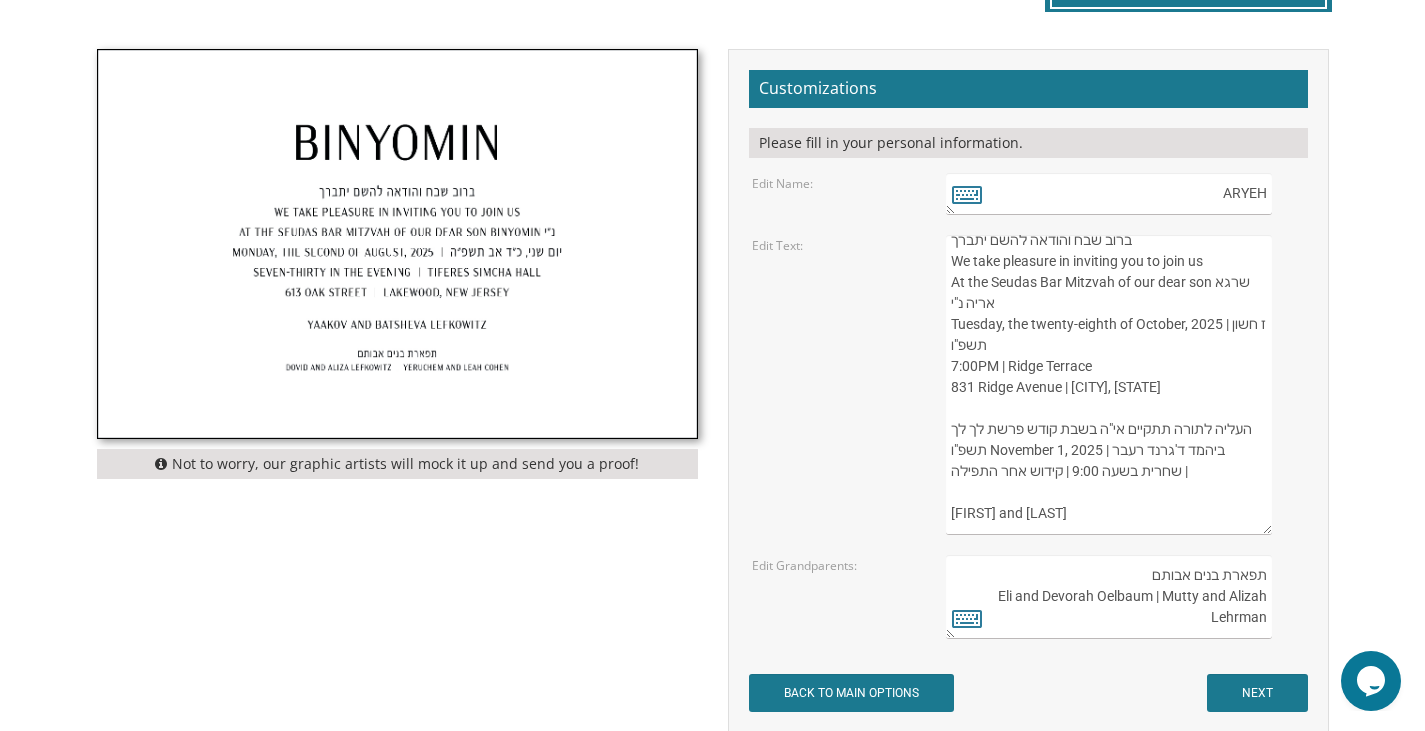 drag, startPoint x: 1141, startPoint y: 452, endPoint x: 1249, endPoint y: 451, distance: 108.00463 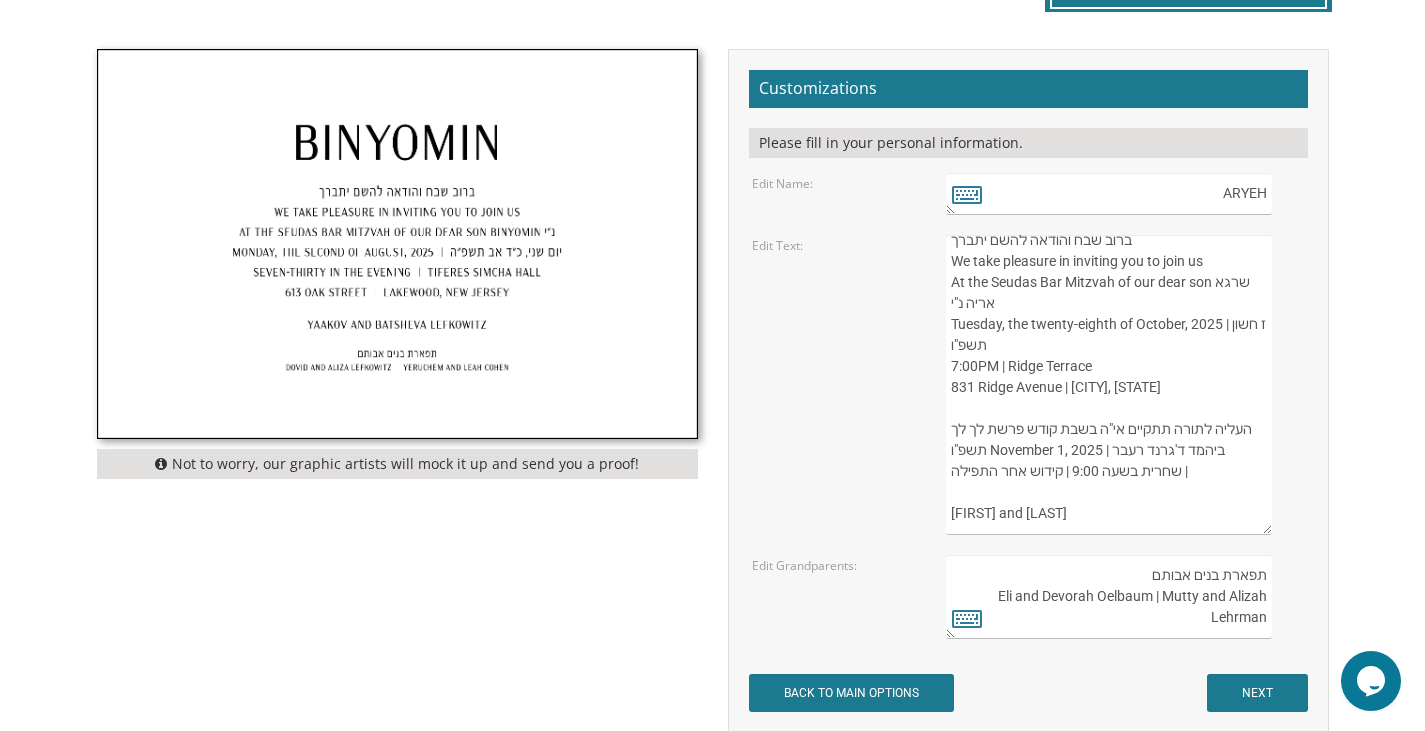 click on "ברוב שבח והודאה להשם יתברך
We take pleasure in inviting you to join us
At the Seudas Bar Mitzvah of our dear son שרגא אריה נ"י
Tuesday, the twenty-eighth of October, 2025 | ז חשון תשפ"ו
7:00PM | Ridge Terrace
831 Ridge Avenue | Lakewood, New Jersey
העליה לתורה תתקיים איה בשבת קודש פרשת לך לך תשפ"ו November 1, 2025 ביהמד ד'גרנד רעבר שחרית בשעה 9:00 | קידוש אחר התפילה |
Tzvi and Chani Oelbaum" at bounding box center (1108, 385) 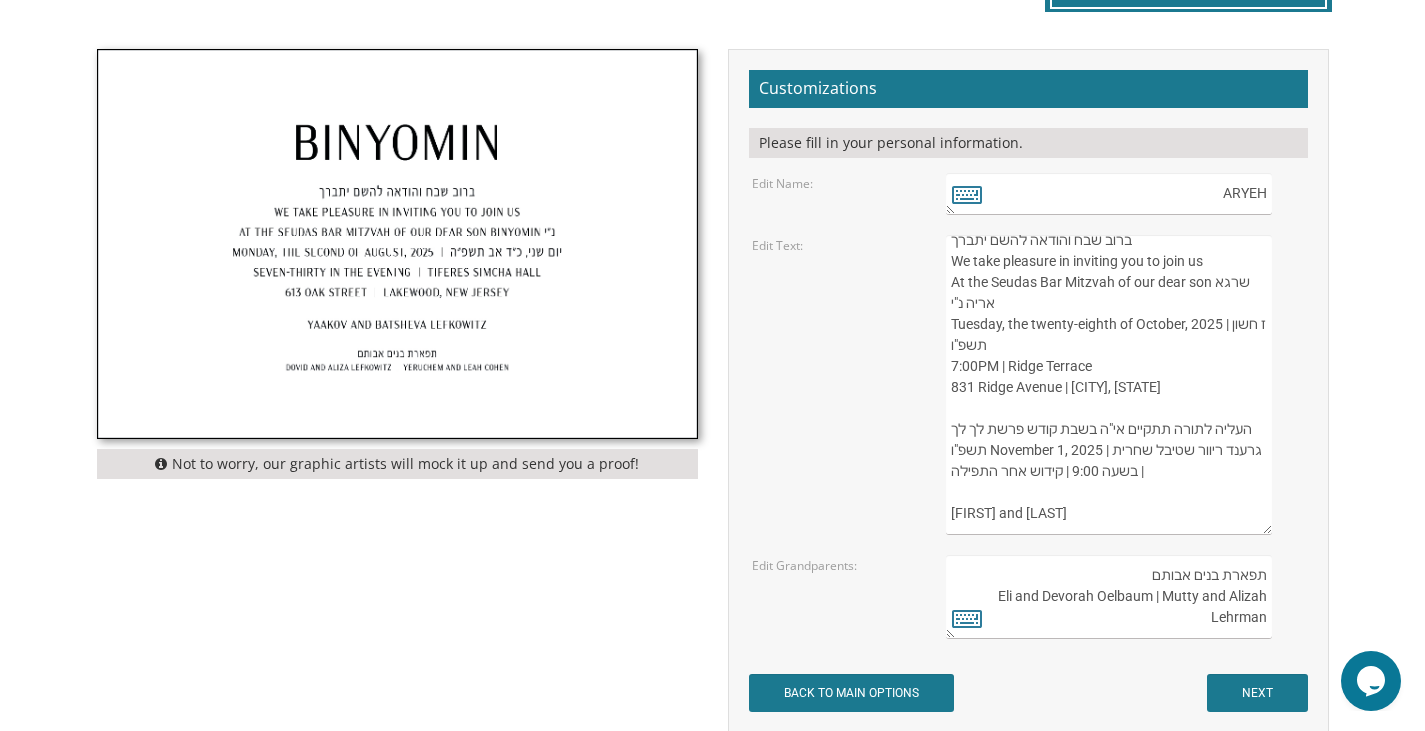 click on "ברוב שבח והודאה להשם יתברך
We take pleasure in inviting you to join us
At the Seudas Bar Mitzvah of our dear son שרגא אריה נ"י
Tuesday, the twenty-eighth of October, 2025 | ז חשון תשפ"ו
7:00PM | Ridge Terrace
831 Ridge Avenue | Lakewood, New Jersey
העליה לתורה תתקיים איה בשבת קודש פרשת לך לך תשפ"ו November 1, 2025 ביהמד ד'גרנד רעבר שחרית בשעה 9:00 | קידוש אחר התפילה |
Tzvi and Chani Oelbaum" at bounding box center [1108, 385] 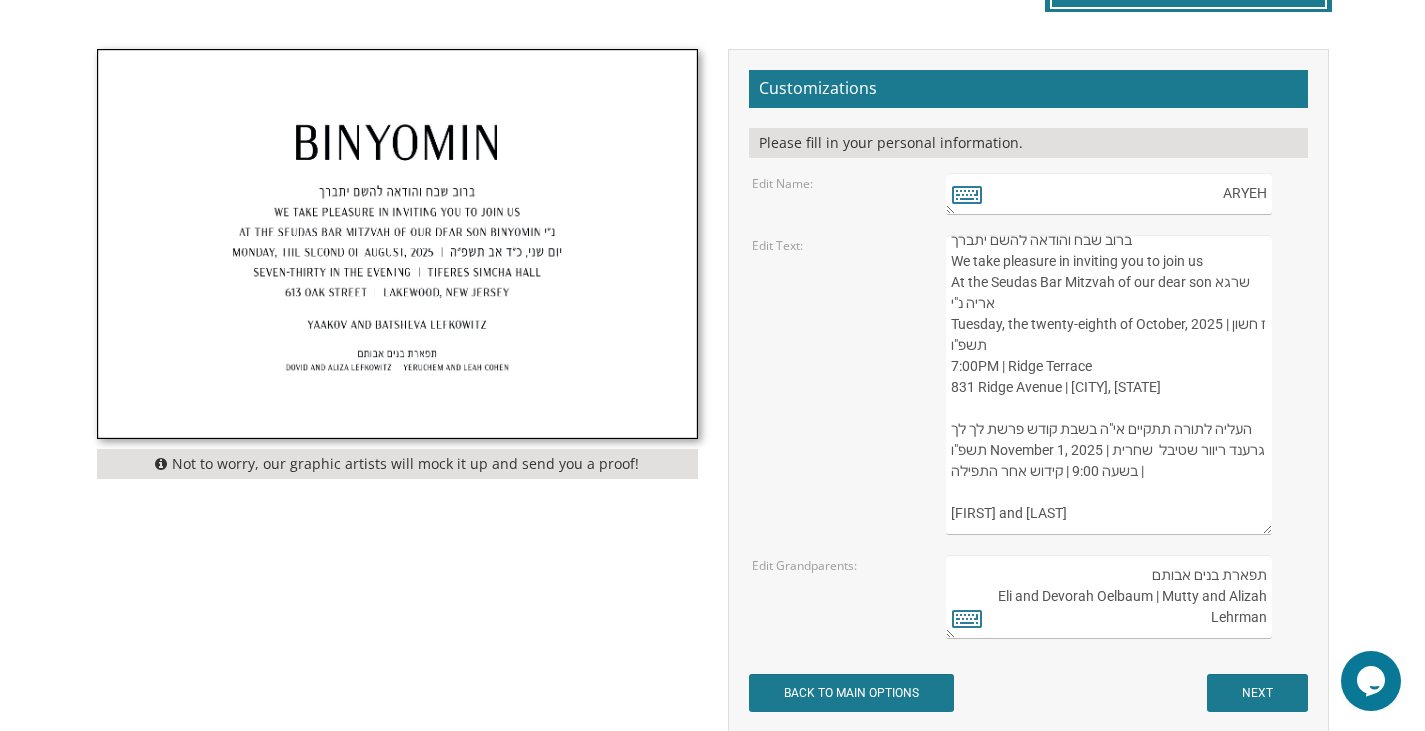 click on "ברוב שבח והודאה להשם יתברך
We take pleasure in inviting you to join us
At the Seudas Bar Mitzvah of our dear son שרגא אריה נ"י
Tuesday, the twenty-eighth of October, 2025 | ז חשון תשפ"ו
7:00PM | Ridge Terrace
831 Ridge Avenue | Lakewood, New Jersey
העליה לתורה תתקיים איה בשבת קודש פרשת לך לך תשפ"ו November 1, 2025 ביהמד ד'גרנד רעבר שחרית בשעה 9:00 | קידוש אחר התפילה |
Tzvi and Chani Oelbaum" at bounding box center [1108, 385] 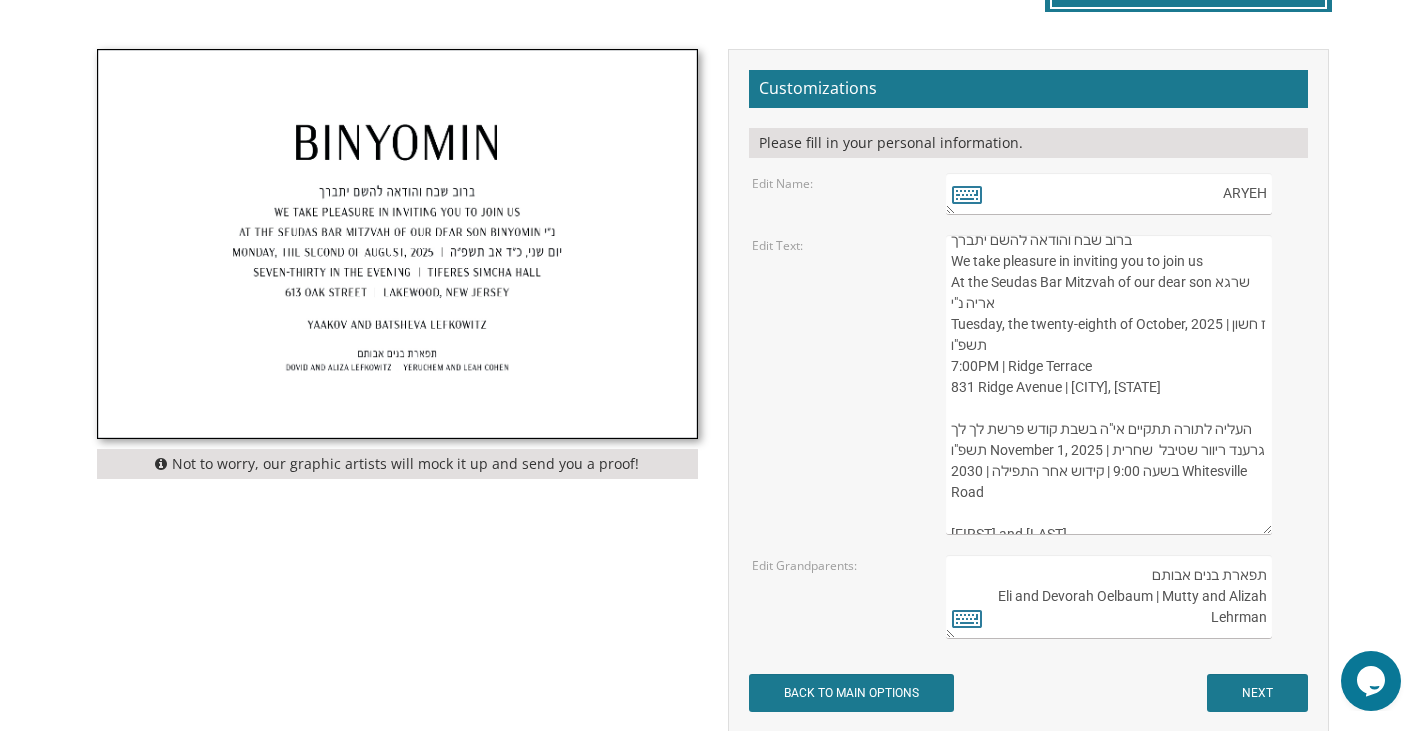 type on "ברוב שבח והודאה להשם יתברך
We take pleasure in inviting you to join us
At the Seudas Bar Mitzvah of our dear son שרגא אריה נ"י
Tuesday, the twenty-eighth of October, 2025 | ז חשון תשפ"ו
7:00PM | Ridge Terrace
831 Ridge Avenue | Lakewood, New Jersey
העליה לתורה תתקיים אי"ה בשבת קודש פרשת לך לך תשפ"ו November 1, 2025 | גרענד ריוור שטיבל  שחרית בשעה 9:00 | קידוש אחר התפילה | 2030 Whitesville Road
Tzvi and Chani Oelbaum" 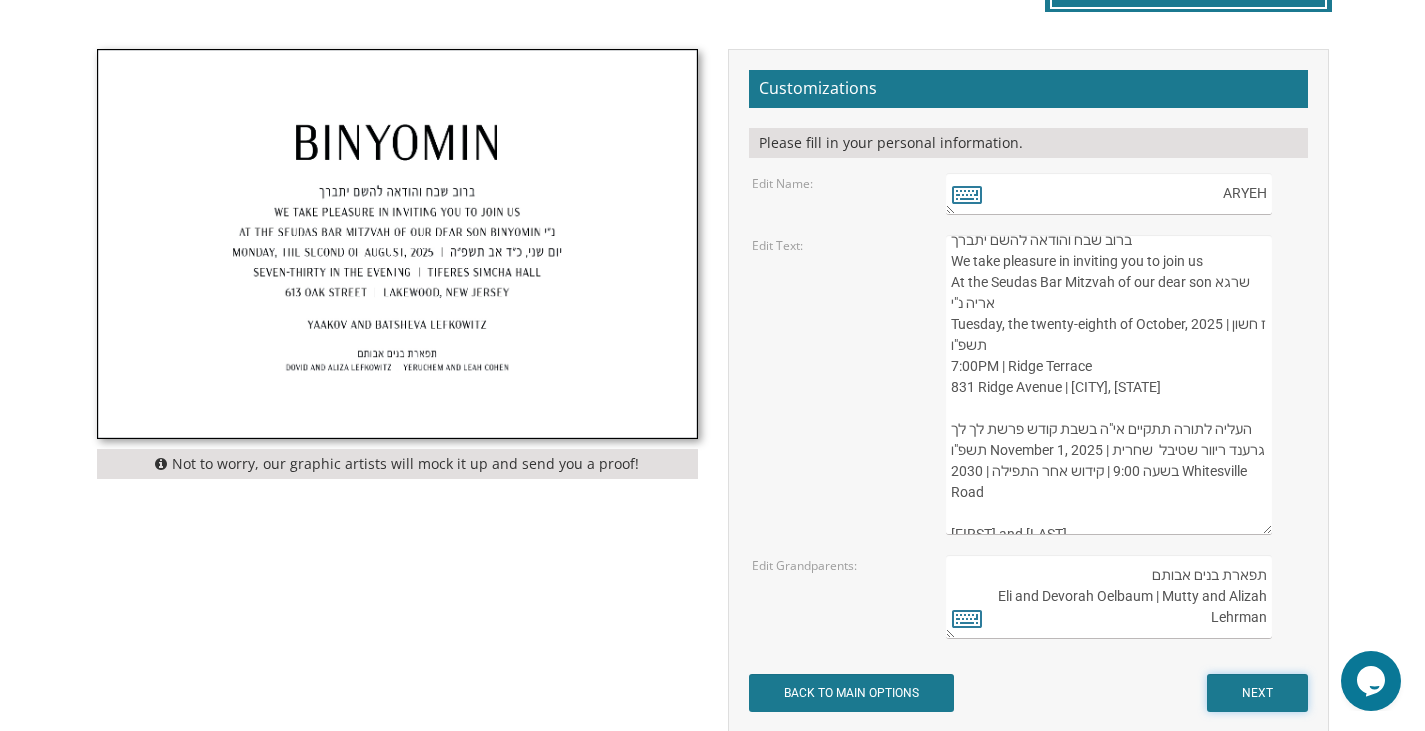 click on "NEXT" at bounding box center (1257, 693) 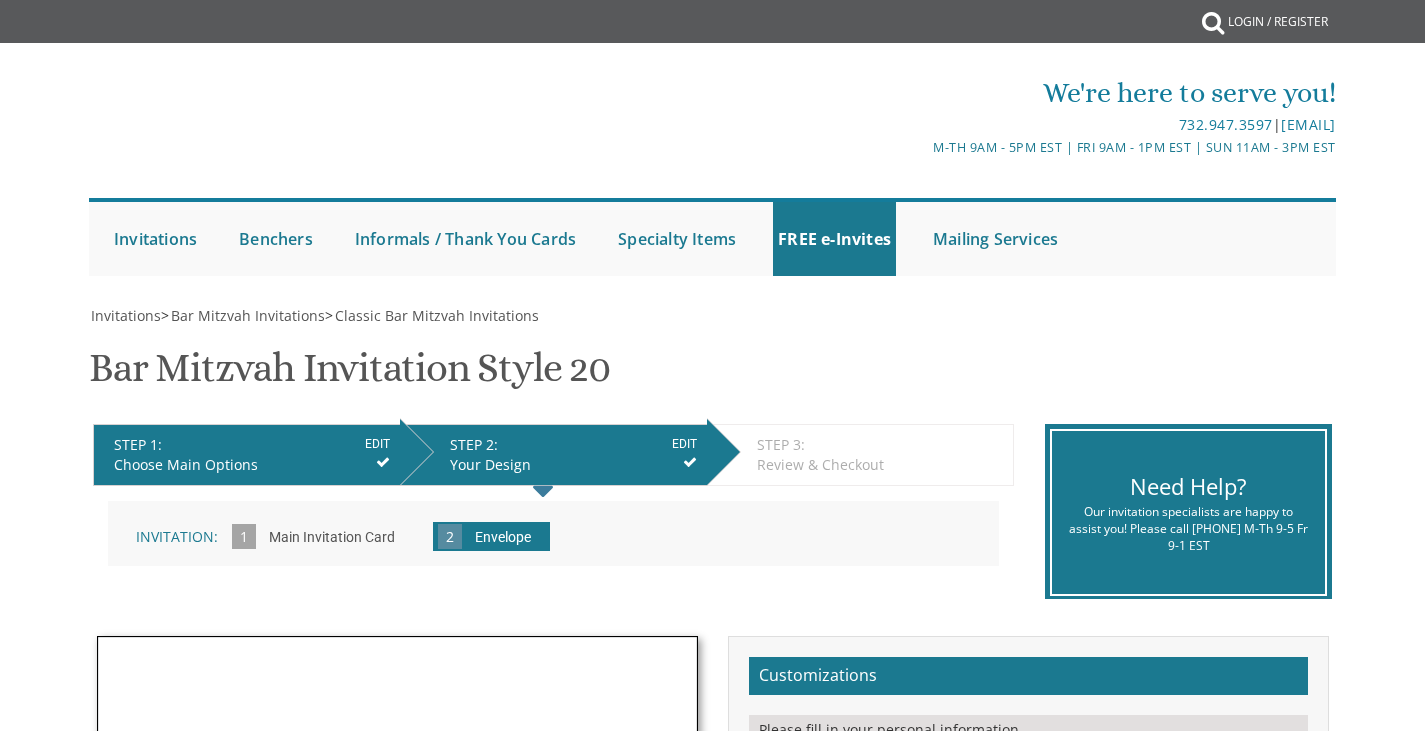 scroll, scrollTop: 0, scrollLeft: 0, axis: both 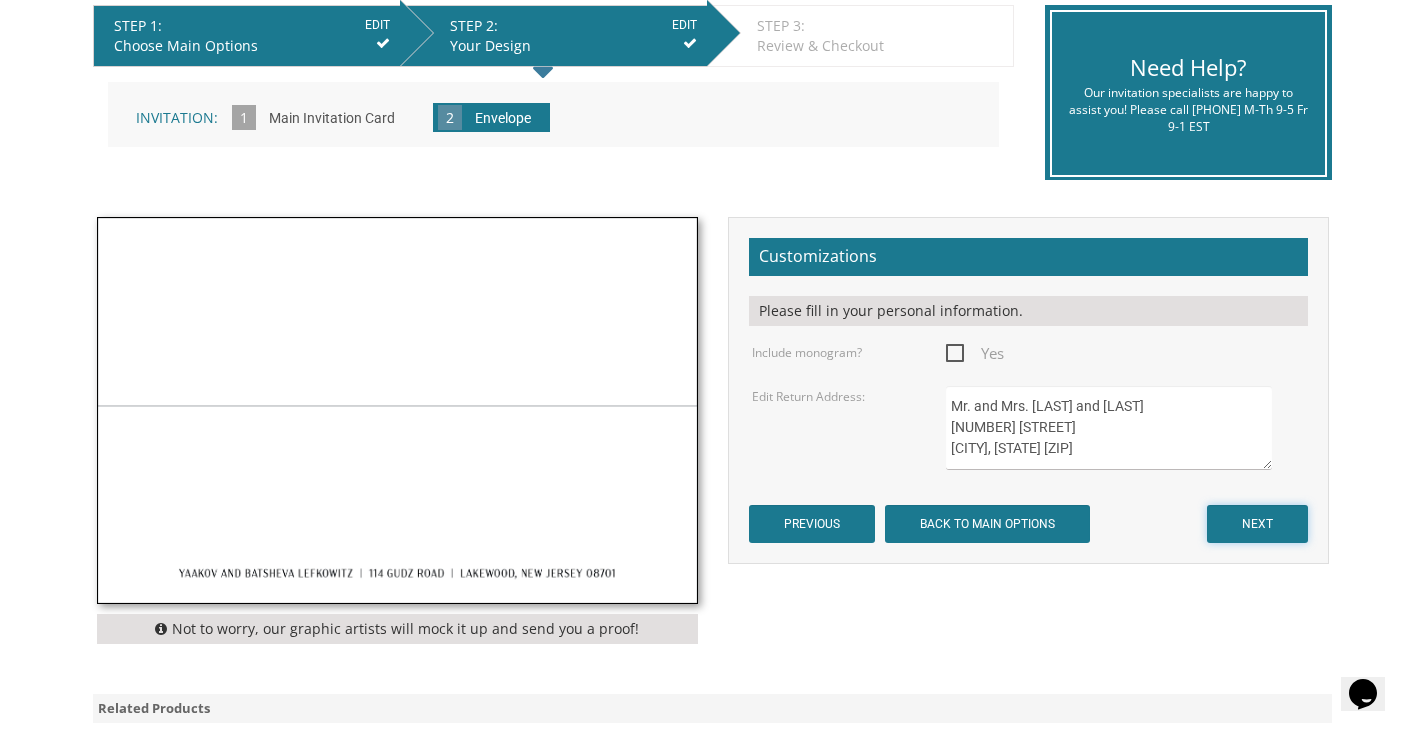 click on "NEXT" at bounding box center (1257, 524) 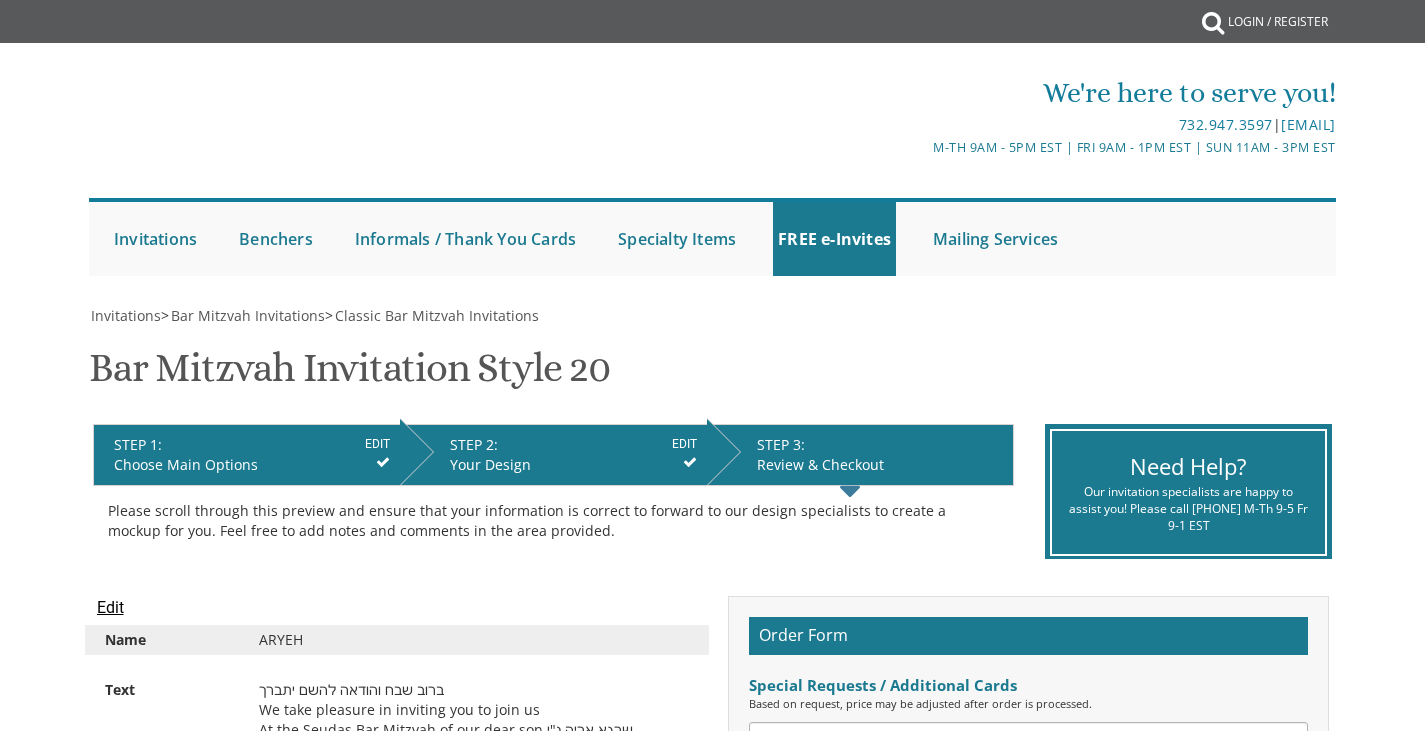 scroll, scrollTop: 0, scrollLeft: 0, axis: both 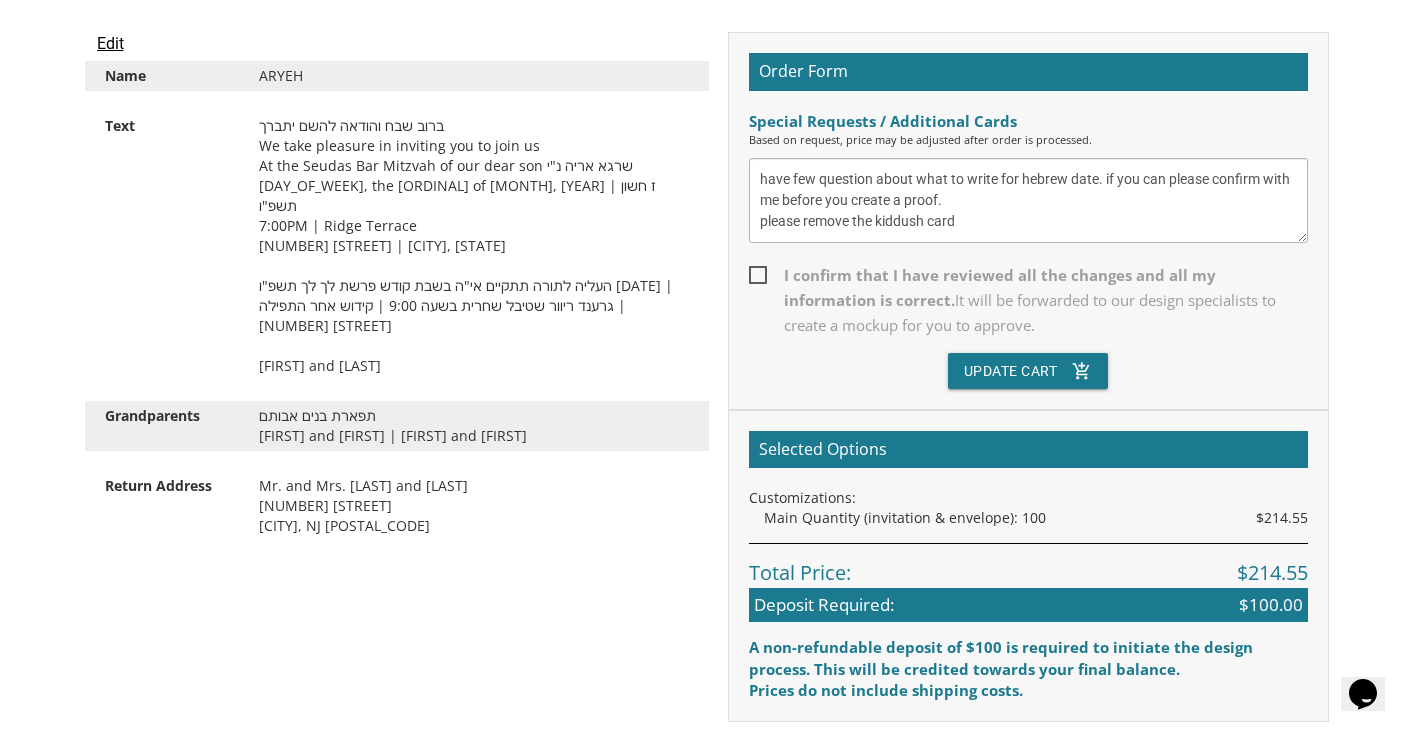 click on "have few question about what to write for hebrew date. if you can please confirm with me before you create a proof.
please remove the kiddush card" at bounding box center [1028, 200] 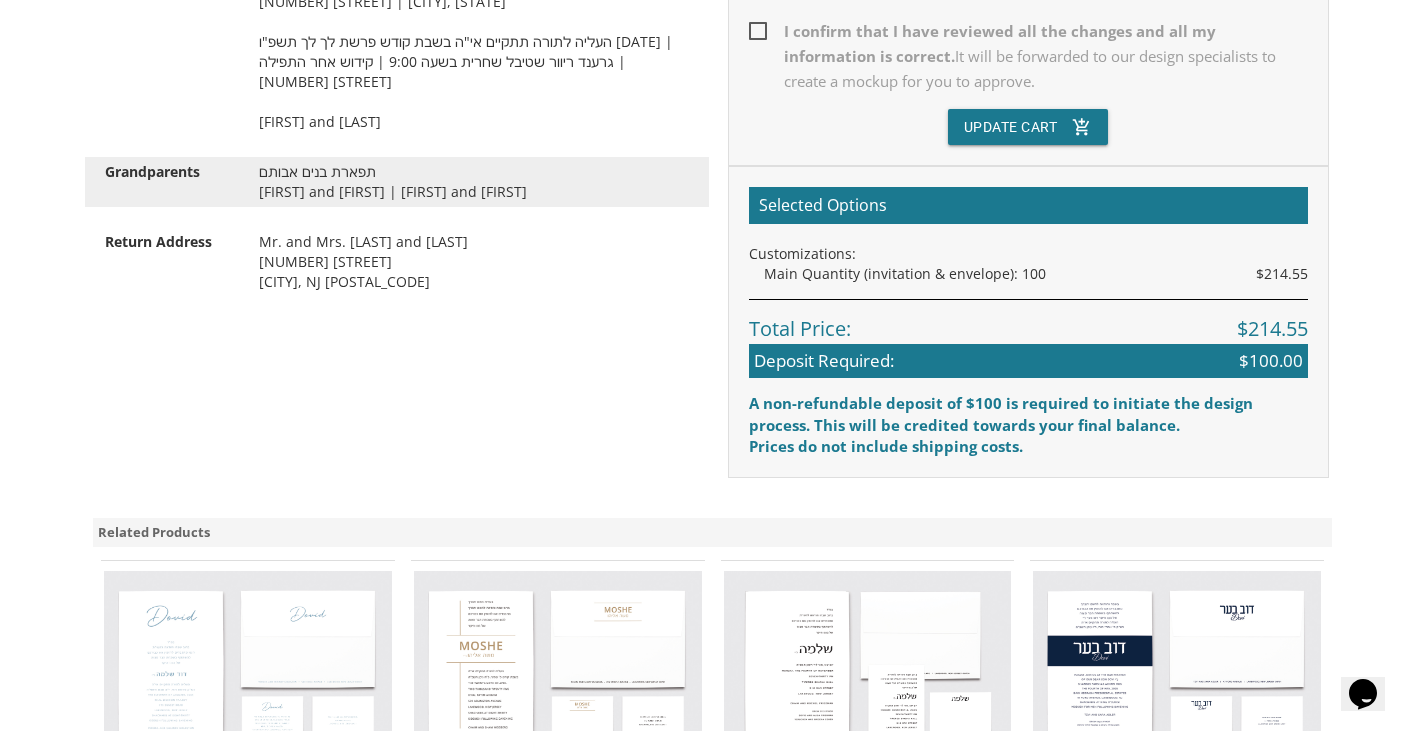 scroll, scrollTop: 825, scrollLeft: 0, axis: vertical 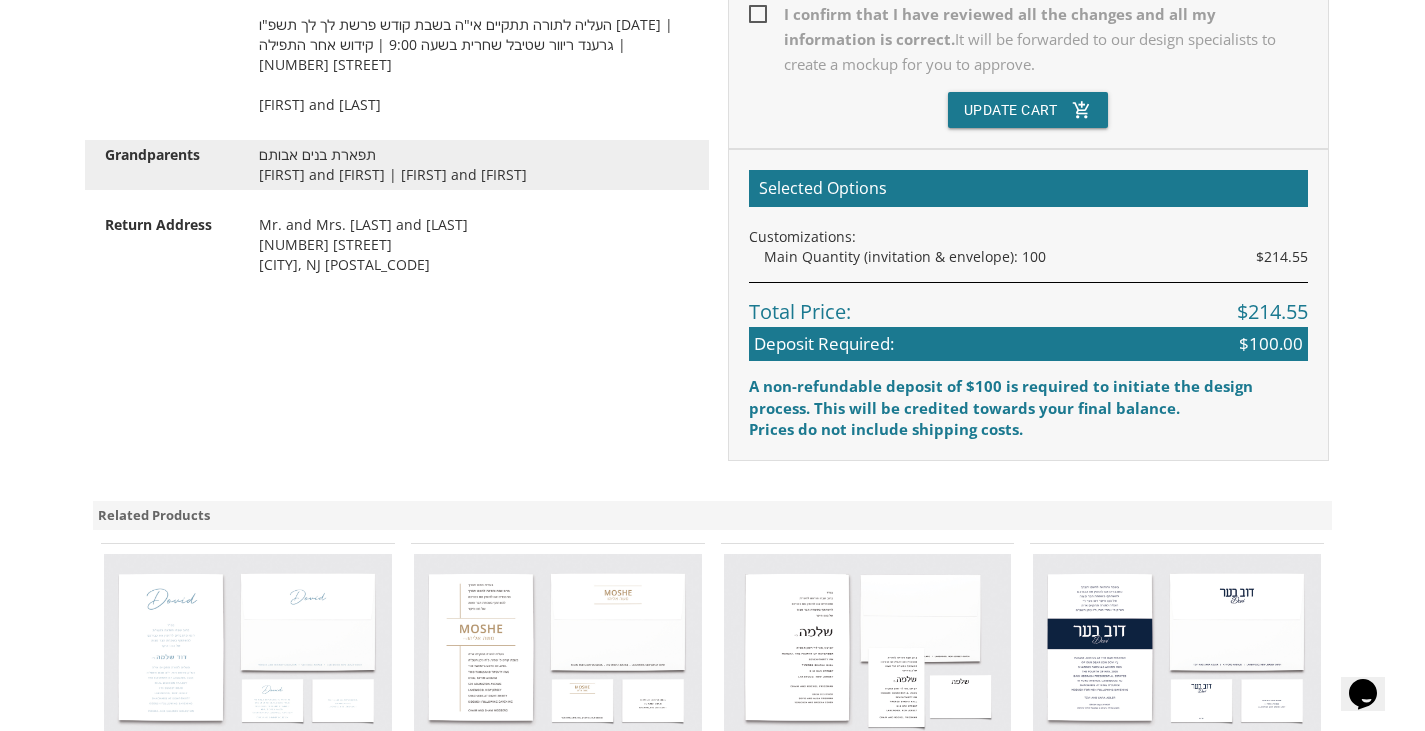 type on "have few question about what to write for hebrew date. if you can please confirm with me before you create a proof. also the hebrew part is coming out mixed up." 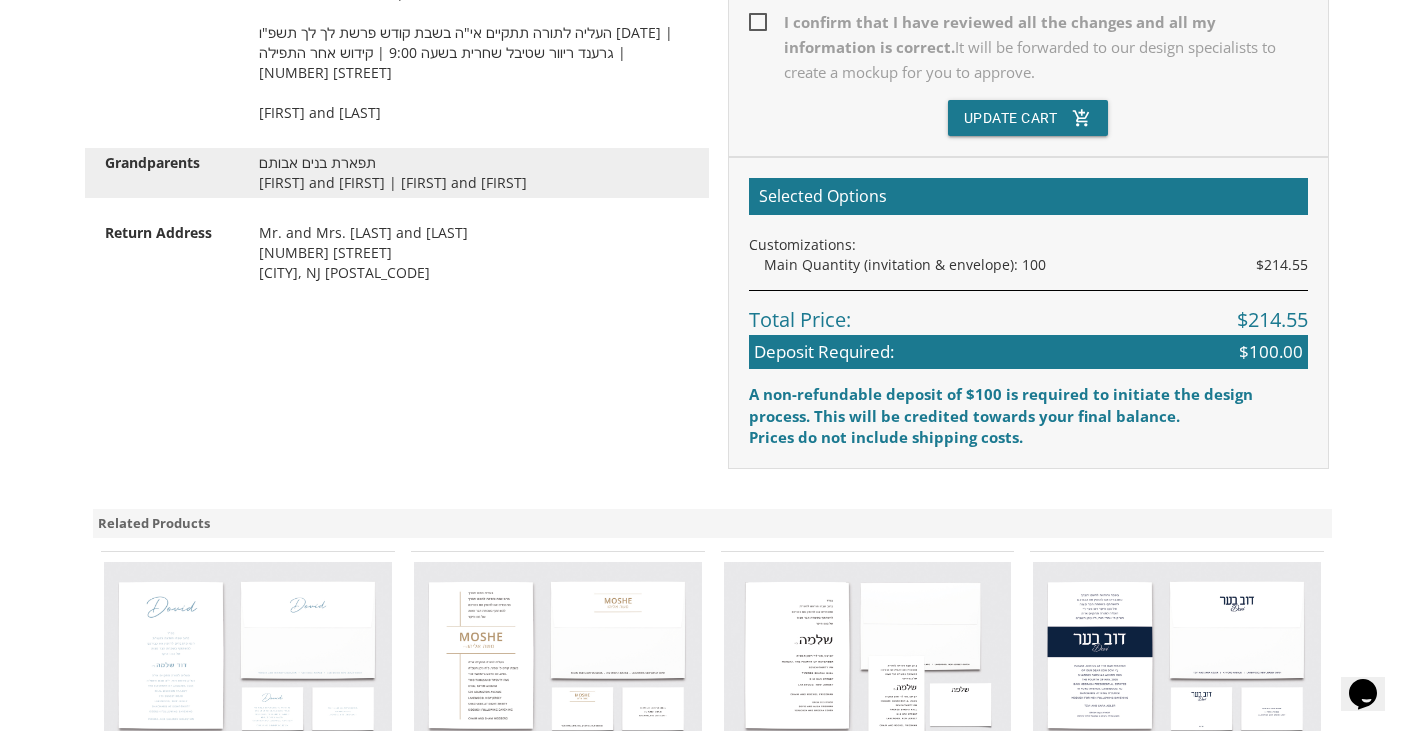 scroll, scrollTop: 816, scrollLeft: 0, axis: vertical 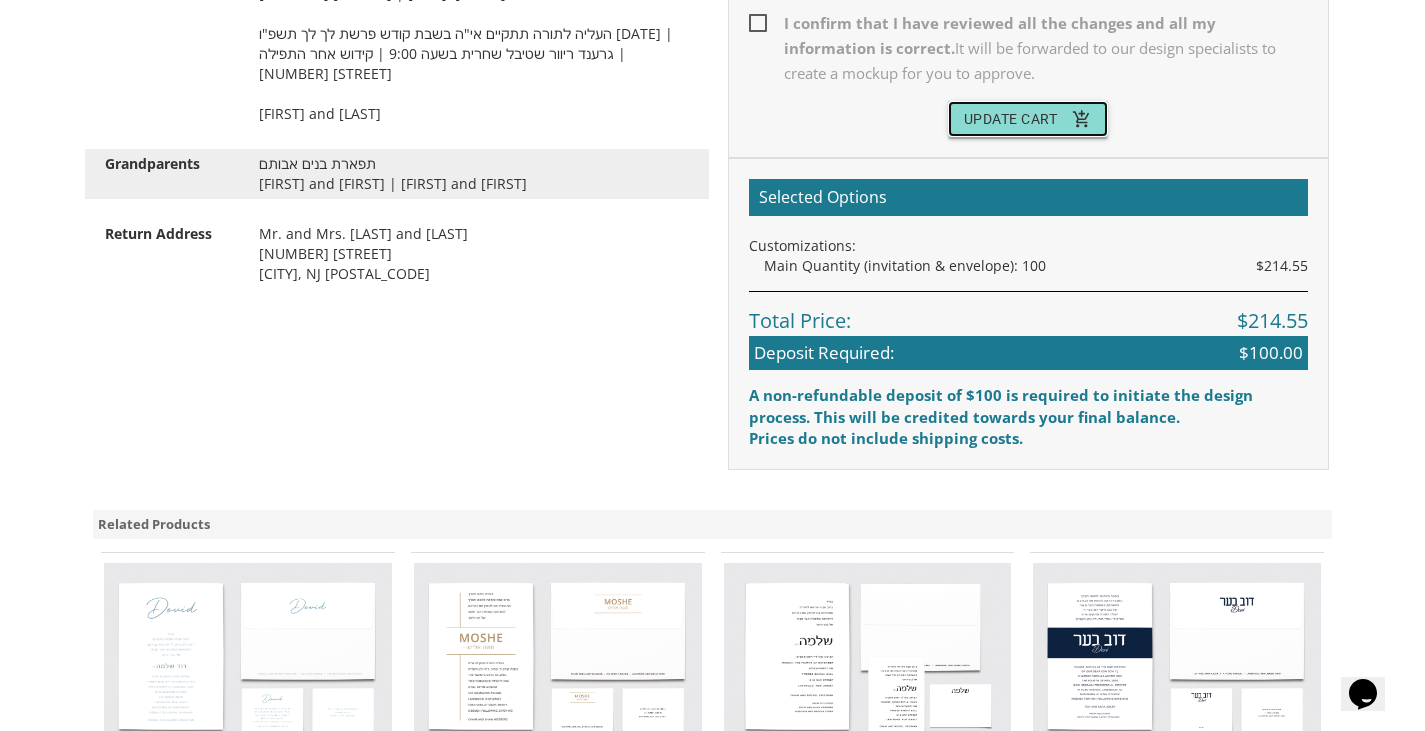 click on "Update Cart
add_shopping_cart" at bounding box center (1028, 119) 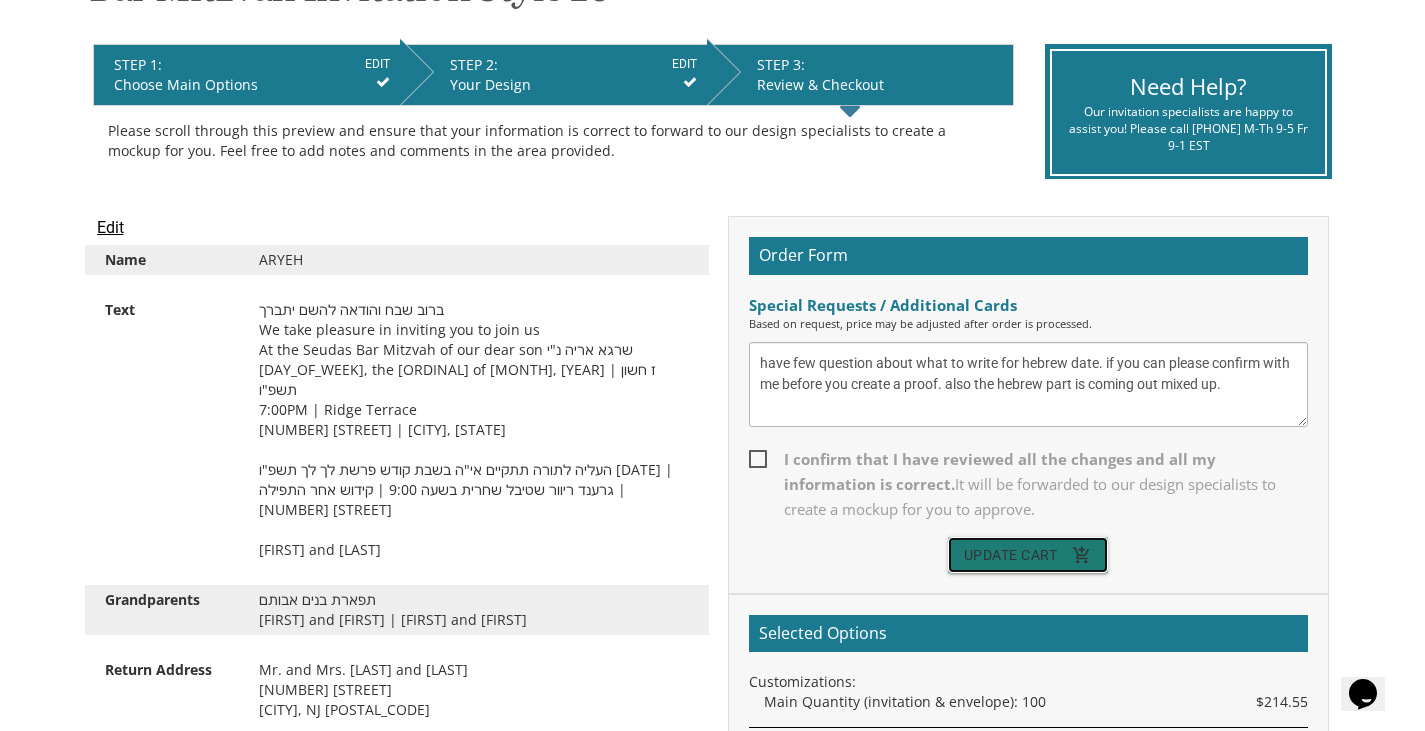 scroll, scrollTop: 381, scrollLeft: 0, axis: vertical 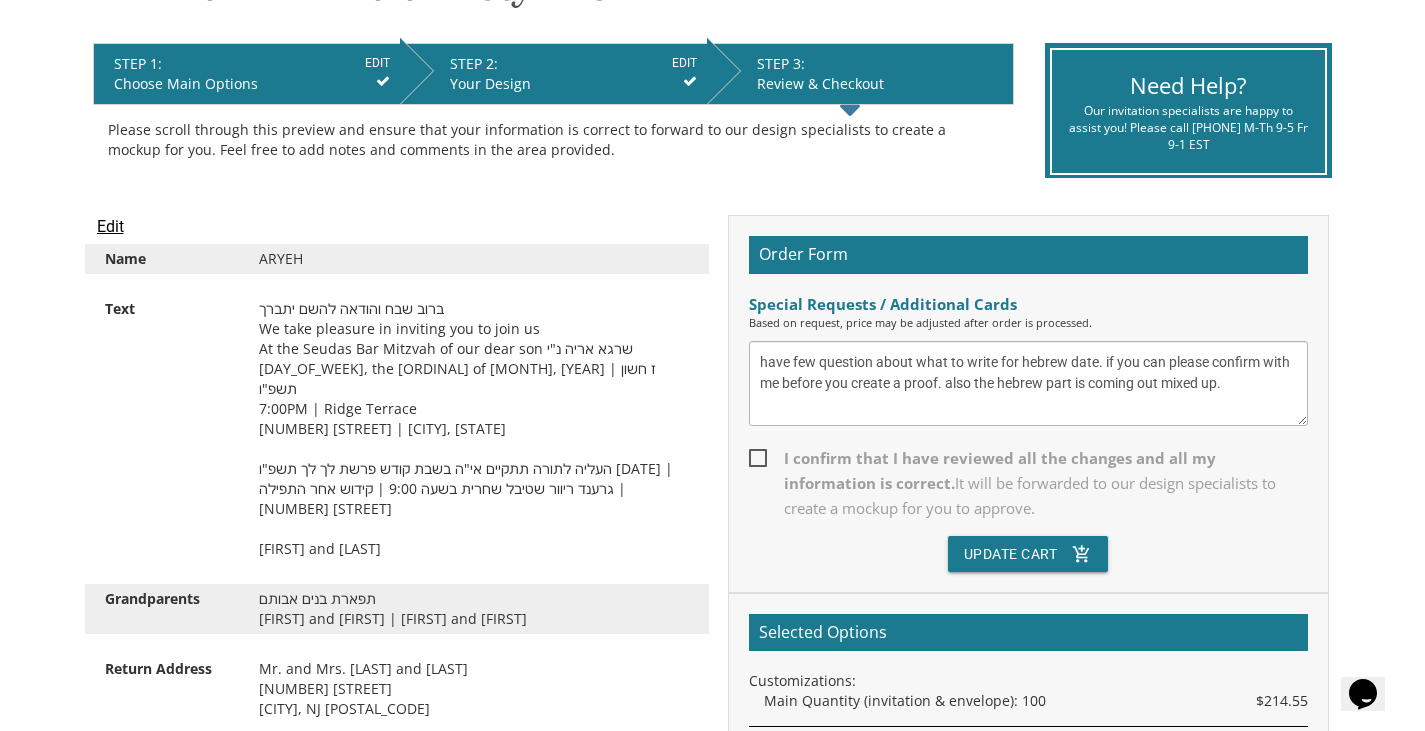 click on "I confirm that I have reviewed all the changes and all my information is correct.   It will be forwarded to our design specialists to create a mockup for you to approve." at bounding box center (1028, 483) 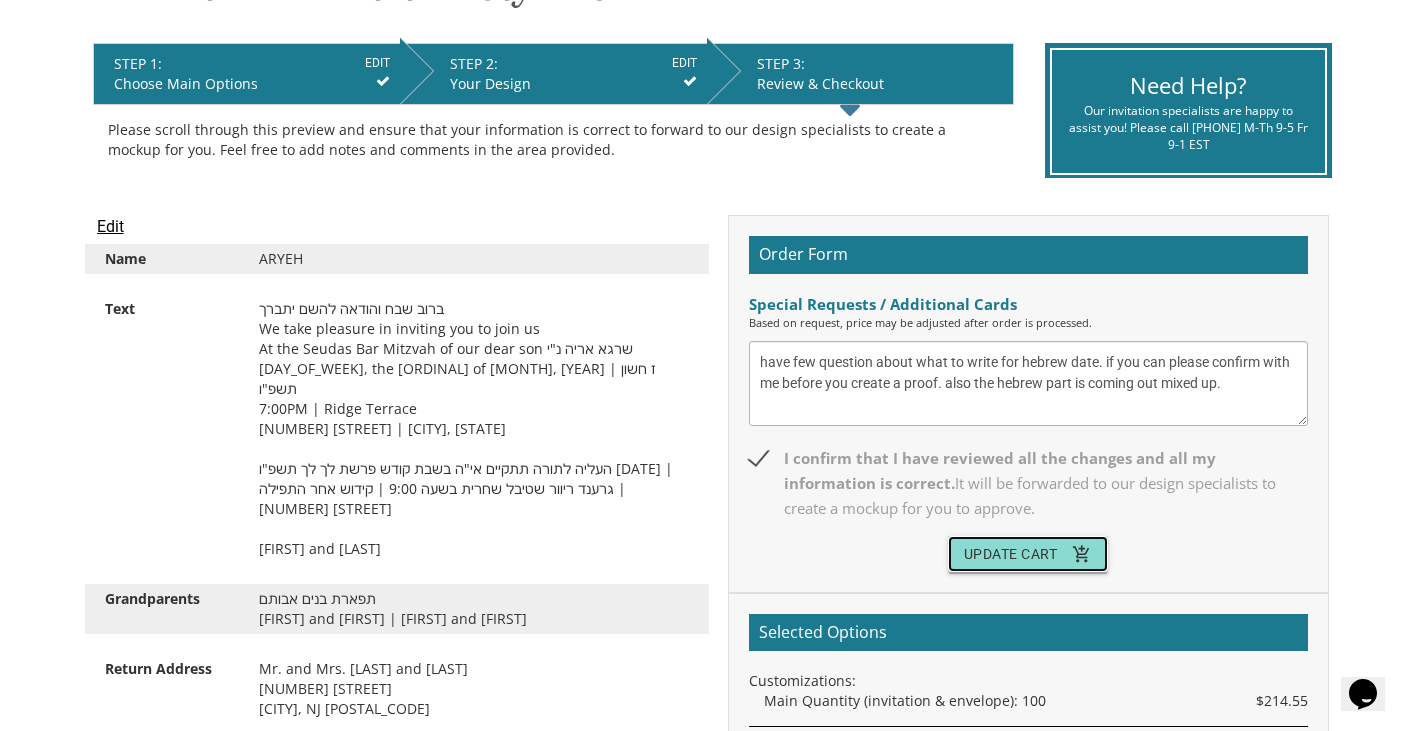 click on "Update Cart
add_shopping_cart" at bounding box center (1028, 554) 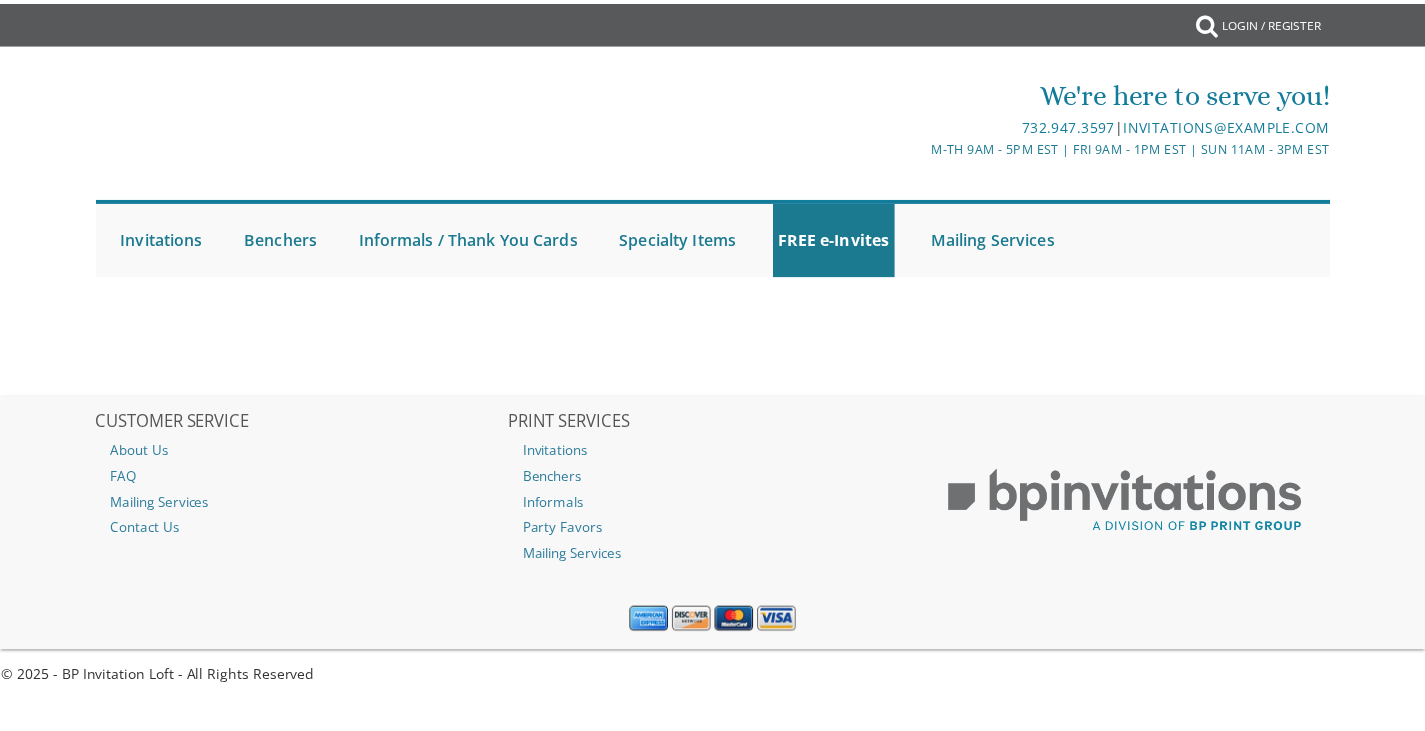 scroll, scrollTop: 0, scrollLeft: 0, axis: both 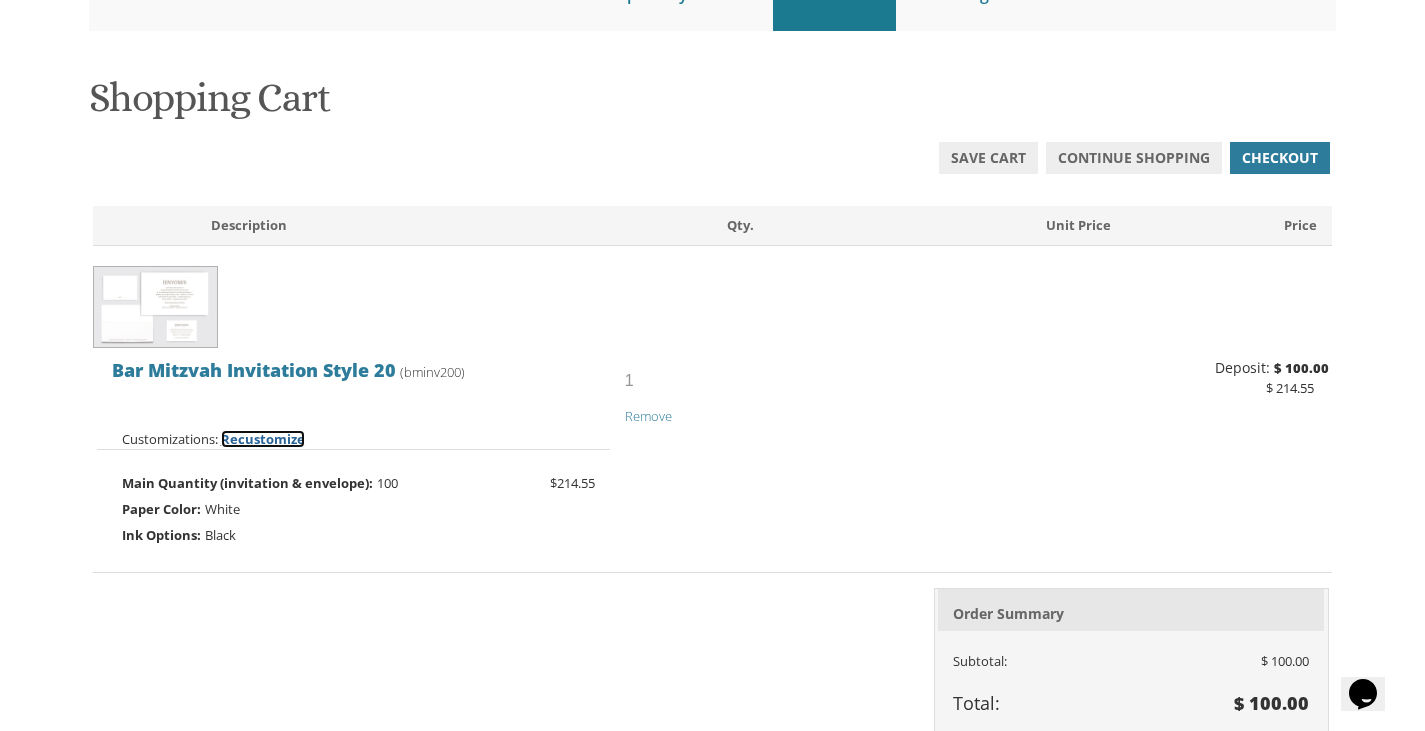 click on "Recustomize" at bounding box center (263, 439) 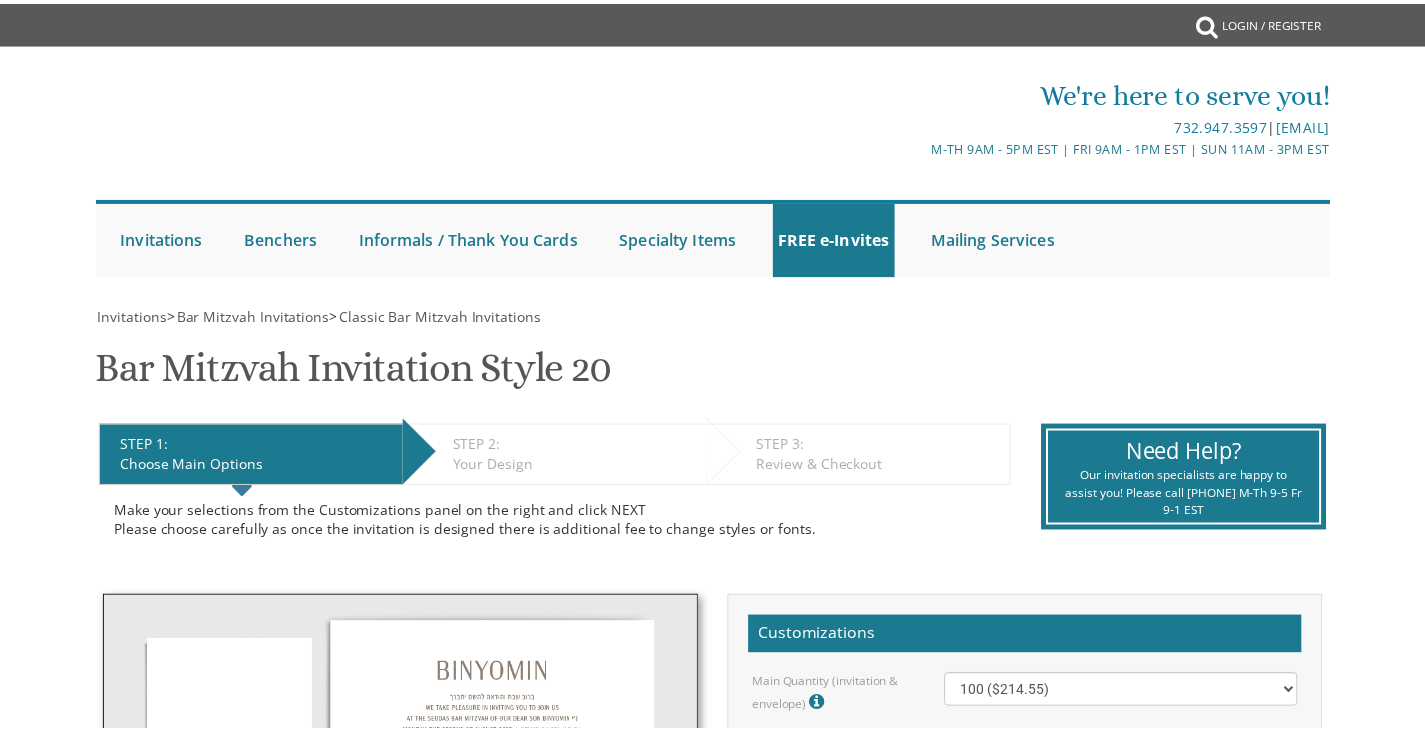 scroll, scrollTop: 0, scrollLeft: 0, axis: both 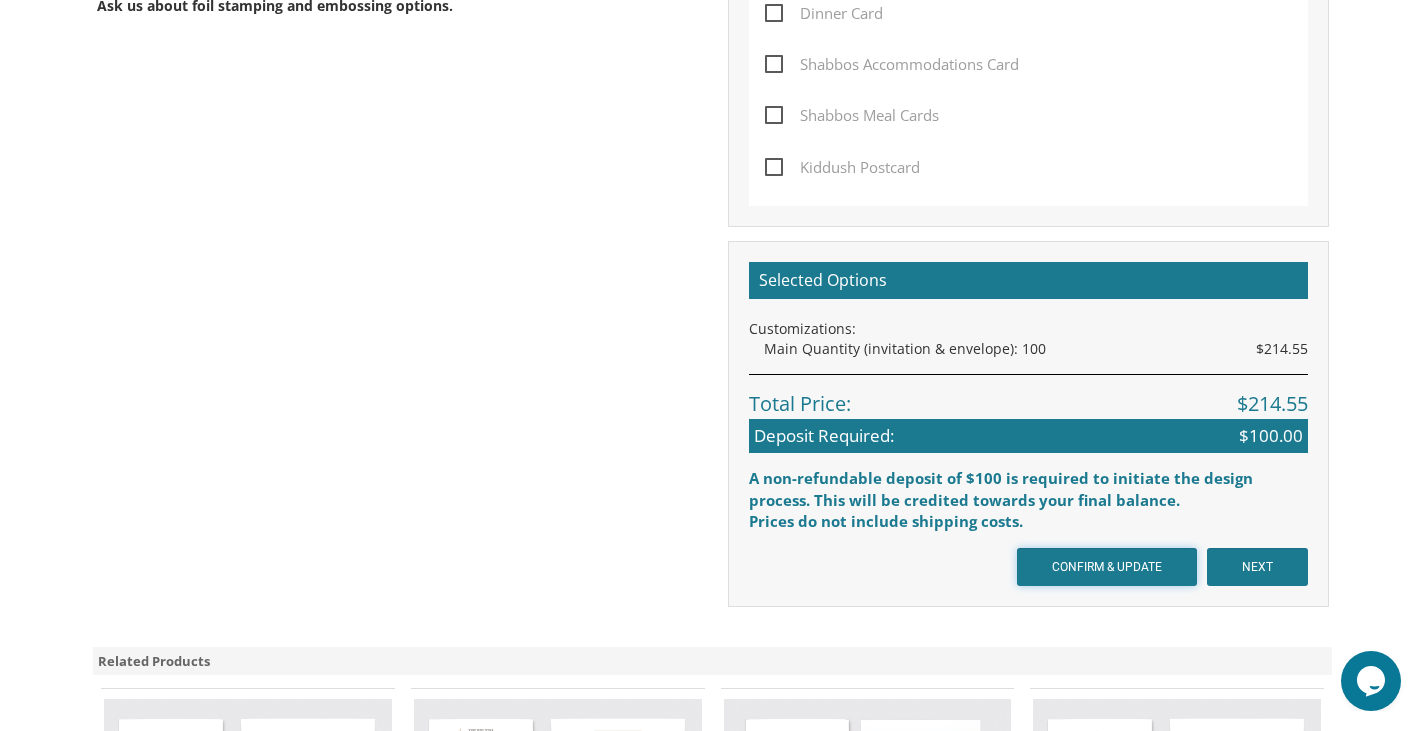 click on "CONFIRM & UPDATE" at bounding box center (1107, 567) 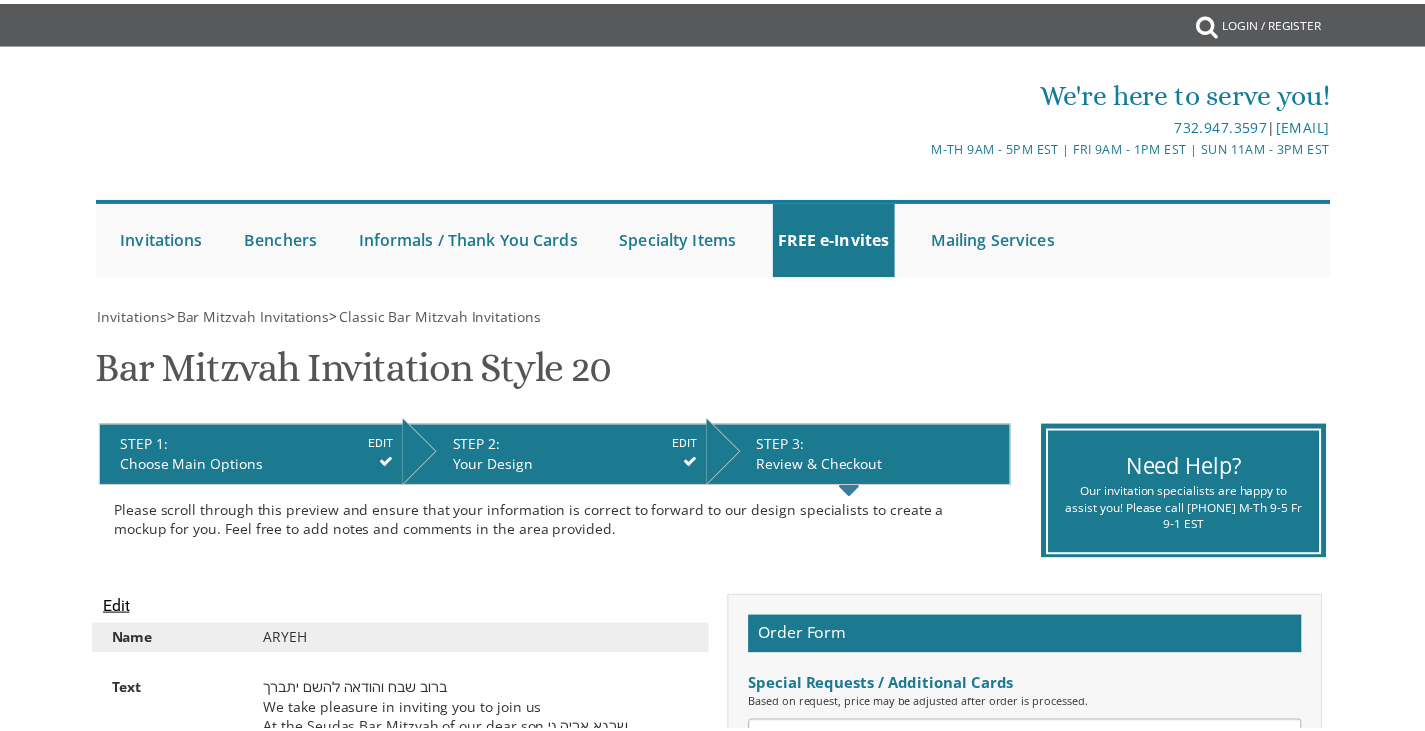 scroll, scrollTop: 0, scrollLeft: 0, axis: both 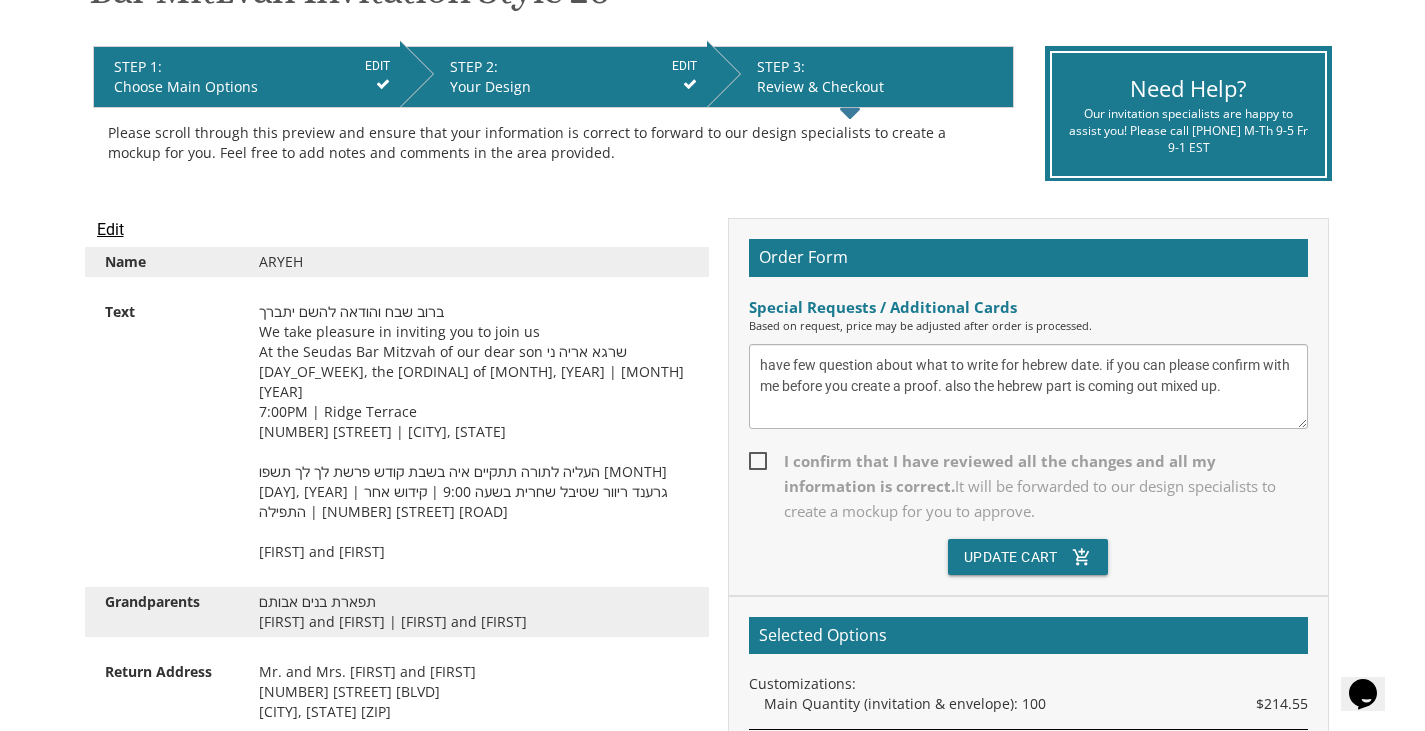 click on "EDIT" at bounding box center (377, 66) 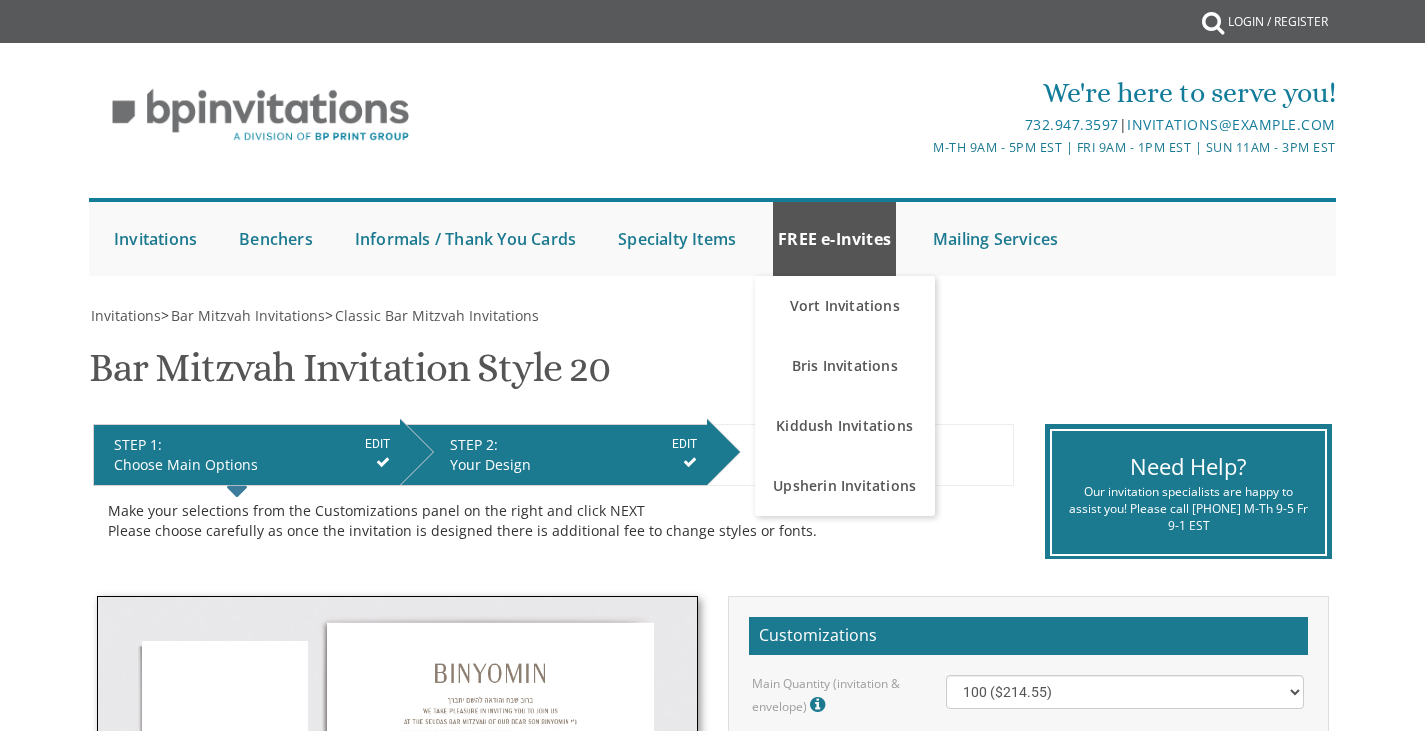 scroll, scrollTop: 0, scrollLeft: 0, axis: both 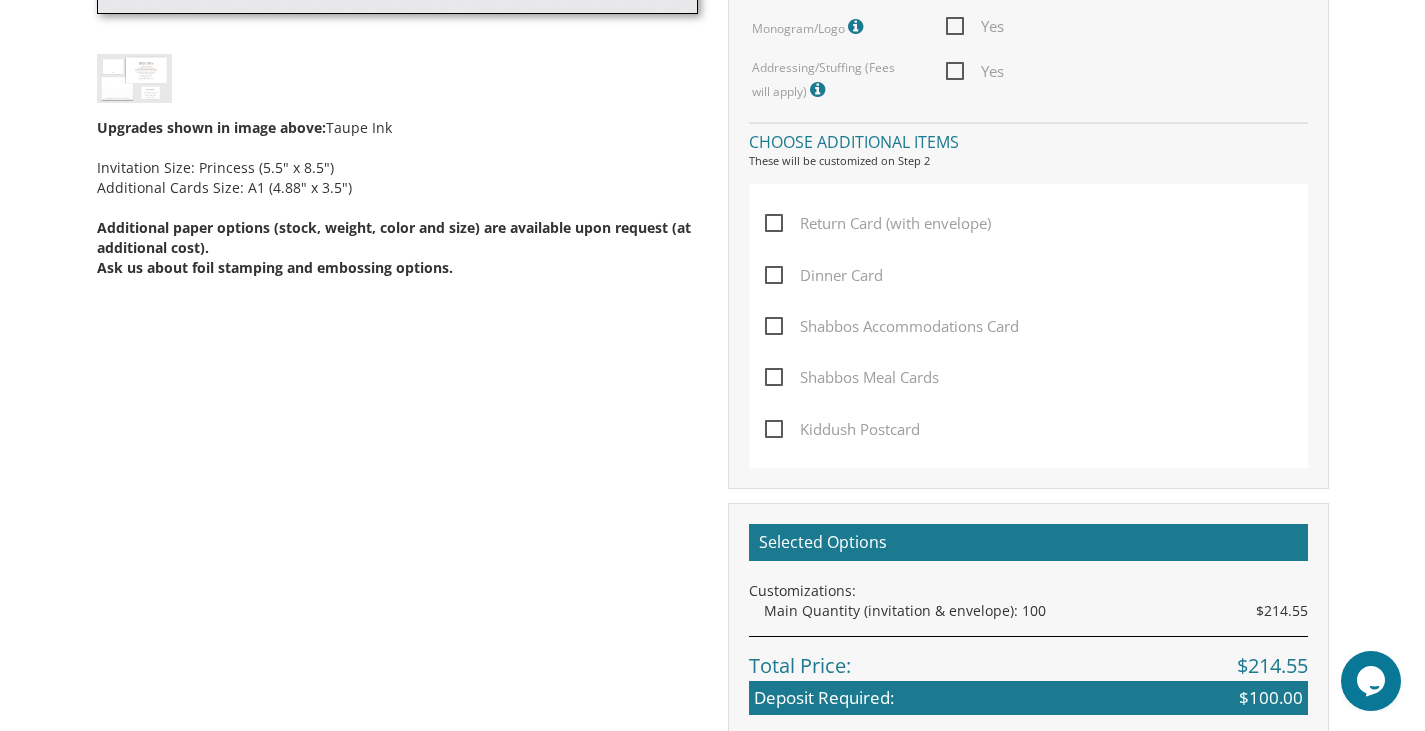 click on "Return Card (with envelope)" at bounding box center [878, 223] 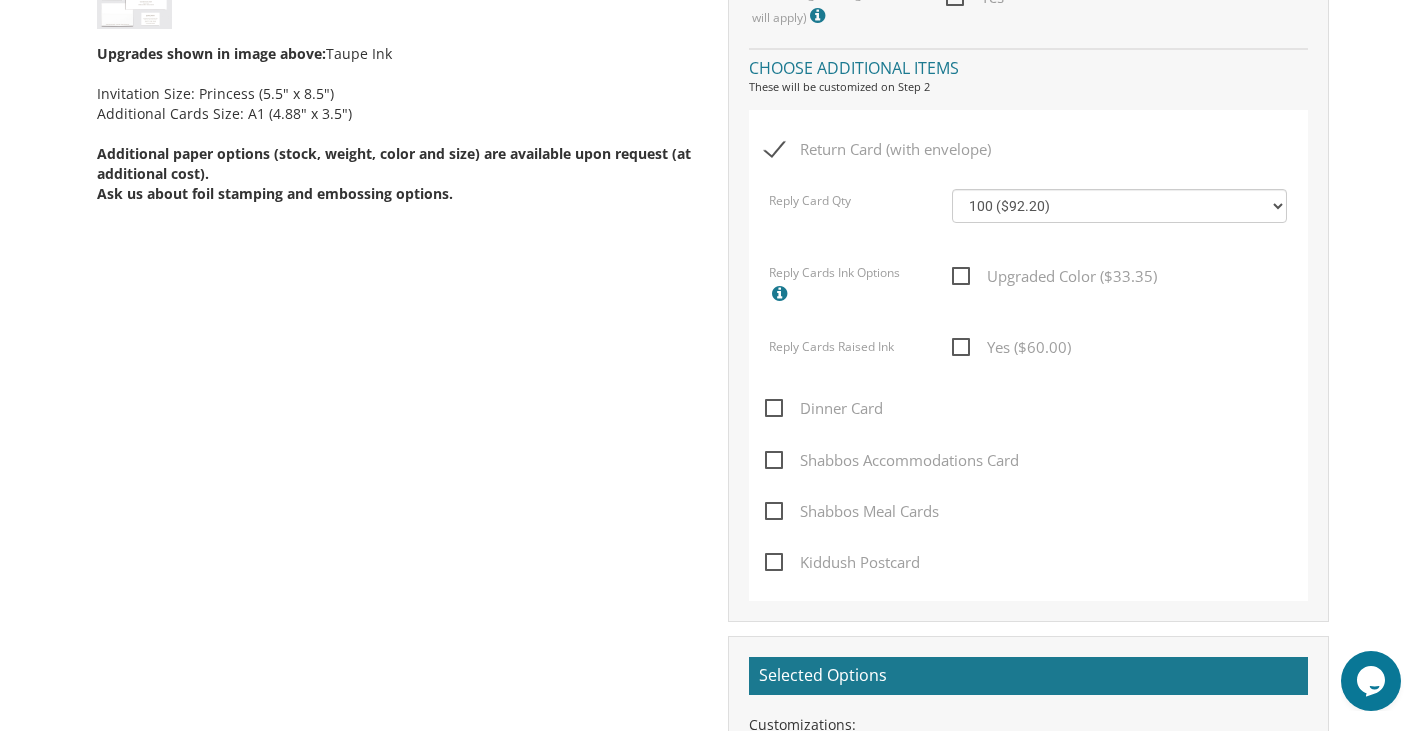 scroll, scrollTop: 1054, scrollLeft: 0, axis: vertical 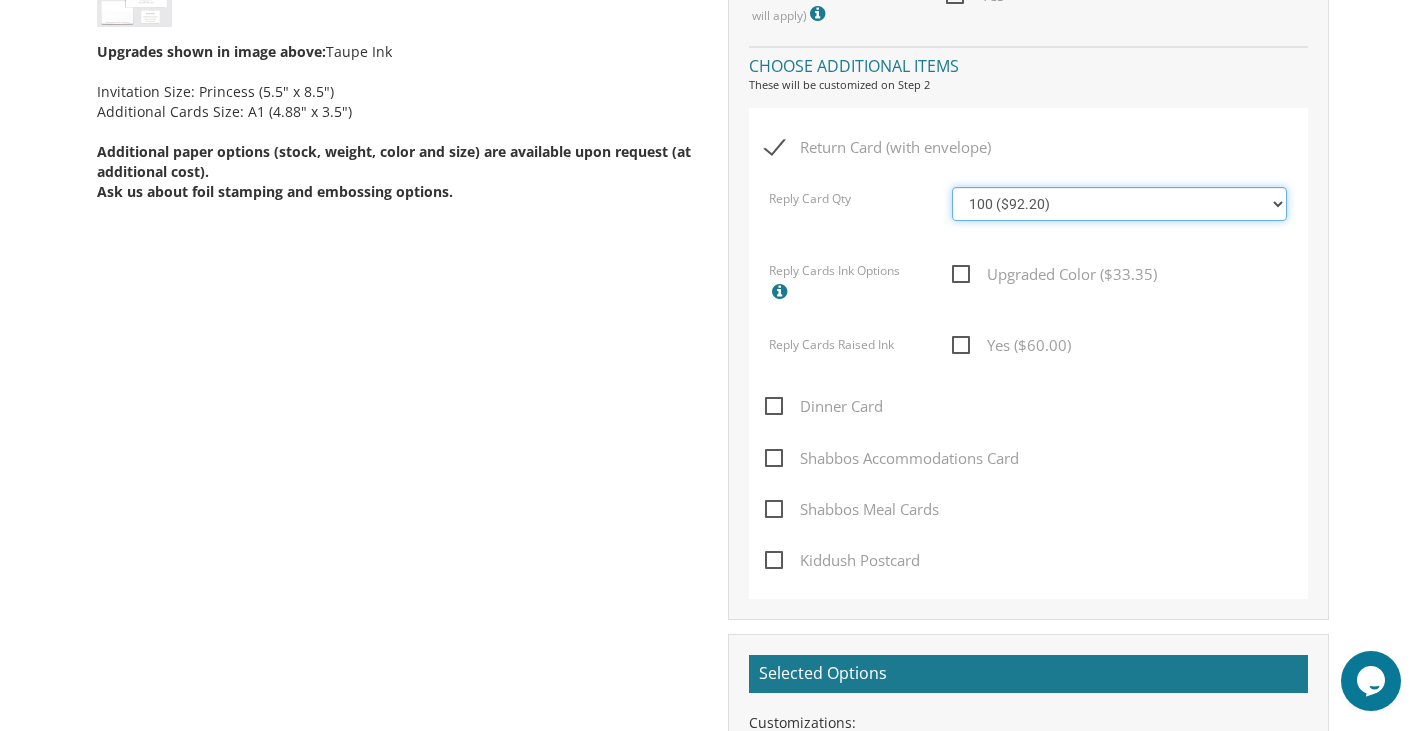 click on "100 ($92.20) 200 ($119.30) 300 ($141.90) 400 ($168.75) 500 ($191.00) 600 ($217.80) 700 ($240.15) 800 ($264.65) 900 ($289.05) 1000 ($311.20)" at bounding box center (1119, 204) 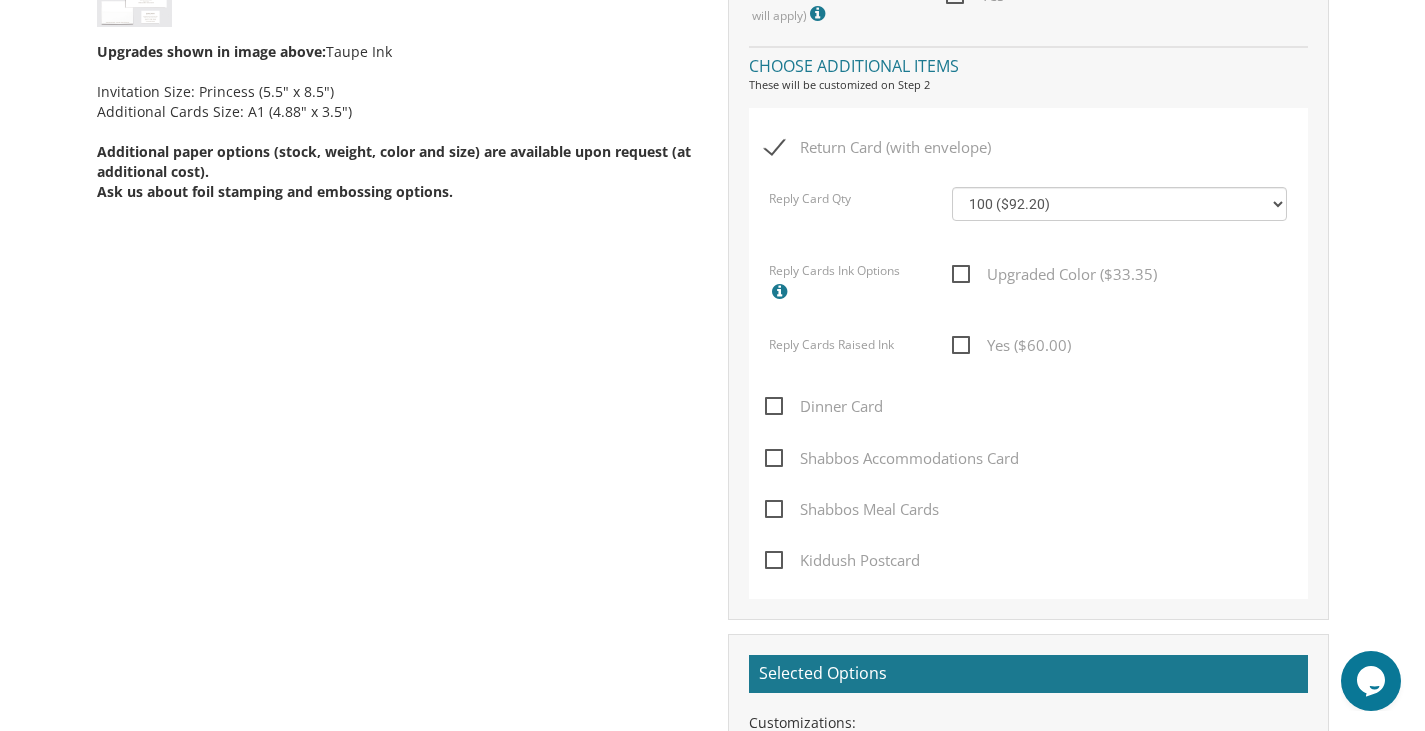 click on "Return Card (with envelope)" at bounding box center [878, 147] 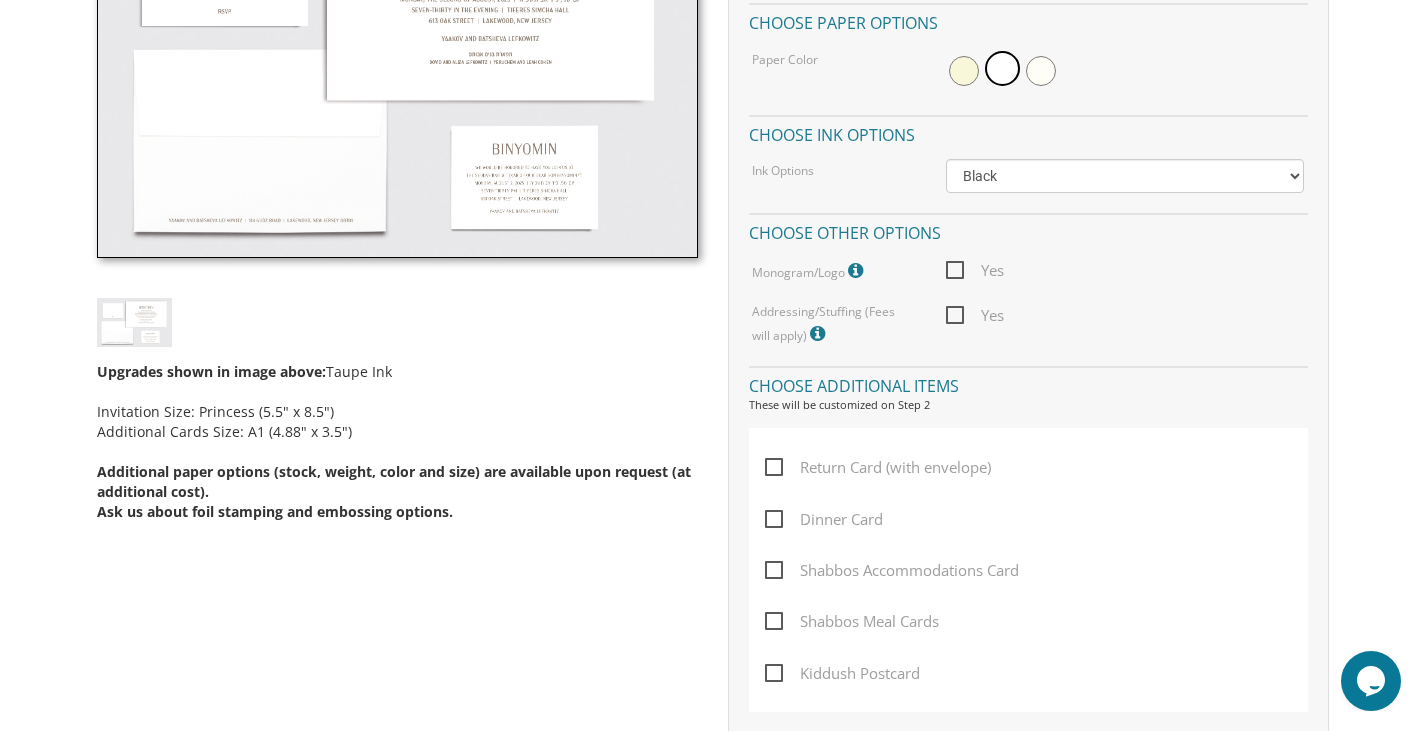 scroll, scrollTop: 728, scrollLeft: 0, axis: vertical 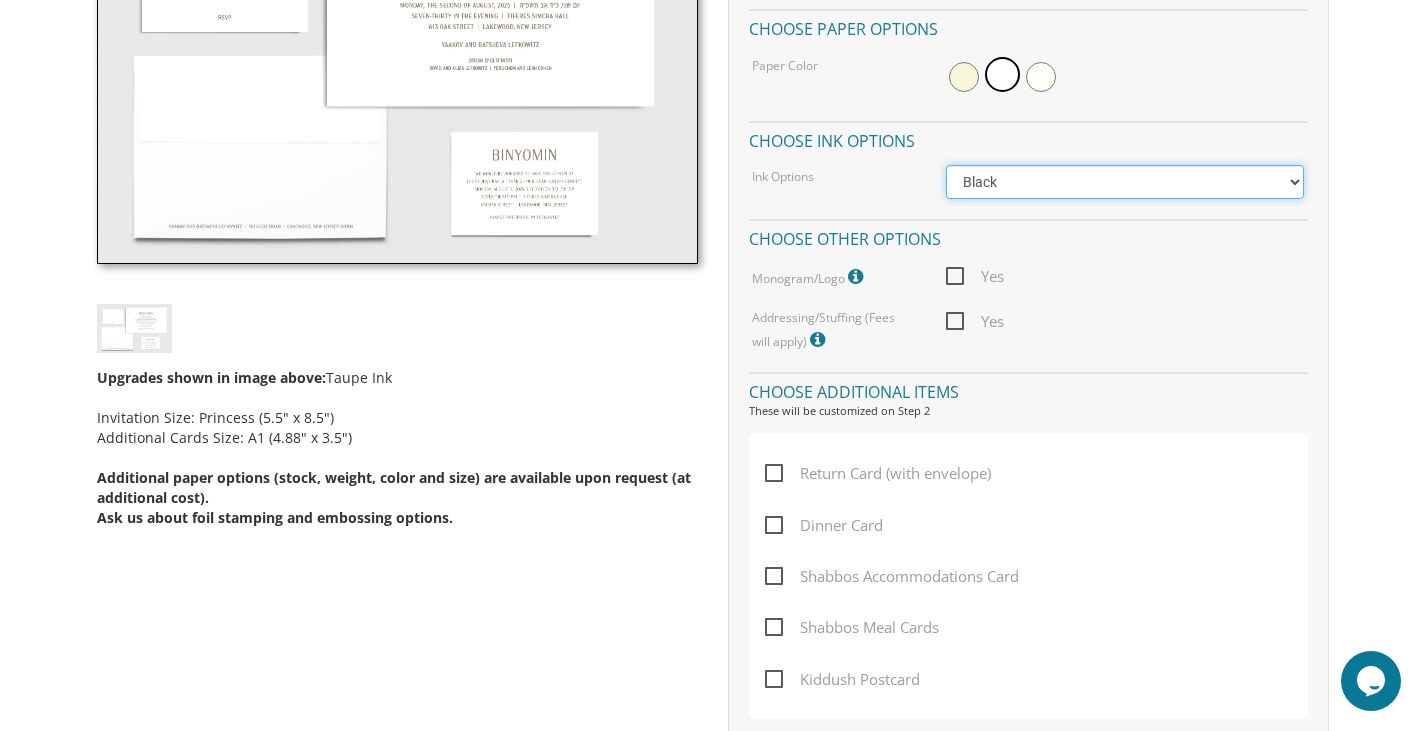 click on "Black Colored Ink ($65.00) Black + One Color ($100.00) Two Colors ($137.95)" at bounding box center (1125, 182) 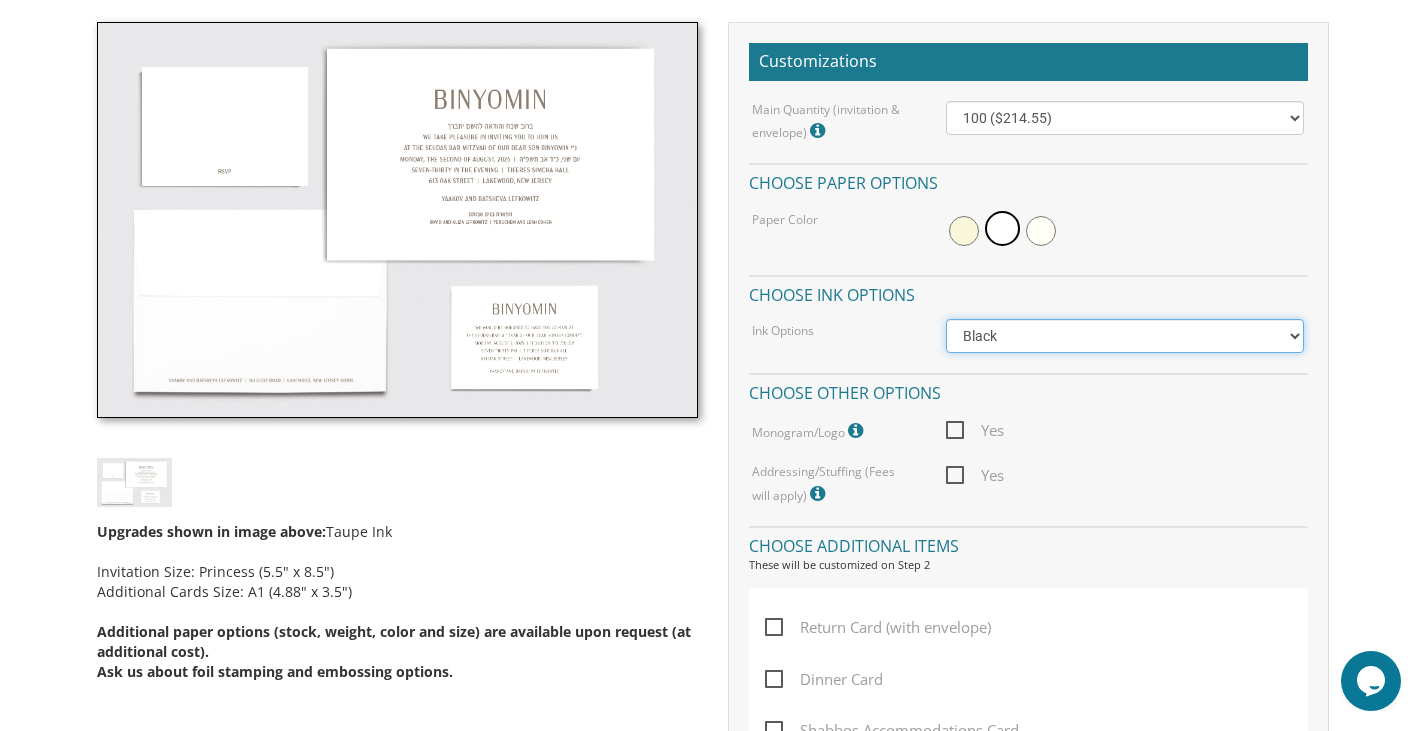 scroll, scrollTop: 579, scrollLeft: 0, axis: vertical 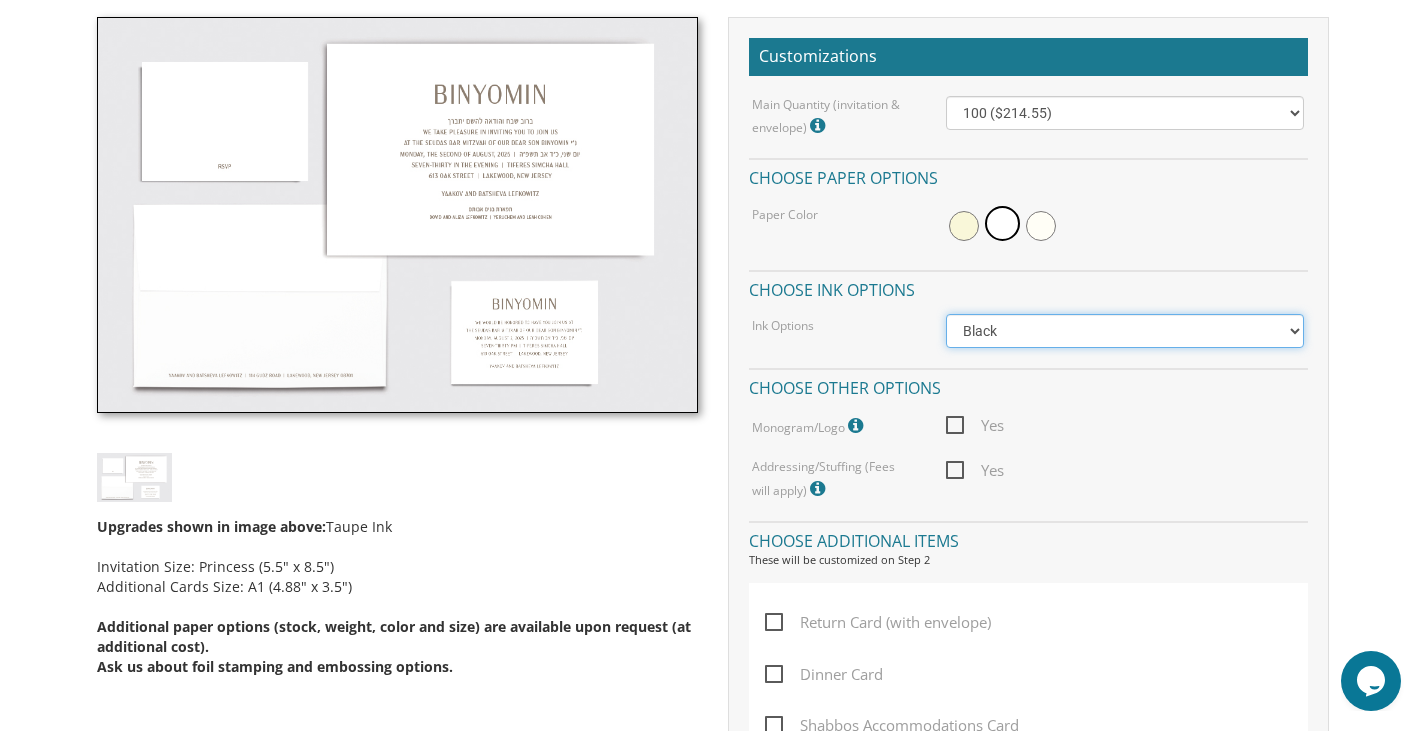 click on "Black Colored Ink ($65.00) Black + One Color ($100.00) Two Colors ($137.95)" at bounding box center [1125, 331] 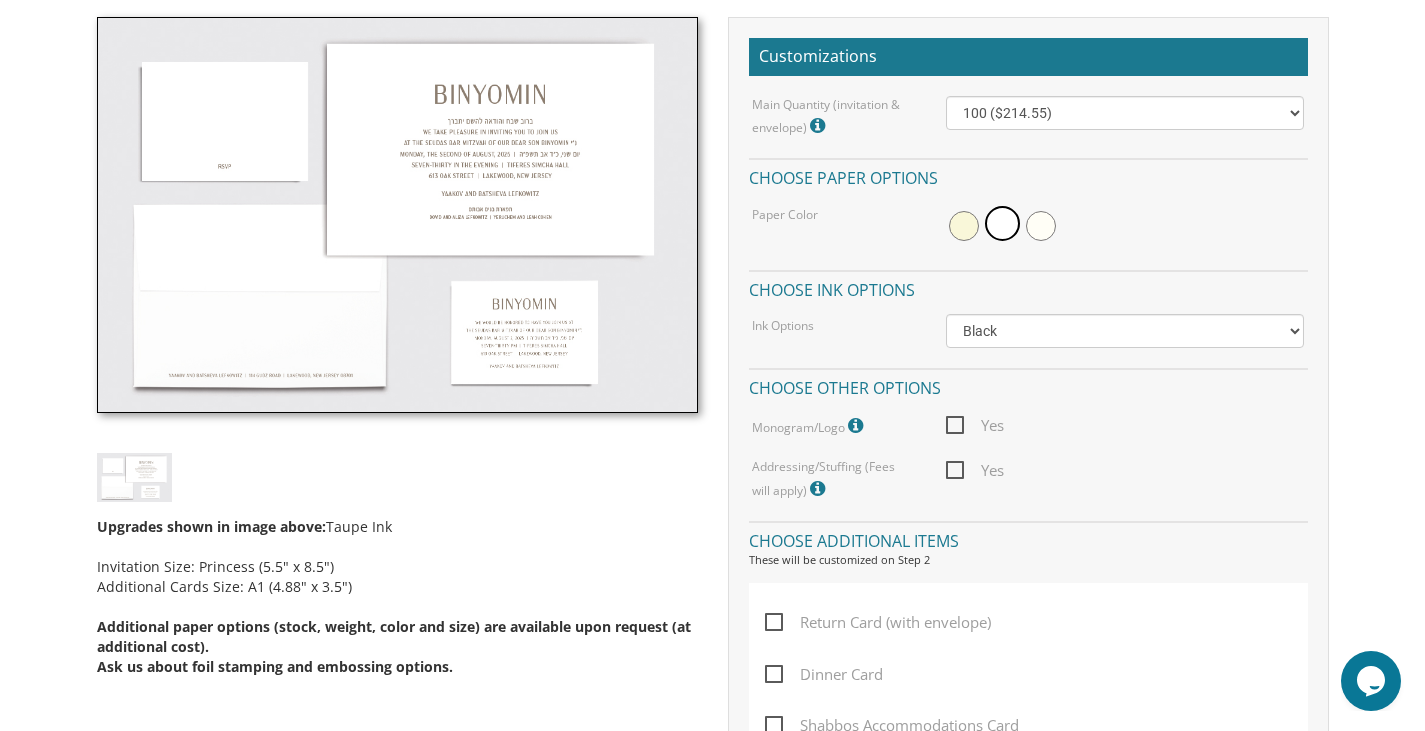 click on "Main Quantity (invitation & envelope) Invitation Size: Princess (5.5" x 8.5") 100 ($214.55) 200 ($254.60) 300 ($294.25) 400 ($333.55) 500 ($373.90) 600 ($413.25) 700 ($452.35) 800 ($491.40) 900 ($528.00) 1000 ($568.05) Choose paper options   Paper Color   Choose ink options   Ink Options Black Colored Ink ($65.00) Black + One Color ($100.00) Two Colors ($137.95) Choose other options   Monogram/Logo For best results, please upload a vector pdf. High res png (transparent background) also acceptable.   Yes     Addressing/Stuffing (Fees will apply) Additional Fees will apply. Please speak to a customer service representative for more information.   Yes" at bounding box center (1028, 299) 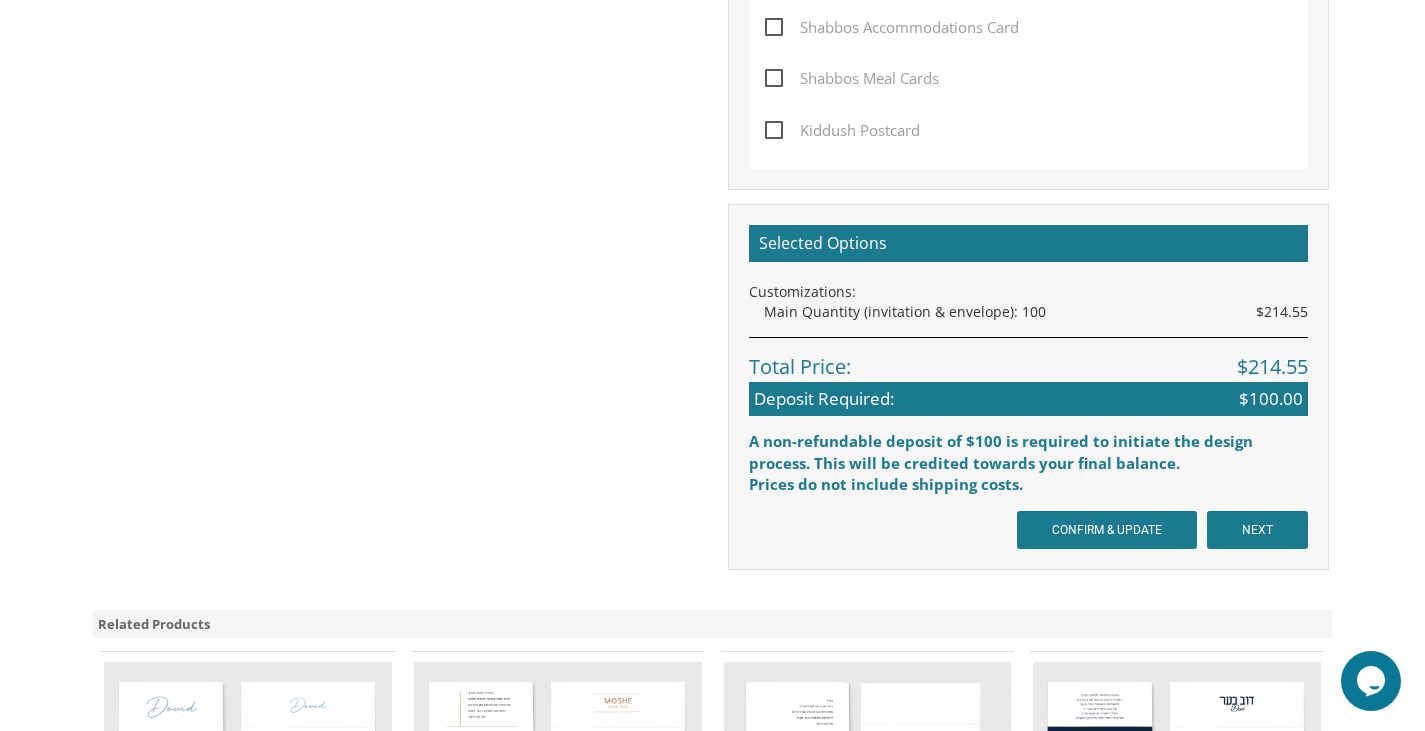 scroll, scrollTop: 1278, scrollLeft: 0, axis: vertical 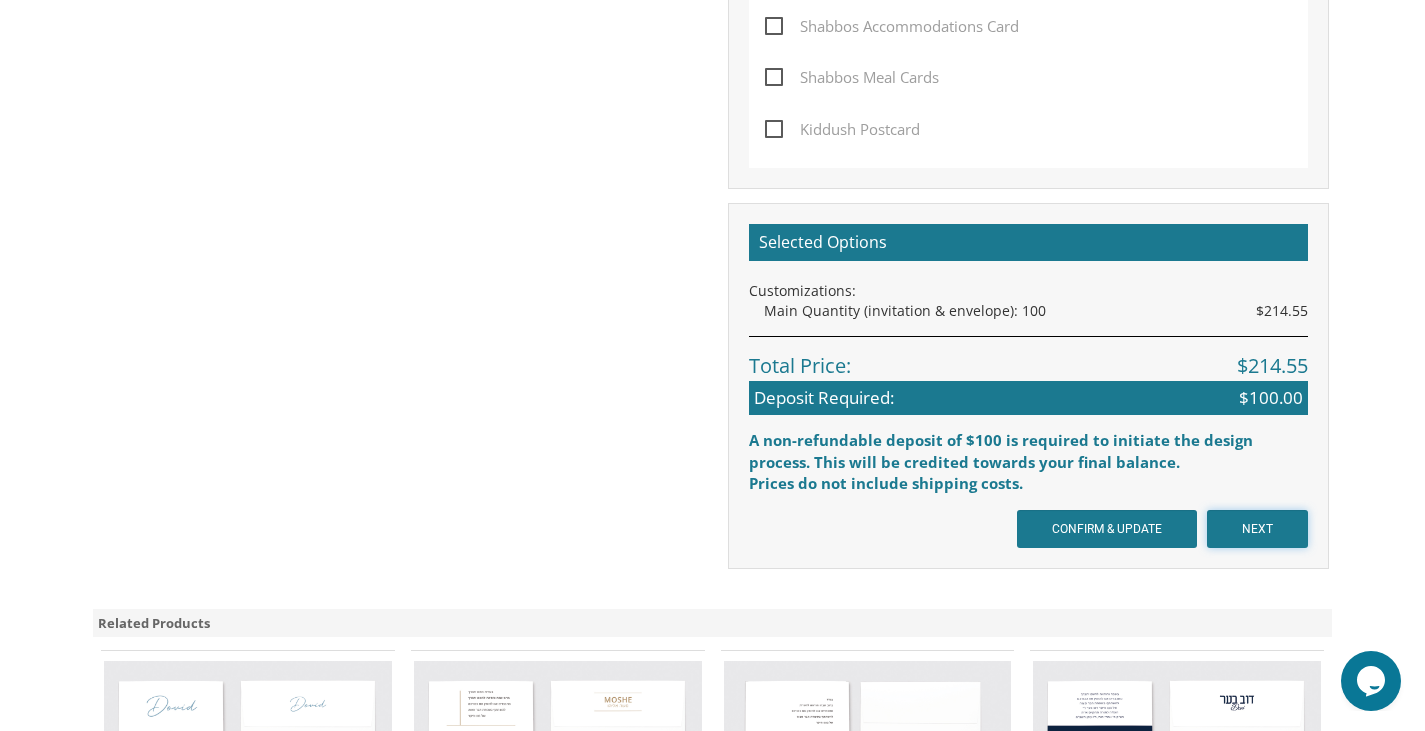 click on "NEXT" at bounding box center (1257, 529) 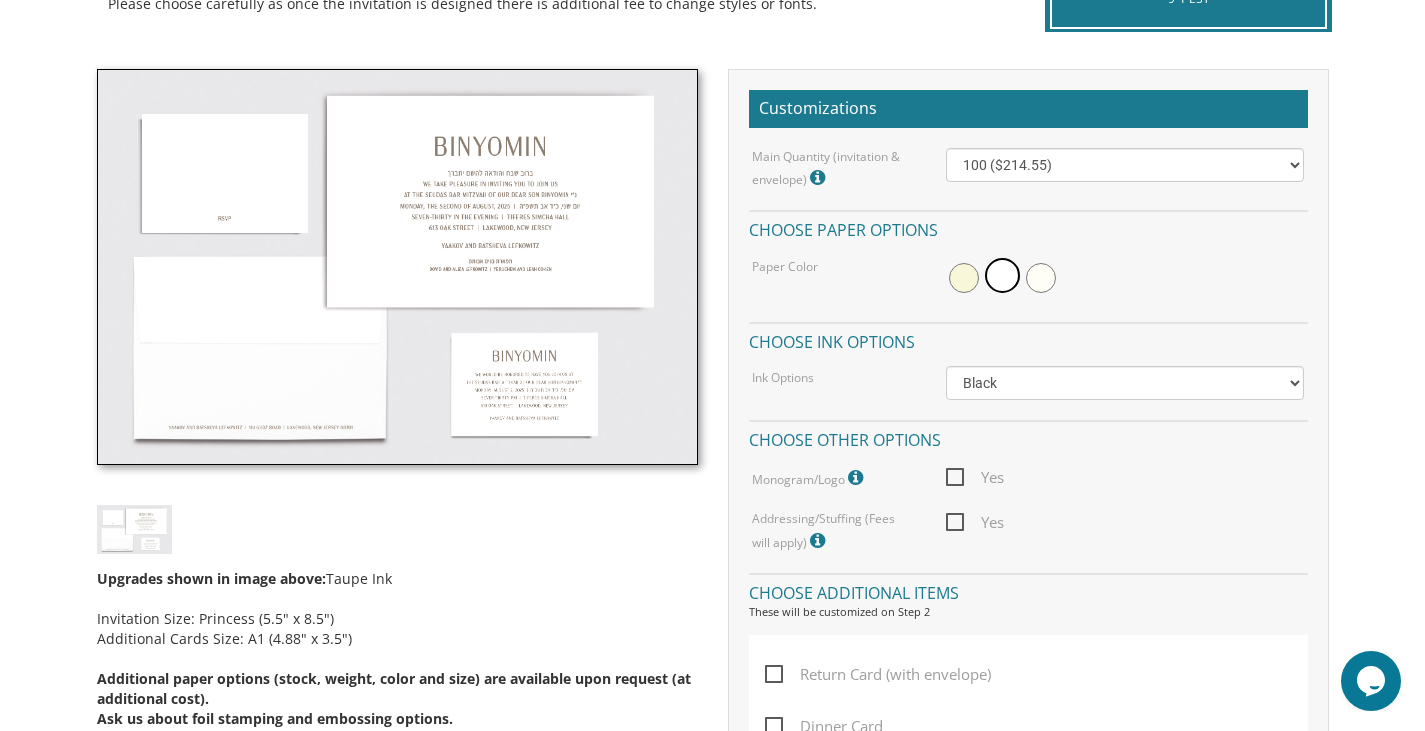 scroll, scrollTop: 412, scrollLeft: 0, axis: vertical 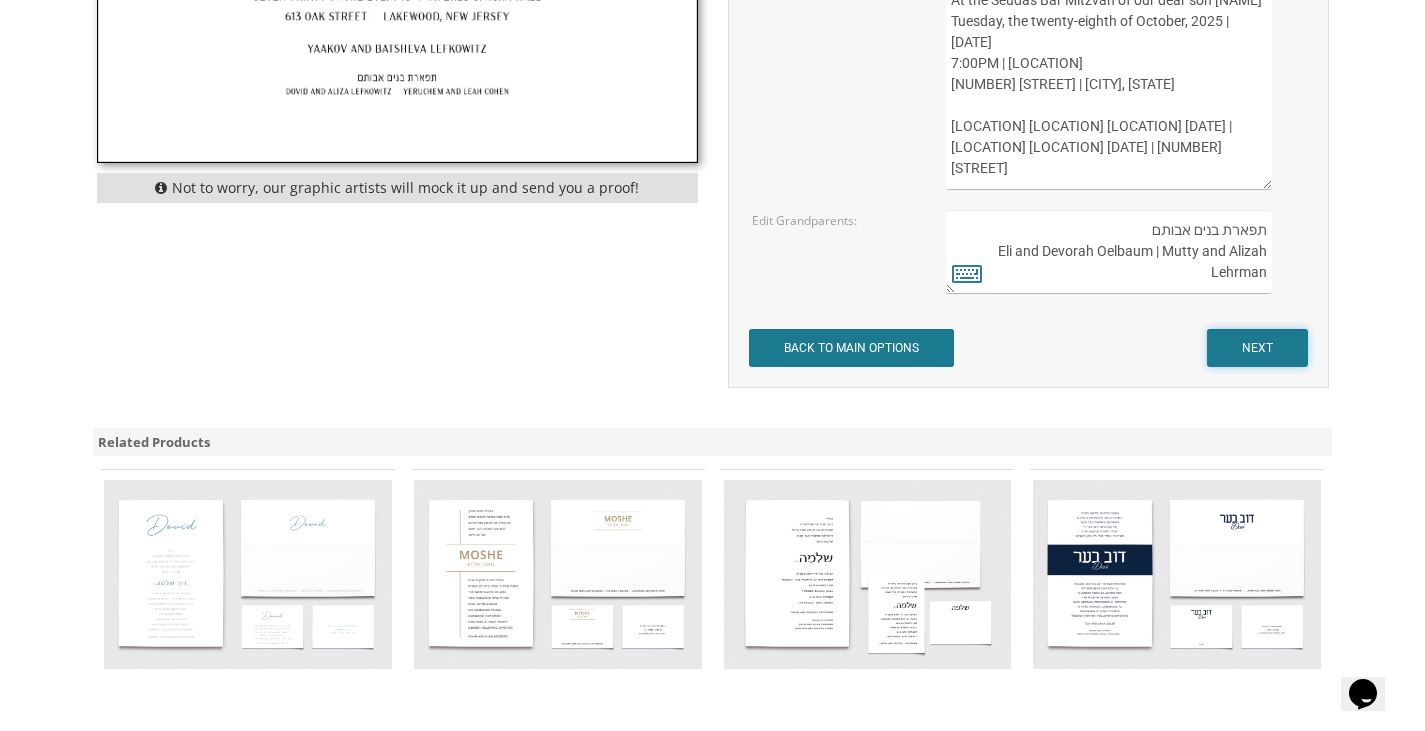 click on "NEXT" at bounding box center (1257, 348) 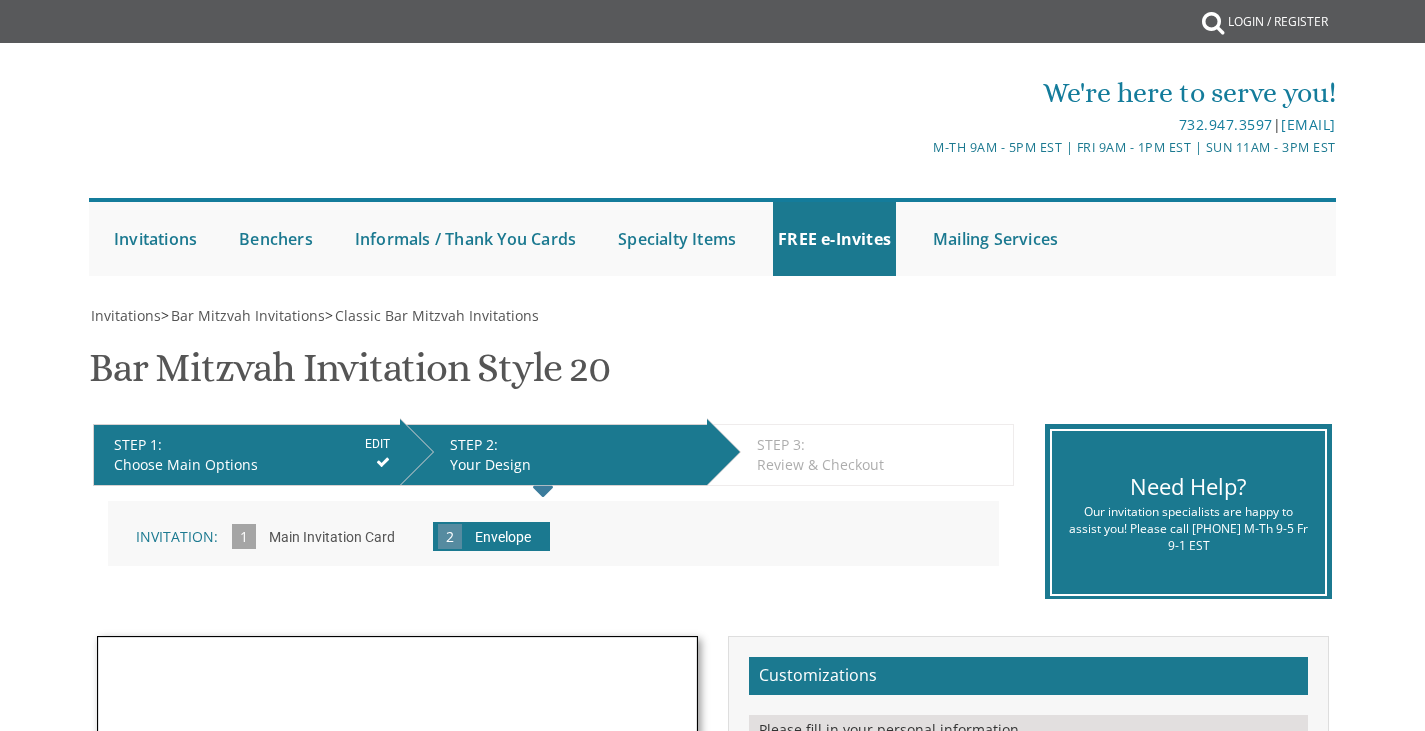 scroll, scrollTop: 0, scrollLeft: 0, axis: both 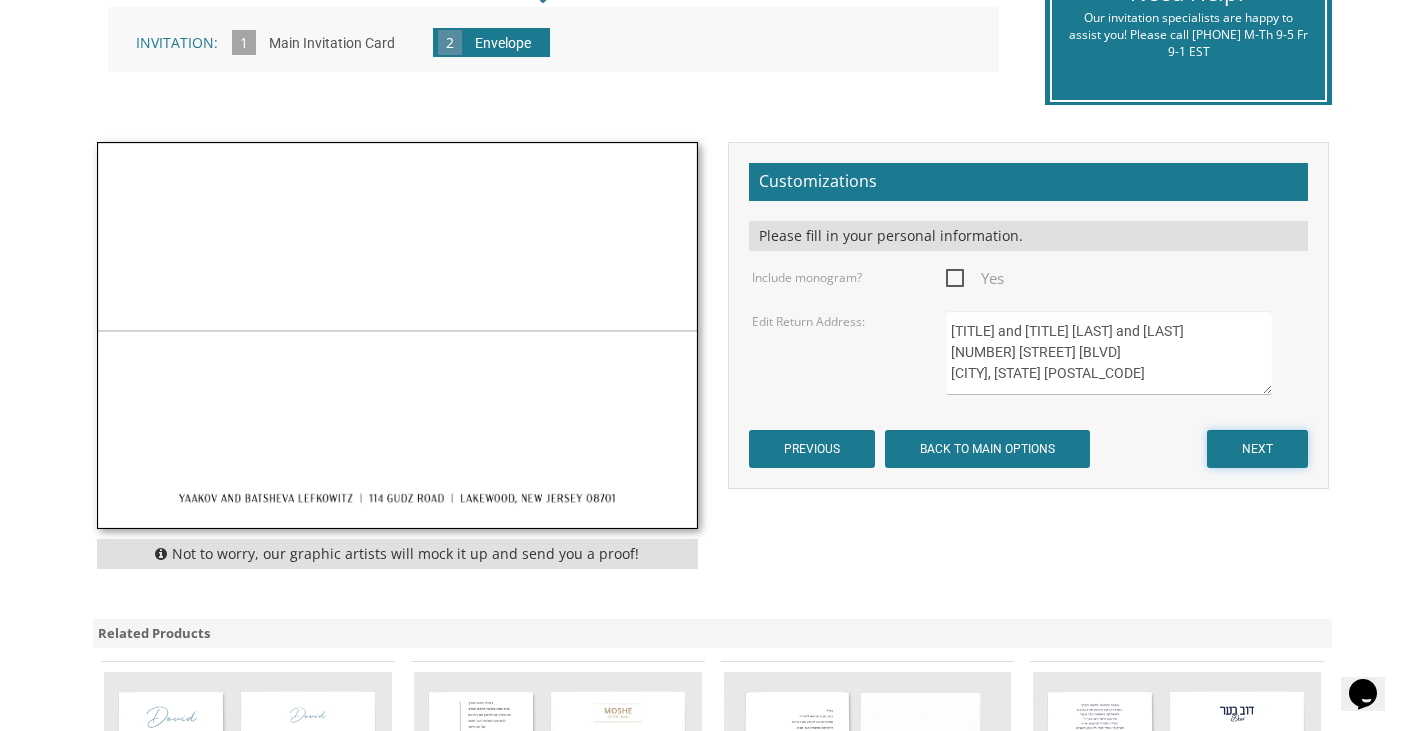 click on "NEXT" at bounding box center [1257, 449] 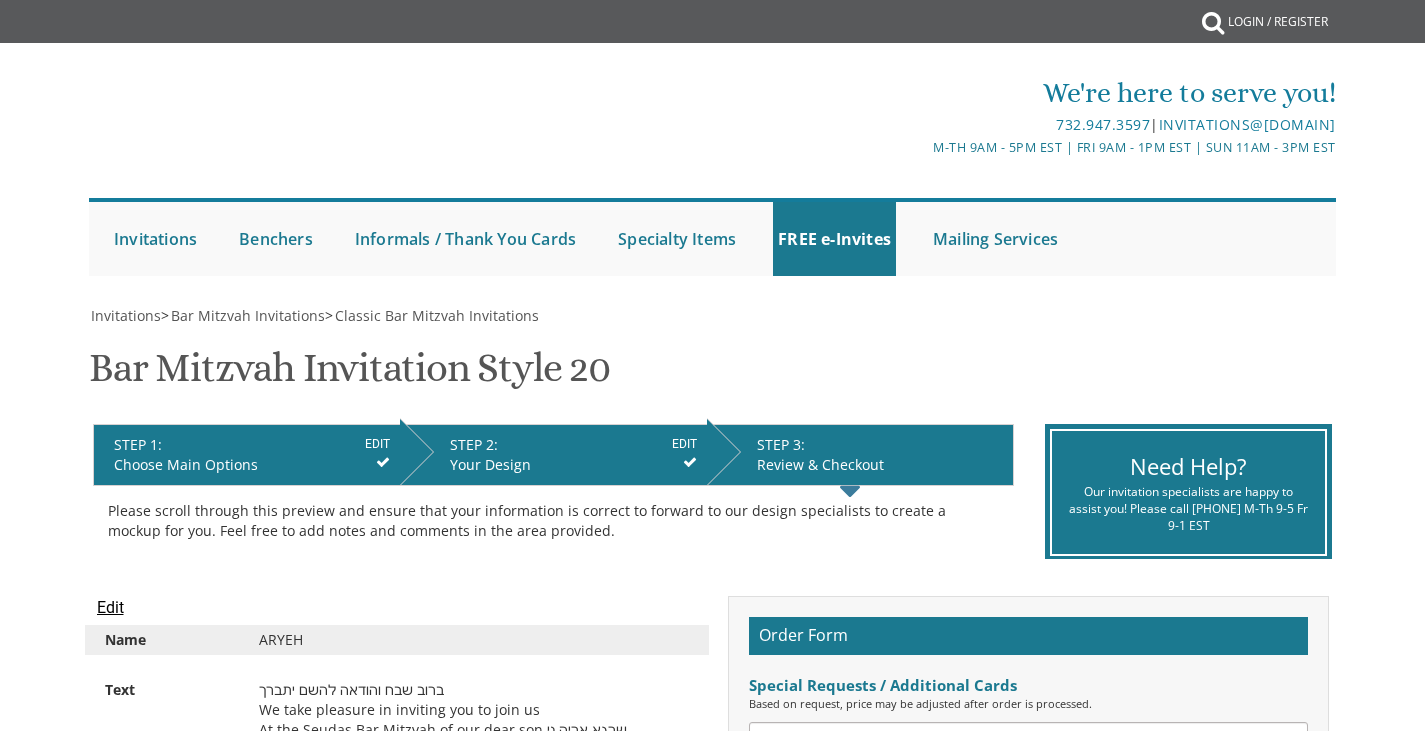 scroll, scrollTop: 0, scrollLeft: 0, axis: both 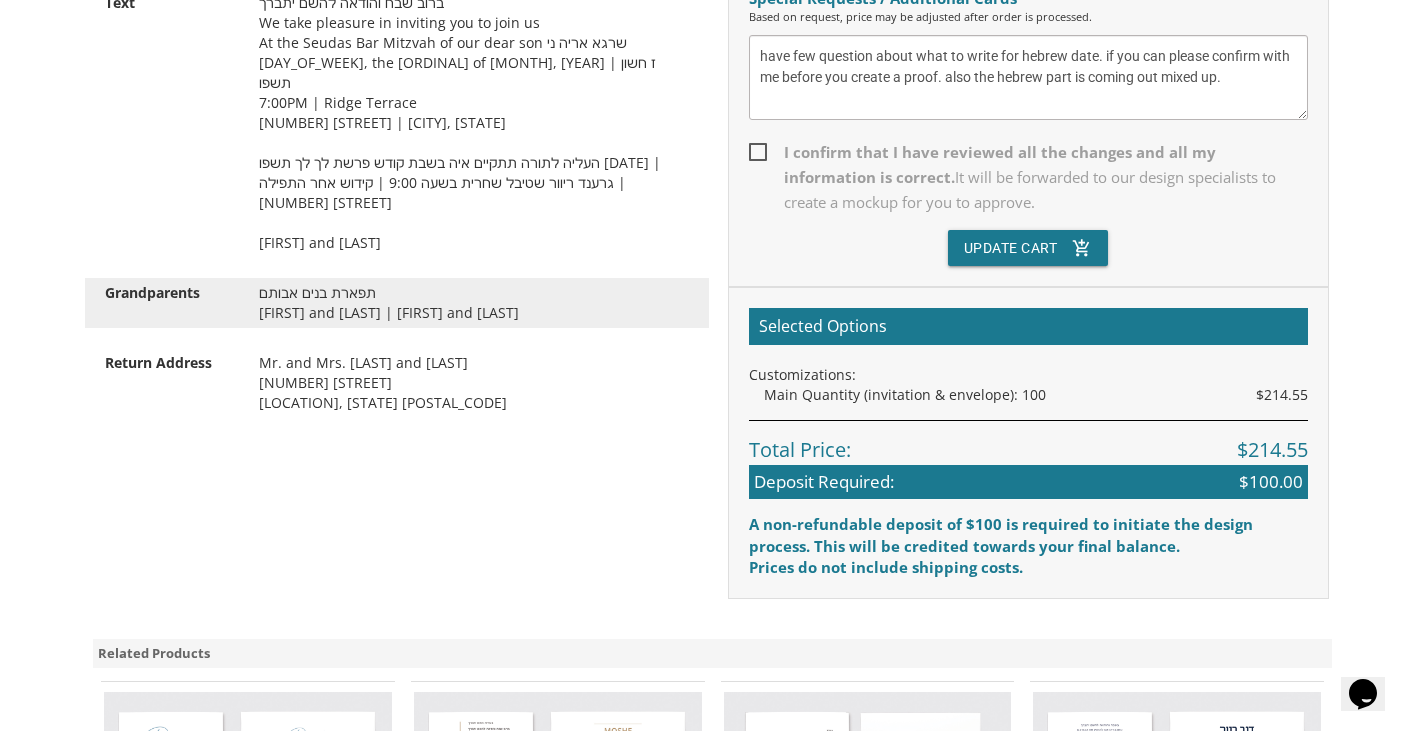 click on "I confirm that I have reviewed all the changes and all my information is correct.   It will be forwarded to our design specialists to create a mockup for you to approve." at bounding box center (1028, 177) 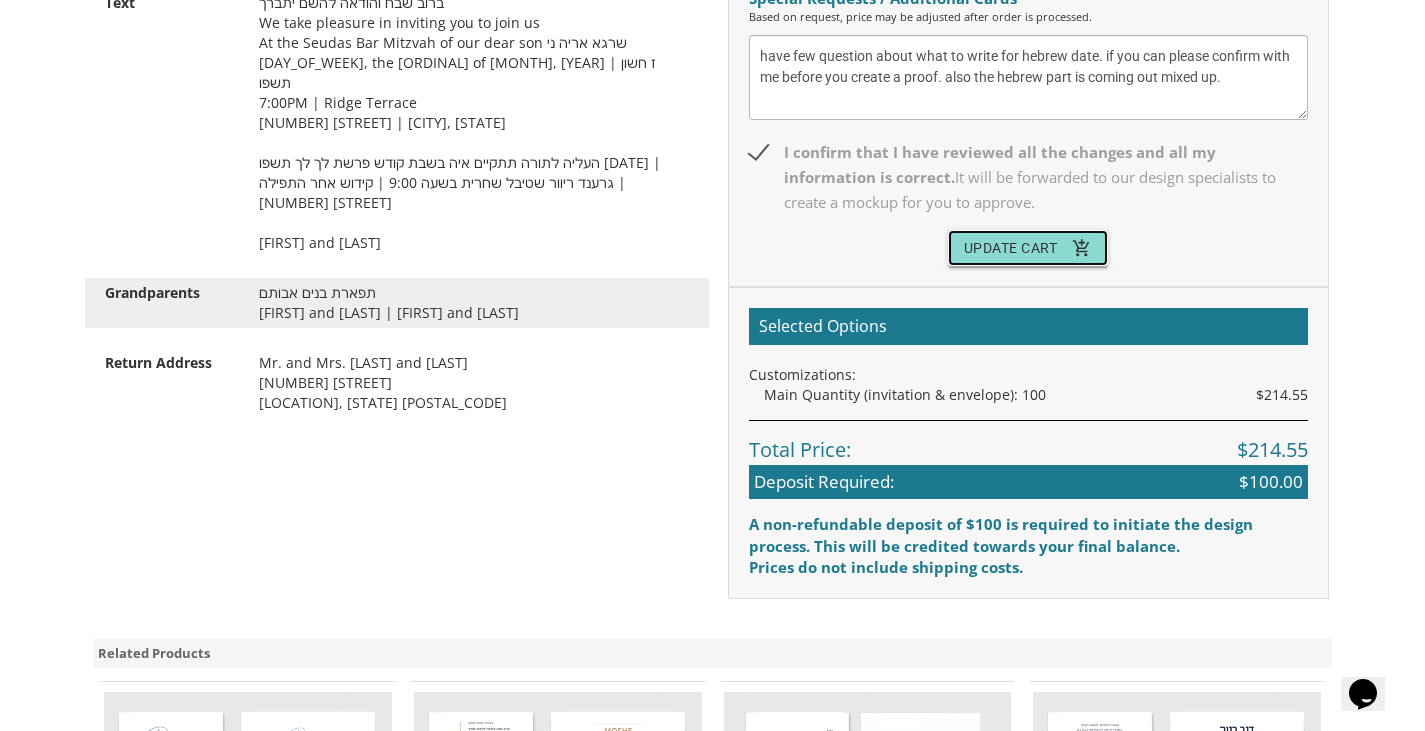 click on "Update Cart
add_shopping_cart" at bounding box center [1028, 248] 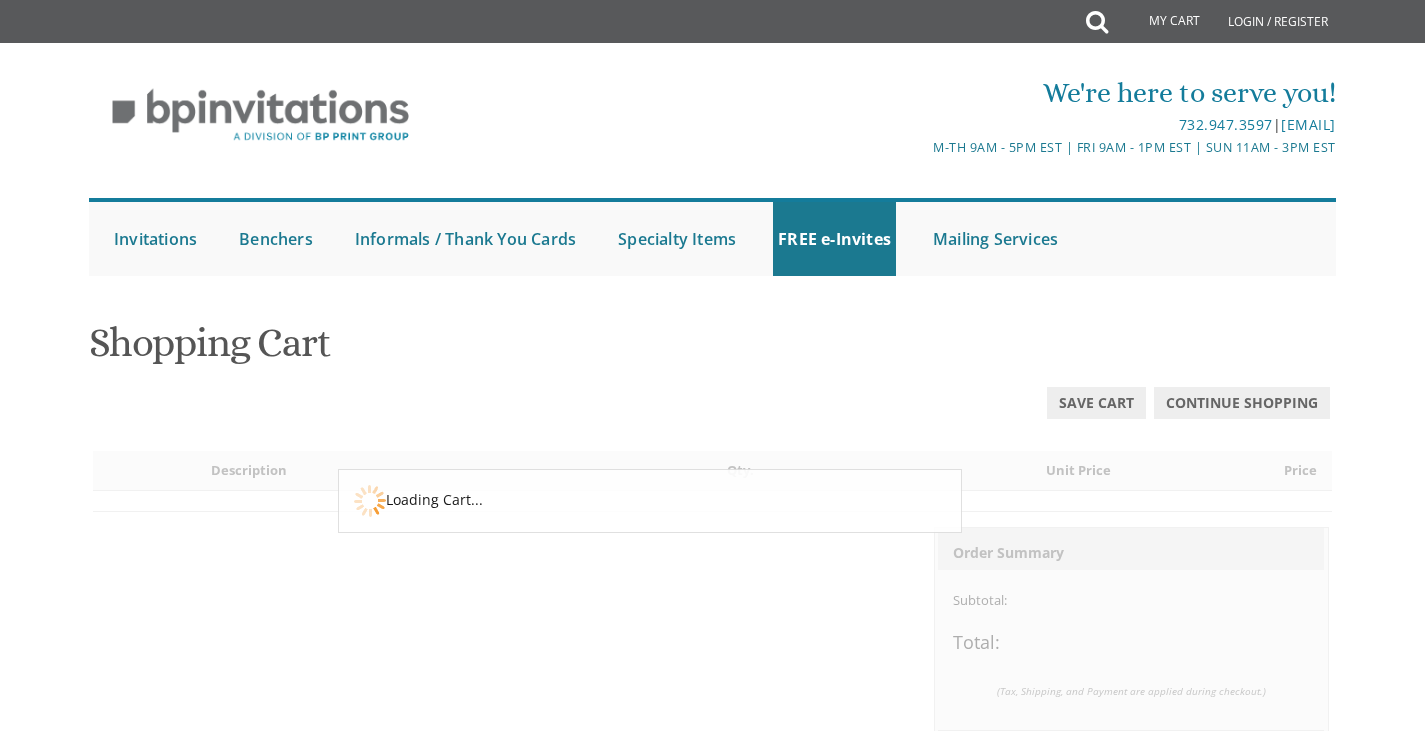 scroll, scrollTop: 0, scrollLeft: 0, axis: both 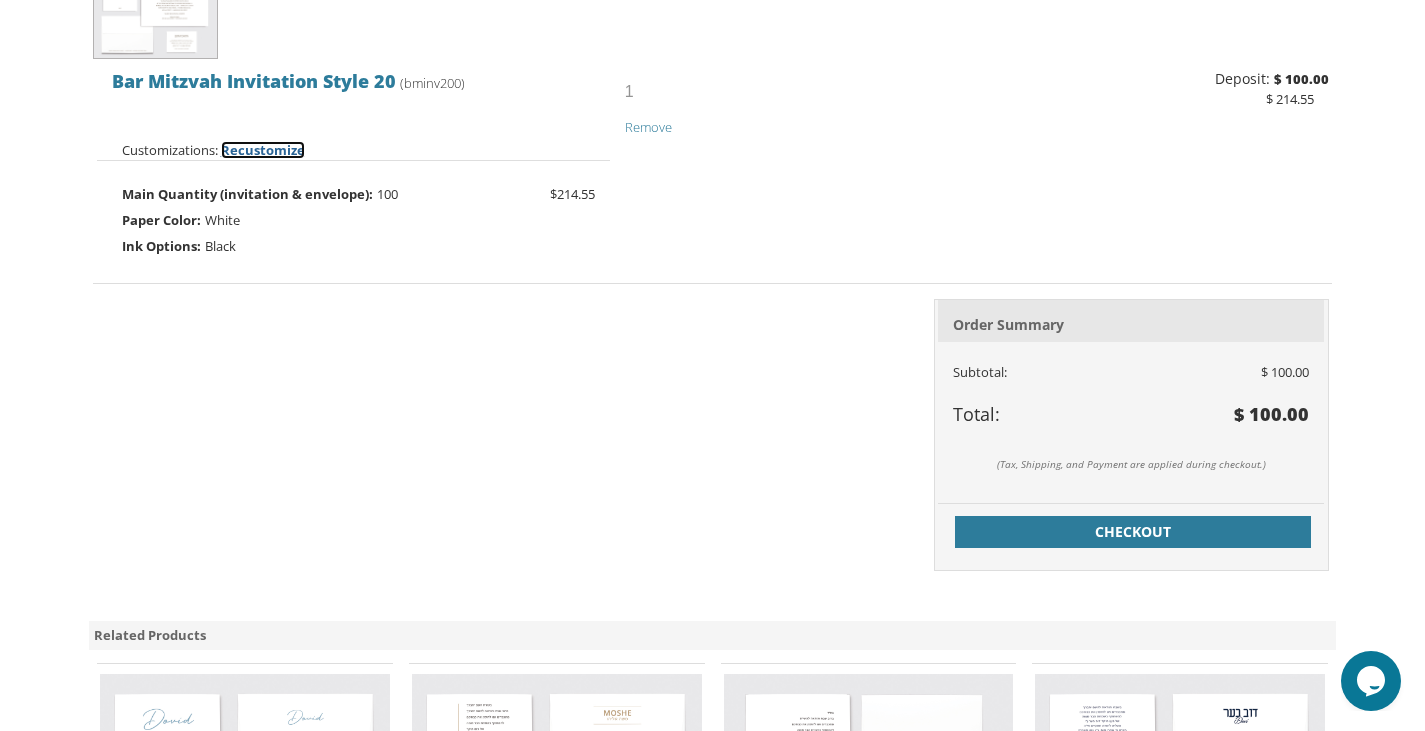 click on "Recustomize" at bounding box center [263, 150] 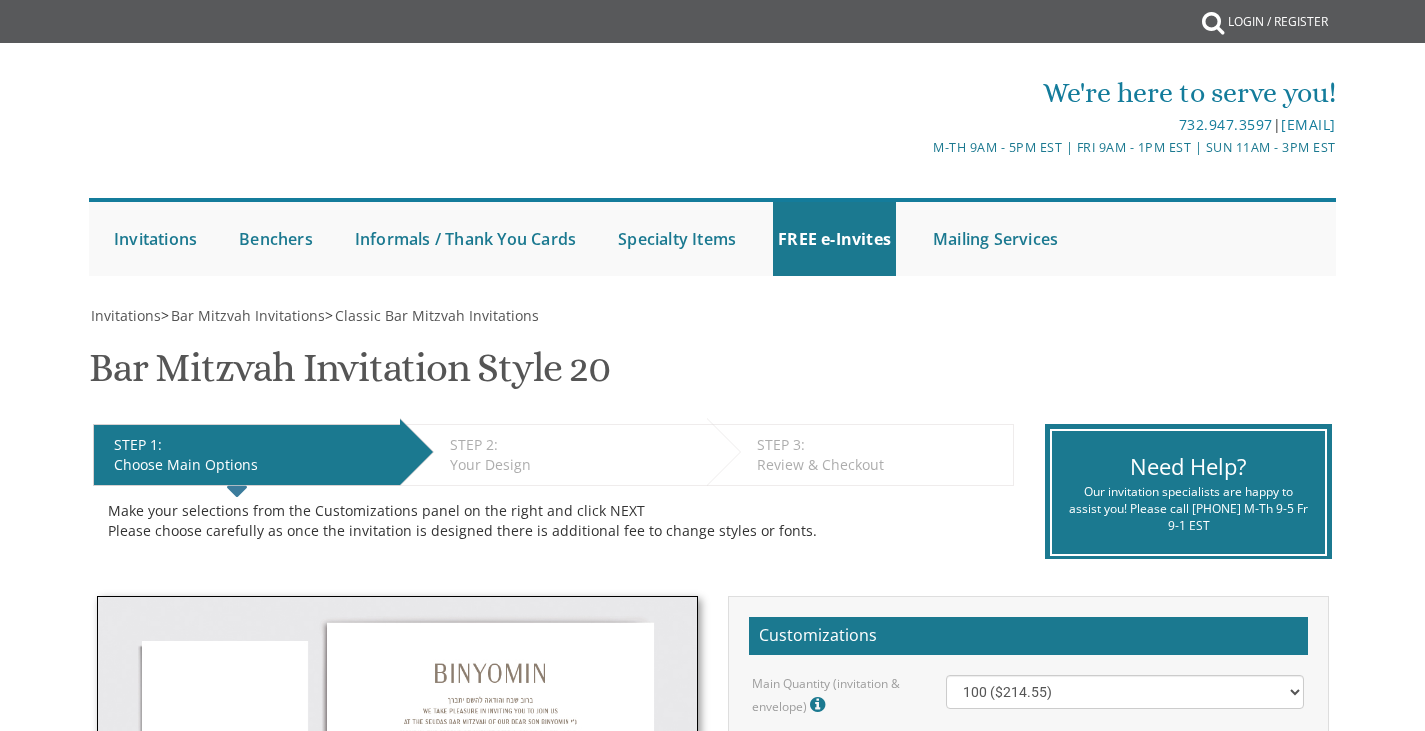 scroll, scrollTop: 0, scrollLeft: 0, axis: both 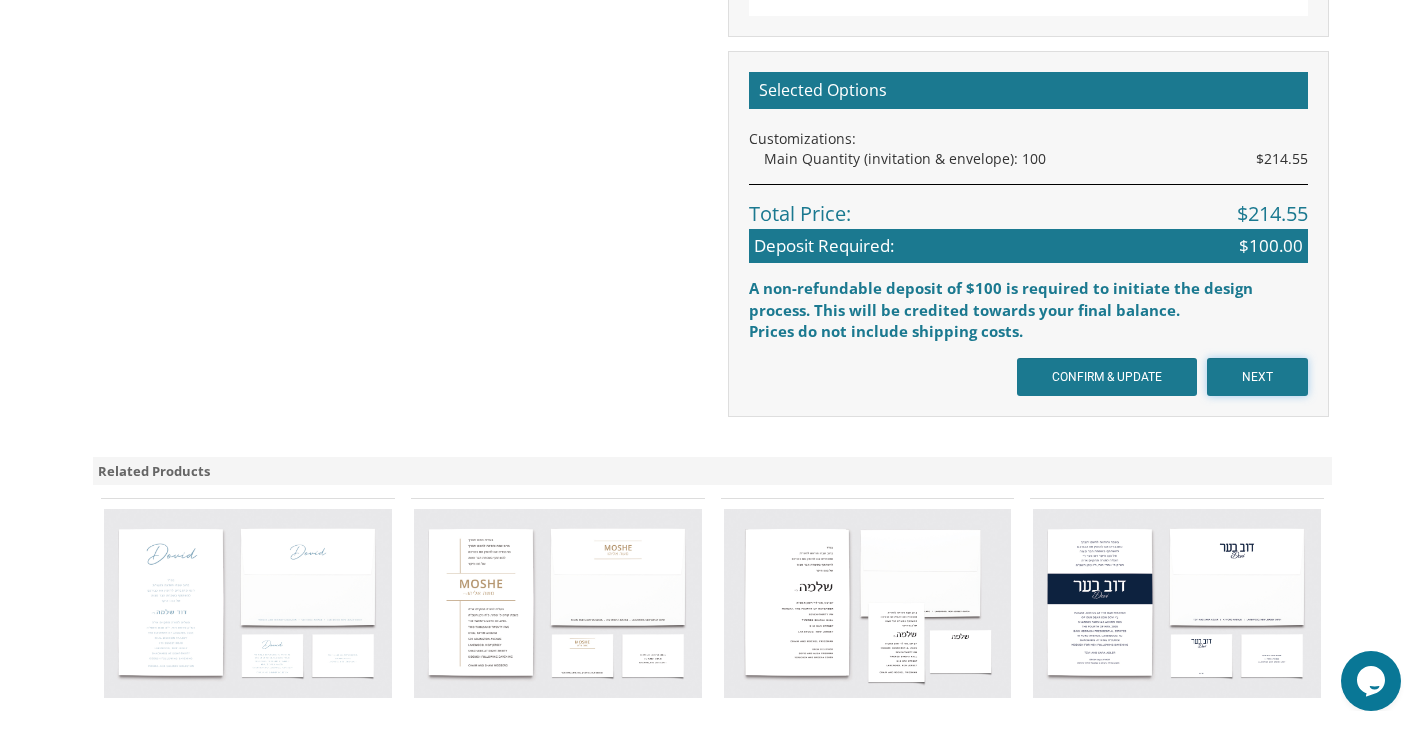 click on "NEXT" at bounding box center (1257, 377) 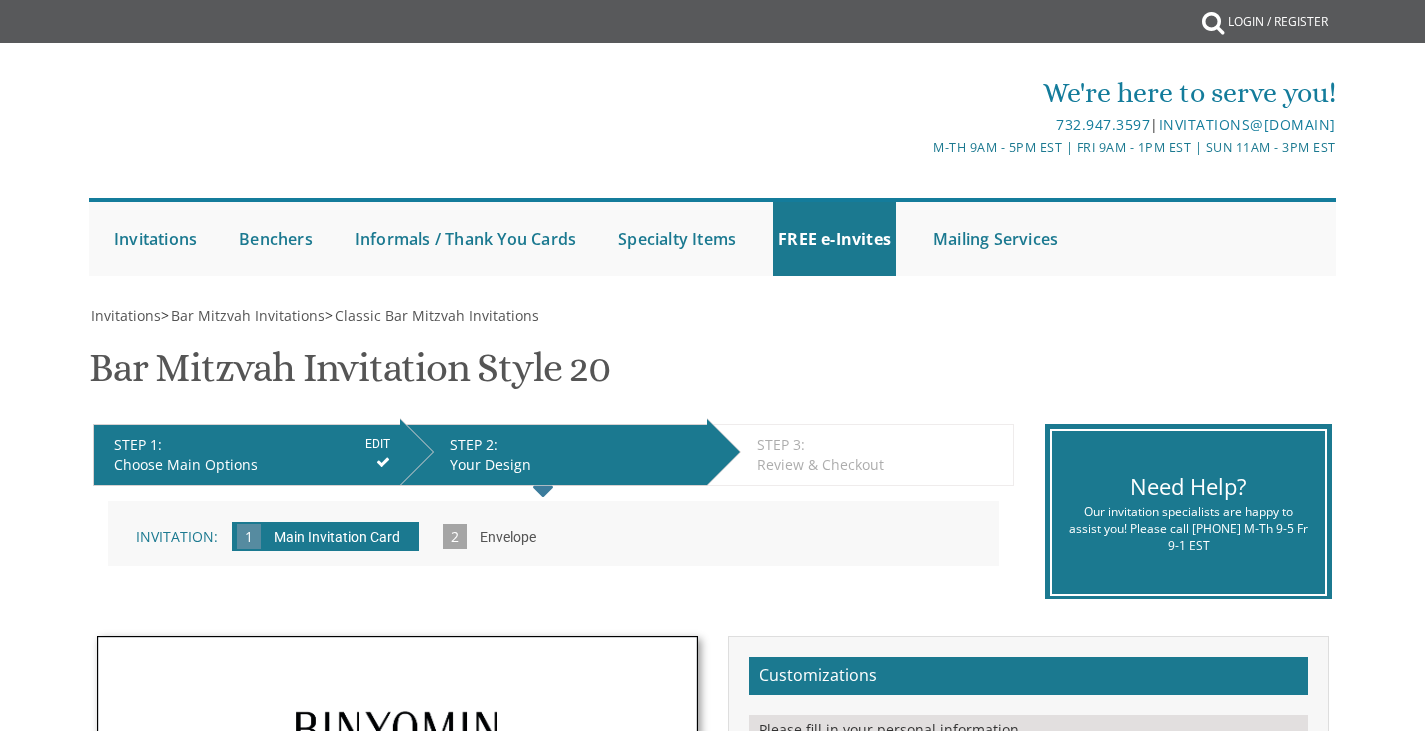 scroll, scrollTop: 0, scrollLeft: 0, axis: both 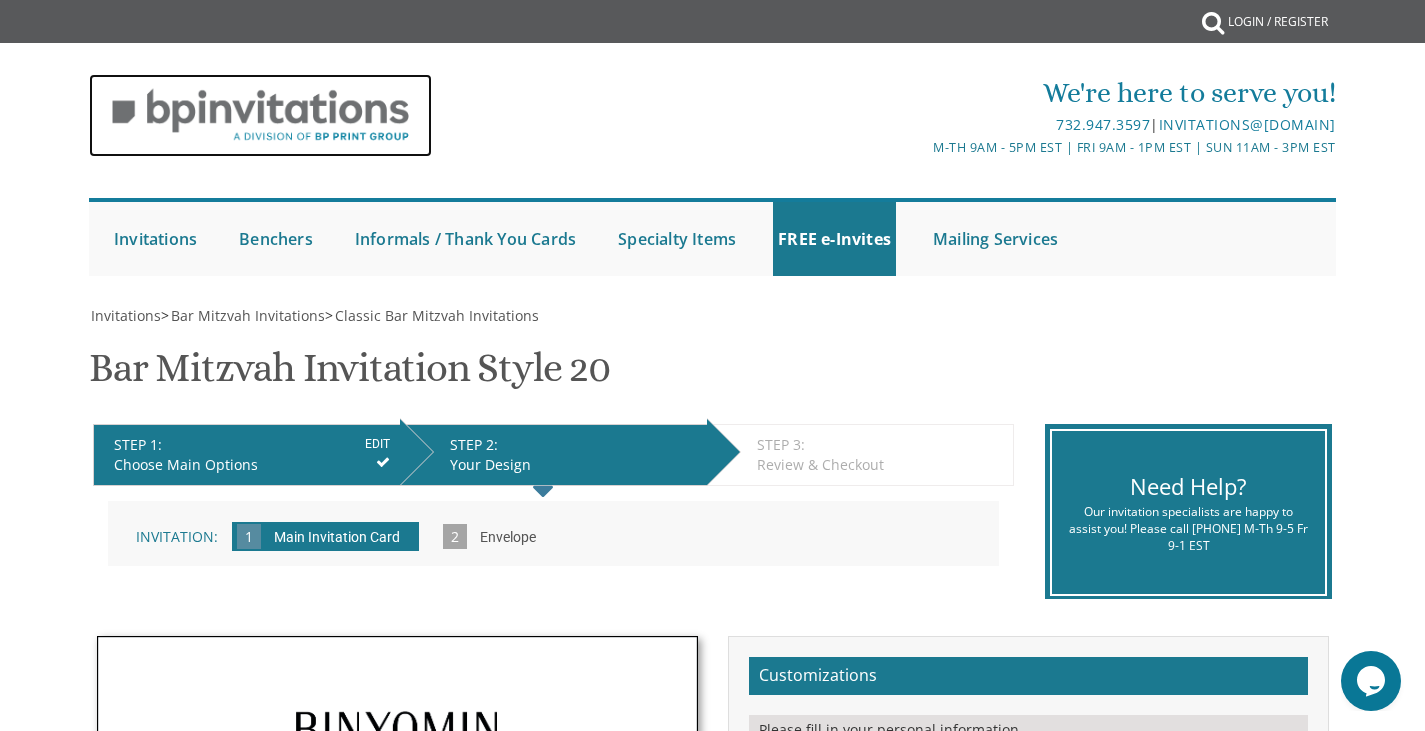 click at bounding box center [260, 115] 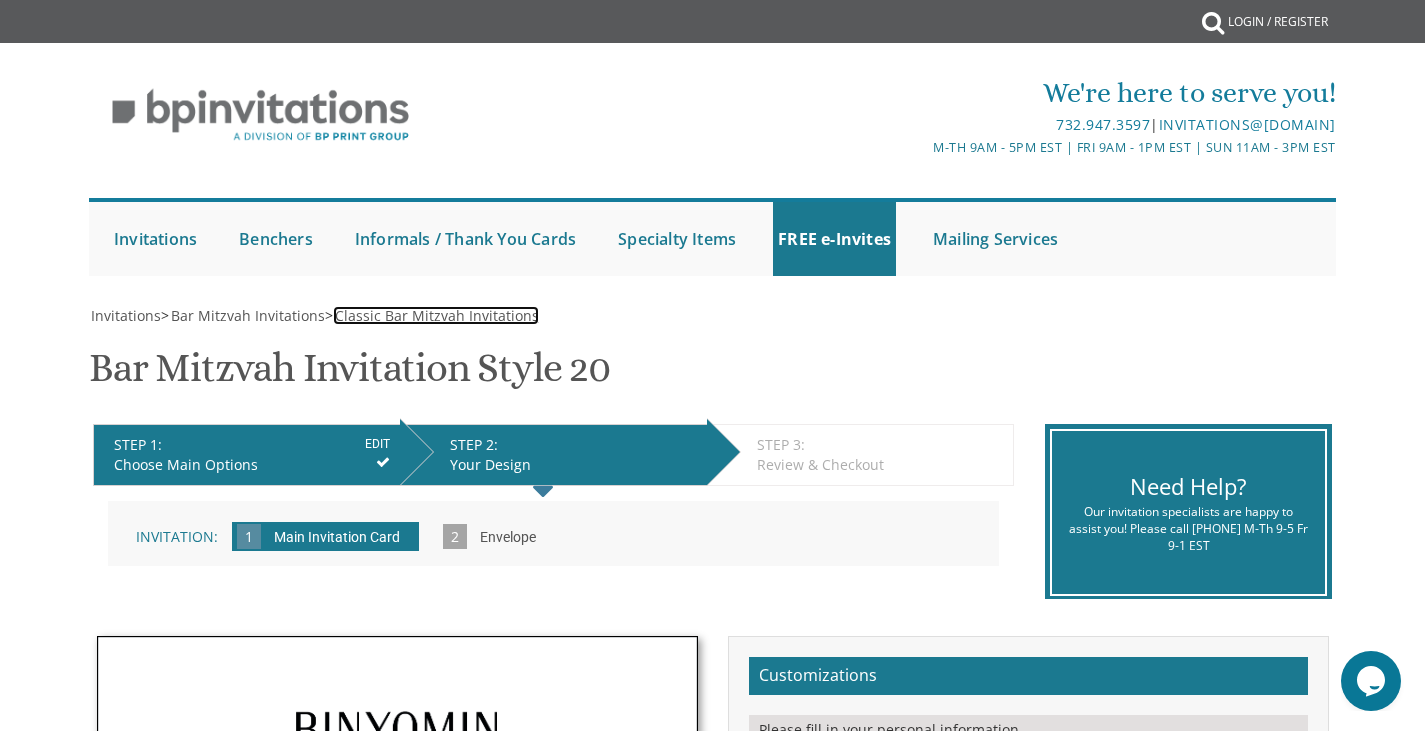 click on "Classic Bar Mitzvah Invitations" at bounding box center [437, 315] 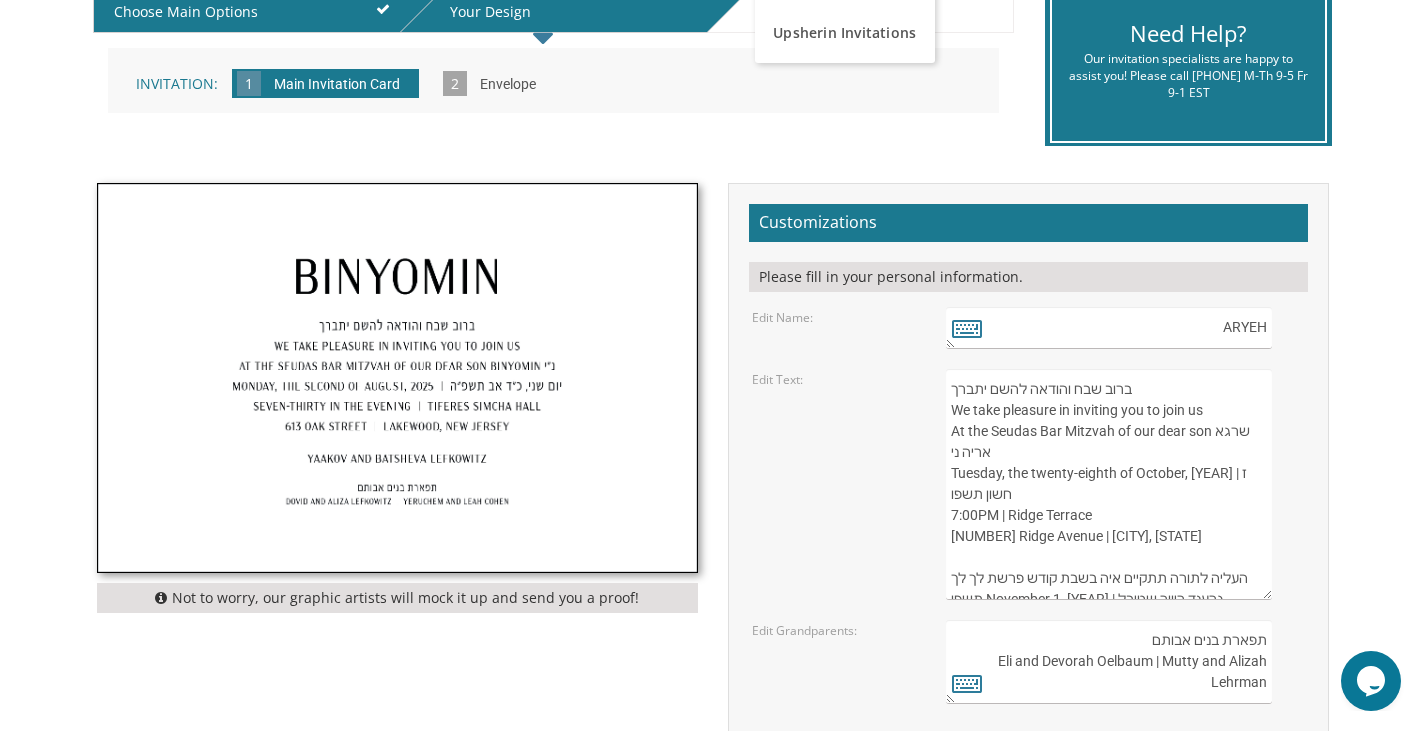 scroll, scrollTop: 466, scrollLeft: 0, axis: vertical 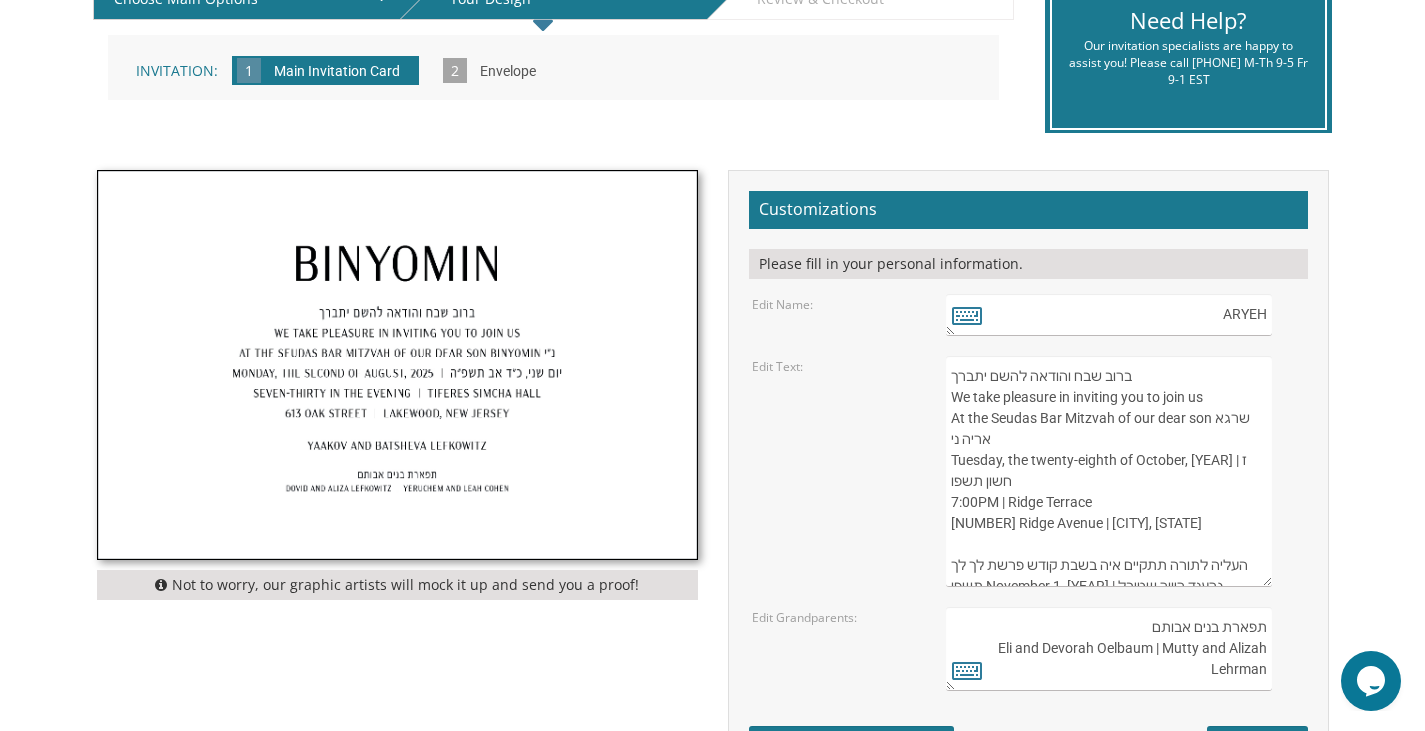 click on "ברוב שבח והודאה להשם יתברך
We take pleasure in inviting you to join us
At the Seudas Bar Mitzvah of our dear son שרגא אריה ני
Tuesday, the twenty-eighth of October, [YEAR] | ז חשון תשפו
7:00PM | Ridge Terrace
[NUMBER] Ridge Avenue | [CITY], [STATE]
העליה לתורה תתקיים איה בשבת קודש פרשת לך לך תשפו November 1, [YEAR] | גרענד ריוור שטיבל שחרית בשעה 9:00 | קידוש אחר התפילה | [NUMBER] Whitesville Road
Tzvi and Chani Oelbaum" at bounding box center [1108, 471] 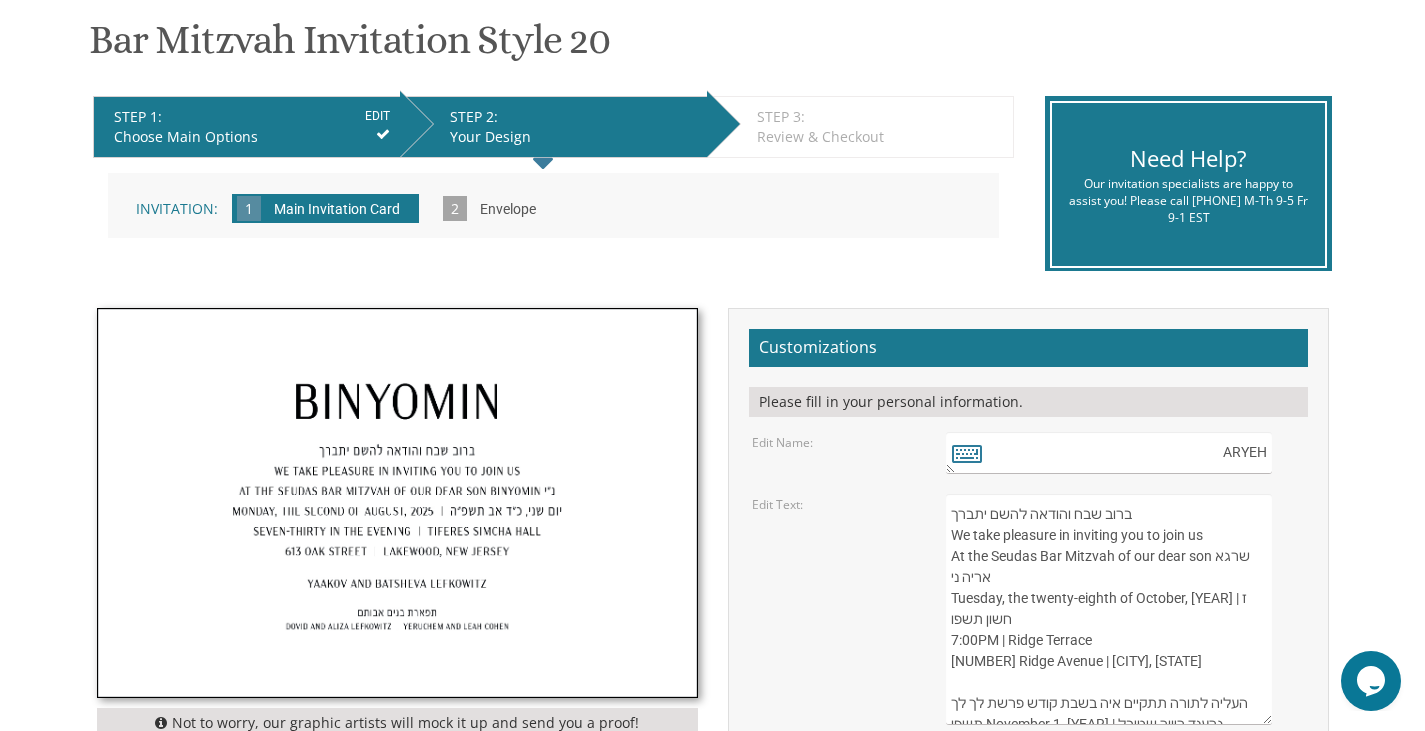 scroll, scrollTop: 345, scrollLeft: 0, axis: vertical 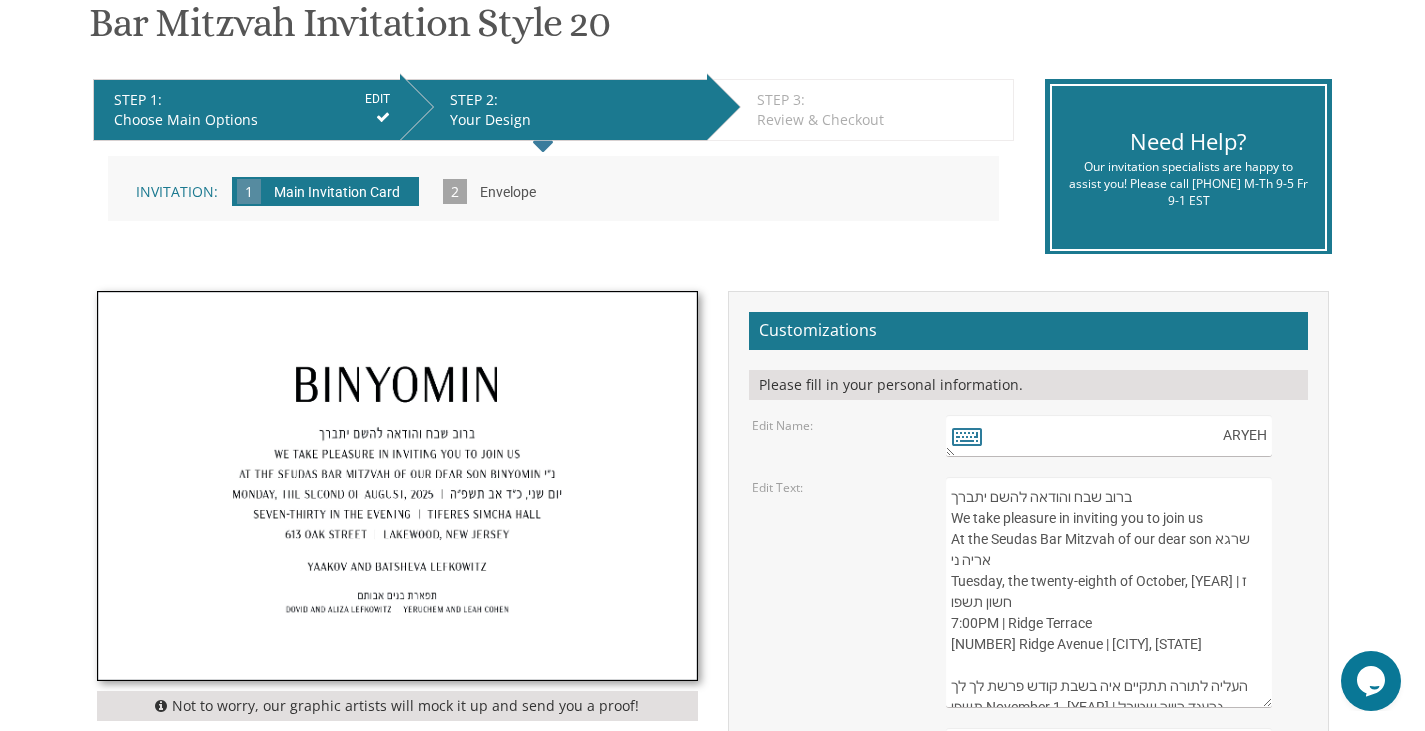 click on "ברוב שבח והודאה להשם יתברך
We take pleasure in inviting you to join us
At the Seudas Bar Mitzvah of our dear son שרגא אריה ני
Tuesday, the twenty-eighth of October, [YEAR] | ז חשון תשפו
7:00PM | Ridge Terrace
[NUMBER] Ridge Avenue | [CITY], [STATE]
העליה לתורה תתקיים איה בשבת קודש פרשת לך לך תשפו November 1, [YEAR] | גרענד ריוור שטיבל שחרית בשעה 9:00 | קידוש אחר התפילה | [NUMBER] Whitesville Road
Tzvi and Chani Oelbaum" at bounding box center (1108, 592) 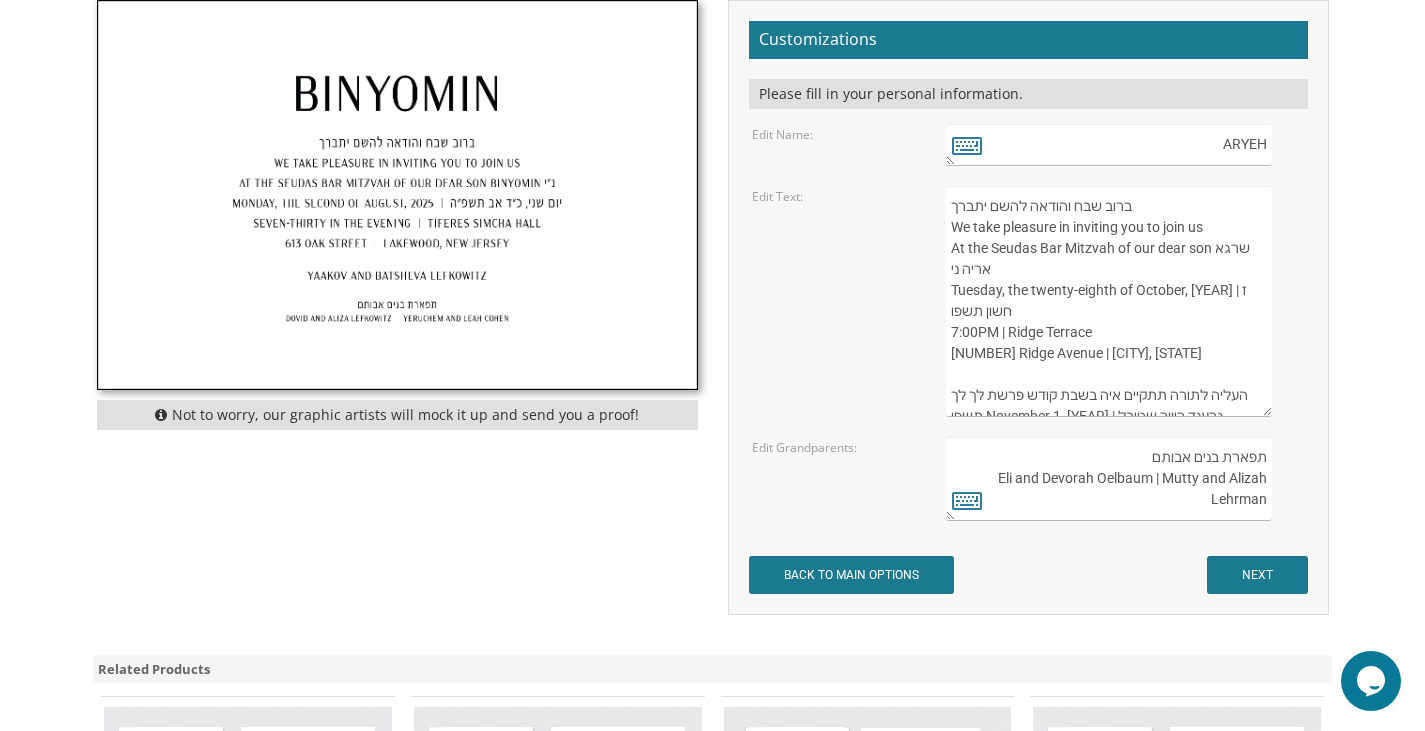 scroll, scrollTop: 635, scrollLeft: 0, axis: vertical 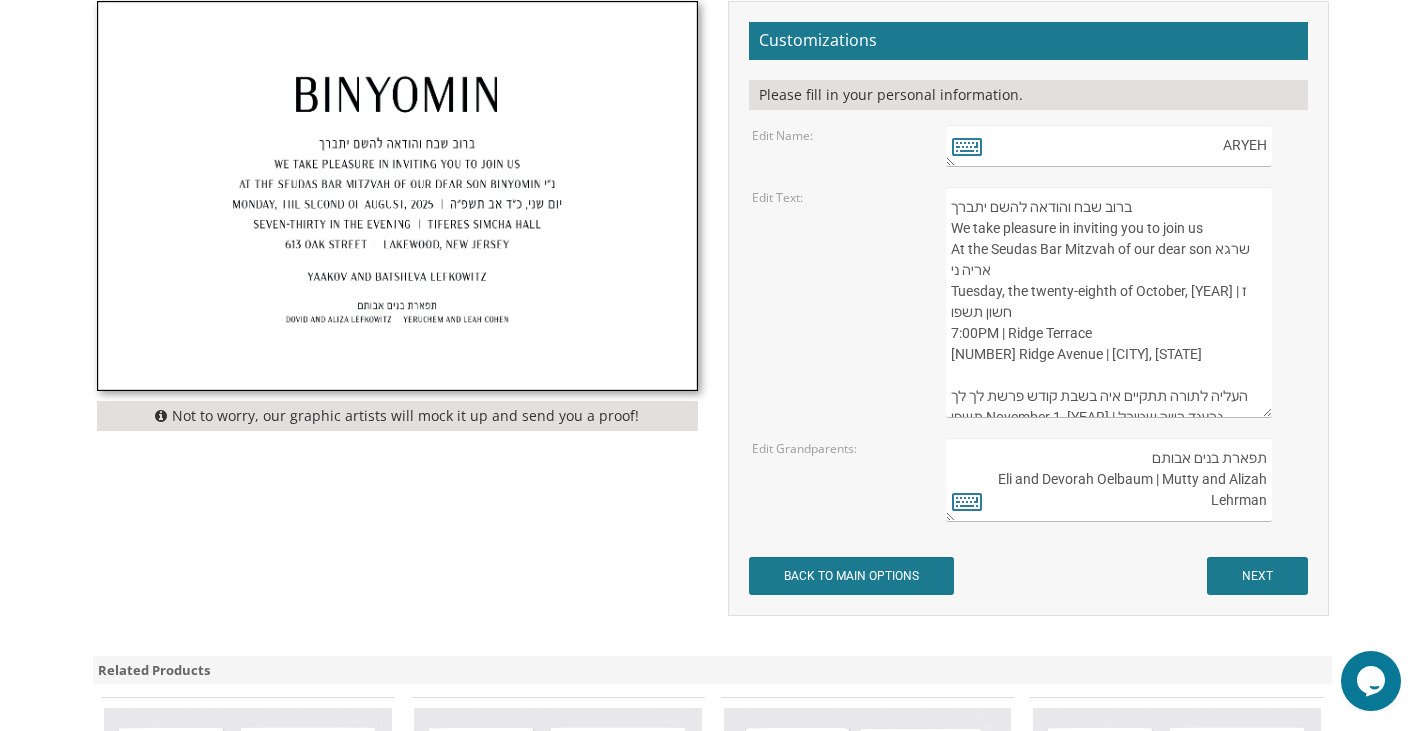 click on "תפארת בנים אבותם
Eli and Devorah Oelbaum | Mutty and Alizah Lehrman" at bounding box center [1108, 480] 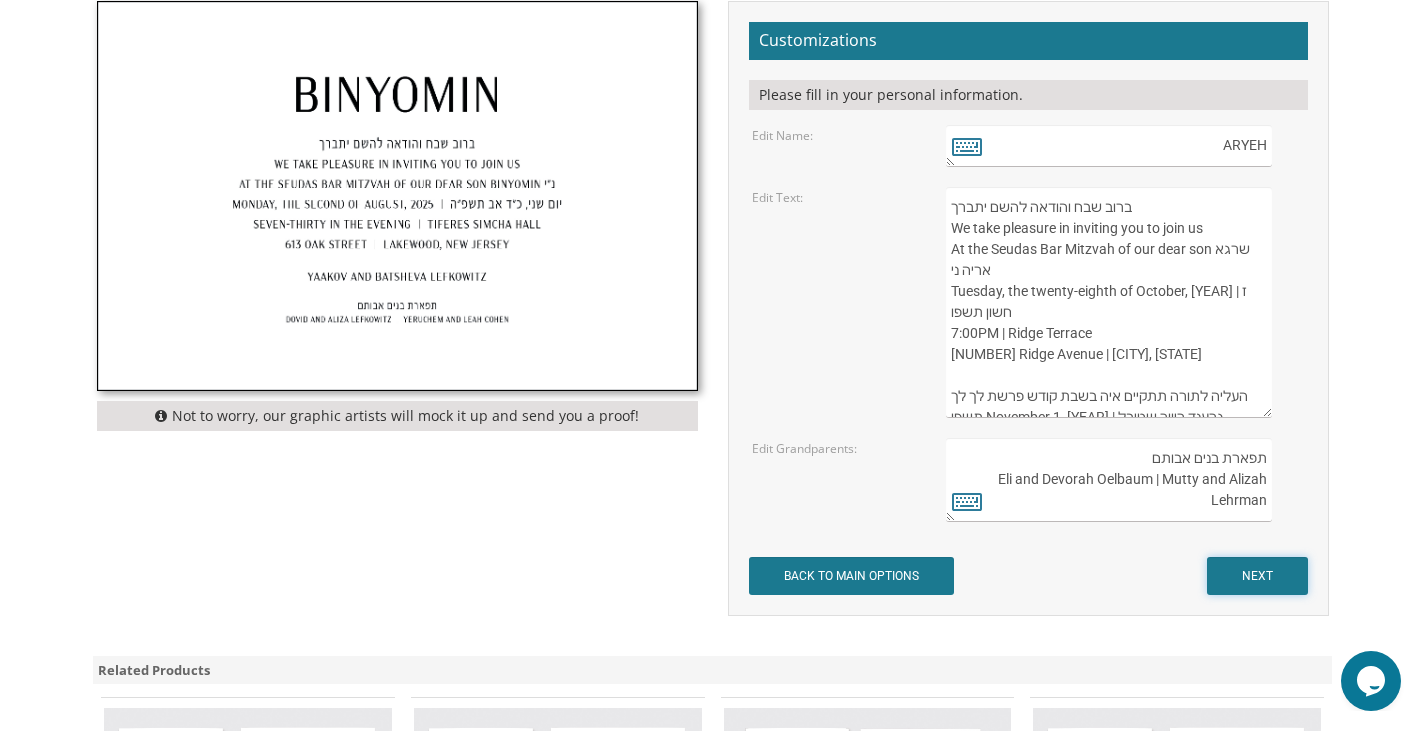 click on "NEXT" at bounding box center (1257, 576) 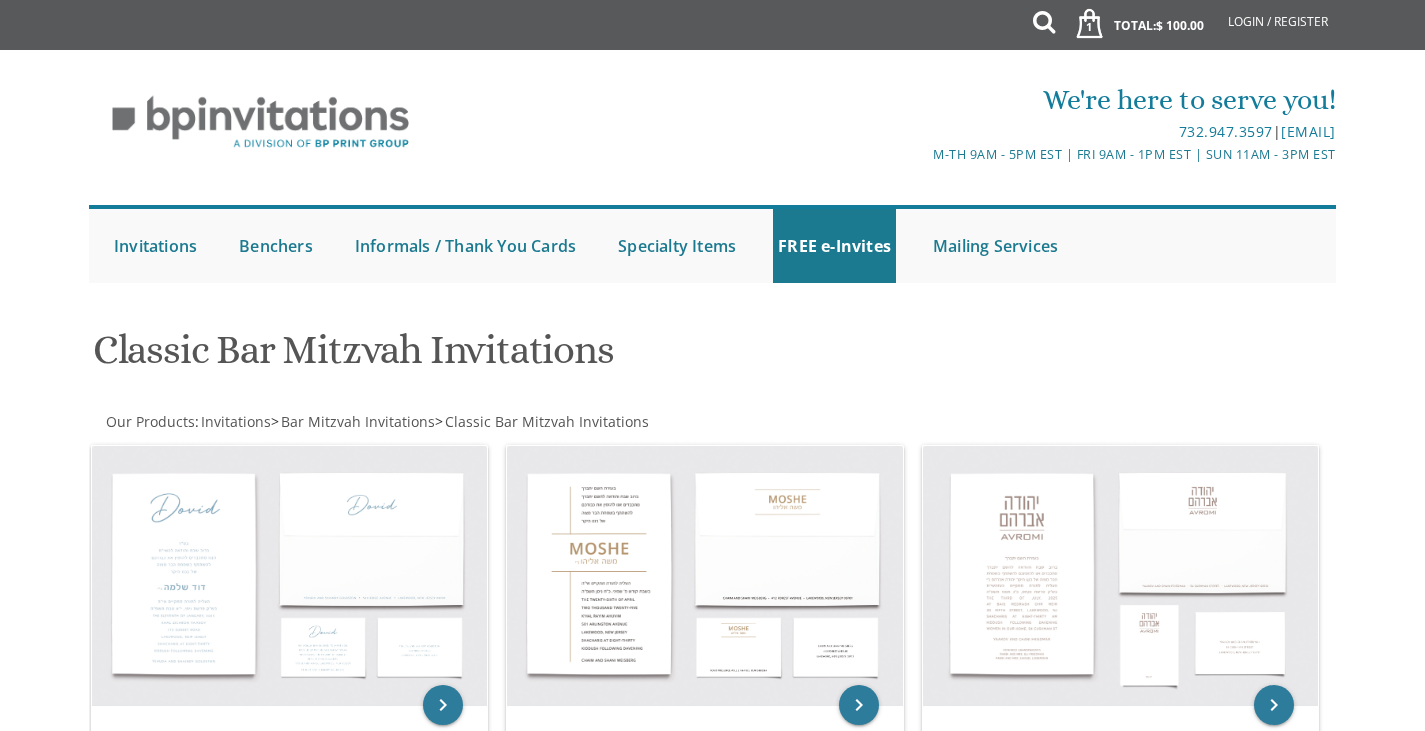 scroll, scrollTop: 0, scrollLeft: 0, axis: both 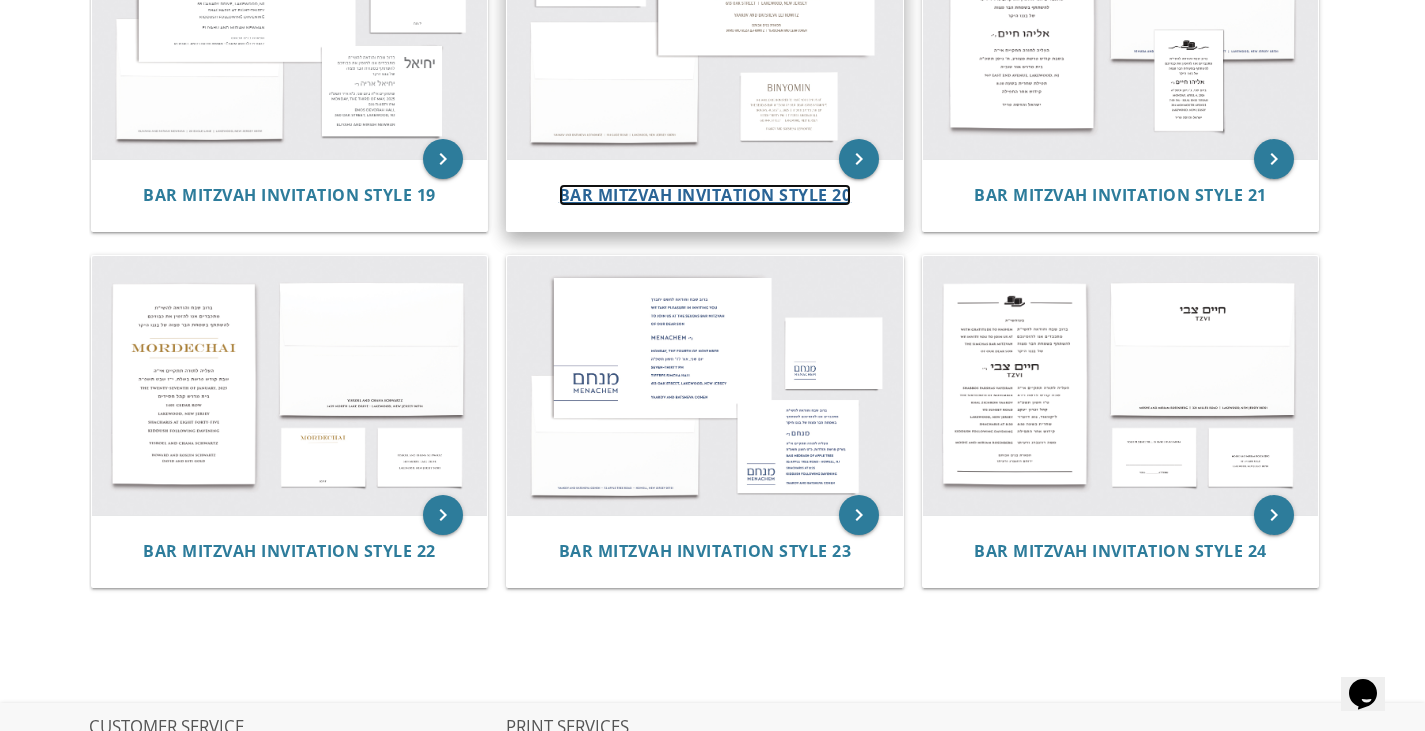 click on "Bar Mitzvah Invitation Style 20" at bounding box center [705, 195] 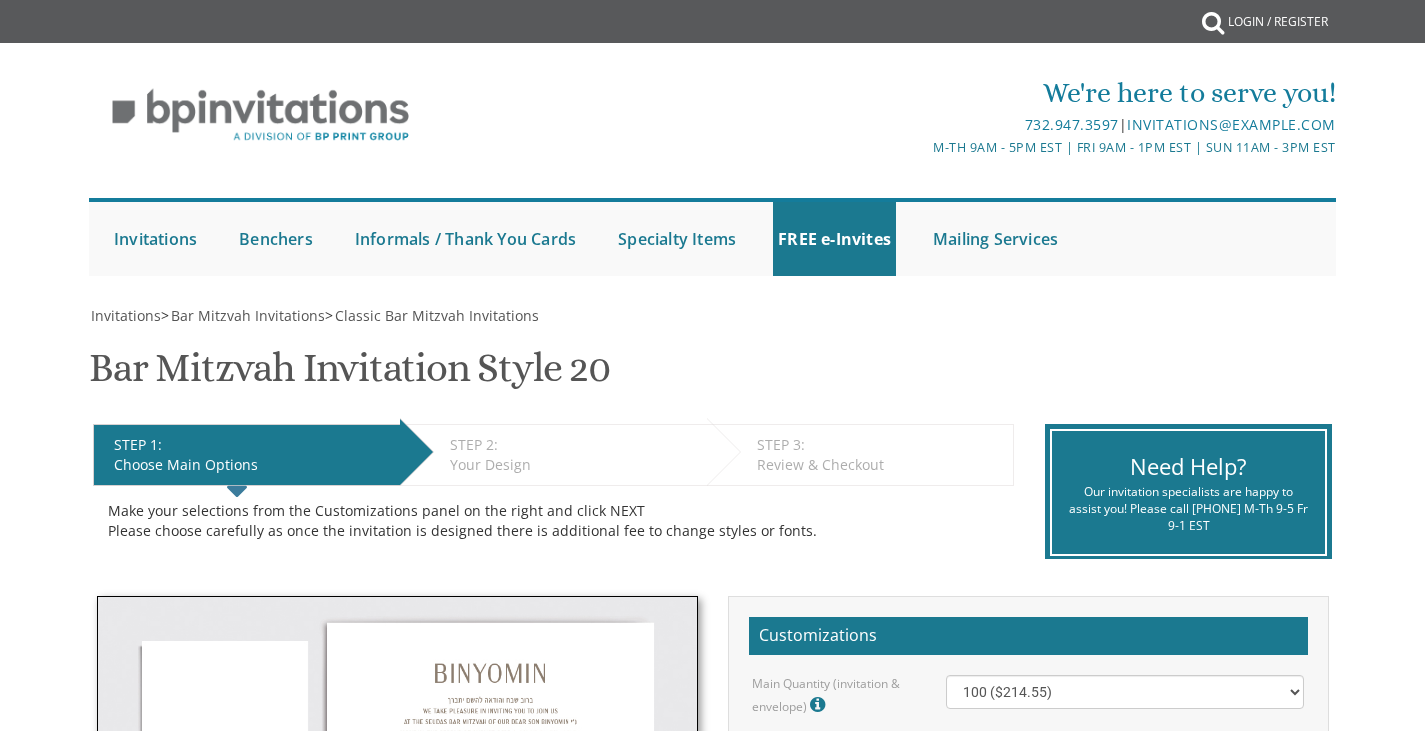 scroll, scrollTop: 0, scrollLeft: 0, axis: both 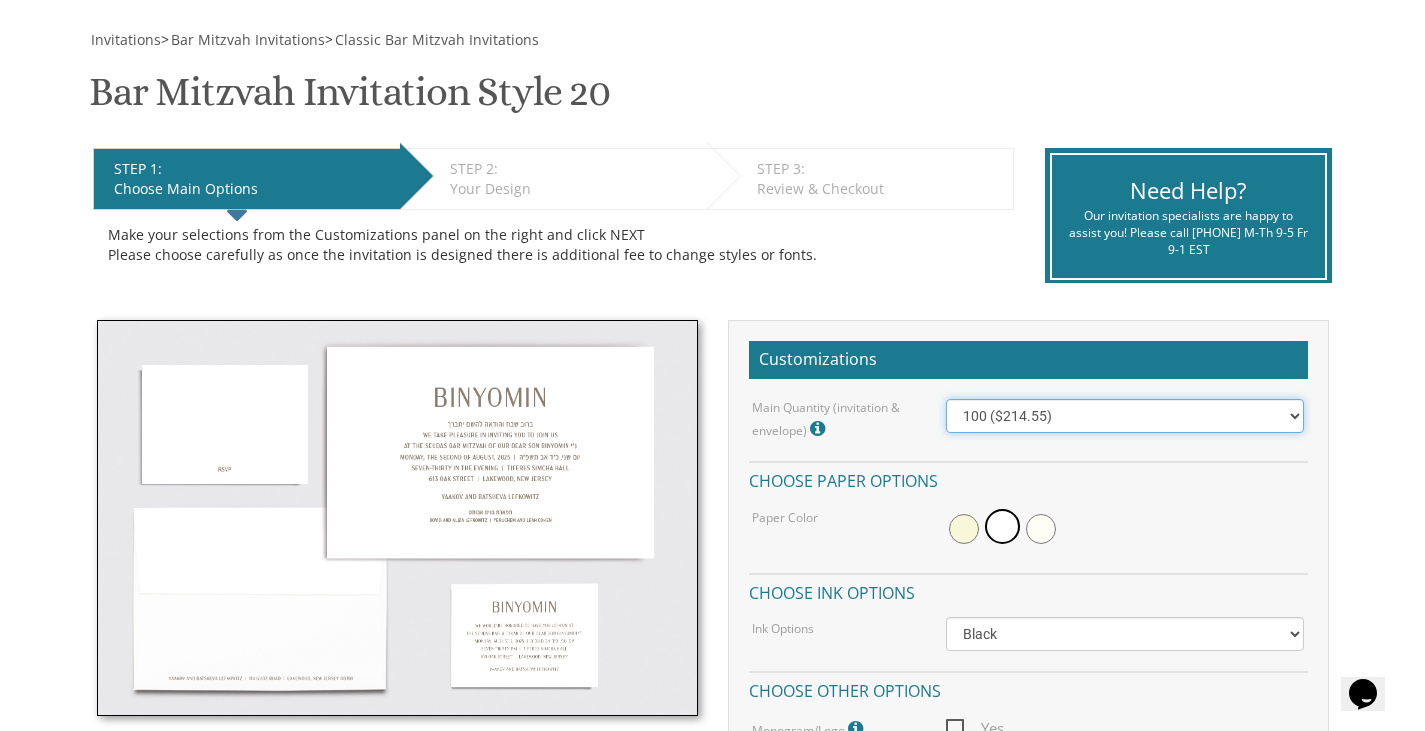 click on "100 ($214.55) 200 ($254.60) 300 ($294.25) 400 ($333.55) 500 ($373.90) 600 ($413.25) 700 ($452.35) 800 ($491.40) 900 ($528.00) 1000 ($568.05)" at bounding box center [1125, 416] 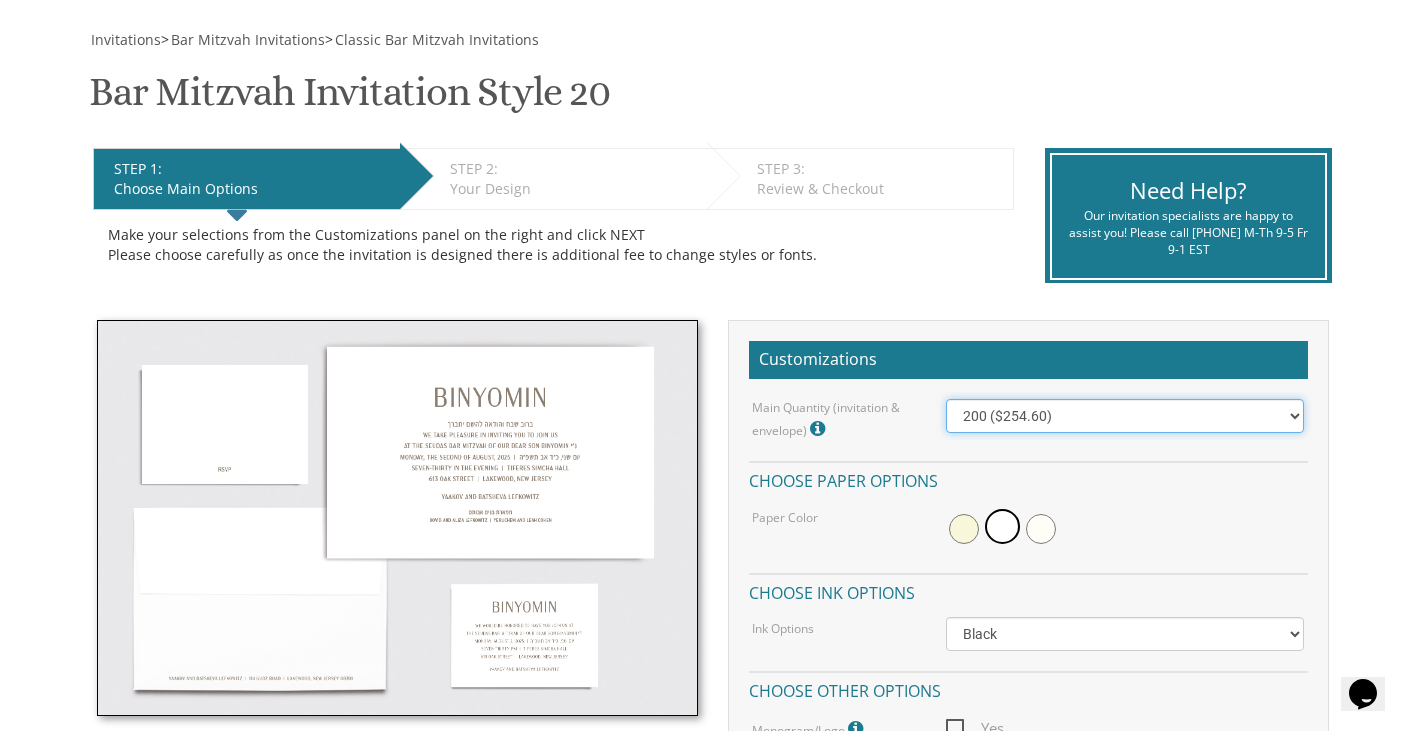 click on "100 ($214.55) 200 ($254.60) 300 ($294.25) 400 ($333.55) 500 ($373.90) 600 ($413.25) 700 ($452.35) 800 ($491.40) 900 ($528.00) 1000 ($568.05)" at bounding box center (1125, 416) 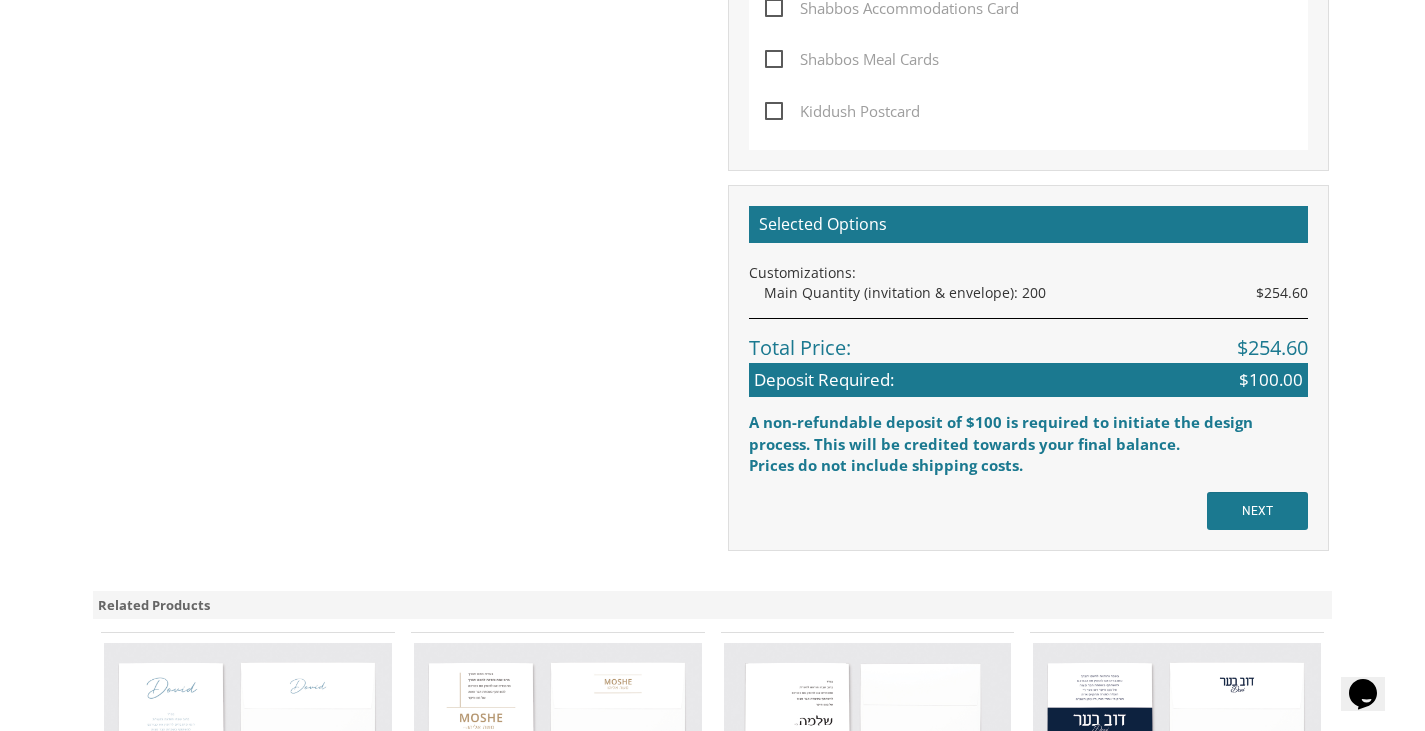 scroll, scrollTop: 1297, scrollLeft: 0, axis: vertical 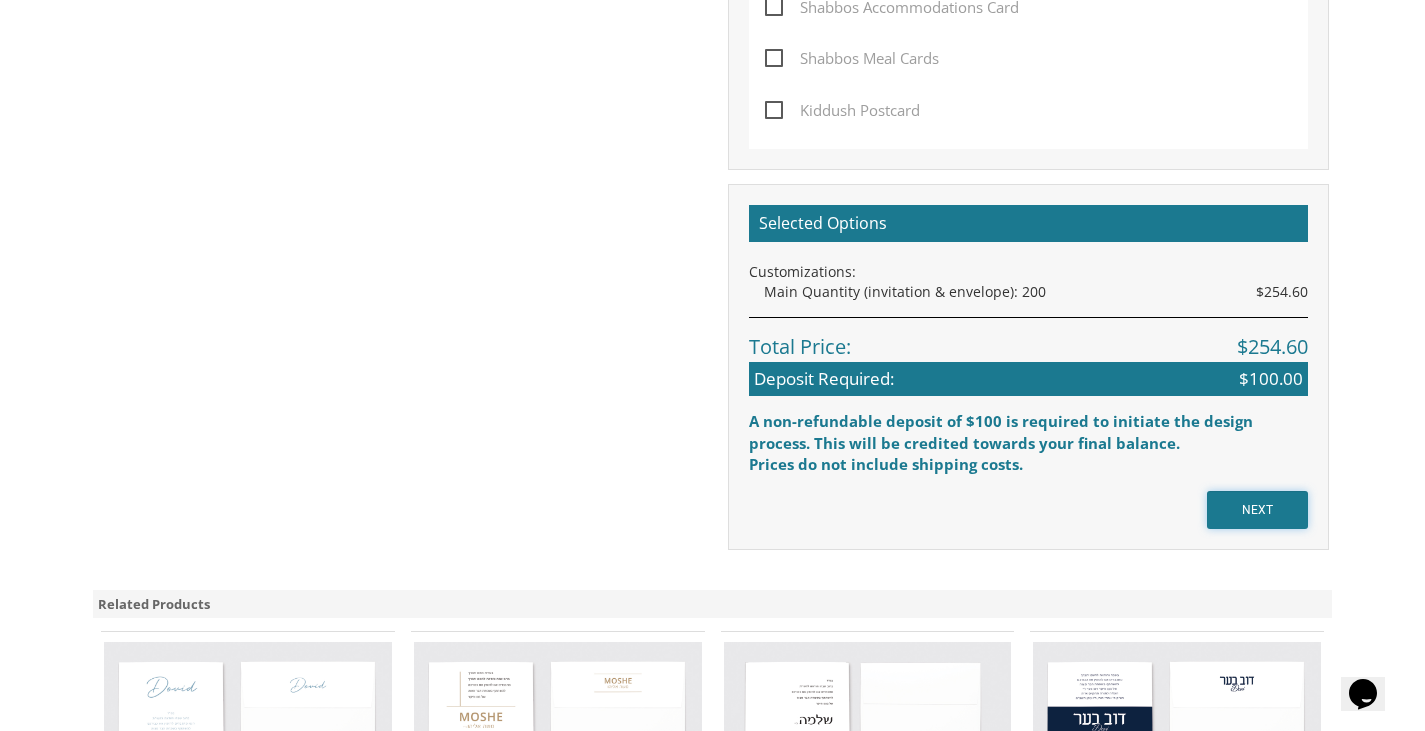 click on "NEXT" at bounding box center [1257, 510] 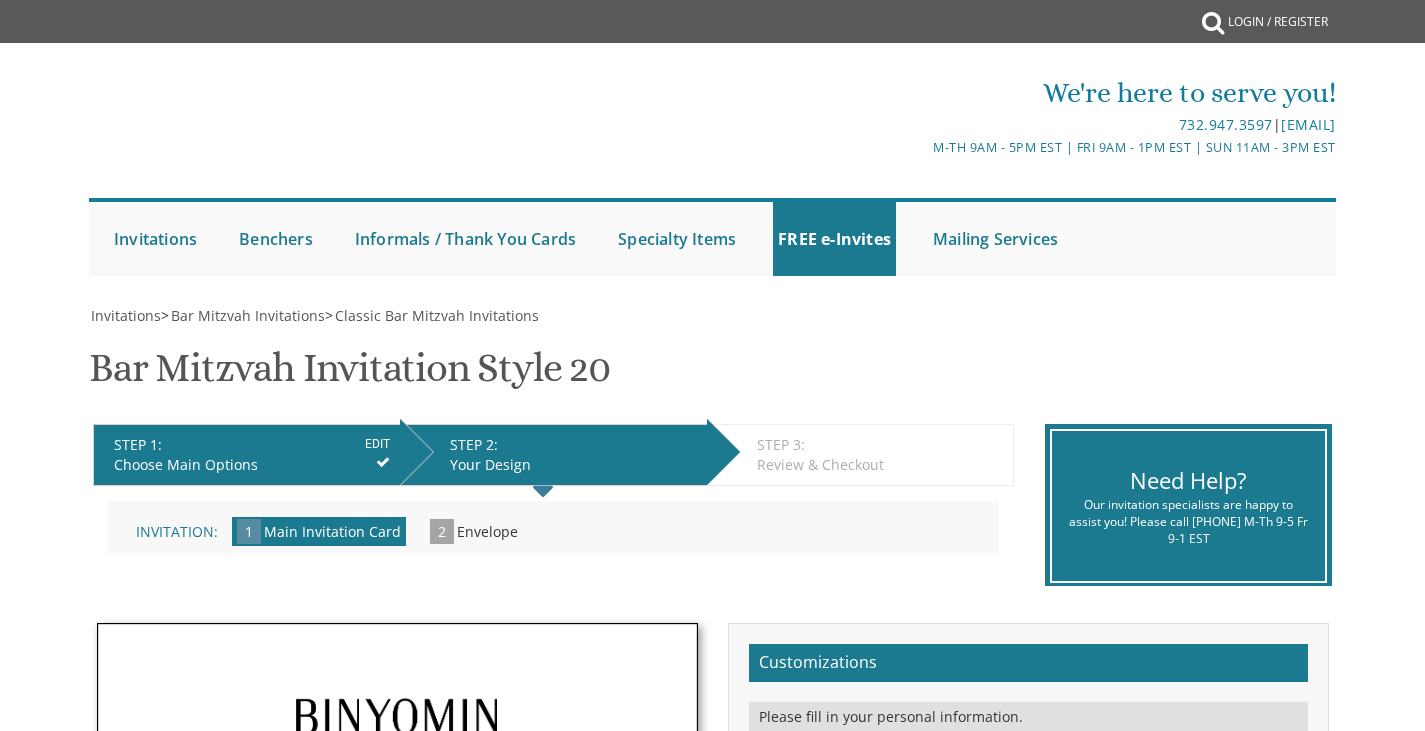 scroll, scrollTop: 0, scrollLeft: 0, axis: both 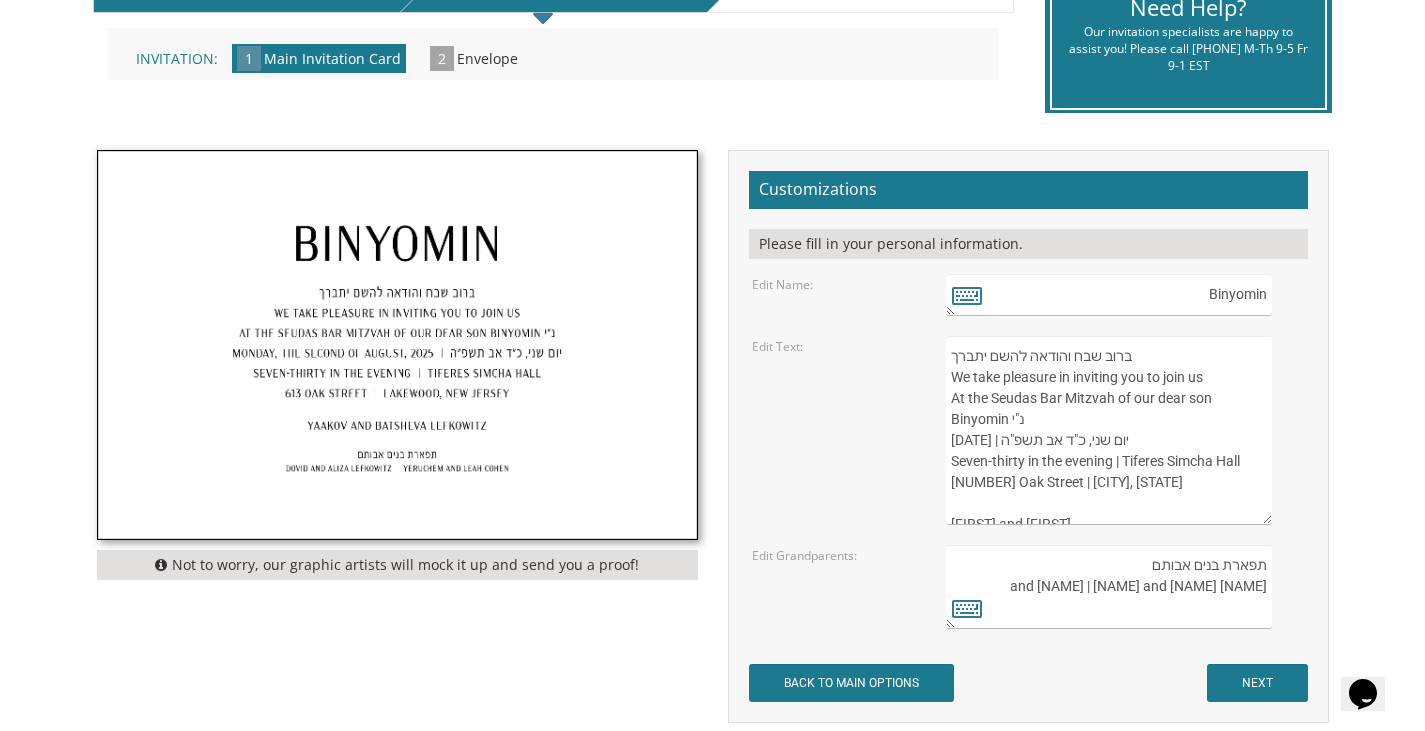 click on "ברוב שבח והודאה להשם יתברך
We take pleasure in inviting you to join us
At the Seudas Bar Mitzvah of our dear son Binyomin נ"י
Monday, the second of August, 2025 | יום שני, כ"ד אב תשפ"ה
Seven-thirty in the evening | Tiferes Simcha Hall
613 Oak Street | Lakewood, New Jersey
Yaakov and Batsheva Lefkowitz" at bounding box center [1108, 430] 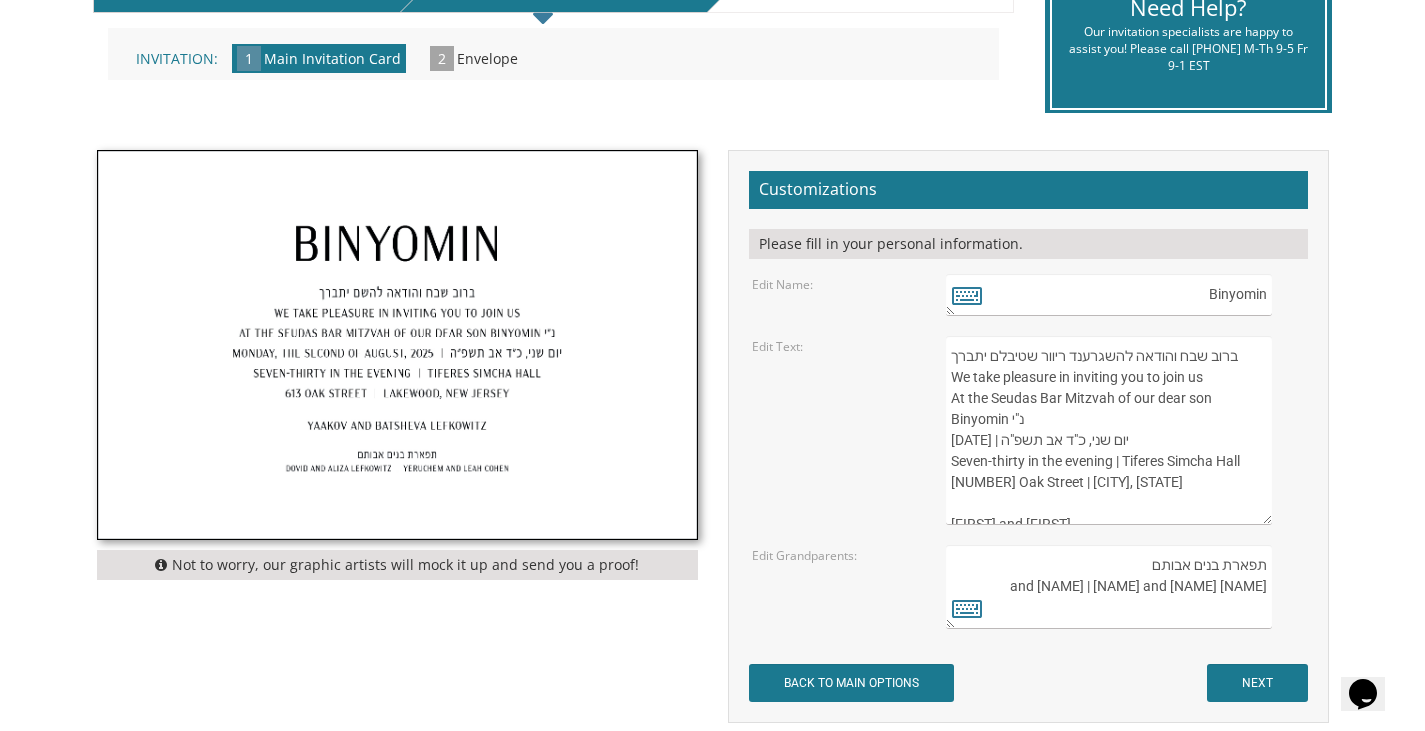 click on "ברוב שבח והודאה להשם יתברך
We take pleasure in inviting you to join us
At the Seudas Bar Mitzvah of our dear son Binyomin נ"י
Monday, the second of August, 2025 | יום שני, כ"ד אב תשפ"ה
Seven-thirty in the evening | Tiferes Simcha Hall
613 Oak Street | Lakewood, New Jersey
Yaakov and Batsheva Lefkowitz" at bounding box center (1108, 430) 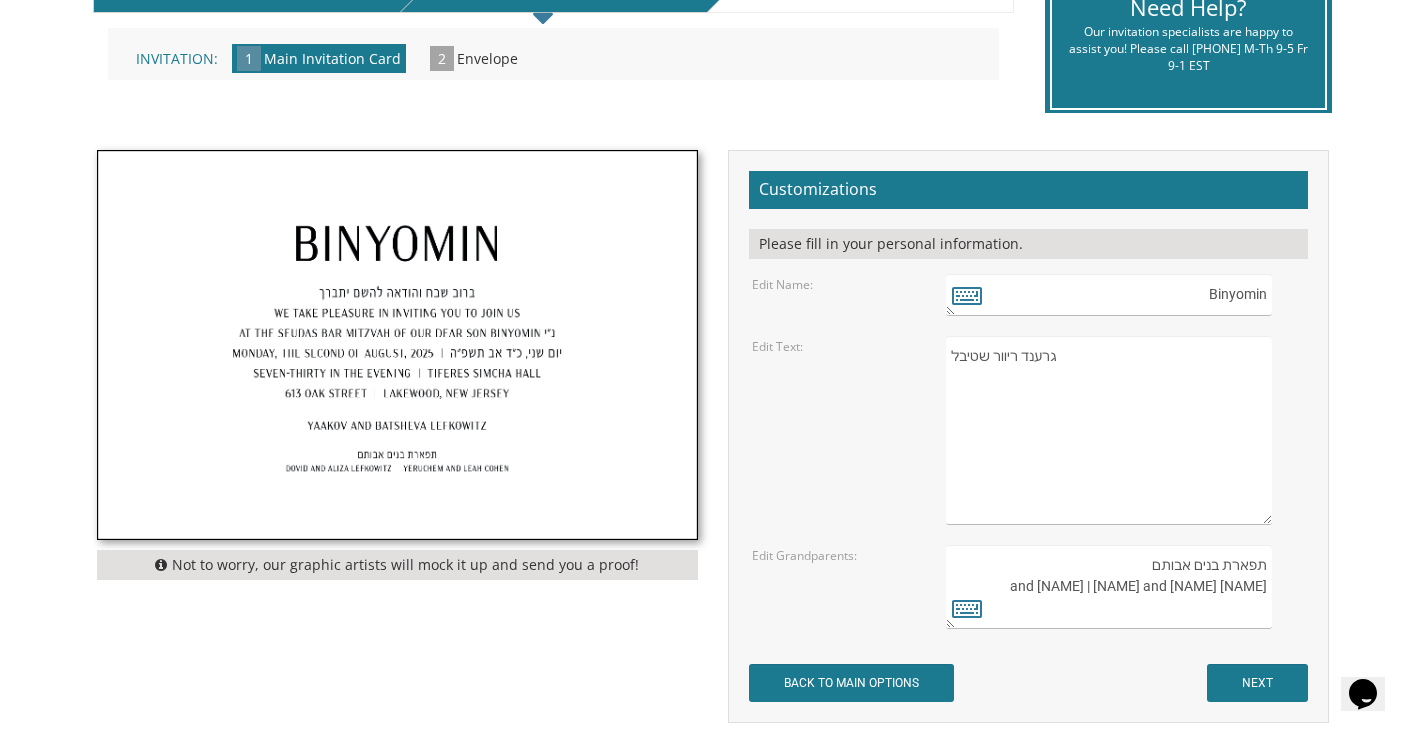 click on "ברוב שבח והודאה להשם יתברך
We take pleasure in inviting you to join us
At the Seudas Bar Mitzvah of our dear son Binyomin נ"י
Monday, the second of August, 2025 | יום שני, כ"ד אב תשפ"ה
Seven-thirty in the evening | Tiferes Simcha Hall
613 Oak Street | Lakewood, New Jersey
Yaakov and Batsheva Lefkowitz" at bounding box center (1108, 430) 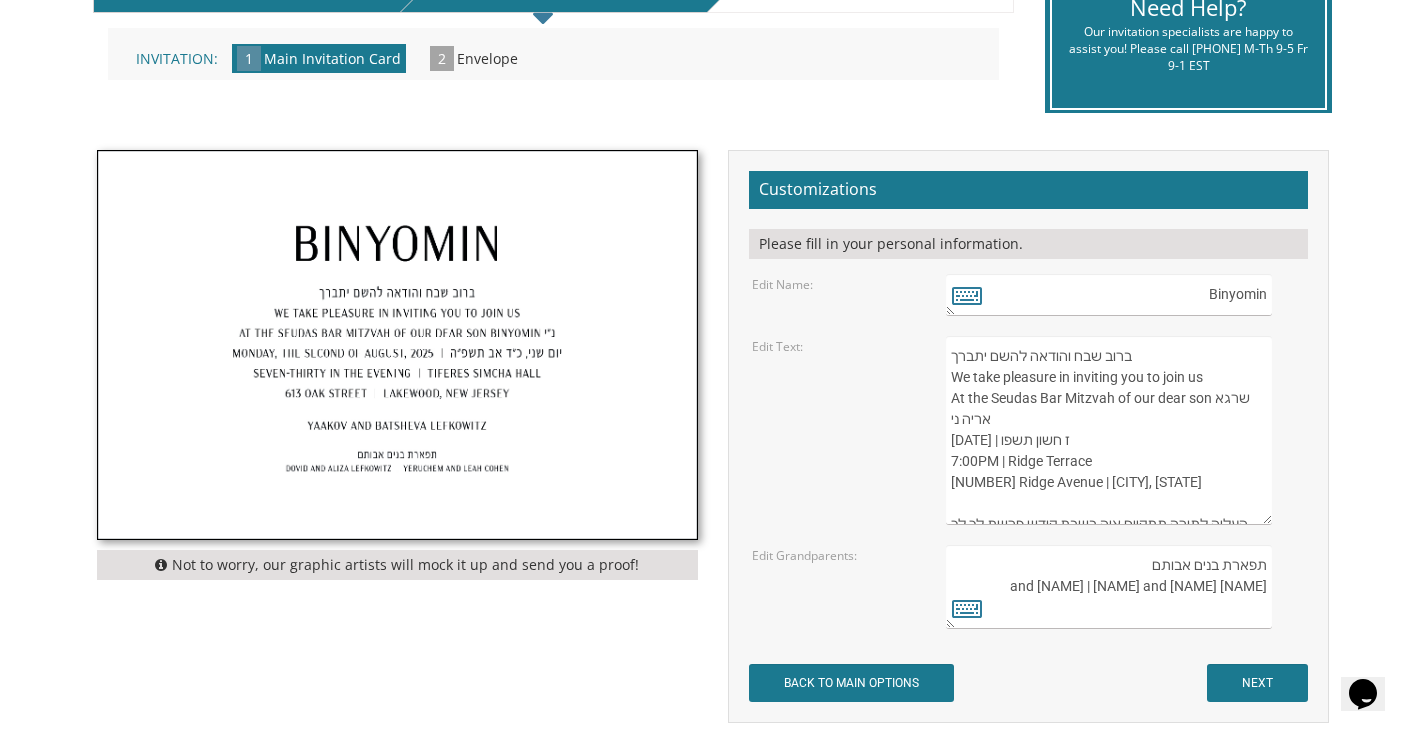 scroll, scrollTop: 136, scrollLeft: 0, axis: vertical 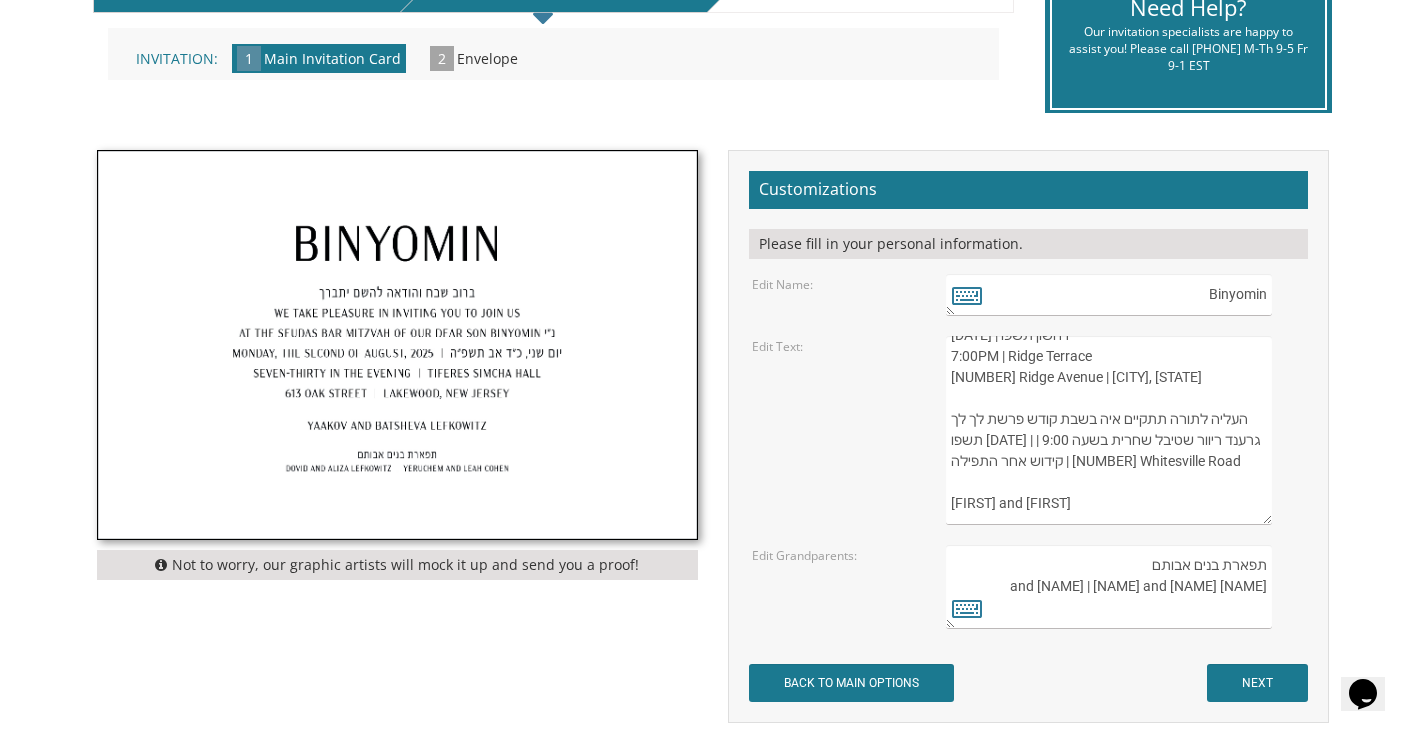 click on "ברוב שבח והודאה להשם יתברך
We take pleasure in inviting you to join us
At the Seudas Bar Mitzvah of our dear son Binyomin נ"י
Monday, the second of August, 2025 | יום שני, כ"ד אב תשפ"ה
Seven-thirty in the evening | Tiferes Simcha Hall
613 Oak Street | Lakewood, New Jersey
Yaakov and Batsheva Lefkowitz" at bounding box center [1108, 430] 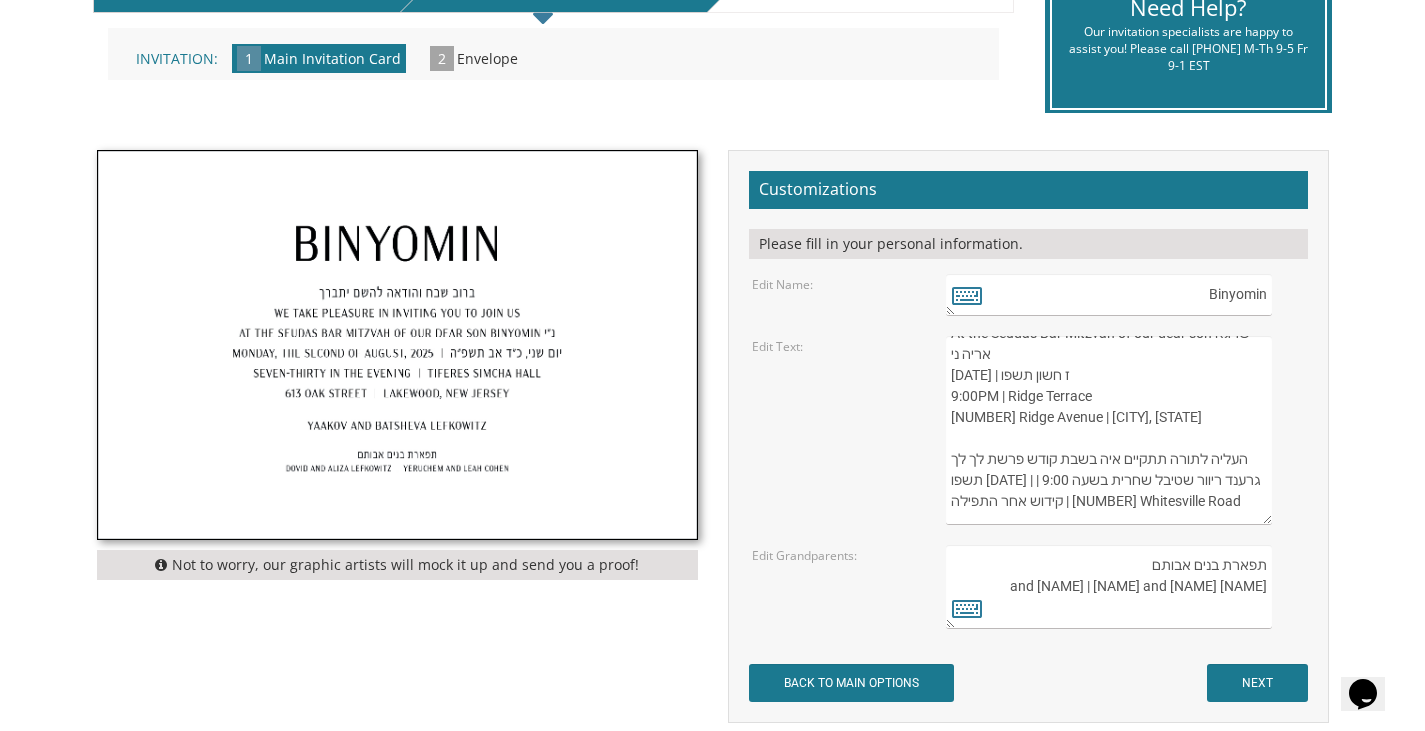 scroll, scrollTop: 0, scrollLeft: 0, axis: both 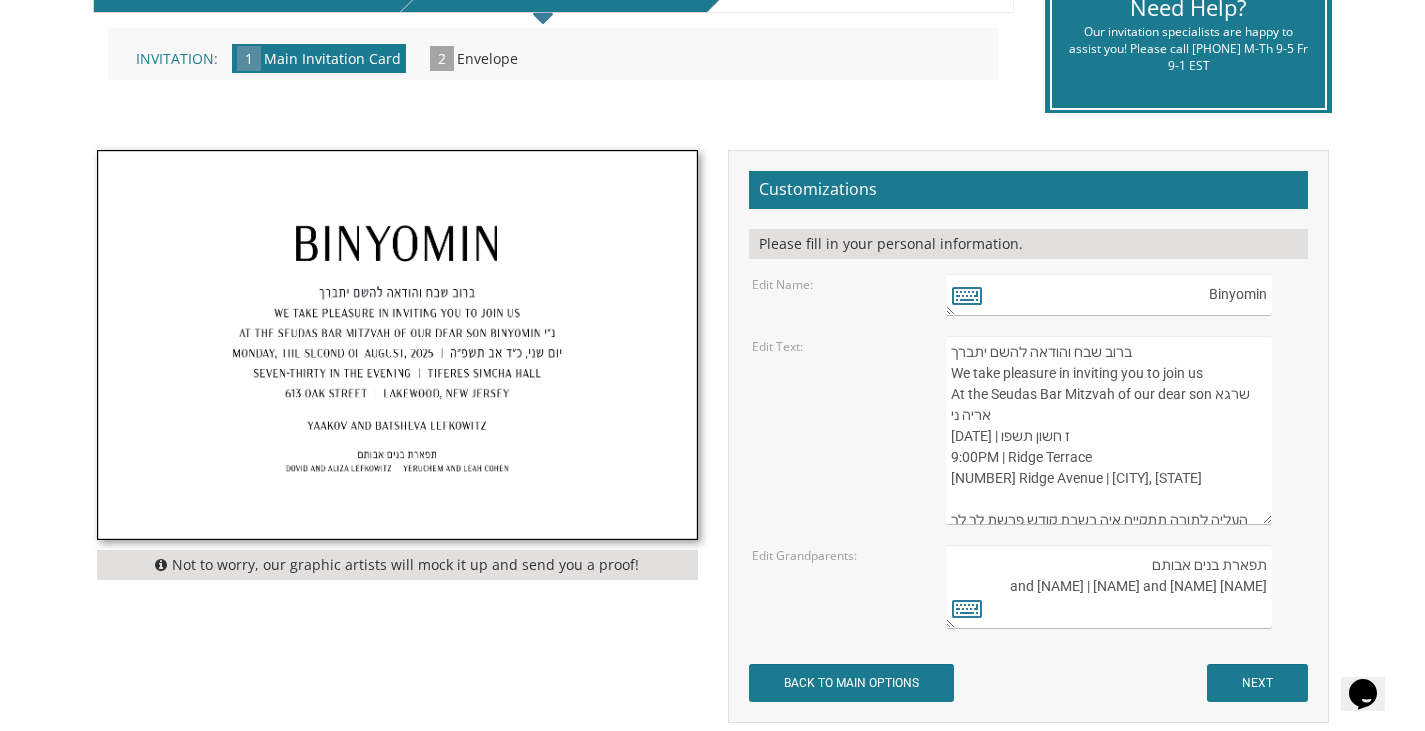 click on "ברוב שבח והודאה להשם יתברך
We take pleasure in inviting you to join us
At the Seudas Bar Mitzvah of our dear son Binyomin נ"י
Monday, the second of August, 2025 | יום שני, כ"ד אב תשפ"ה
Seven-thirty in the evening | Tiferes Simcha Hall
613 Oak Street | Lakewood, New Jersey
Yaakov and Batsheva Lefkowitz" at bounding box center [1108, 430] 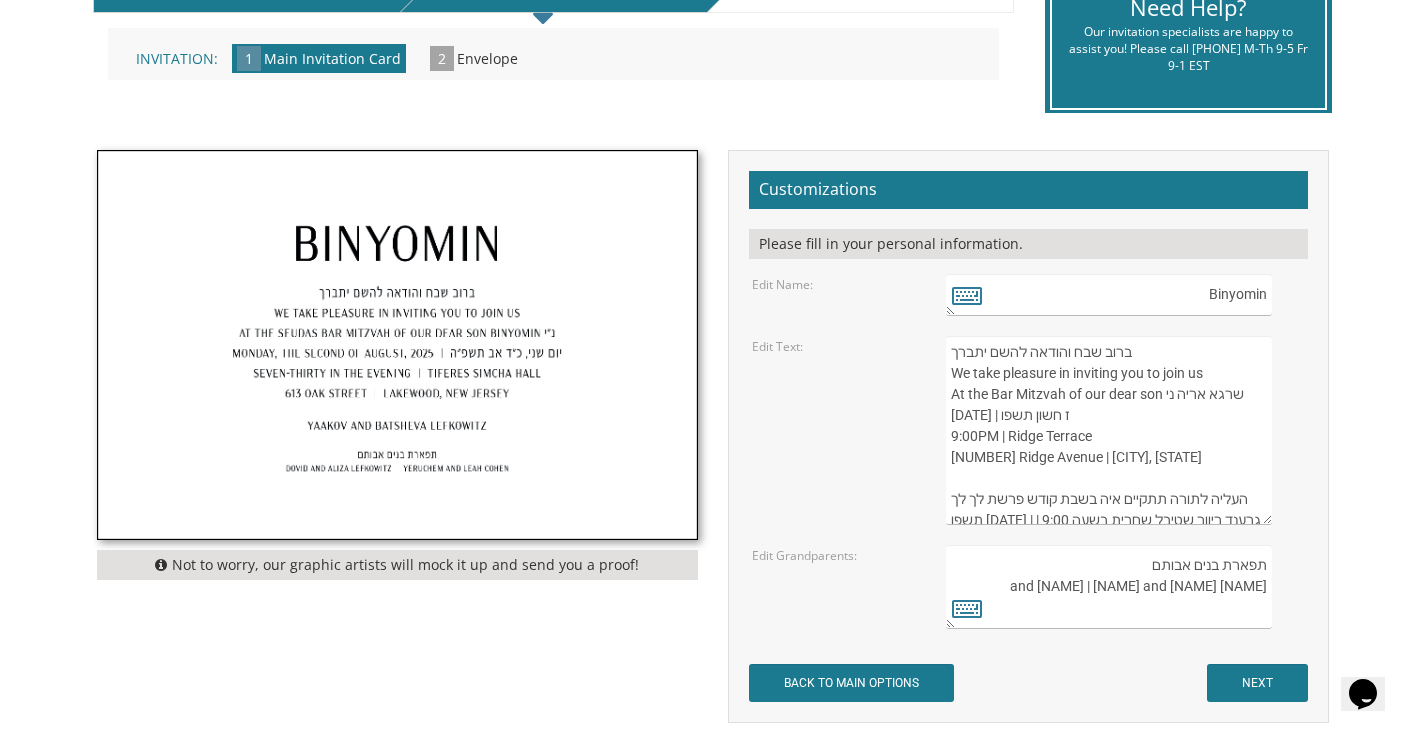 click on "ברוב שבח והודאה להשם יתברך
We take pleasure in inviting you to join us
At the Seudas Bar Mitzvah of our dear son Binyomin נ"י
Monday, the second of August, 2025 | יום שני, כ"ד אב תשפ"ה
Seven-thirty in the evening | Tiferes Simcha Hall
613 Oak Street | Lakewood, New Jersey
Yaakov and Batsheva Lefkowitz" at bounding box center [1108, 430] 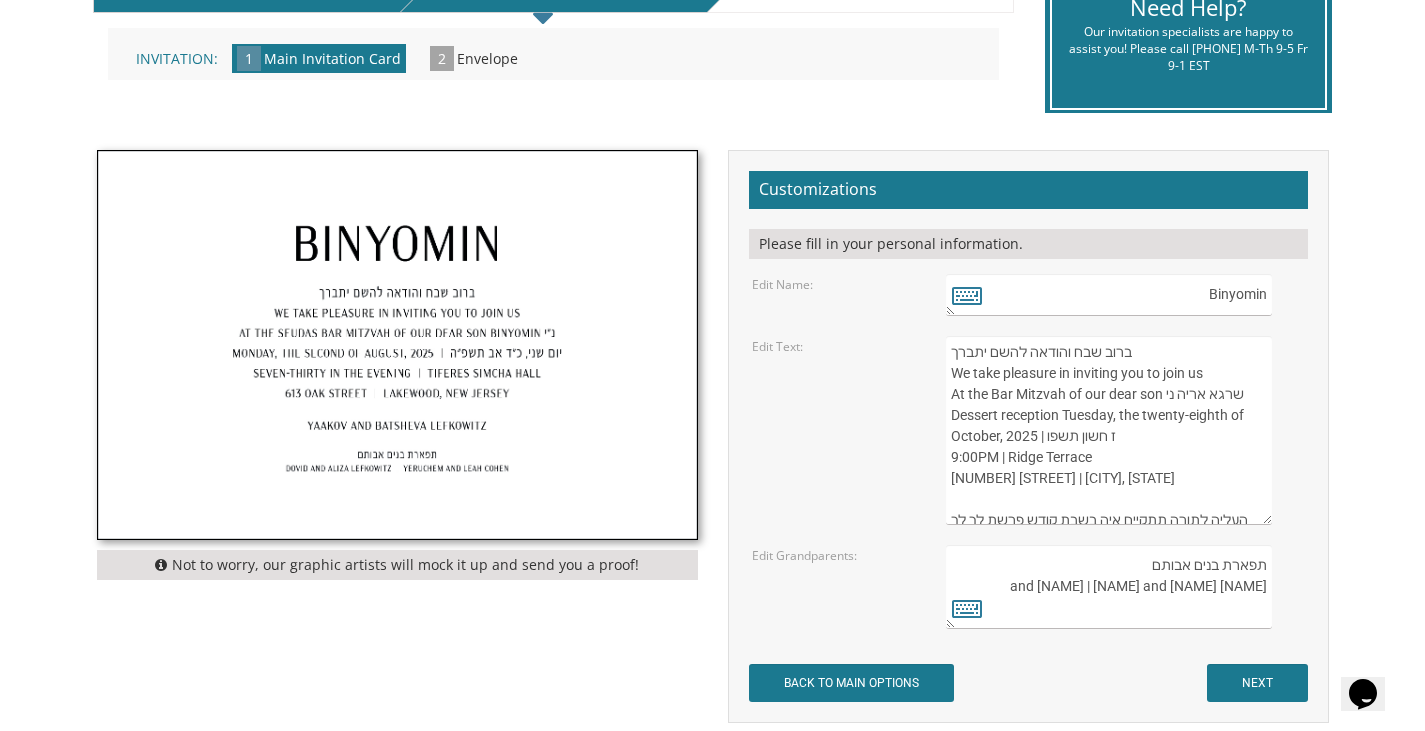 type on "ברוב שבח והודאה להשם יתברך
We take pleasure in inviting you to join us
At the Bar Mitzvah of our dear son שרגא אריה ני
Dessert reception Tuesday, the twenty-eighth of October, 2025 | ז חשון תשפו
9:00PM | Ridge Terrace
831 Ridge Avenue | Lakewood, New Jersey
העליה לתורה תתקיים איה בשבת קודש פרשת לך לך תשפו November 1, 2025 | גרענד ריוור שטיבל שחרית בשעה 9:00 | קידוש אחר התפילה | 2030 Whitesville Road
Tzvi and Chani Oelbaum" 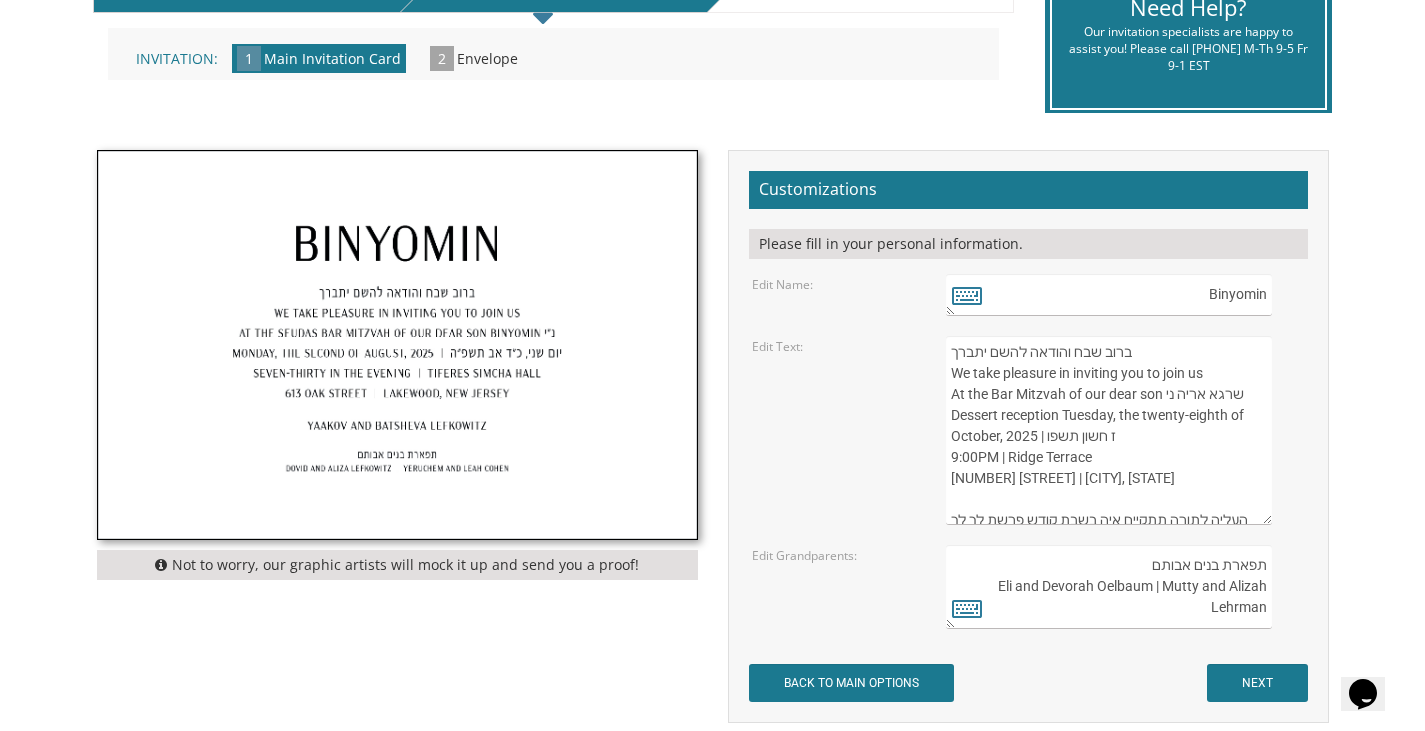 scroll, scrollTop: 0, scrollLeft: 0, axis: both 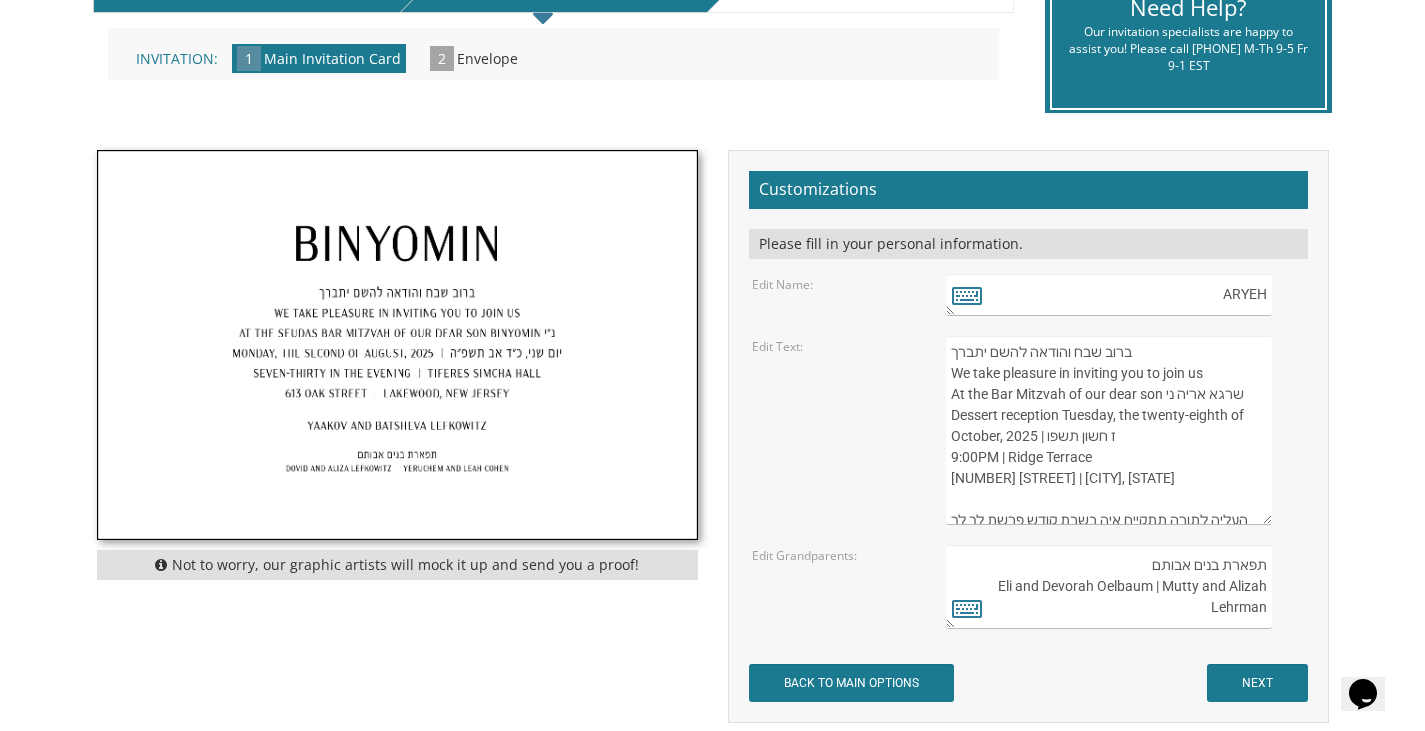 type on "ARYEH" 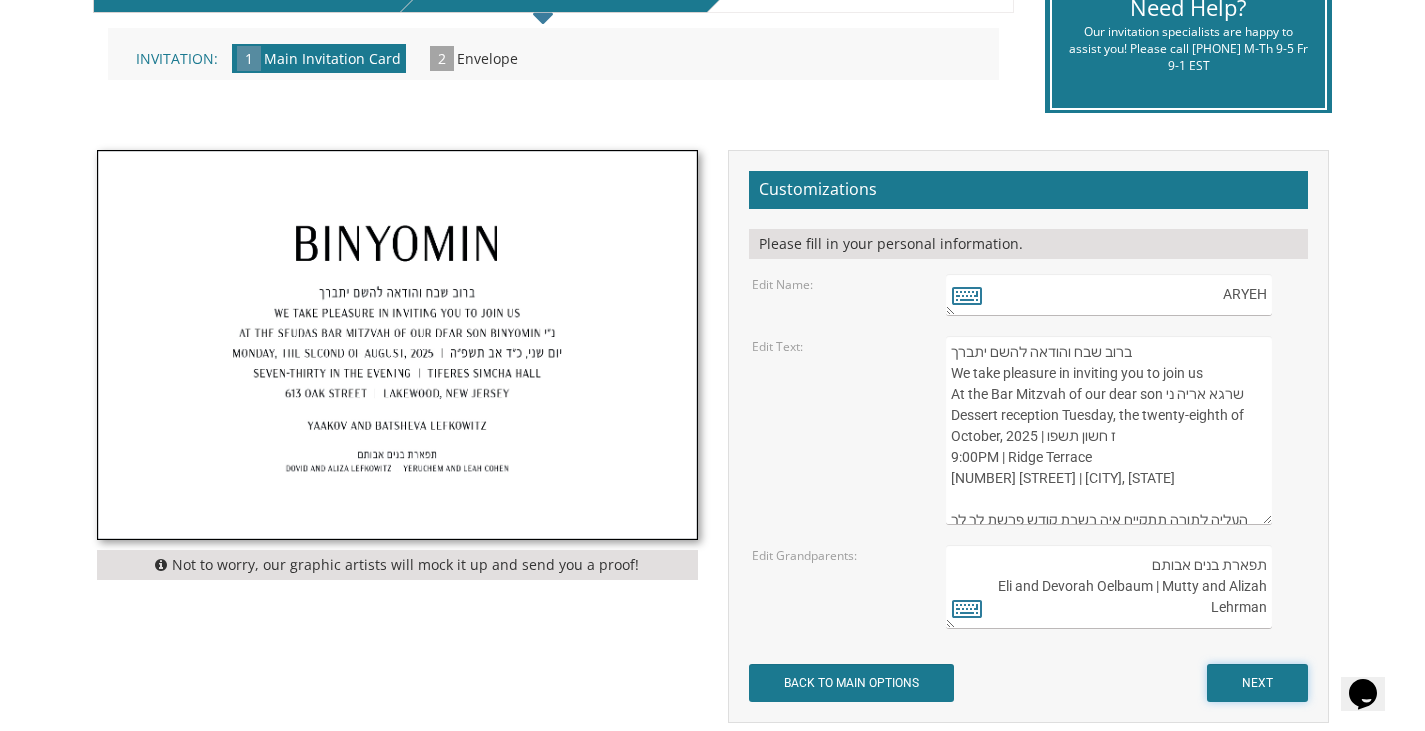 click on "NEXT" at bounding box center (1257, 683) 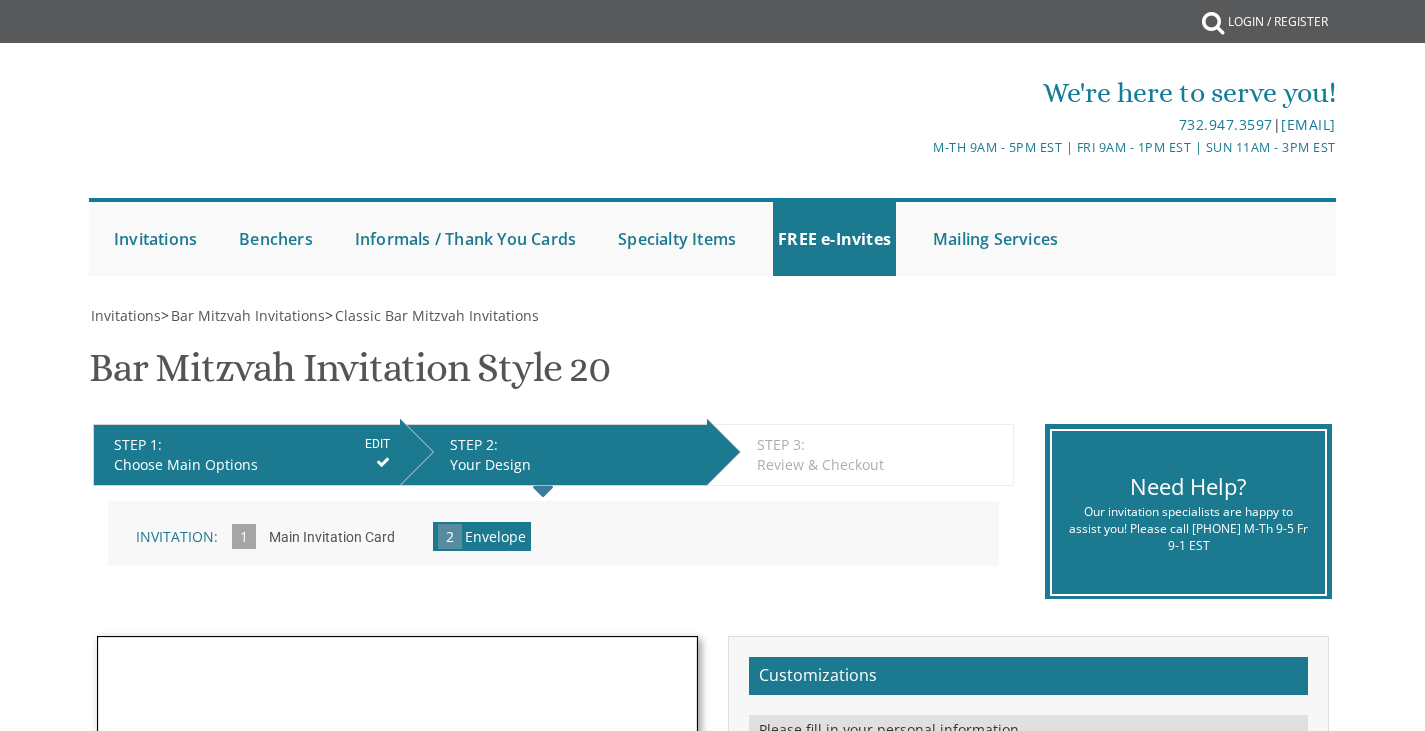 scroll, scrollTop: 0, scrollLeft: 0, axis: both 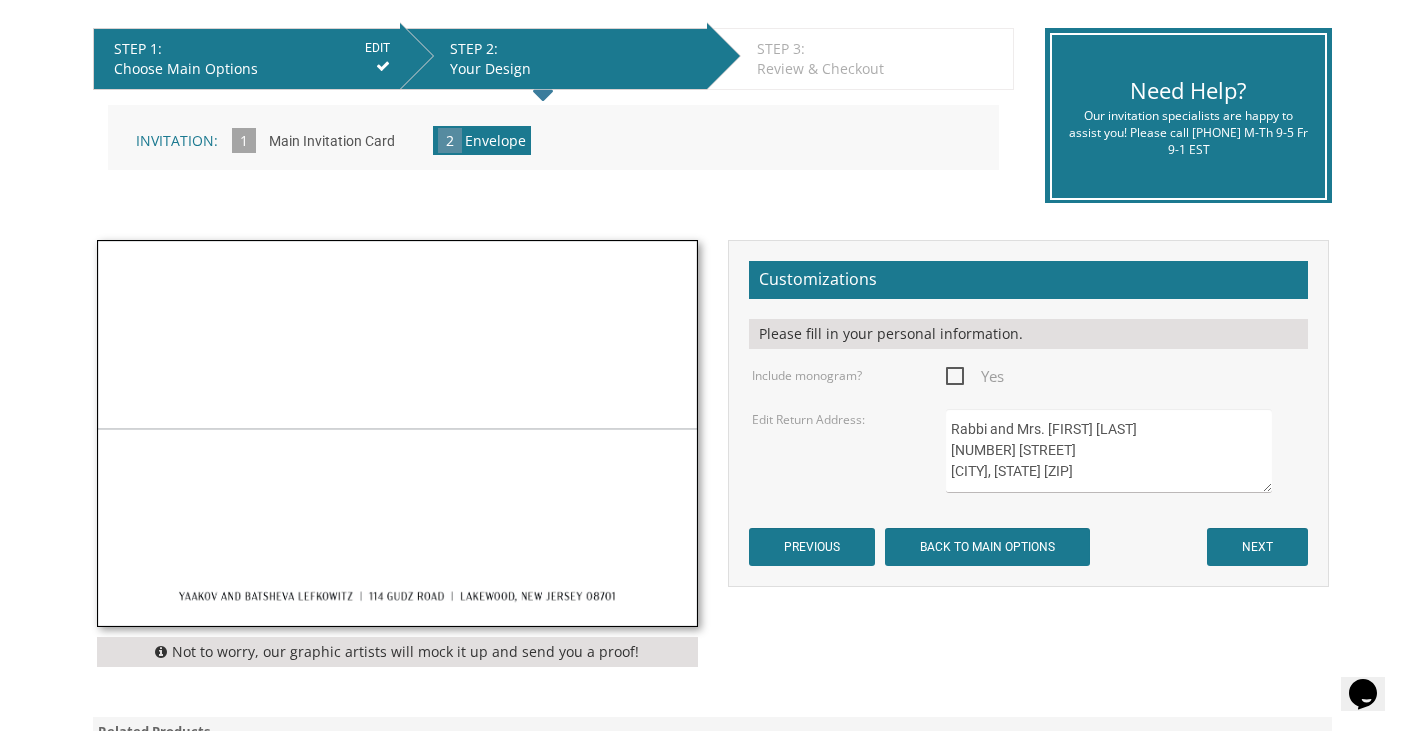 click on "Rabbi and Mrs. [FIRST] [LAST]
[NUMBER] [STREET]
[CITY], [STATE] [ZIP]" at bounding box center (1108, 451) 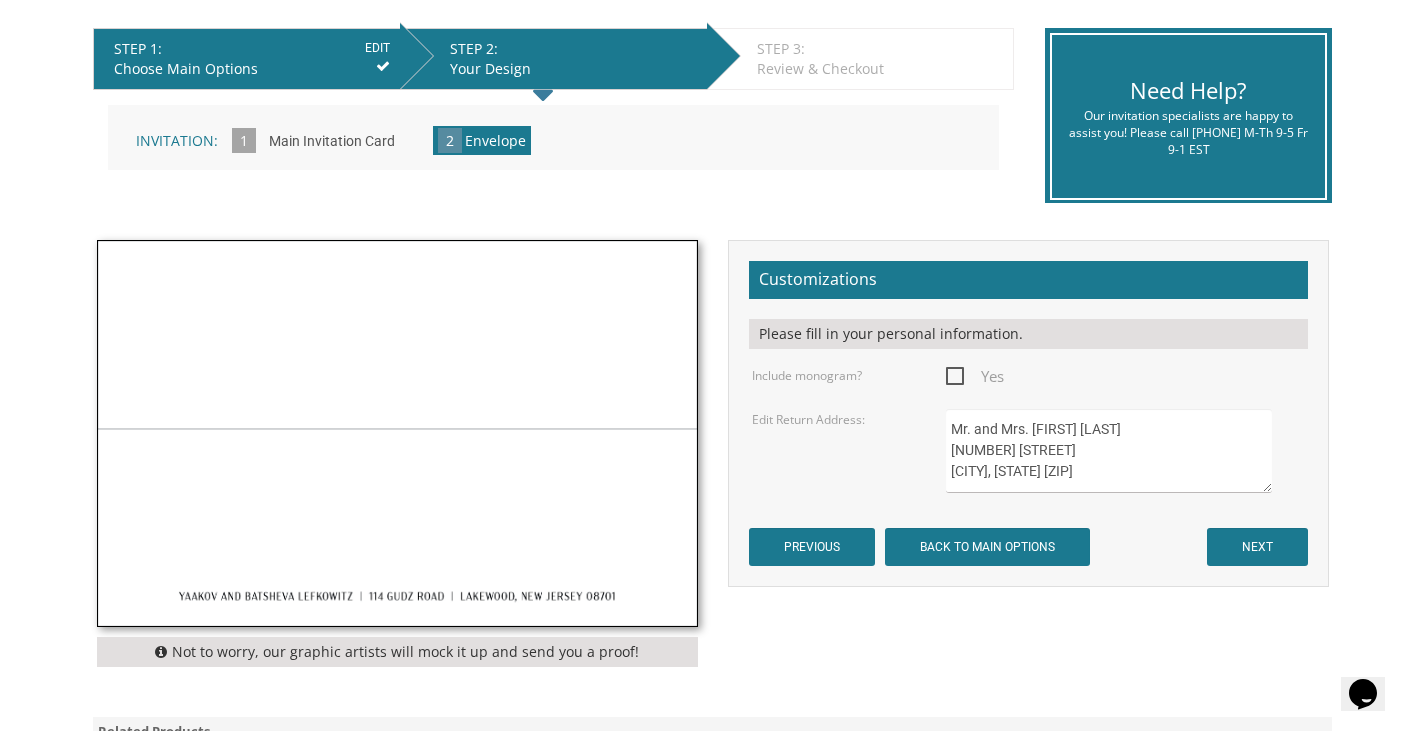 click on "Rabbi and Mrs. [FIRST] [LAST]
[NUMBER] [STREET]
[CITY], [STATE] [ZIP]" at bounding box center (1108, 451) 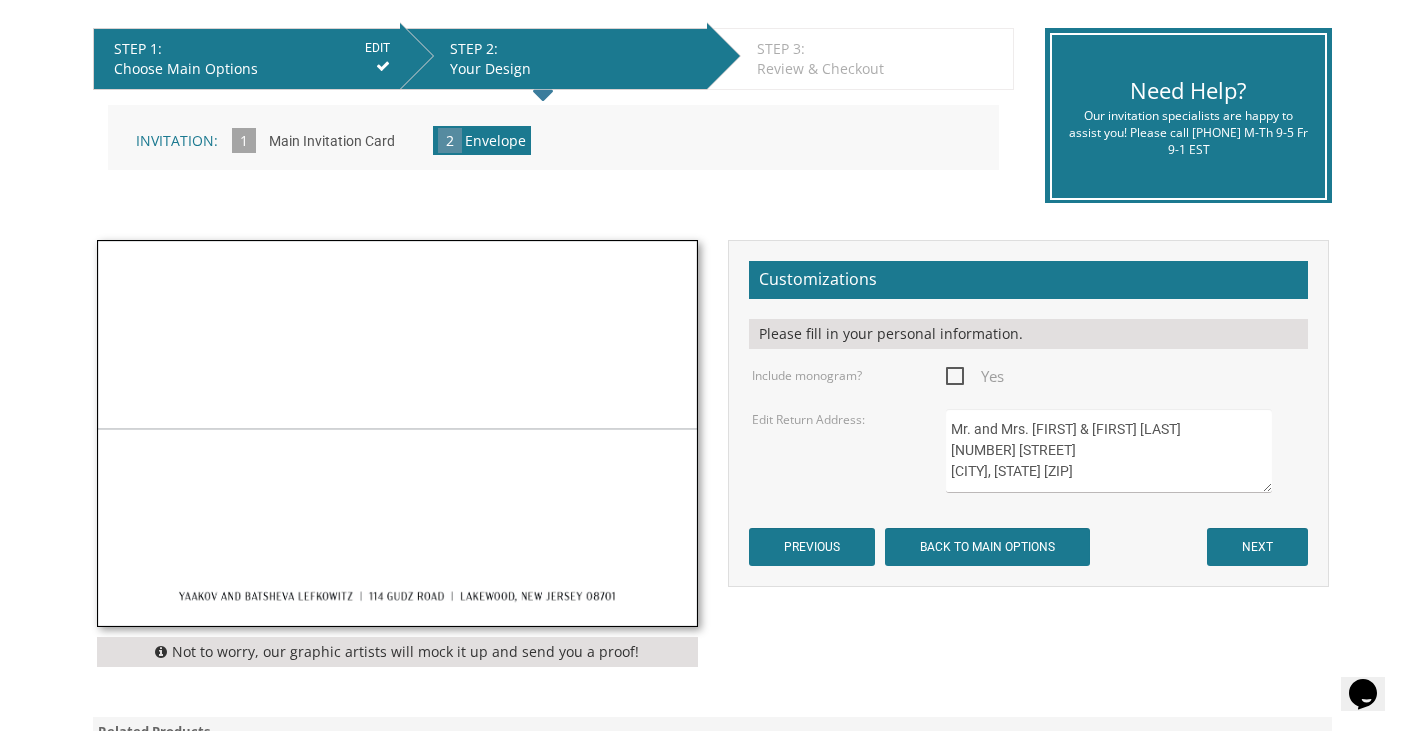 click on "Rabbi and Mrs. [FIRST] [LAST]
[NUMBER] [STREET]
[CITY], [STATE] [ZIP]" at bounding box center (1108, 451) 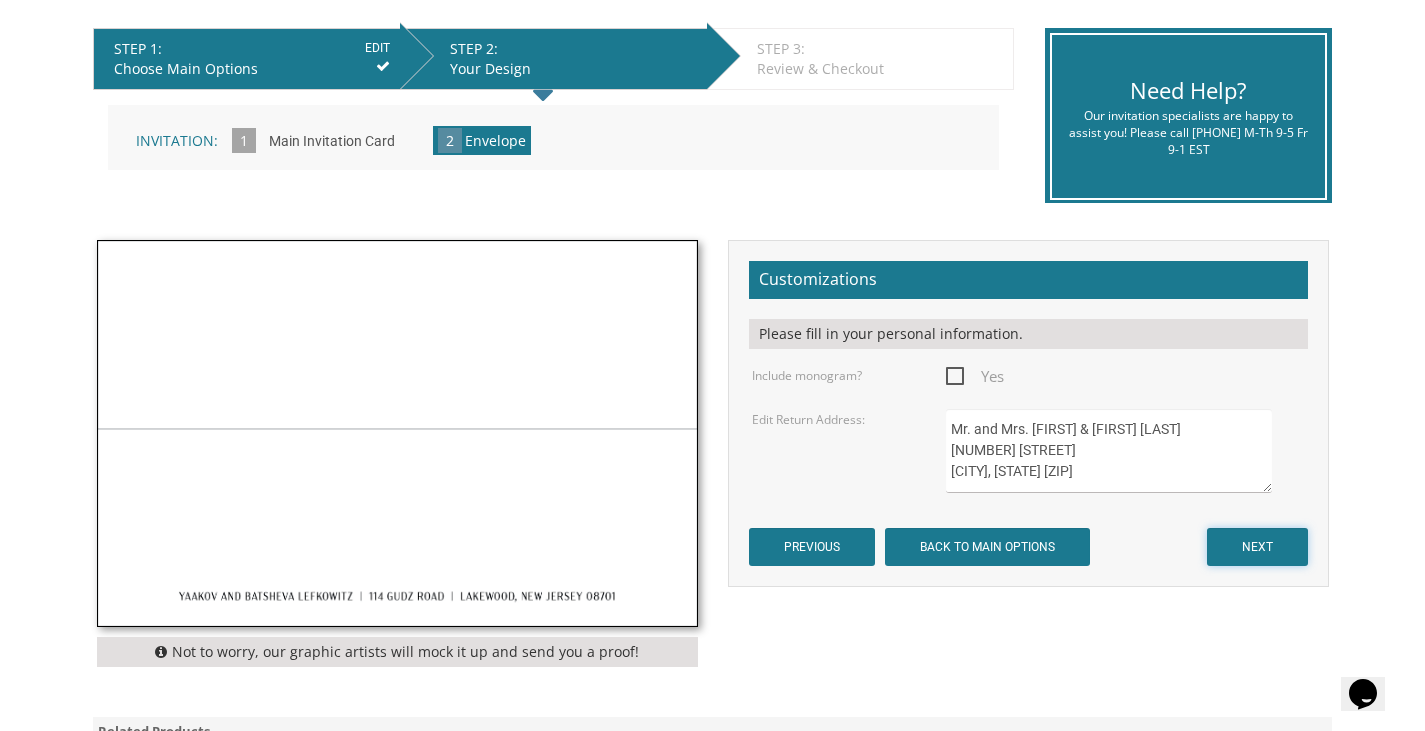 click on "NEXT" at bounding box center [1257, 547] 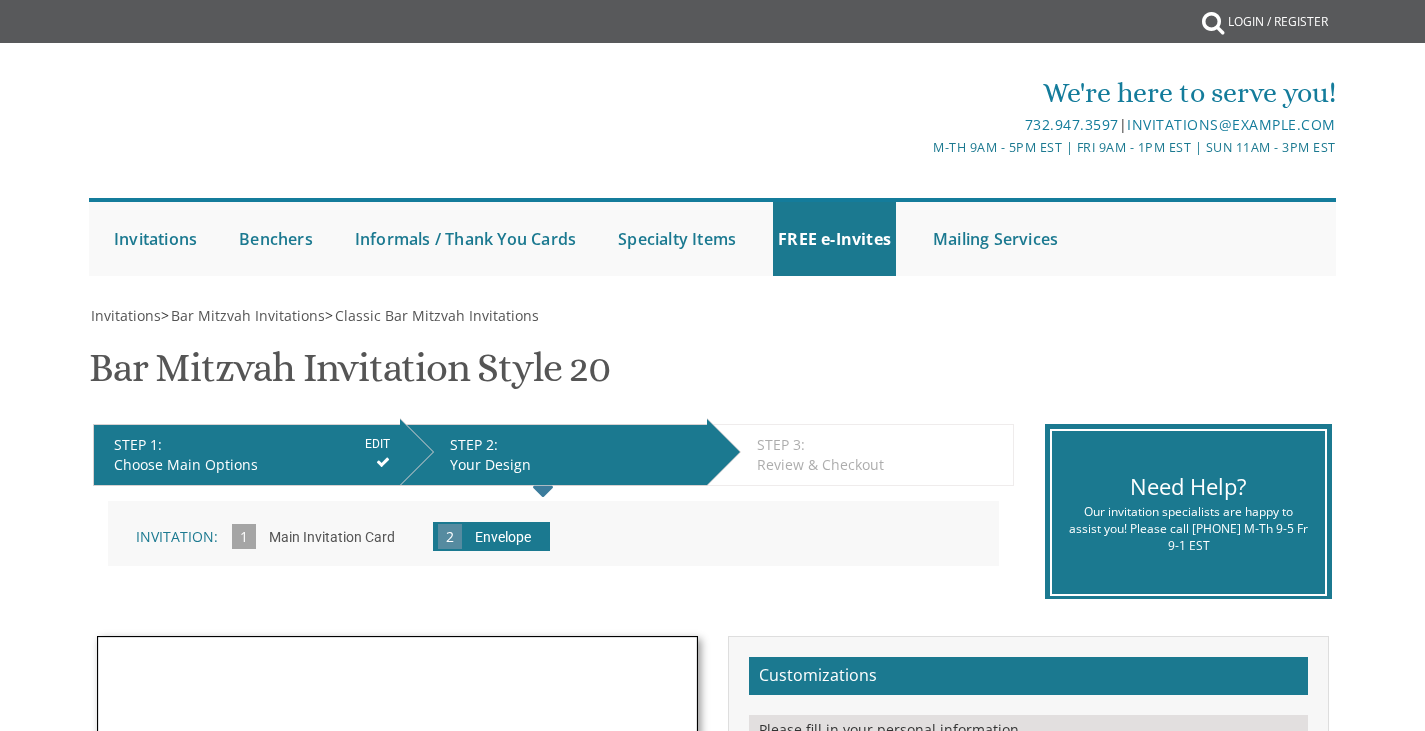 scroll, scrollTop: 0, scrollLeft: 0, axis: both 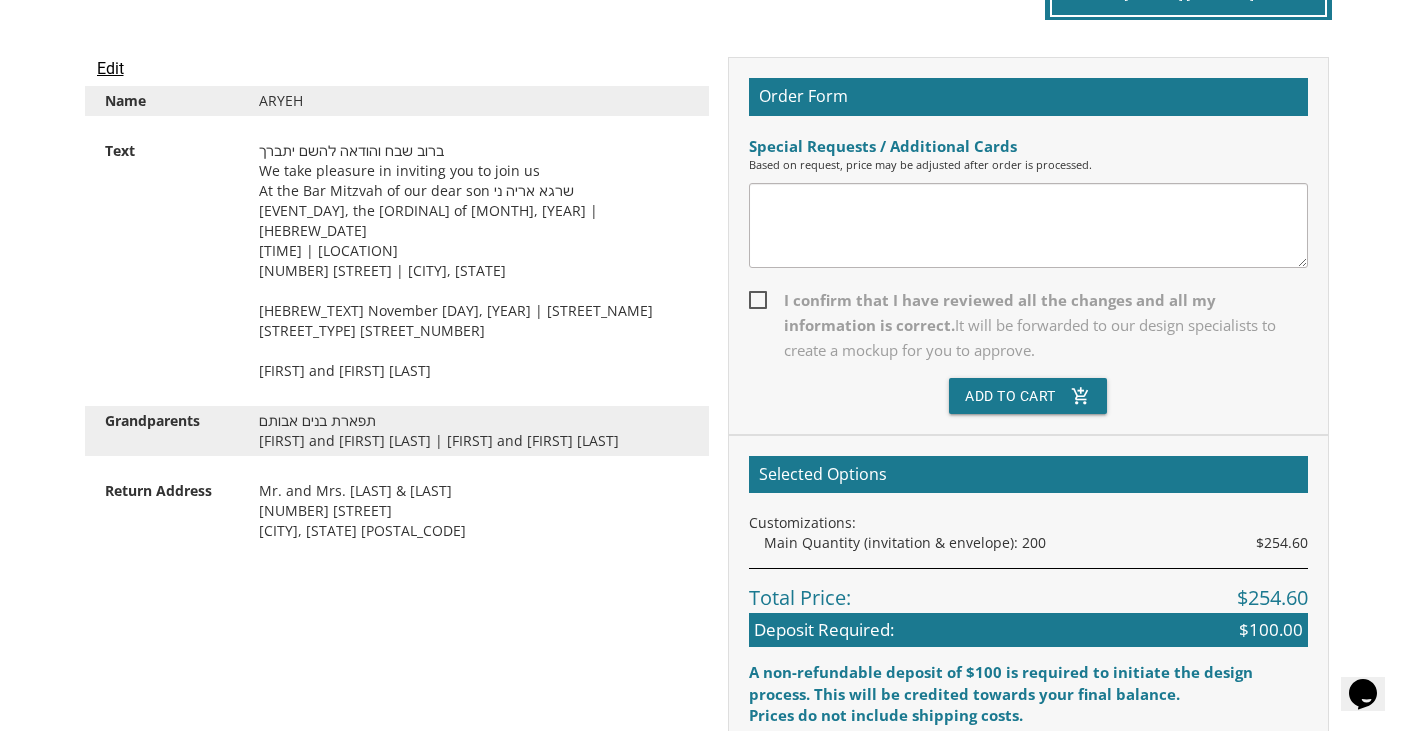 click at bounding box center (1028, 225) 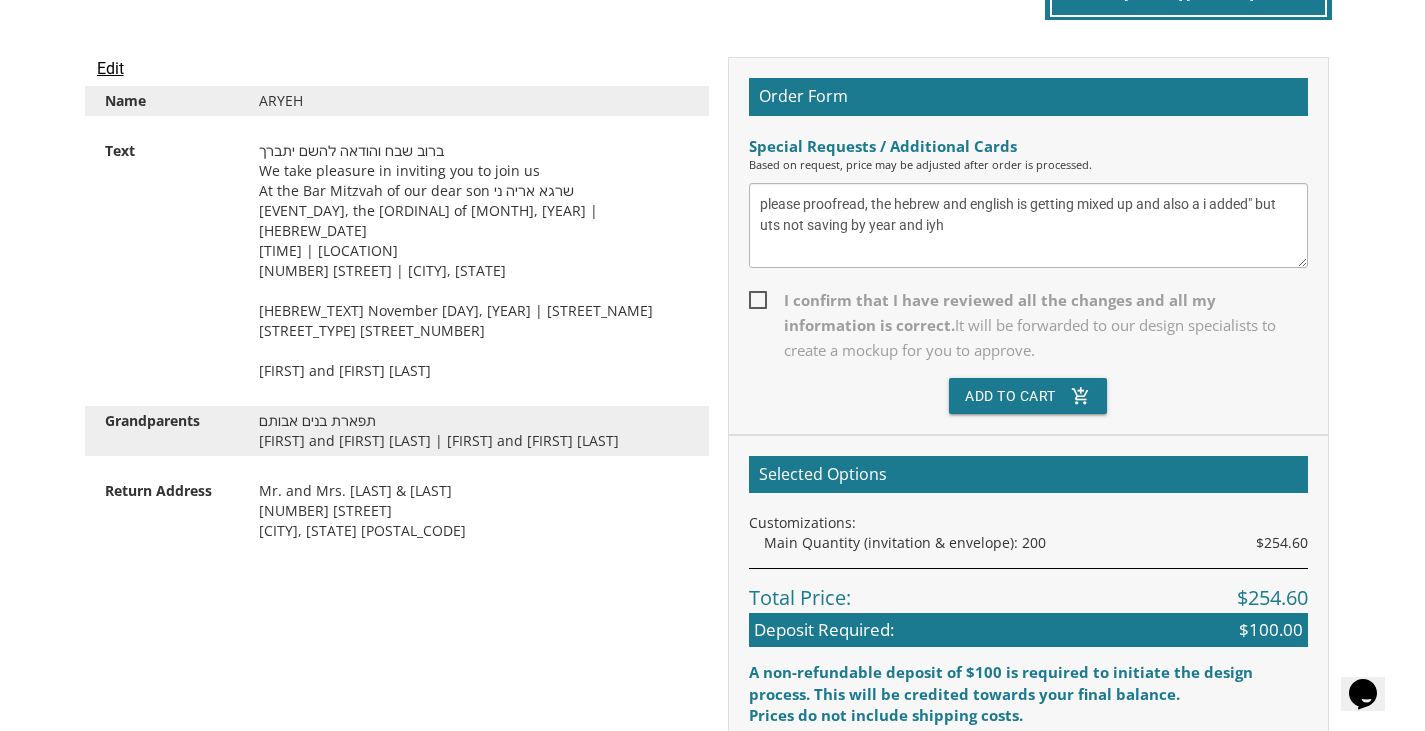 click on "please proofread, the hebrew and english is getting mixed up and also a i added" but uts not saving by year and iyh" at bounding box center [1028, 225] 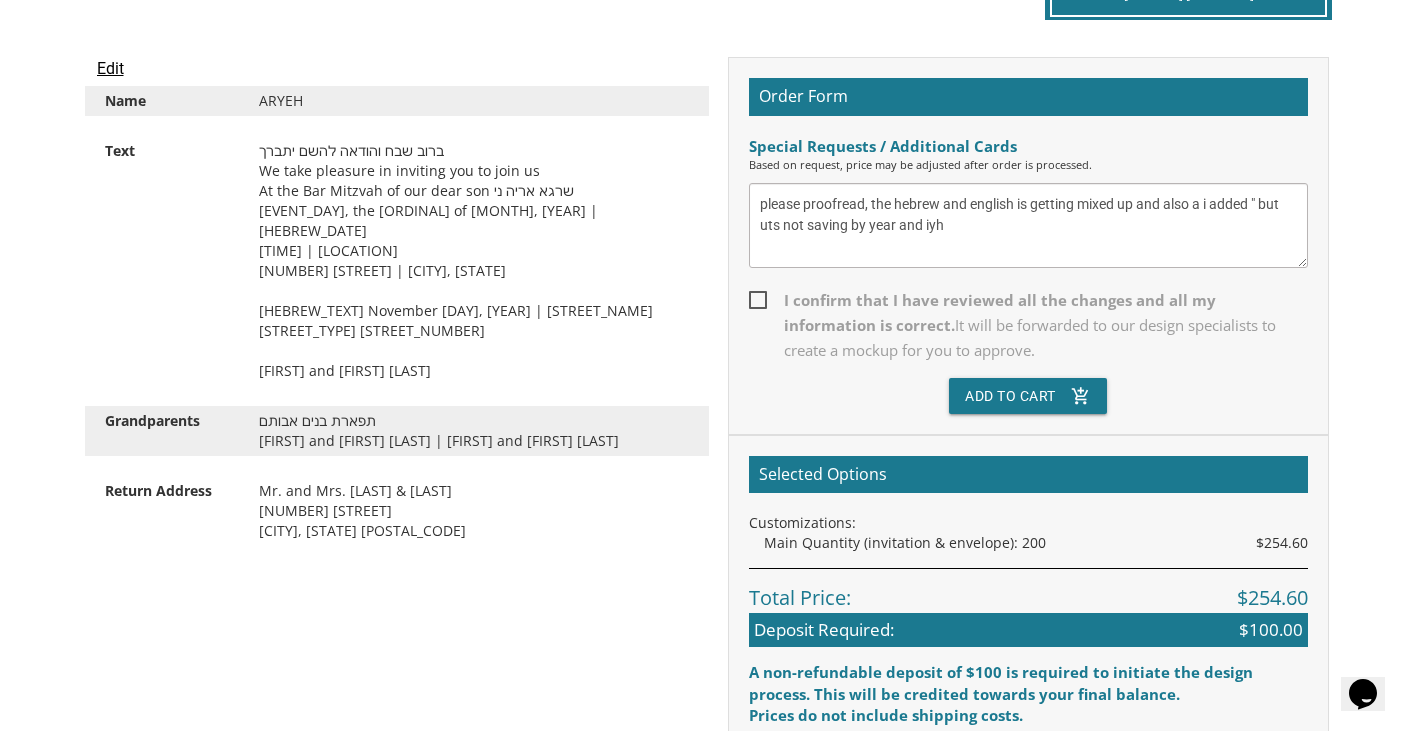 click on "please proofread, the hebrew and english is getting mixed up and also a i added " but uts not saving by year and iyh" at bounding box center (1028, 225) 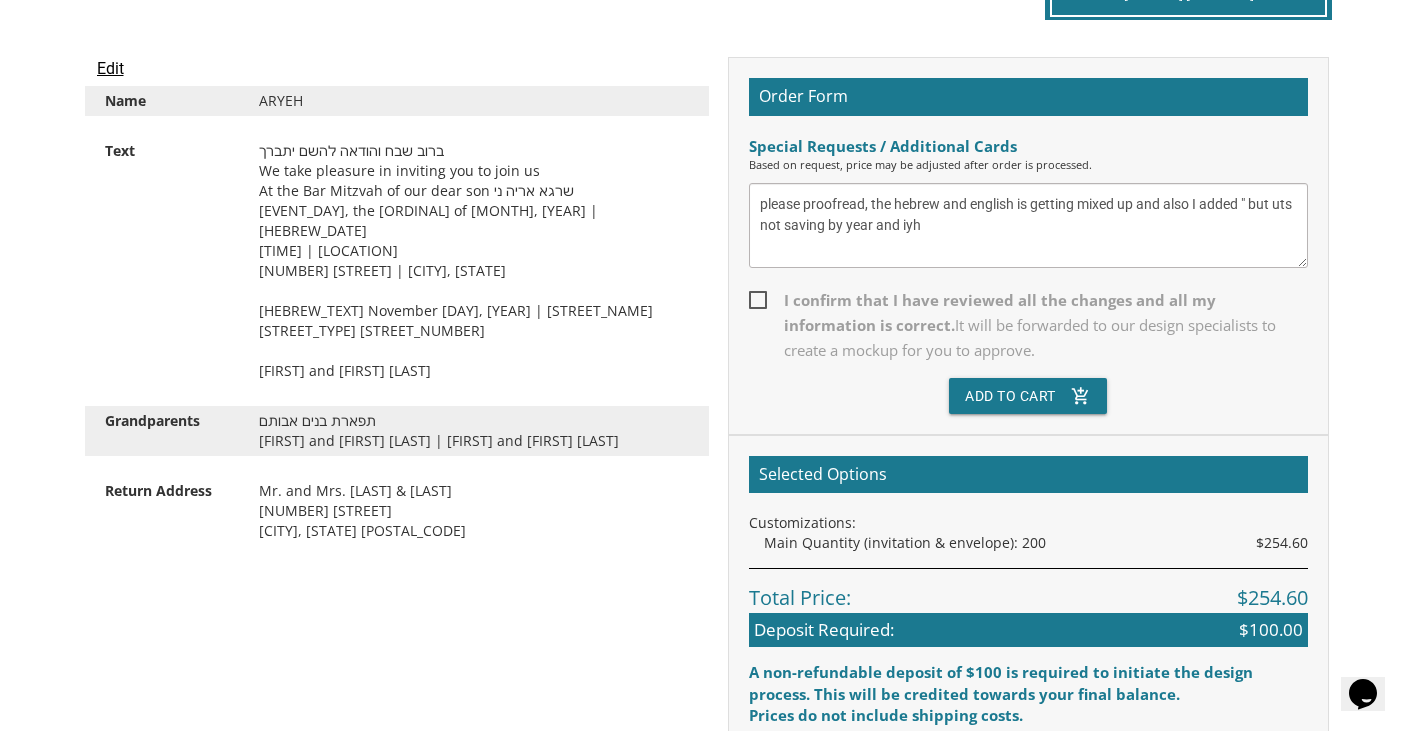 type on "please proofread, the hebrew and english is getting mixed up and also I added " but uts not saving by year and iyh" 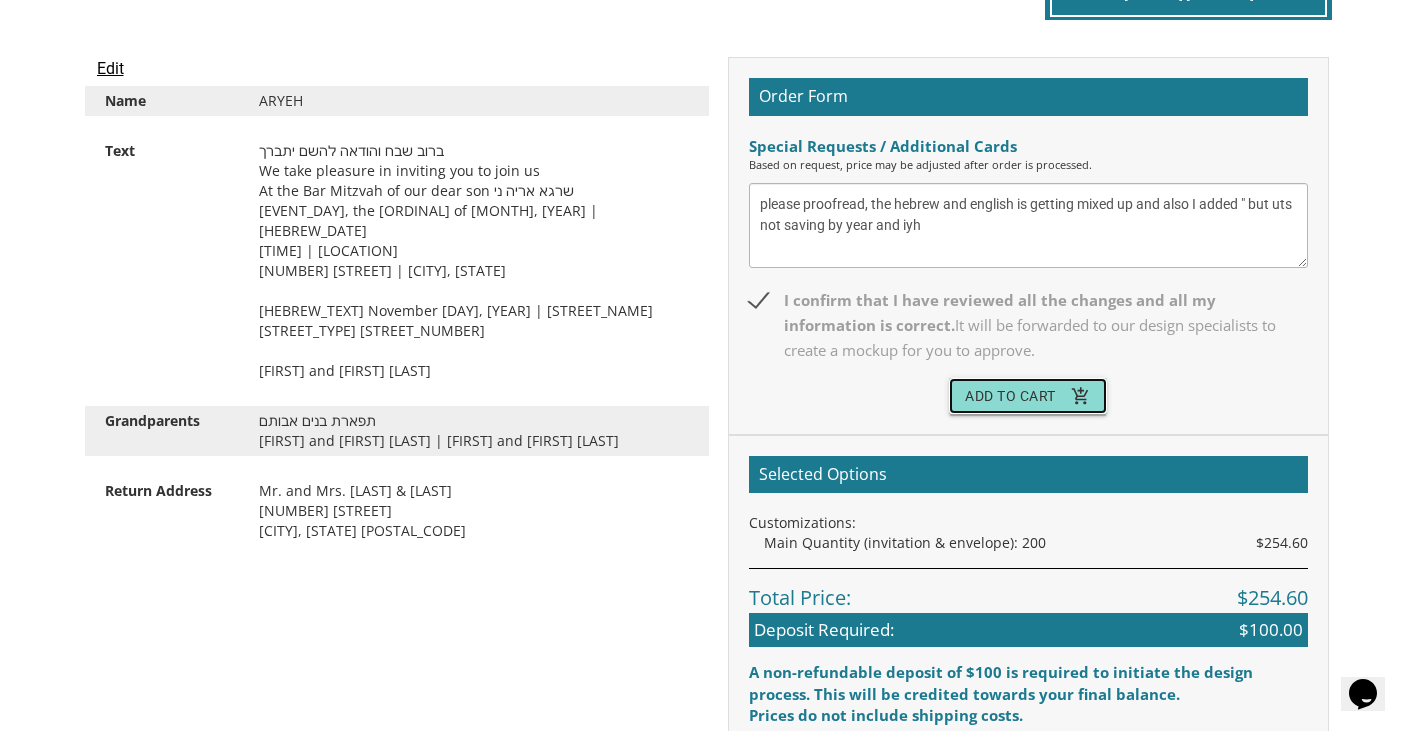 click on "Add To Cart
add_shopping_cart" at bounding box center [1028, 396] 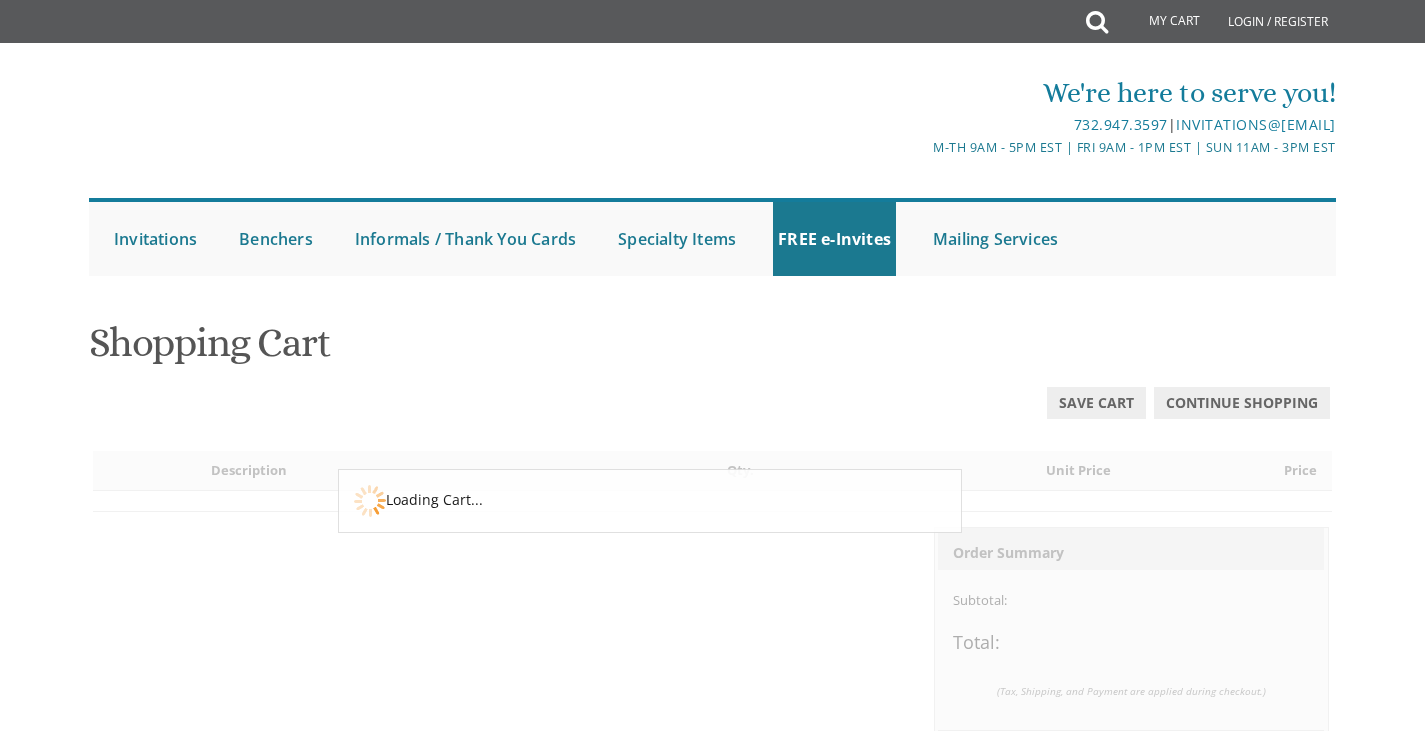 scroll, scrollTop: 0, scrollLeft: 0, axis: both 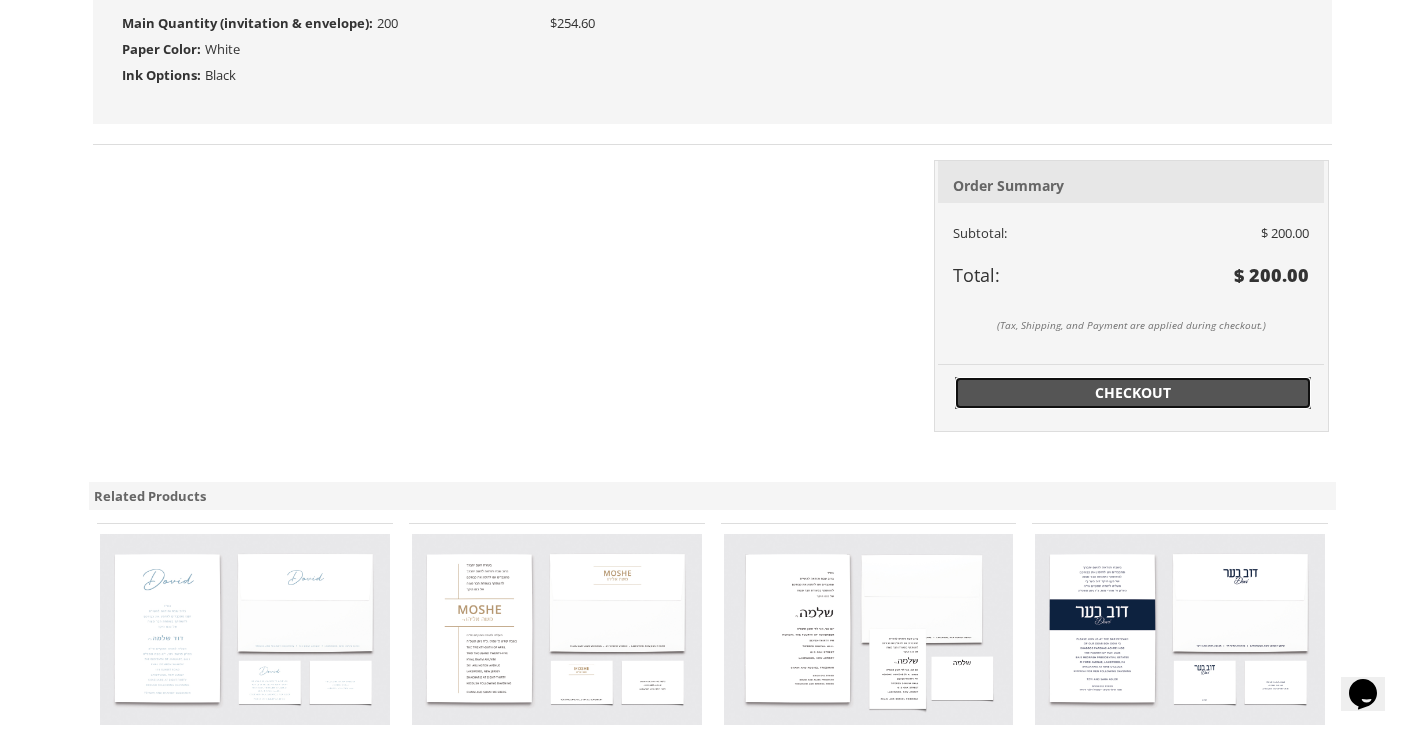 click on "Checkout" at bounding box center (1133, 393) 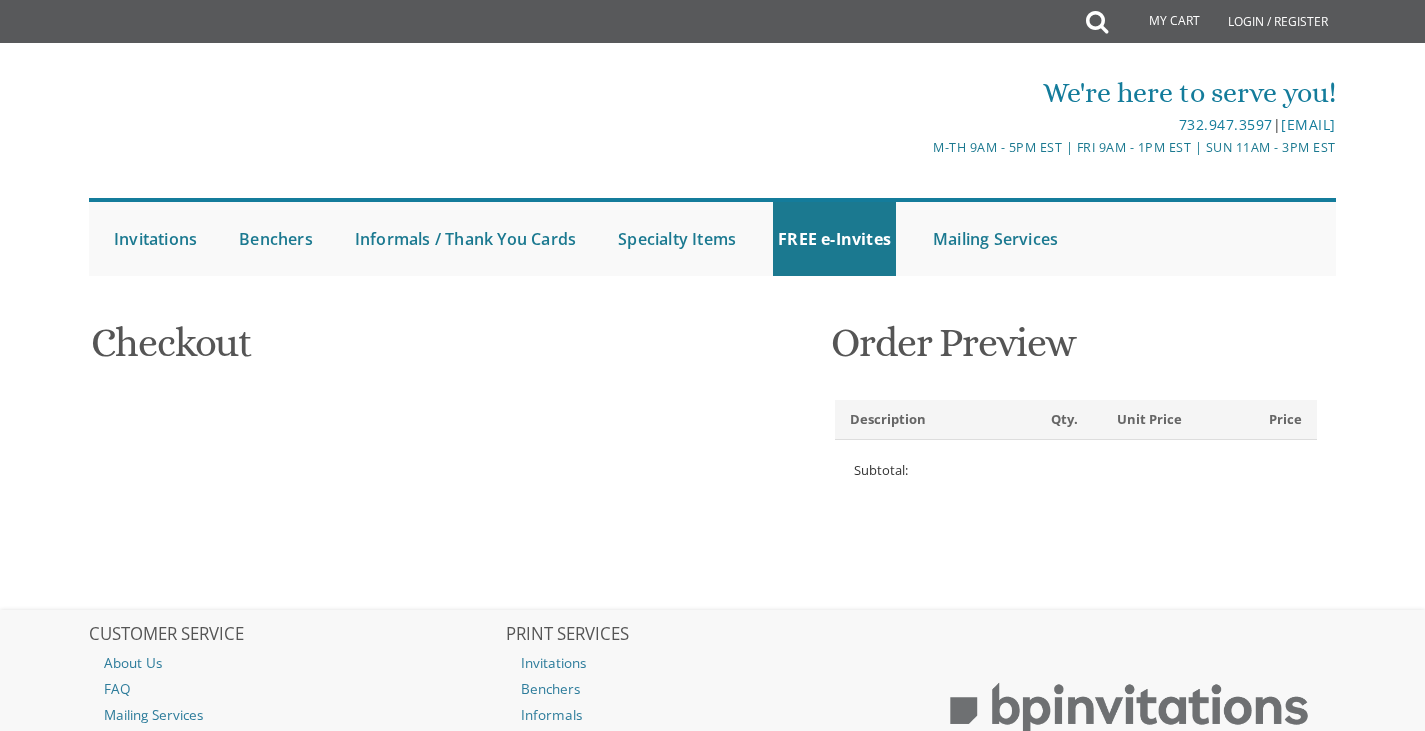 scroll, scrollTop: 0, scrollLeft: 0, axis: both 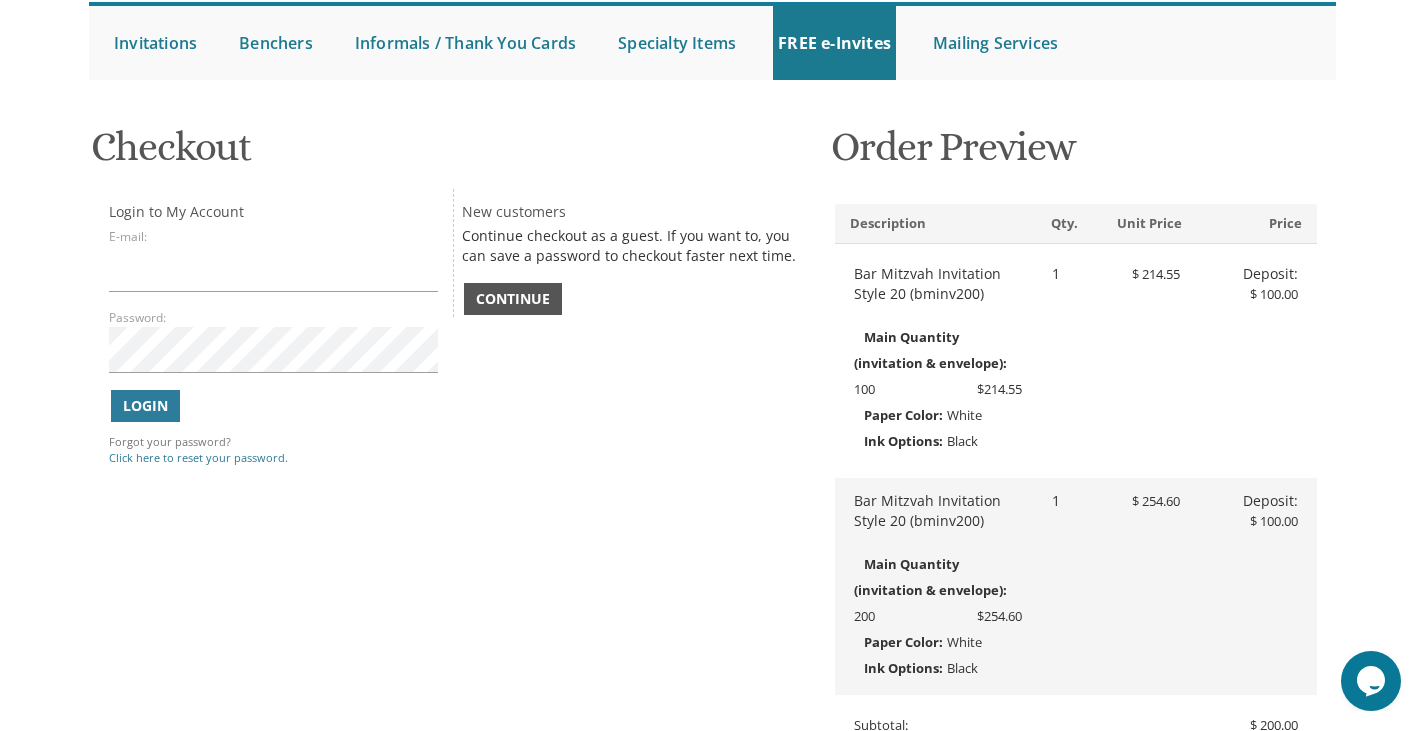 click on "Continue" at bounding box center [513, 299] 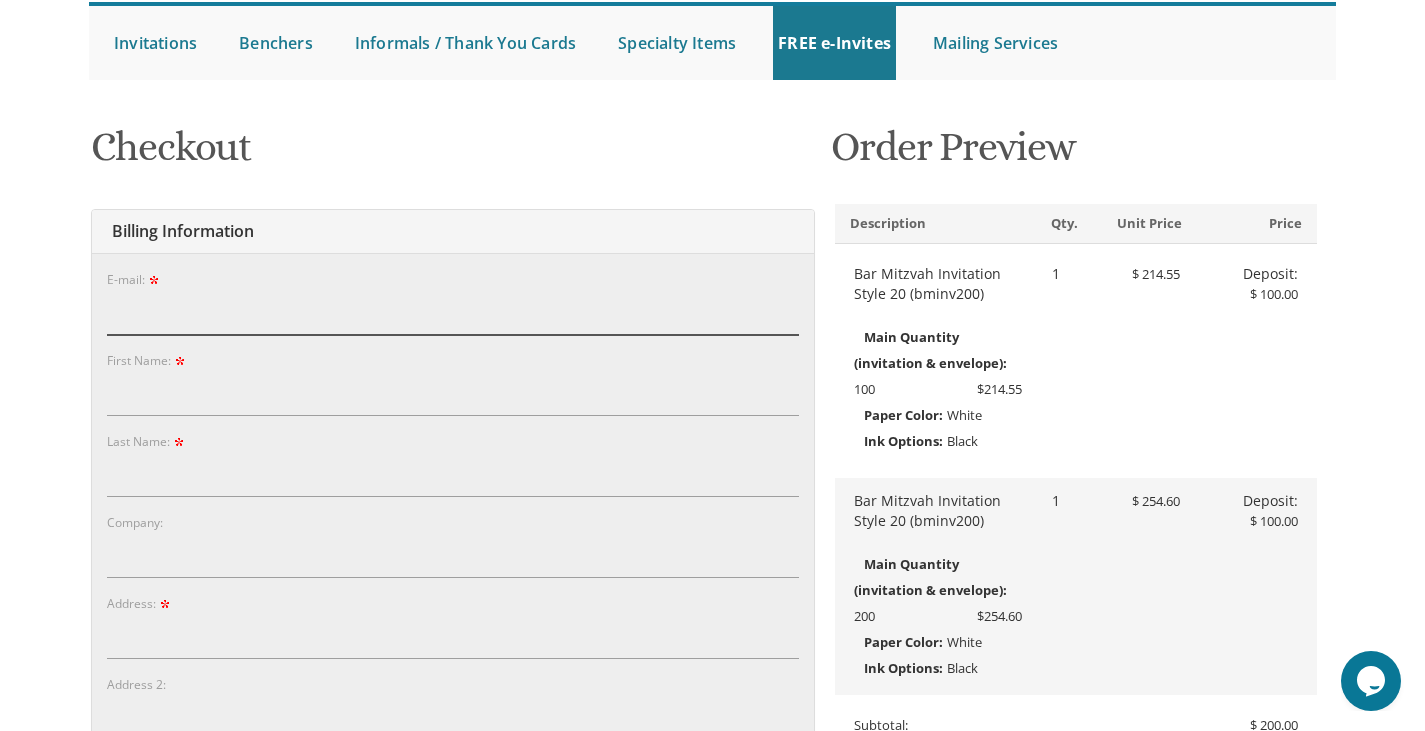click on "E-mail:" at bounding box center (453, 312) 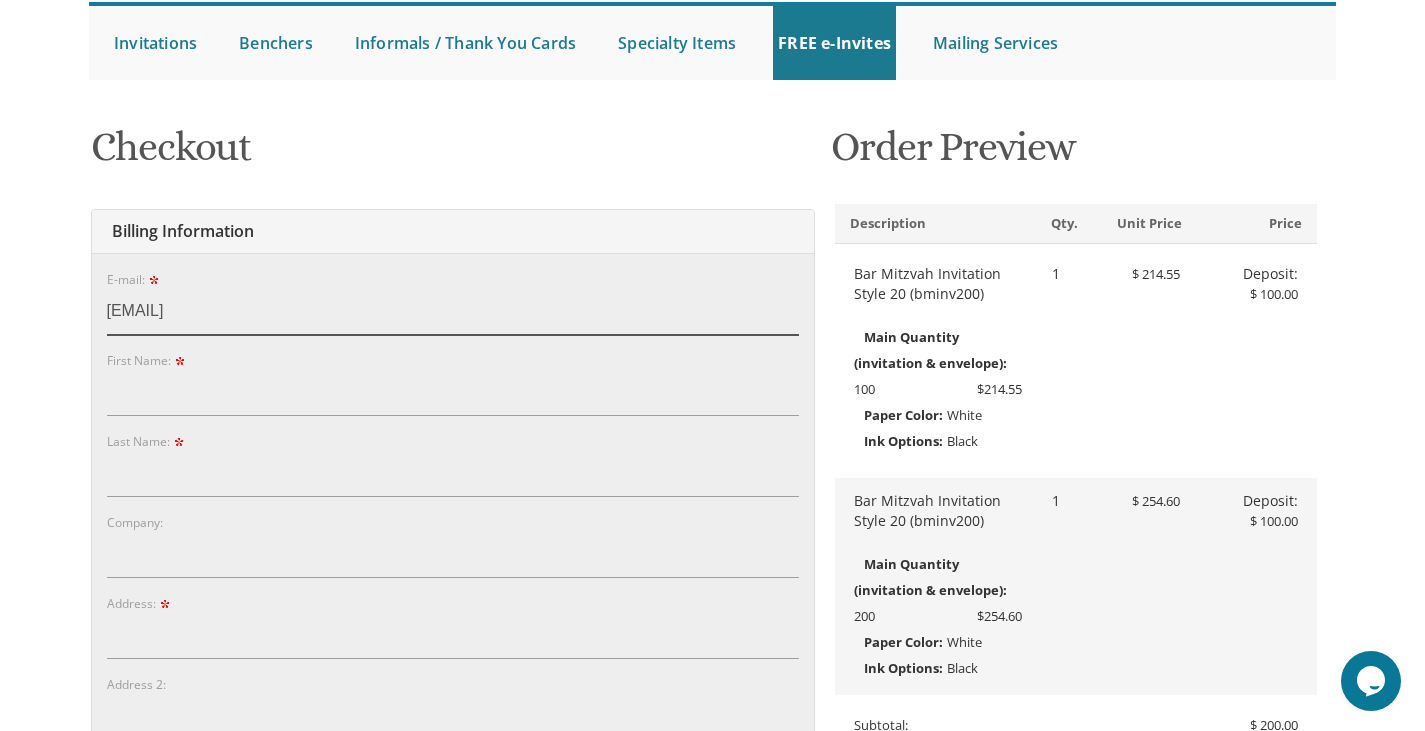 type on "soelbaum@gmail.com" 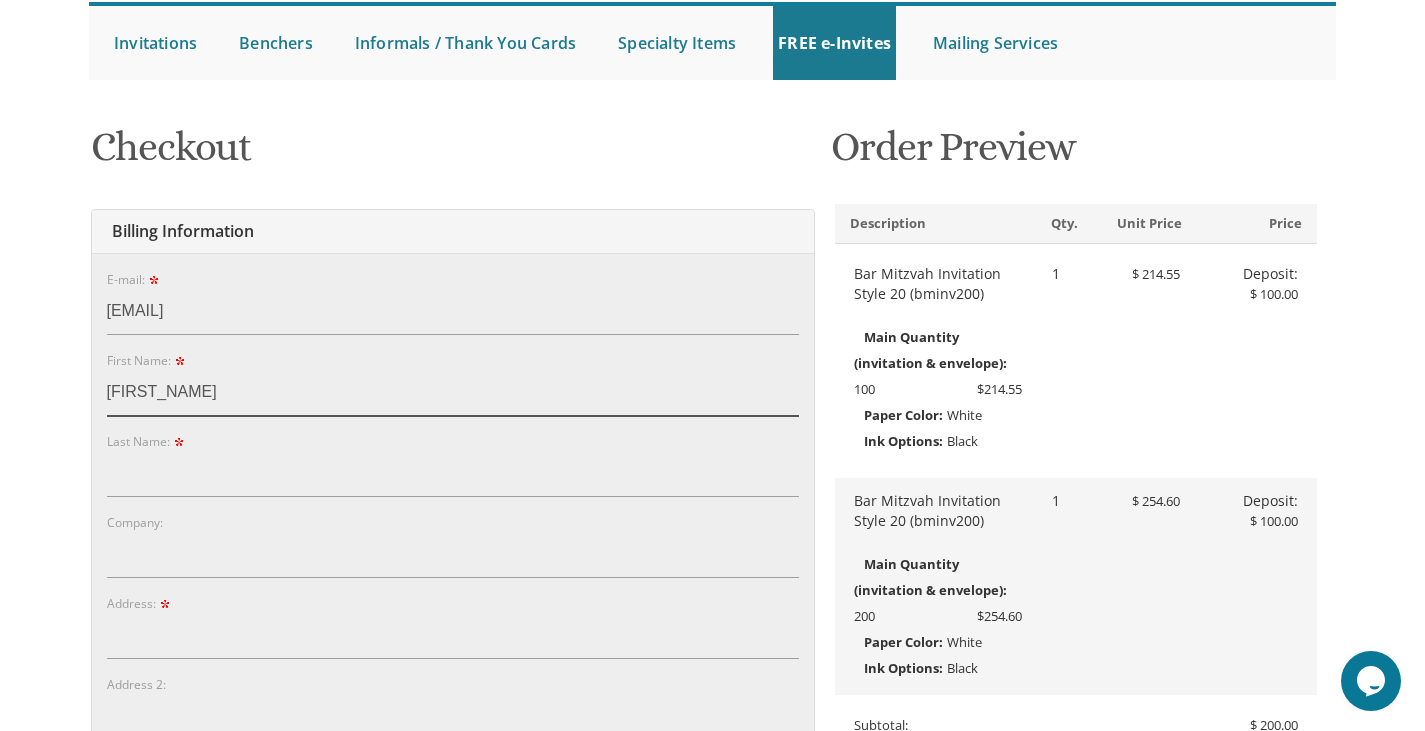 type on "Tzvi" 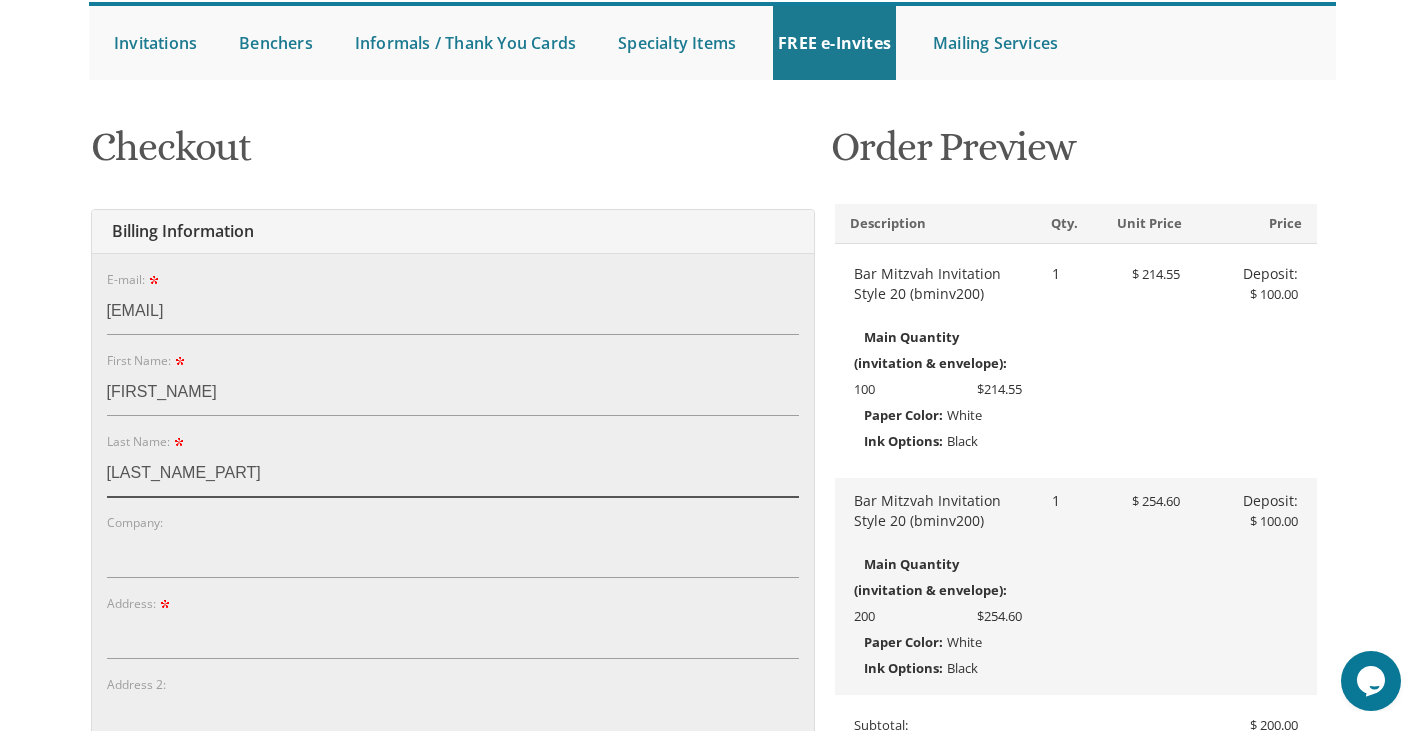 type on "Oelbaum" 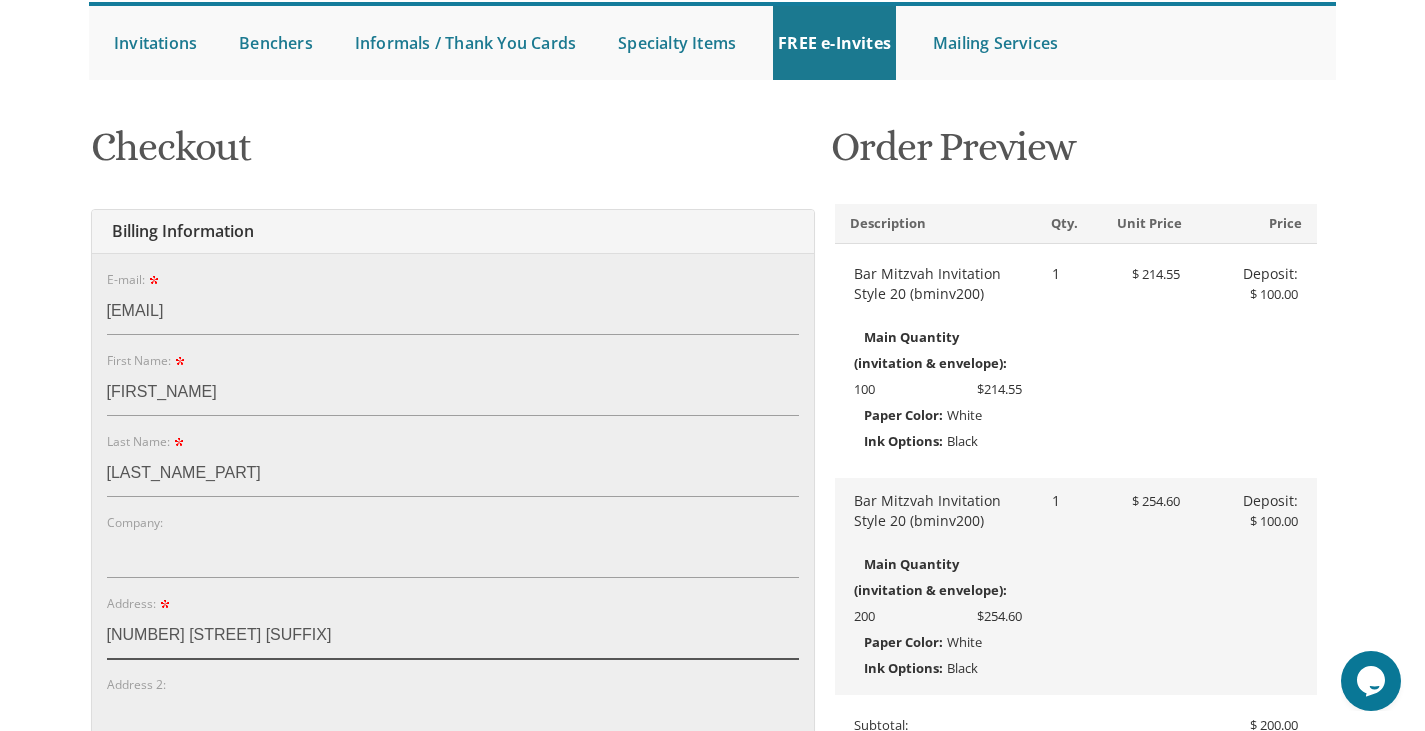 type on "[NUMBER] [STREET] [STREET_NAME]" 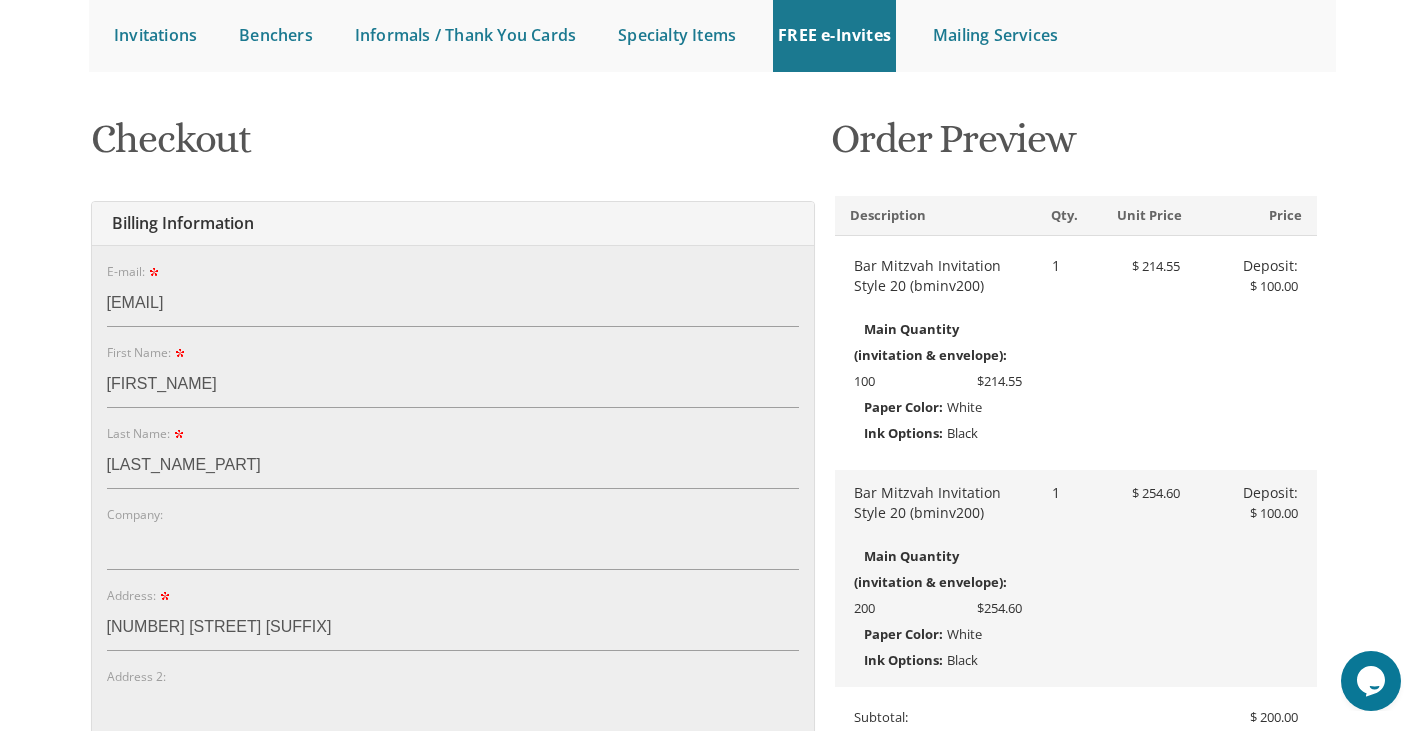scroll, scrollTop: 635, scrollLeft: 0, axis: vertical 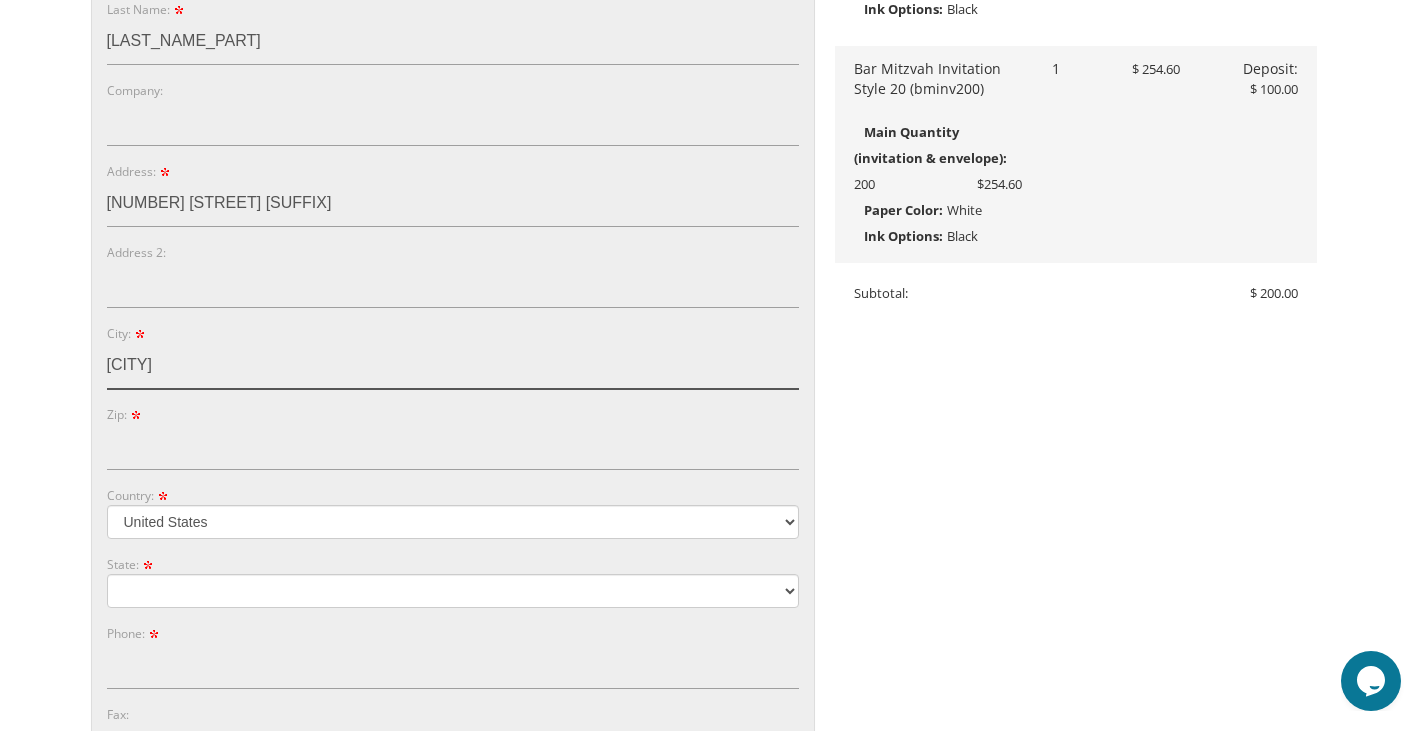 type on "toms river" 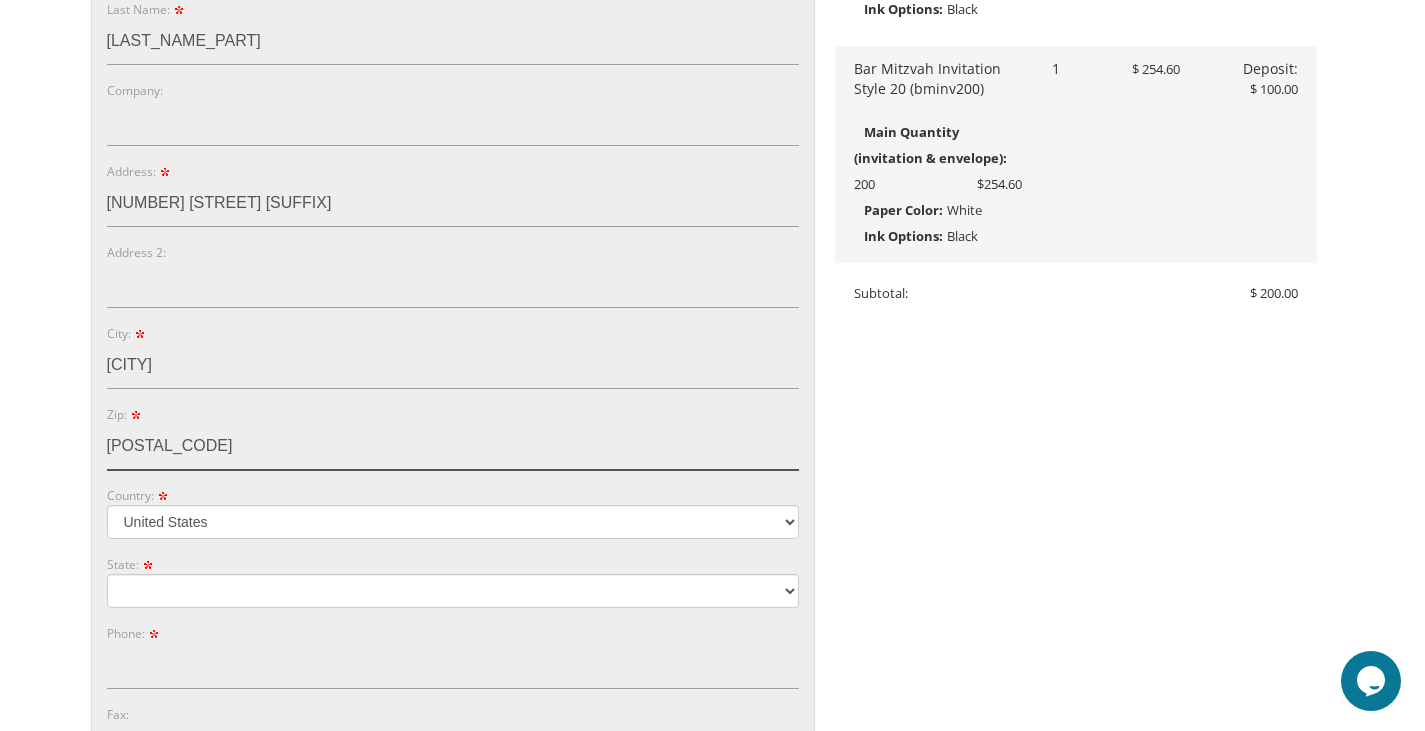 type on "08755" 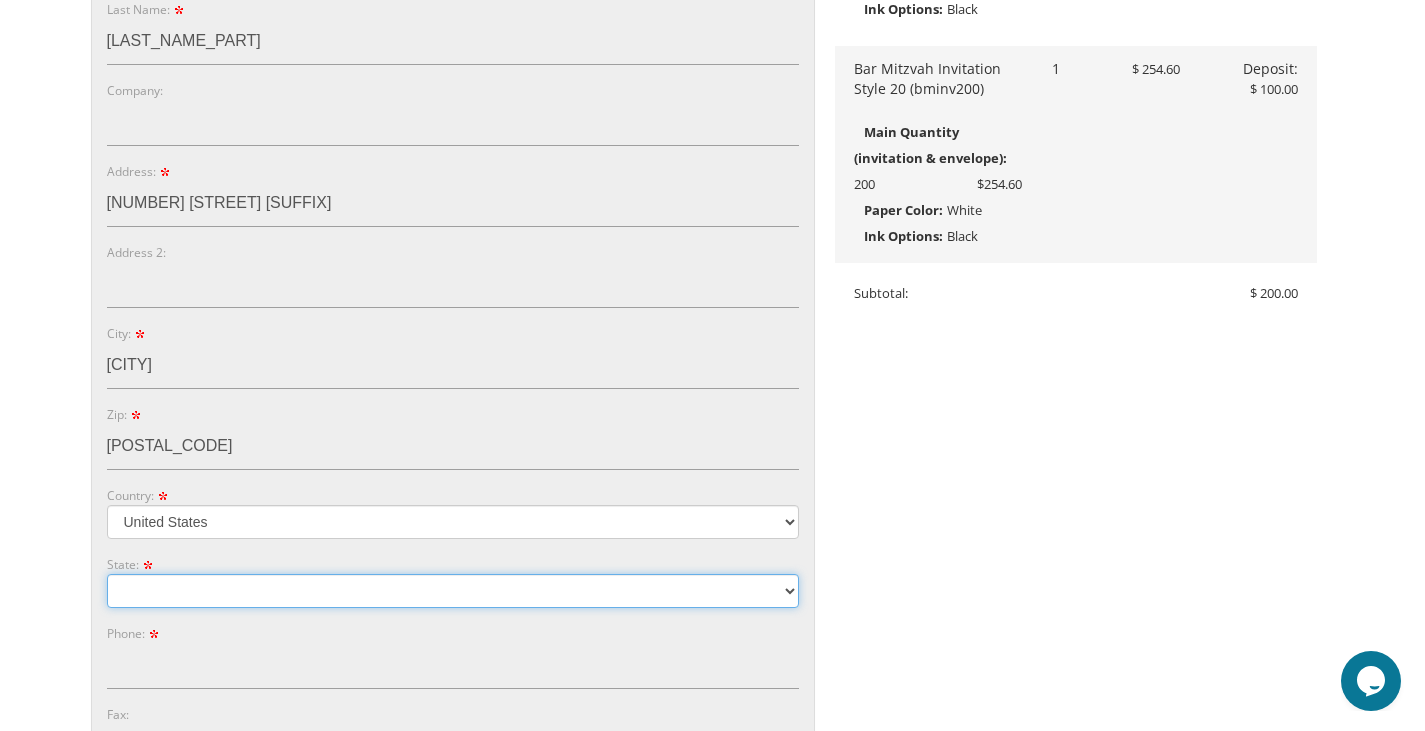 select on "NJ" 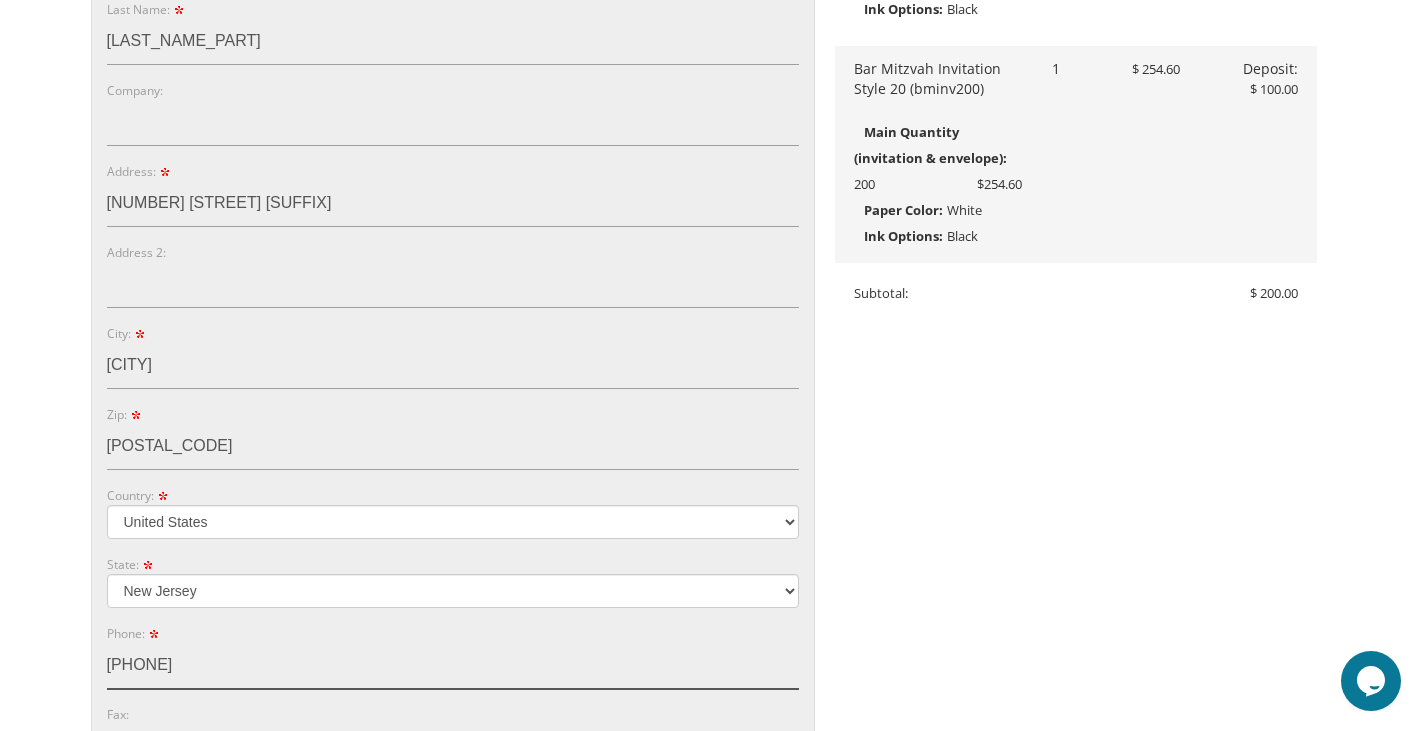 type on "[PHONE]" 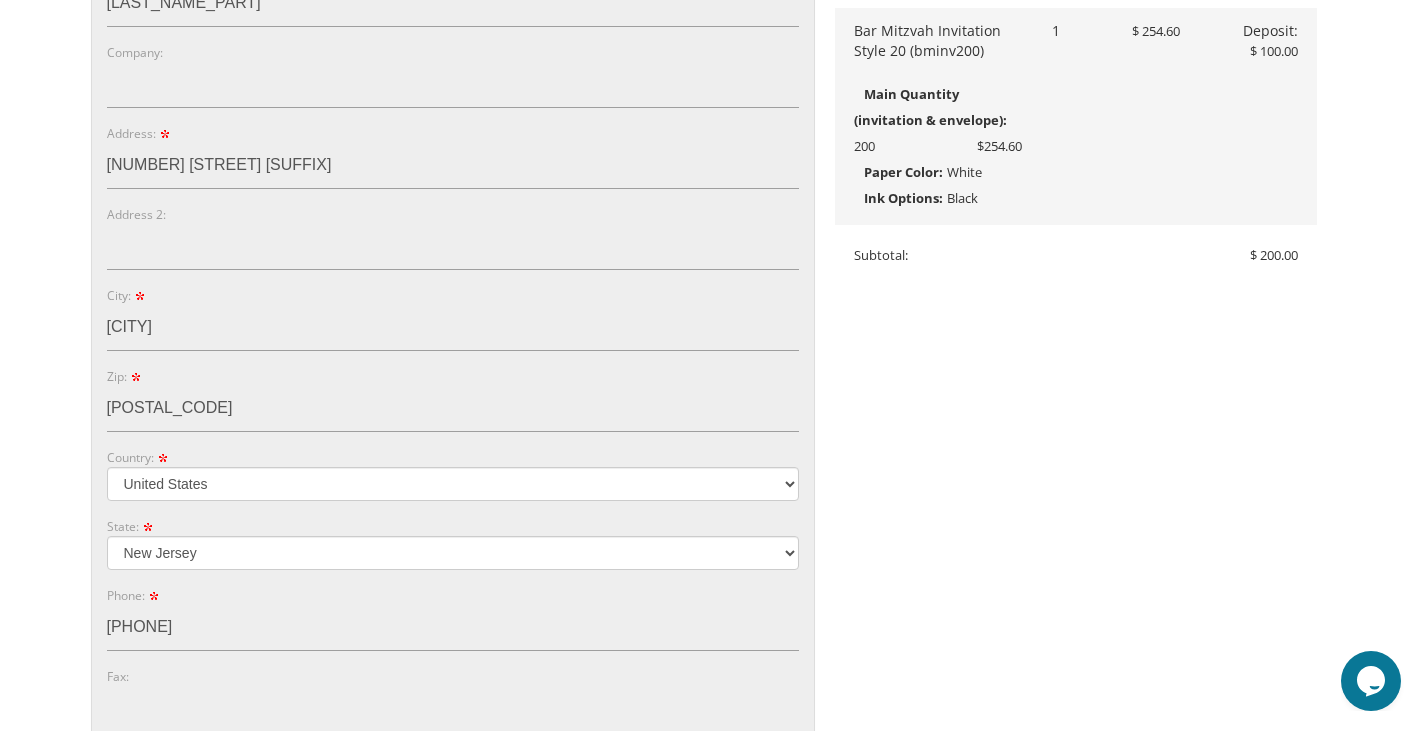 scroll, scrollTop: 1087, scrollLeft: 0, axis: vertical 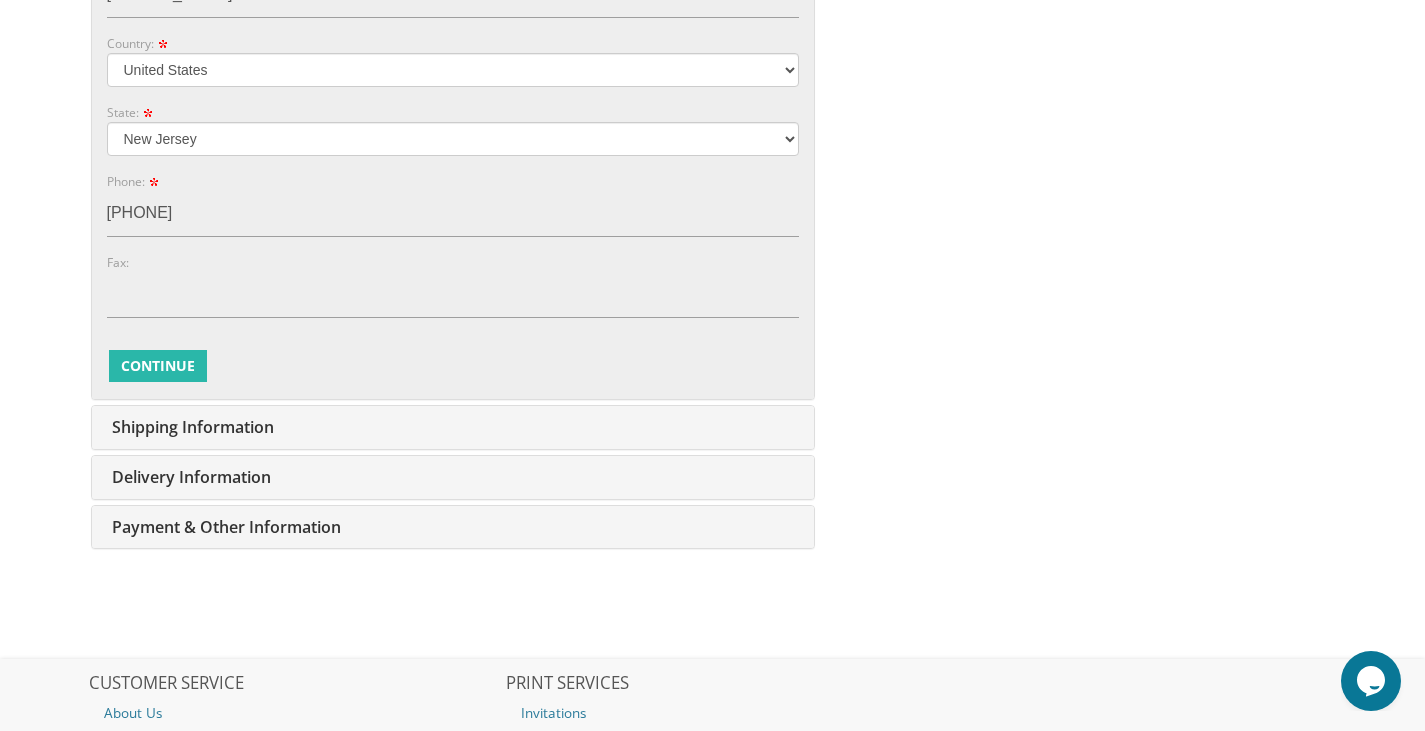 type 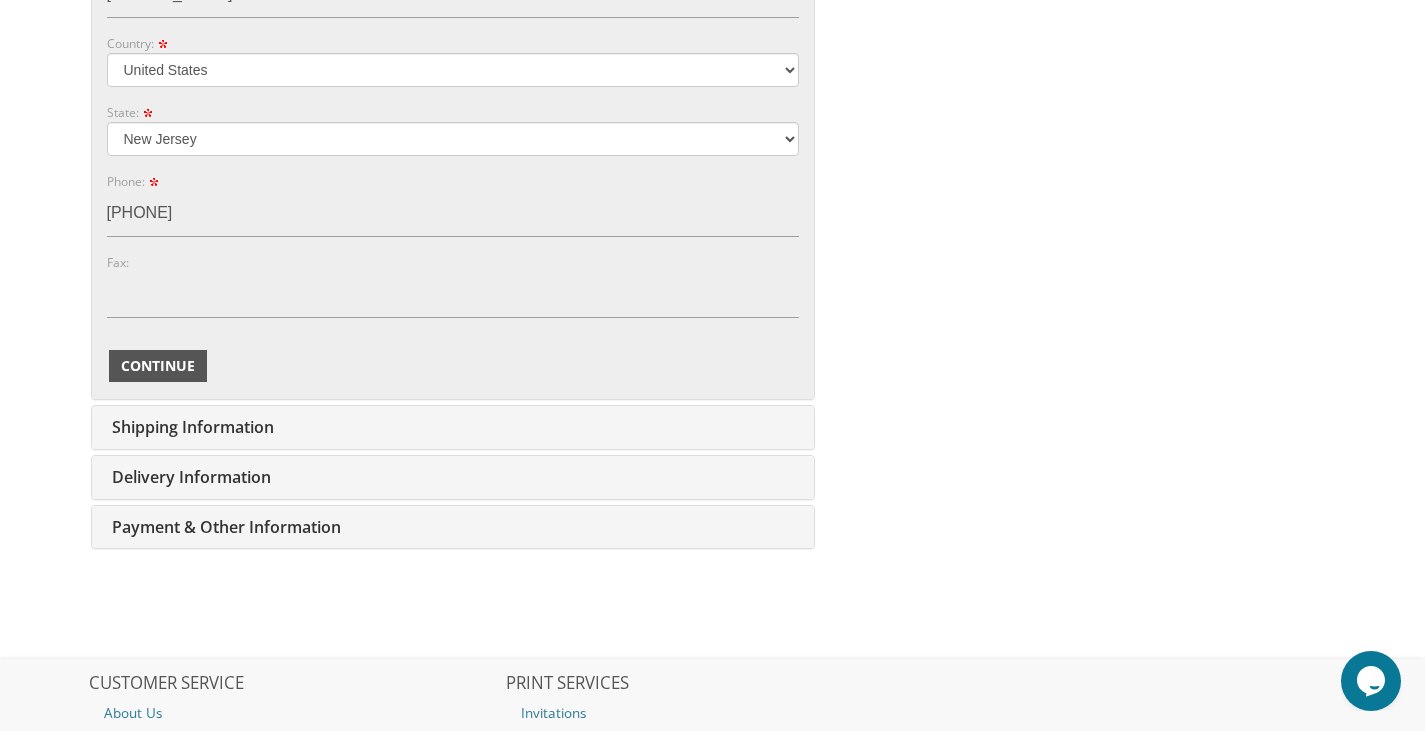 click on "Continue" at bounding box center (158, 366) 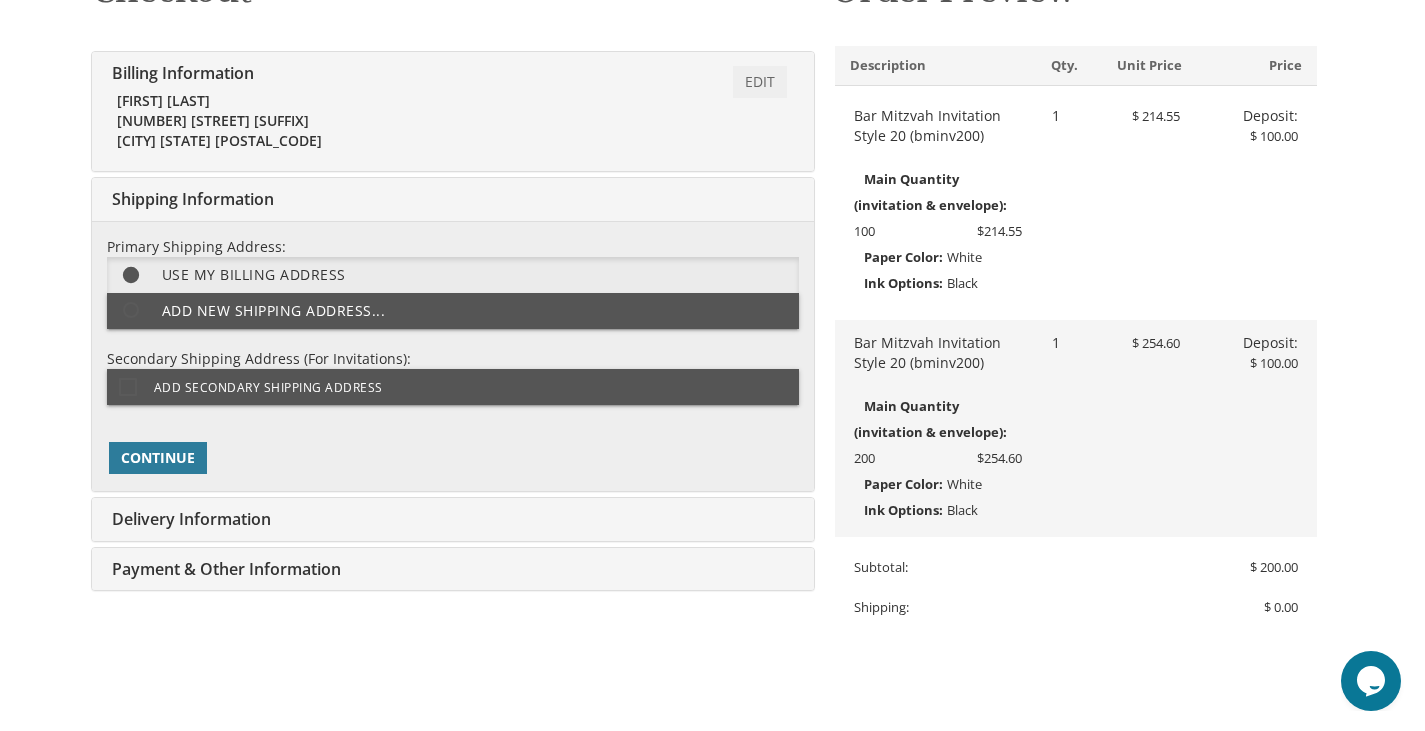 scroll, scrollTop: 360, scrollLeft: 0, axis: vertical 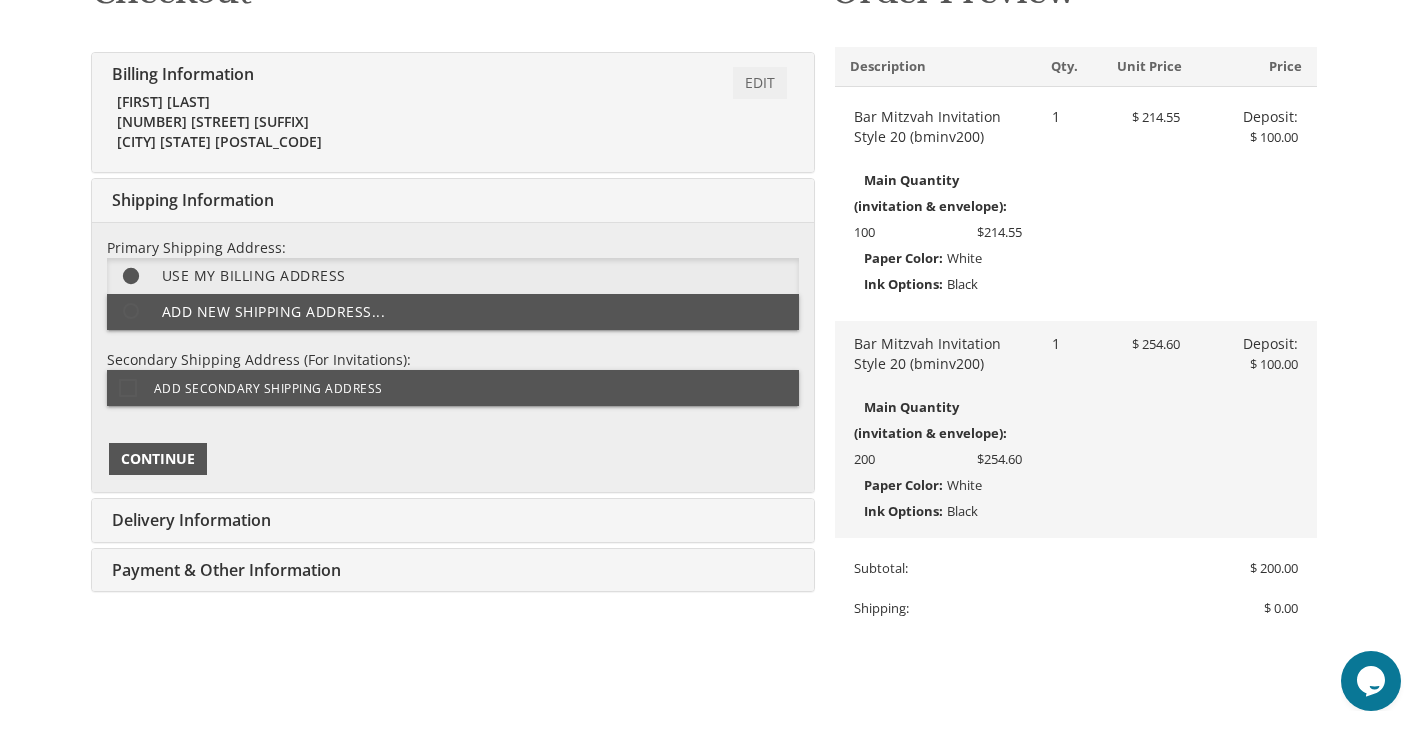 click on "Continue" at bounding box center [158, 459] 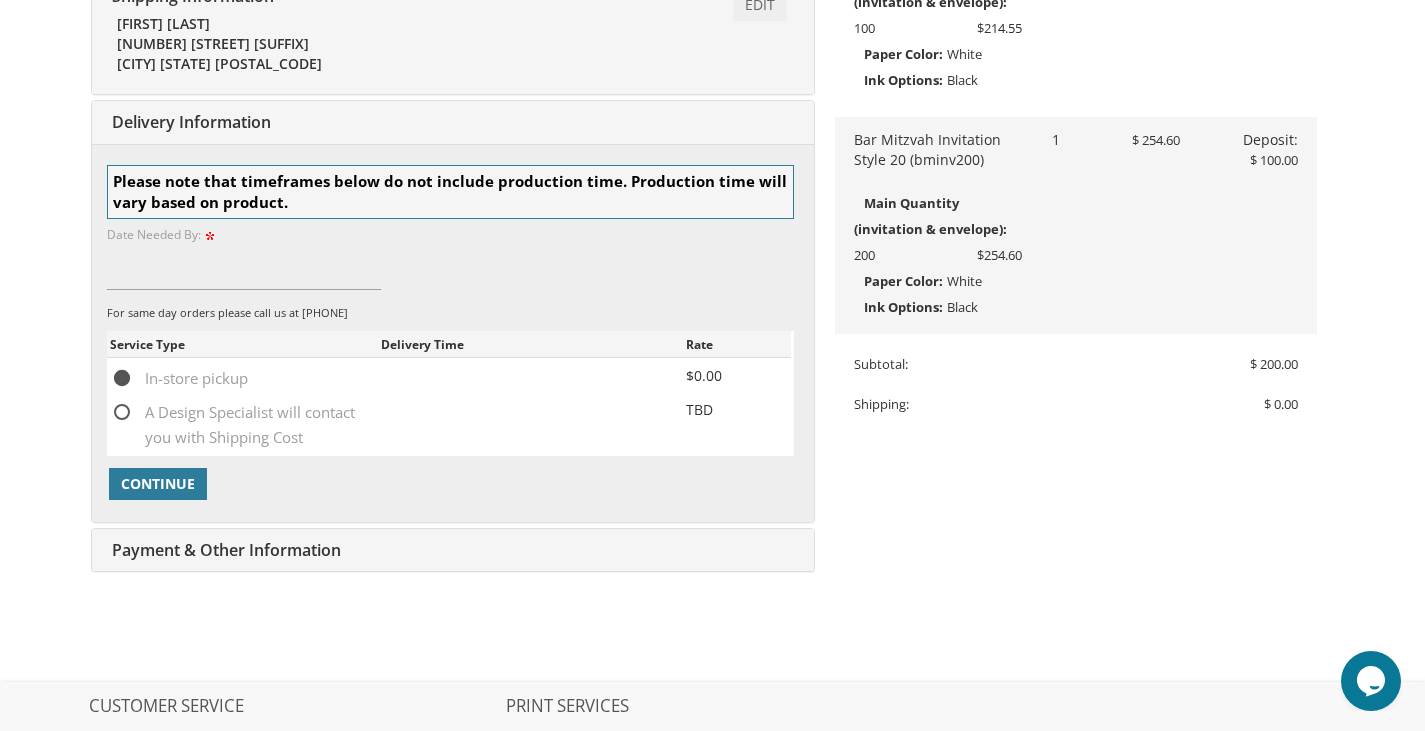 scroll, scrollTop: 627, scrollLeft: 0, axis: vertical 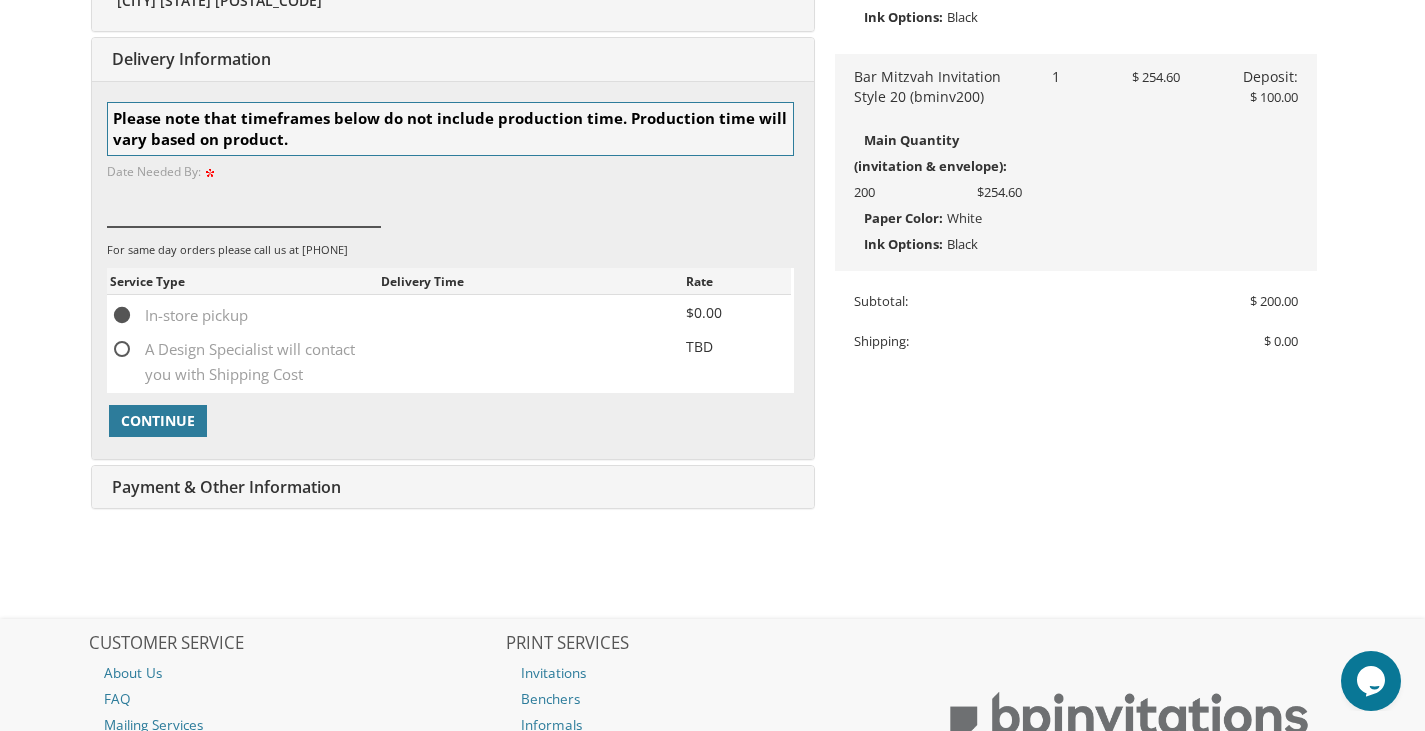 click at bounding box center (244, 204) 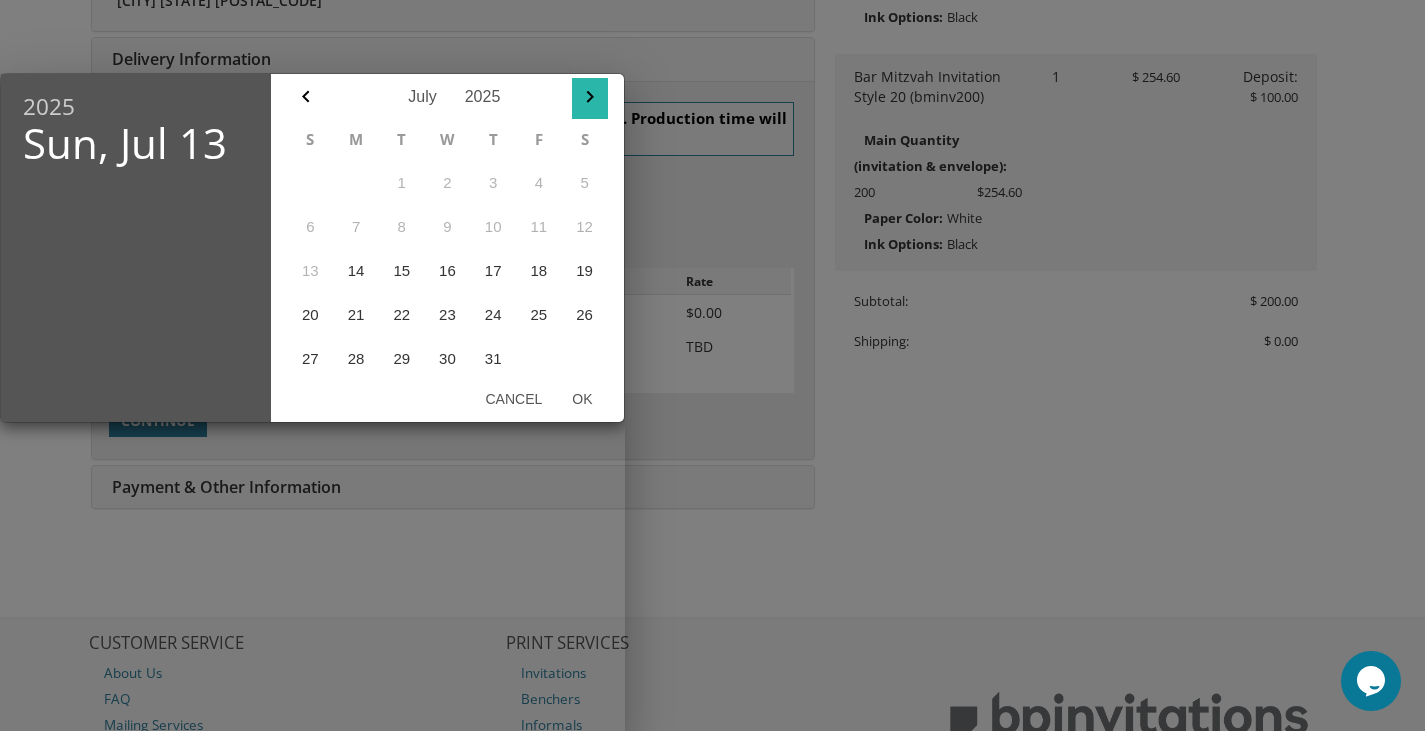 click 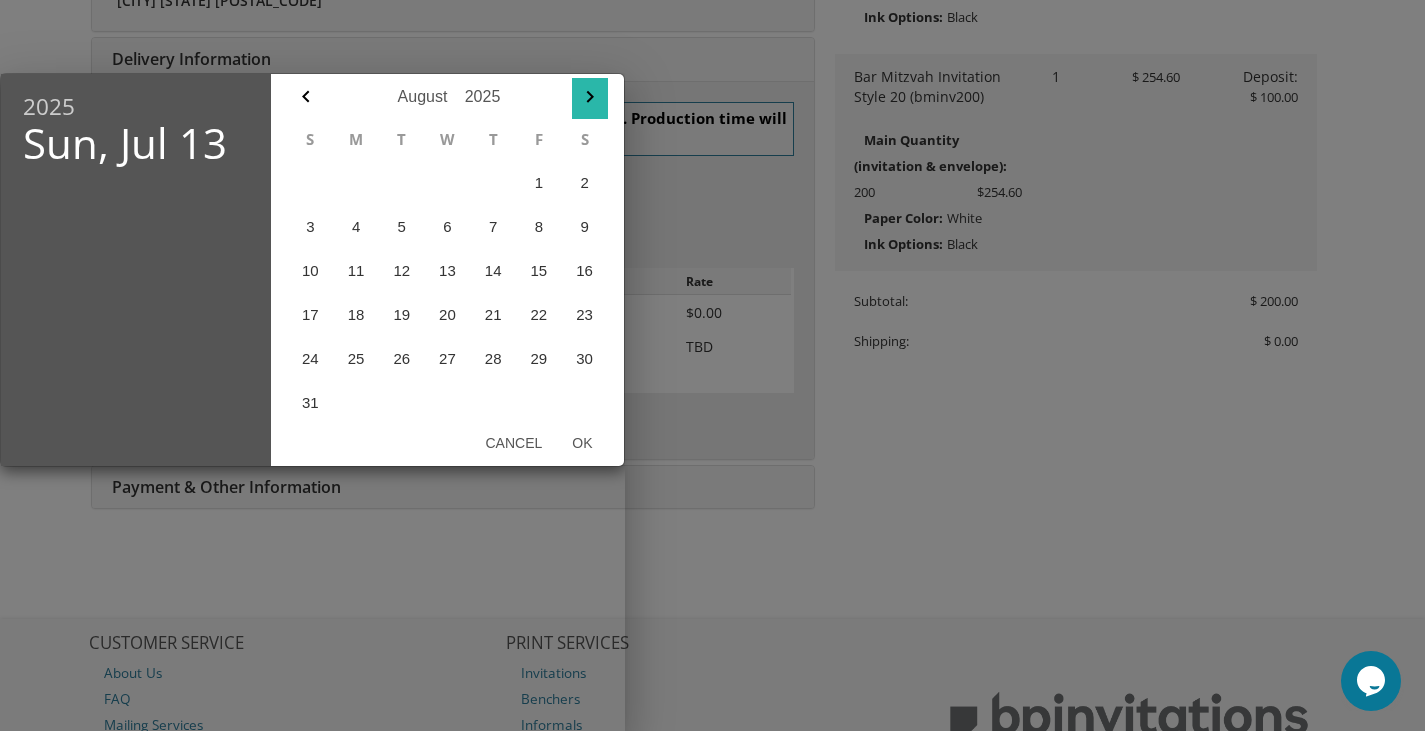 click 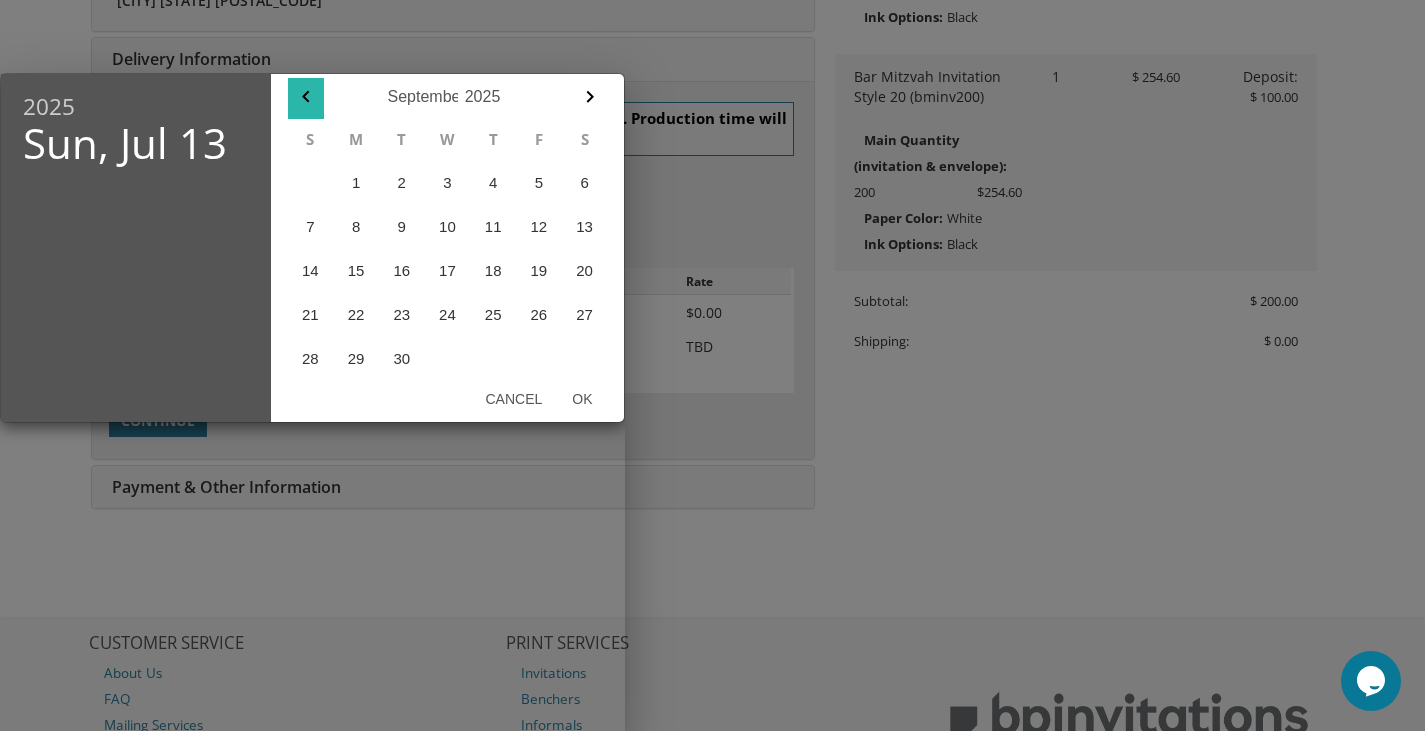 click 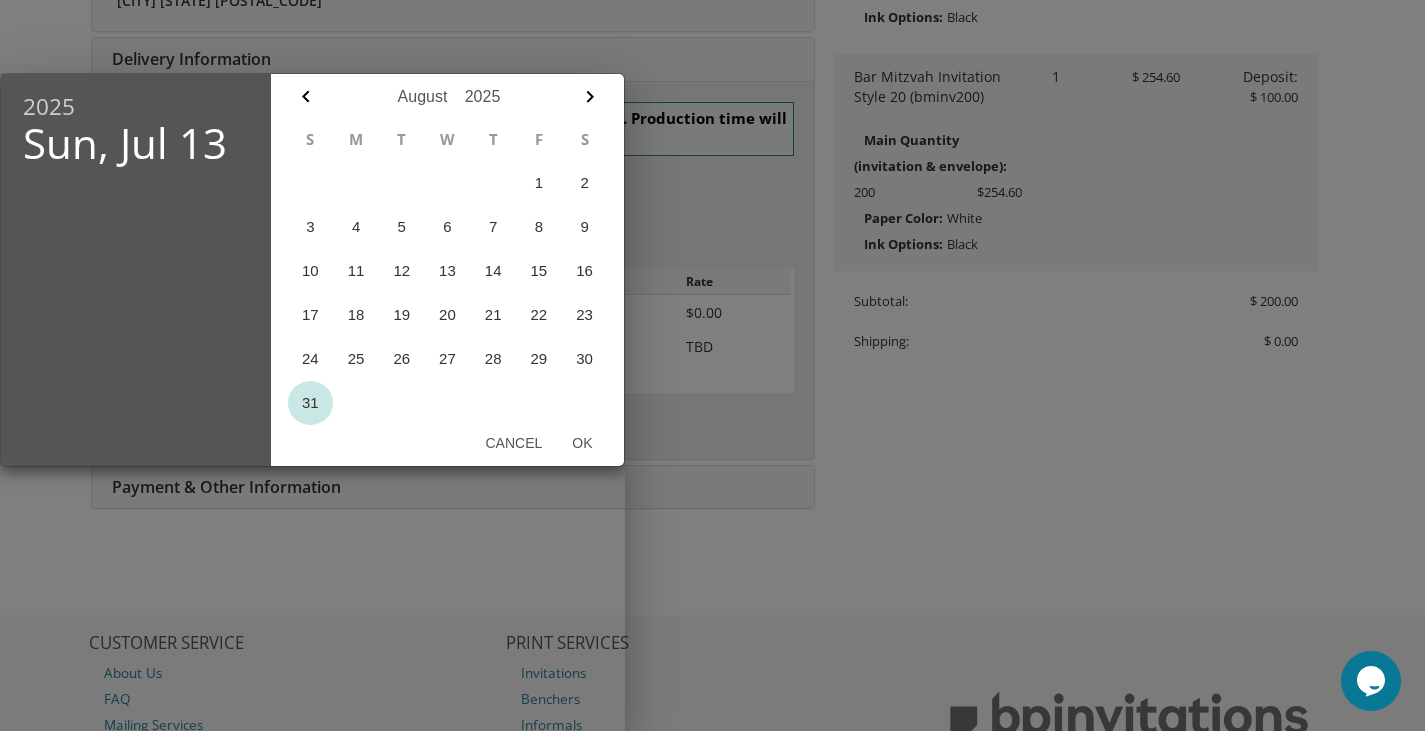 click on "31" at bounding box center [311, 403] 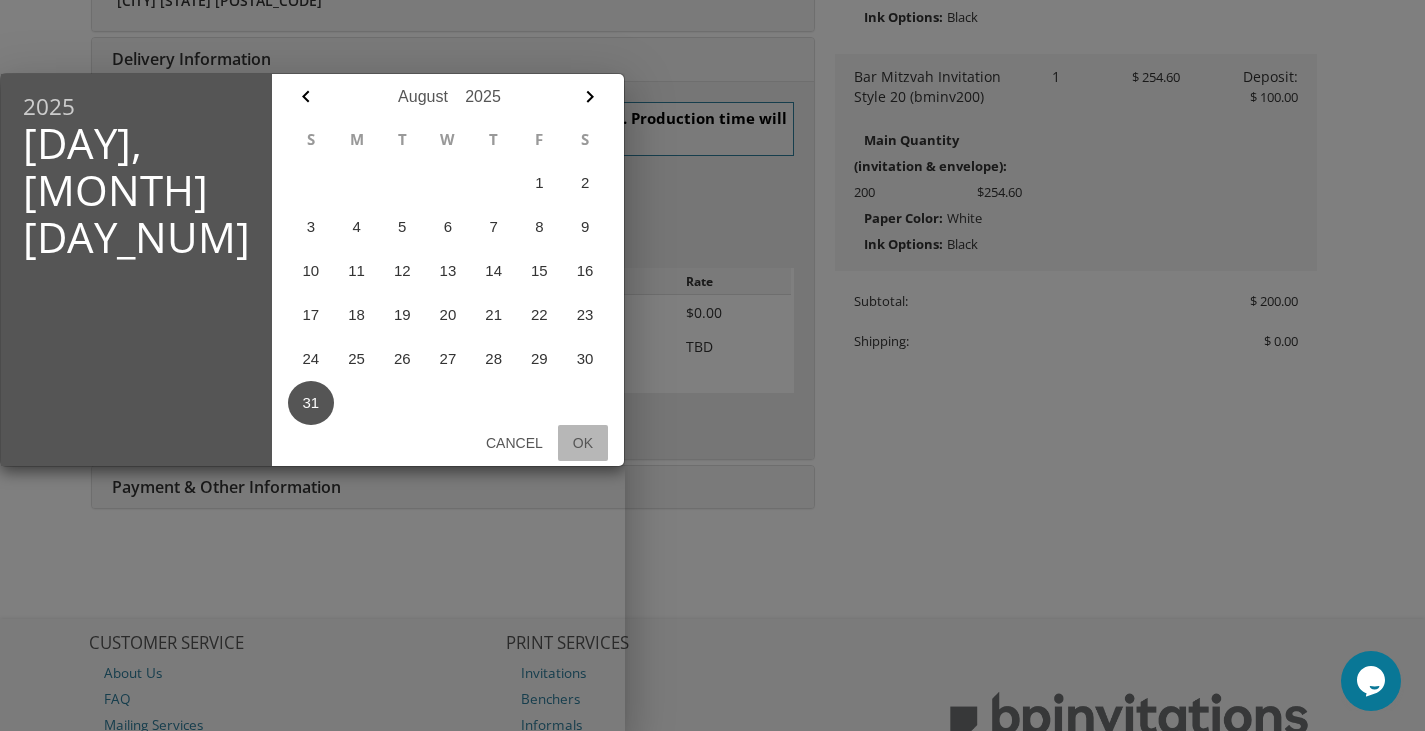 click on "Ok" at bounding box center [583, 443] 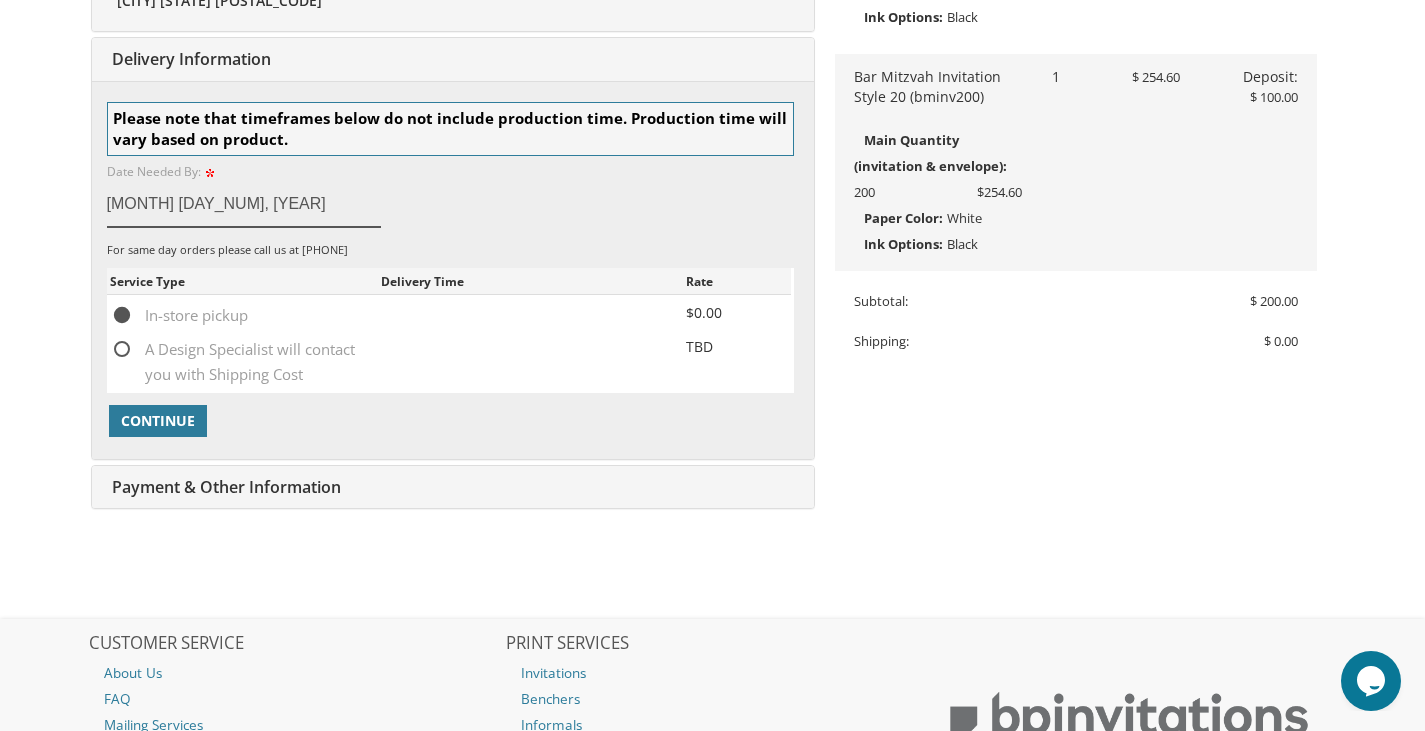 click on "Aug 31, 2025" at bounding box center [244, 204] 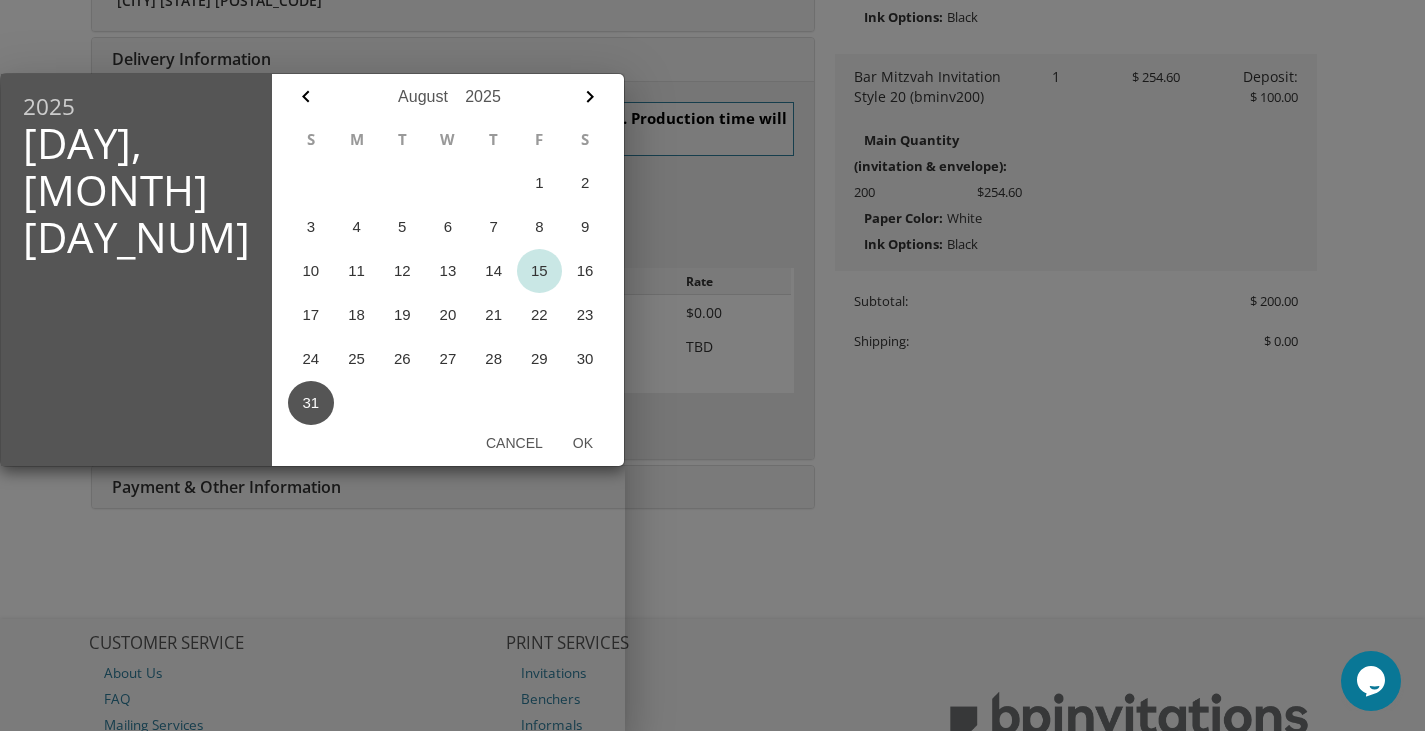click on "15" at bounding box center (540, 271) 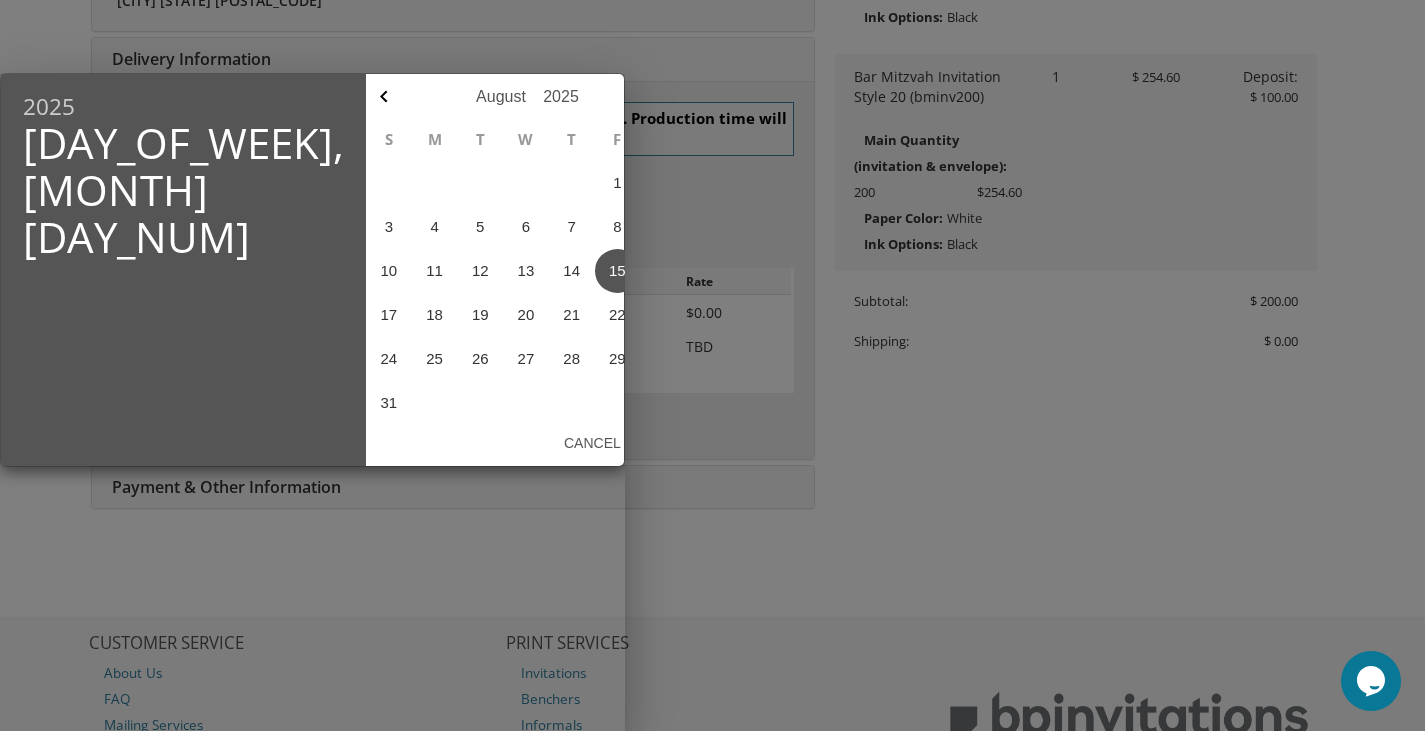 click on "Ok" at bounding box center [661, 443] 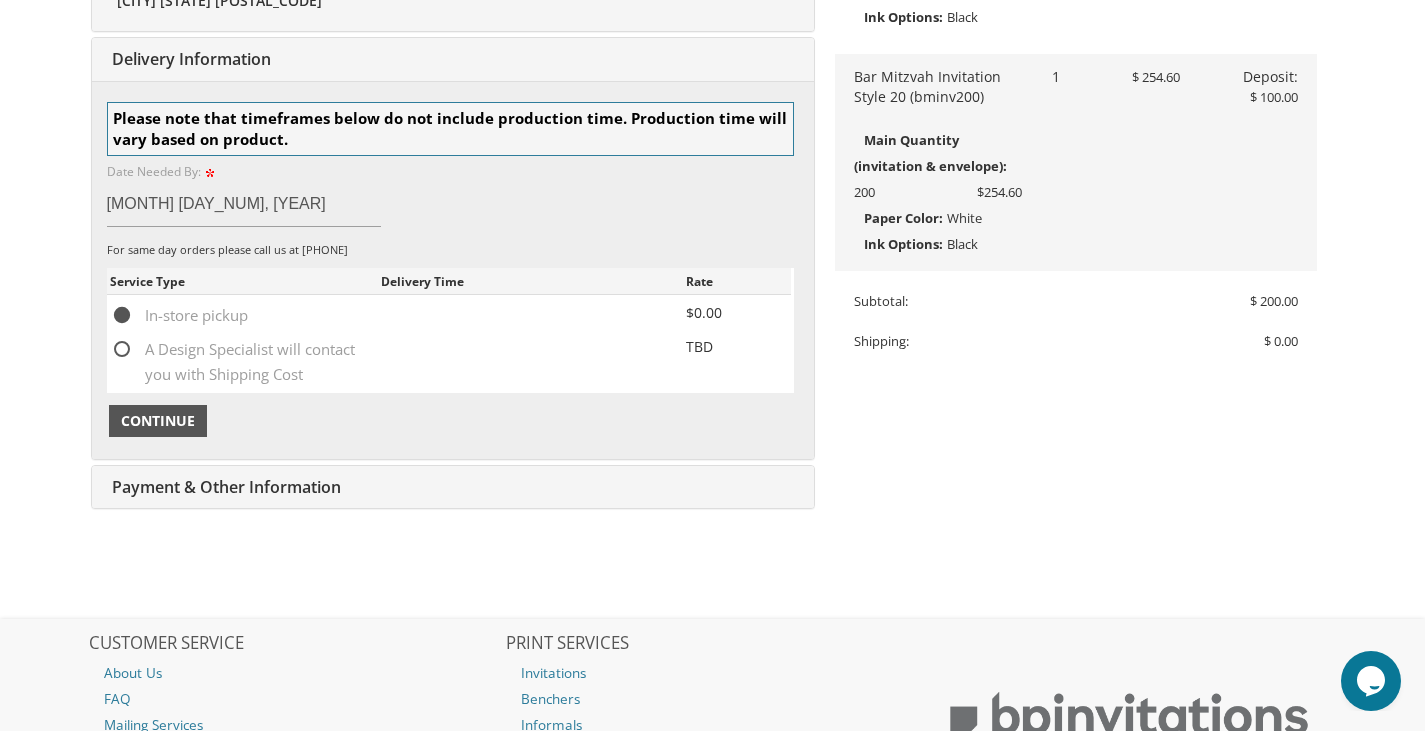 click on "Continue" at bounding box center (158, 421) 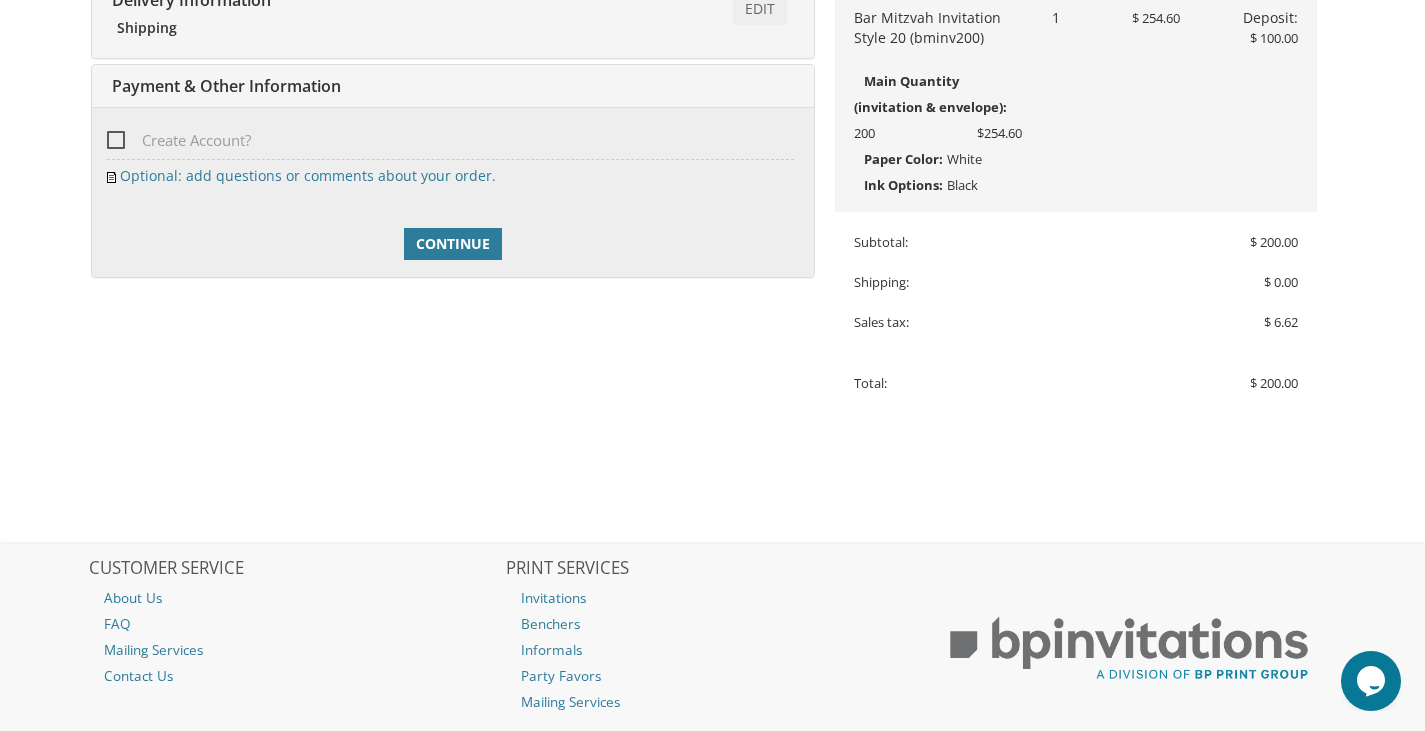 scroll, scrollTop: 713, scrollLeft: 0, axis: vertical 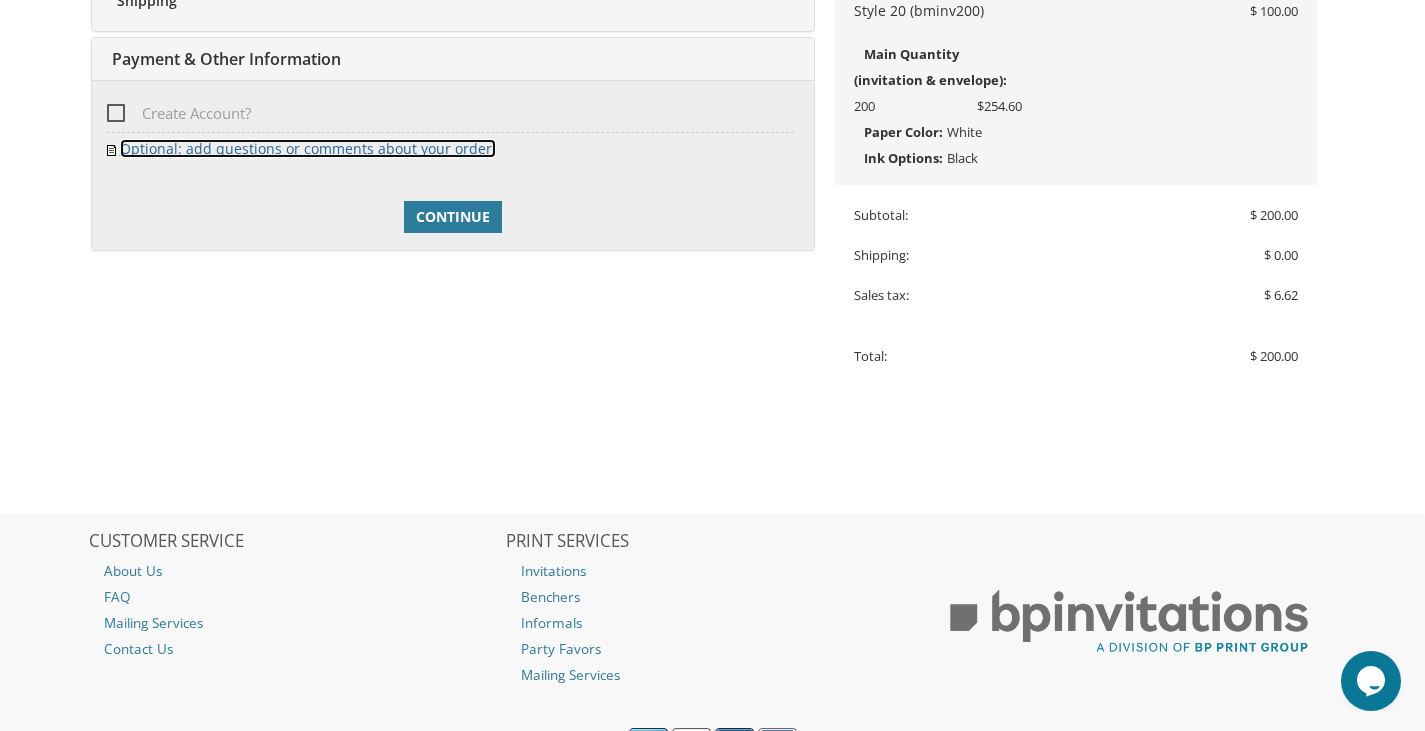 click on "Optional: add questions or comments about your order." at bounding box center [308, 148] 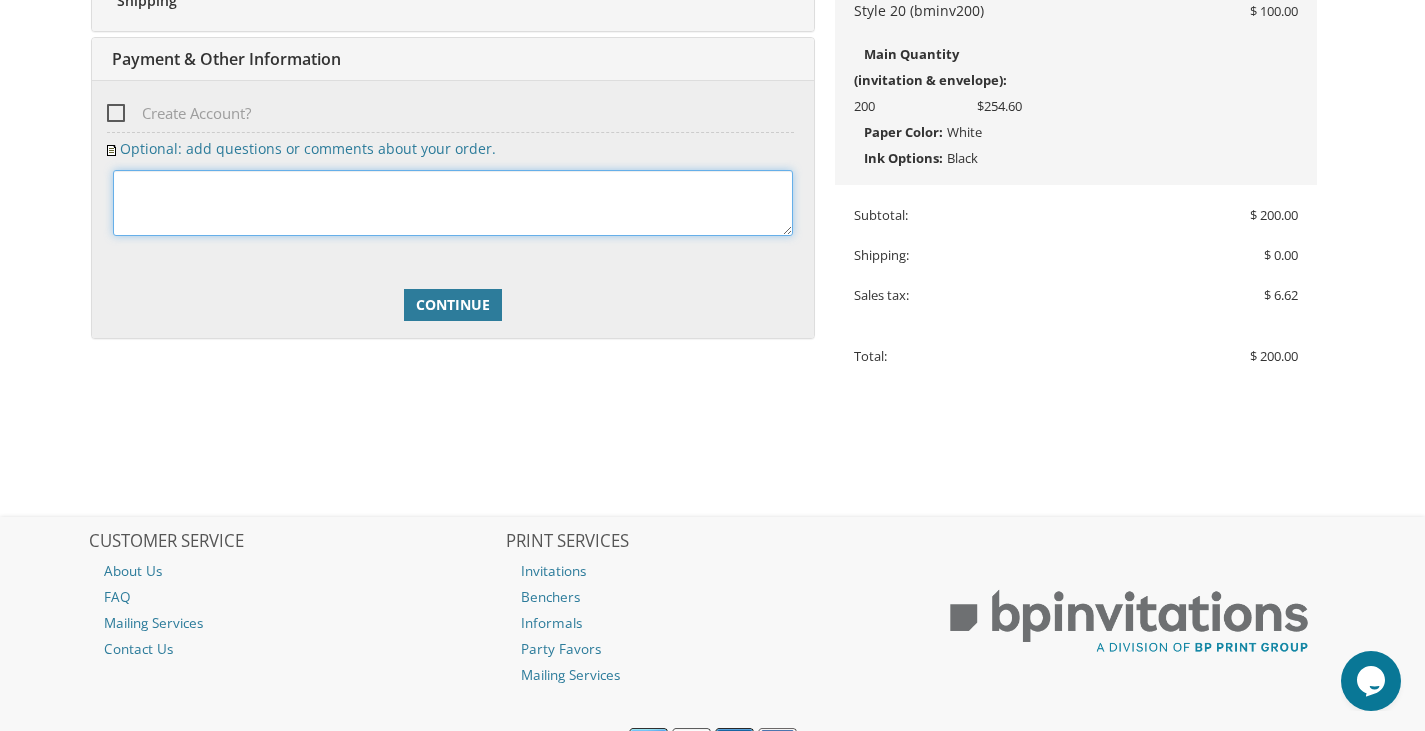 click at bounding box center (453, 203) 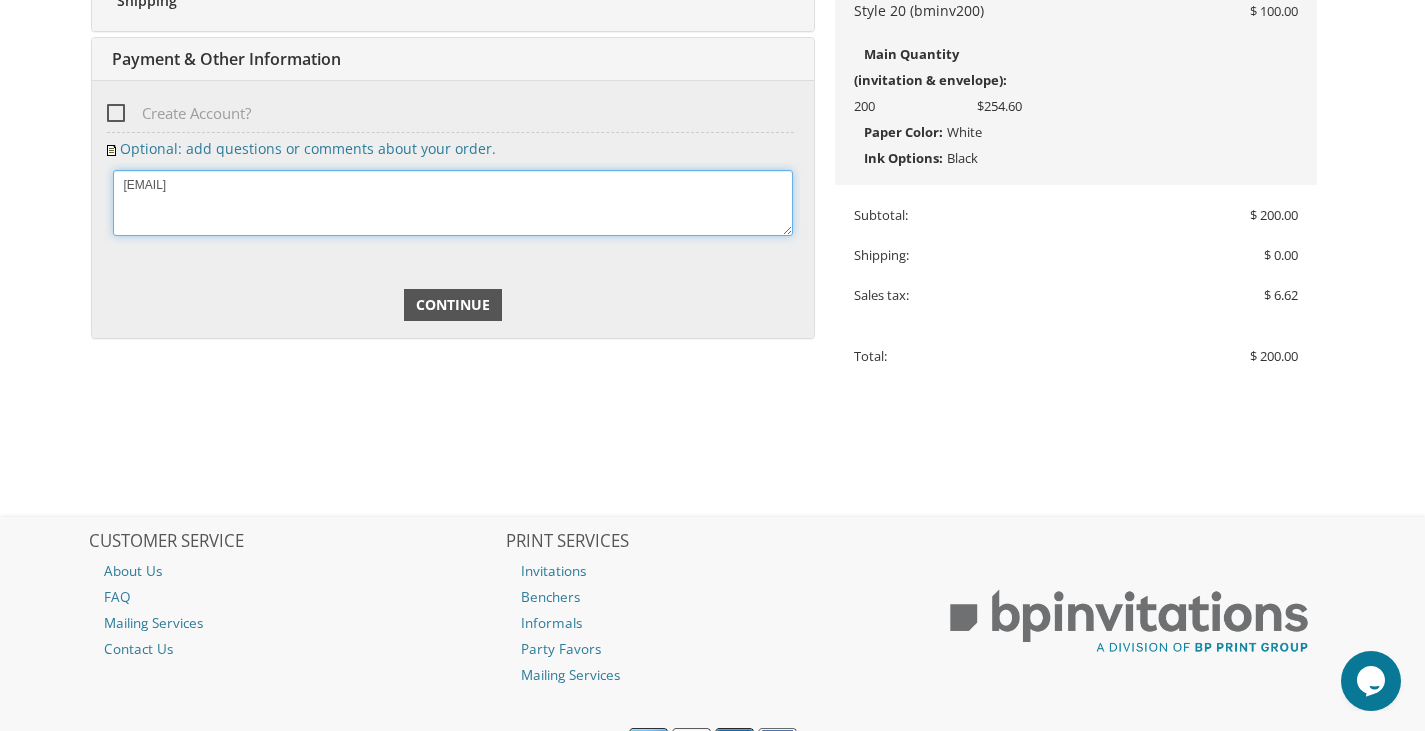 type on "I want to add a retun card - no envalope that contain [EMAIL] and qr code." 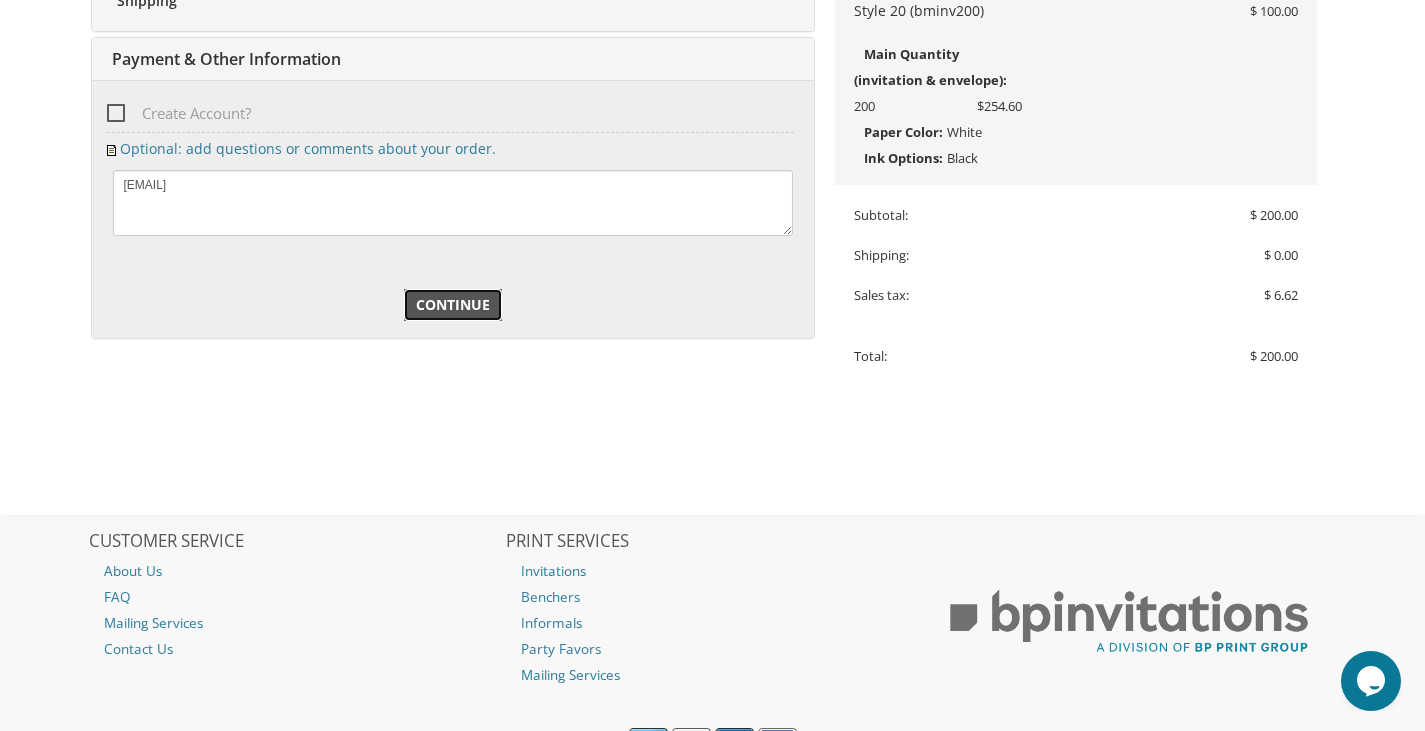 click on "Continue" at bounding box center [453, 305] 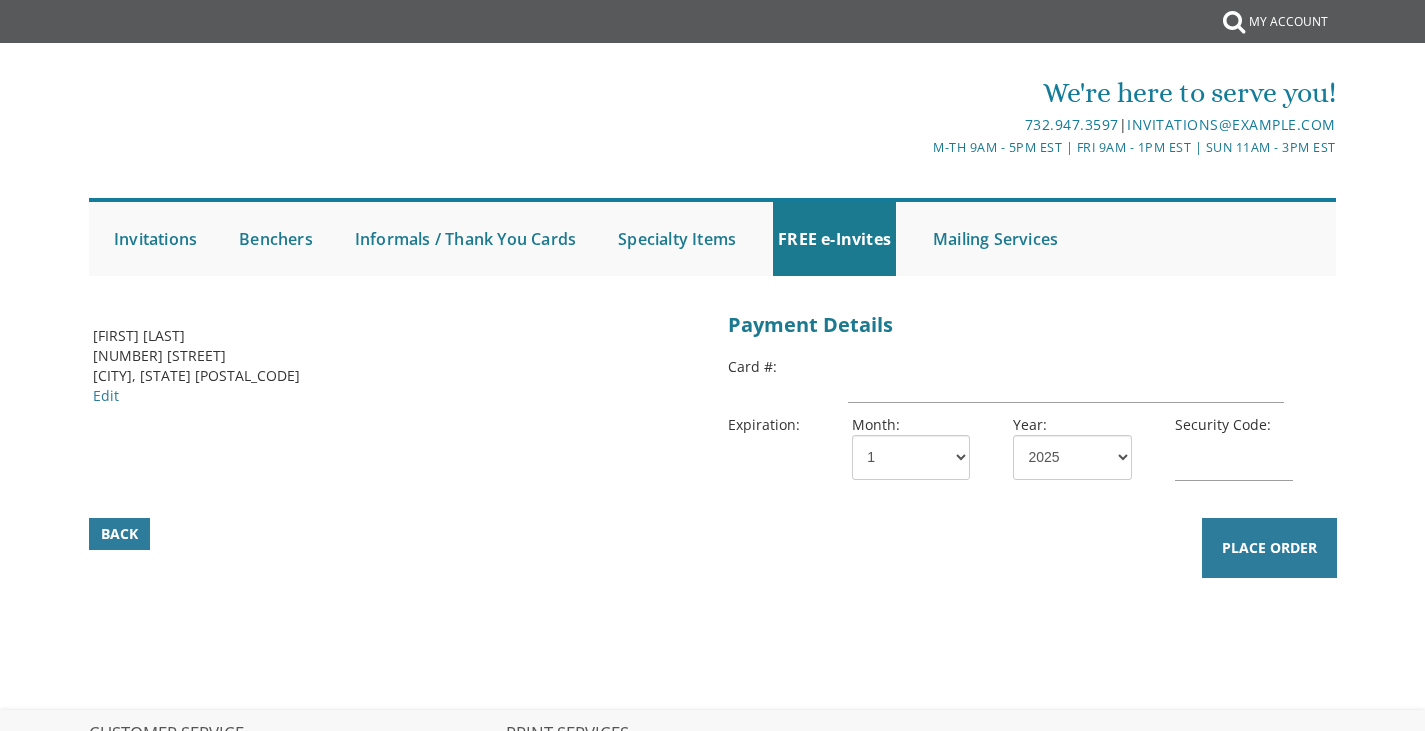 scroll, scrollTop: 0, scrollLeft: 0, axis: both 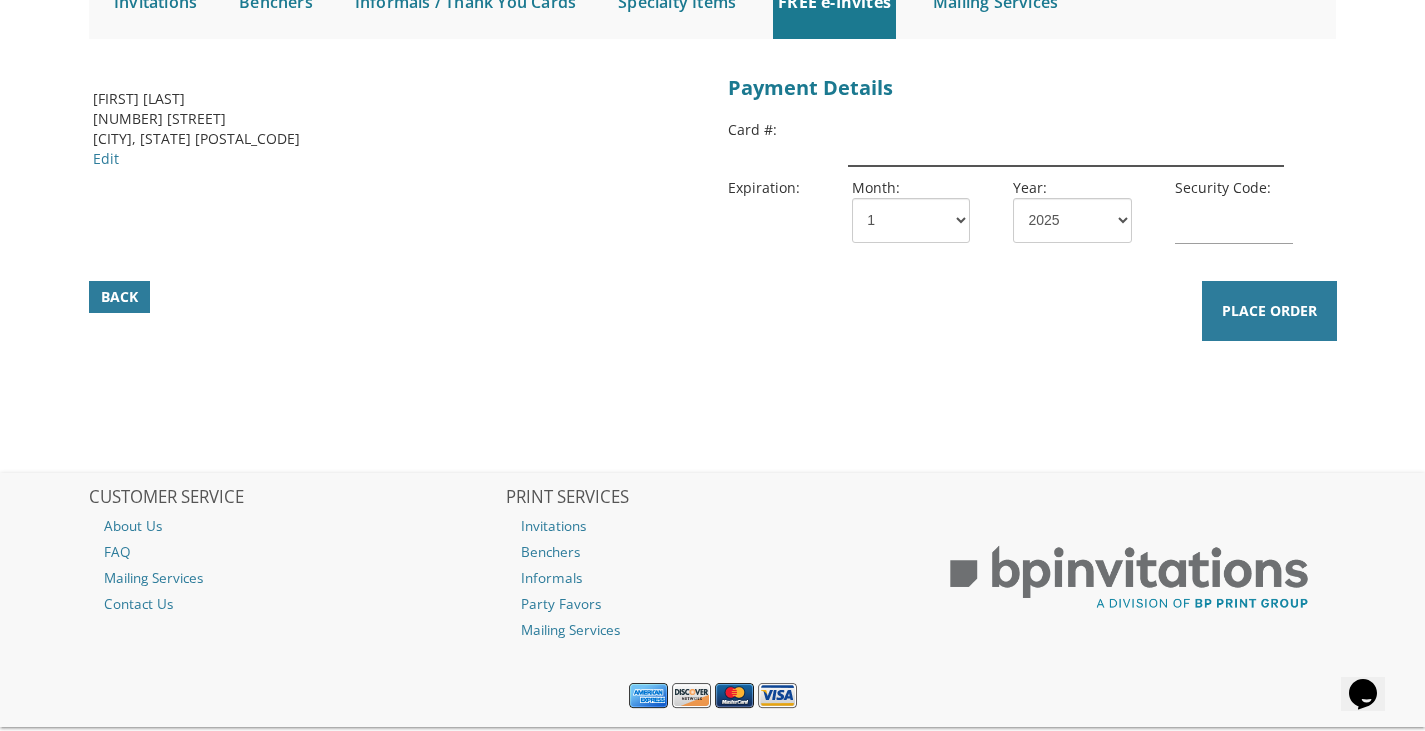 click at bounding box center [1065, 143] 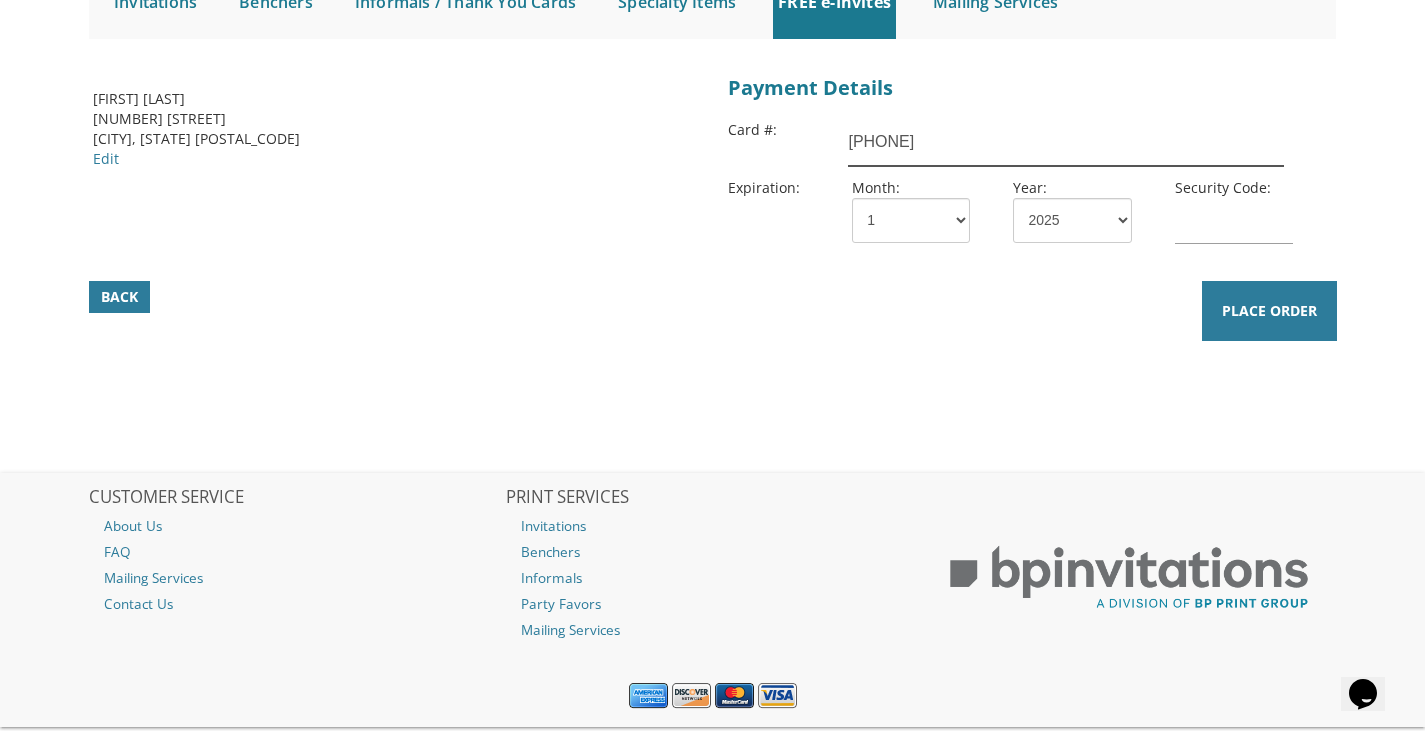 type on "[PHONE]" 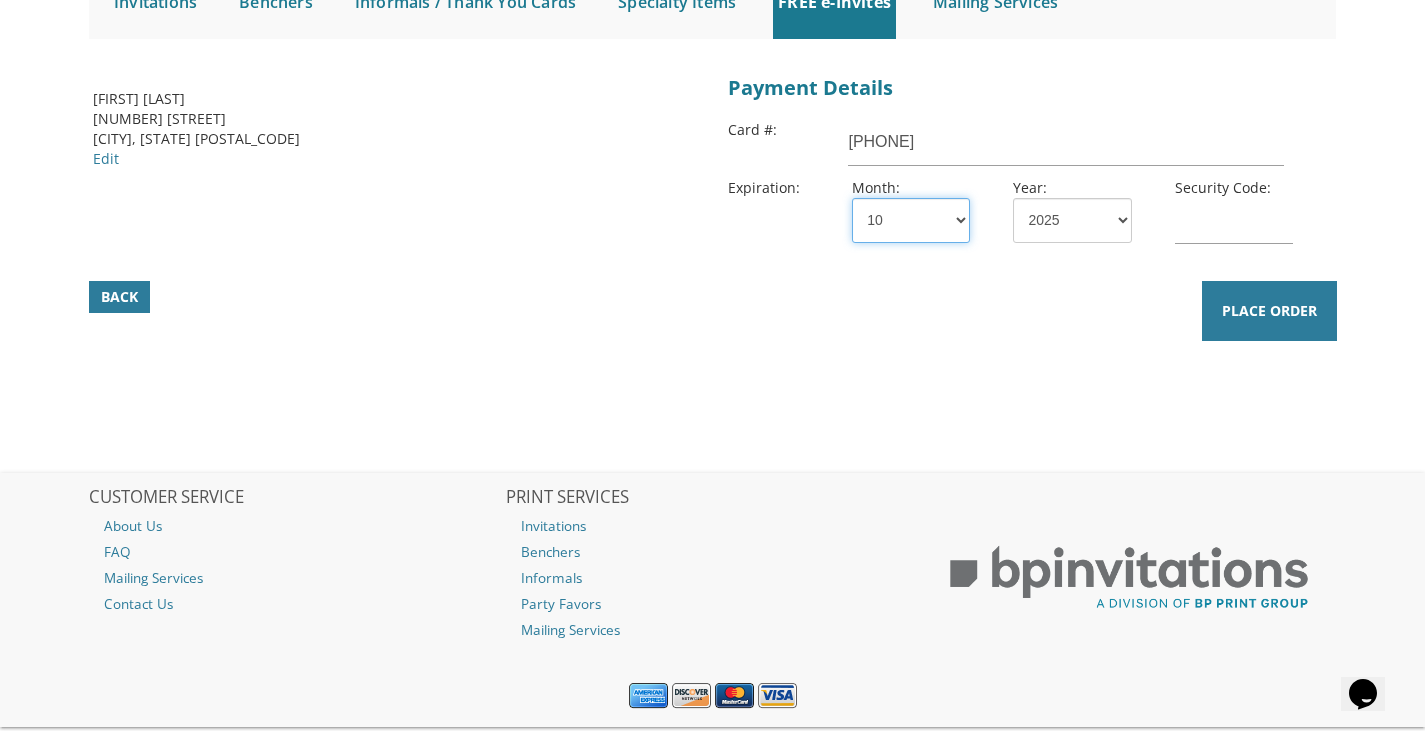 select on "11" 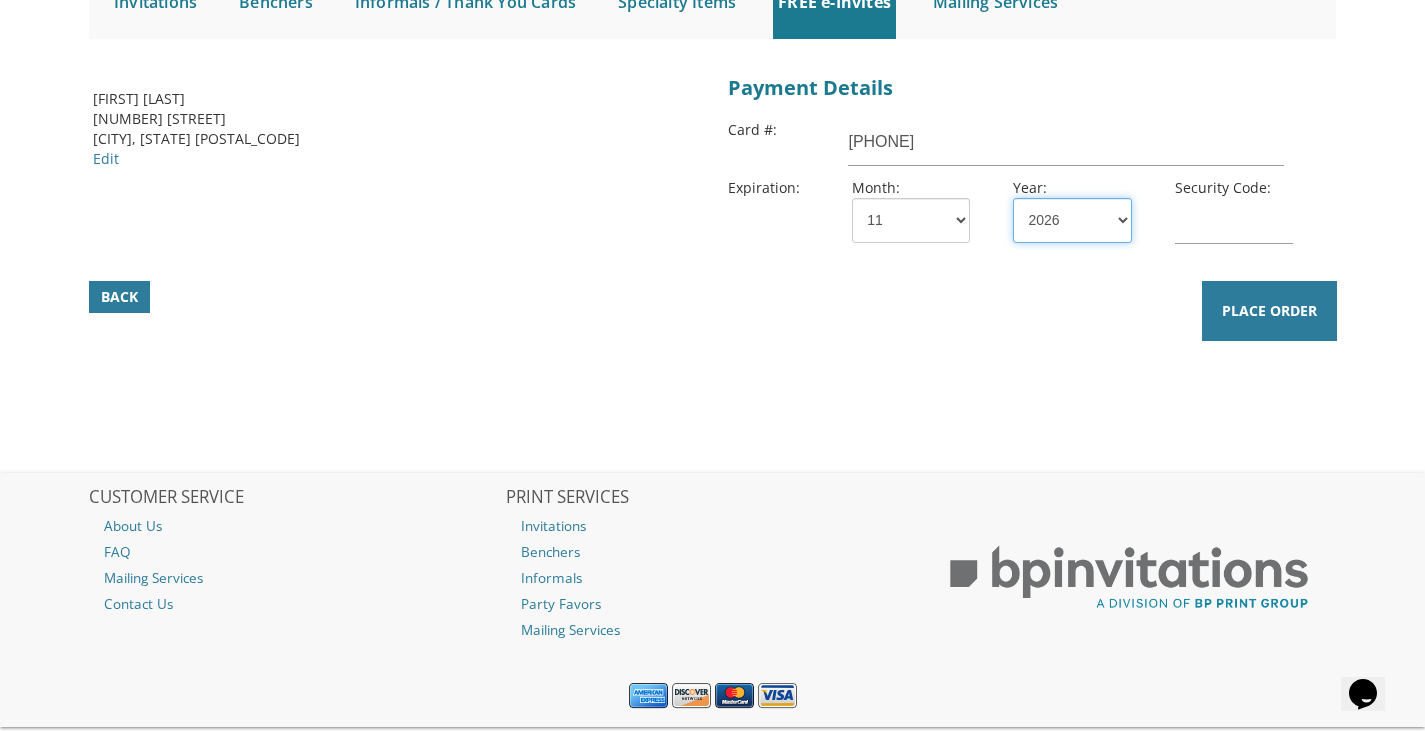 select on "29" 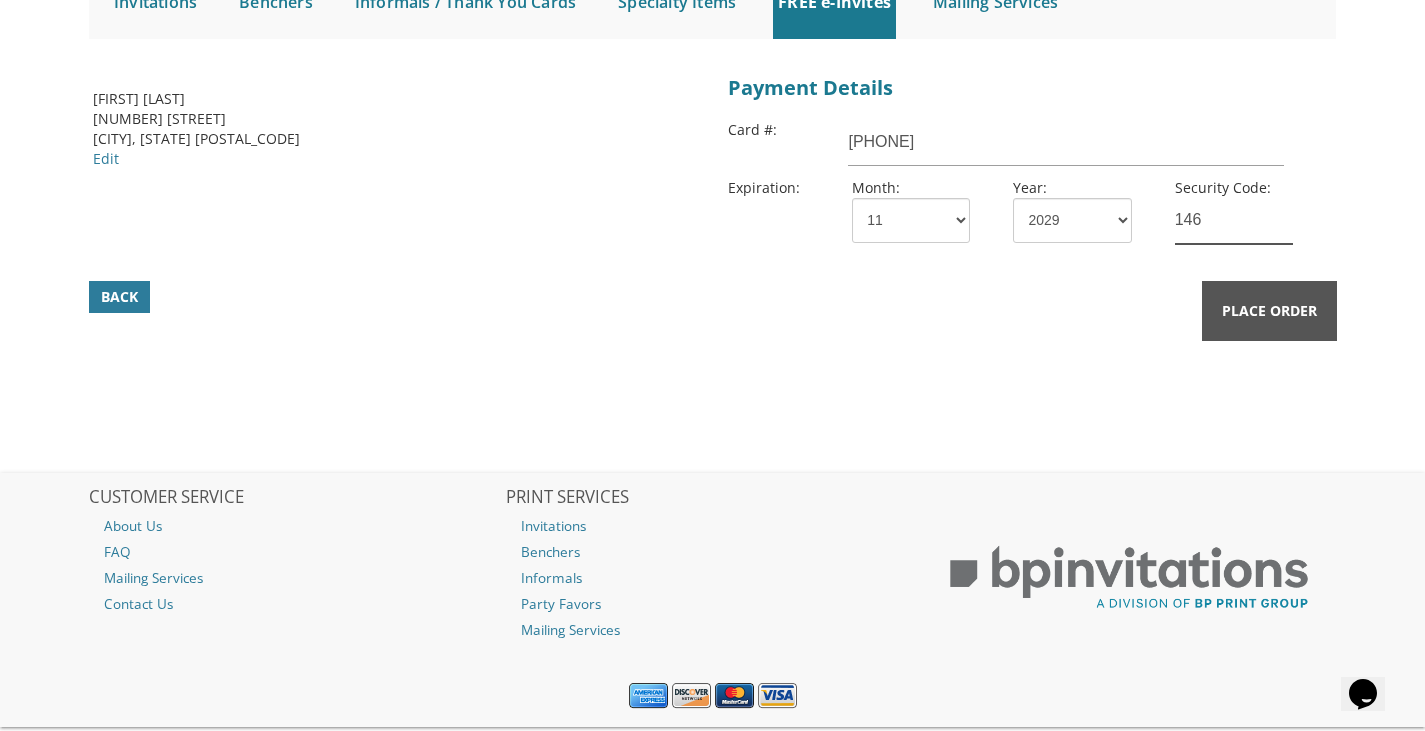 type on "146" 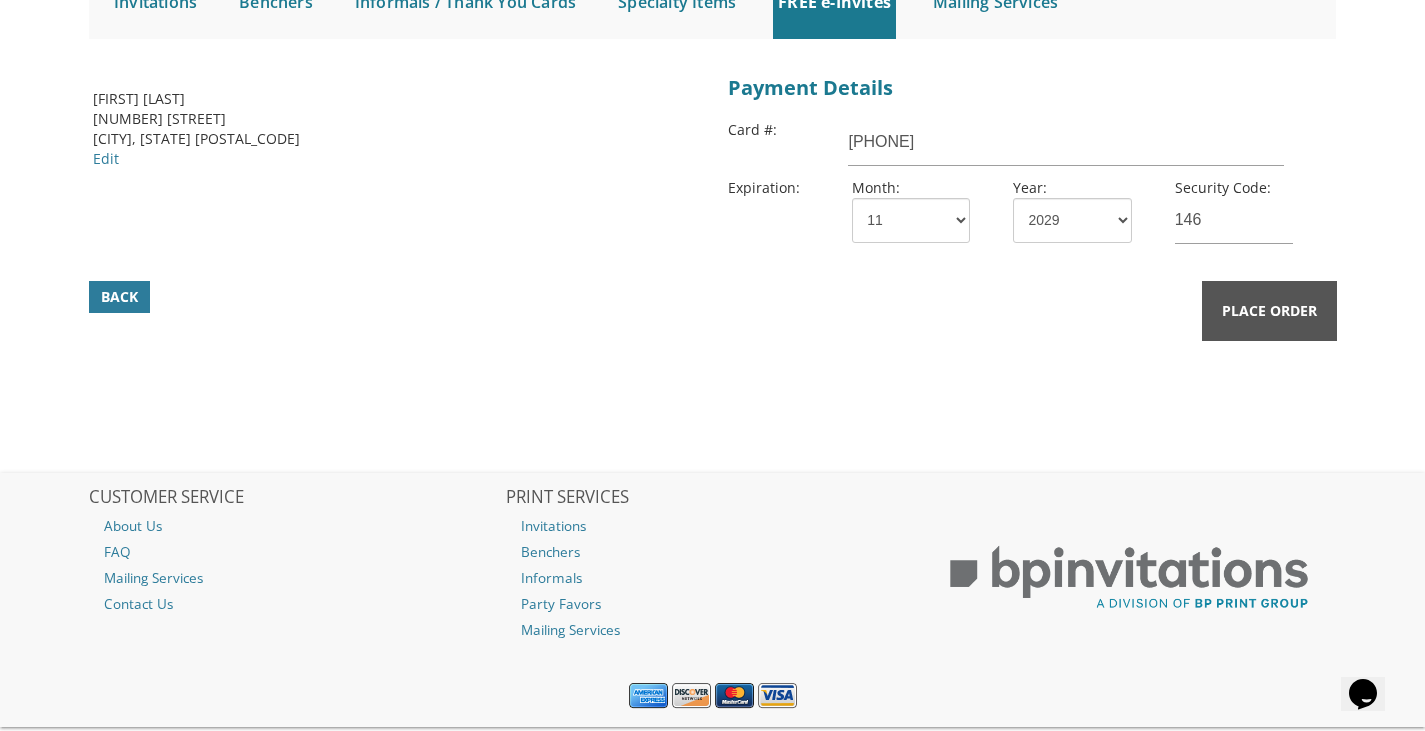 click on "Place Order" at bounding box center [1269, 311] 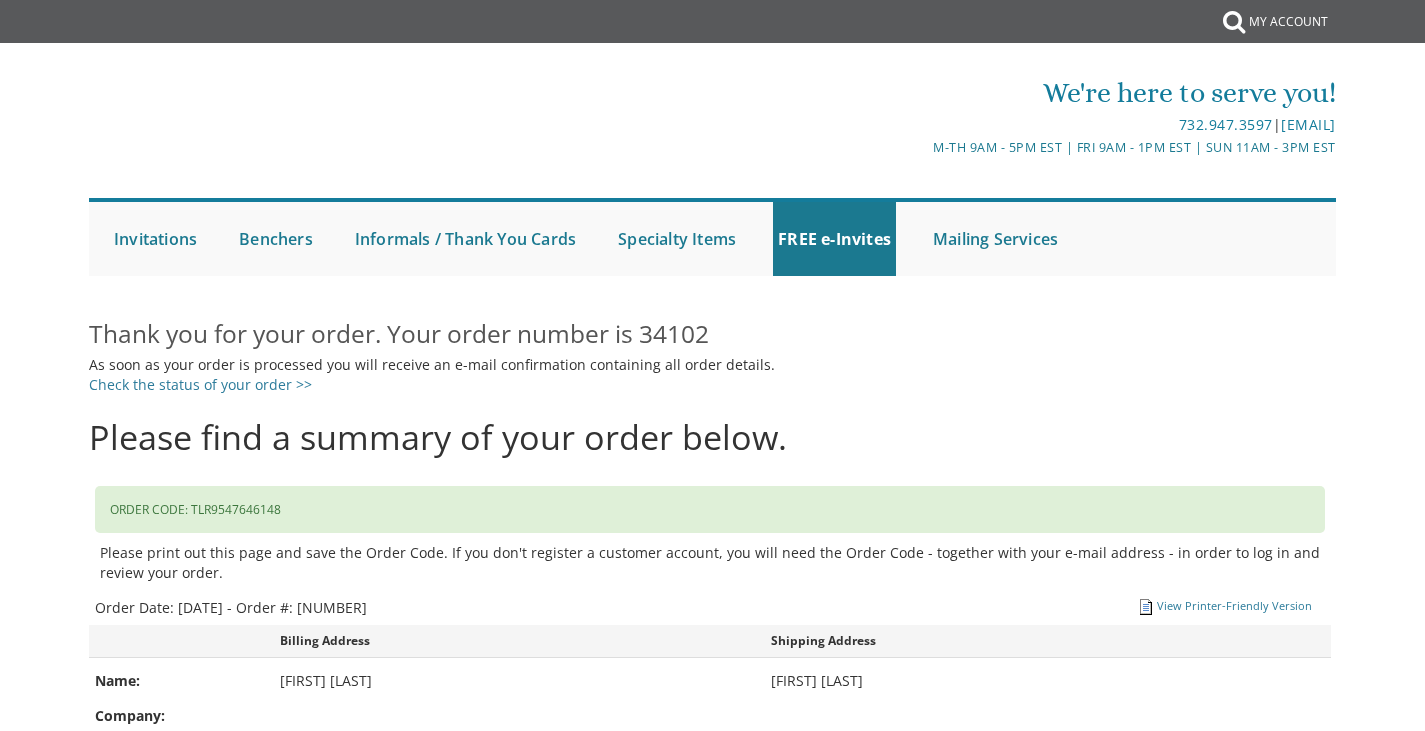 scroll, scrollTop: 0, scrollLeft: 0, axis: both 